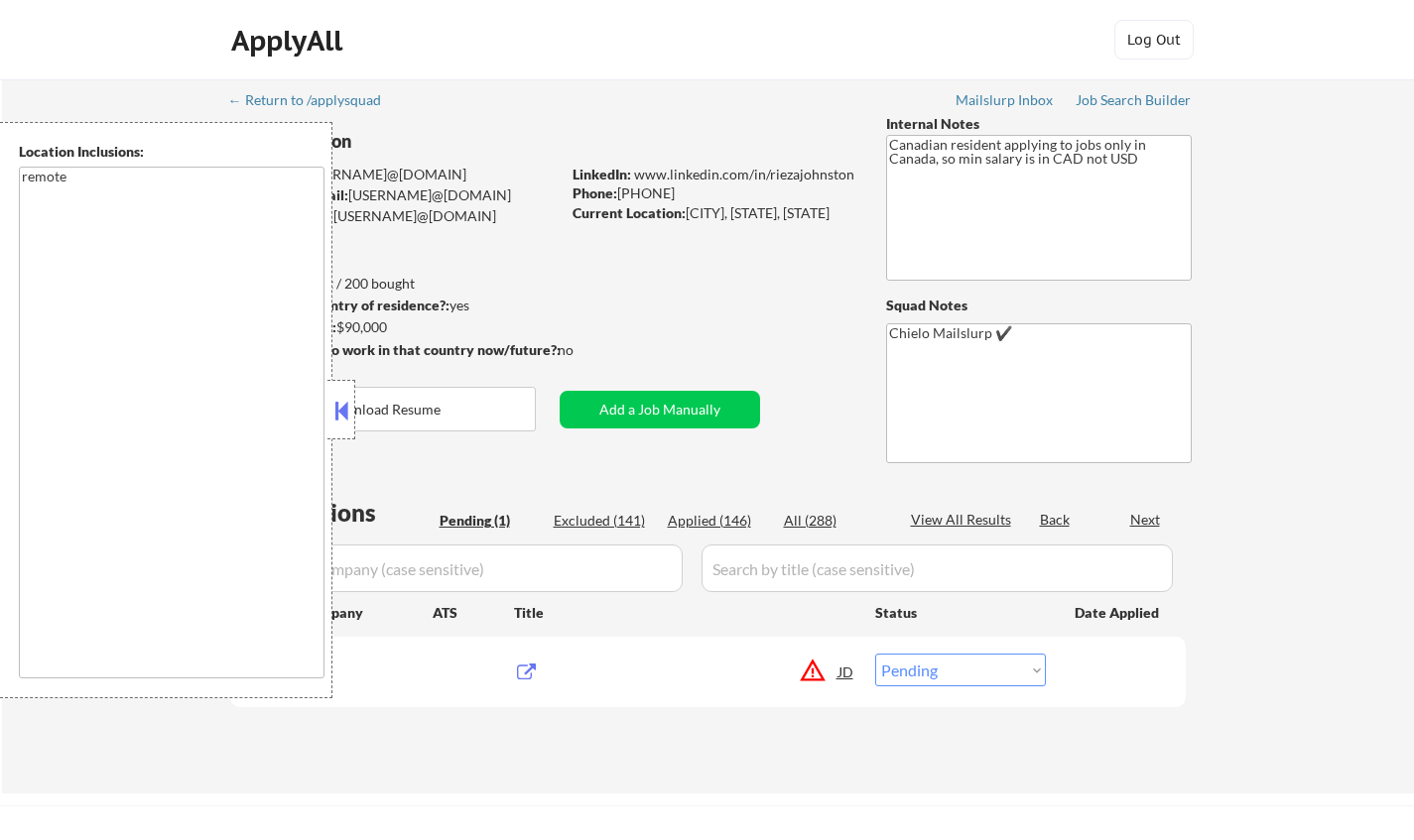 select on ""pending"" 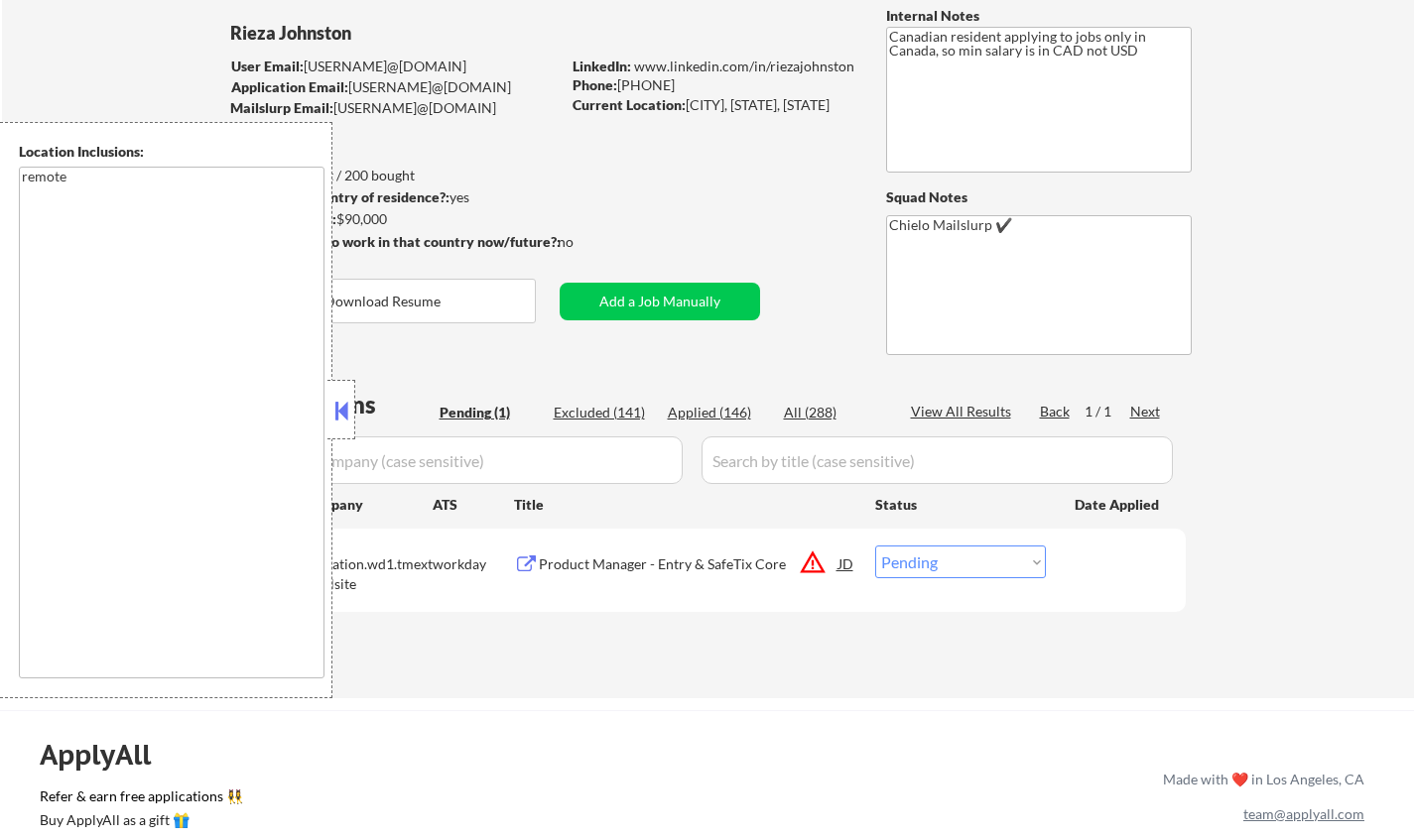 scroll, scrollTop: 198, scrollLeft: 0, axis: vertical 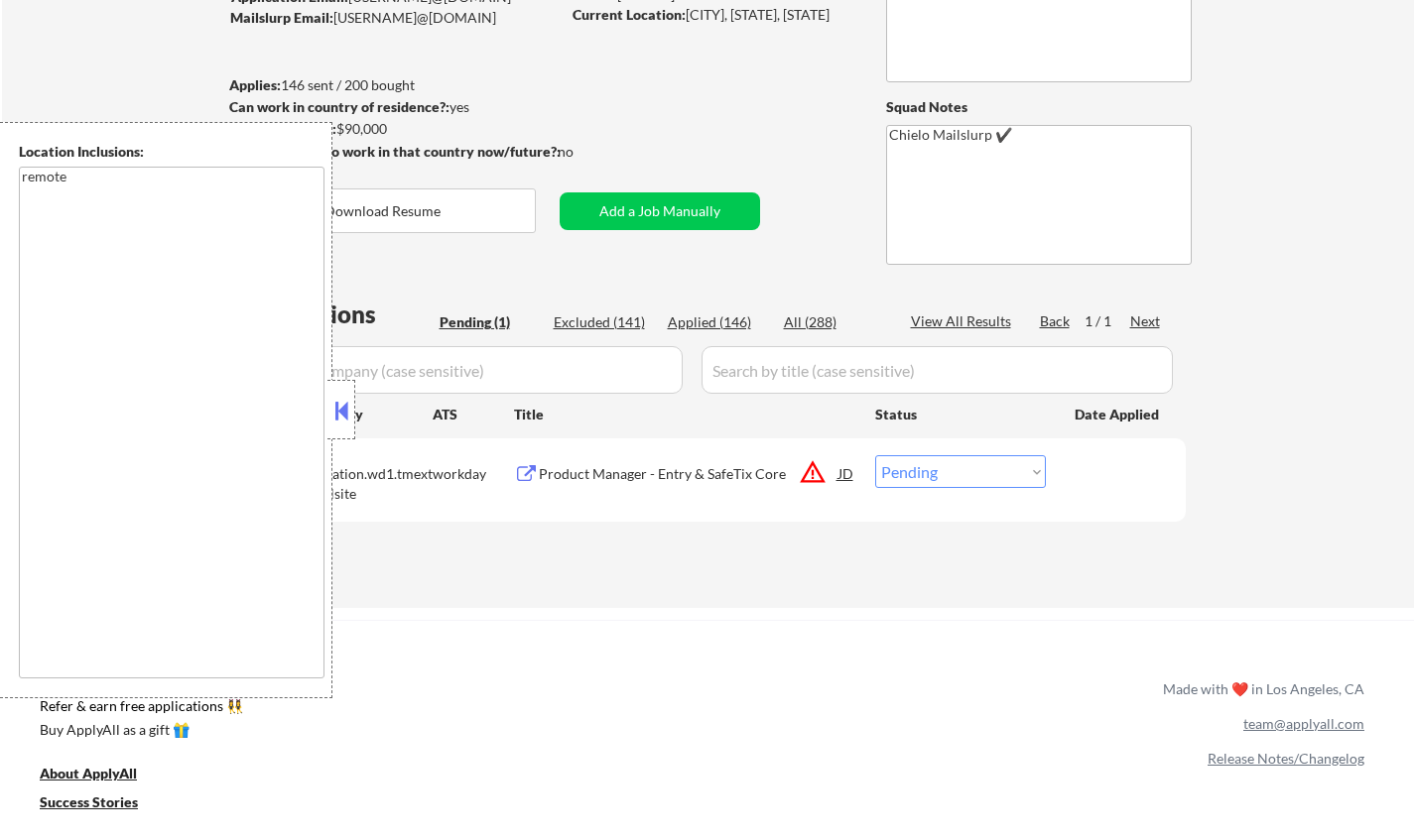 click at bounding box center [341, 411] 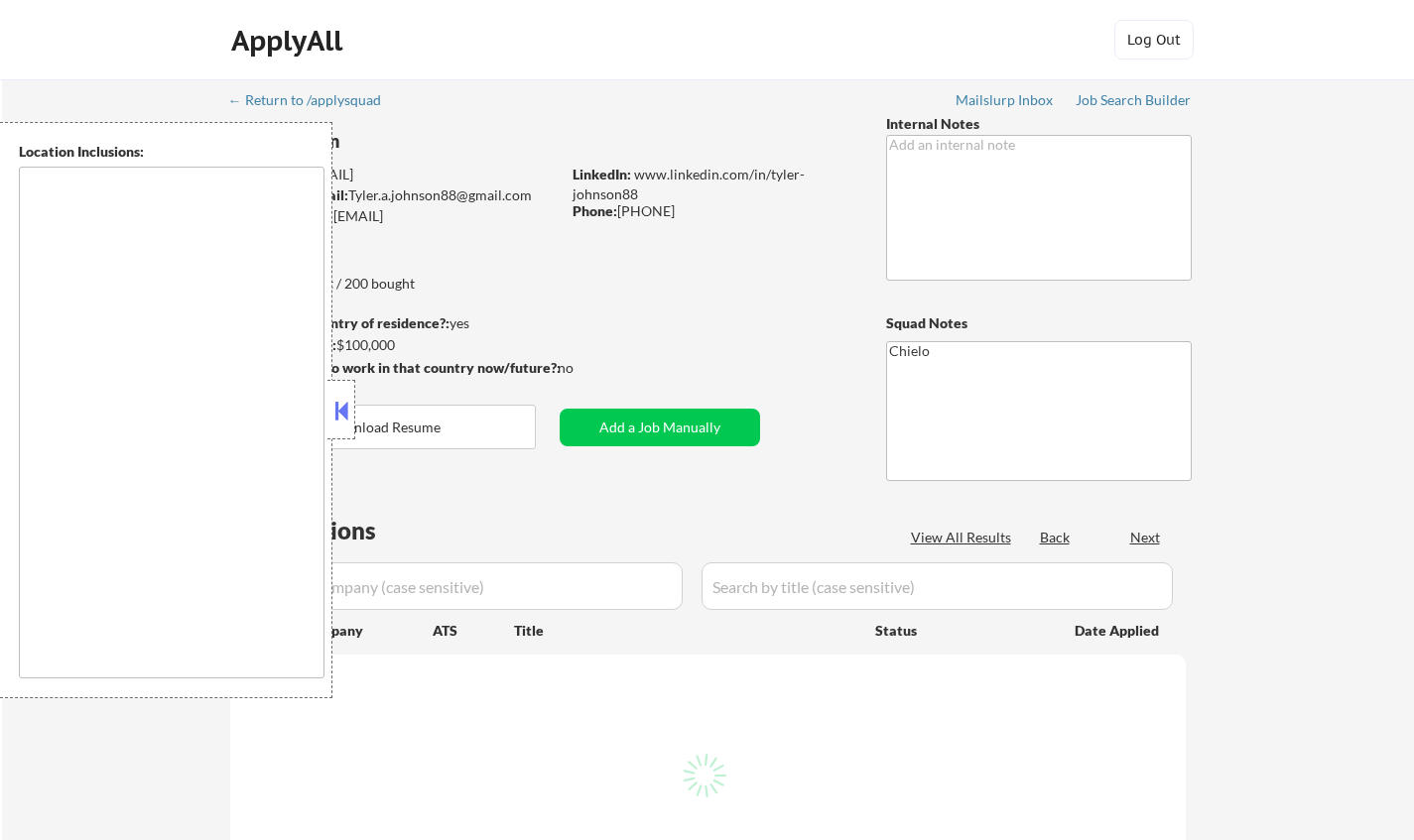 scroll, scrollTop: 0, scrollLeft: 0, axis: both 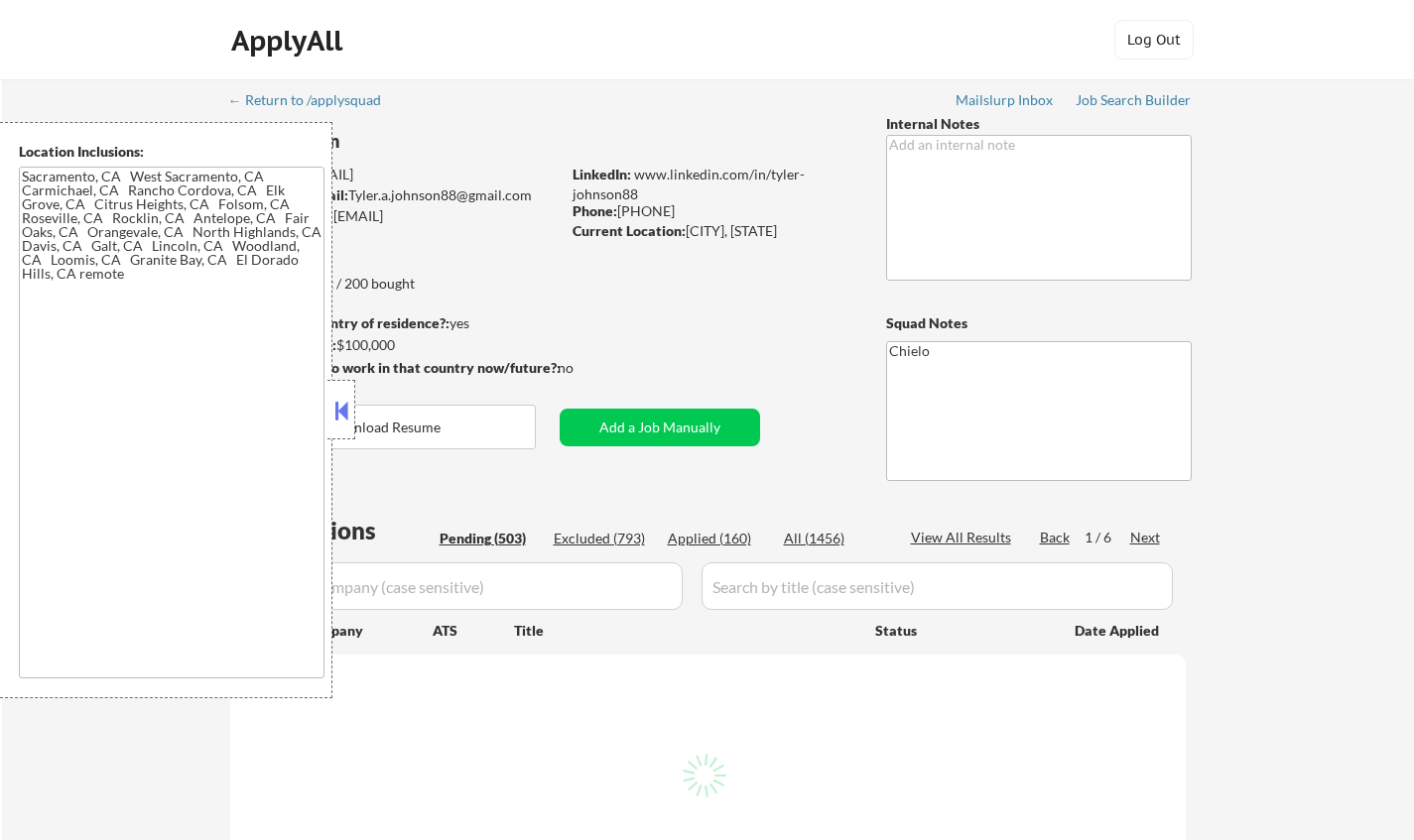 select on ""pending"" 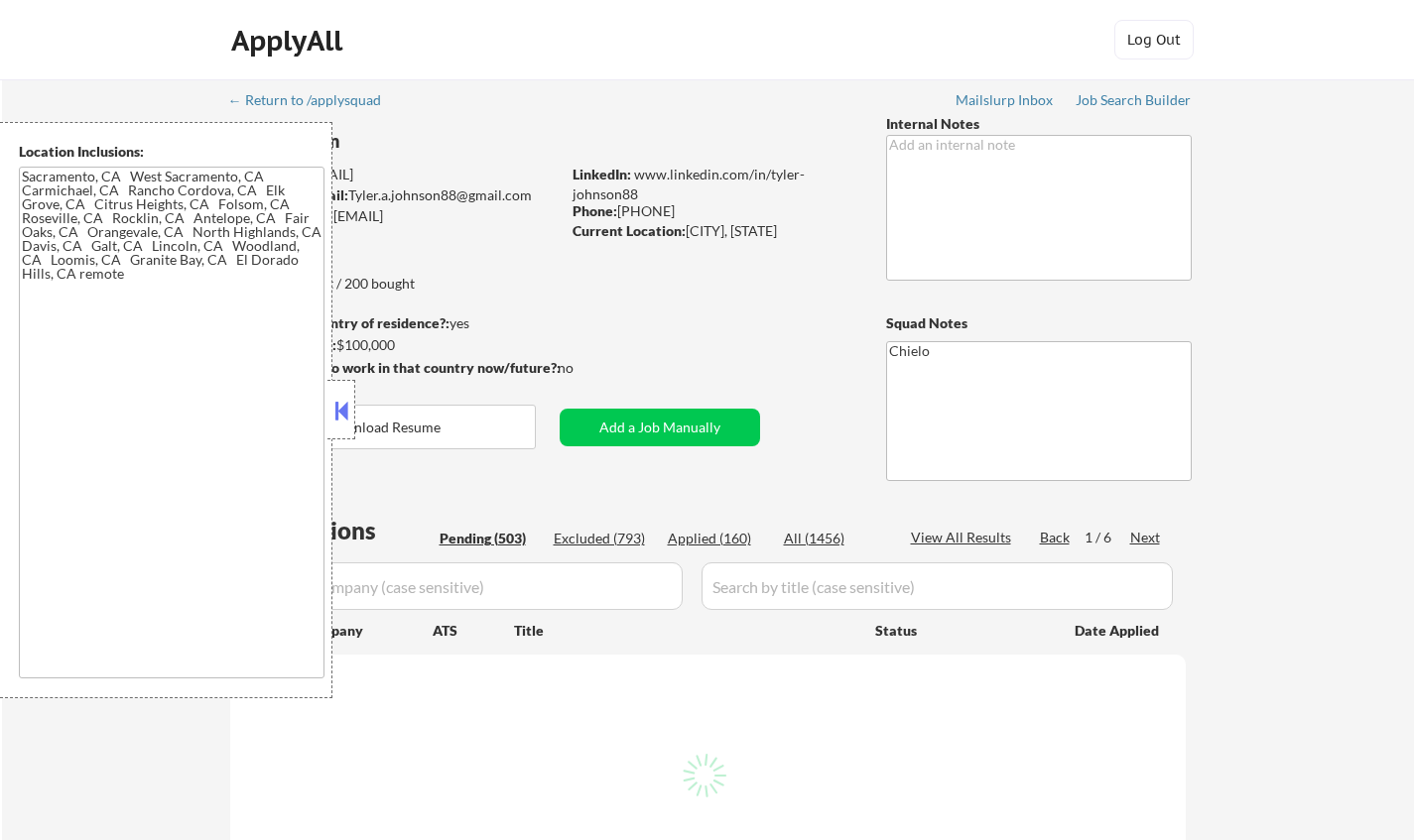 select on ""pending"" 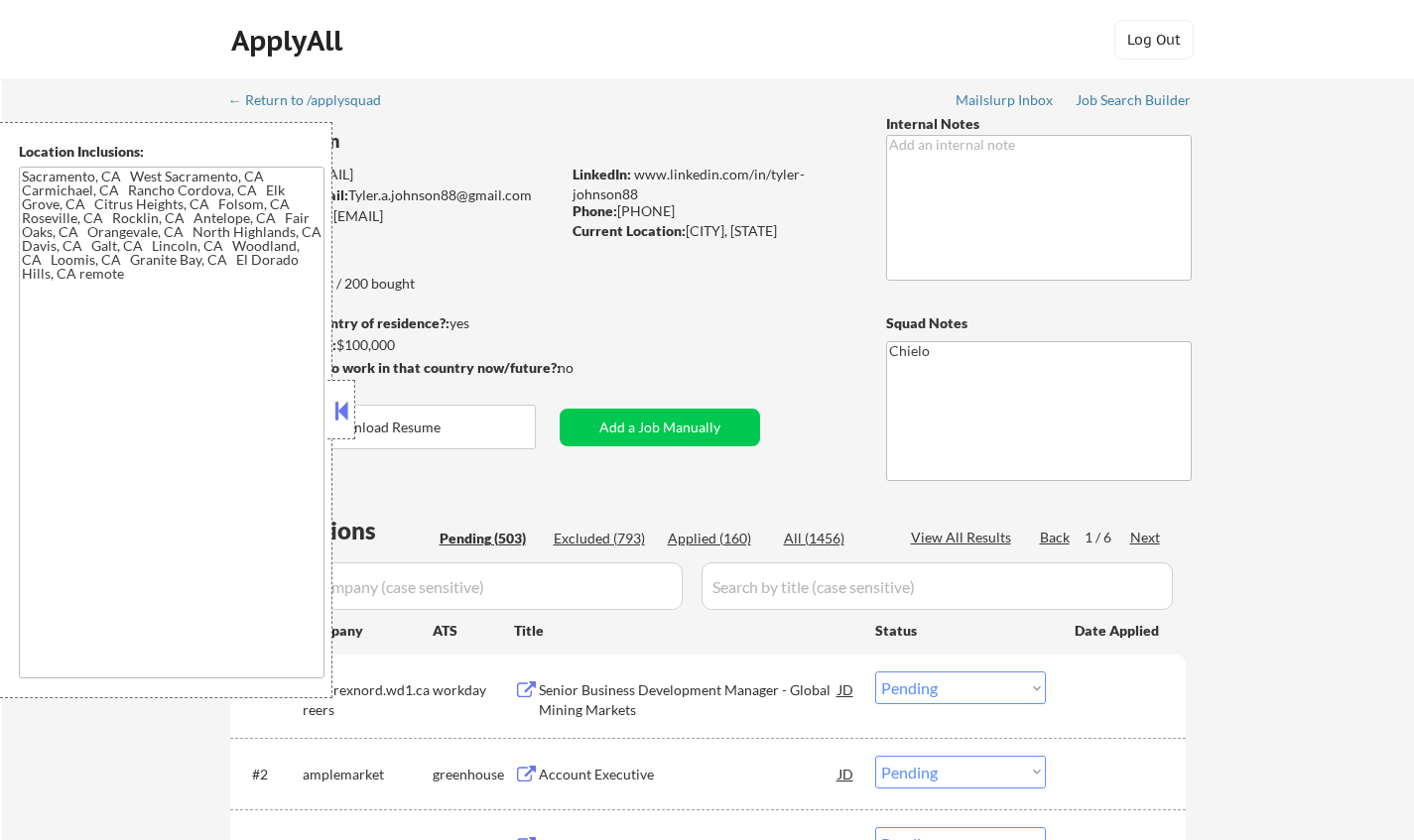 click at bounding box center (341, 411) 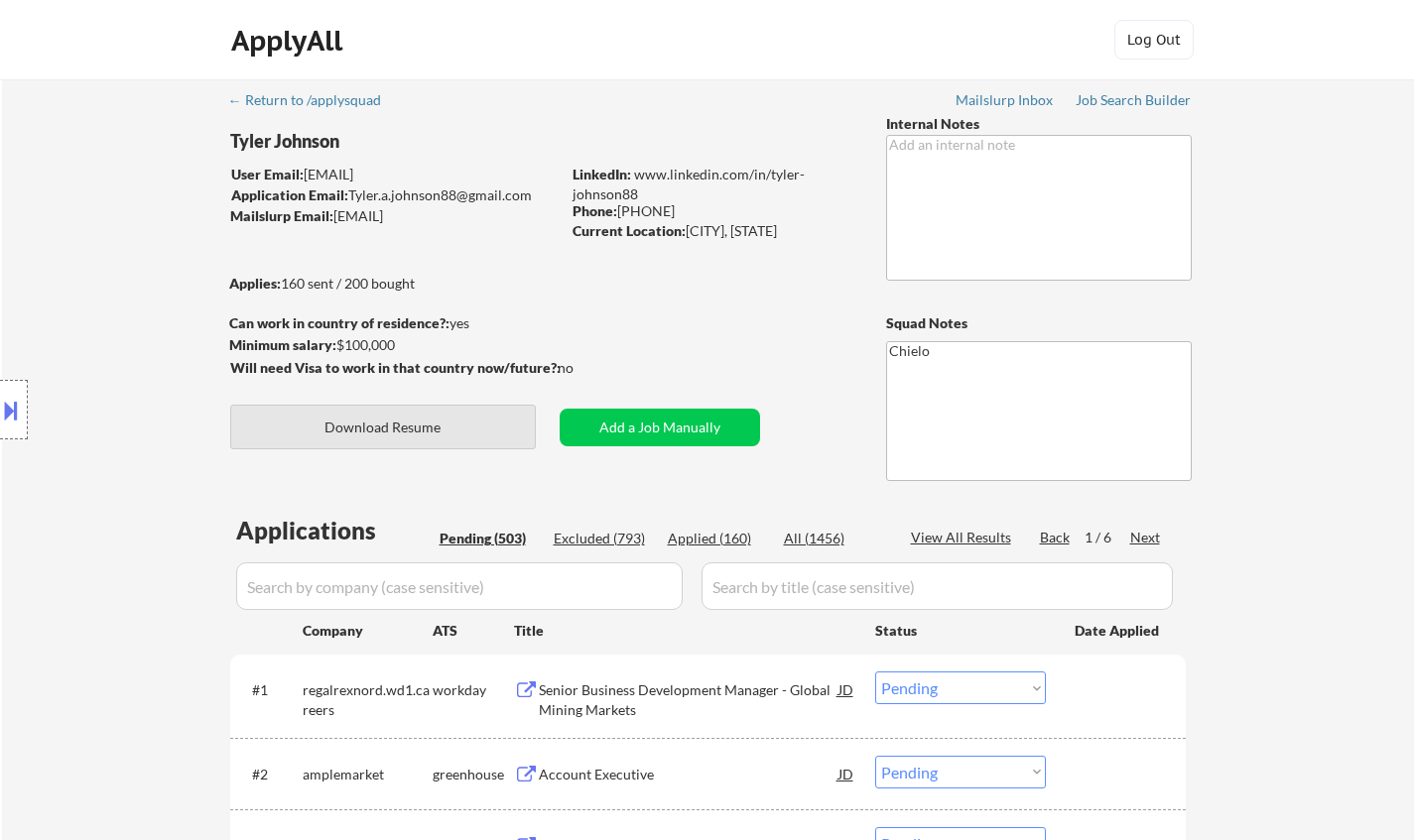 click on "Download Resume" at bounding box center [383, 426] 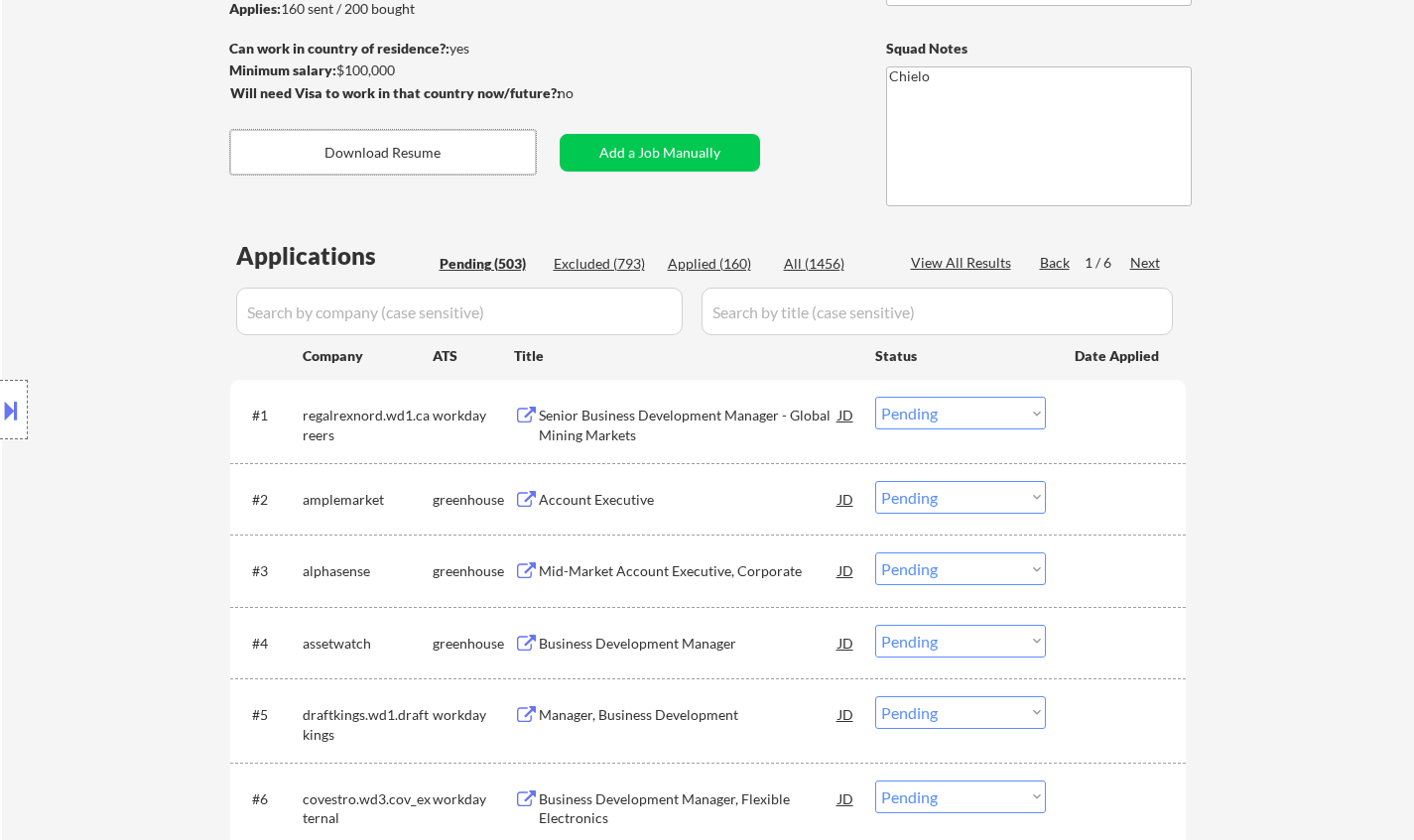 scroll, scrollTop: 298, scrollLeft: 0, axis: vertical 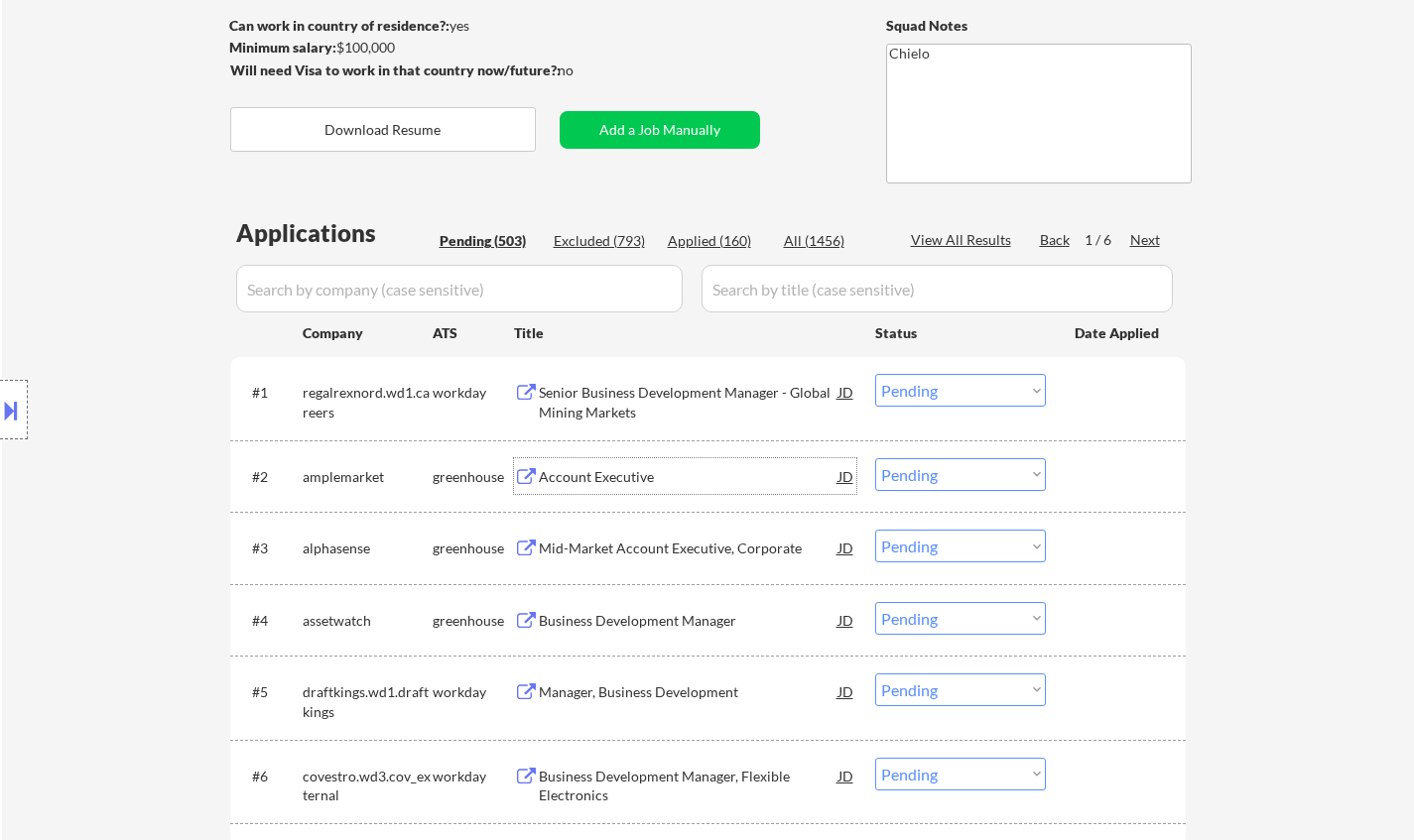 click on "Account Executive" at bounding box center [689, 477] 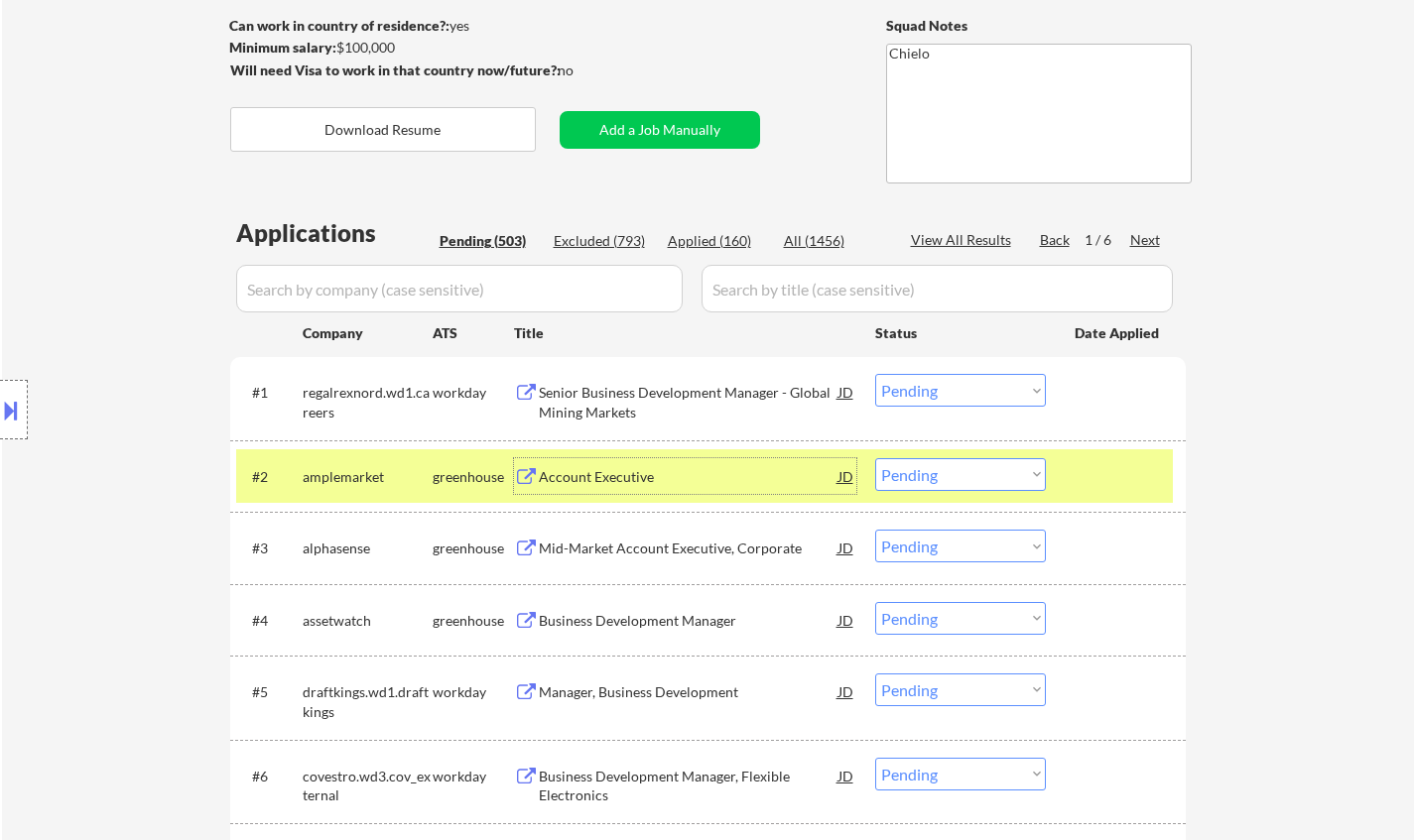 click on "Choose an option... Pending Applied Excluded (Questions) Excluded (Expired) Excluded (Location) Excluded (Bad Match) Excluded (Blocklist) Excluded (Salary) Excluded (Other)" at bounding box center [961, 474] 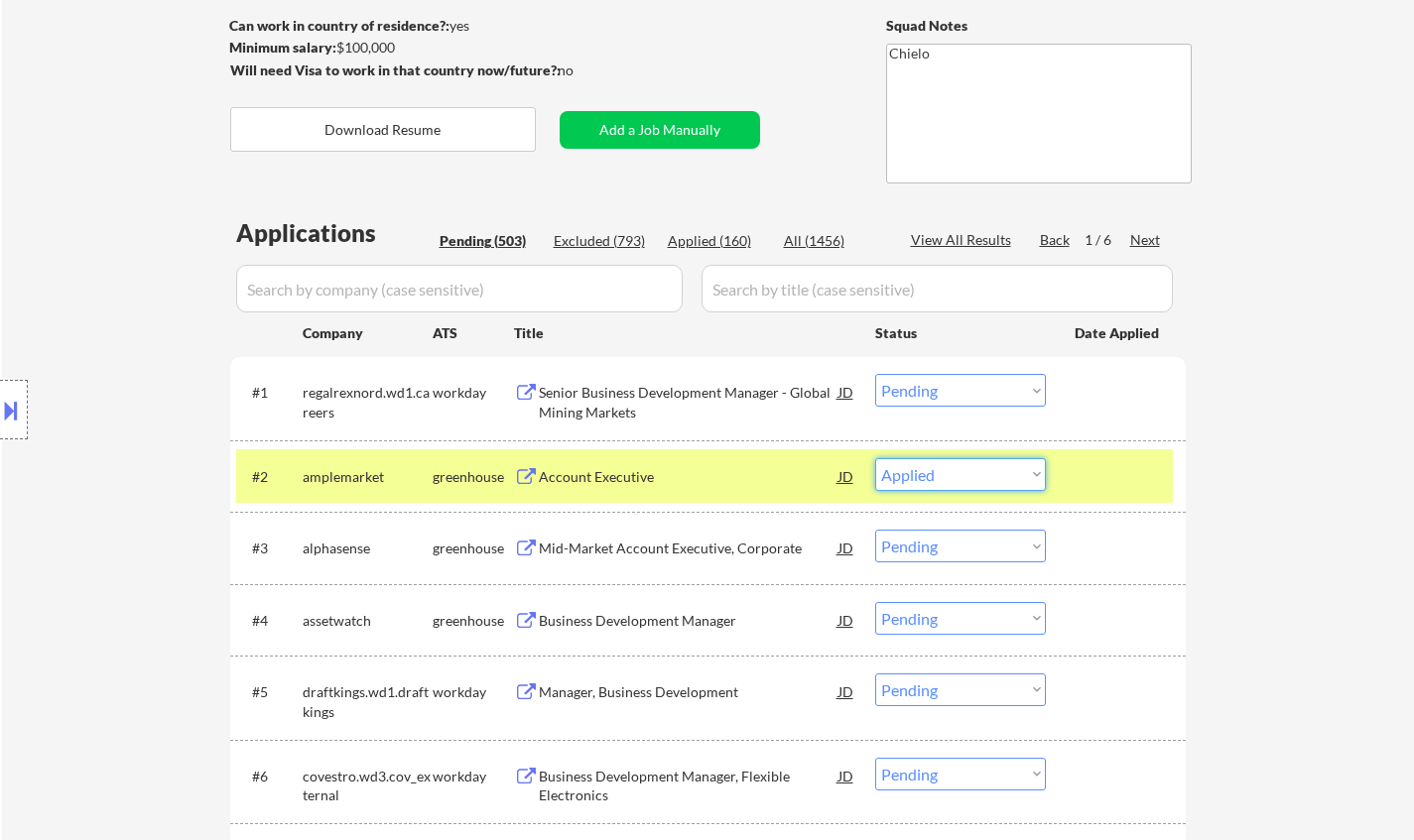 click on "Choose an option... Pending Applied Excluded (Questions) Excluded (Expired) Excluded (Location) Excluded (Bad Match) Excluded (Blocklist) Excluded (Salary) Excluded (Other)" at bounding box center [961, 474] 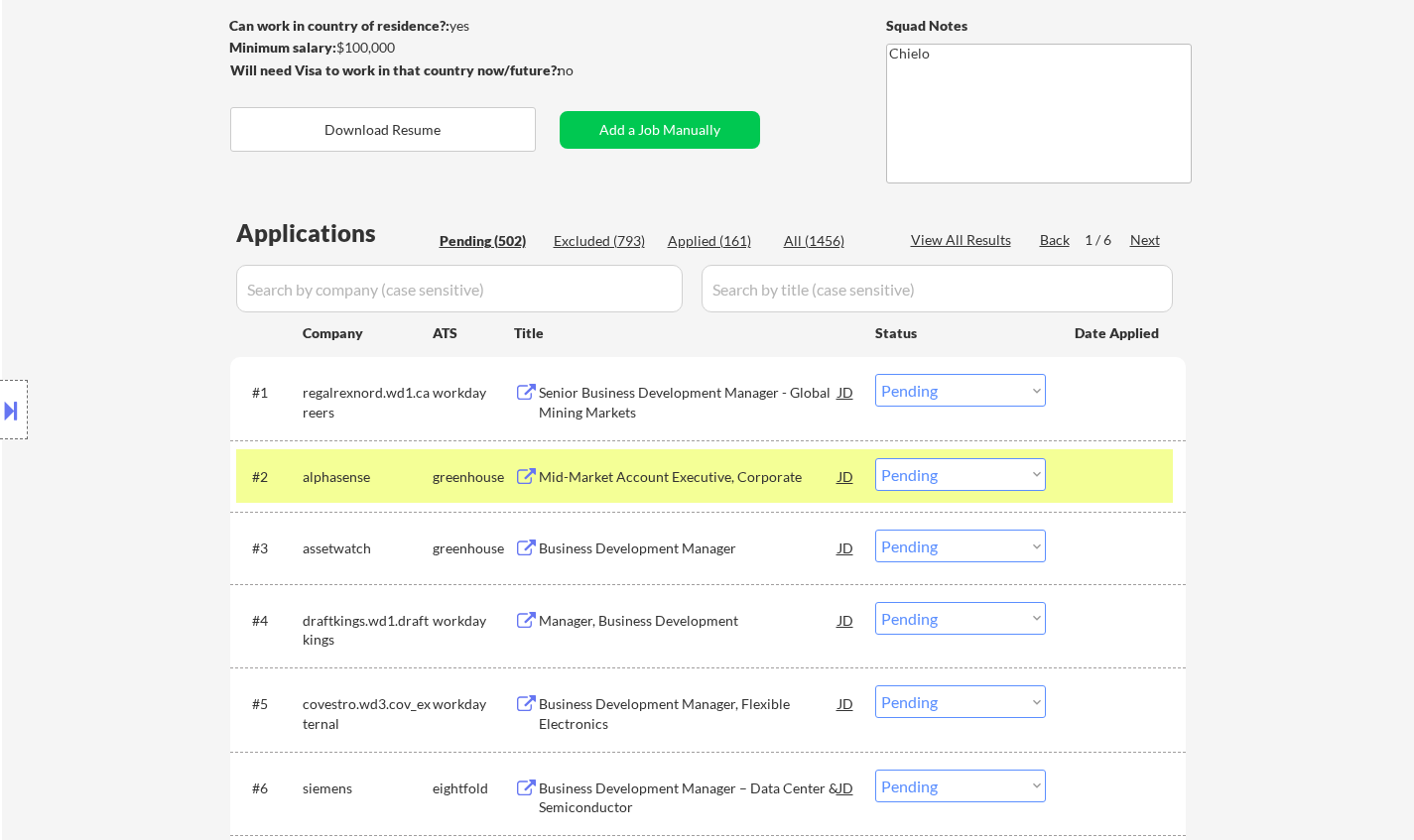 click on "Mid-Market Account Executive, Corporate" at bounding box center [689, 477] 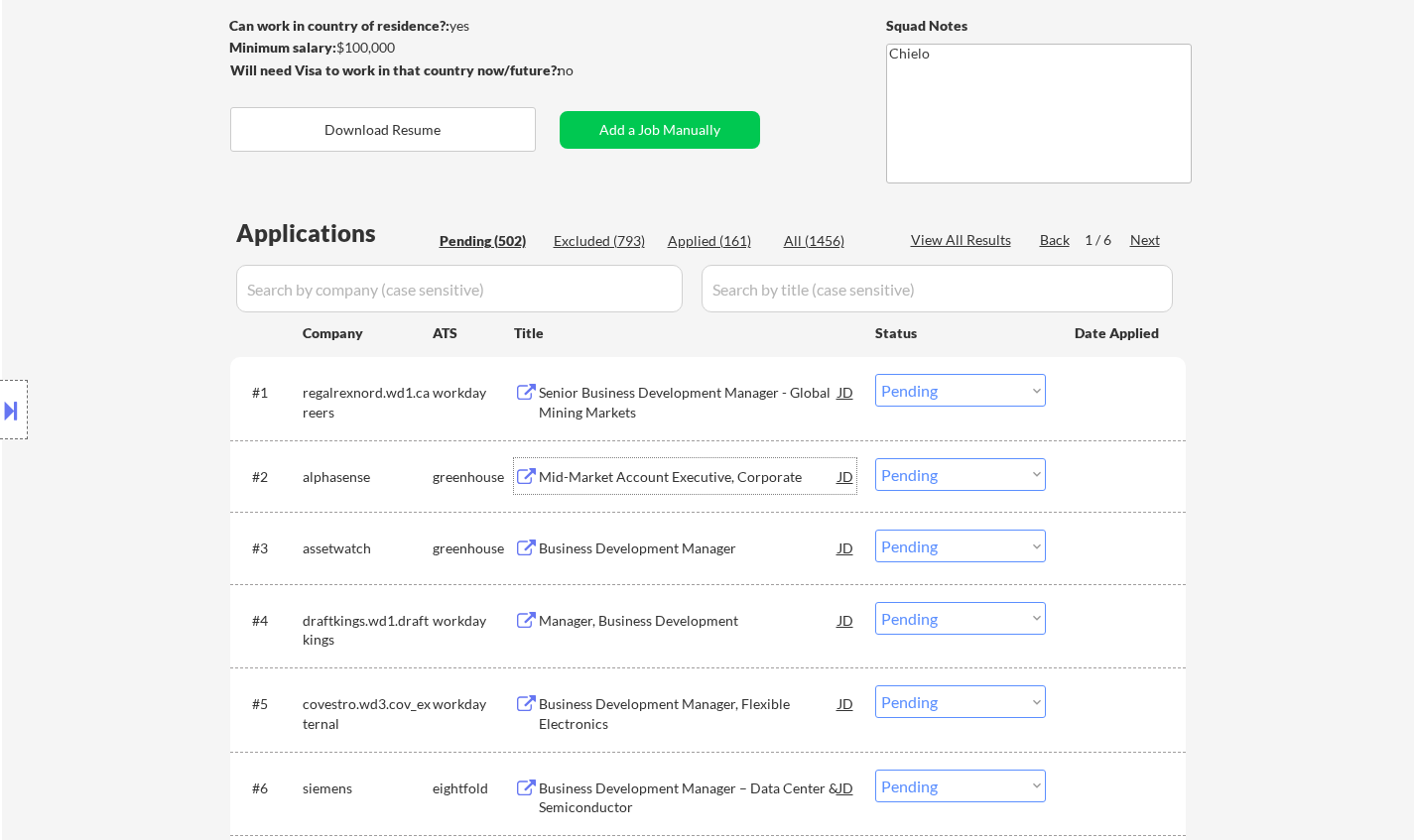 click on "JD" at bounding box center [846, 476] 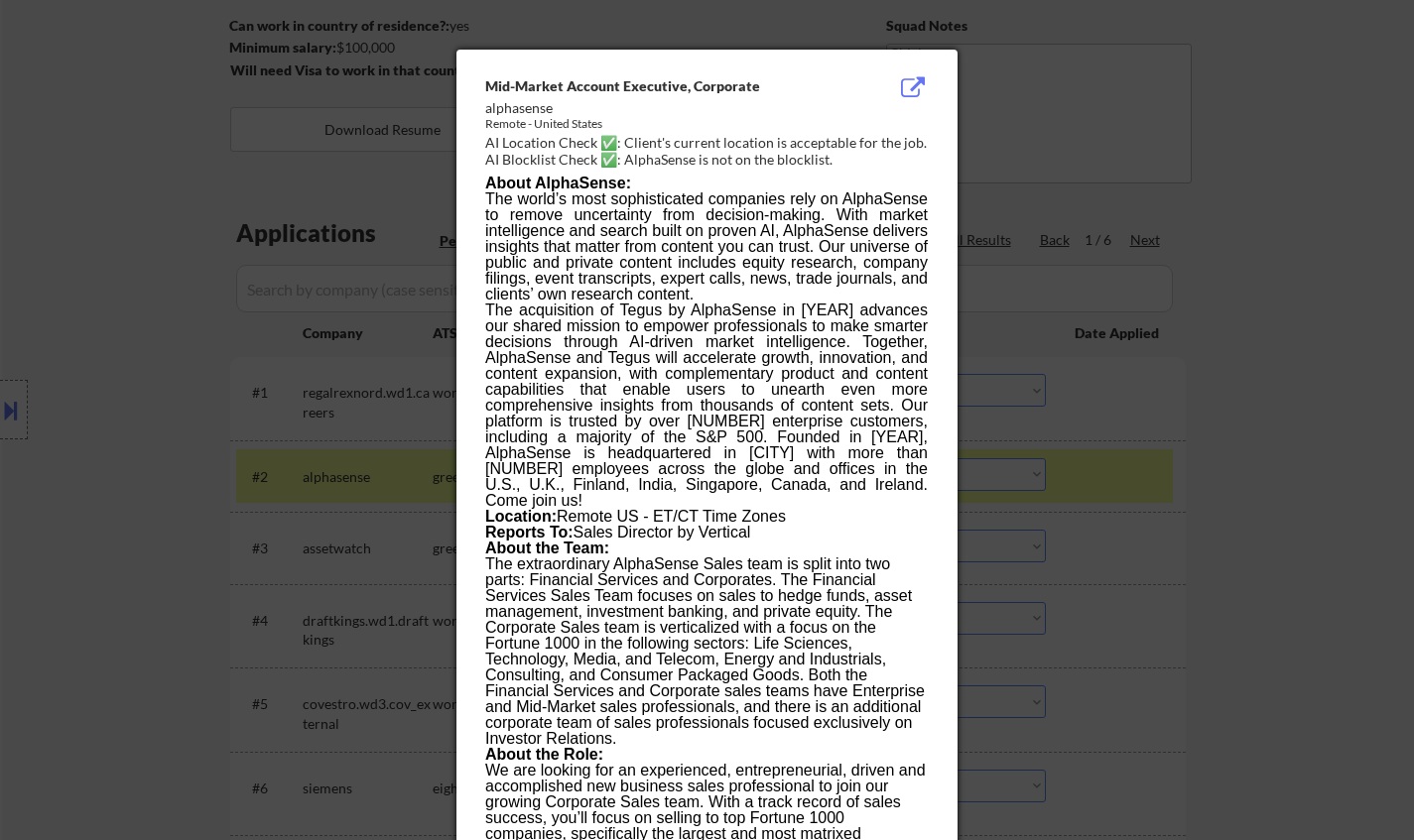 click at bounding box center (707, 420) 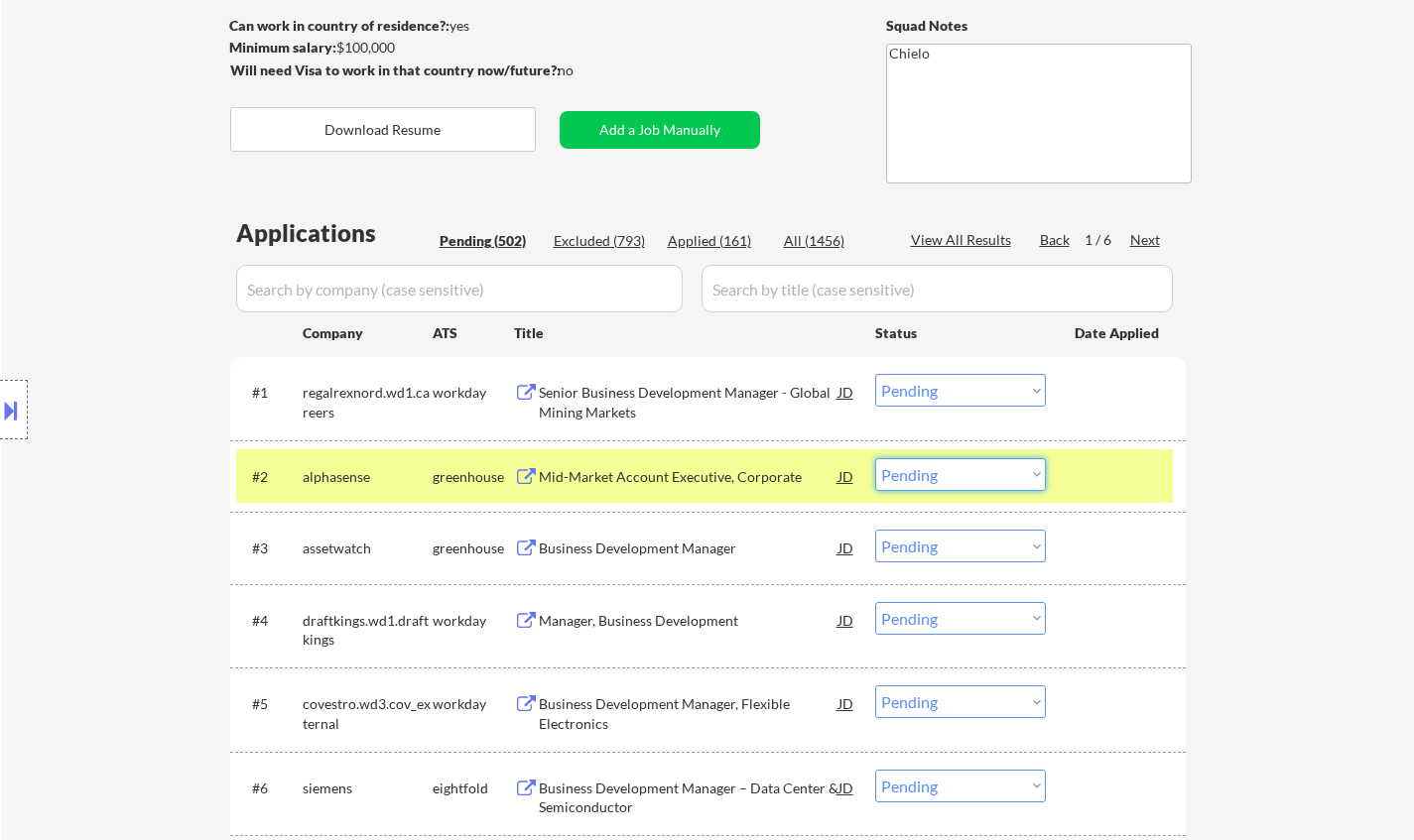 click on "Choose an option... Pending Applied Excluded (Questions) Excluded (Expired) Excluded (Location) Excluded (Bad Match) Excluded (Blocklist) Excluded (Salary) Excluded (Other)" at bounding box center (961, 474) 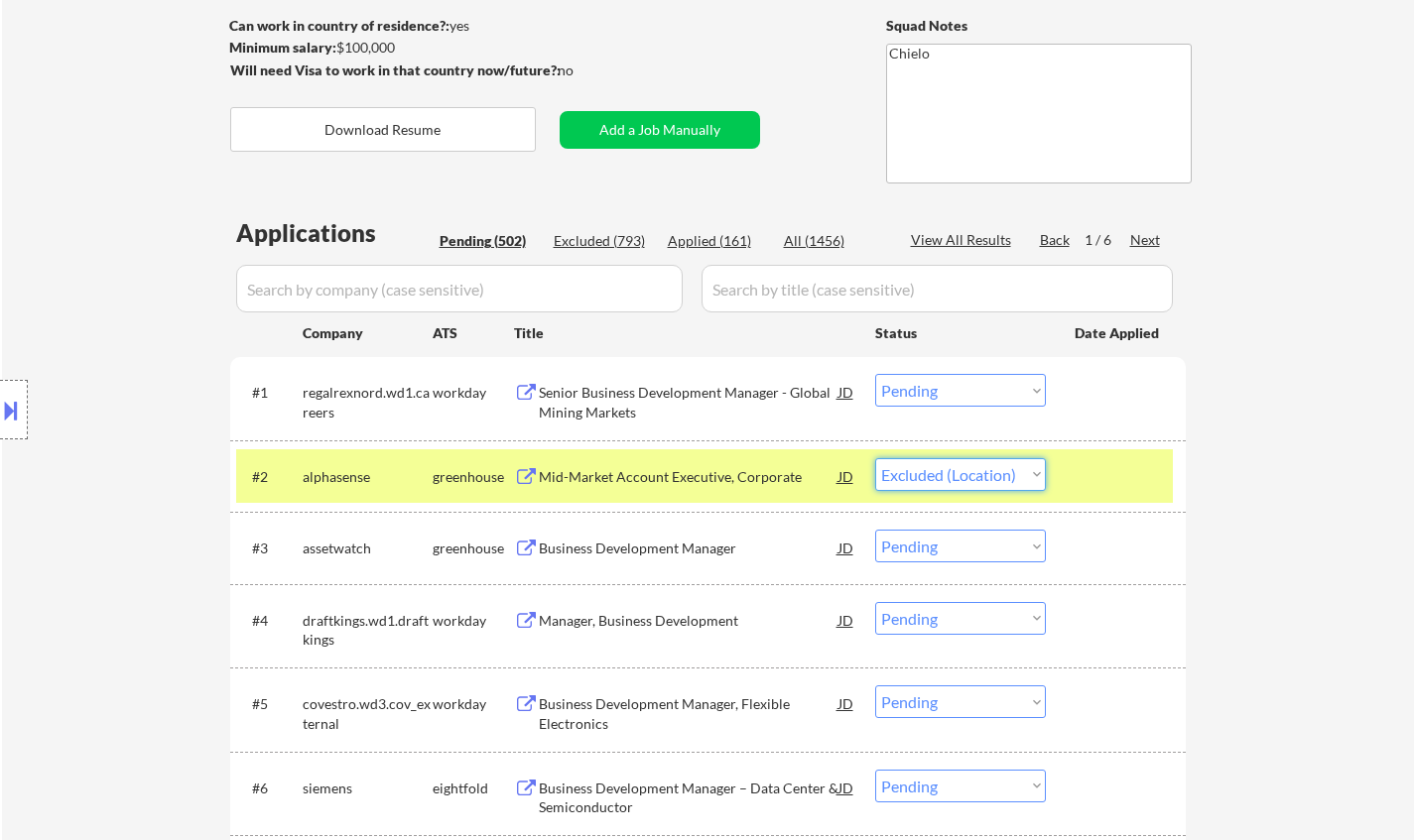 click on "Choose an option... Pending Applied Excluded (Questions) Excluded (Expired) Excluded (Location) Excluded (Bad Match) Excluded (Blocklist) Excluded (Salary) Excluded (Other)" at bounding box center [961, 474] 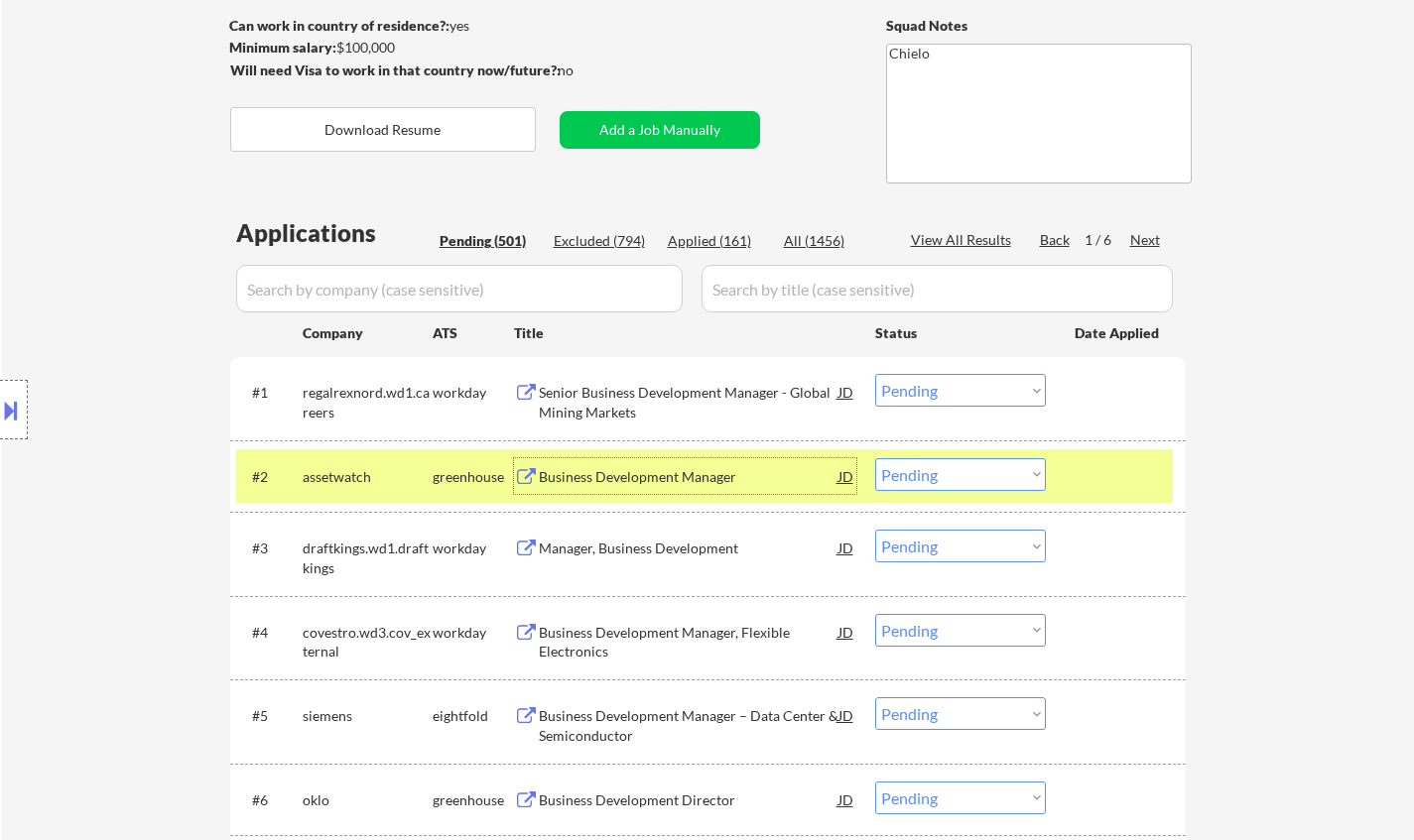 drag, startPoint x: 673, startPoint y: 464, endPoint x: 655, endPoint y: 450, distance: 22.803509 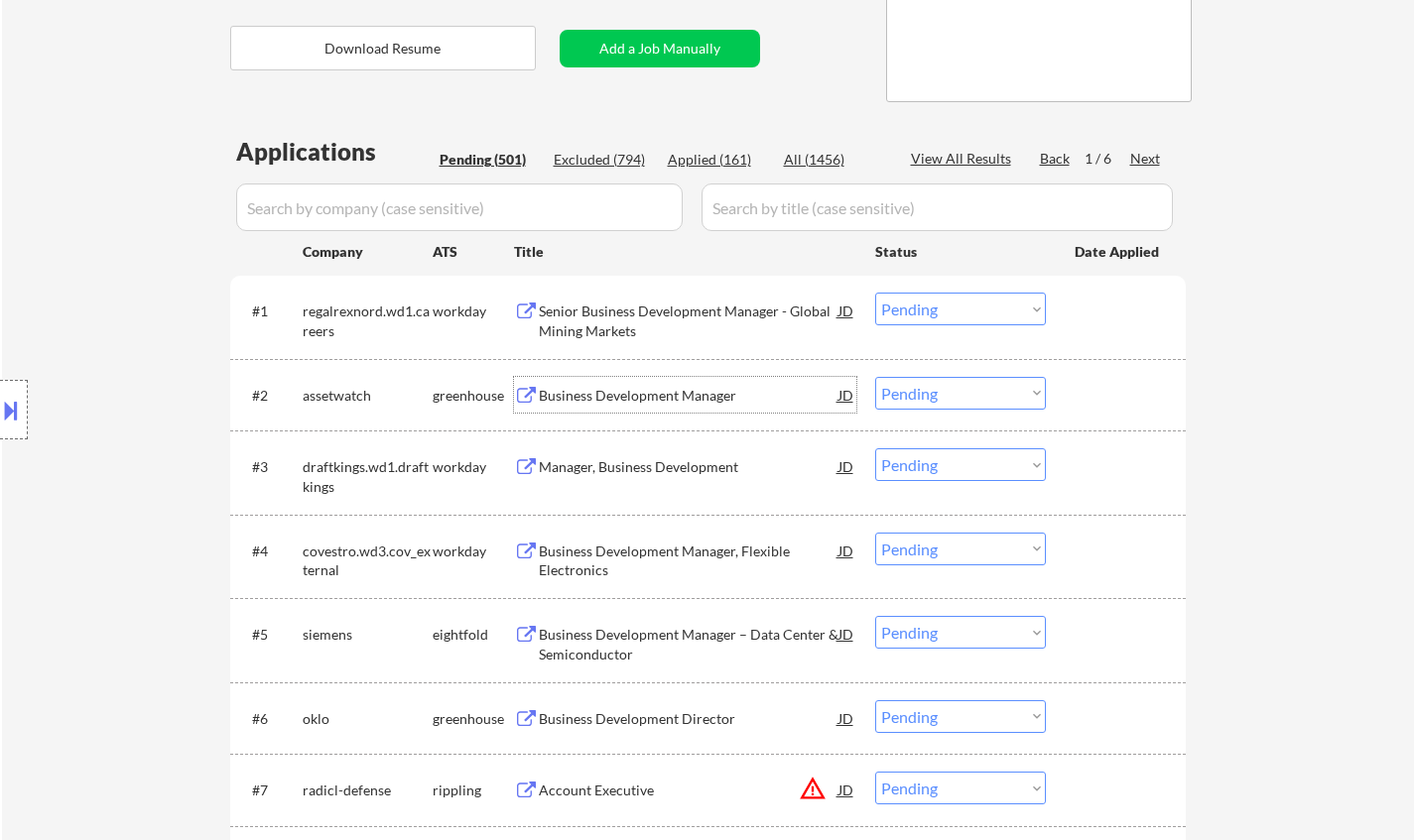scroll, scrollTop: 397, scrollLeft: 0, axis: vertical 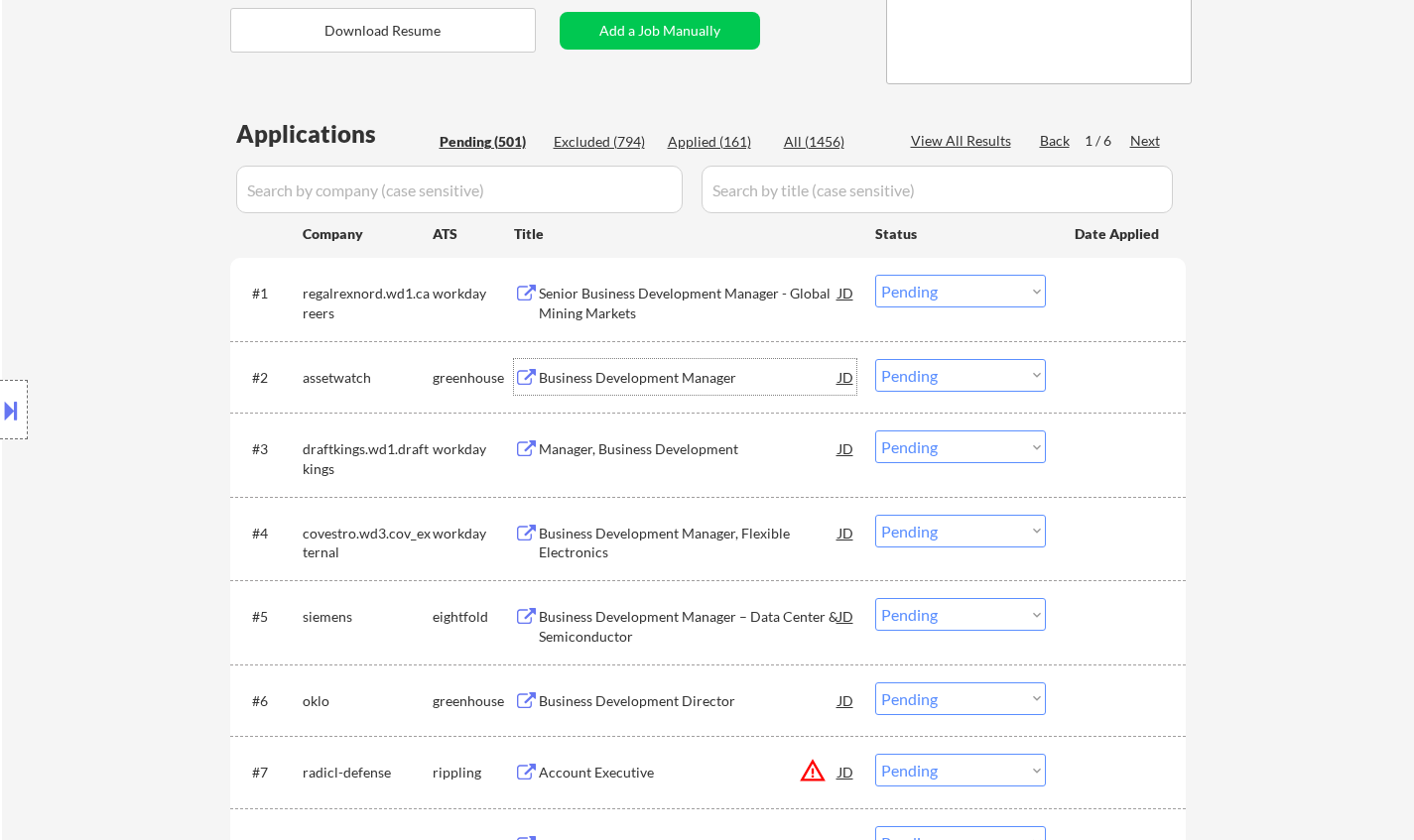 click on "Choose an option... Pending Applied Excluded (Questions) Excluded (Expired) Excluded (Location) Excluded (Bad Match) Excluded (Blocklist) Excluded (Salary) Excluded (Other)" at bounding box center [961, 375] 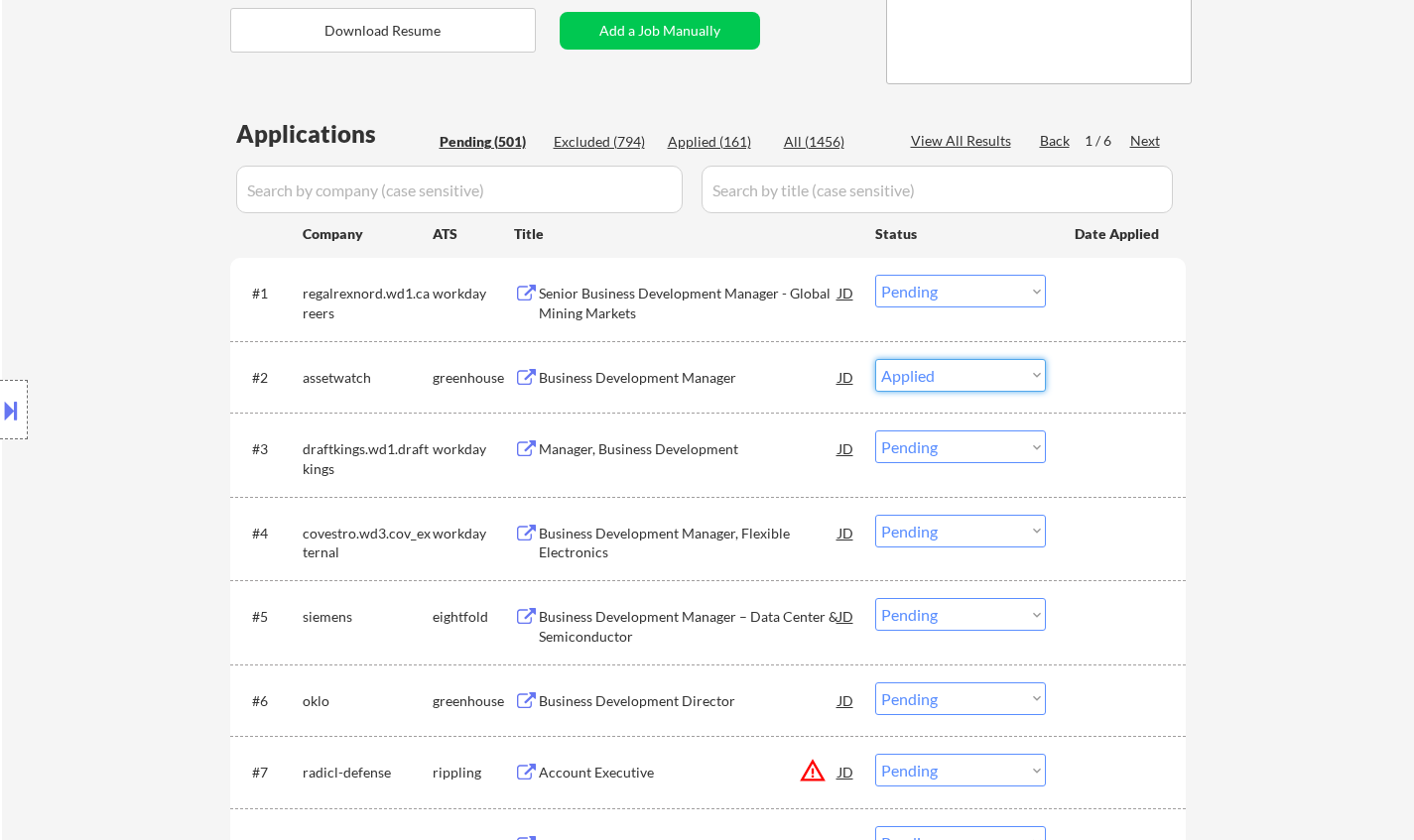 click on "Choose an option... Pending Applied Excluded (Questions) Excluded (Expired) Excluded (Location) Excluded (Bad Match) Excluded (Blocklist) Excluded (Salary) Excluded (Other)" at bounding box center [961, 375] 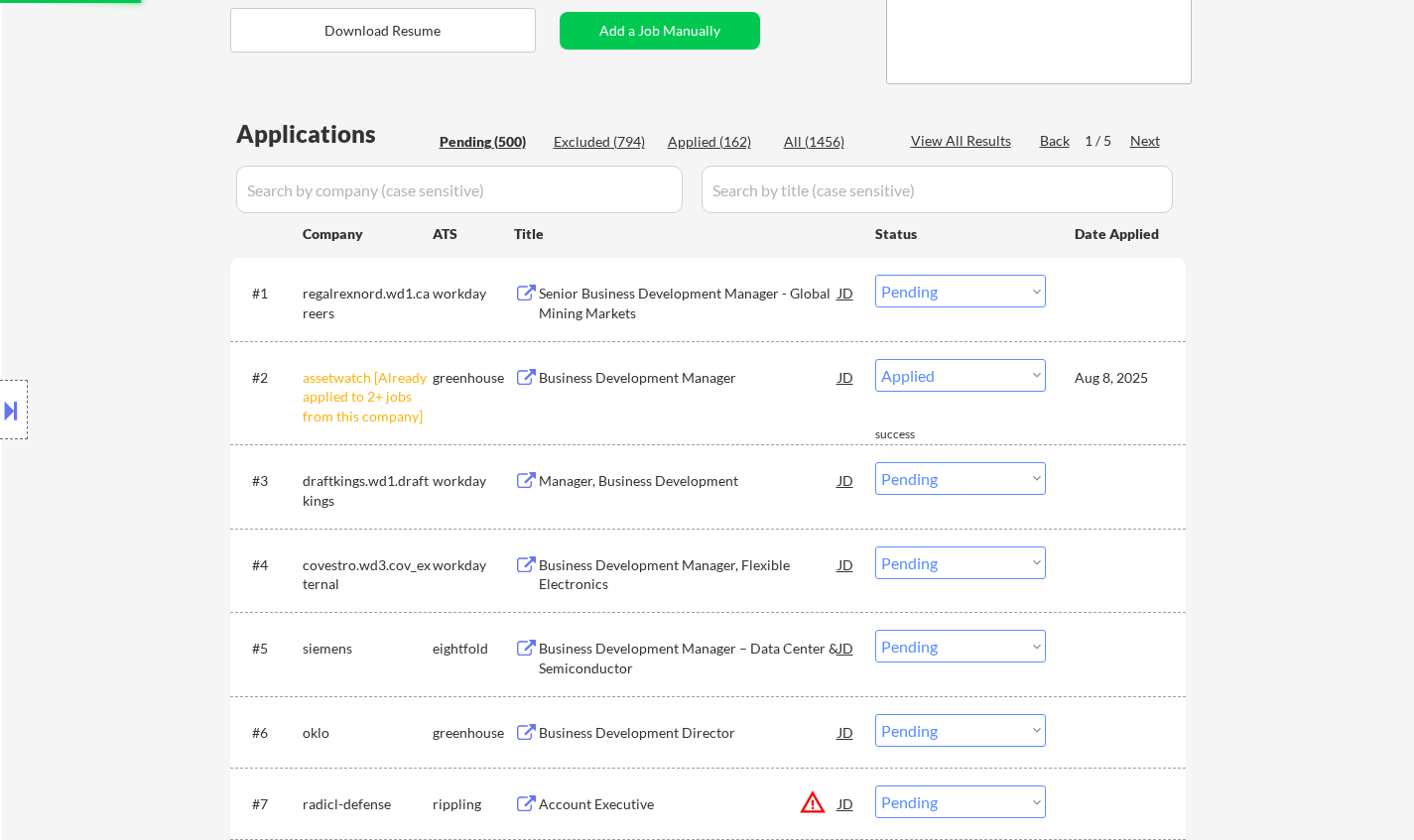 select on ""pending"" 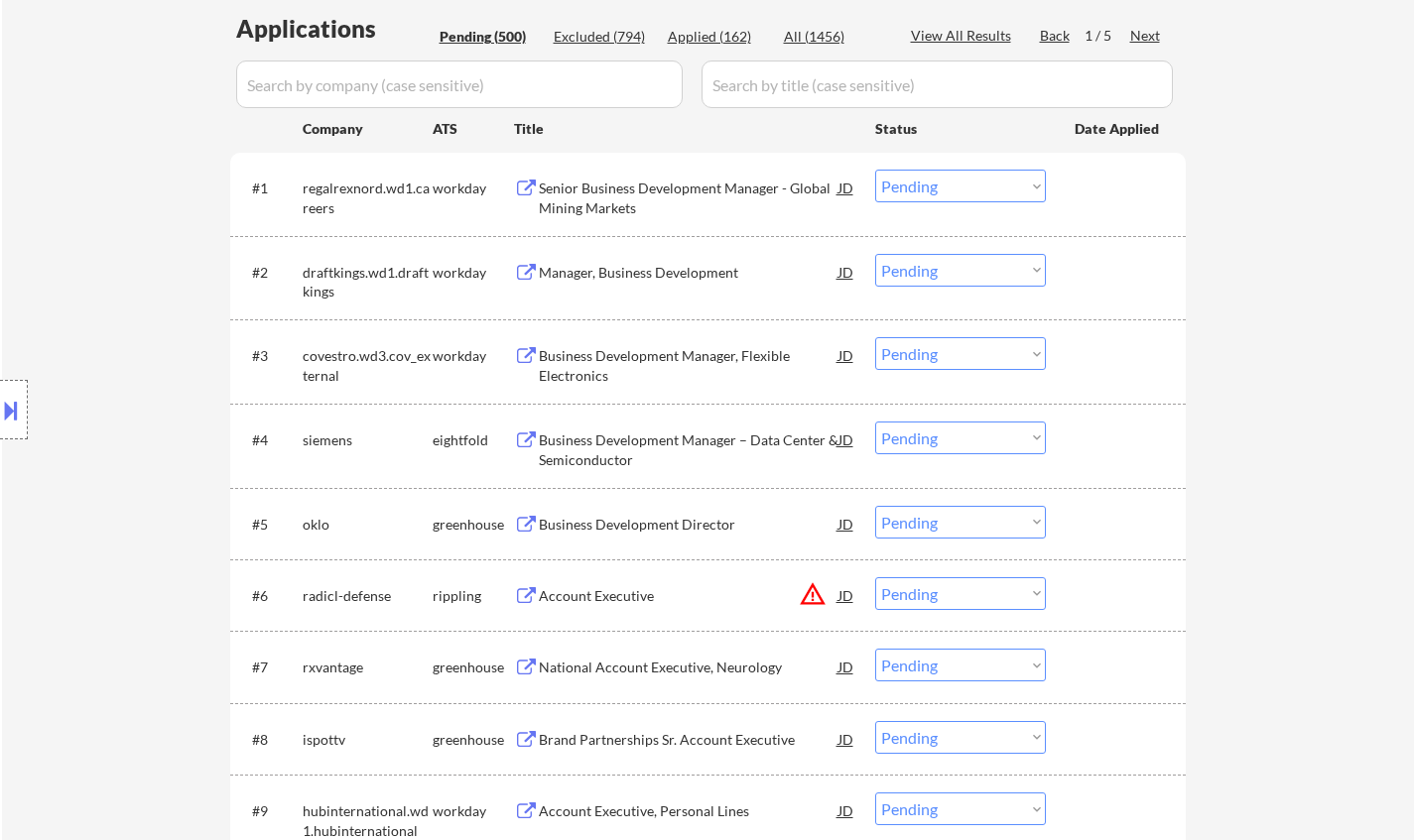 scroll, scrollTop: 595, scrollLeft: 0, axis: vertical 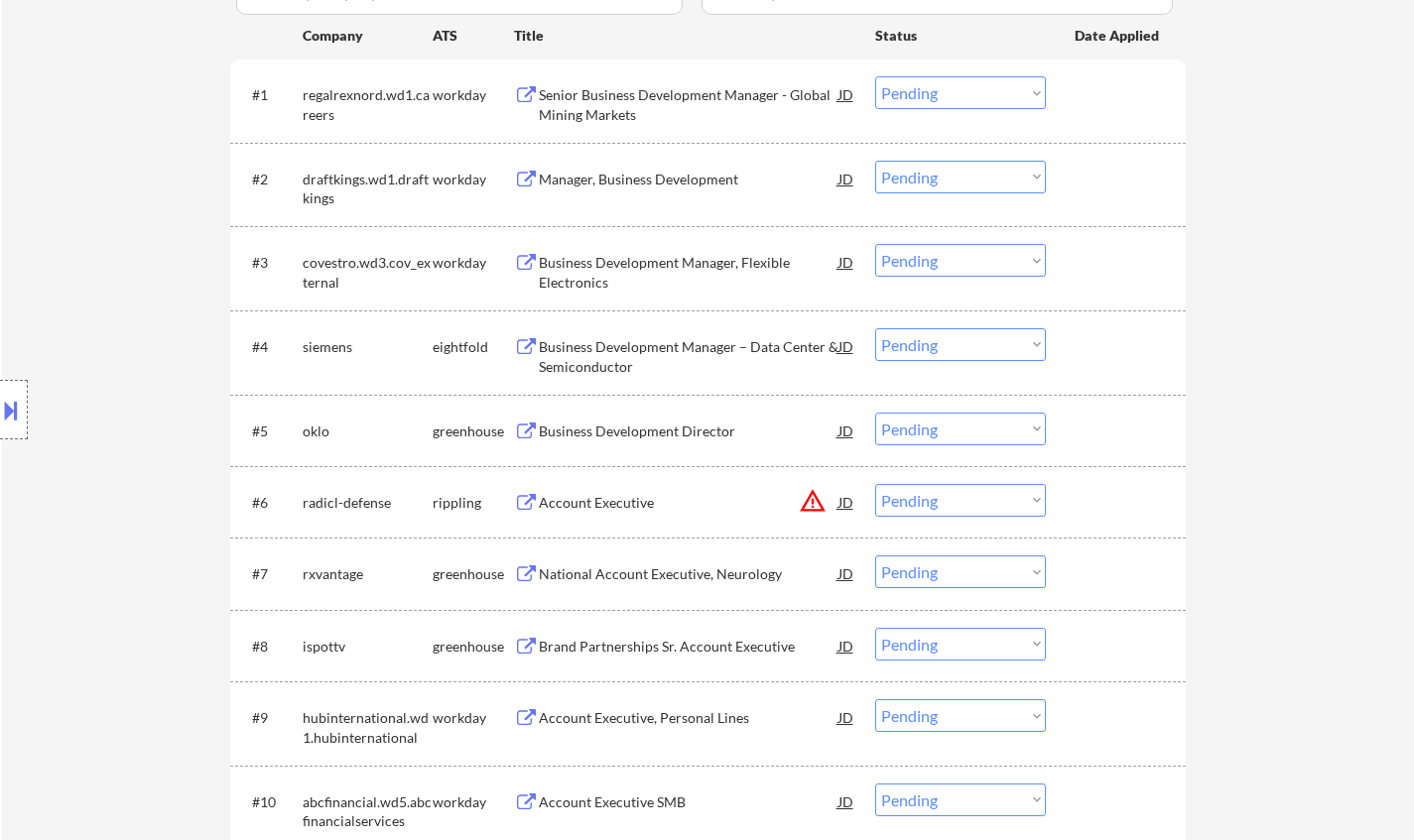 click on "Business Development Director" at bounding box center (689, 430) 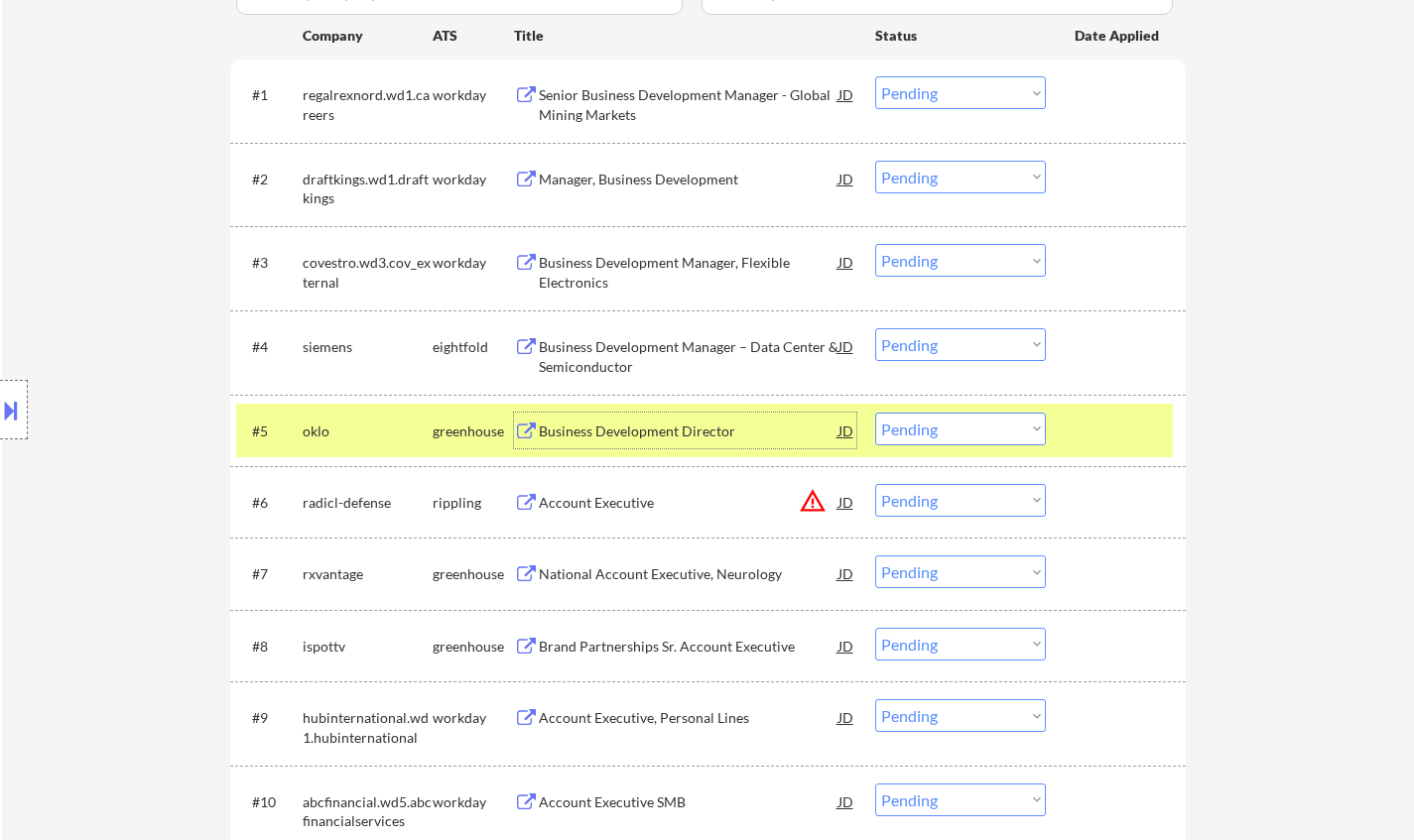 drag, startPoint x: 999, startPoint y: 434, endPoint x: 1007, endPoint y: 442, distance: 11.313708 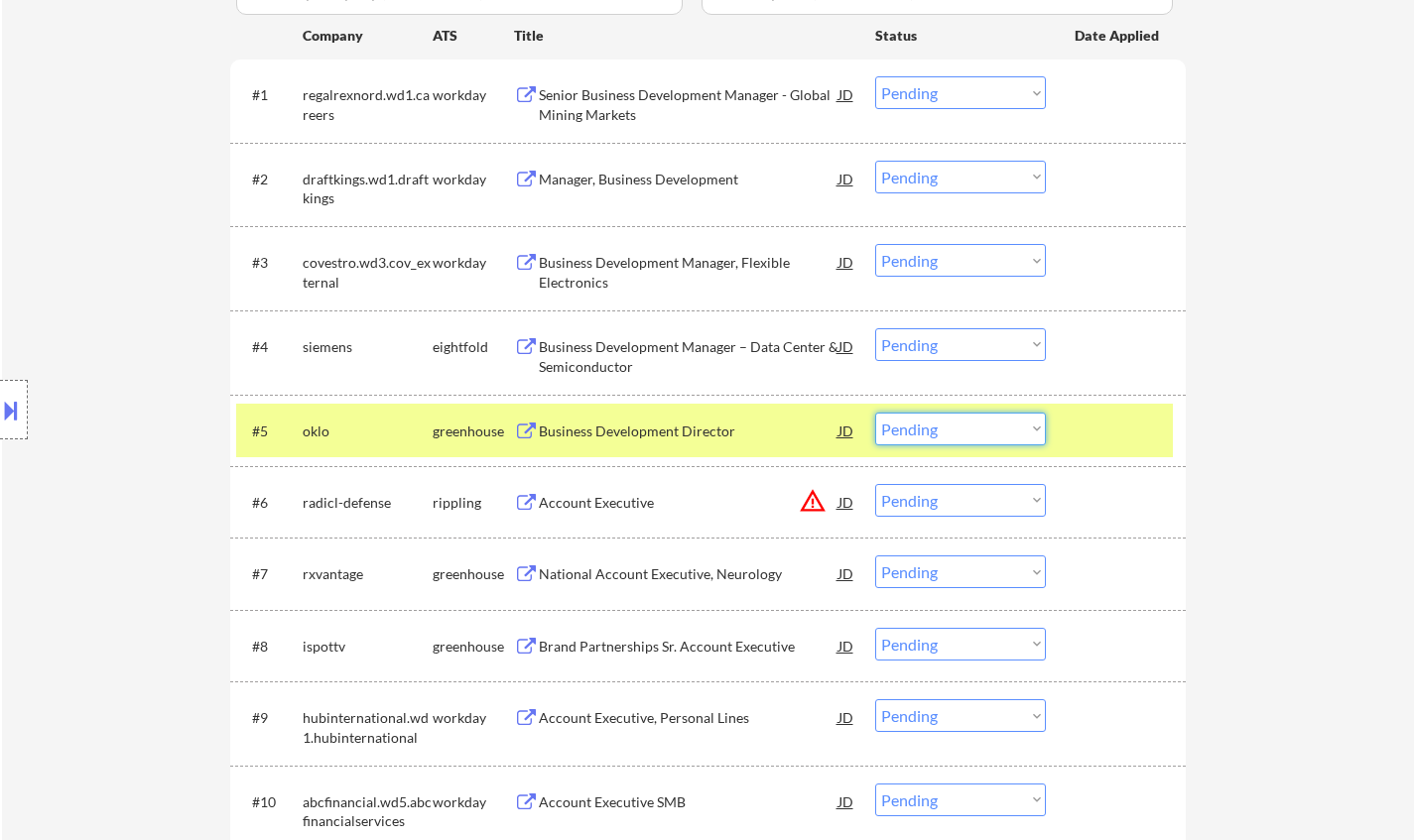 click on "Choose an option... Pending Applied Excluded (Questions) Excluded (Expired) Excluded (Location) Excluded (Bad Match) Excluded (Blocklist) Excluded (Salary) Excluded (Other)" at bounding box center [961, 428] 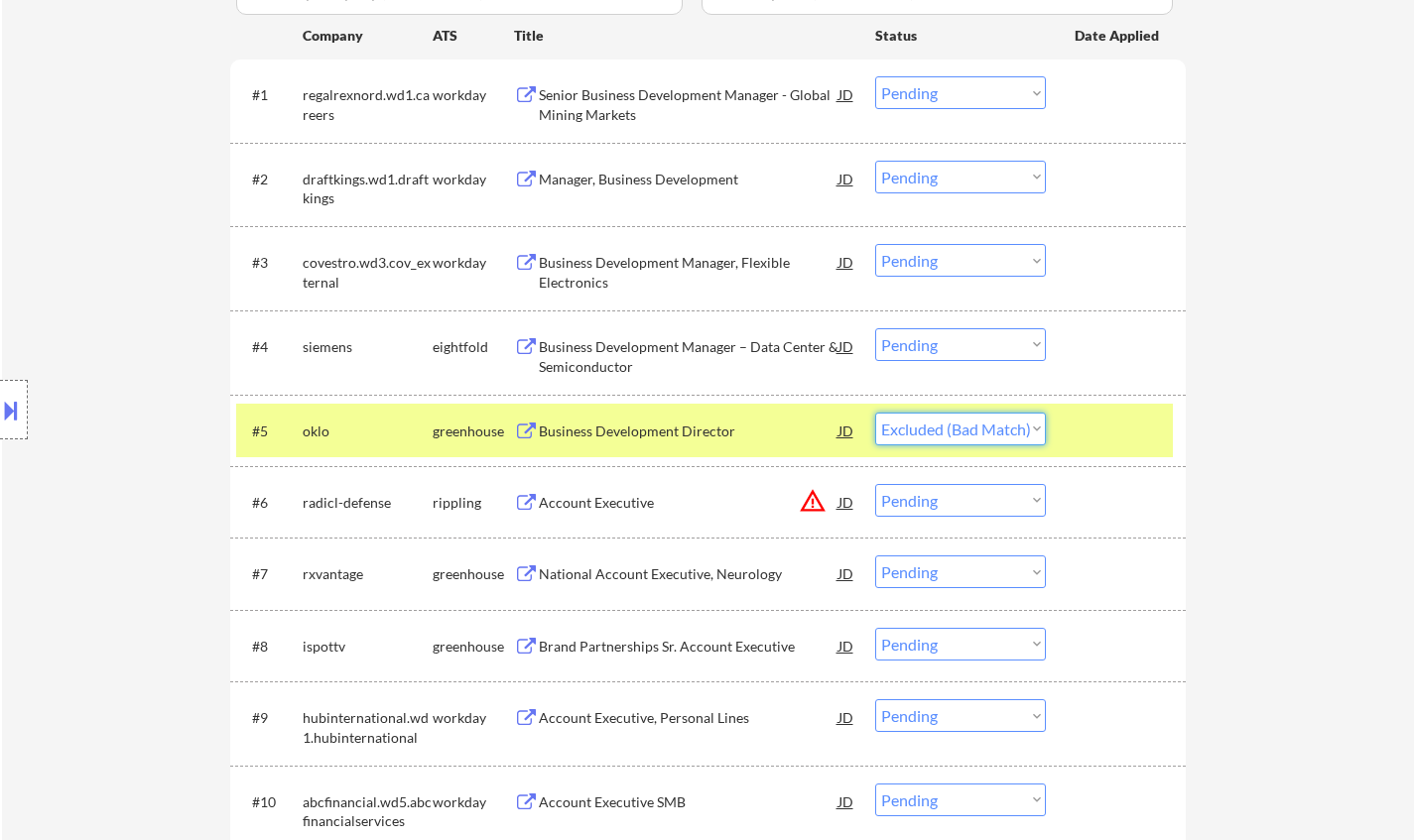 click on "Choose an option... Pending Applied Excluded (Questions) Excluded (Expired) Excluded (Location) Excluded (Bad Match) Excluded (Blocklist) Excluded (Salary) Excluded (Other)" at bounding box center (961, 428) 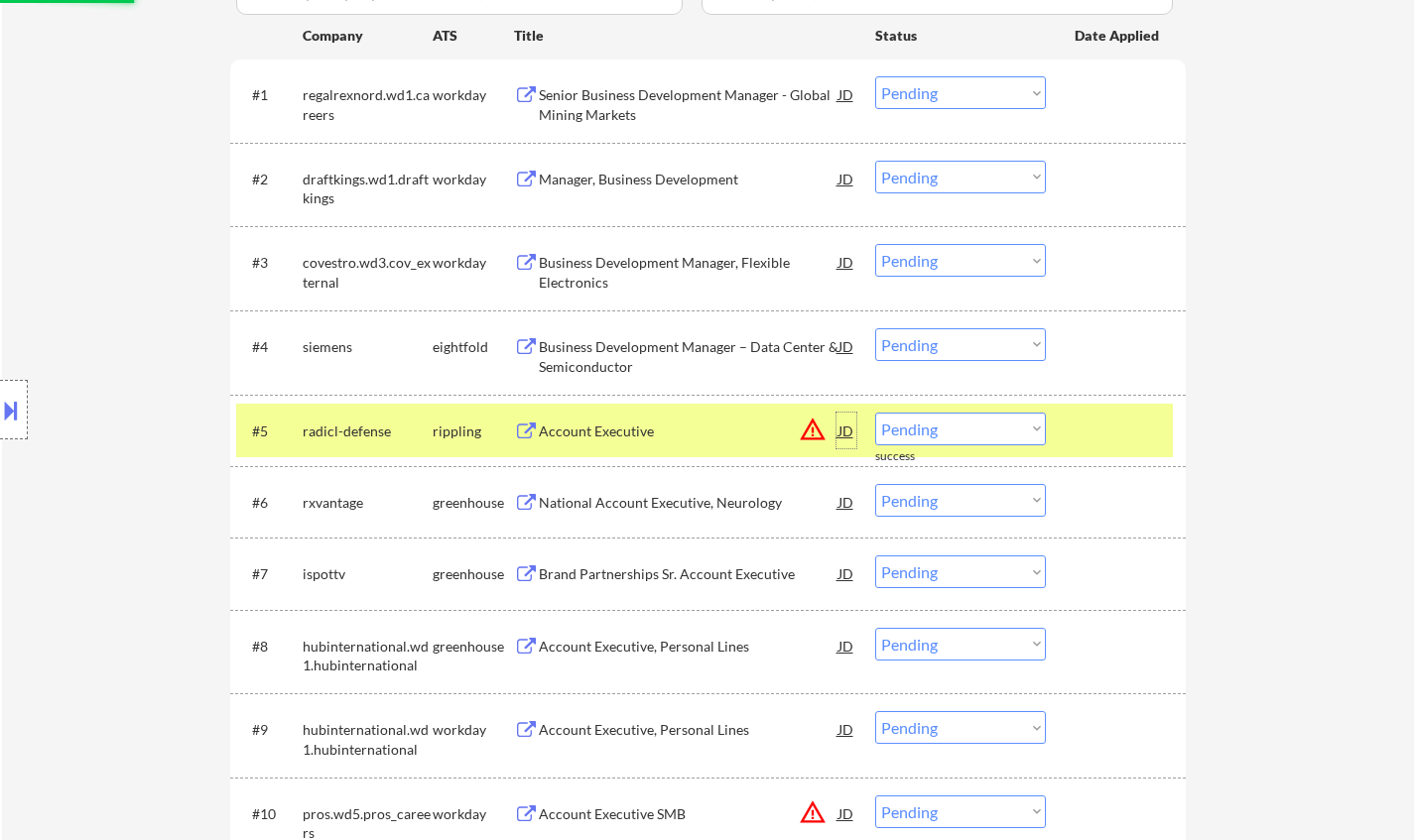 click on "JD" at bounding box center (846, 430) 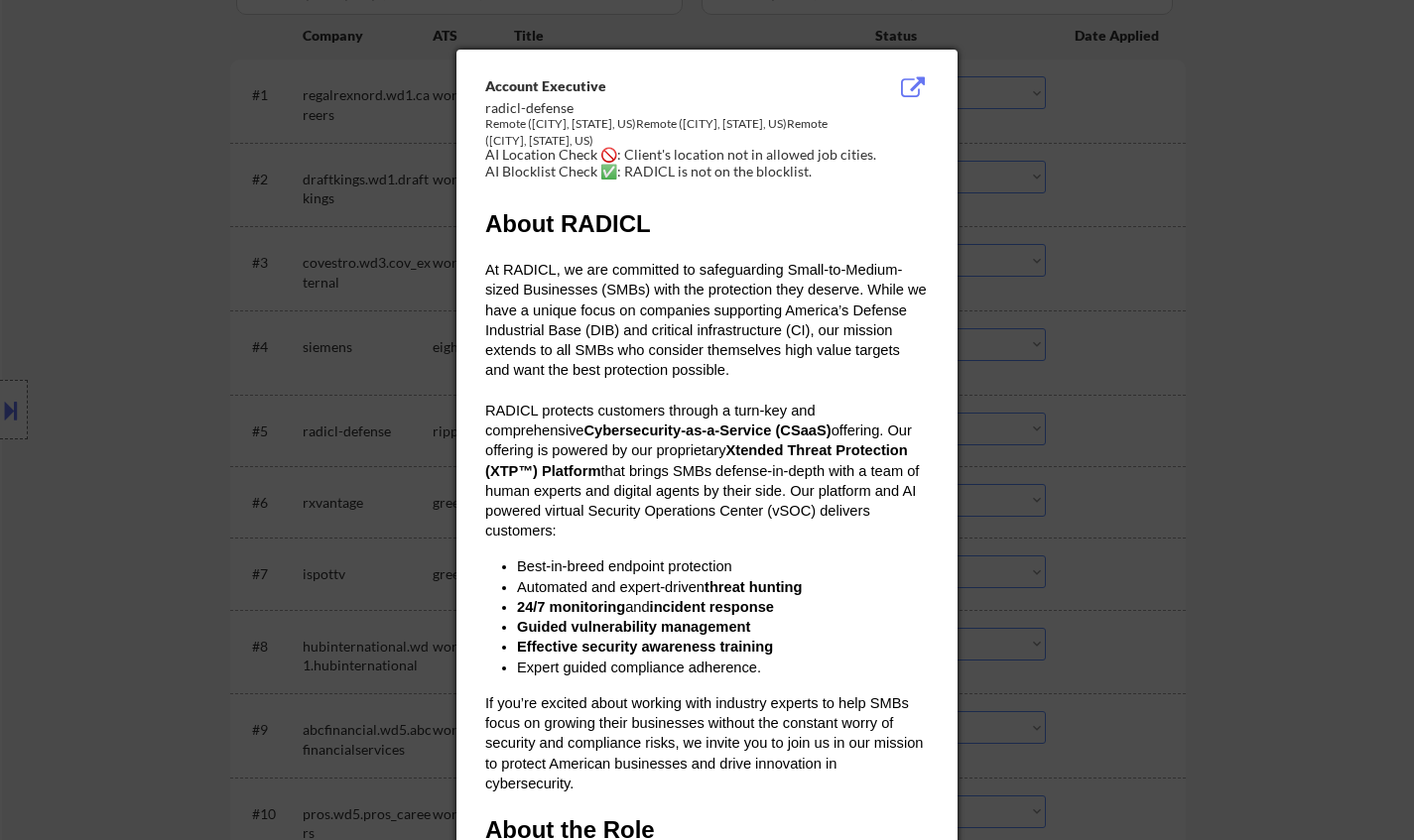 click at bounding box center [707, 420] 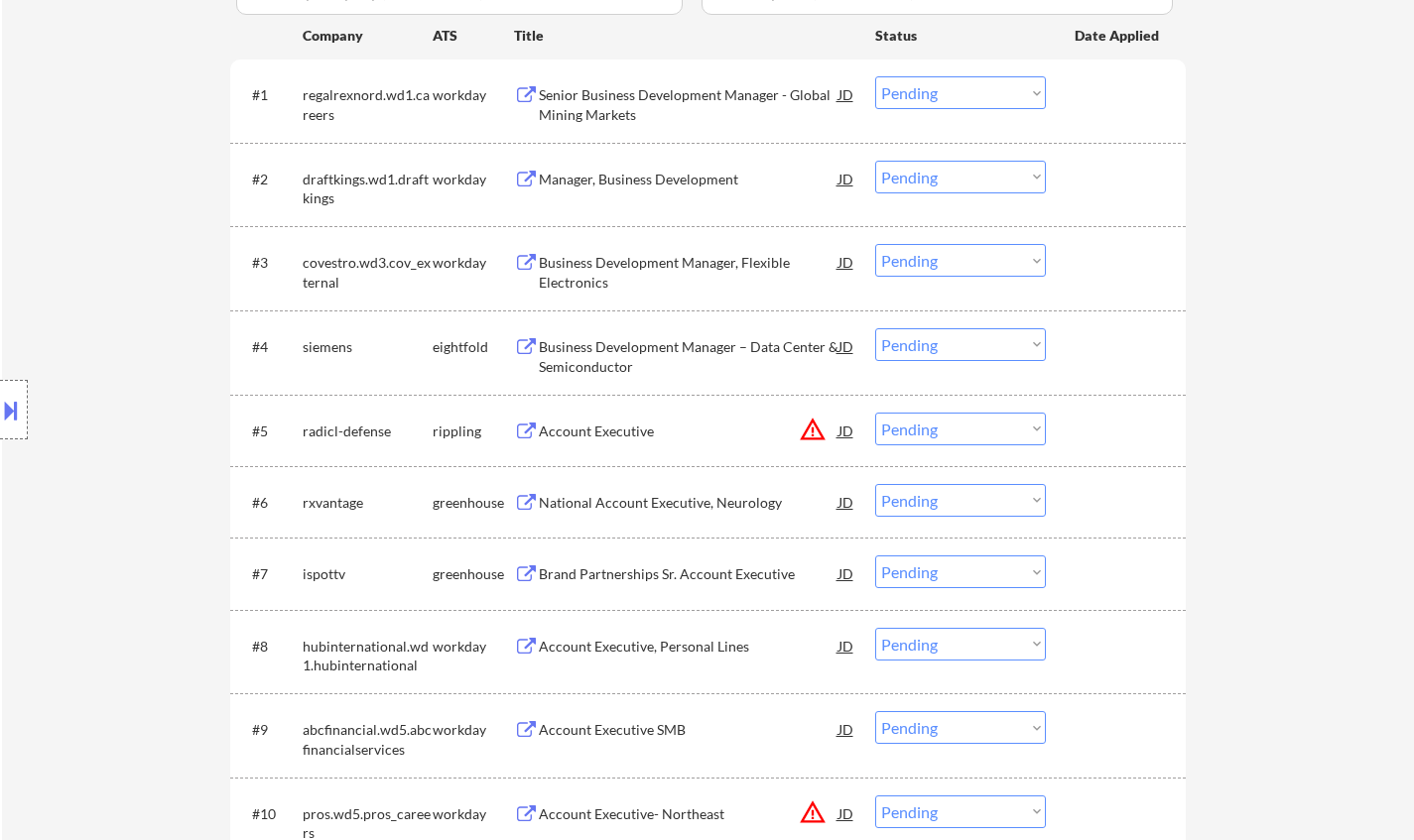 click on "Choose an option... Pending Applied Excluded (Questions) Excluded (Expired) Excluded (Location) Excluded (Bad Match) Excluded (Blocklist) Excluded (Salary) Excluded (Other)" at bounding box center (961, 428) 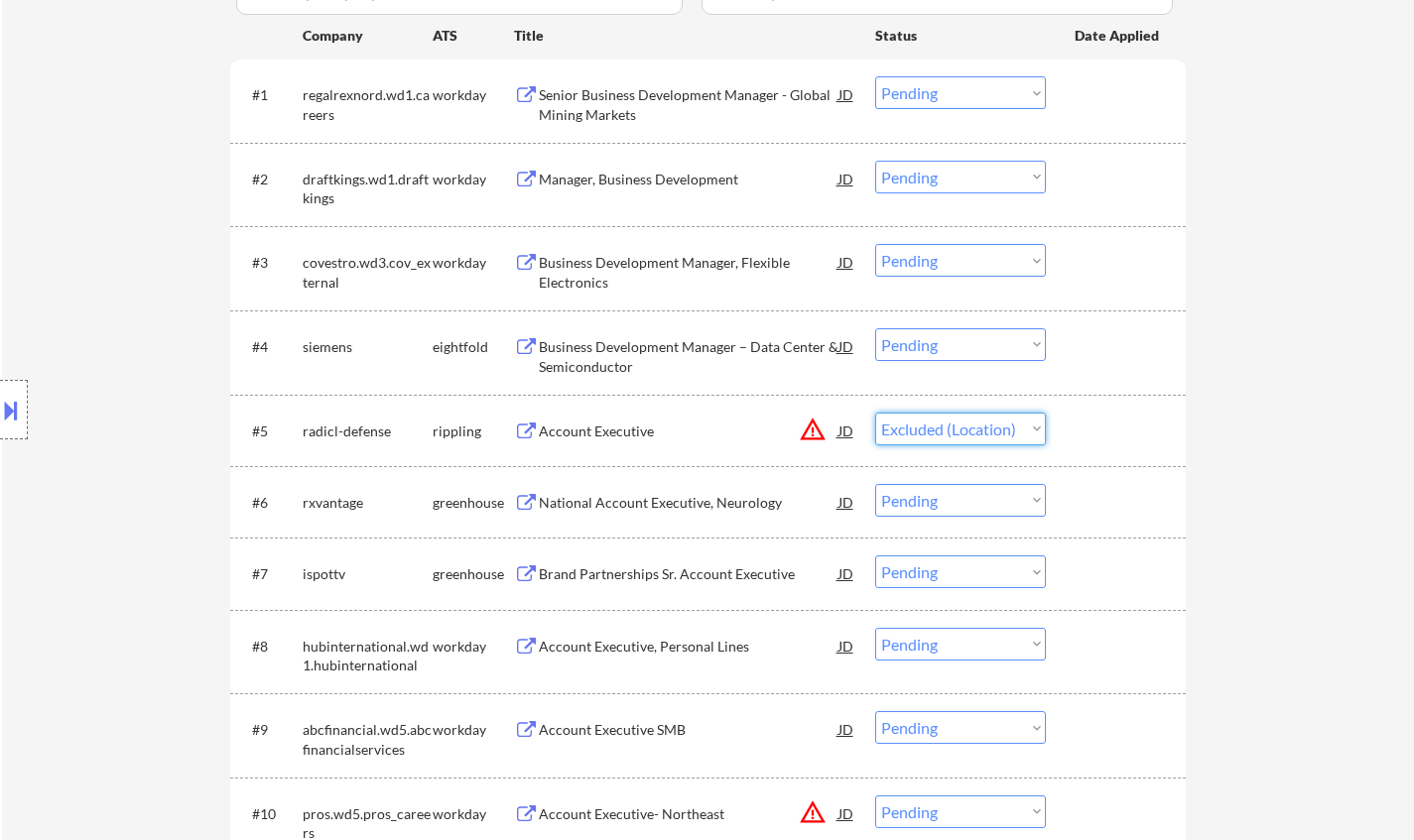 click on "Choose an option... Pending Applied Excluded (Questions) Excluded (Expired) Excluded (Location) Excluded (Bad Match) Excluded (Blocklist) Excluded (Salary) Excluded (Other)" at bounding box center (961, 428) 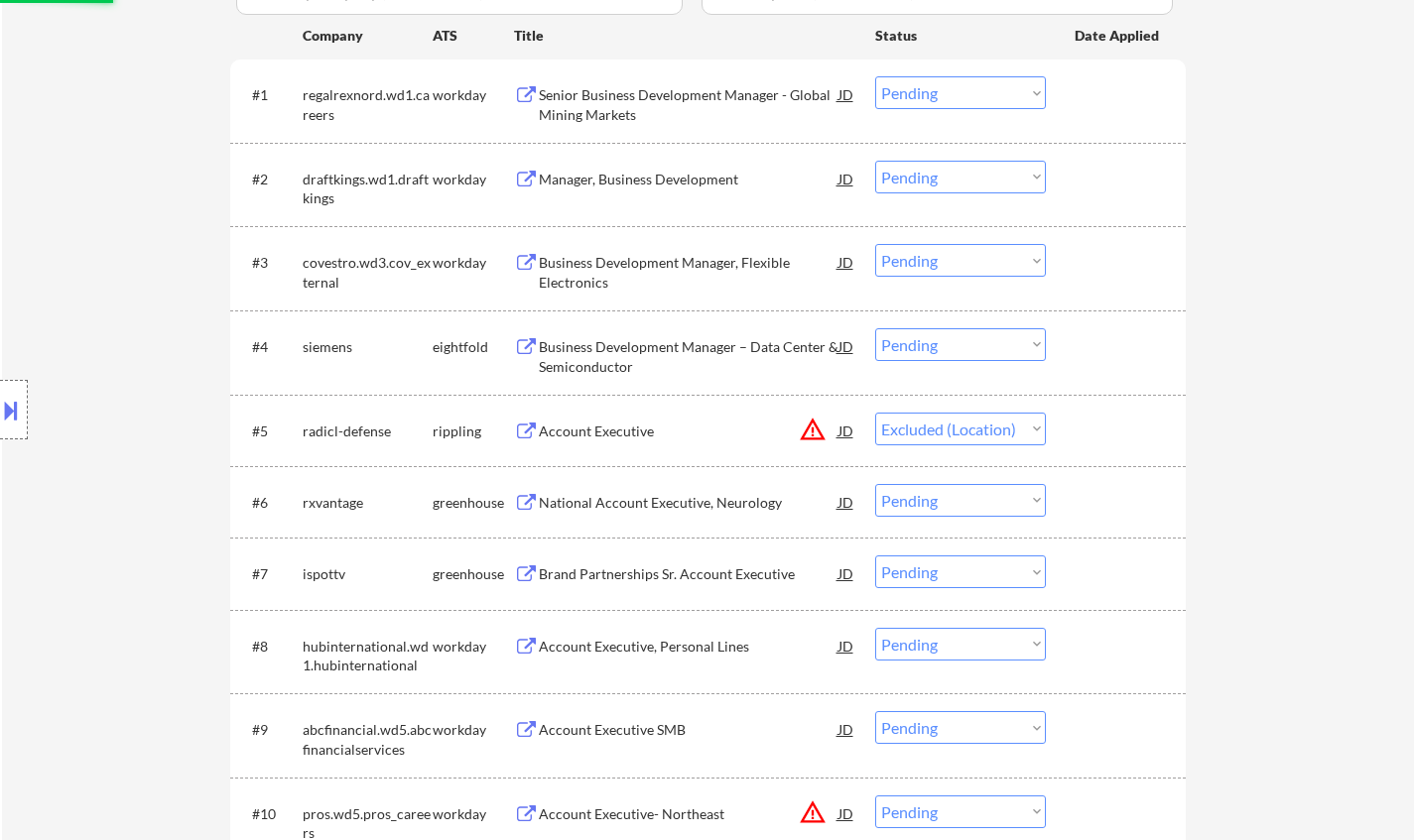 click at bounding box center [11, 410] 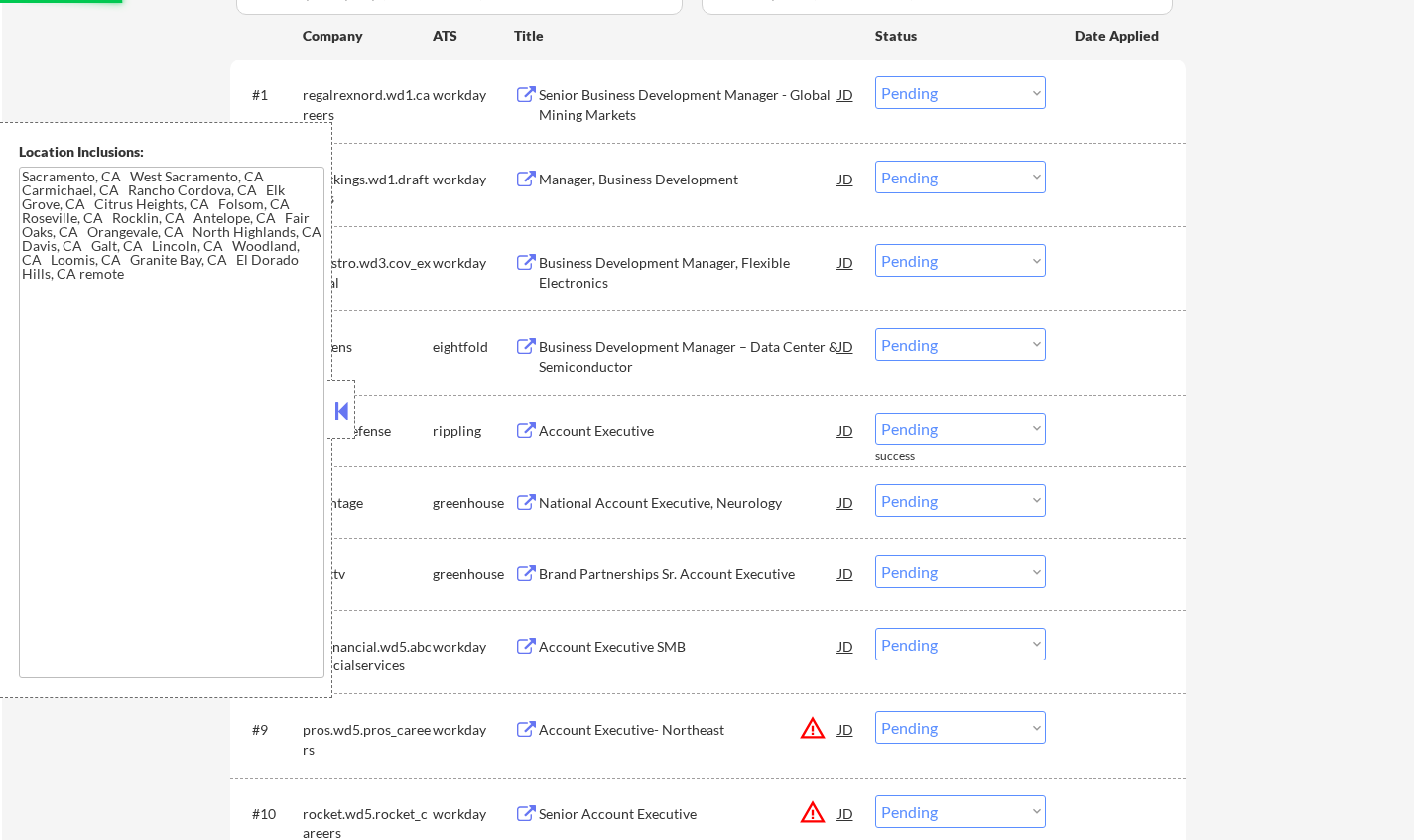 click at bounding box center (341, 411) 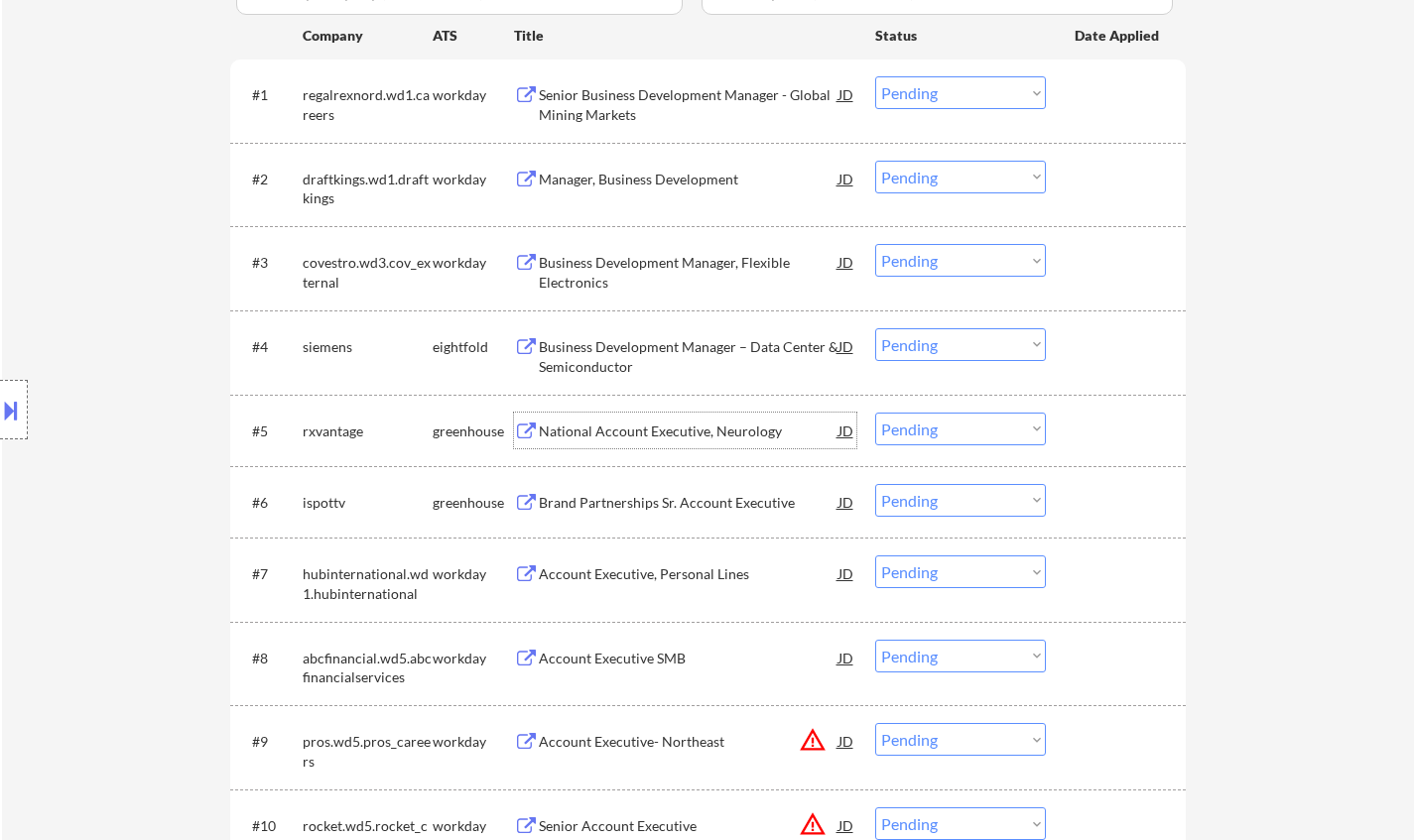 click on "National Account Executive, Neurology" at bounding box center (689, 431) 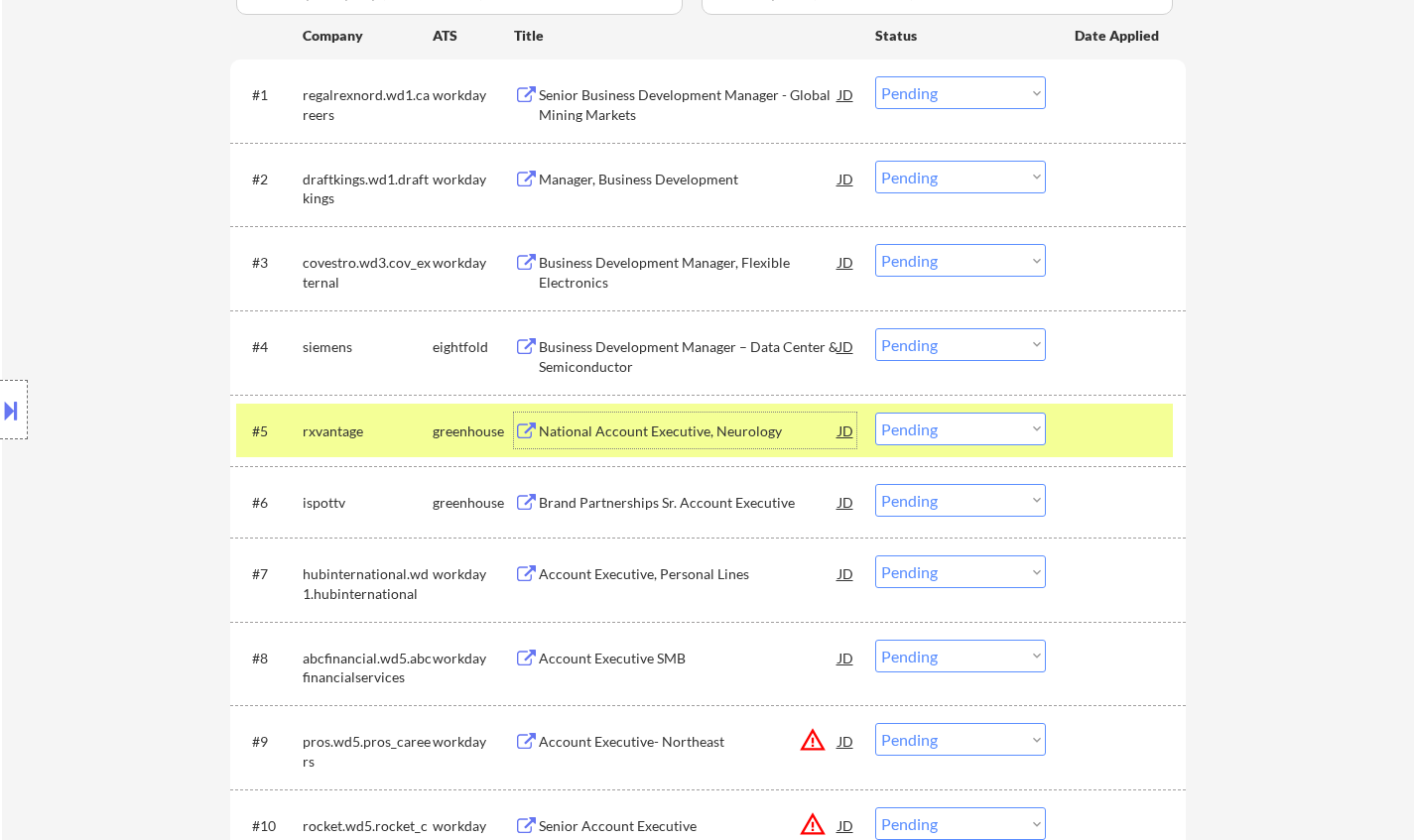 drag, startPoint x: 994, startPoint y: 430, endPoint x: 999, endPoint y: 442, distance: 13 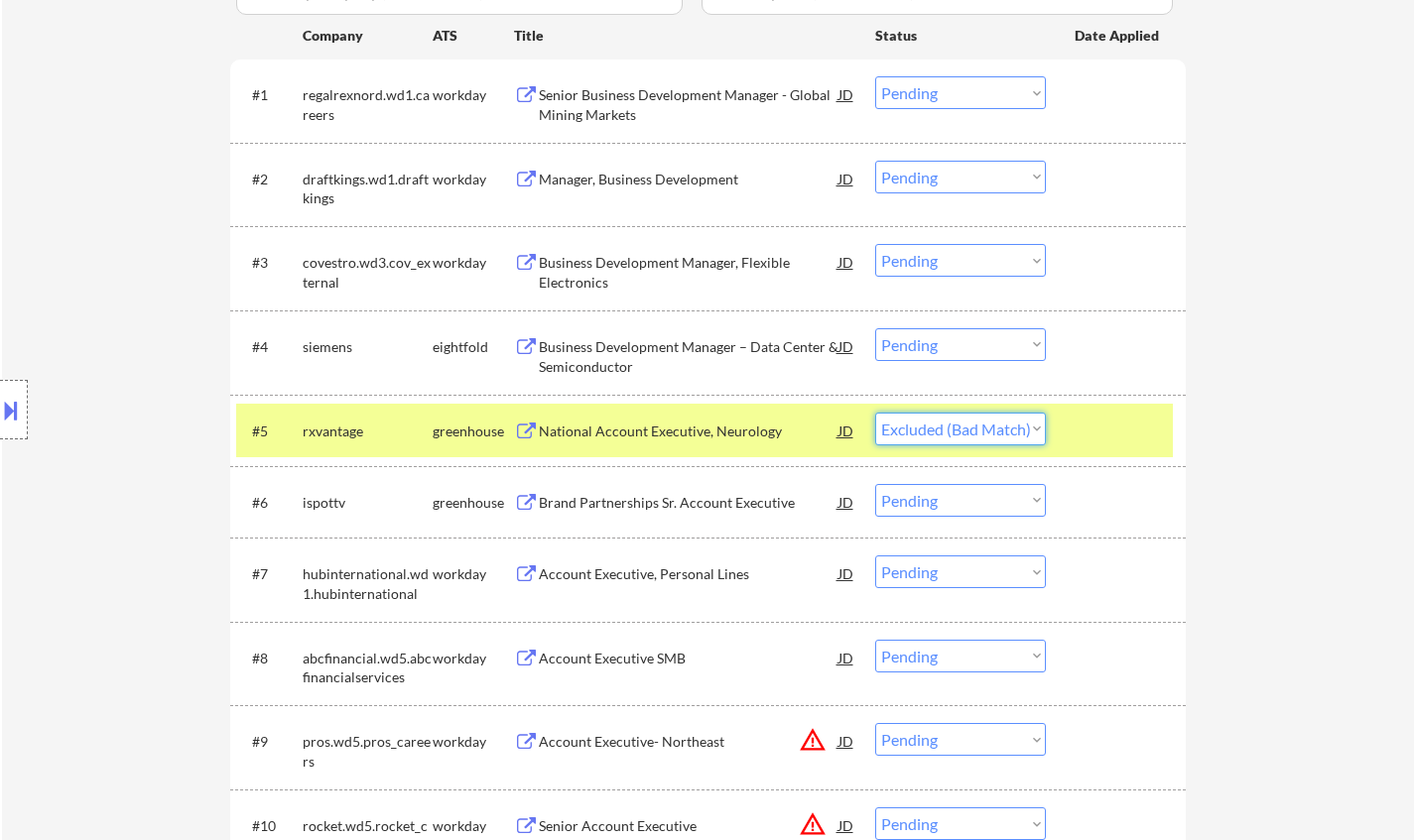 click on "Choose an option... Pending Applied Excluded (Questions) Excluded (Expired) Excluded (Location) Excluded (Bad Match) Excluded (Blocklist) Excluded (Salary) Excluded (Other)" at bounding box center (961, 428) 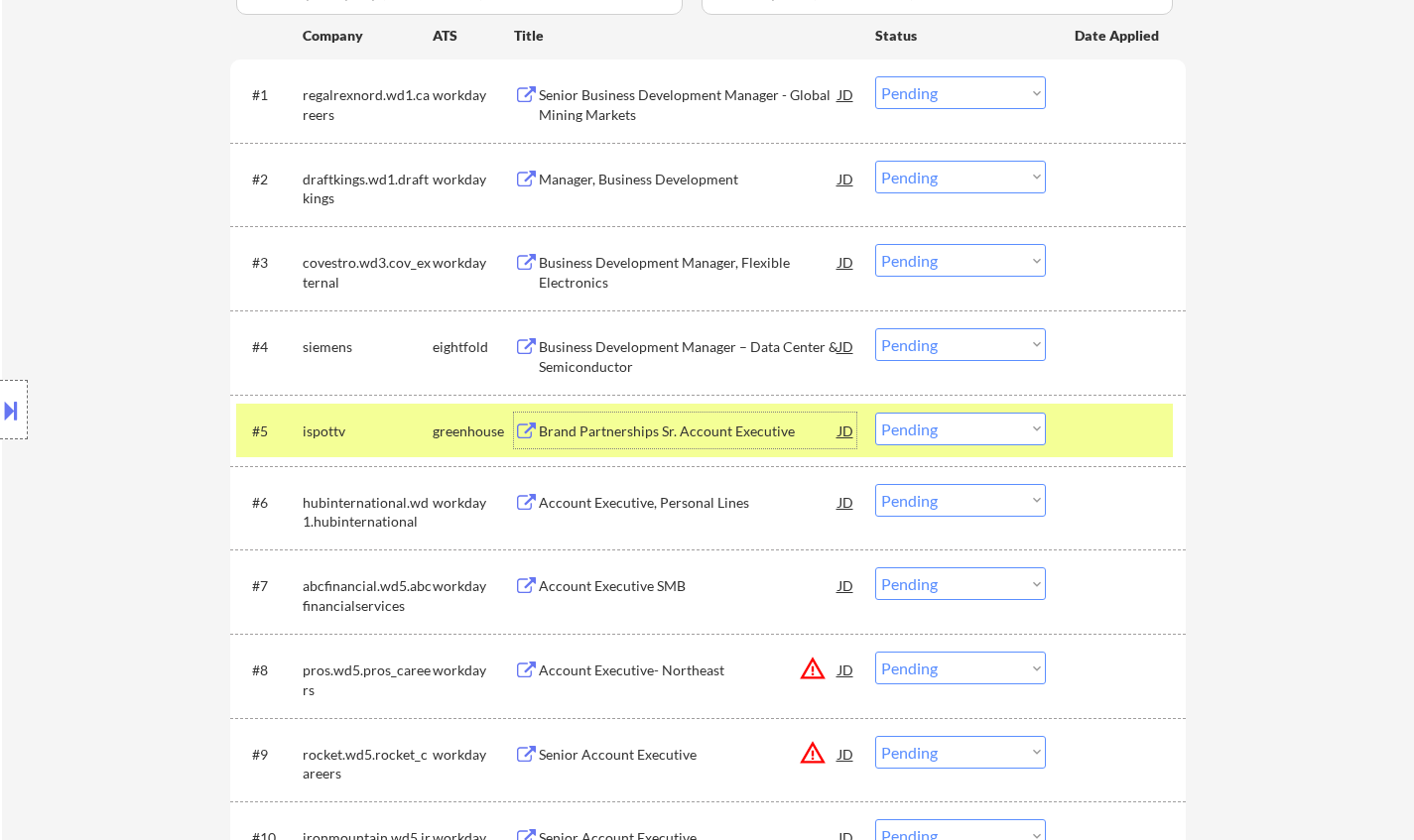 click on "Brand Partnerships Sr. Account Executive" at bounding box center [689, 431] 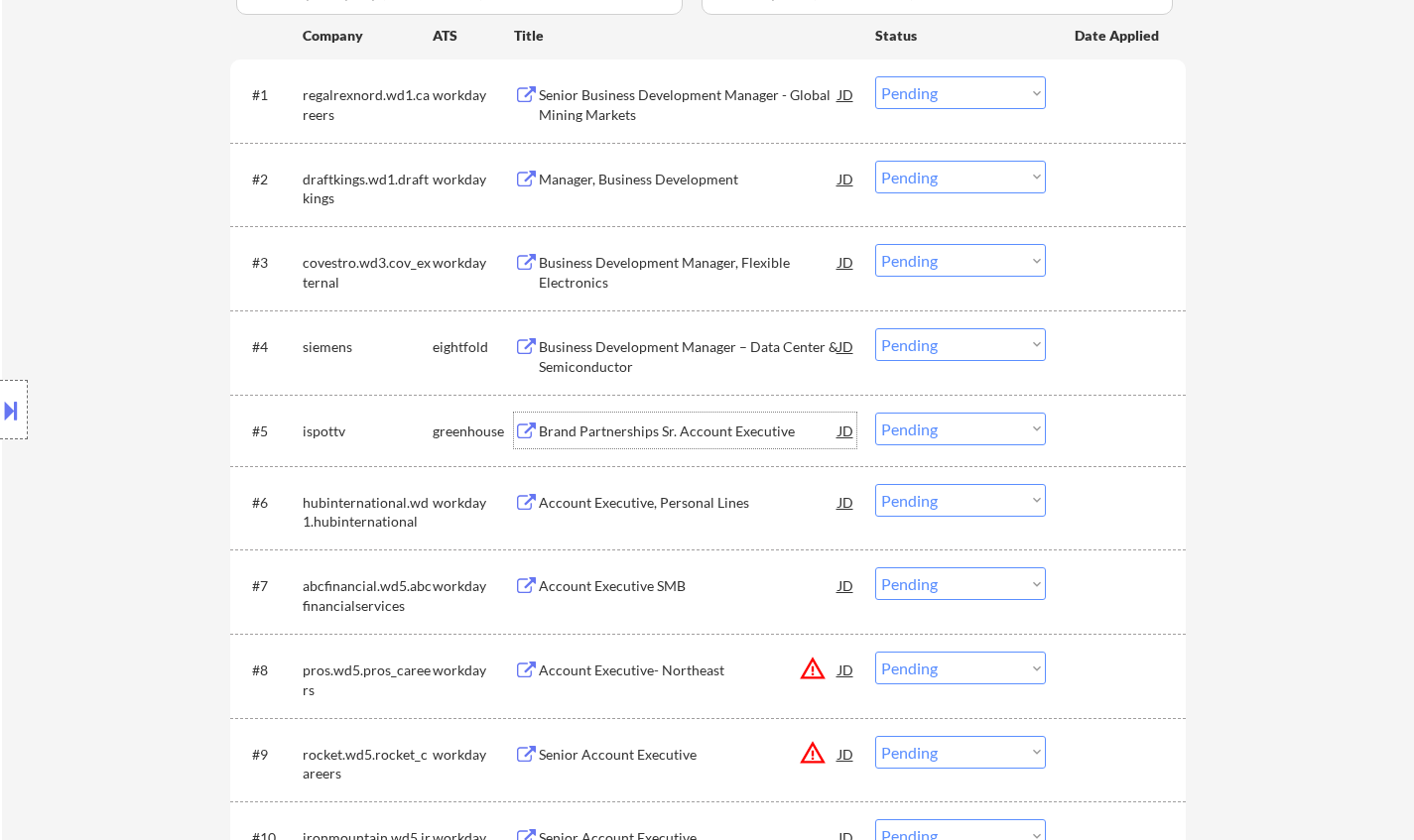 click on "Choose an option... Pending Applied Excluded (Questions) Excluded (Expired) Excluded (Location) Excluded (Bad Match) Excluded (Blocklist) Excluded (Salary) Excluded (Other)" at bounding box center [961, 428] 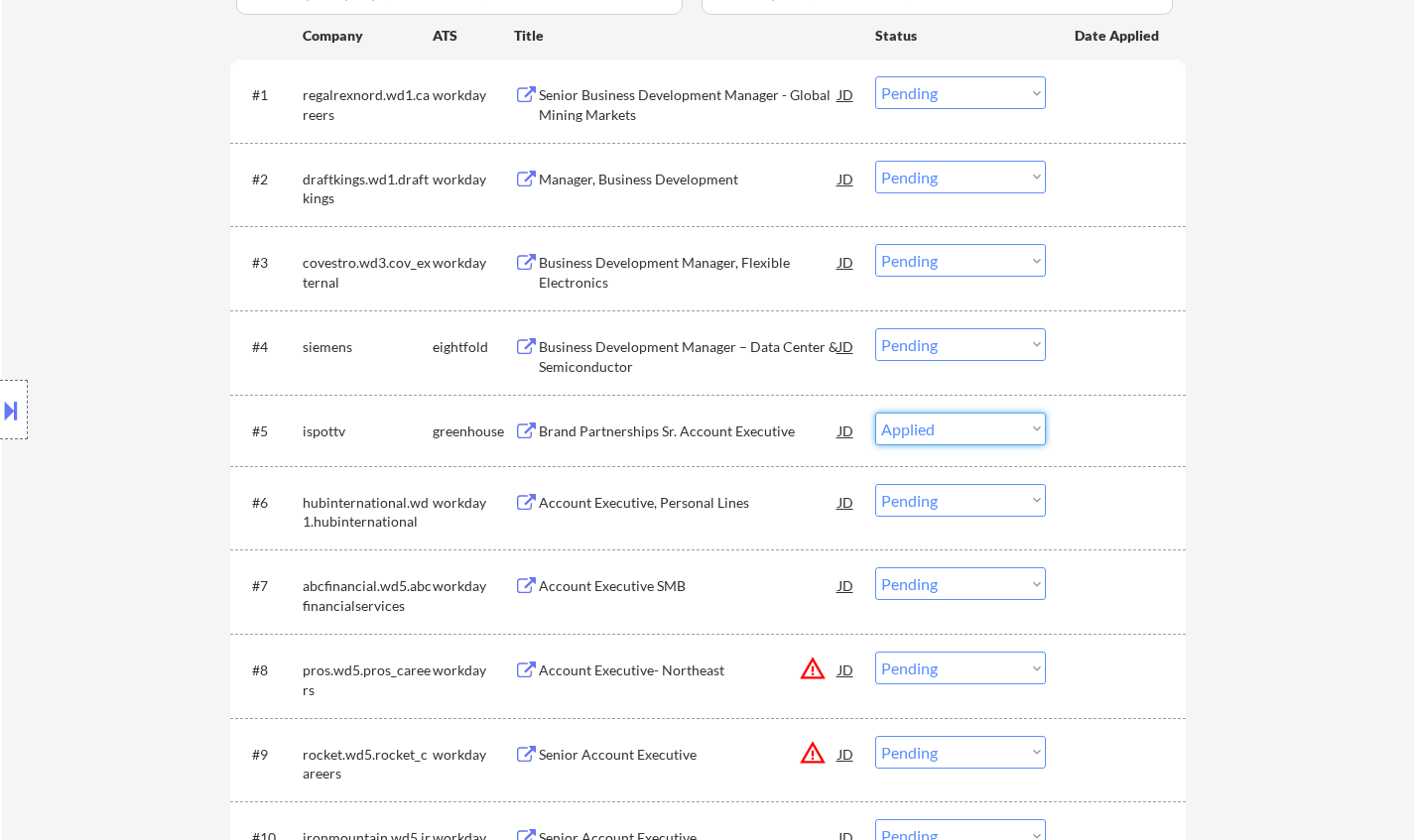 click on "Choose an option... Pending Applied Excluded (Questions) Excluded (Expired) Excluded (Location) Excluded (Bad Match) Excluded (Blocklist) Excluded (Salary) Excluded (Other)" at bounding box center [961, 428] 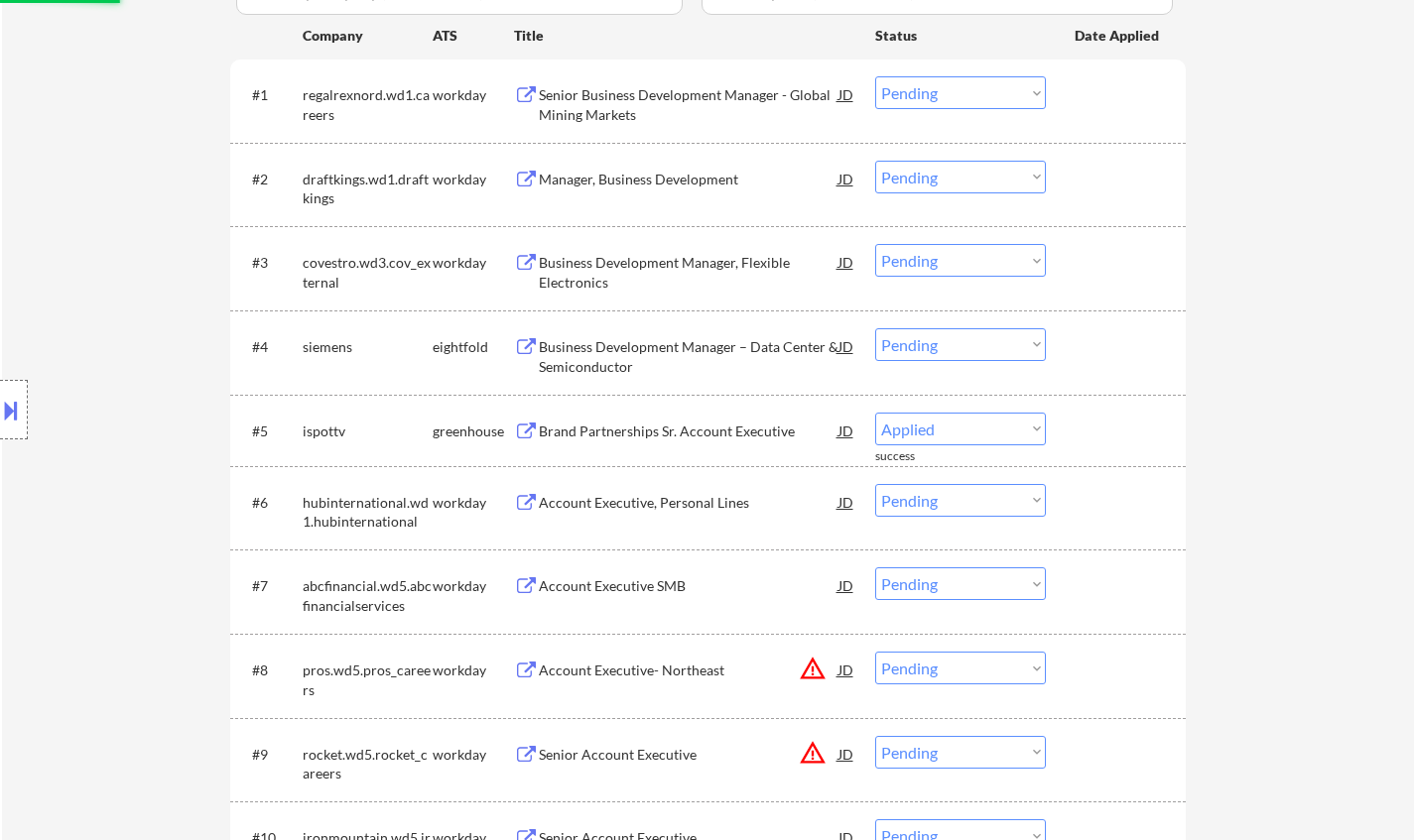 select on ""pending"" 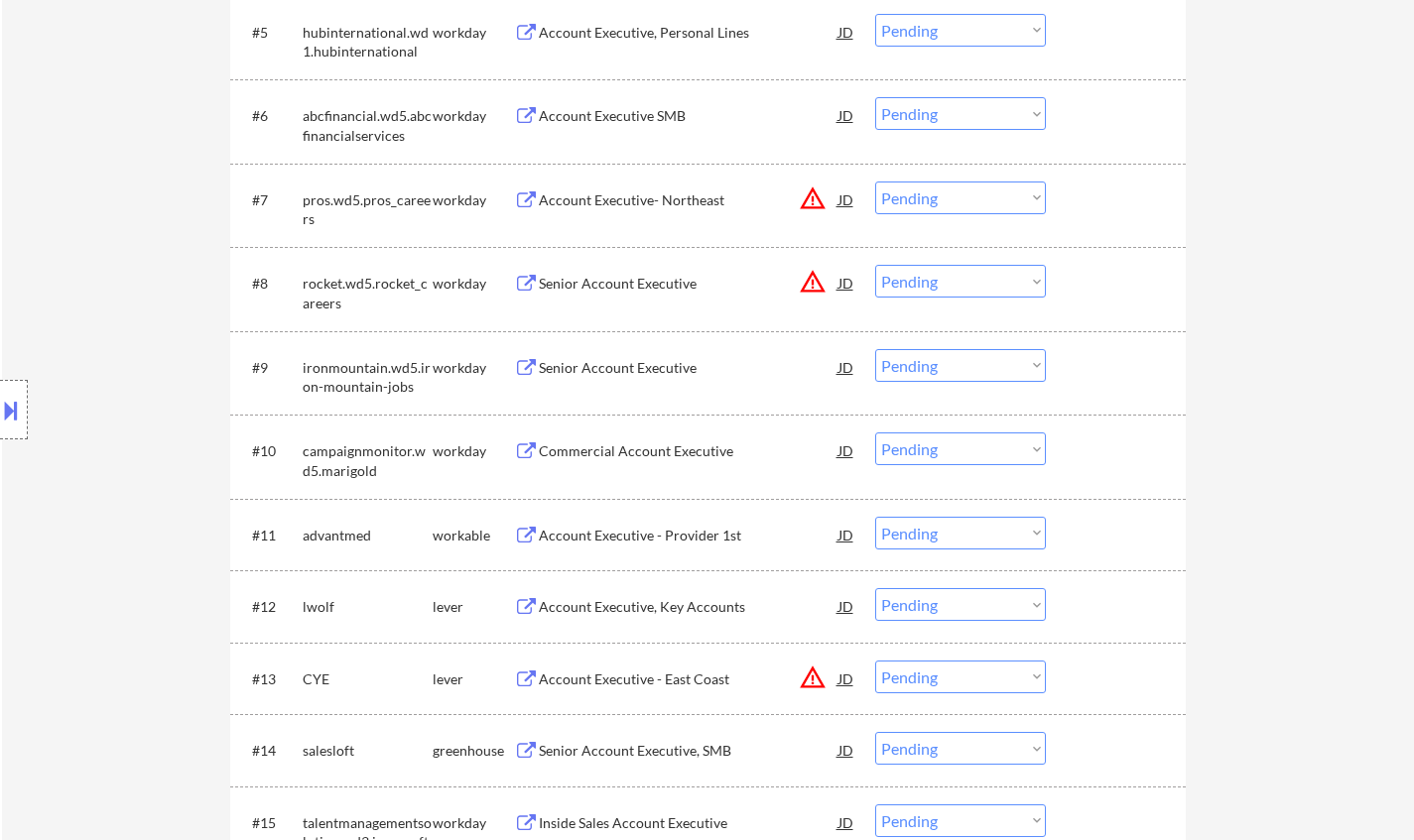 scroll, scrollTop: 1091, scrollLeft: 0, axis: vertical 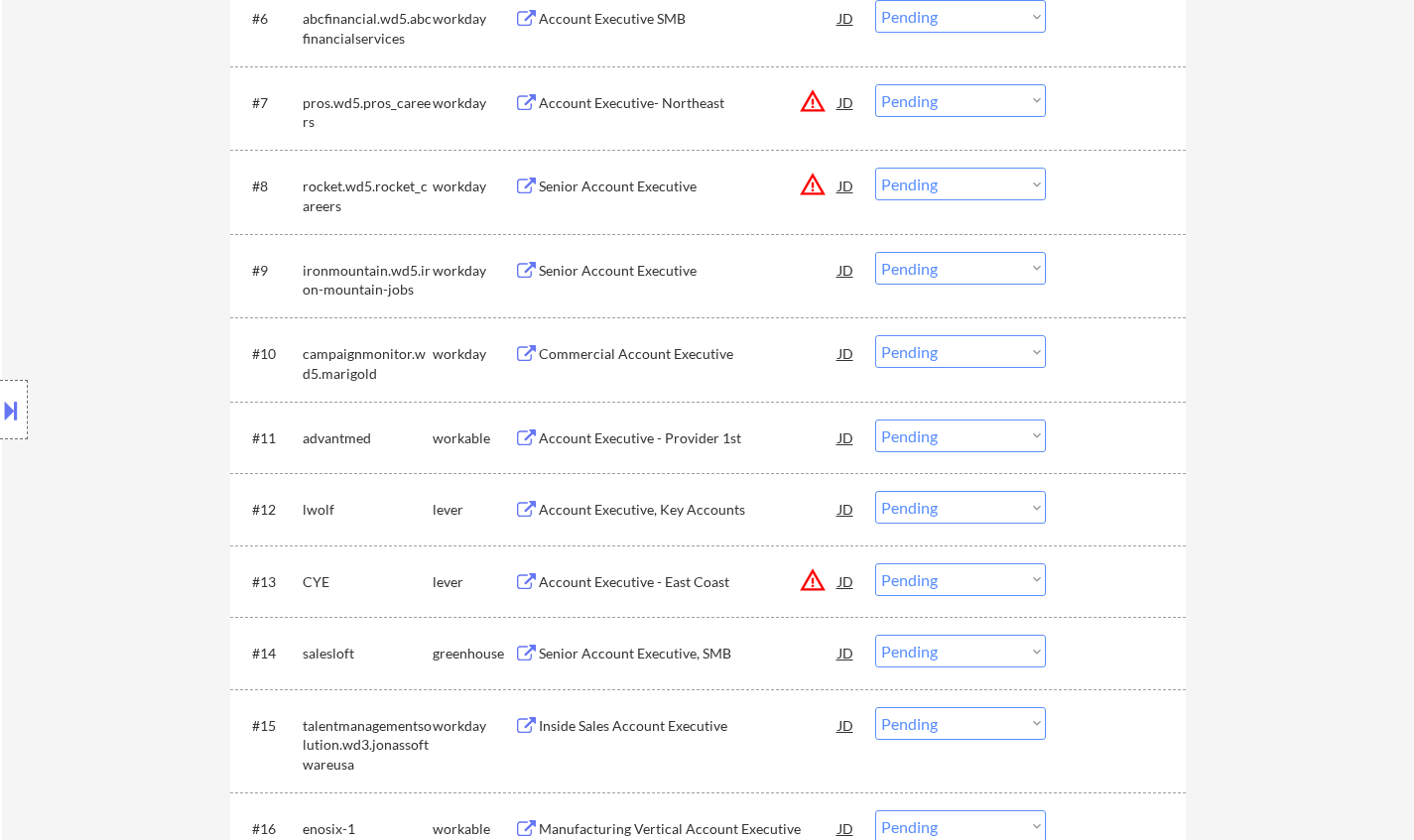 click on "Account Executive - Provider 1st" at bounding box center [689, 438] 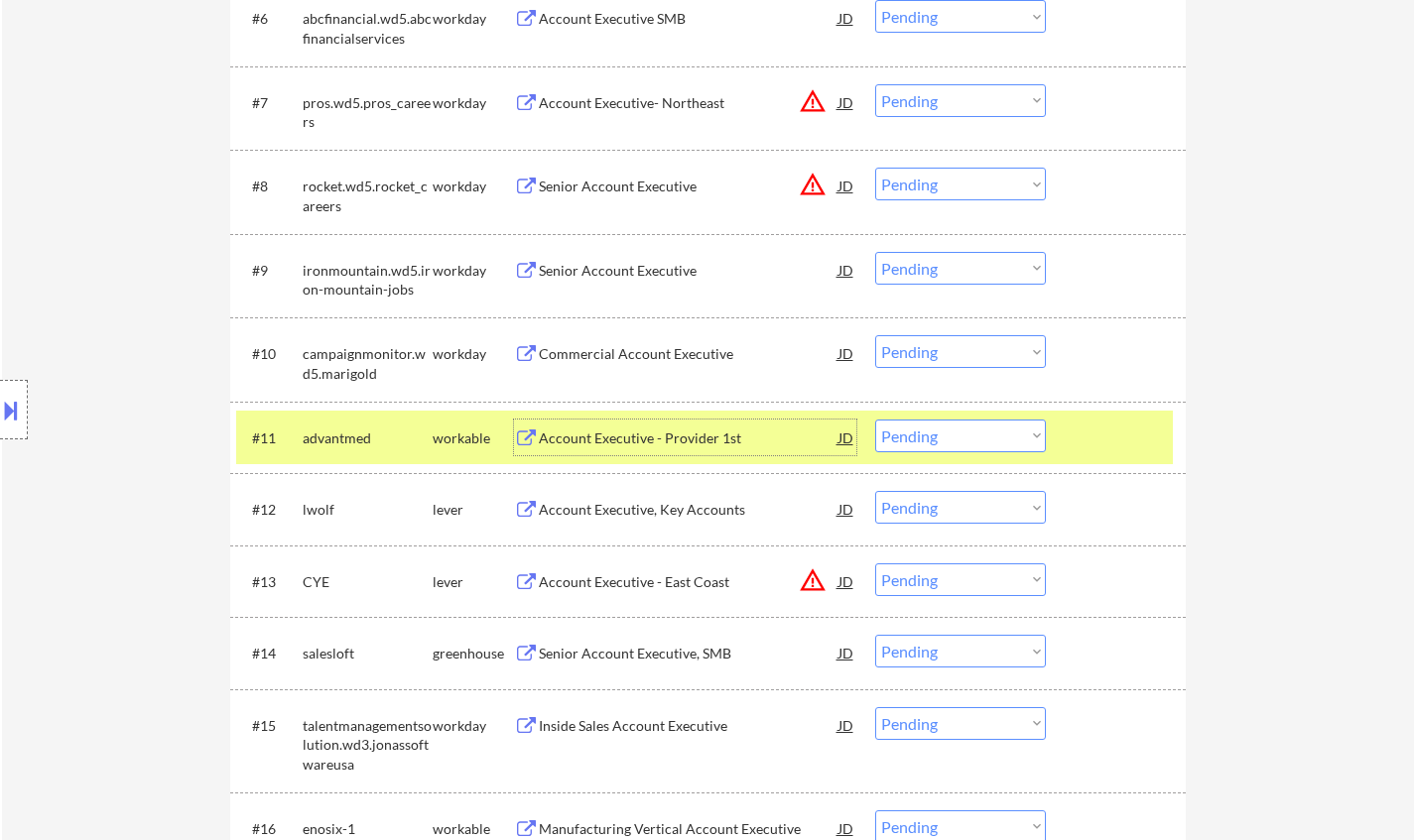 click on "Choose an option... Pending Applied Excluded (Questions) Excluded (Expired) Excluded (Location) Excluded (Bad Match) Excluded (Blocklist) Excluded (Salary) Excluded (Other)" at bounding box center (961, 435) 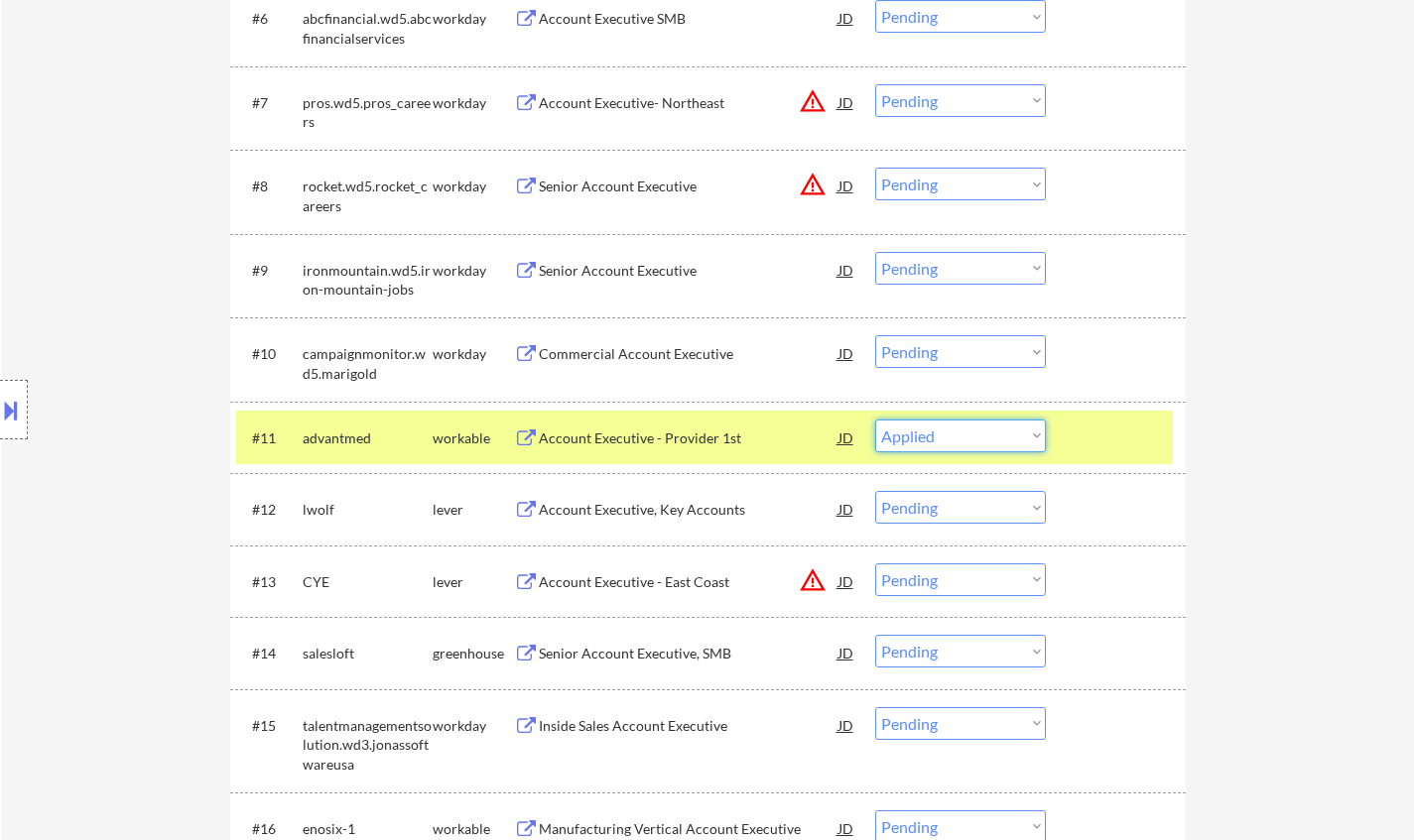 click on "Choose an option... Pending Applied Excluded (Questions) Excluded (Expired) Excluded (Location) Excluded (Bad Match) Excluded (Blocklist) Excluded (Salary) Excluded (Other)" at bounding box center (961, 435) 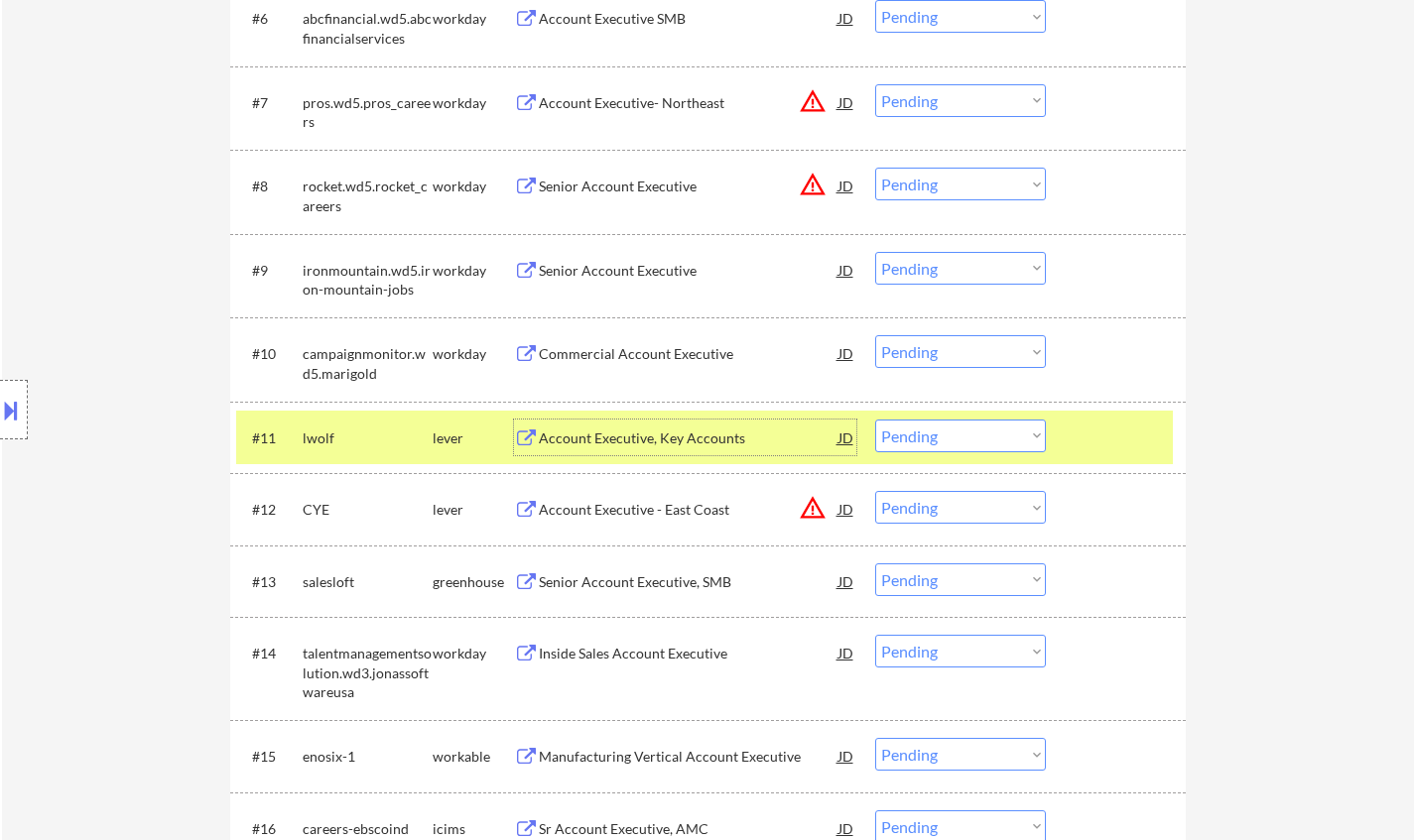 click on "Account Executive, Key Accounts" at bounding box center [689, 438] 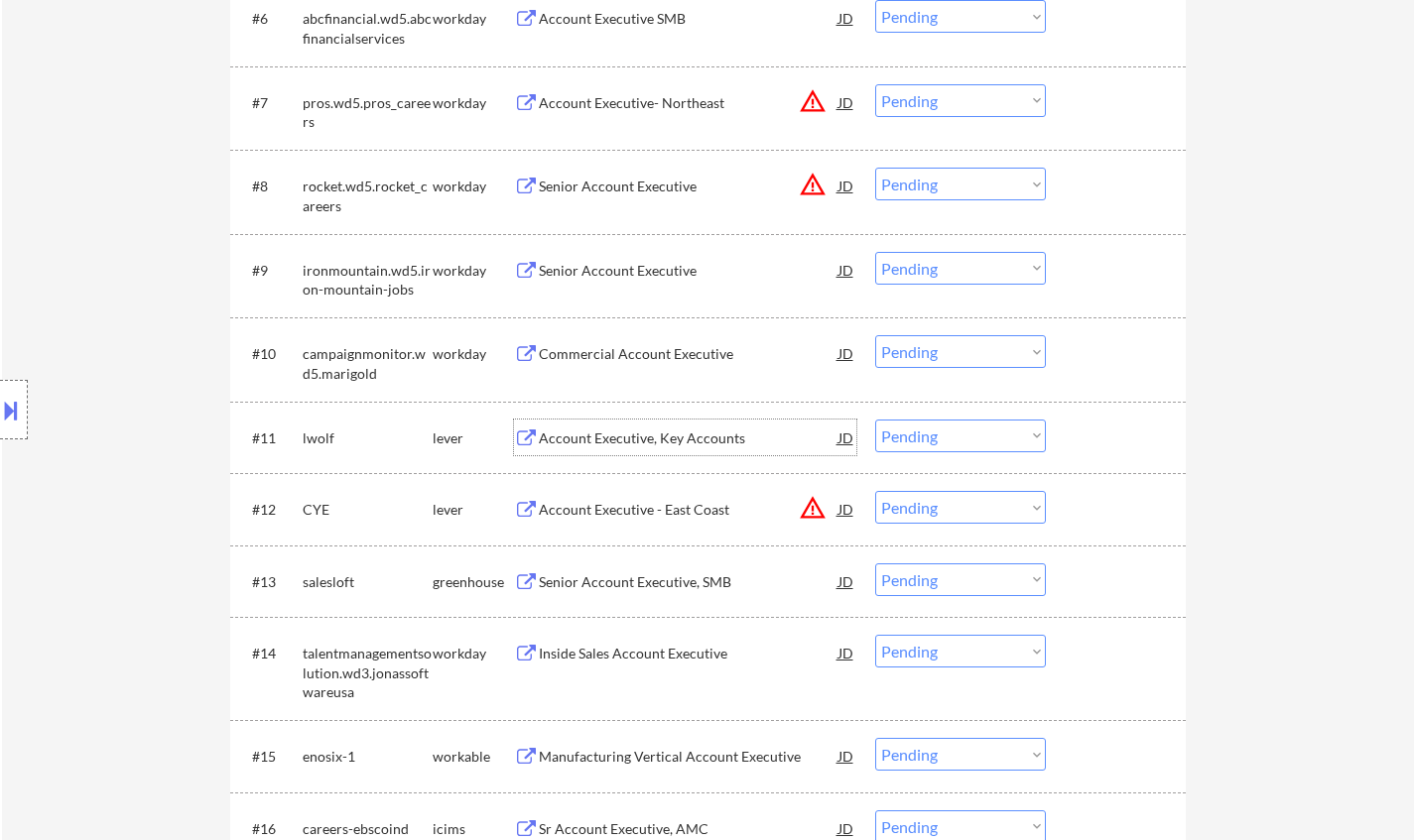 click on "Choose an option... Pending Applied Excluded (Questions) Excluded (Expired) Excluded (Location) Excluded (Bad Match) Excluded (Blocklist) Excluded (Salary) Excluded (Other)" at bounding box center [961, 435] 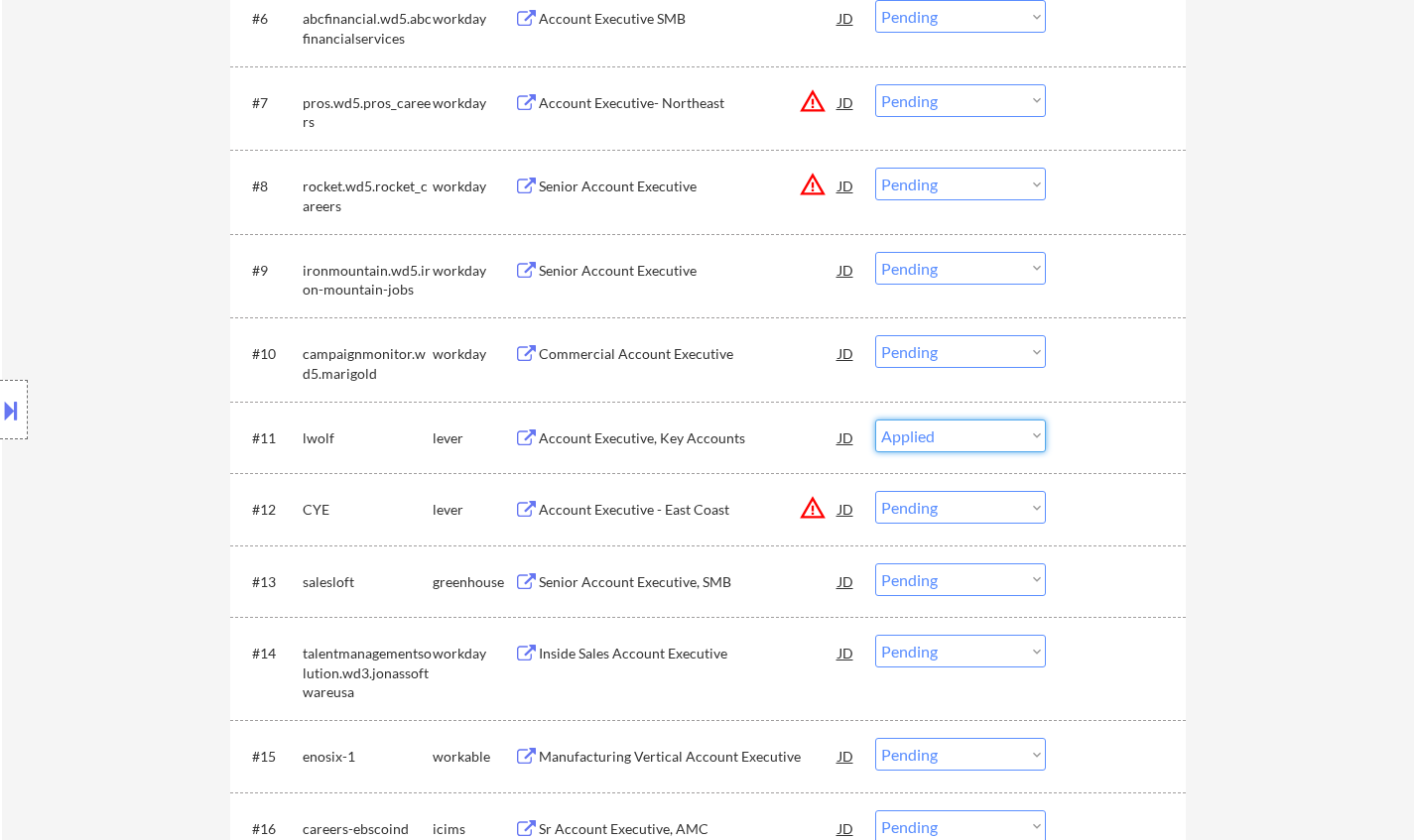 click on "Choose an option... Pending Applied Excluded (Questions) Excluded (Expired) Excluded (Location) Excluded (Bad Match) Excluded (Blocklist) Excluded (Salary) Excluded (Other)" at bounding box center [961, 435] 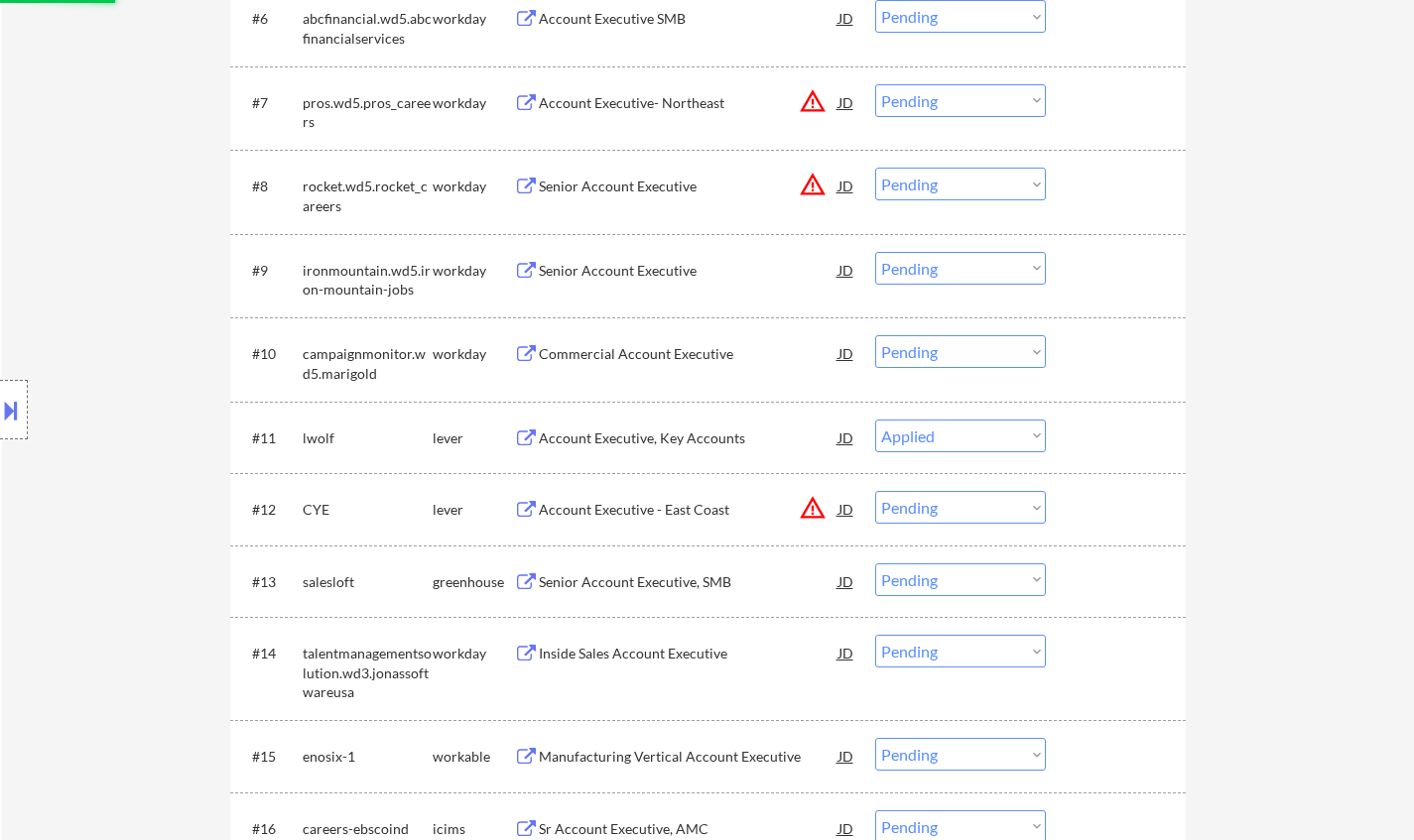 scroll, scrollTop: 1388, scrollLeft: 0, axis: vertical 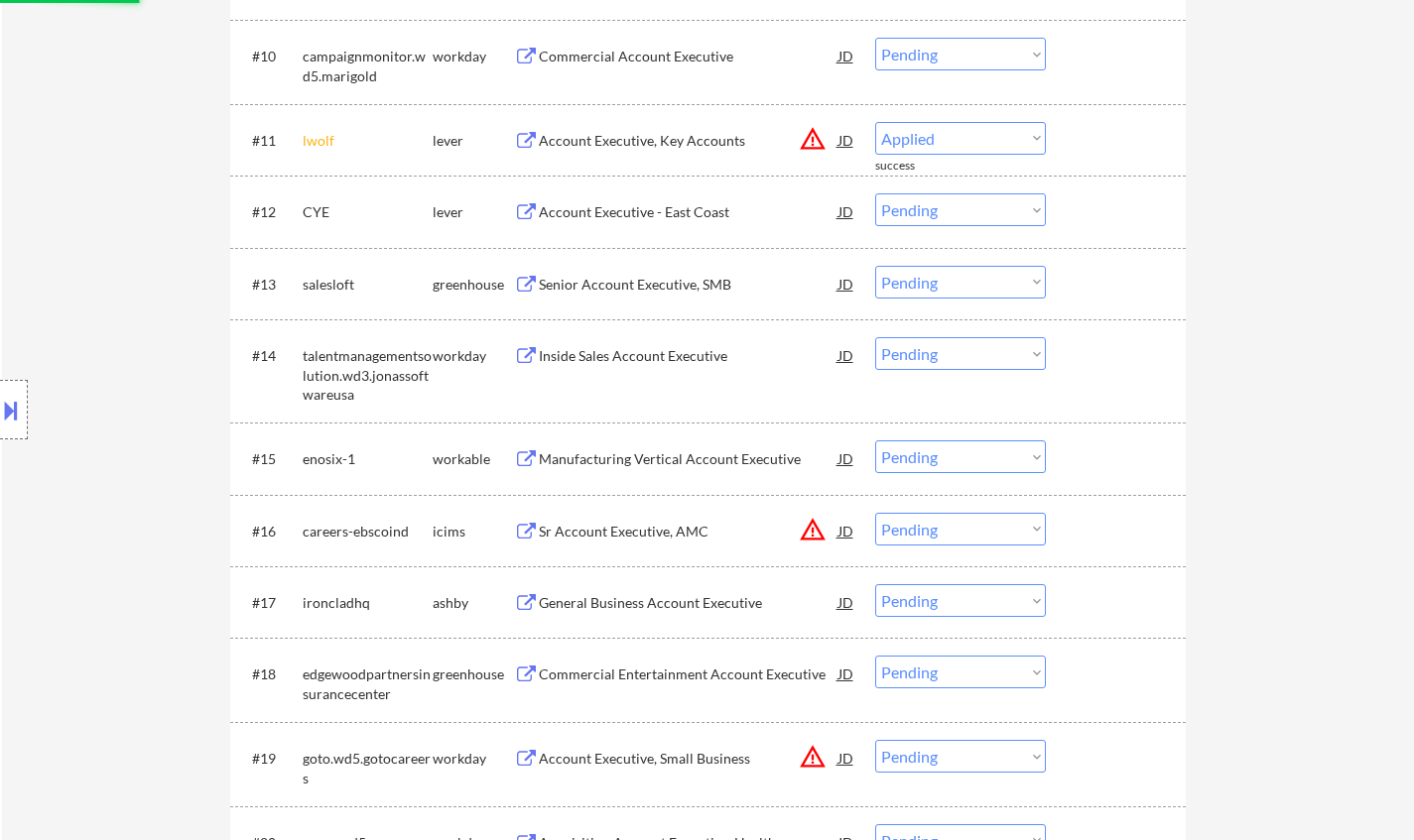 select on ""pending"" 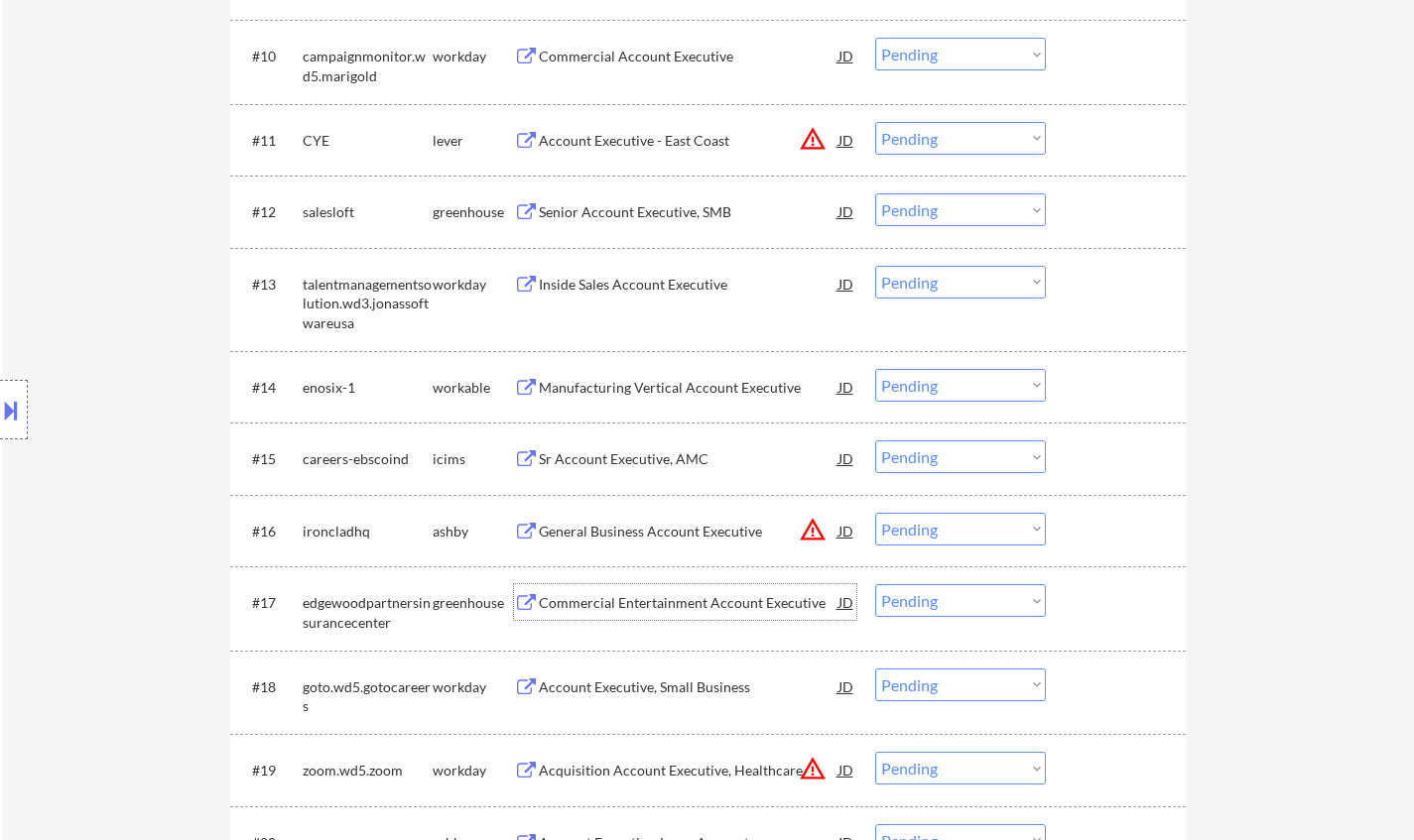 click on "Commercial Entertainment Account Executive" at bounding box center [689, 603] 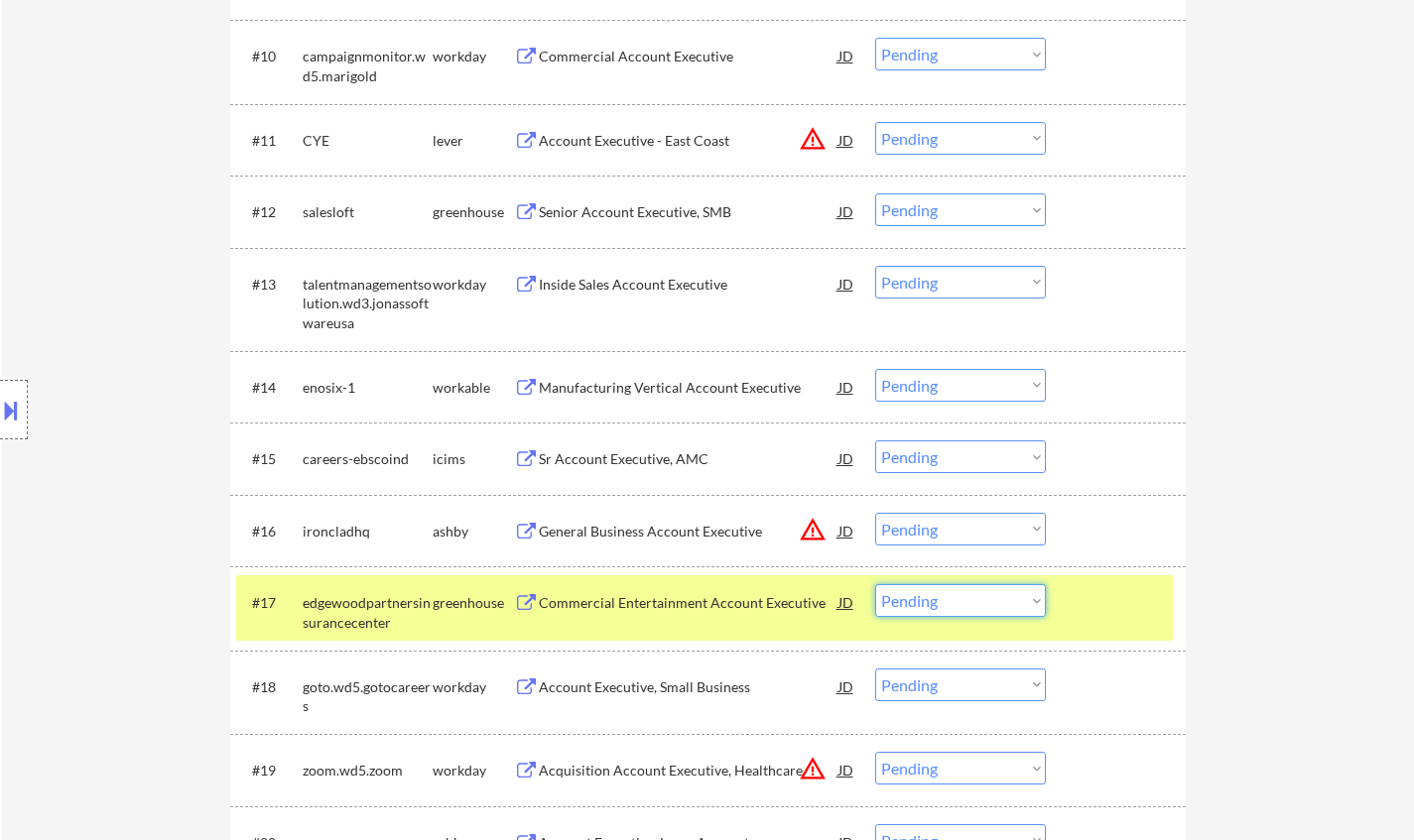 click on "Choose an option... Pending Applied Excluded (Questions) Excluded (Expired) Excluded (Location) Excluded (Bad Match) Excluded (Blocklist) Excluded (Salary) Excluded (Other)" at bounding box center [961, 600] 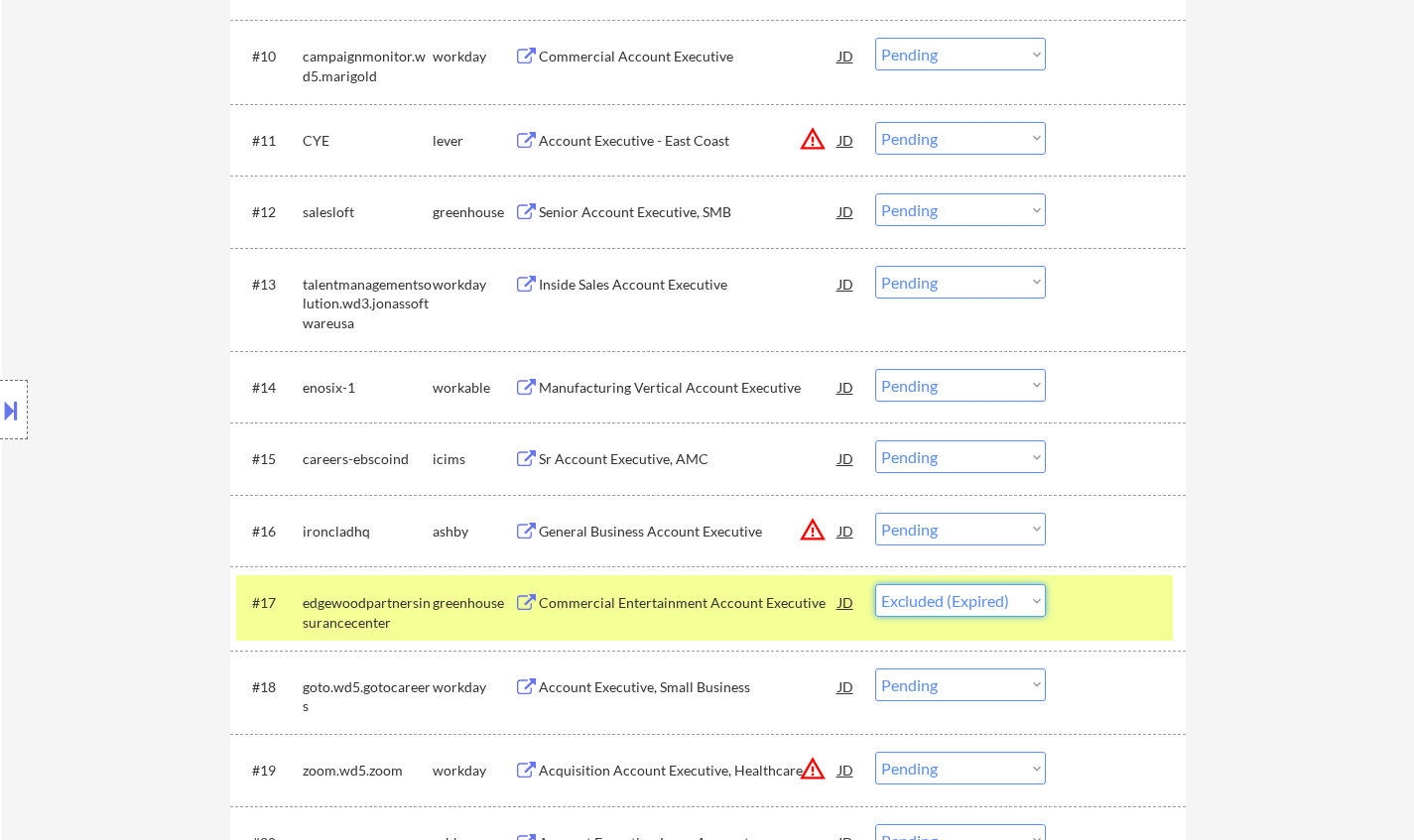 click on "Choose an option... Pending Applied Excluded (Questions) Excluded (Expired) Excluded (Location) Excluded (Bad Match) Excluded (Blocklist) Excluded (Salary) Excluded (Other)" at bounding box center (961, 600) 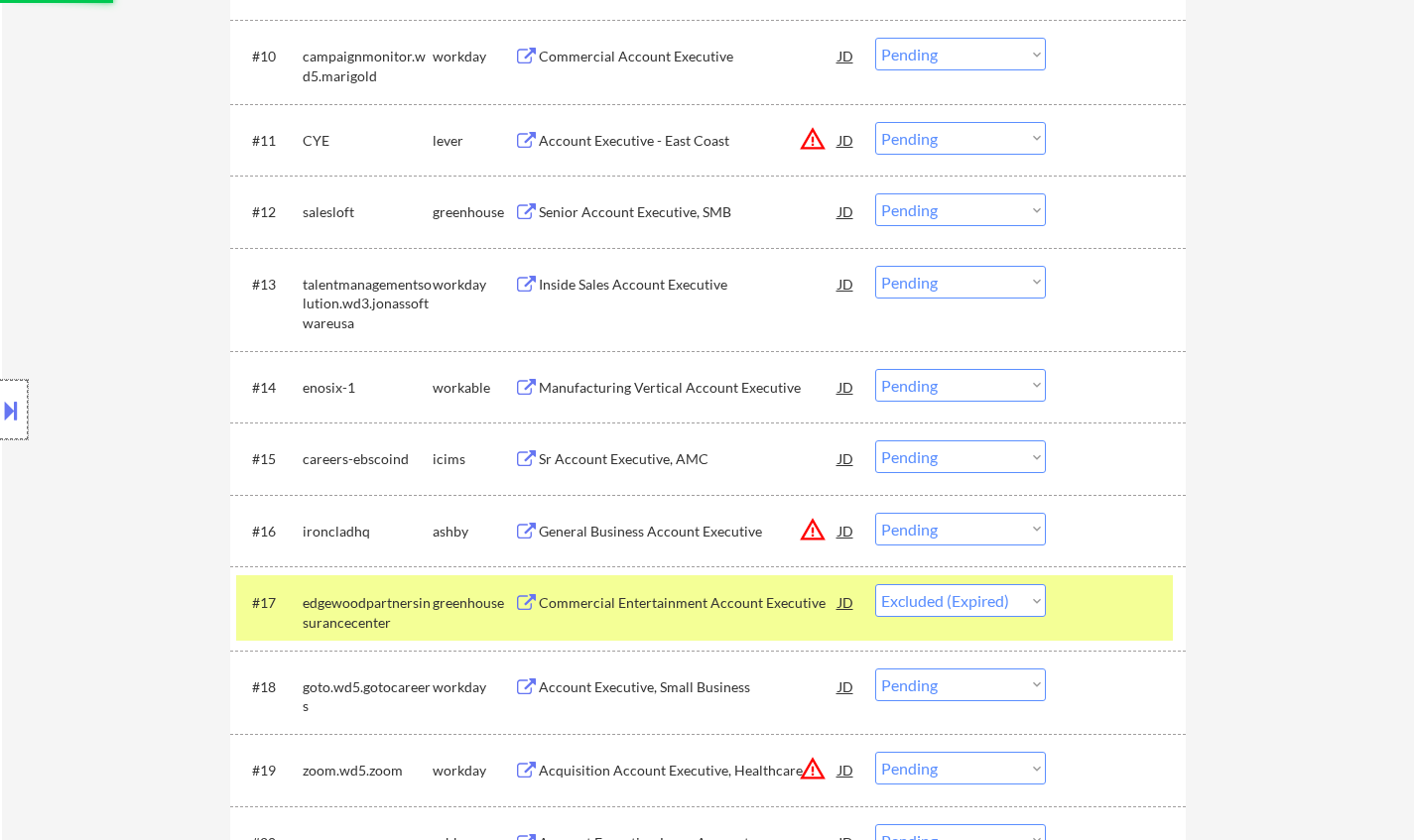 click at bounding box center [14, 410] 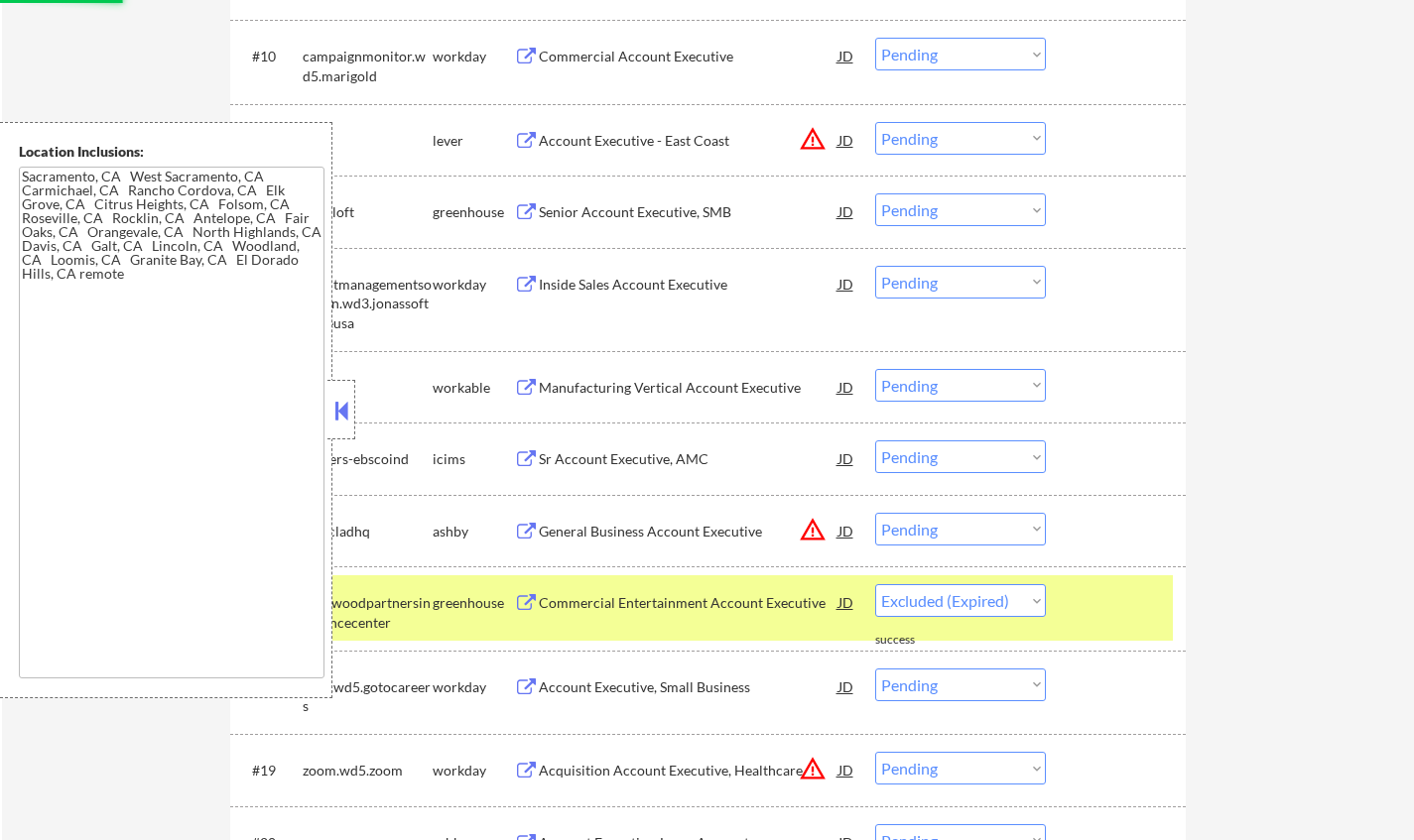 click at bounding box center [341, 411] 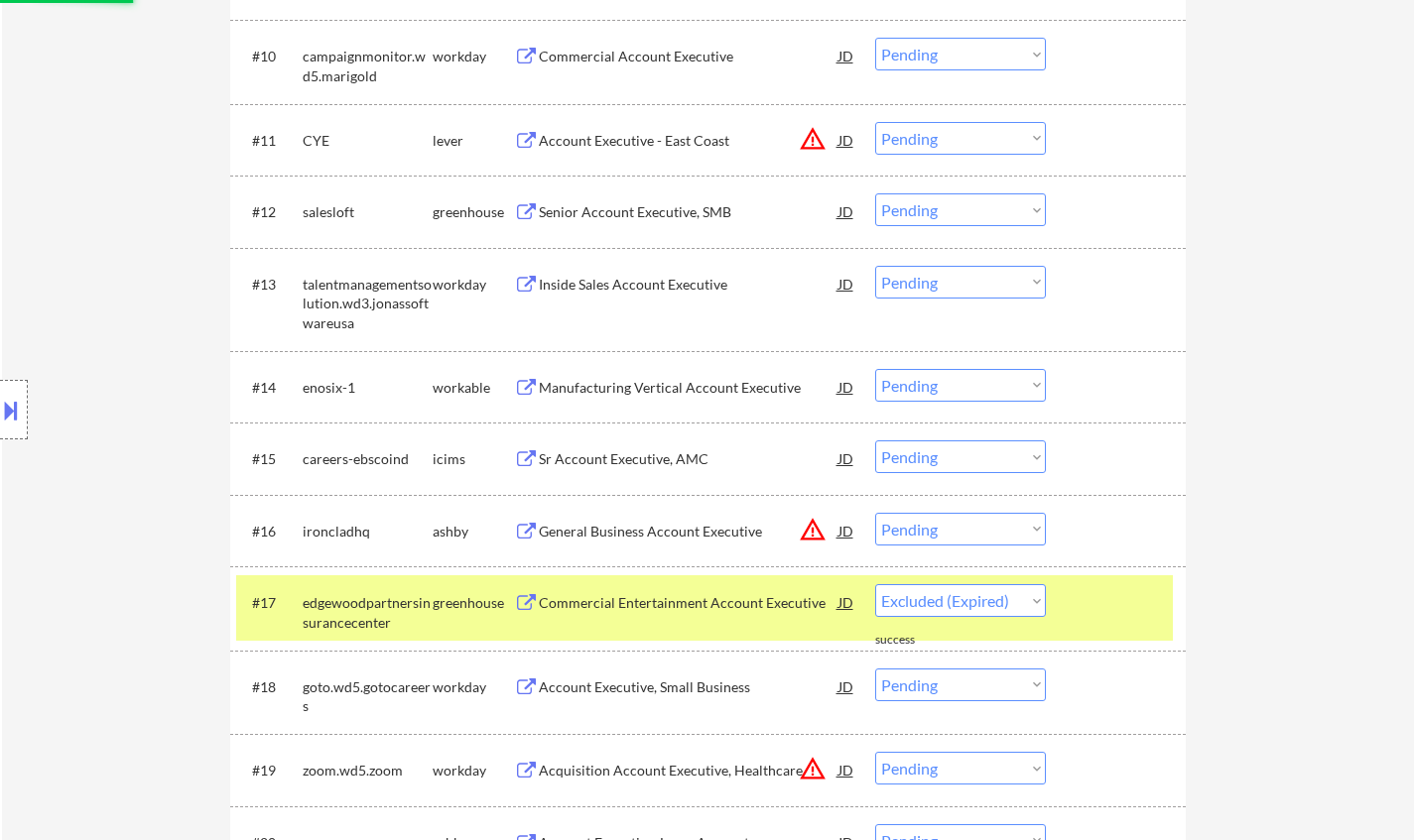select on ""pending"" 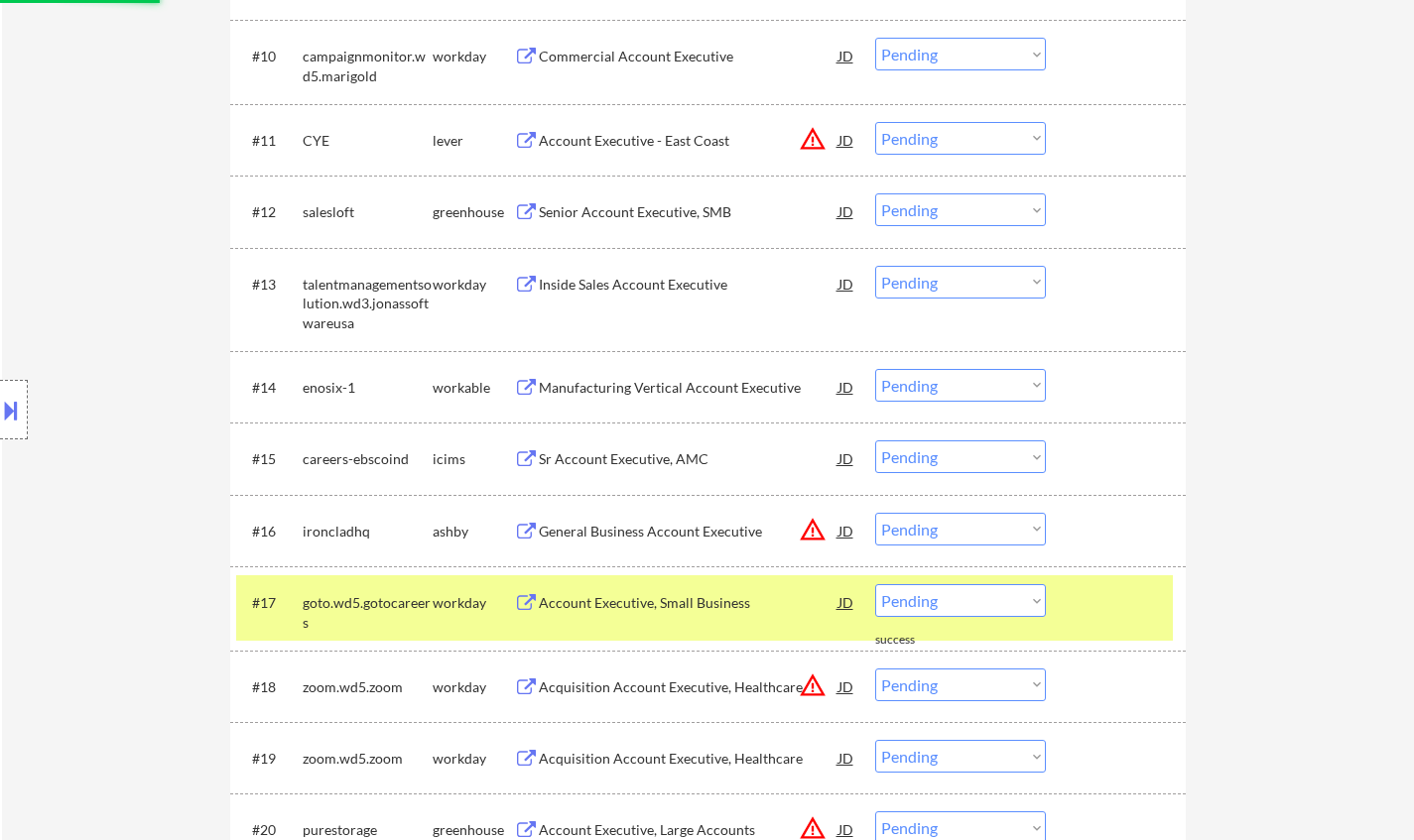 click on "JD" at bounding box center (846, 531) 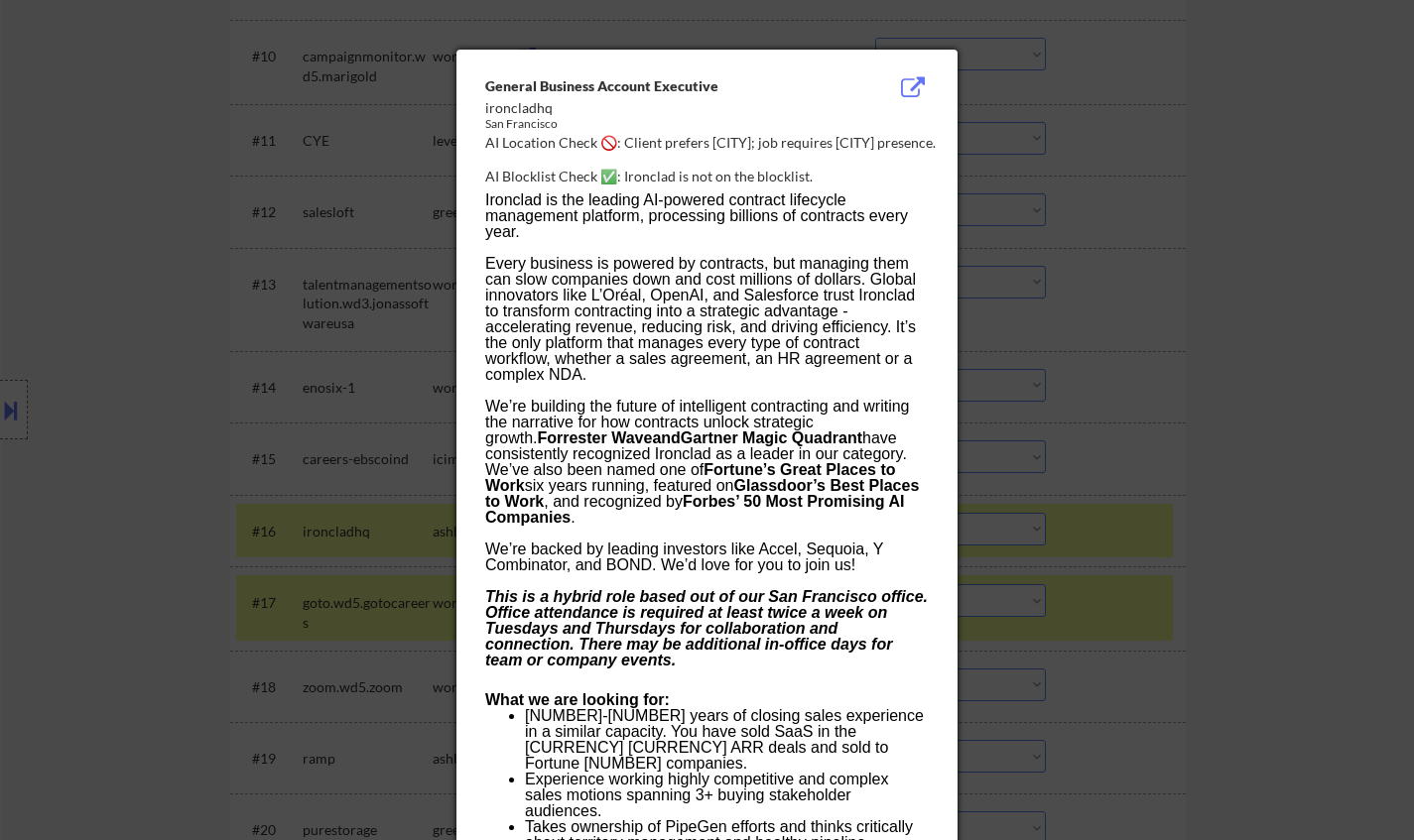 click at bounding box center [707, 420] 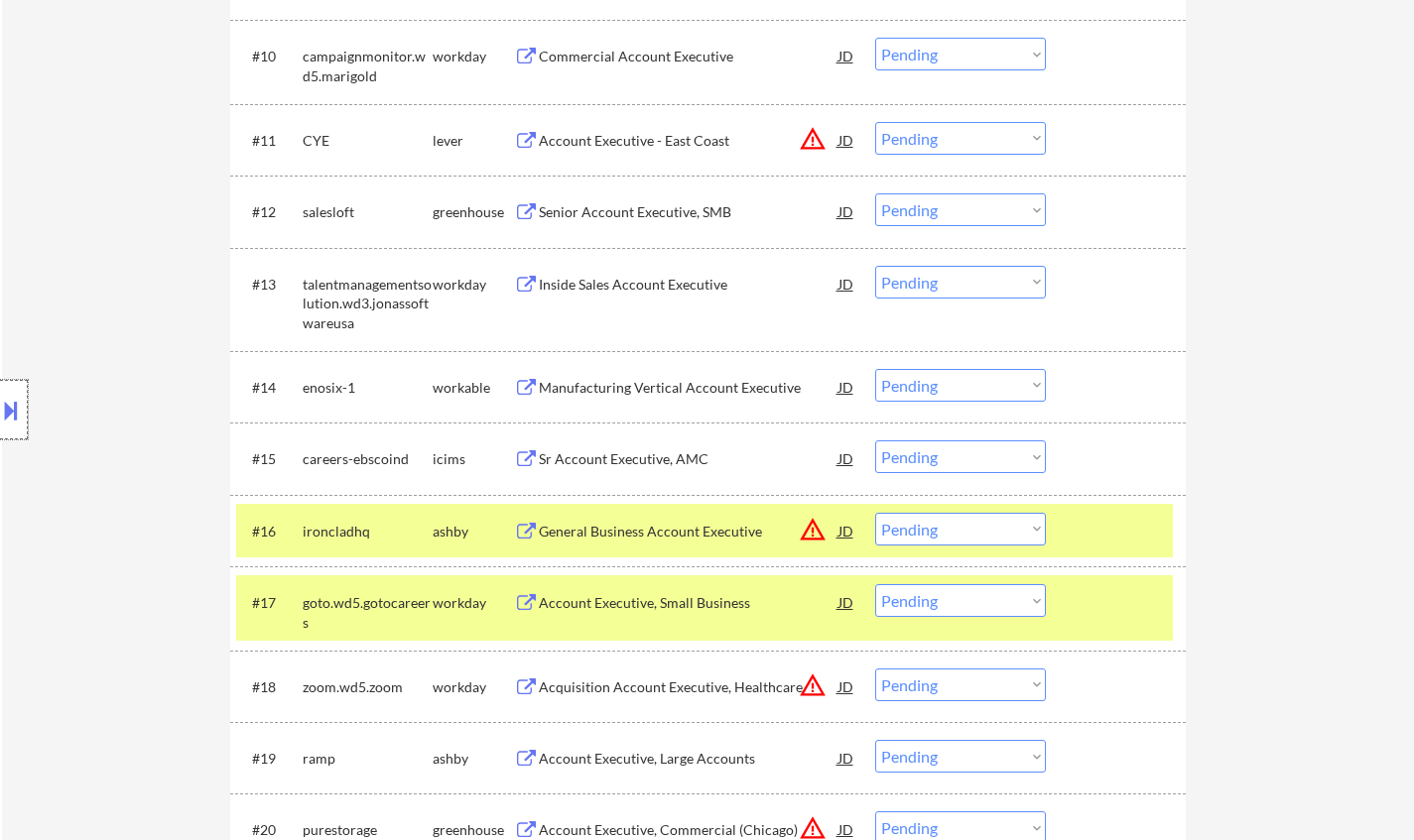click at bounding box center [14, 410] 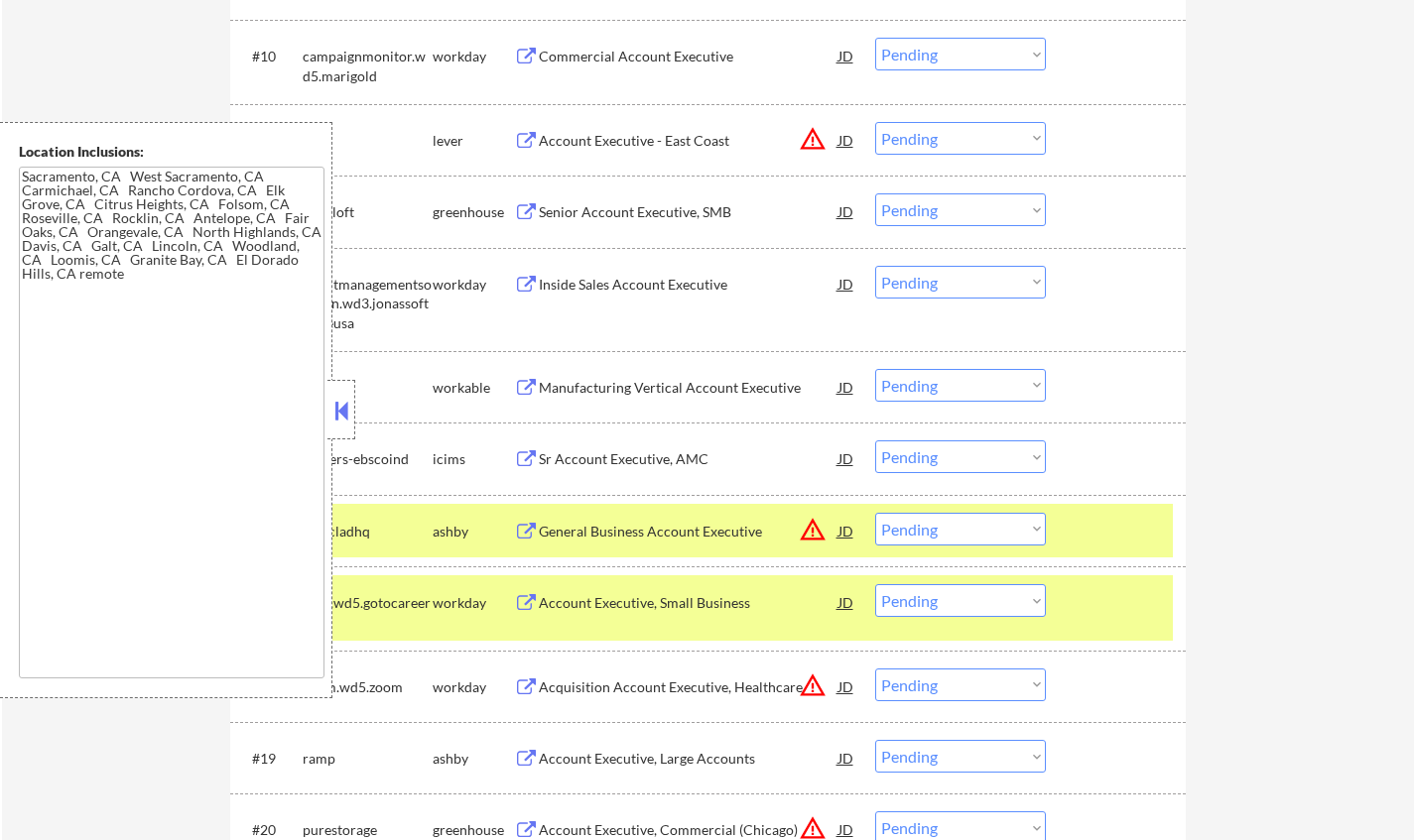 click at bounding box center (341, 411) 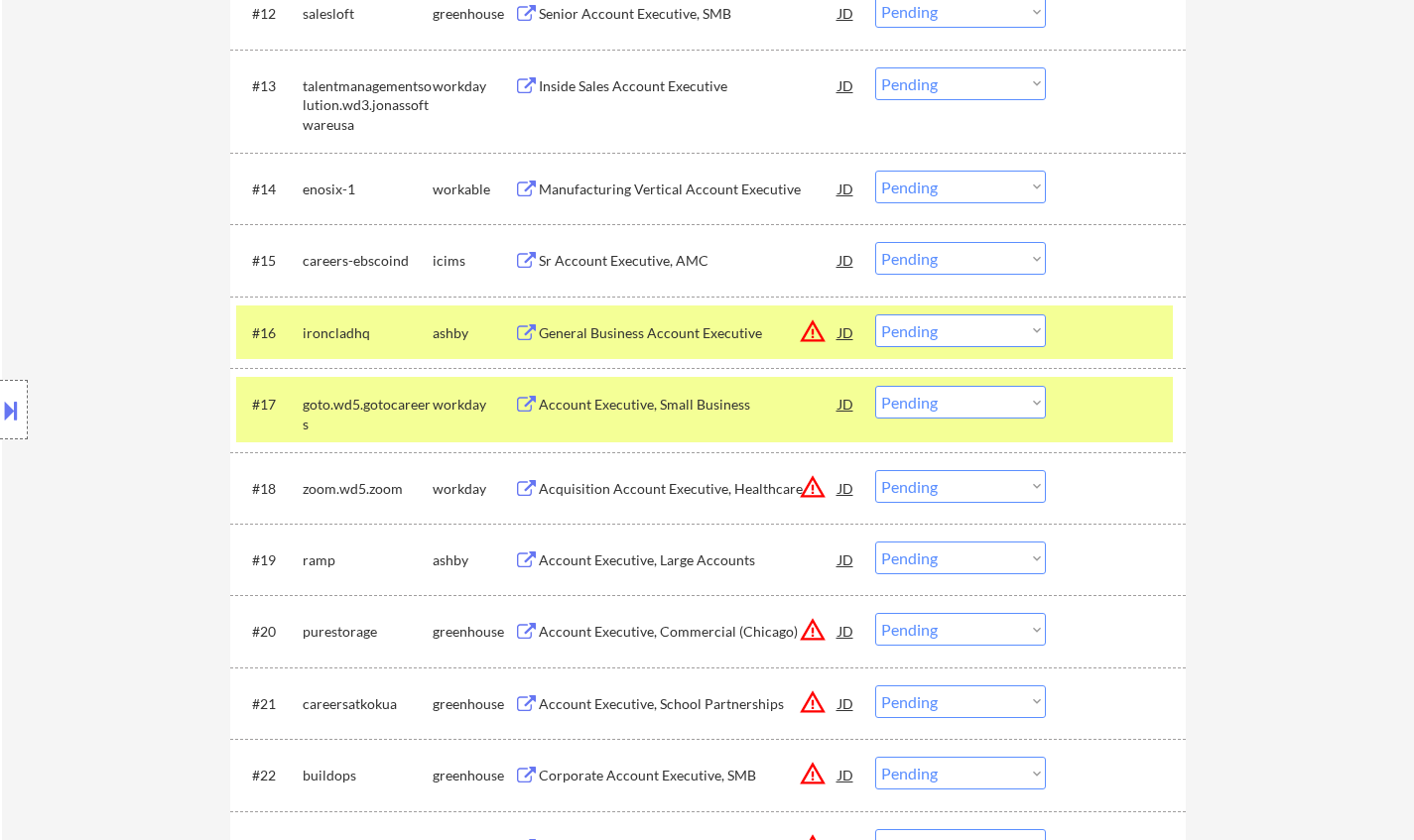 scroll, scrollTop: 1388, scrollLeft: 0, axis: vertical 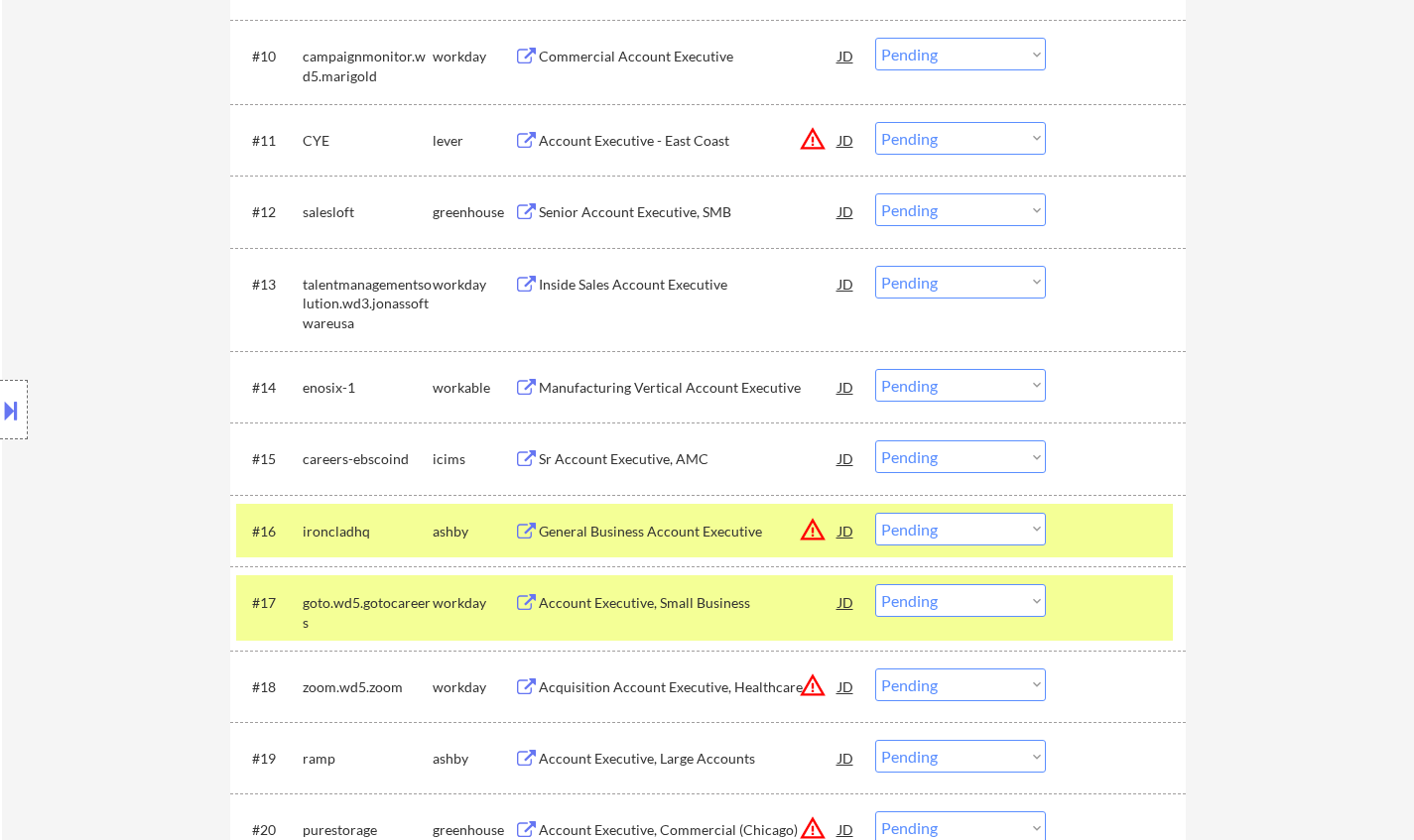 click on "JD" at bounding box center (846, 531) 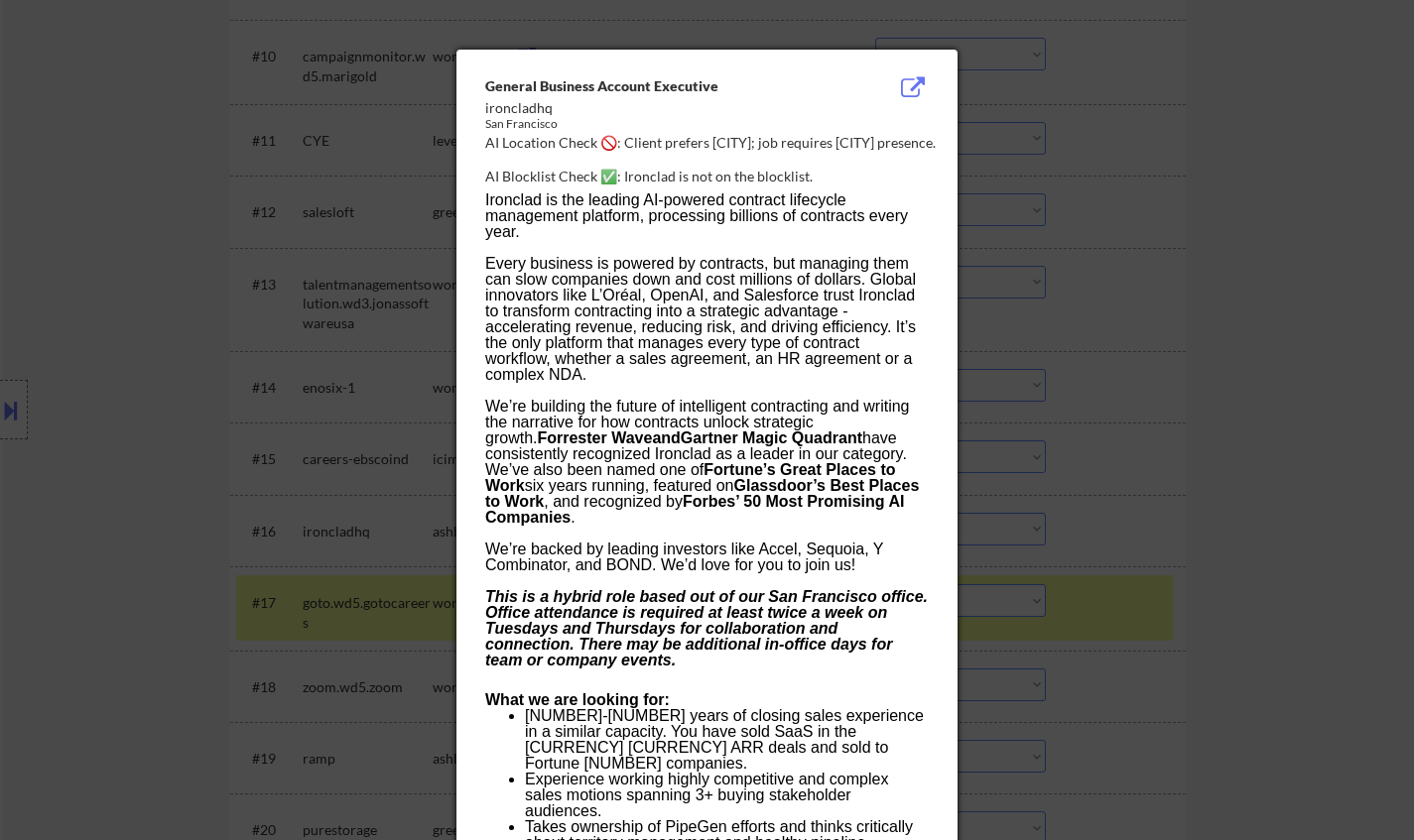 click at bounding box center (707, 420) 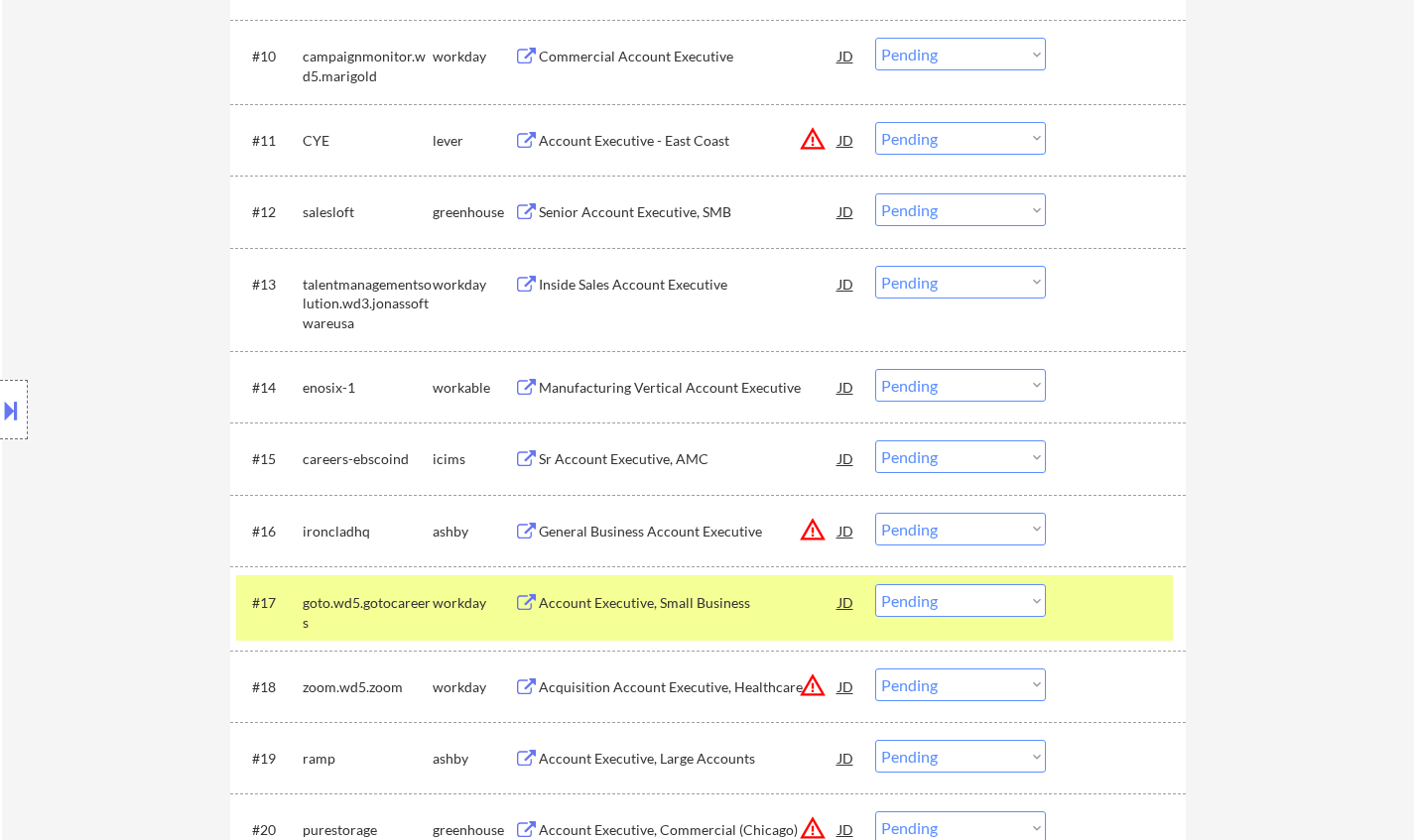click on "Choose an option... Pending Applied Excluded (Questions) Excluded (Expired) Excluded (Location) Excluded (Bad Match) Excluded (Blocklist) Excluded (Salary) Excluded (Other)" at bounding box center [961, 529] 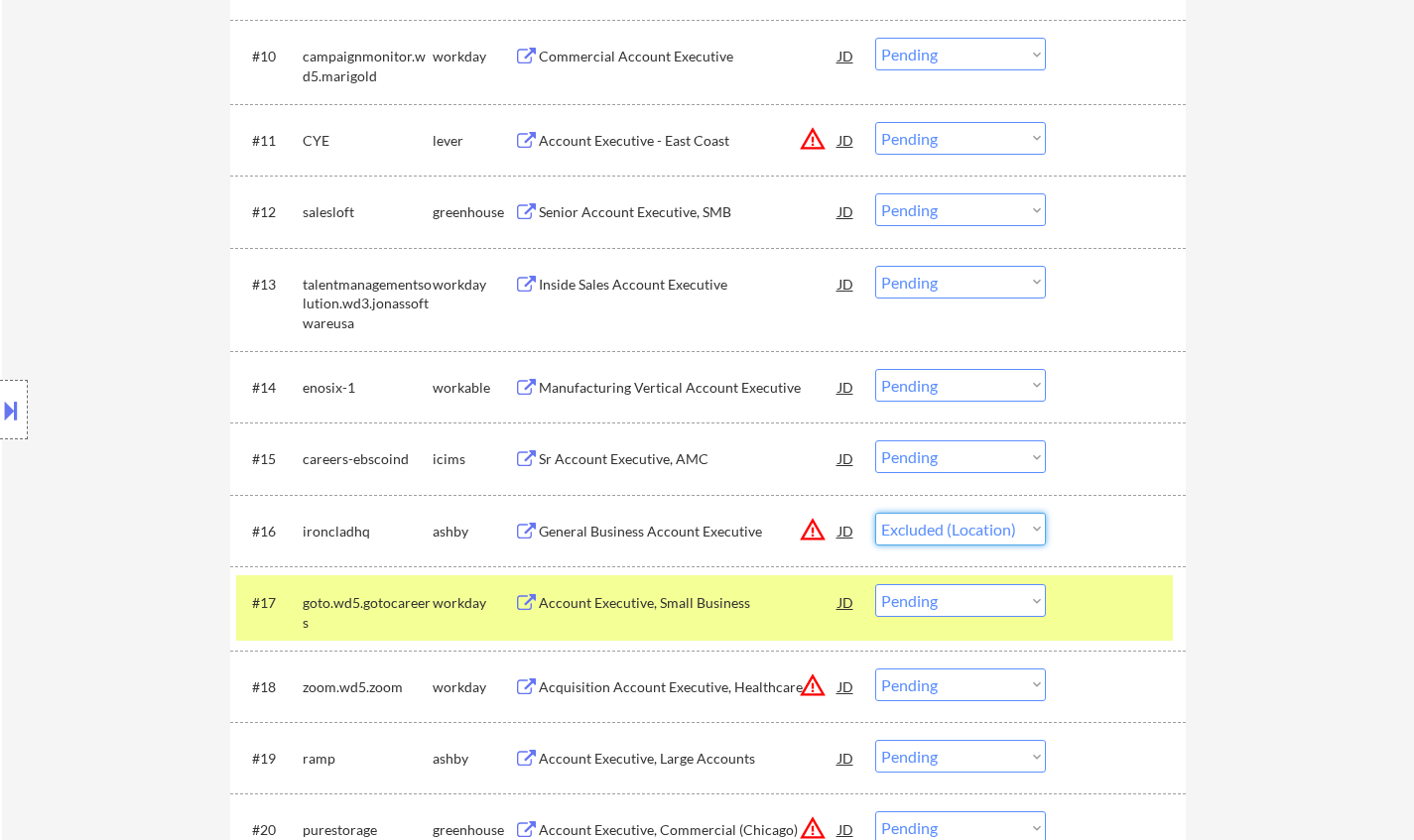 click on "Choose an option... Pending Applied Excluded (Questions) Excluded (Expired) Excluded (Location) Excluded (Bad Match) Excluded (Blocklist) Excluded (Salary) Excluded (Other)" at bounding box center (961, 529) 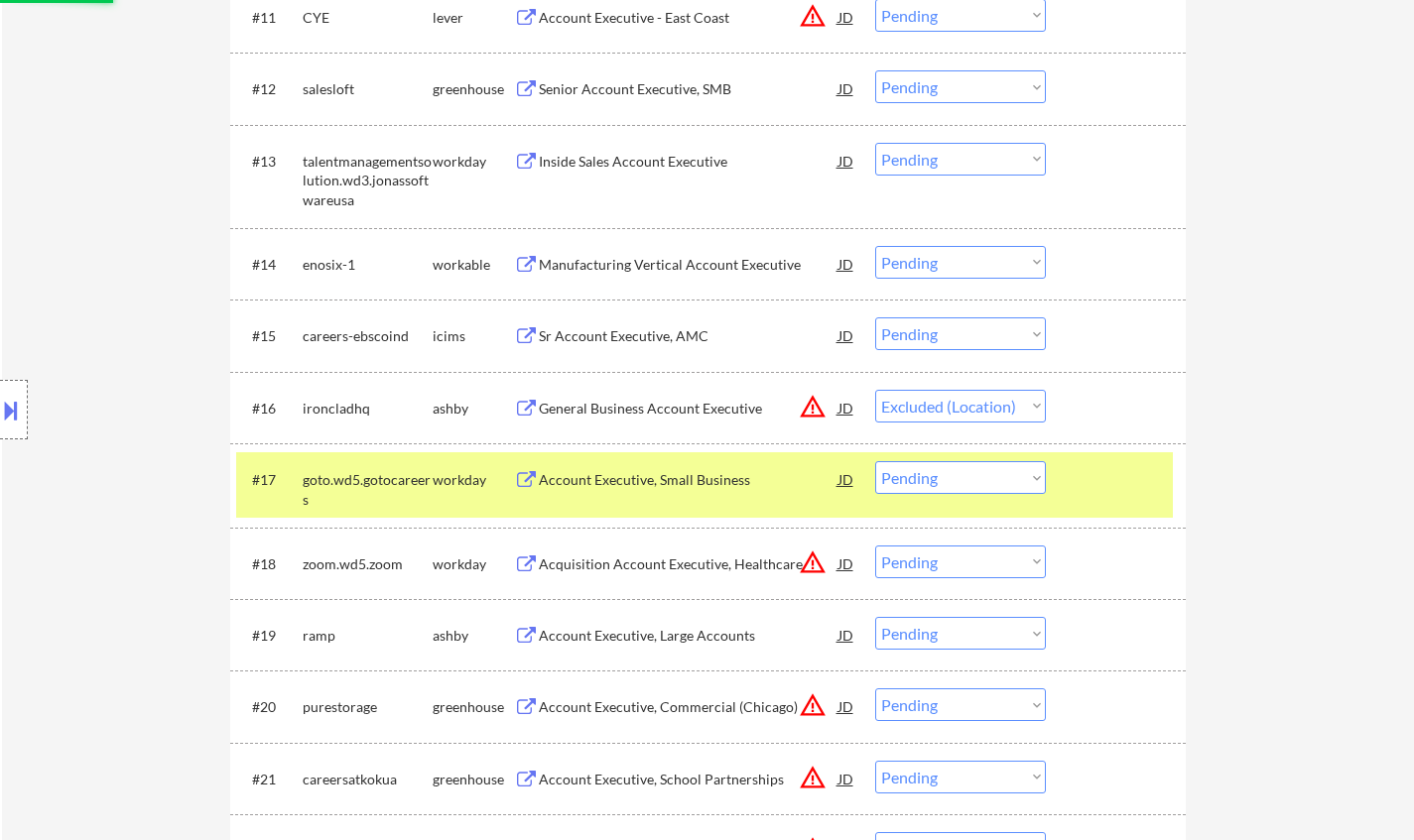 scroll, scrollTop: 1587, scrollLeft: 0, axis: vertical 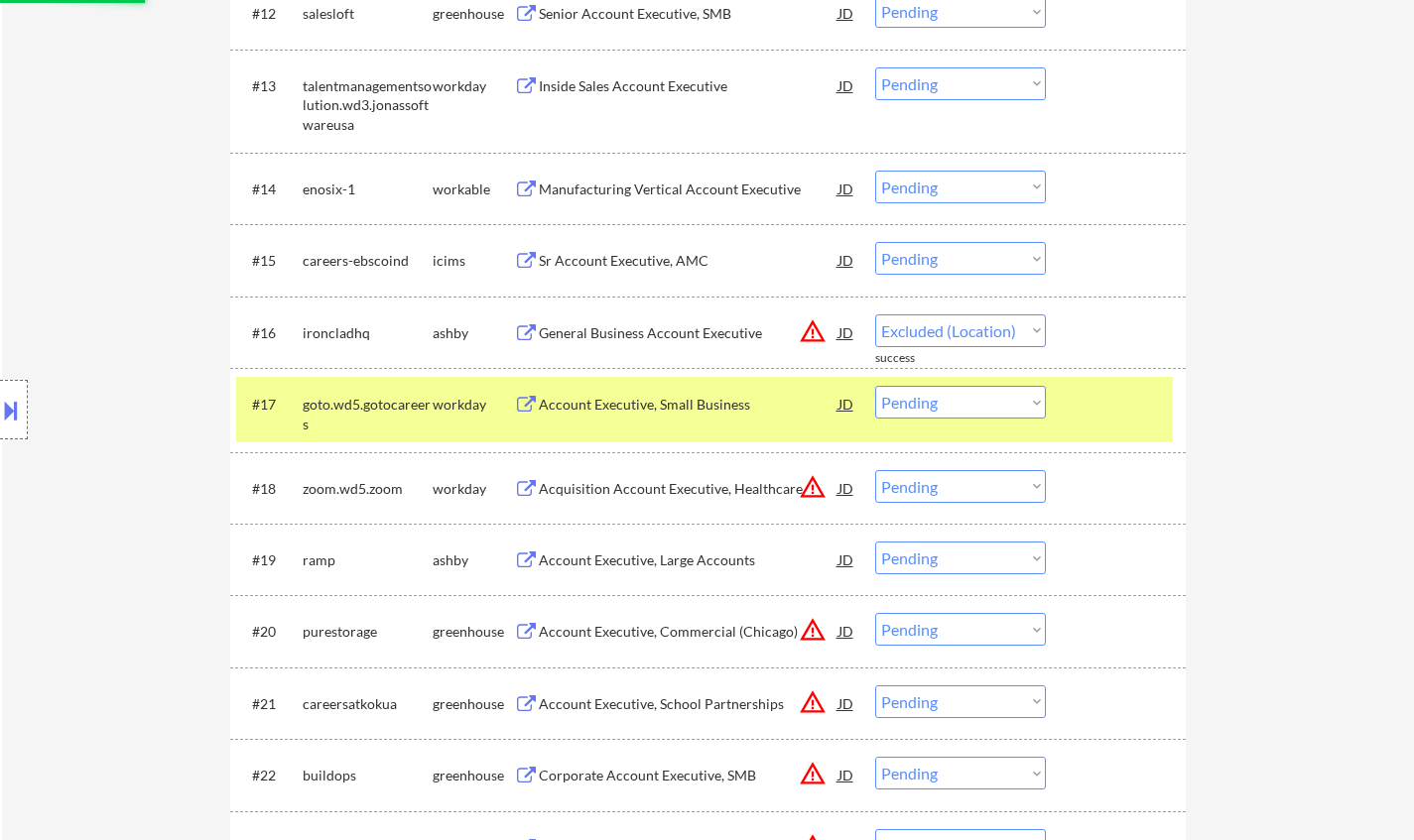 select on ""pending"" 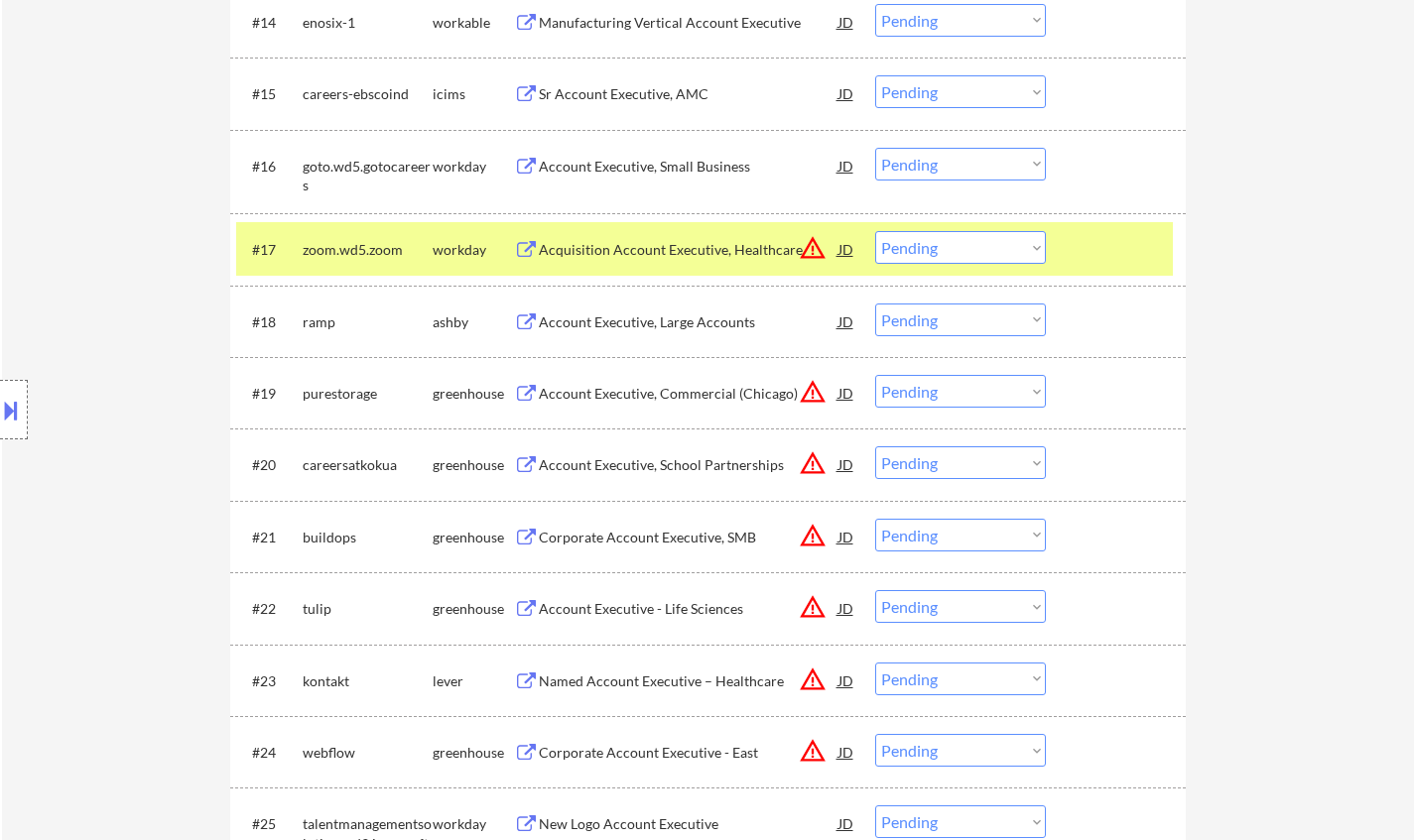 scroll, scrollTop: 1785, scrollLeft: 0, axis: vertical 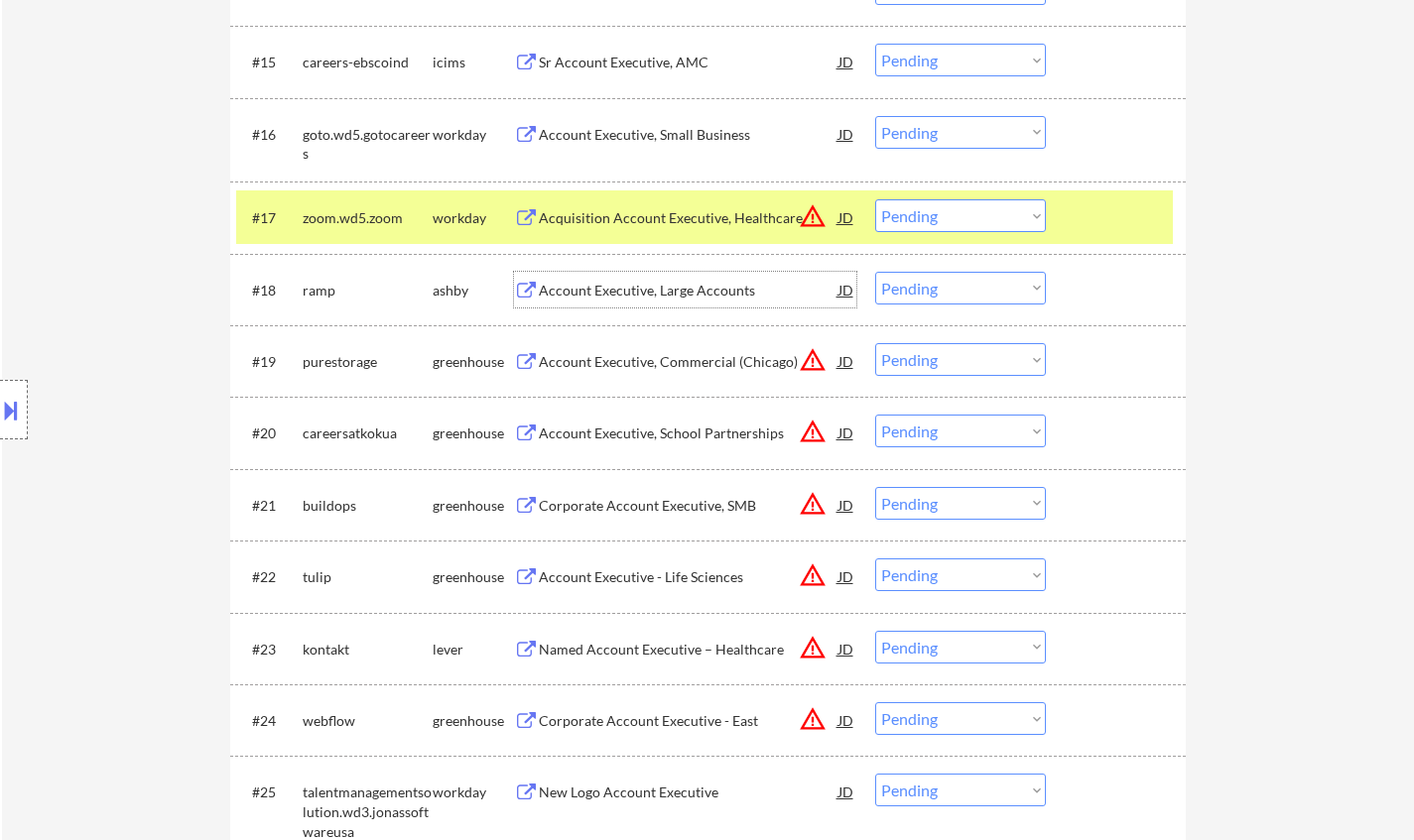 click on "Account Executive, Large Accounts" at bounding box center (689, 291) 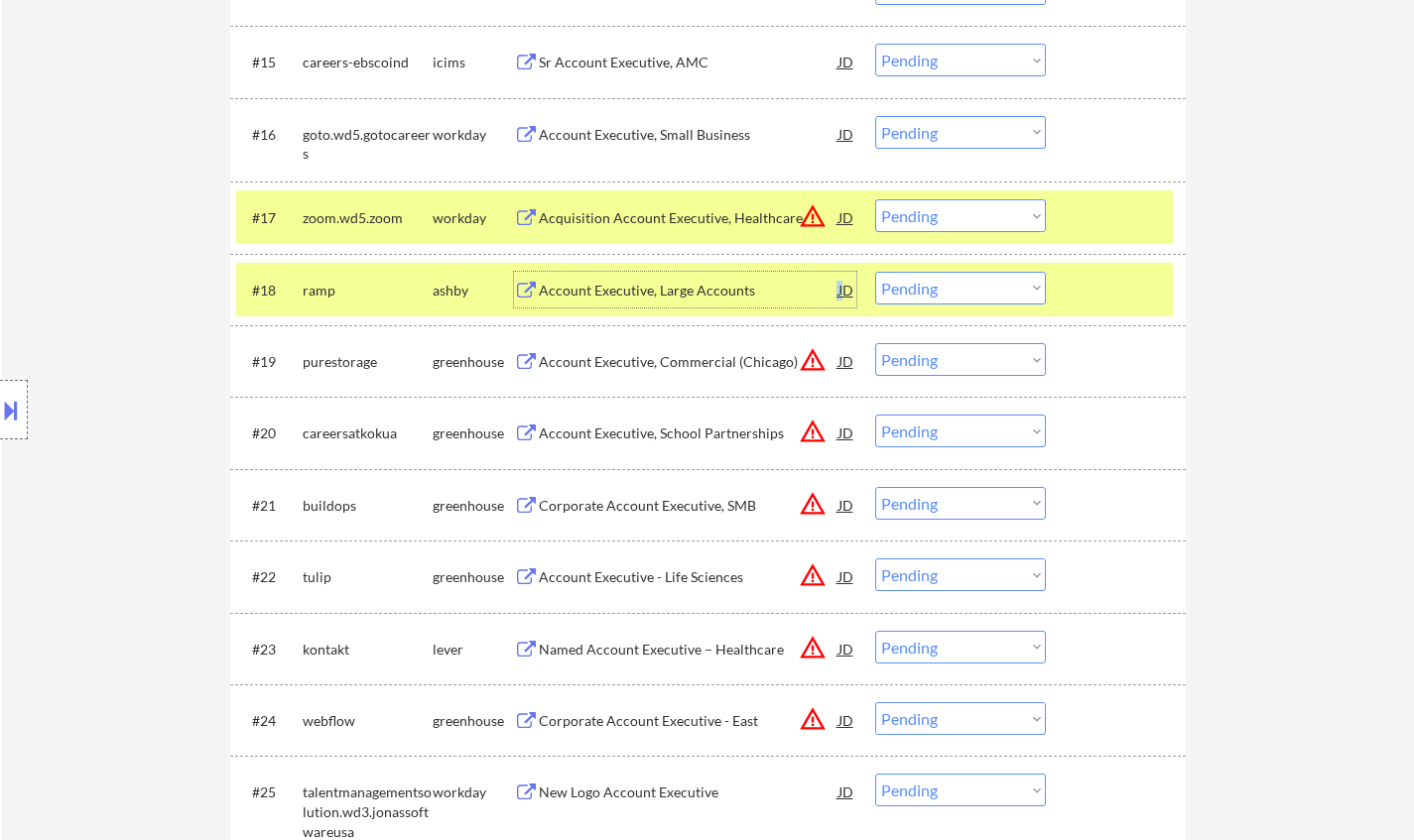 drag, startPoint x: 827, startPoint y: 291, endPoint x: 852, endPoint y: 291, distance: 25 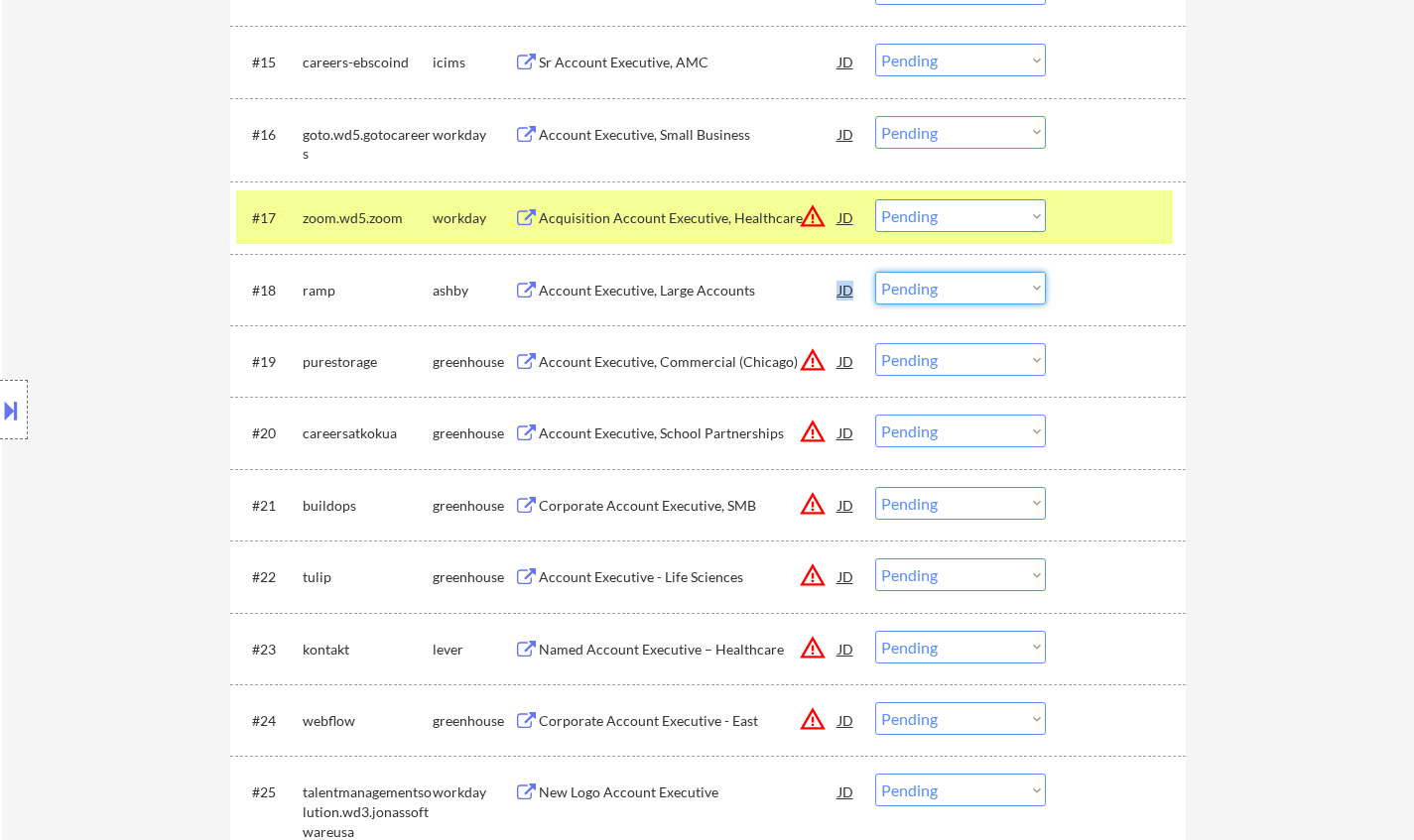 click on "Choose an option... Pending Applied Excluded (Questions) Excluded (Expired) Excluded (Location) Excluded (Bad Match) Excluded (Blocklist) Excluded (Salary) Excluded (Other)" at bounding box center [961, 288] 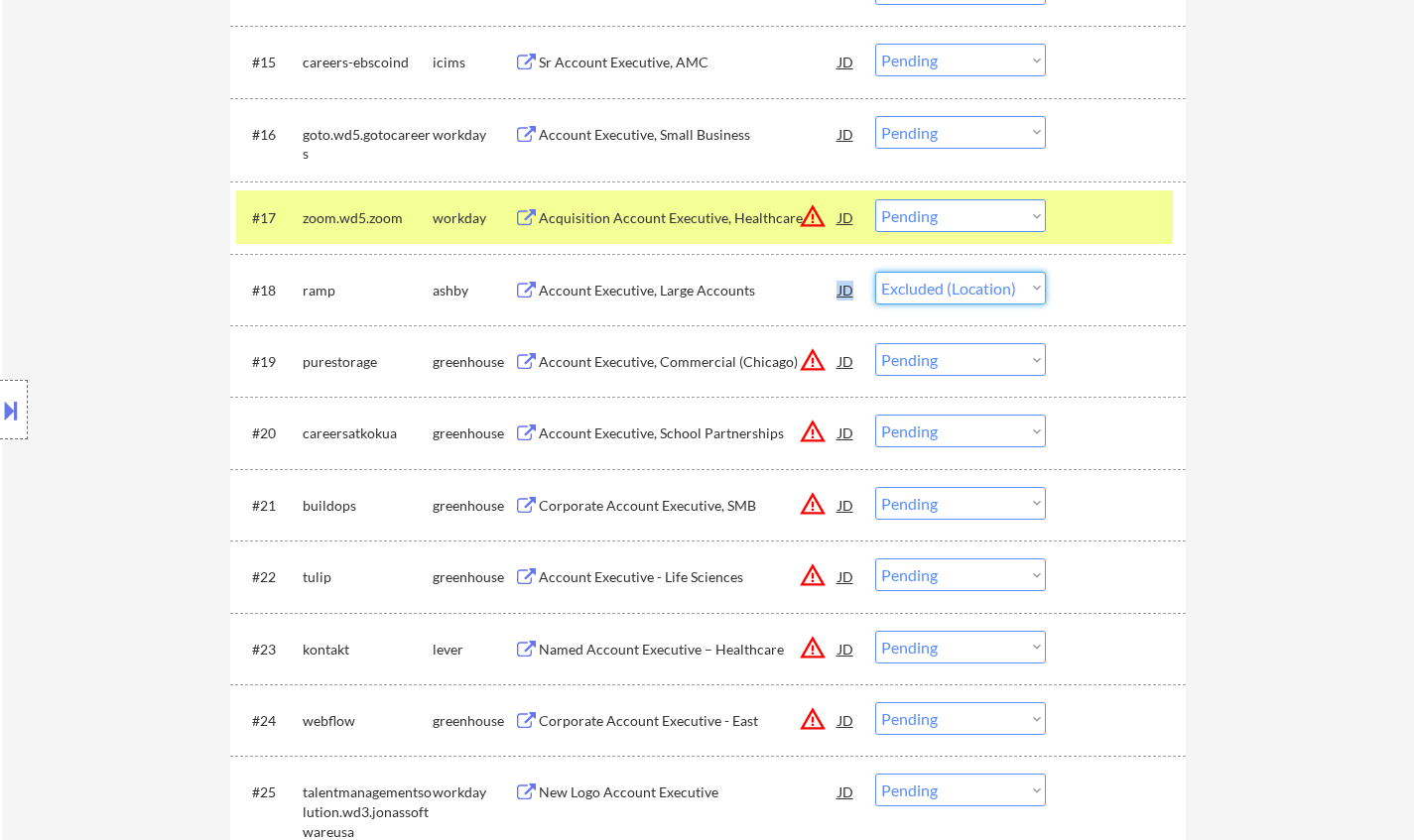 click on "Choose an option... Pending Applied Excluded (Questions) Excluded (Expired) Excluded (Location) Excluded (Bad Match) Excluded (Blocklist) Excluded (Salary) Excluded (Other)" at bounding box center (961, 288) 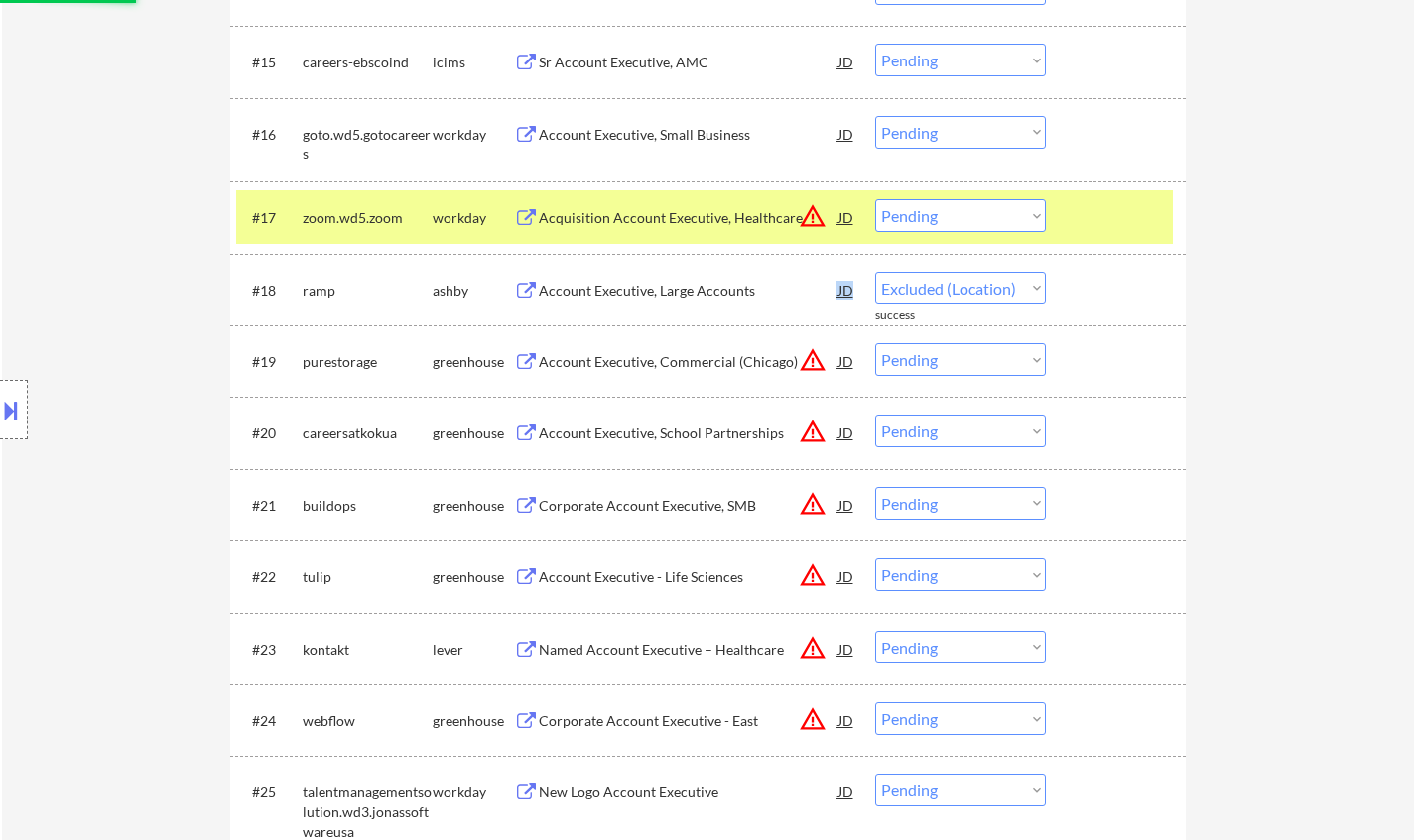 select on ""pending"" 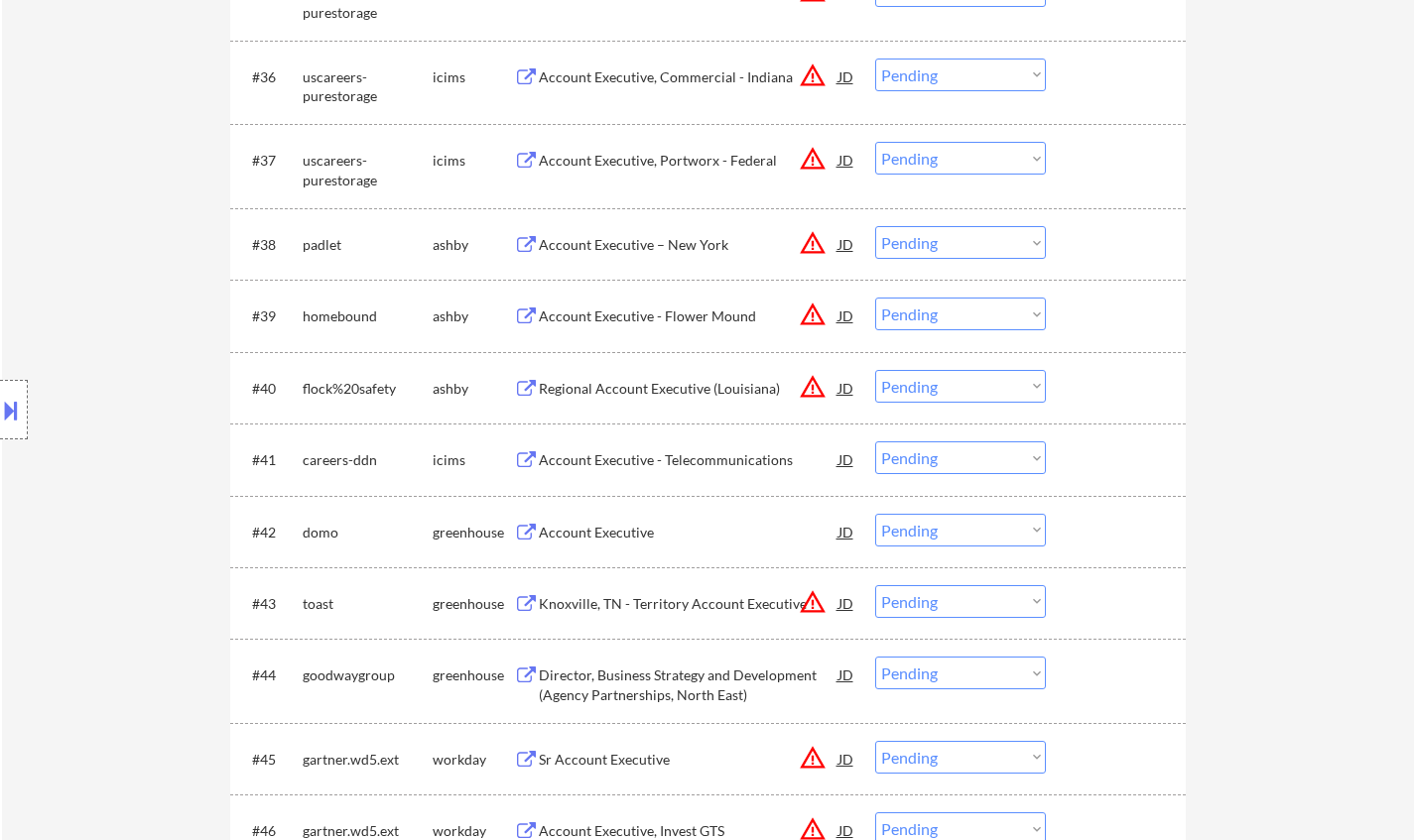 scroll, scrollTop: 3471, scrollLeft: 0, axis: vertical 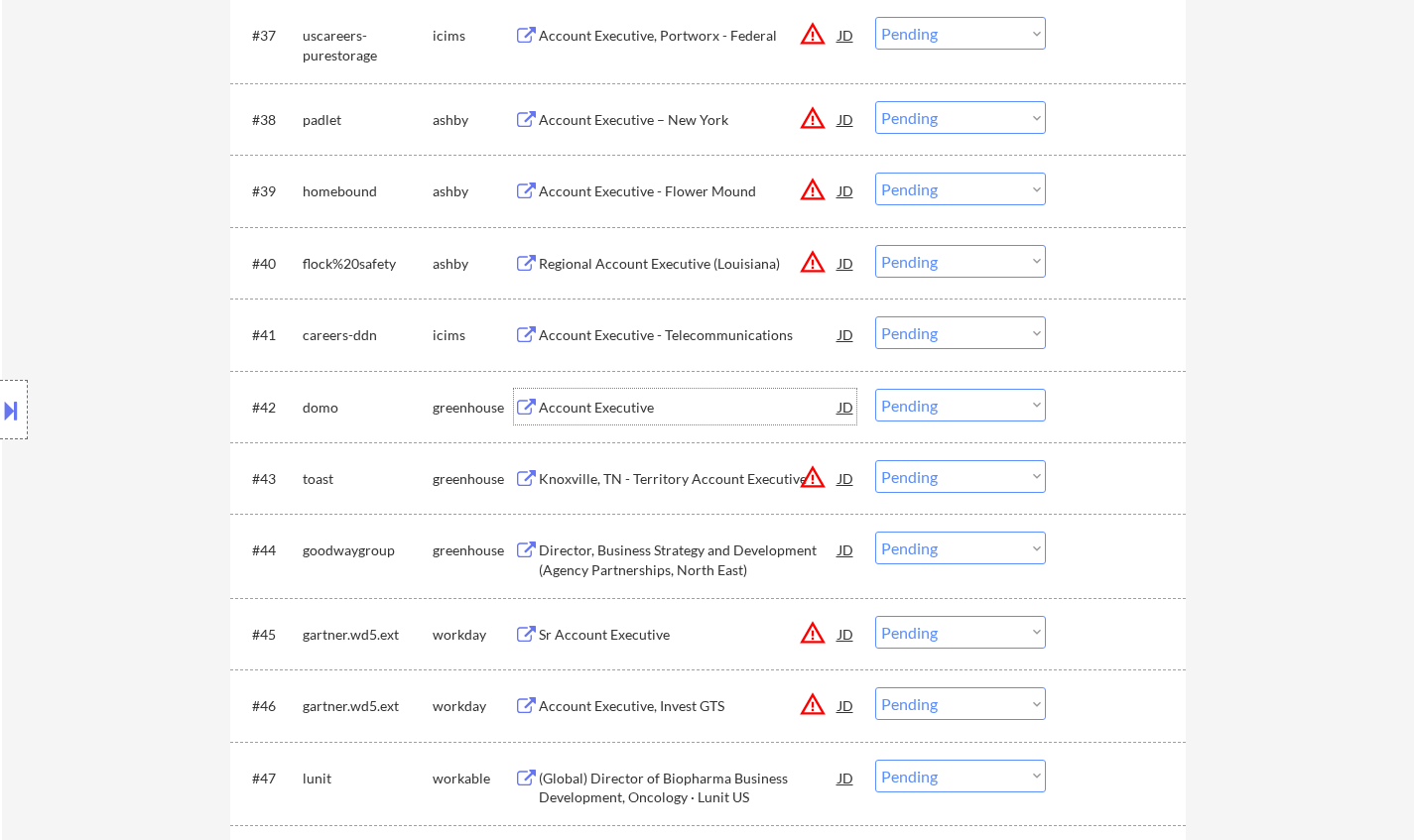 click on "Account Executive" at bounding box center (689, 408) 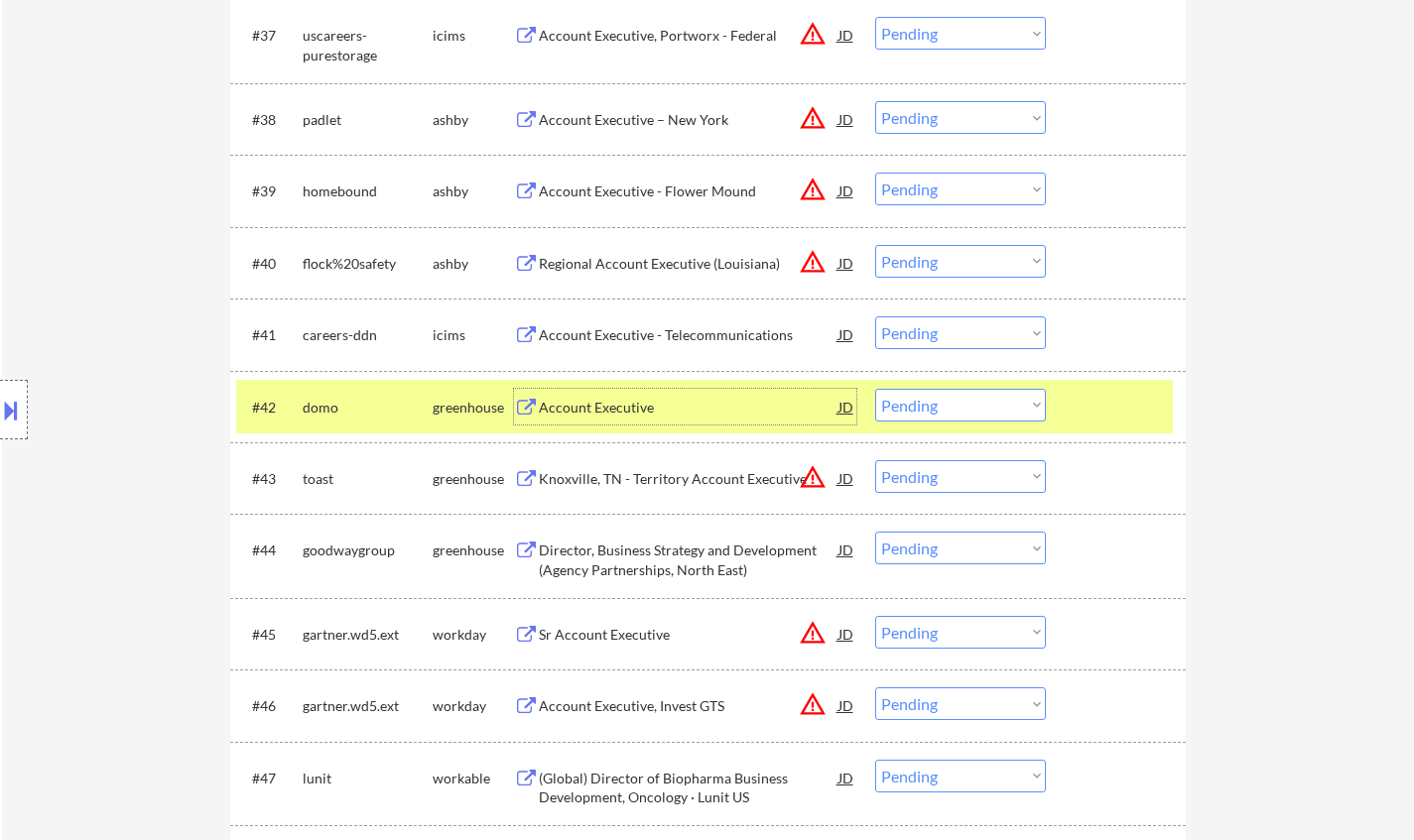 click on "Choose an option... Pending Applied Excluded (Questions) Excluded (Expired) Excluded (Location) Excluded (Bad Match) Excluded (Blocklist) Excluded (Salary) Excluded (Other)" at bounding box center [961, 405] 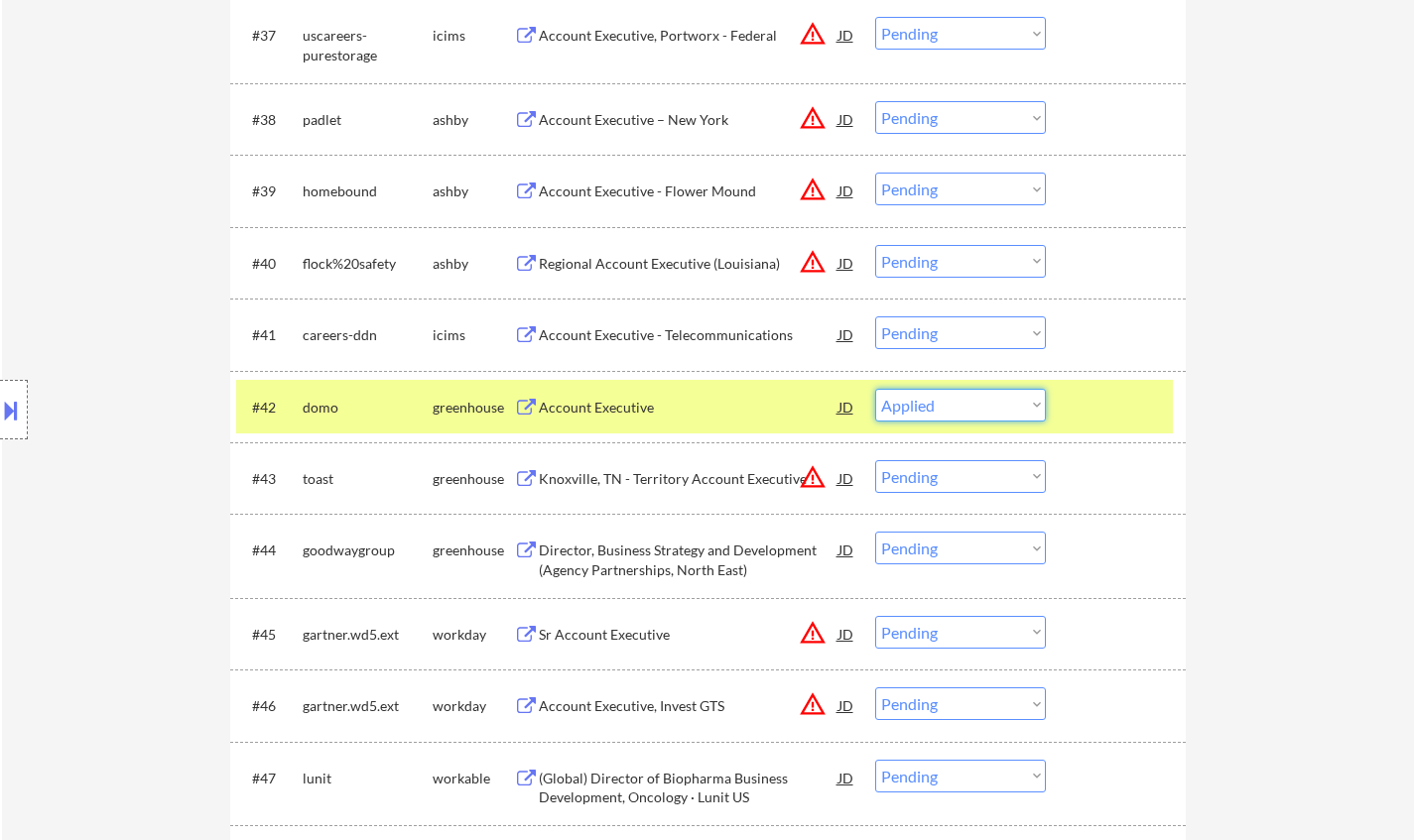 click on "Choose an option... Pending Applied Excluded (Questions) Excluded (Expired) Excluded (Location) Excluded (Bad Match) Excluded (Blocklist) Excluded (Salary) Excluded (Other)" at bounding box center [961, 405] 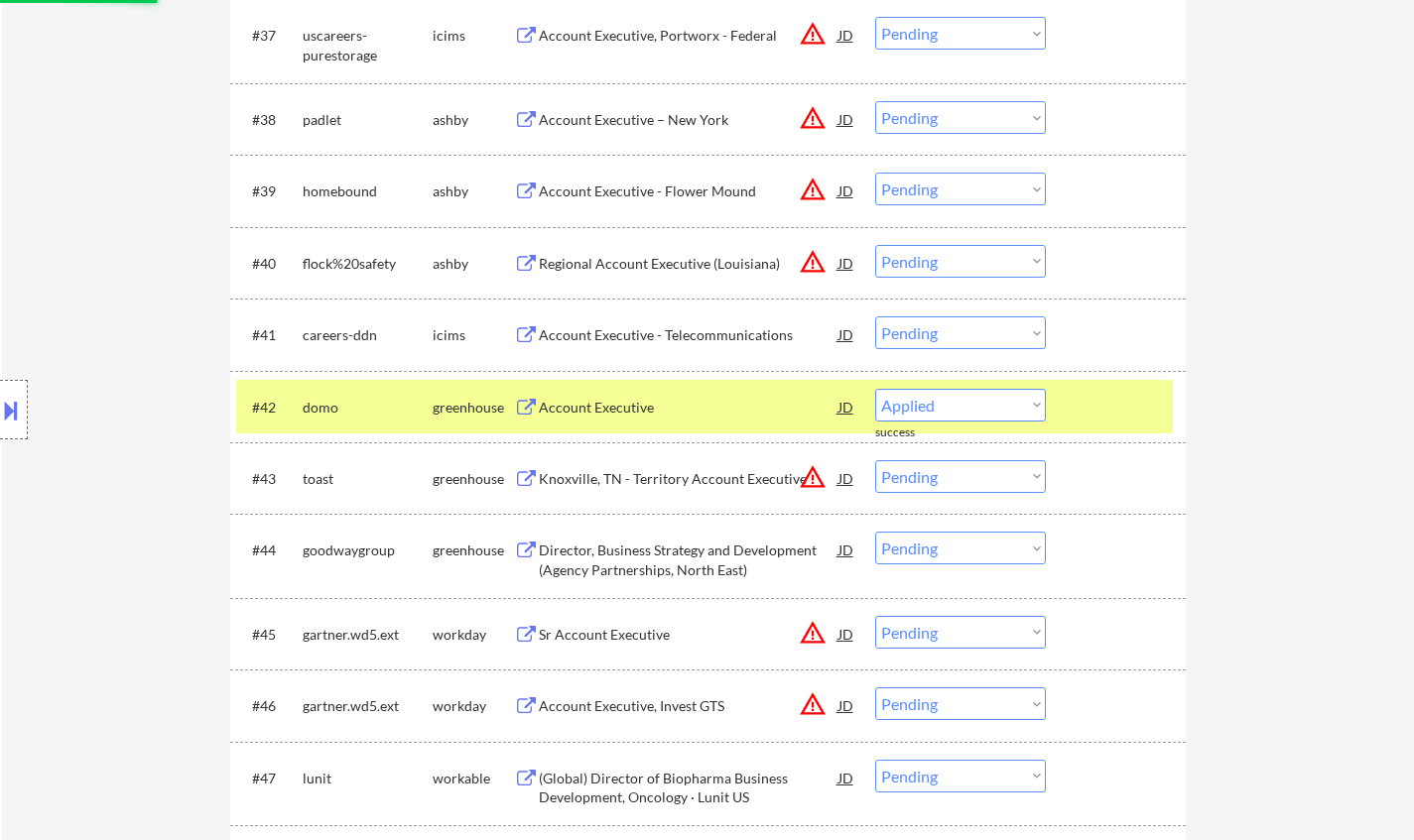 select on ""pending"" 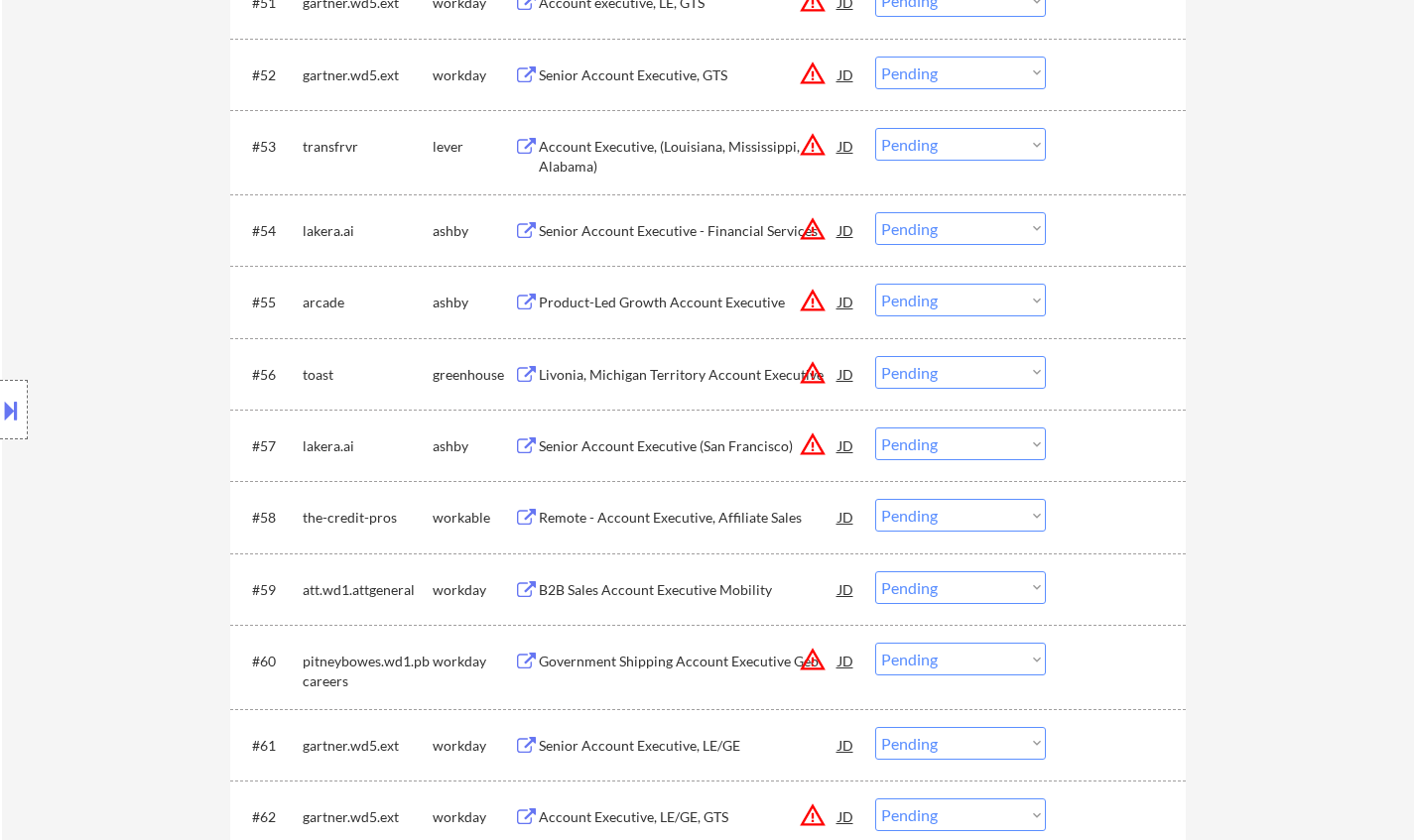 scroll, scrollTop: 4562, scrollLeft: 0, axis: vertical 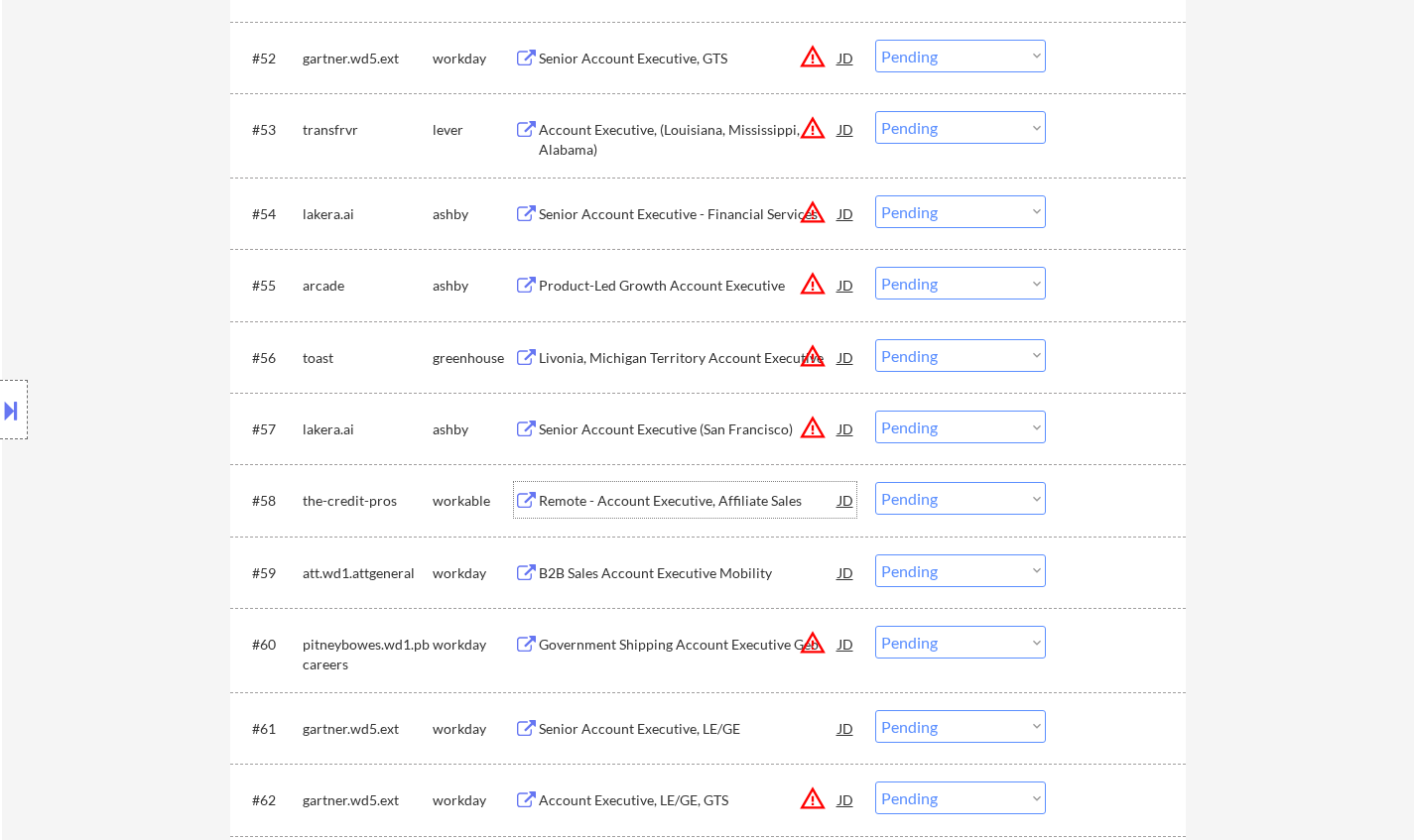 click on "Remote - Account Executive, Affiliate Sales" at bounding box center (689, 501) 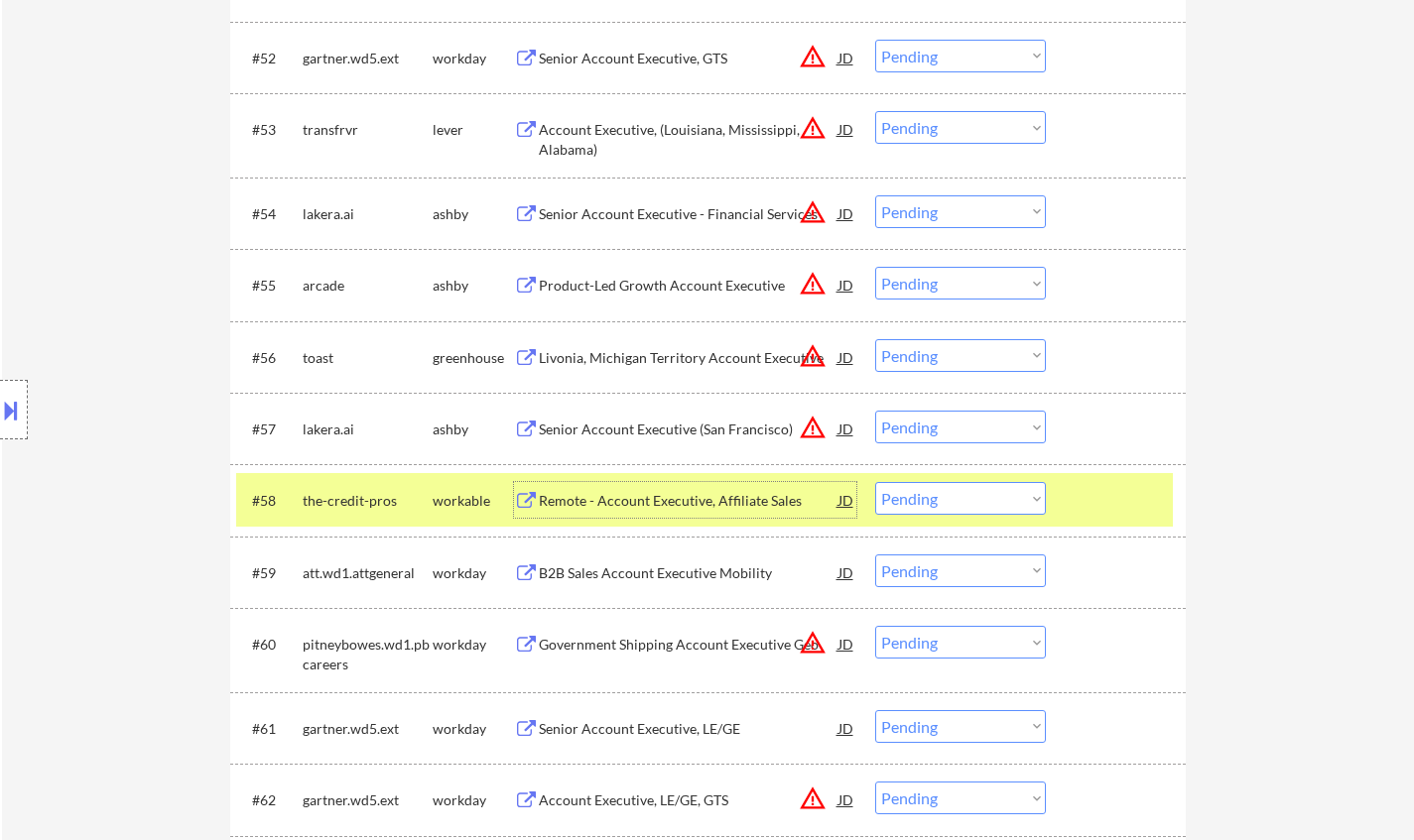 scroll, scrollTop: 4661, scrollLeft: 0, axis: vertical 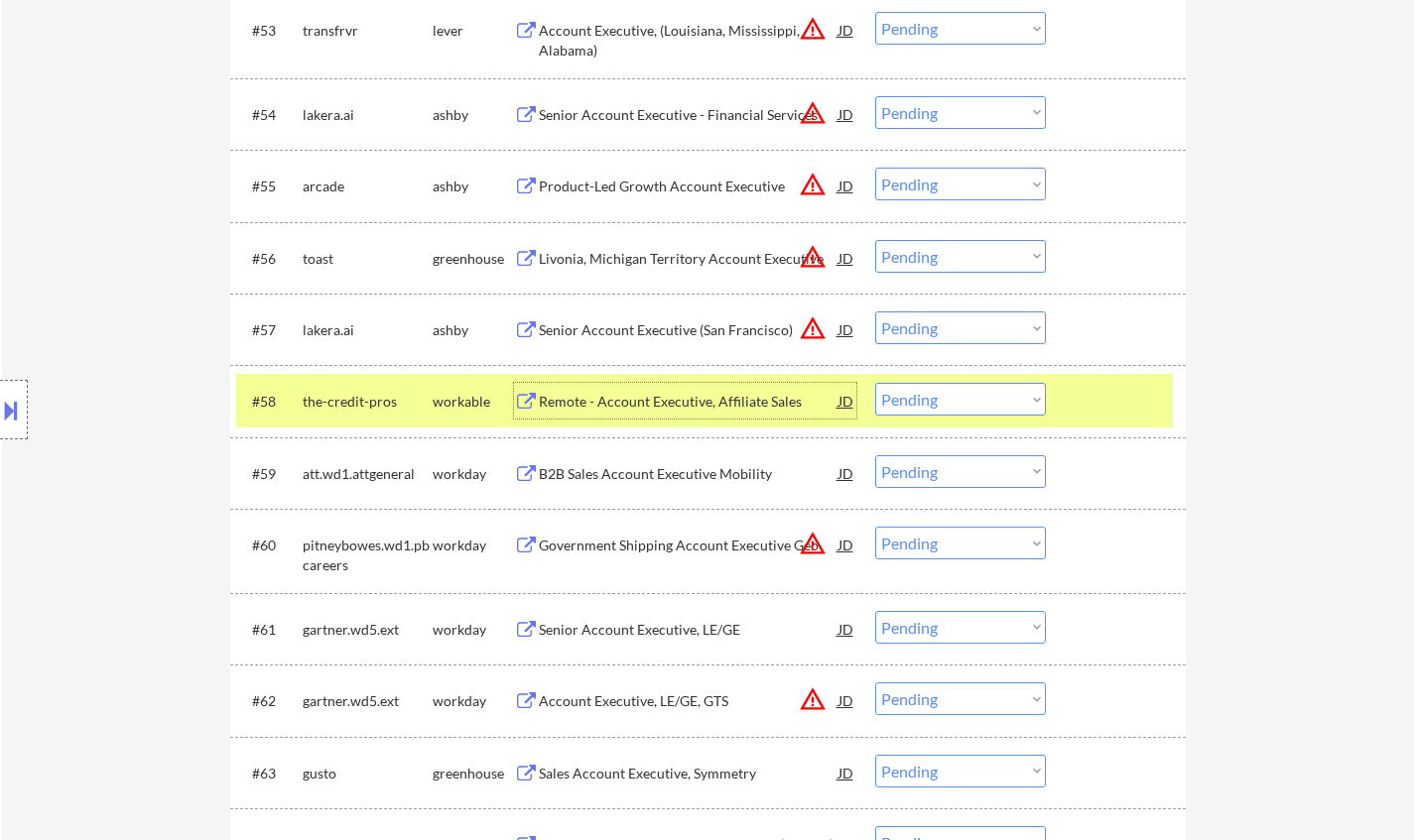 click on "Choose an option... Pending Applied Excluded (Questions) Excluded (Expired) Excluded (Location) Excluded (Bad Match) Excluded (Blocklist) Excluded (Salary) Excluded (Other)" at bounding box center (961, 399) 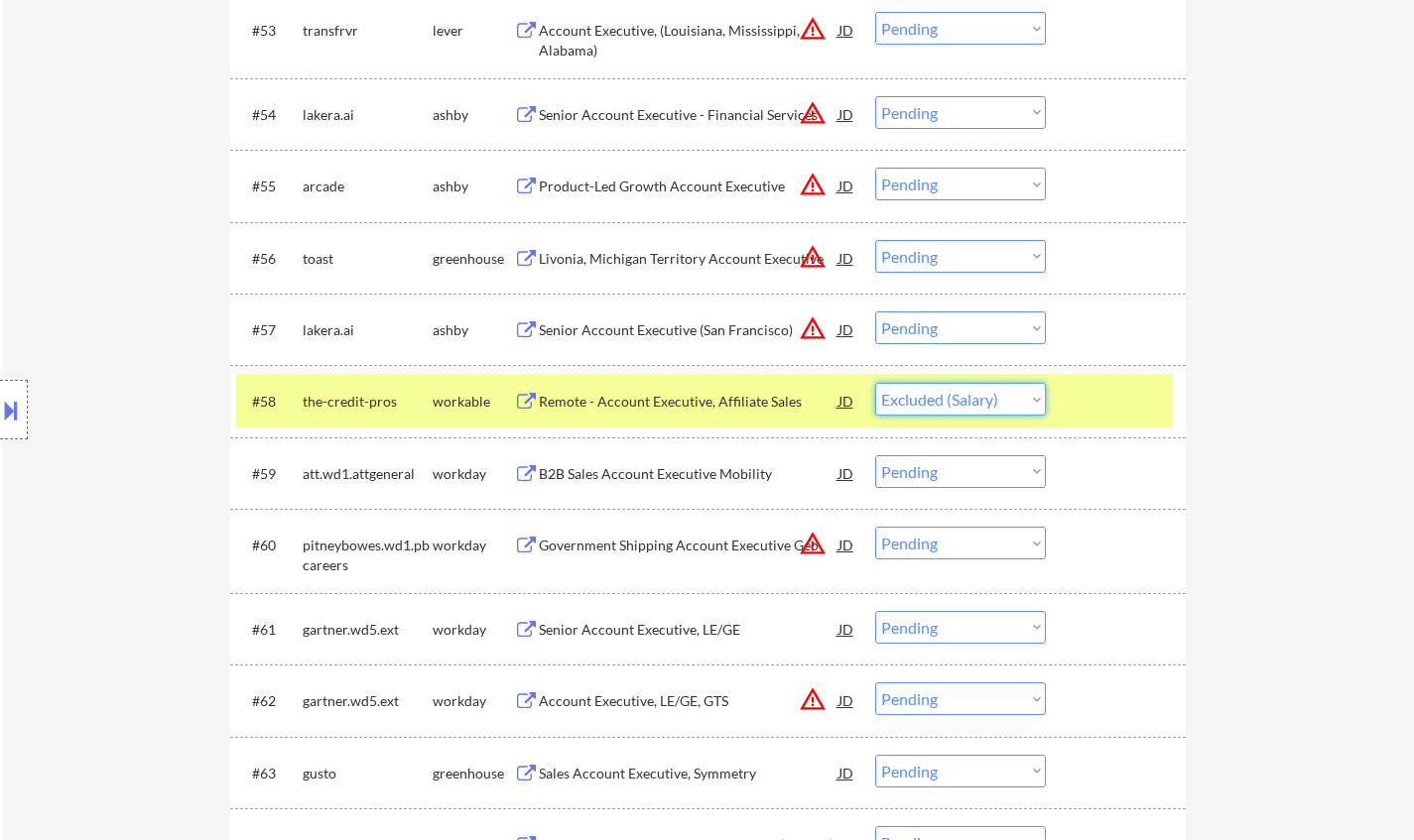 click on "Choose an option... Pending Applied Excluded (Questions) Excluded (Expired) Excluded (Location) Excluded (Bad Match) Excluded (Blocklist) Excluded (Salary) Excluded (Other)" at bounding box center [961, 399] 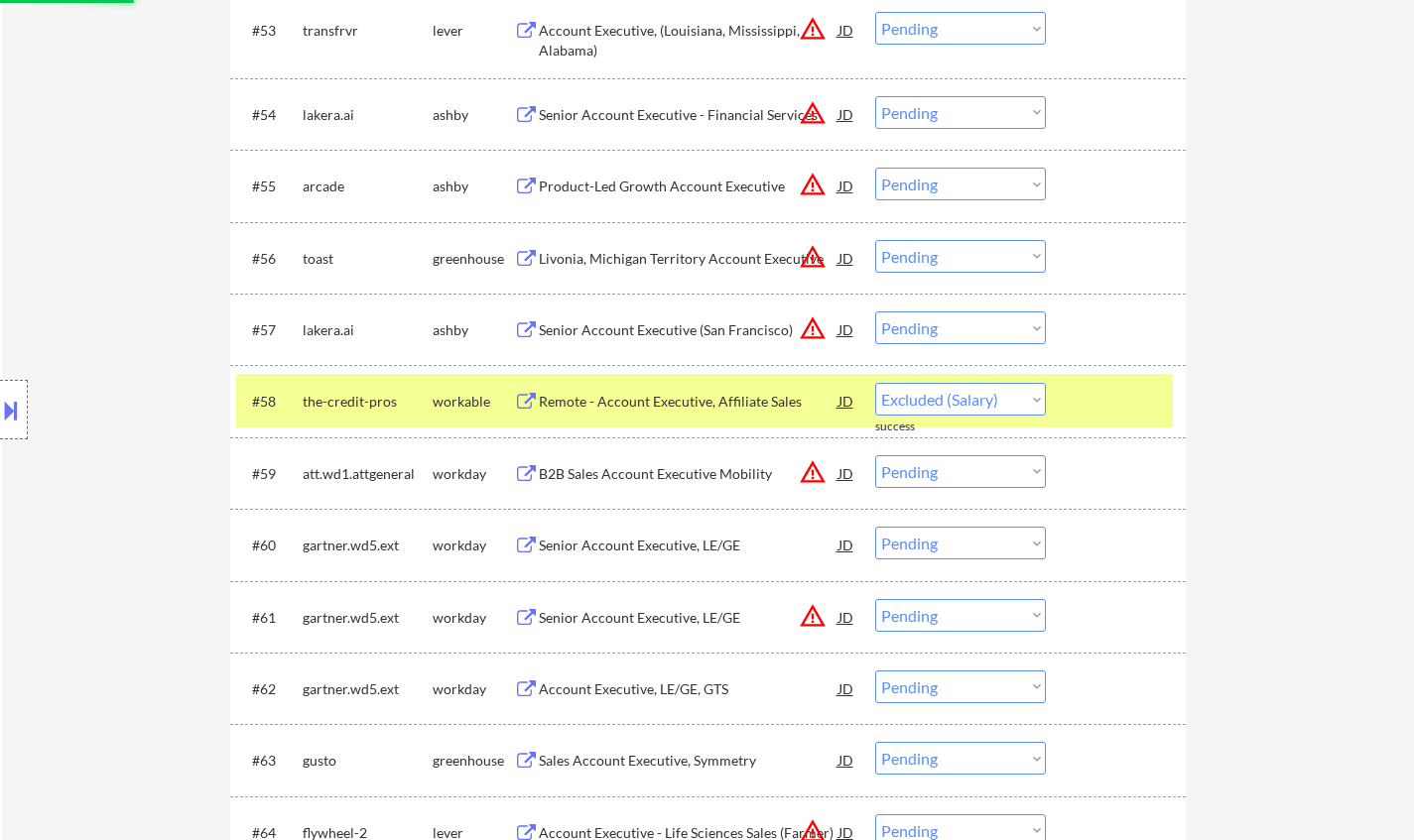 select on ""pending"" 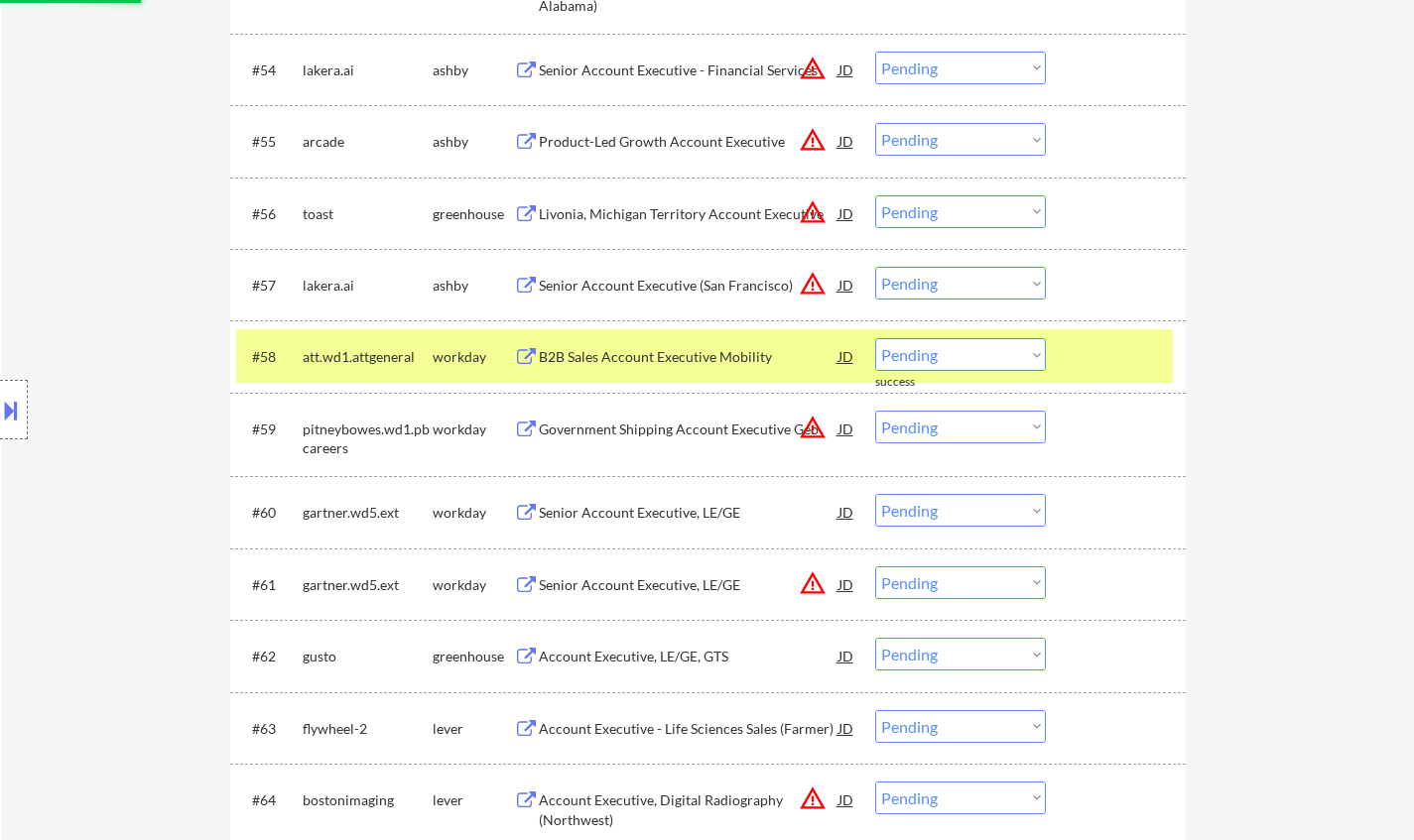scroll, scrollTop: 4860, scrollLeft: 0, axis: vertical 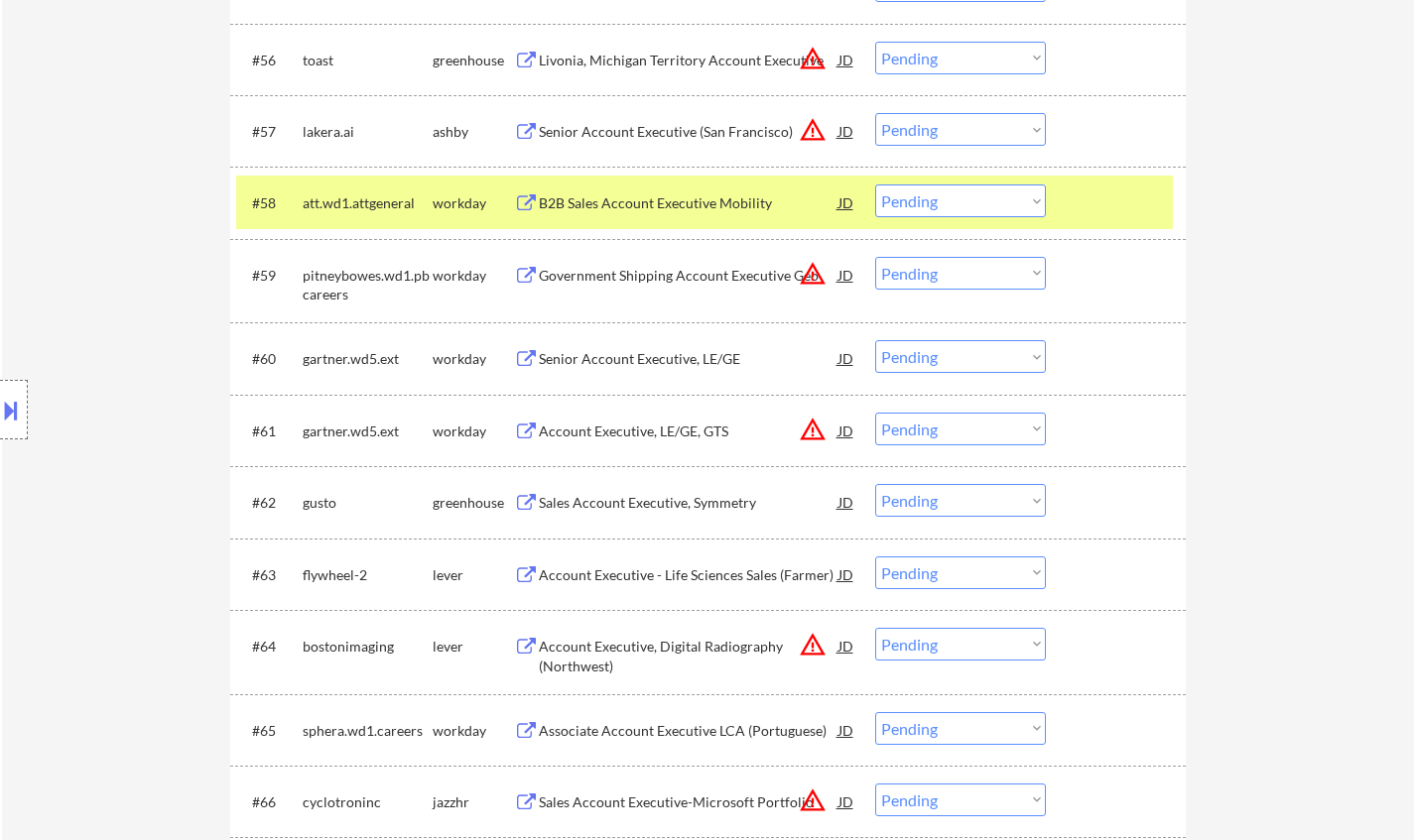 click on "Sales Account Executive, Symmetry" at bounding box center [689, 503] 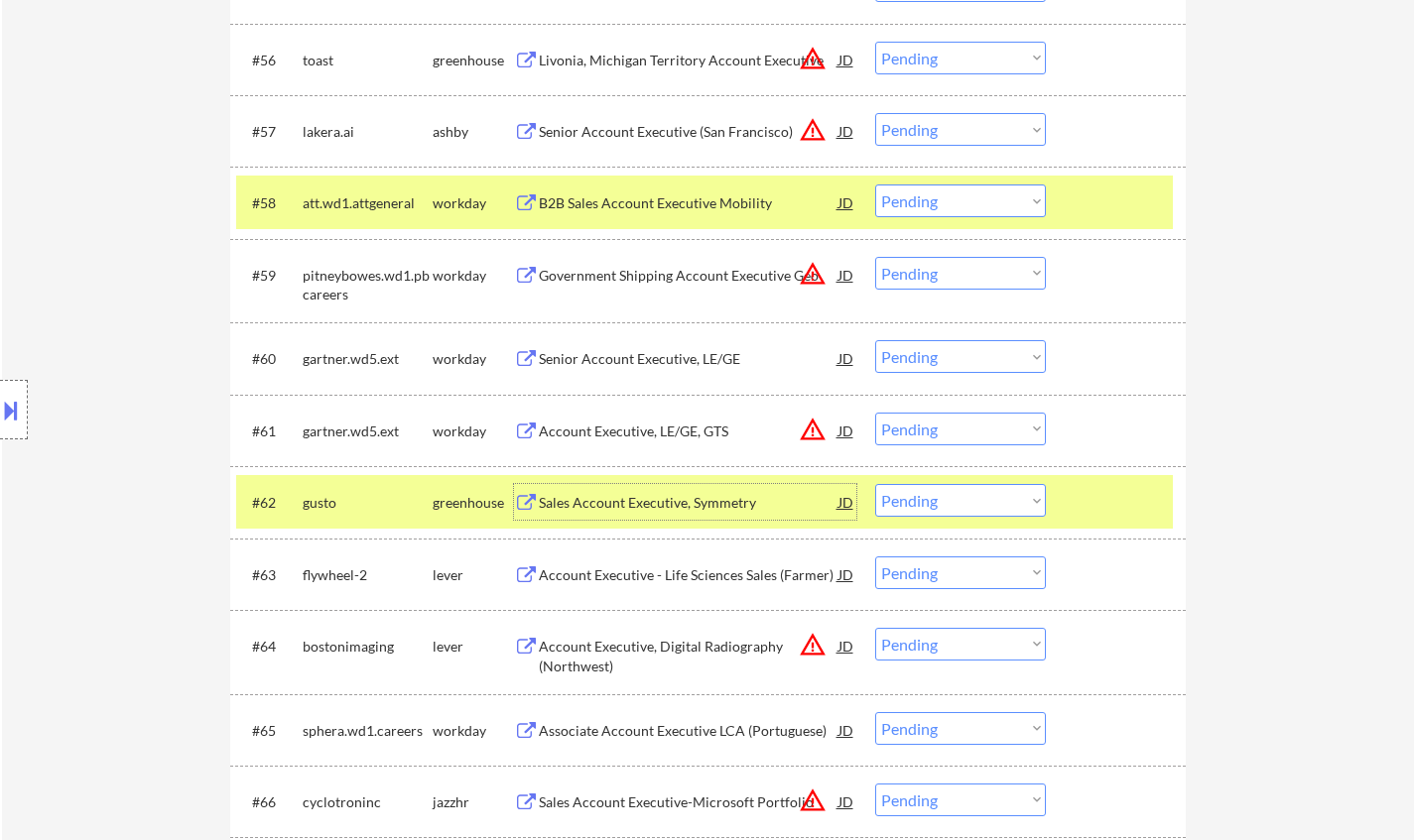 click on "#62 gusto greenhouse Sales Account Executive, Symmetry JD warning_amber Choose an option... Pending Applied Excluded (Questions) Excluded (Expired) Excluded (Location) Excluded (Bad Match) Excluded (Blocklist) Excluded (Salary) Excluded (Other)" at bounding box center (705, 502) 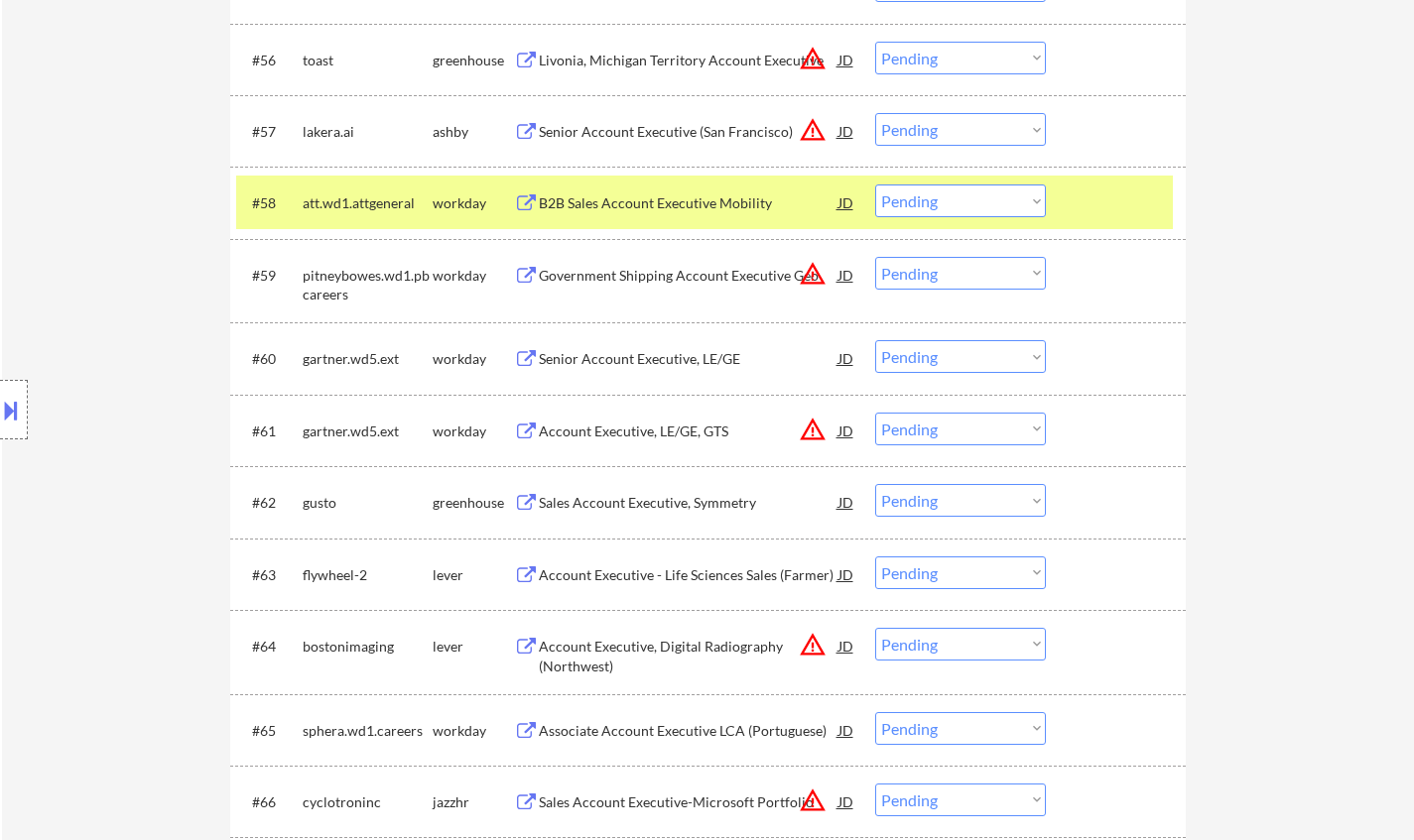 click on "Choose an option... Pending Applied Excluded (Questions) Excluded (Expired) Excluded (Location) Excluded (Bad Match) Excluded (Blocklist) Excluded (Salary) Excluded (Other)" at bounding box center [961, 500] 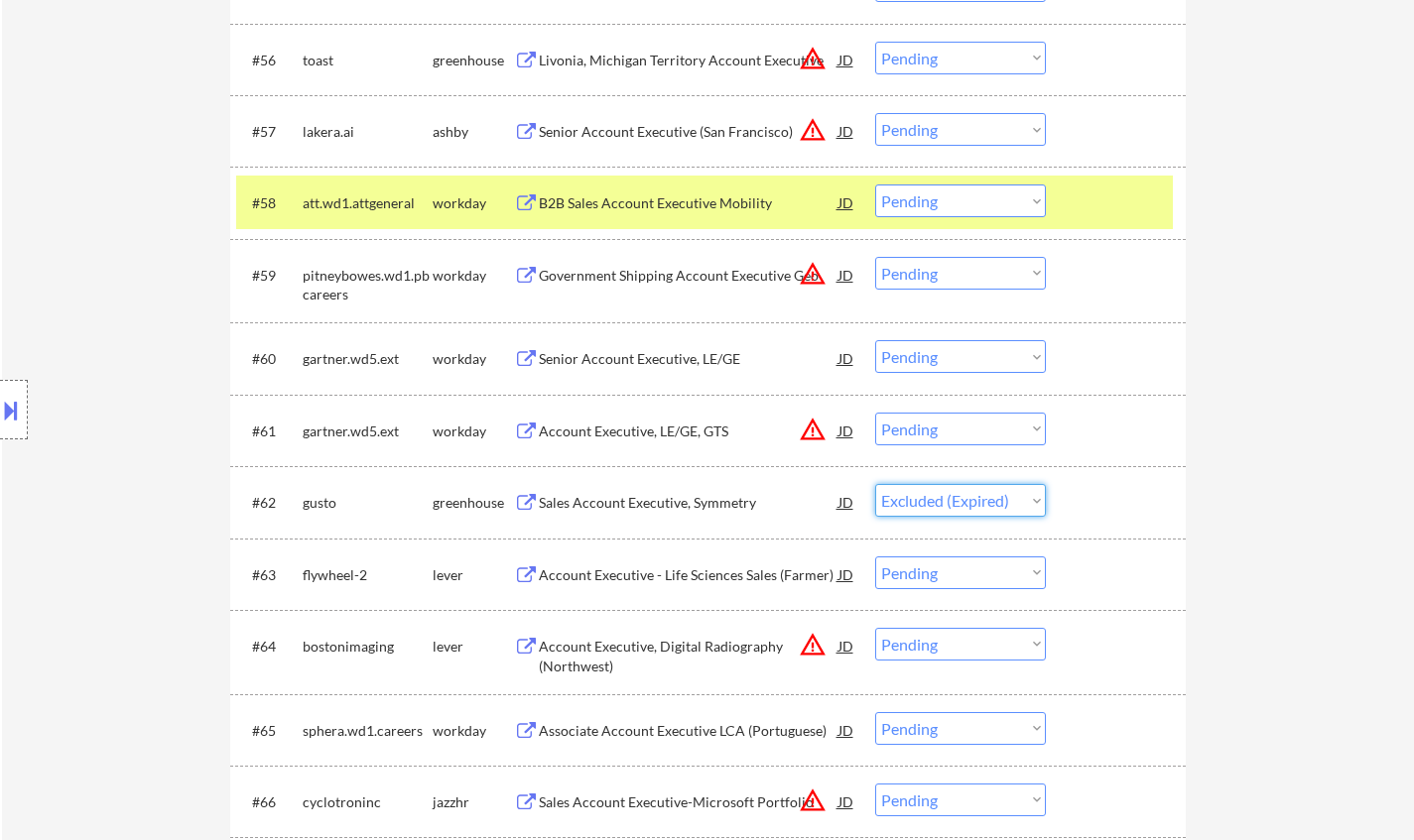 click on "Choose an option... Pending Applied Excluded (Questions) Excluded (Expired) Excluded (Location) Excluded (Bad Match) Excluded (Blocklist) Excluded (Salary) Excluded (Other)" at bounding box center (961, 500) 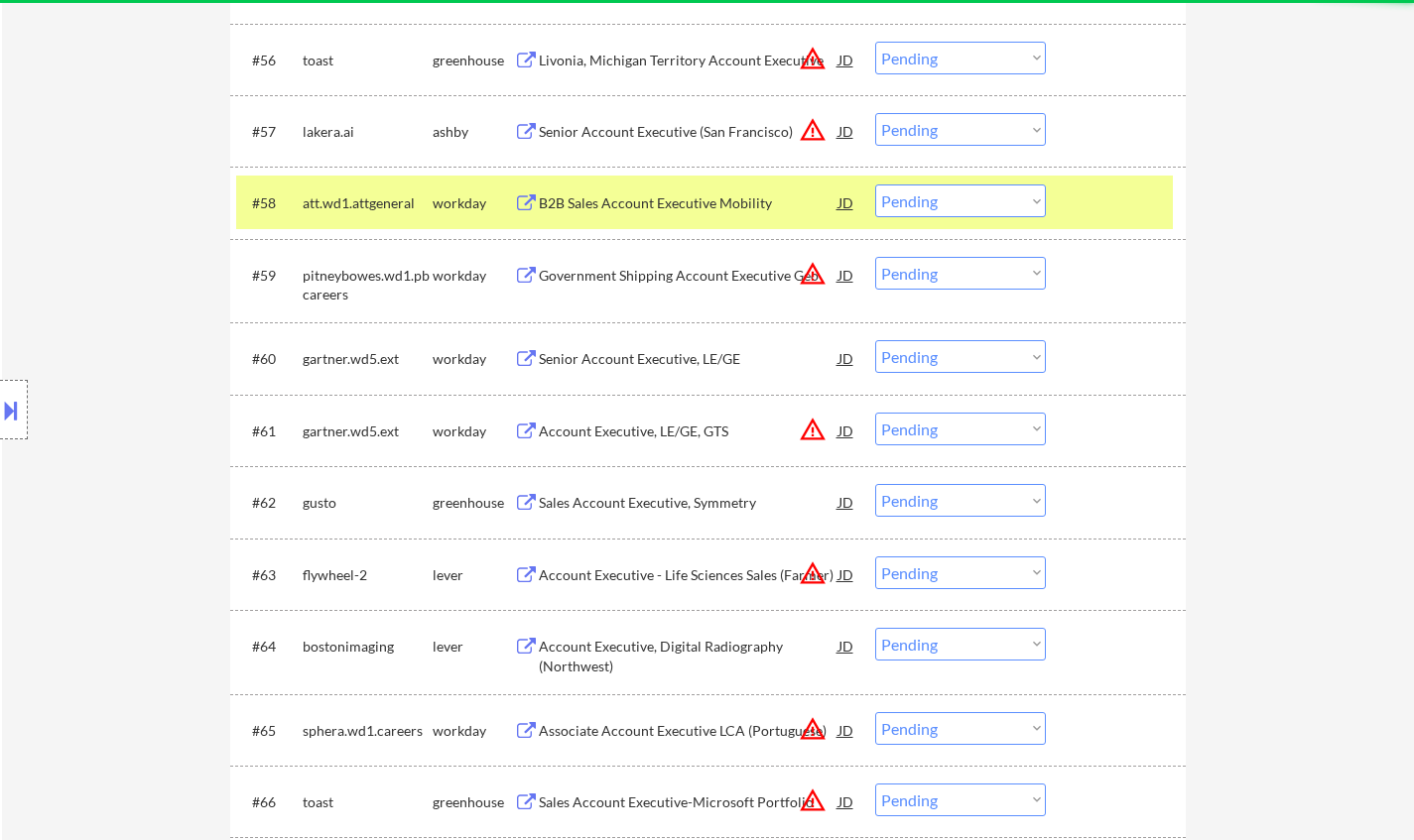 scroll, scrollTop: 4959, scrollLeft: 0, axis: vertical 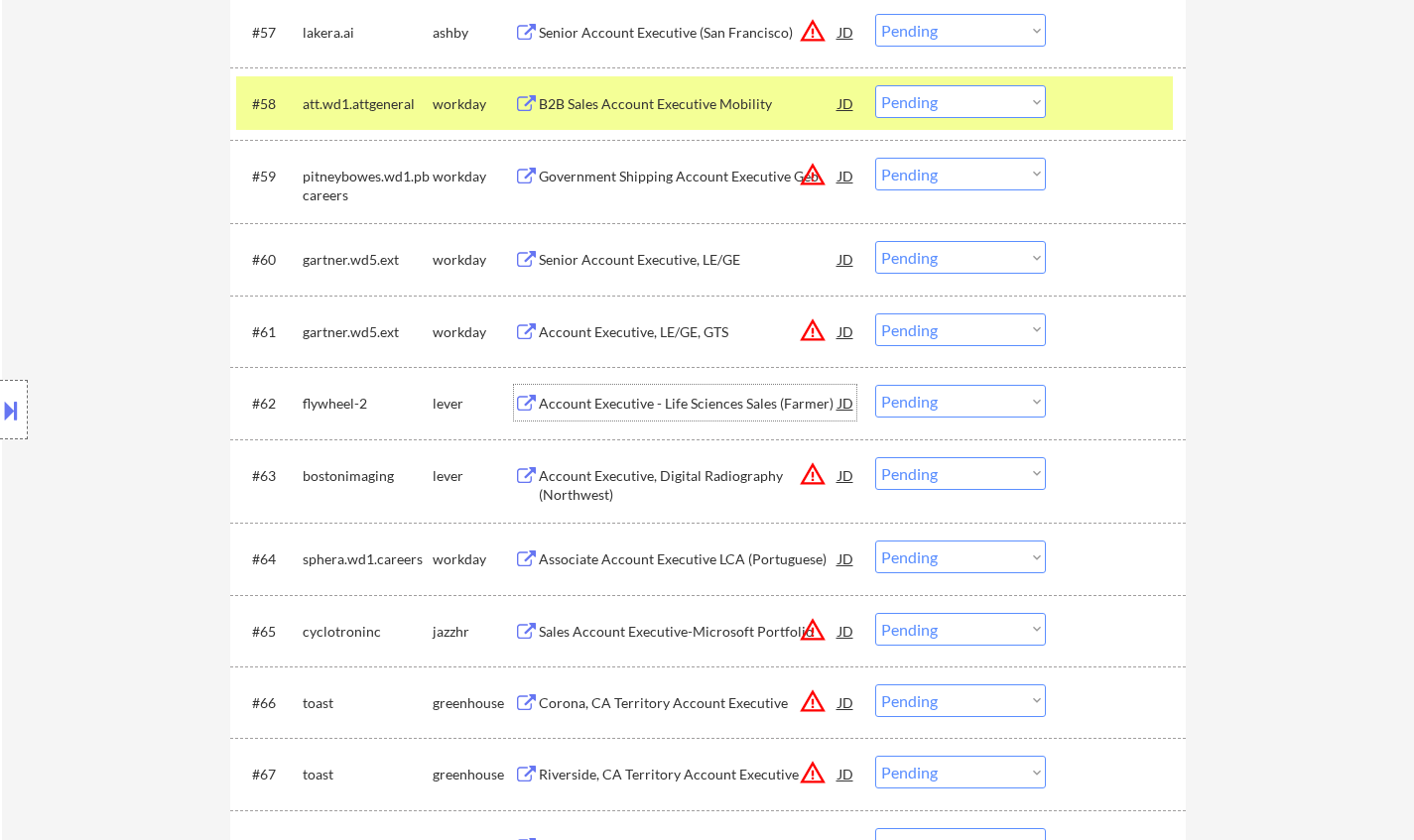 click on "Account Executive - Life Sciences Sales (Farmer)" at bounding box center [689, 404] 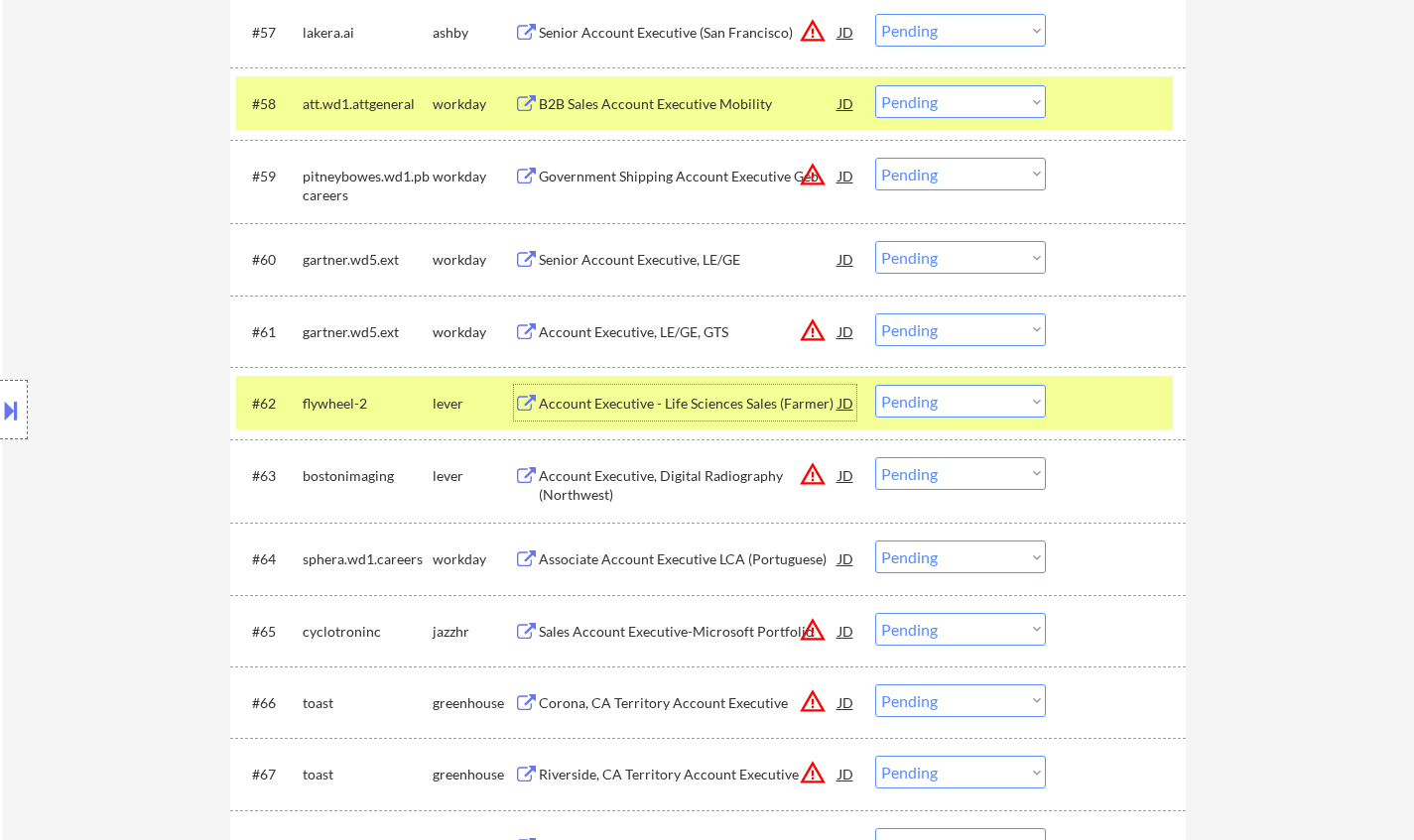 drag, startPoint x: 989, startPoint y: 404, endPoint x: 1006, endPoint y: 411, distance: 18.384776 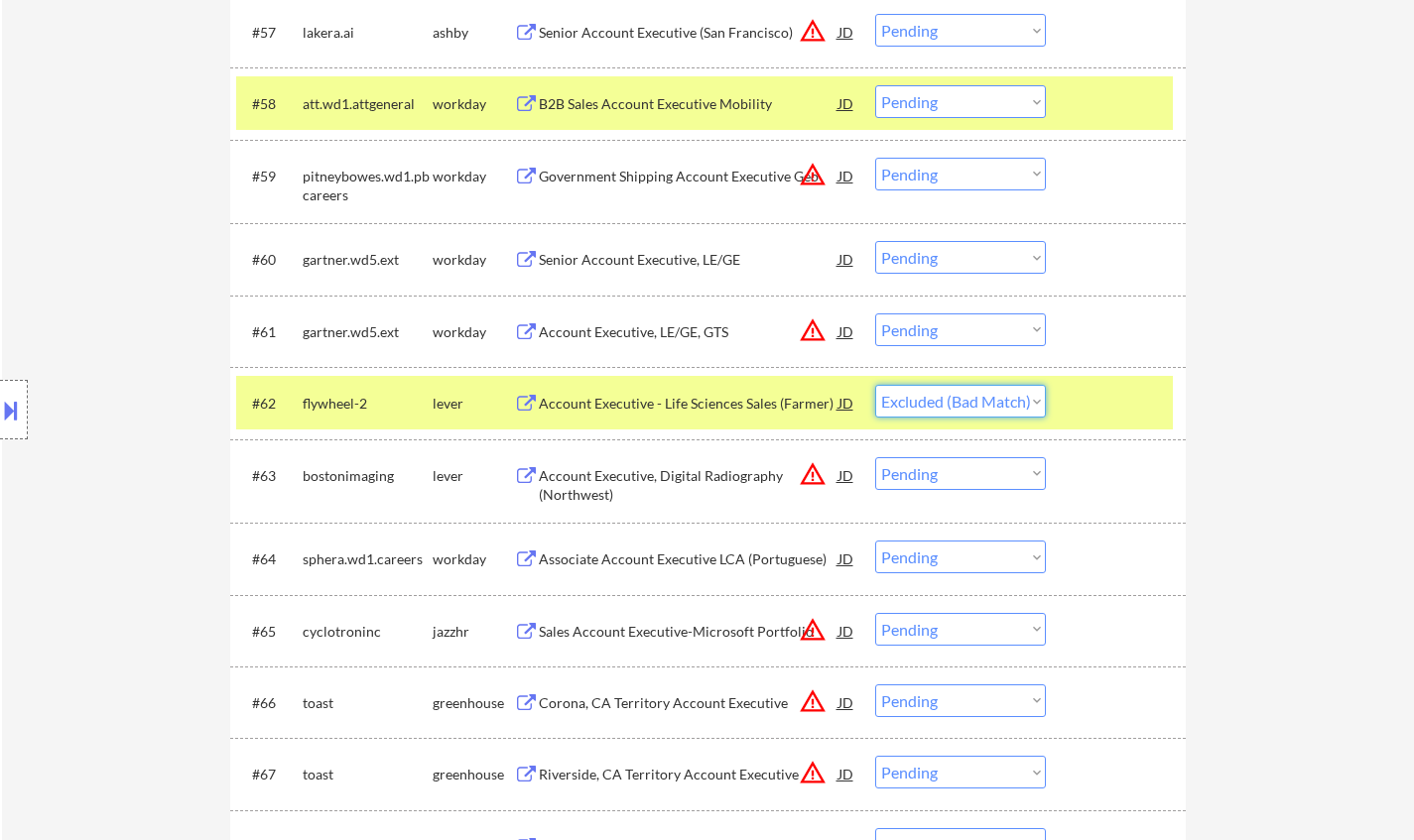 click on "Choose an option... Pending Applied Excluded (Questions) Excluded (Expired) Excluded (Location) Excluded (Bad Match) Excluded (Blocklist) Excluded (Salary) Excluded (Other)" at bounding box center (961, 401) 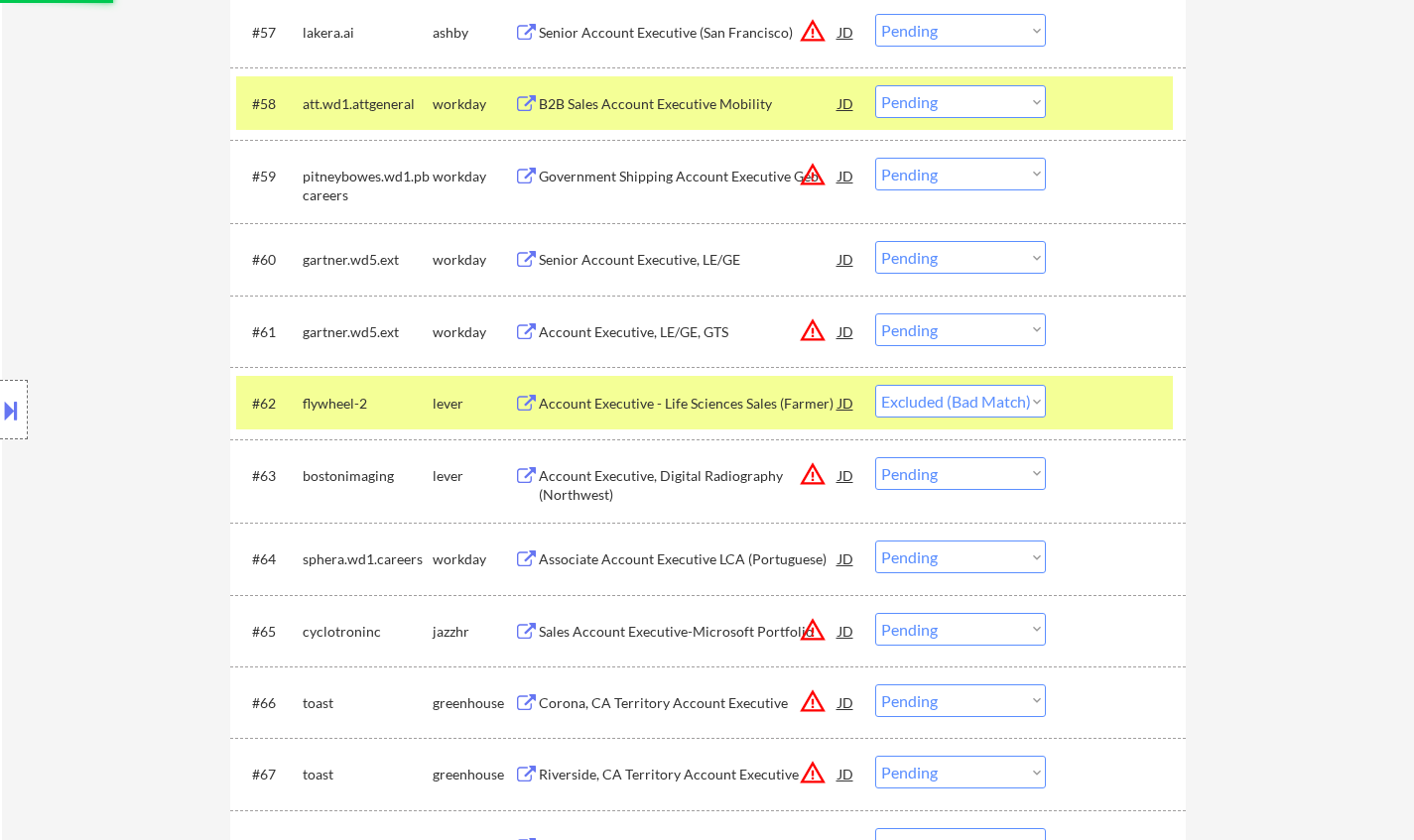 scroll, scrollTop: 5355, scrollLeft: 0, axis: vertical 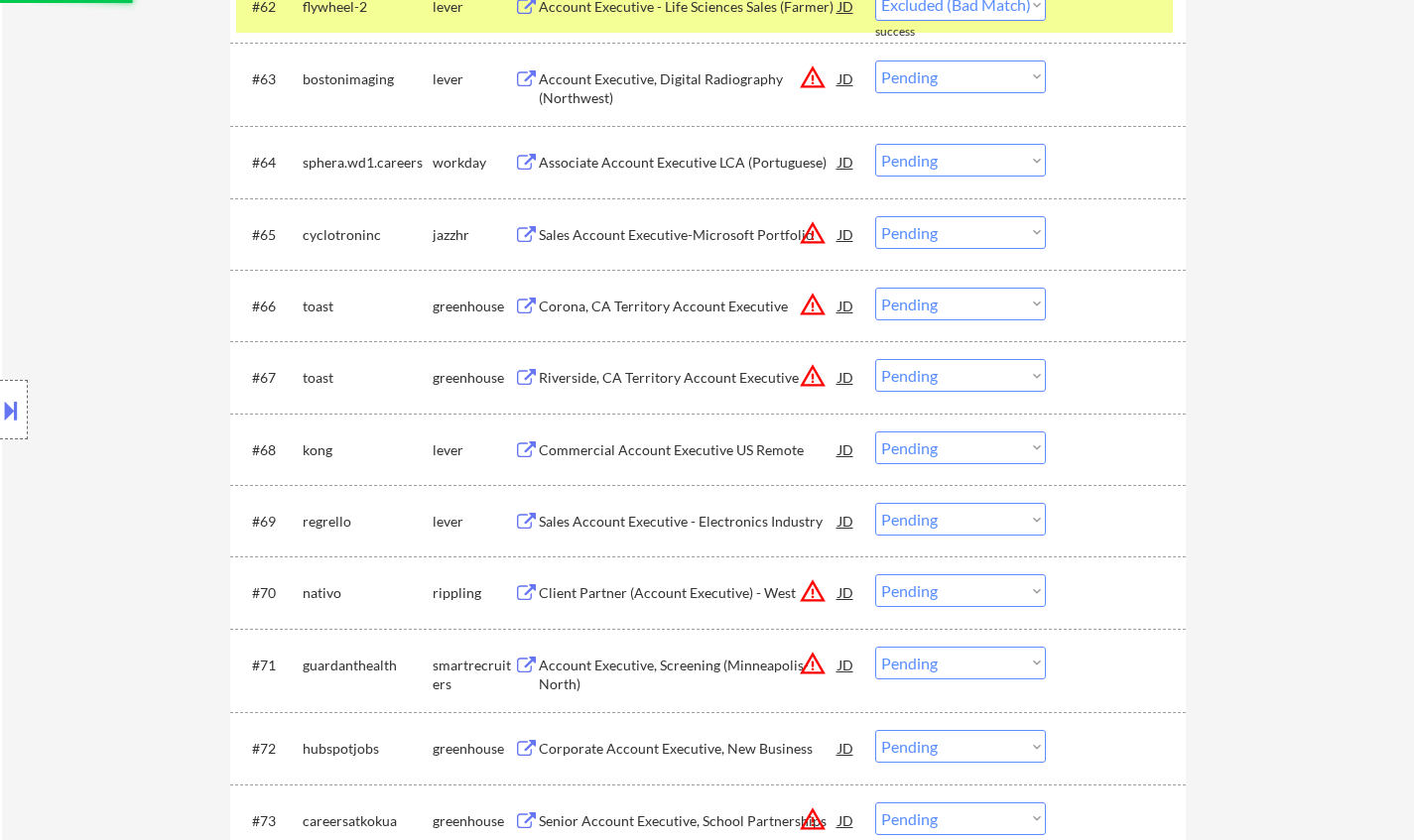 select on ""pending"" 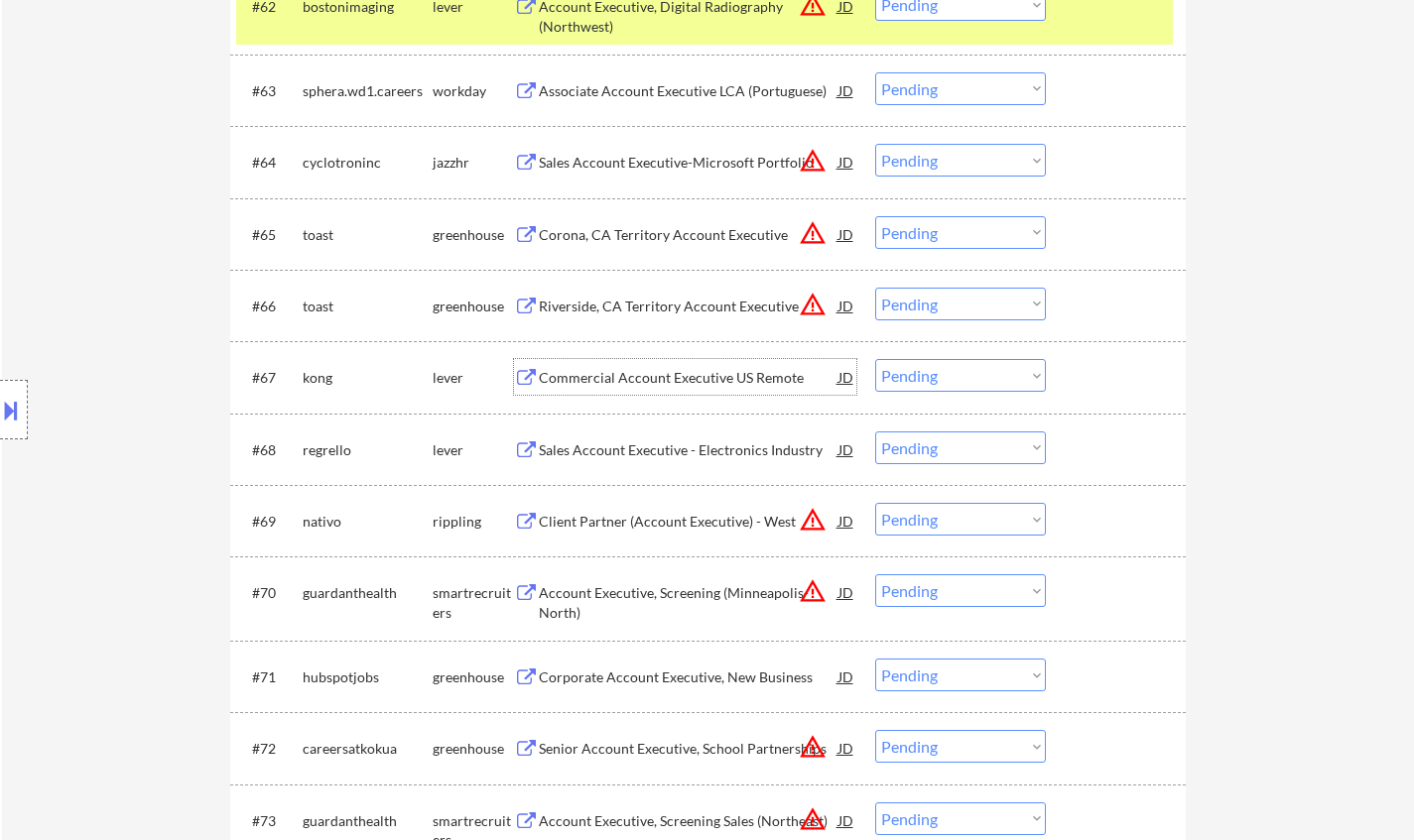 click on "Commercial Account Executive US Remote" at bounding box center [689, 378] 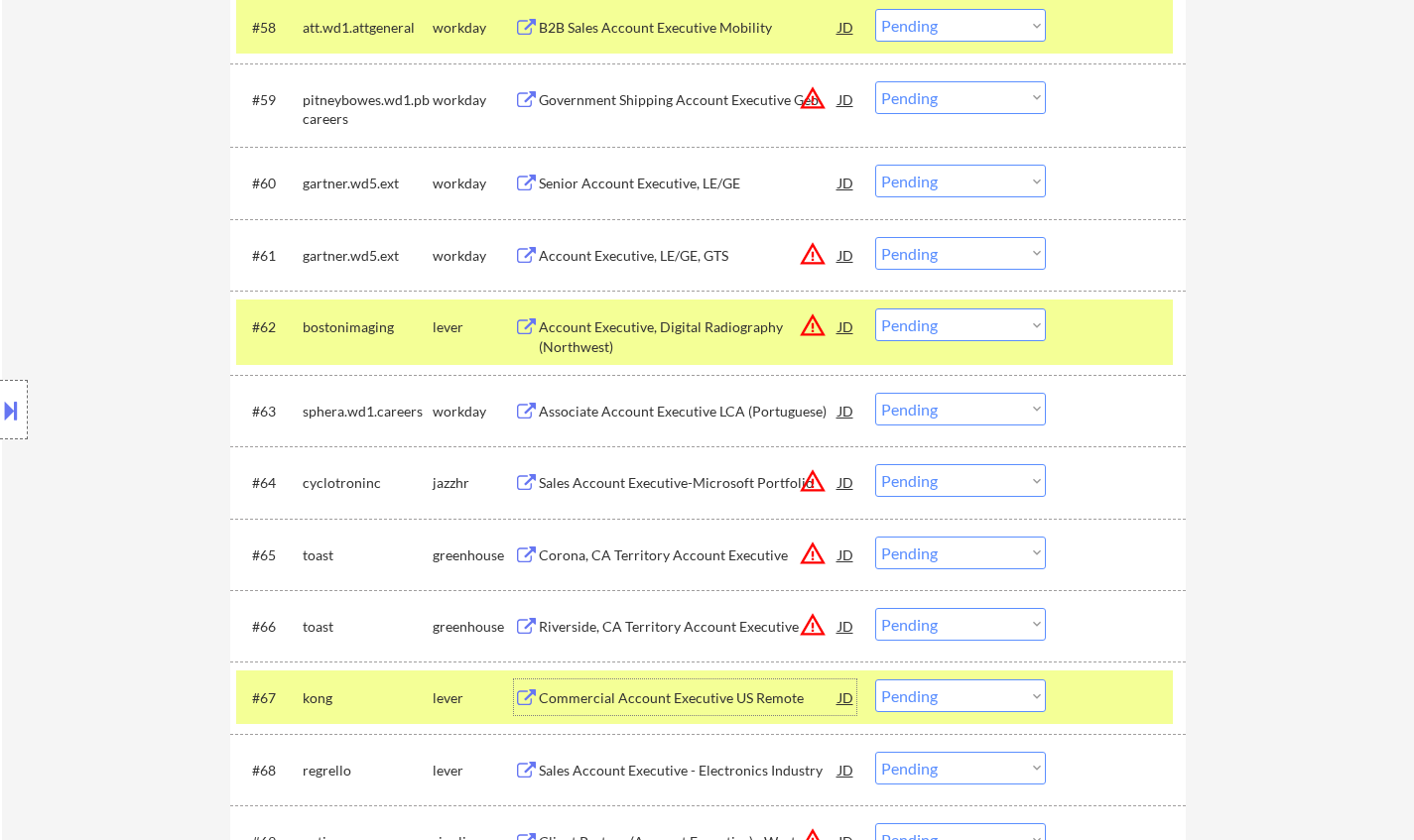 scroll, scrollTop: 5157, scrollLeft: 0, axis: vertical 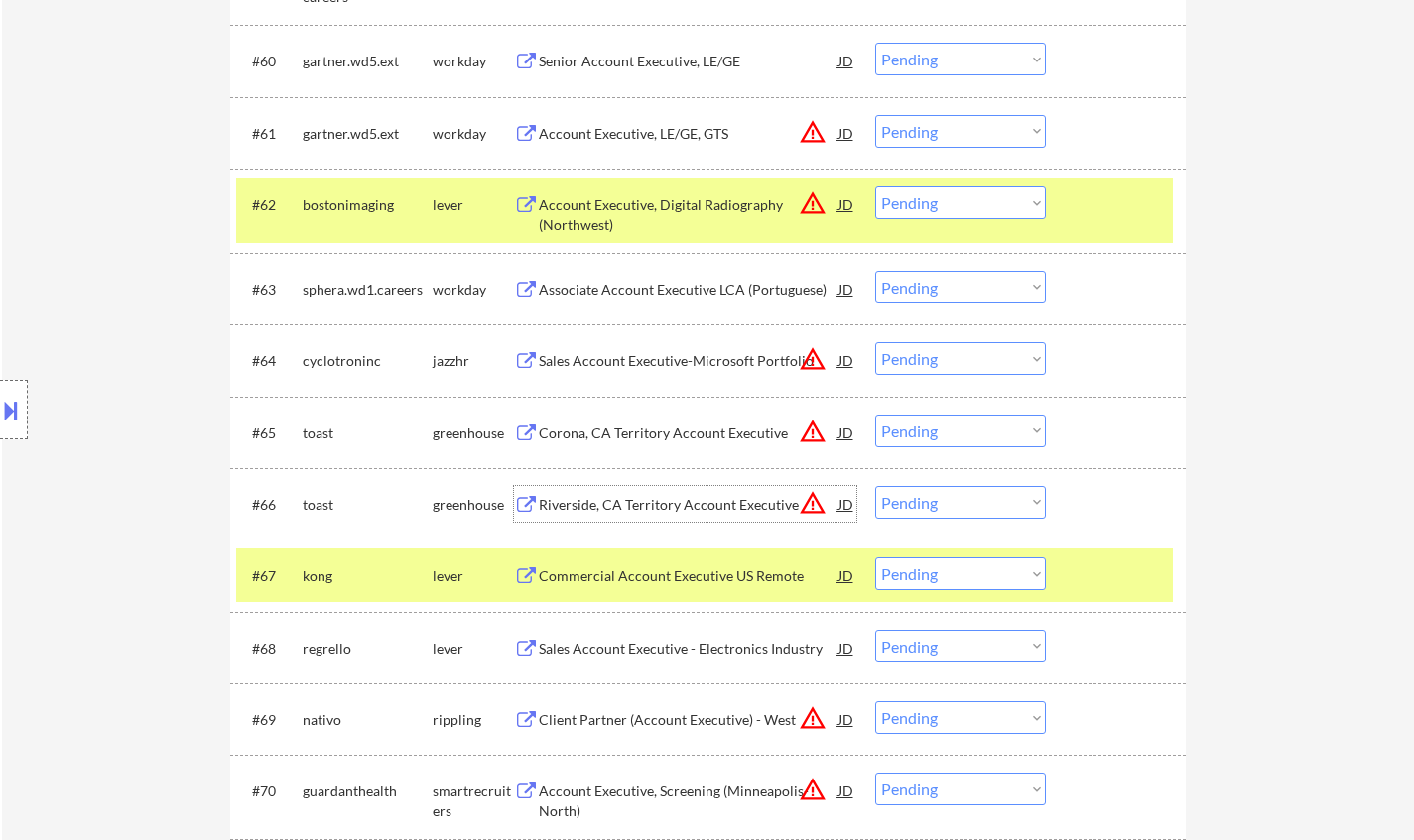 click on "Riverside, CA Territory Account Executive" at bounding box center [689, 505] 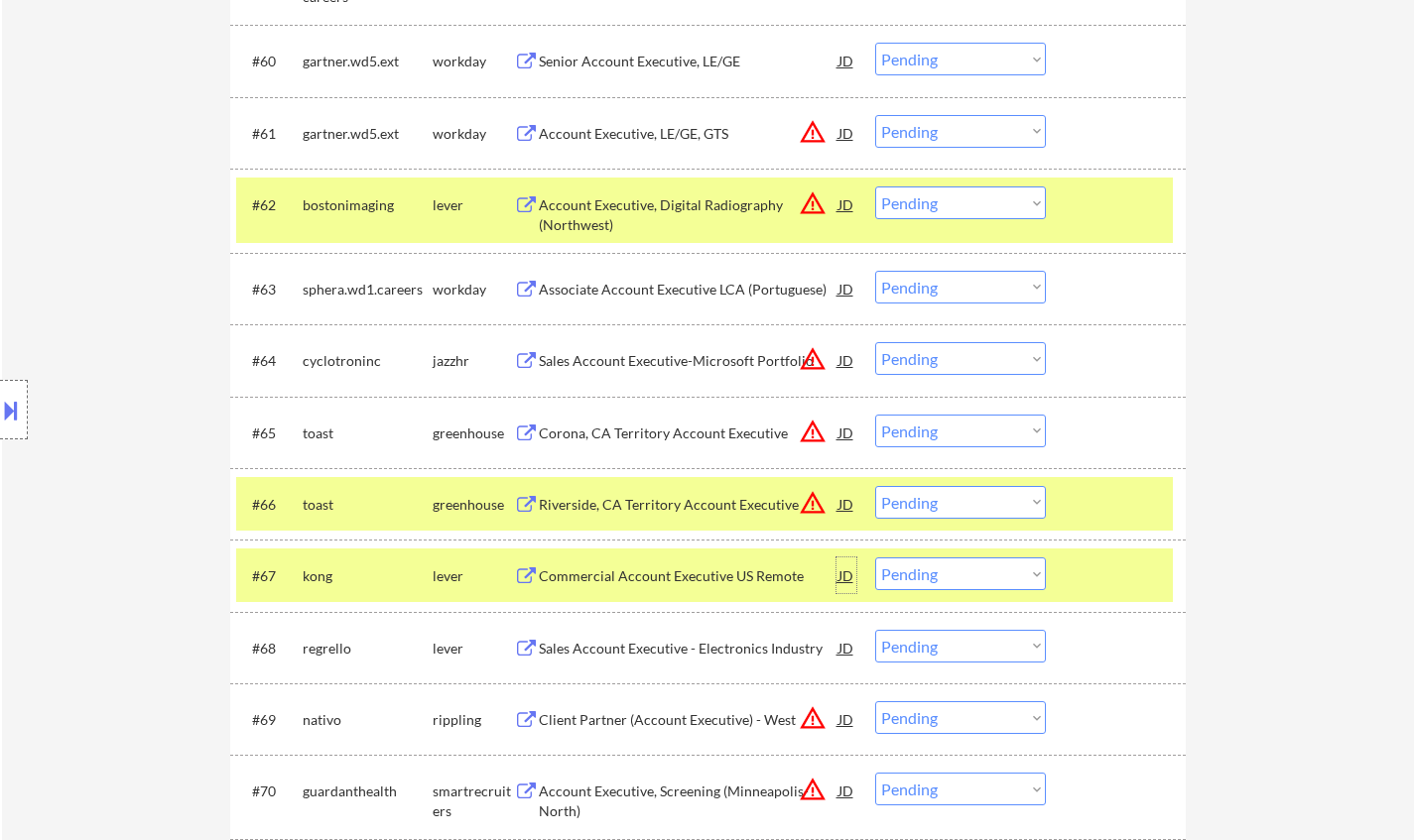 click on "JD" at bounding box center (846, 575) 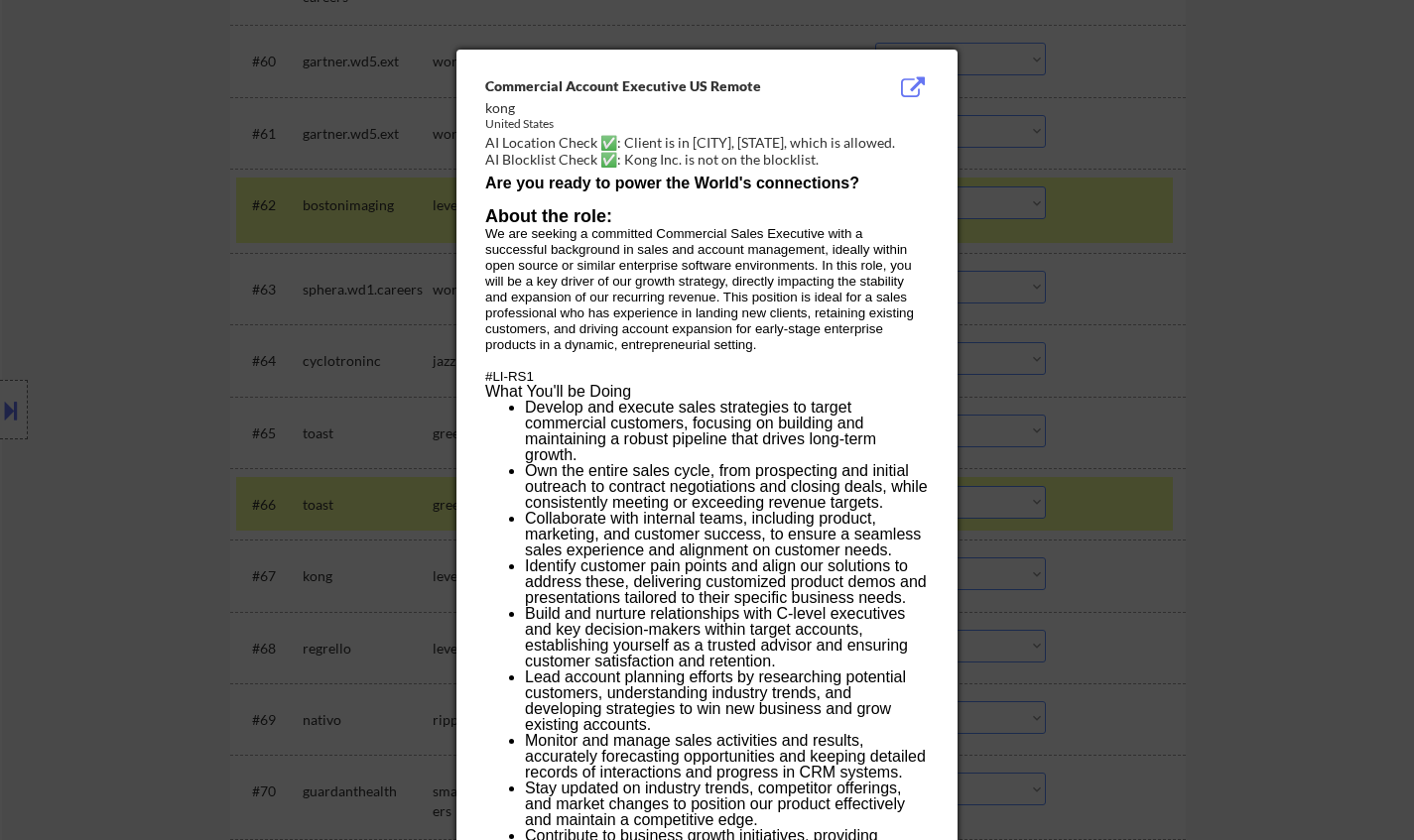 click at bounding box center [707, 420] 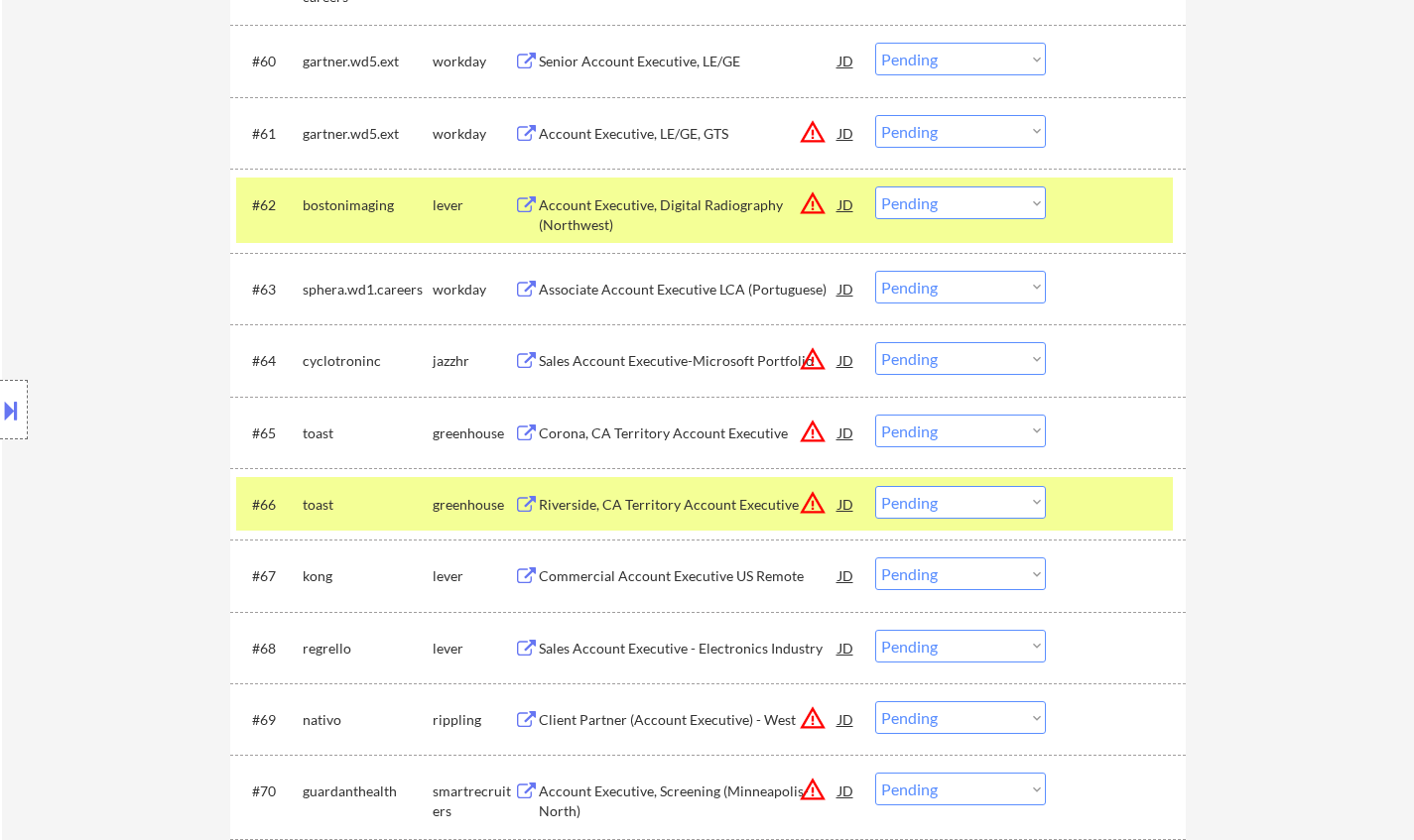drag, startPoint x: 941, startPoint y: 575, endPoint x: 949, endPoint y: 590, distance: 17 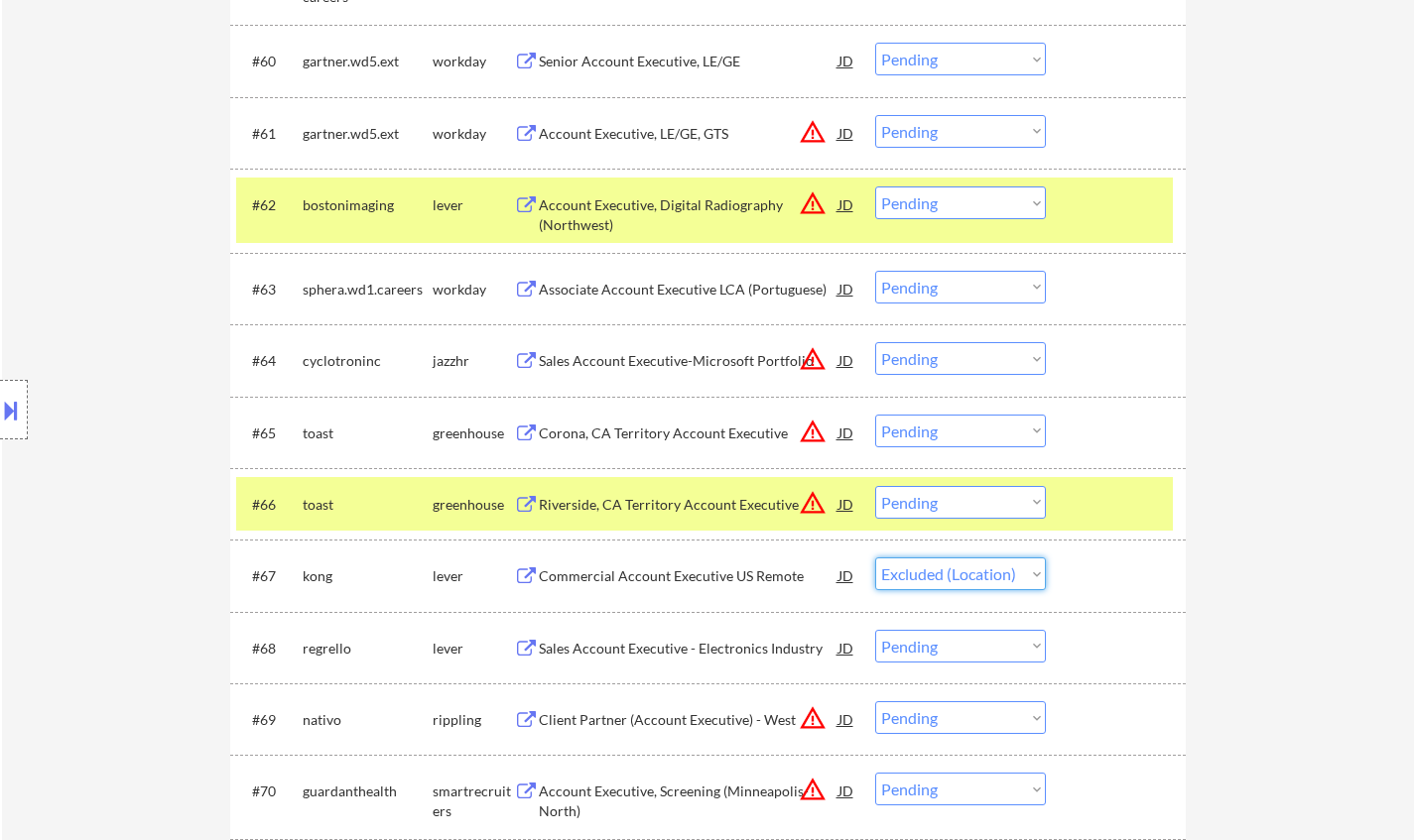click on "Choose an option... Pending Applied Excluded (Questions) Excluded (Expired) Excluded (Location) Excluded (Bad Match) Excluded (Blocklist) Excluded (Salary) Excluded (Other)" at bounding box center (961, 573) 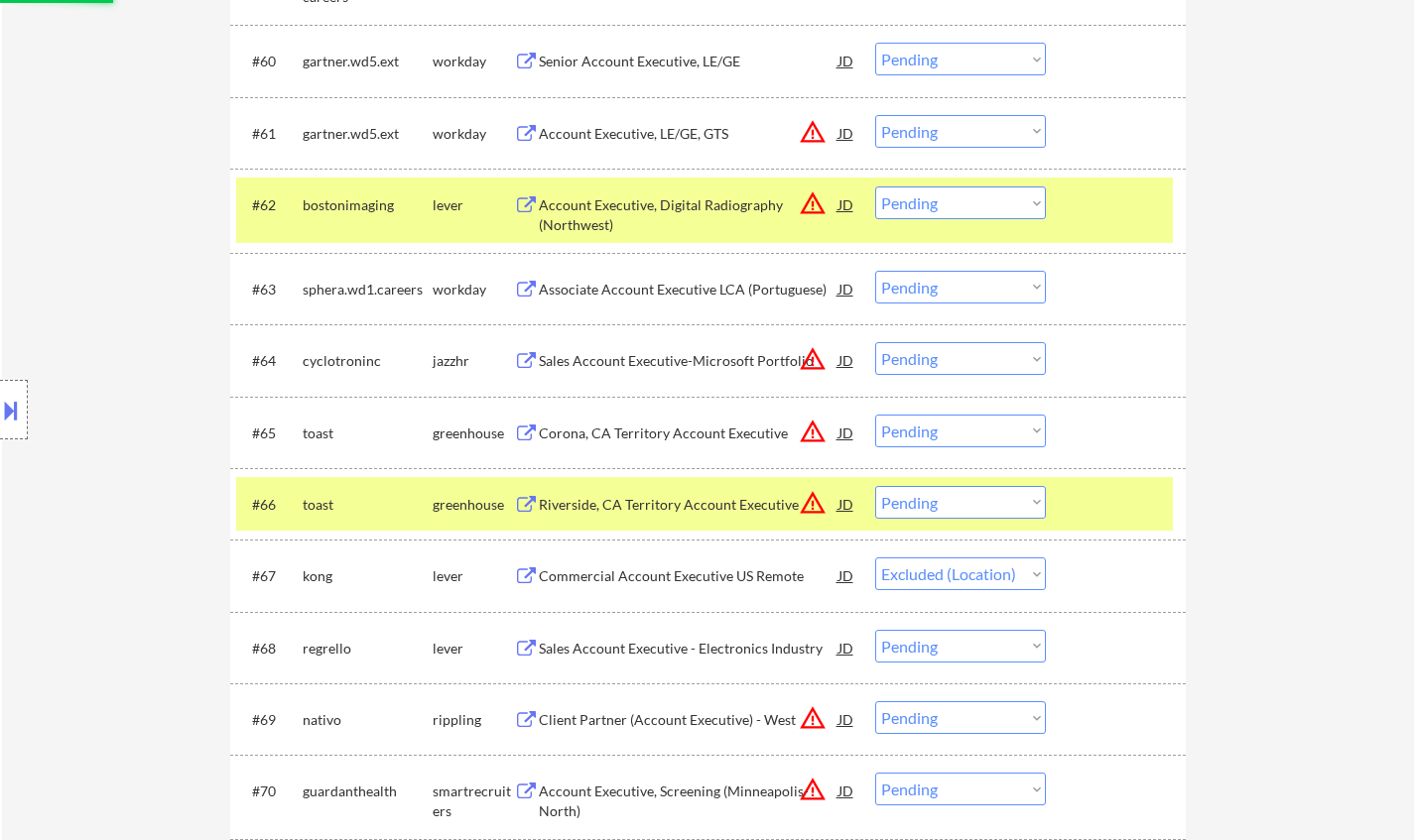 select on ""pending"" 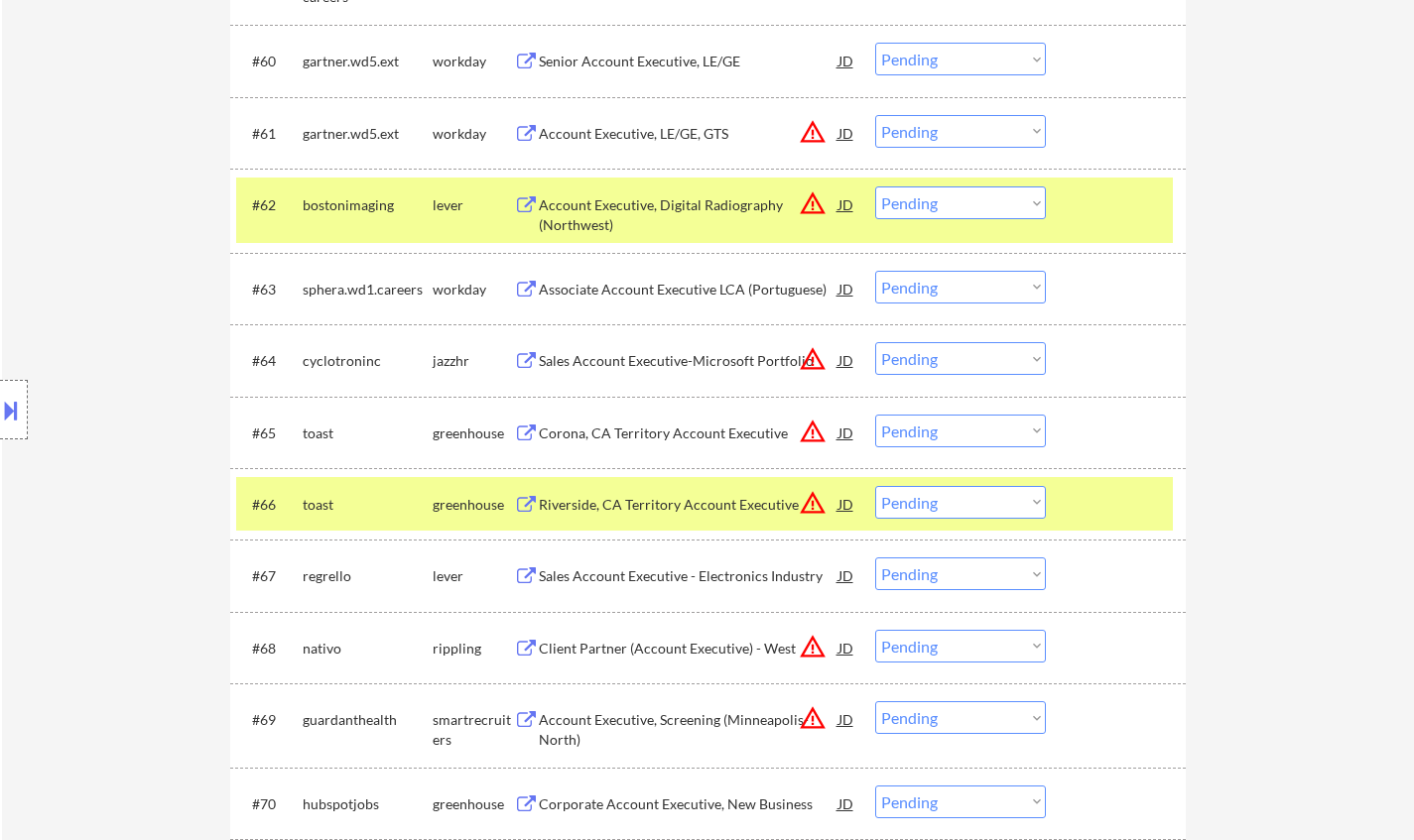click on "Choose an option... Pending Applied Excluded (Questions) Excluded (Expired) Excluded (Location) Excluded (Bad Match) Excluded (Blocklist) Excluded (Salary) Excluded (Other)" at bounding box center (961, 502) 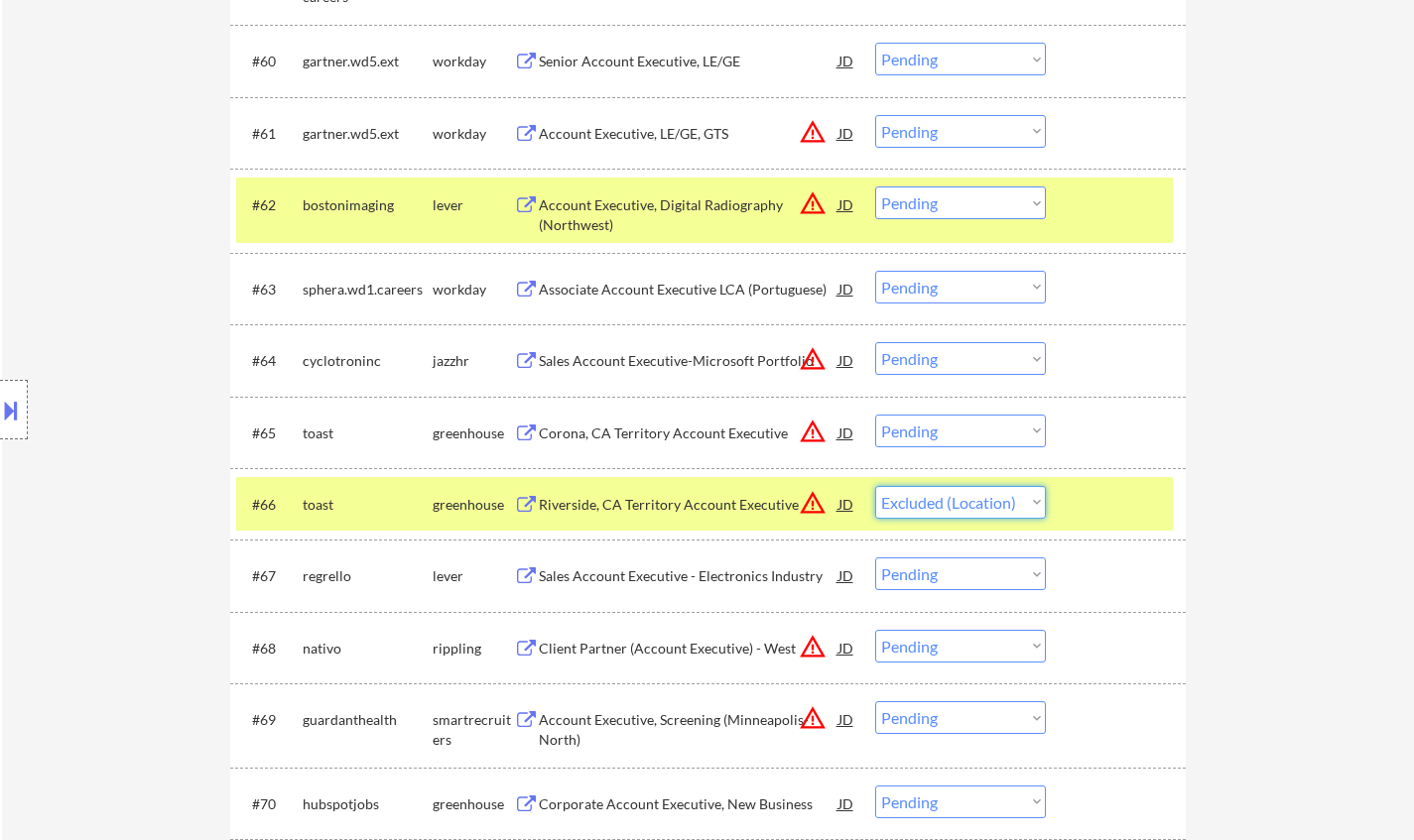 click on "Choose an option... Pending Applied Excluded (Questions) Excluded (Expired) Excluded (Location) Excluded (Bad Match) Excluded (Blocklist) Excluded (Salary) Excluded (Other)" at bounding box center (961, 502) 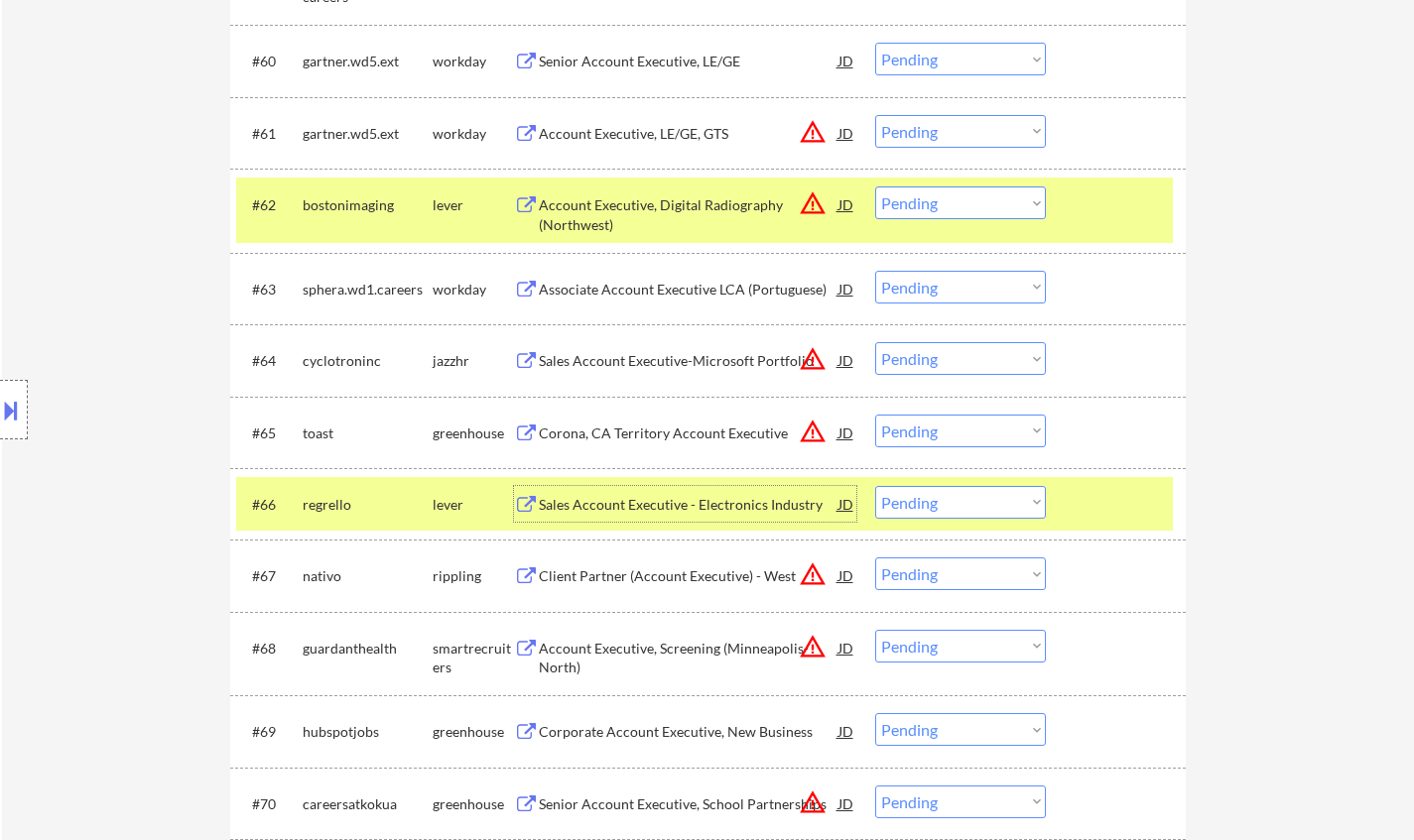 click on "Sales Account Executive - Electronics Industry" at bounding box center [689, 505] 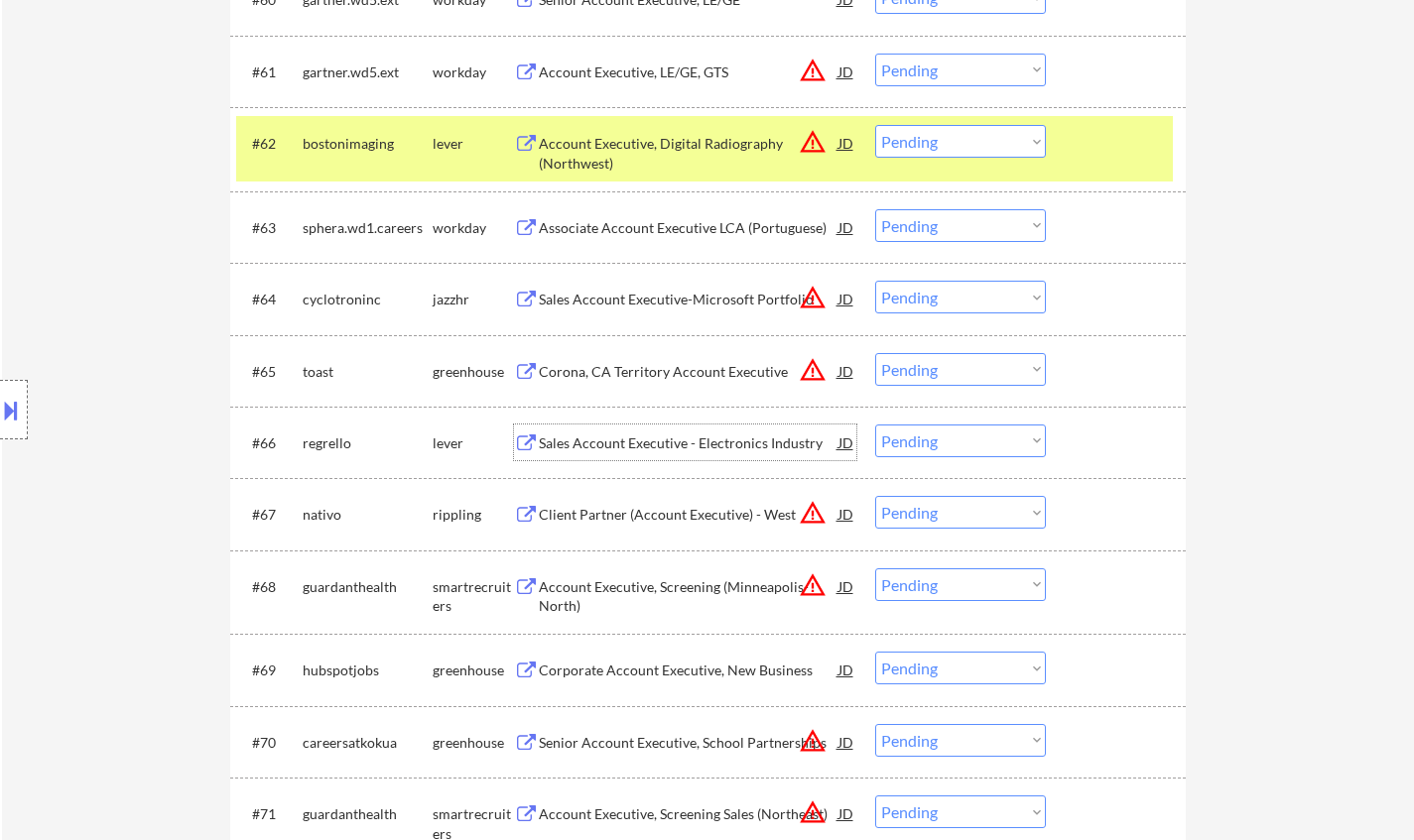 scroll, scrollTop: 5256, scrollLeft: 0, axis: vertical 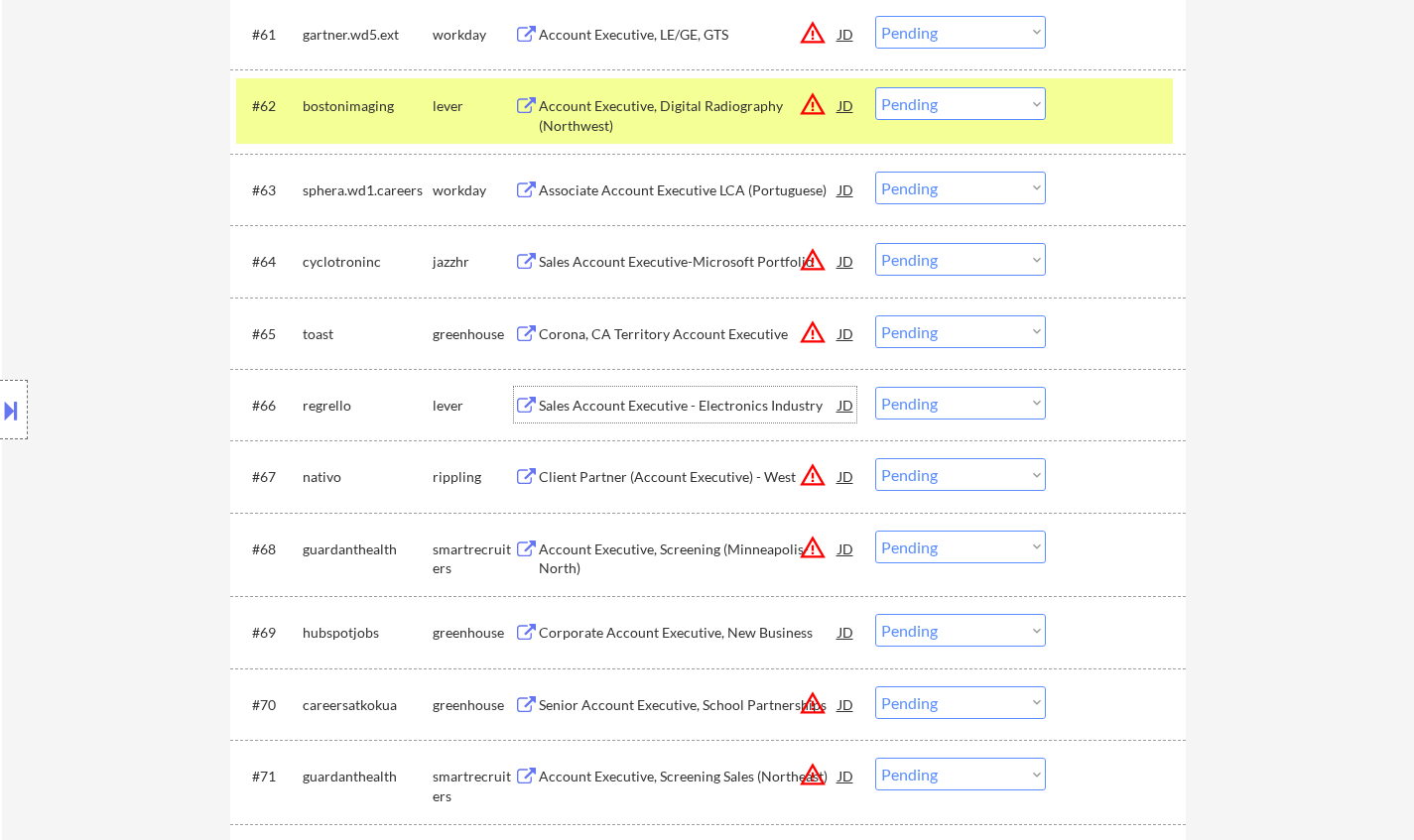 click on "Choose an option... Pending Applied Excluded (Questions) Excluded (Expired) Excluded (Location) Excluded (Bad Match) Excluded (Blocklist) Excluded (Salary) Excluded (Other)" at bounding box center [961, 403] 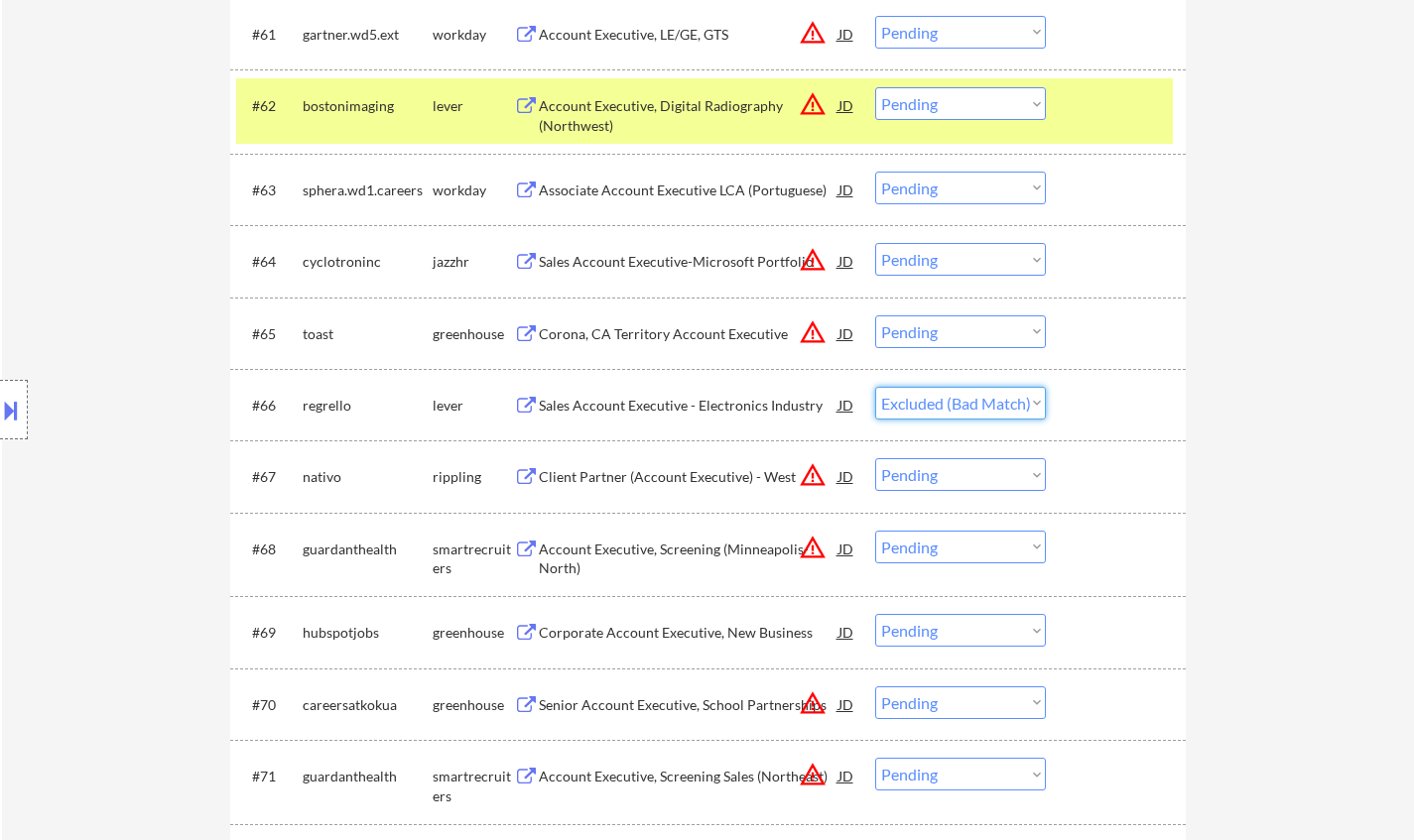 click on "Choose an option... Pending Applied Excluded (Questions) Excluded (Expired) Excluded (Location) Excluded (Bad Match) Excluded (Blocklist) Excluded (Salary) Excluded (Other)" at bounding box center [961, 403] 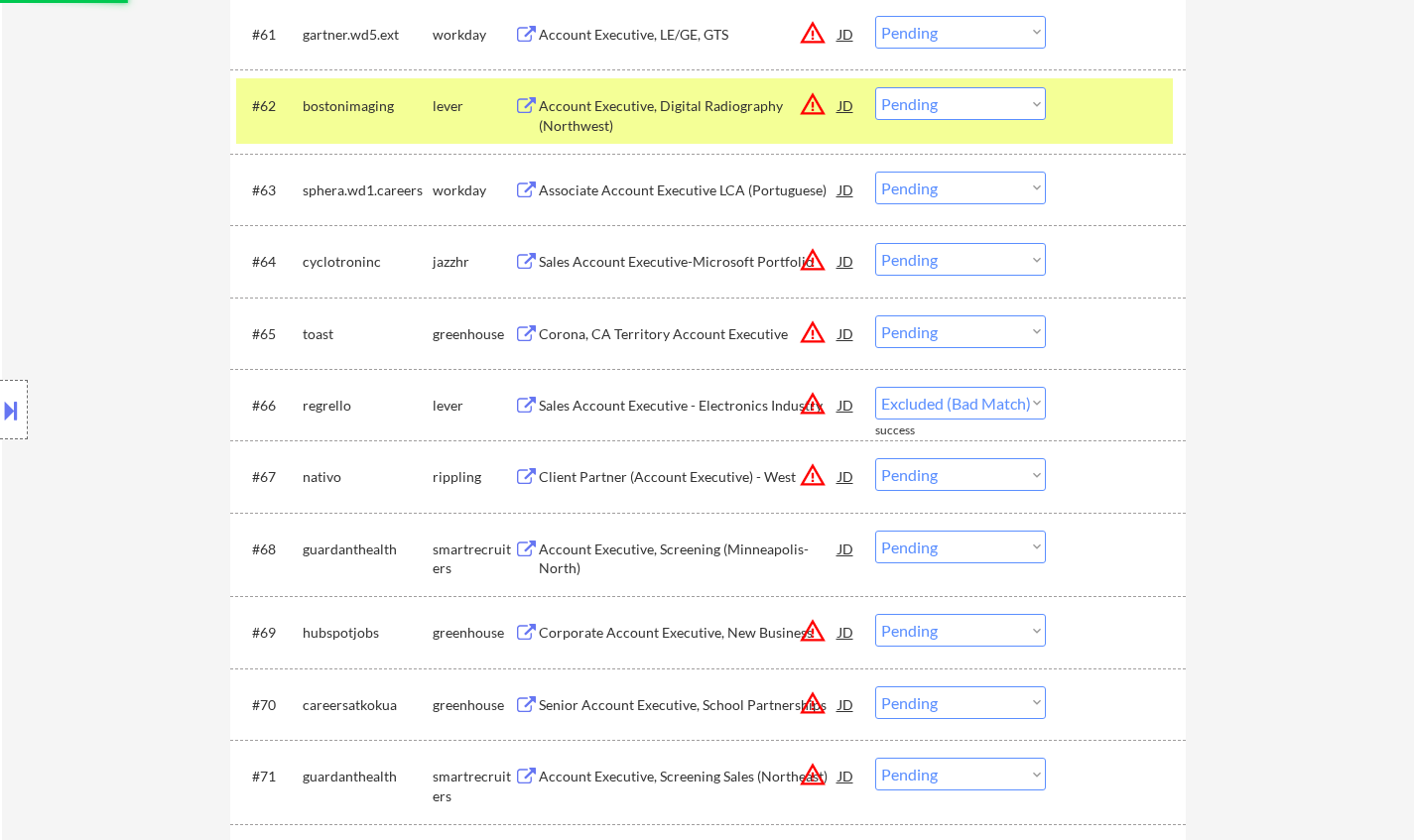 select on ""pending"" 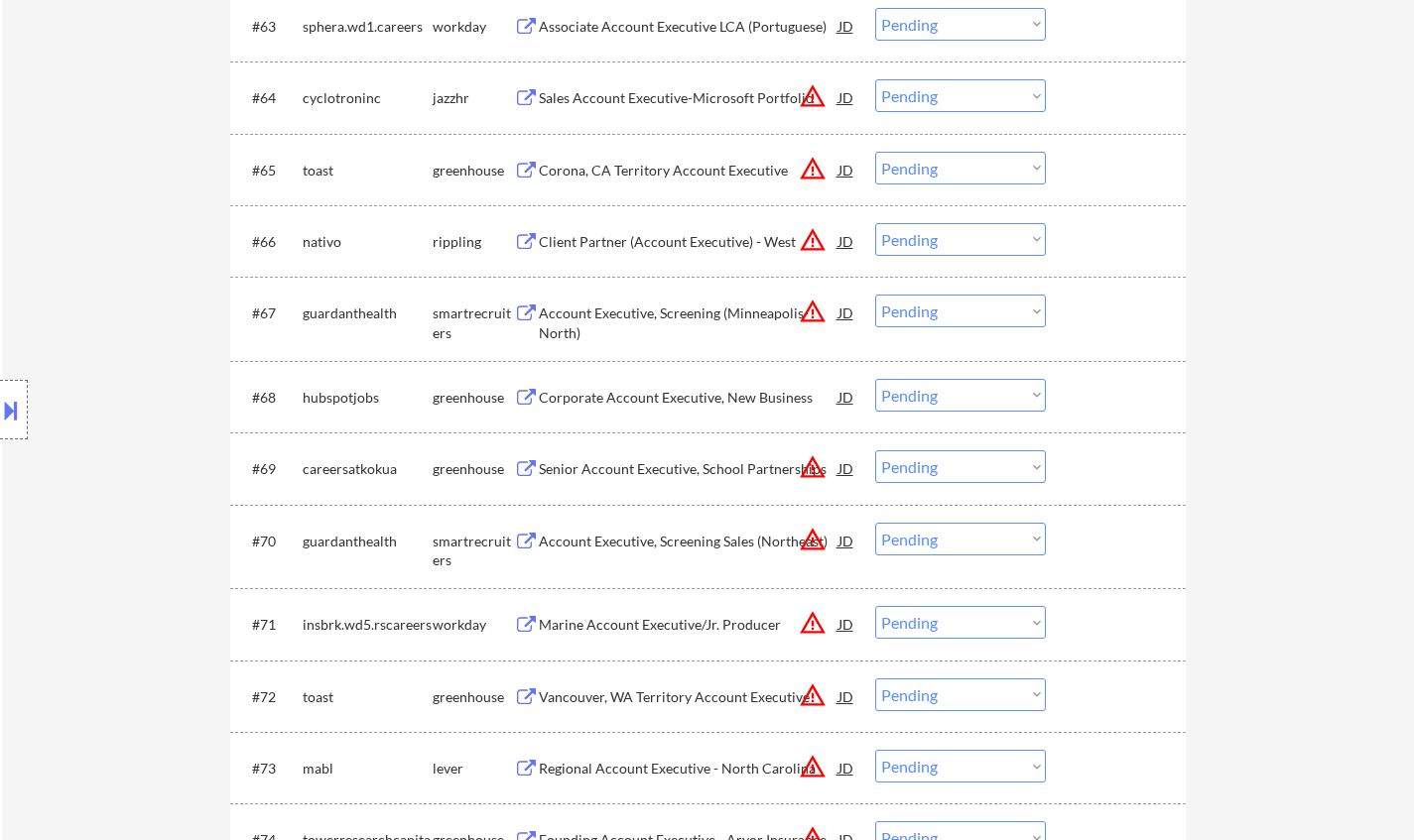 scroll, scrollTop: 5455, scrollLeft: 0, axis: vertical 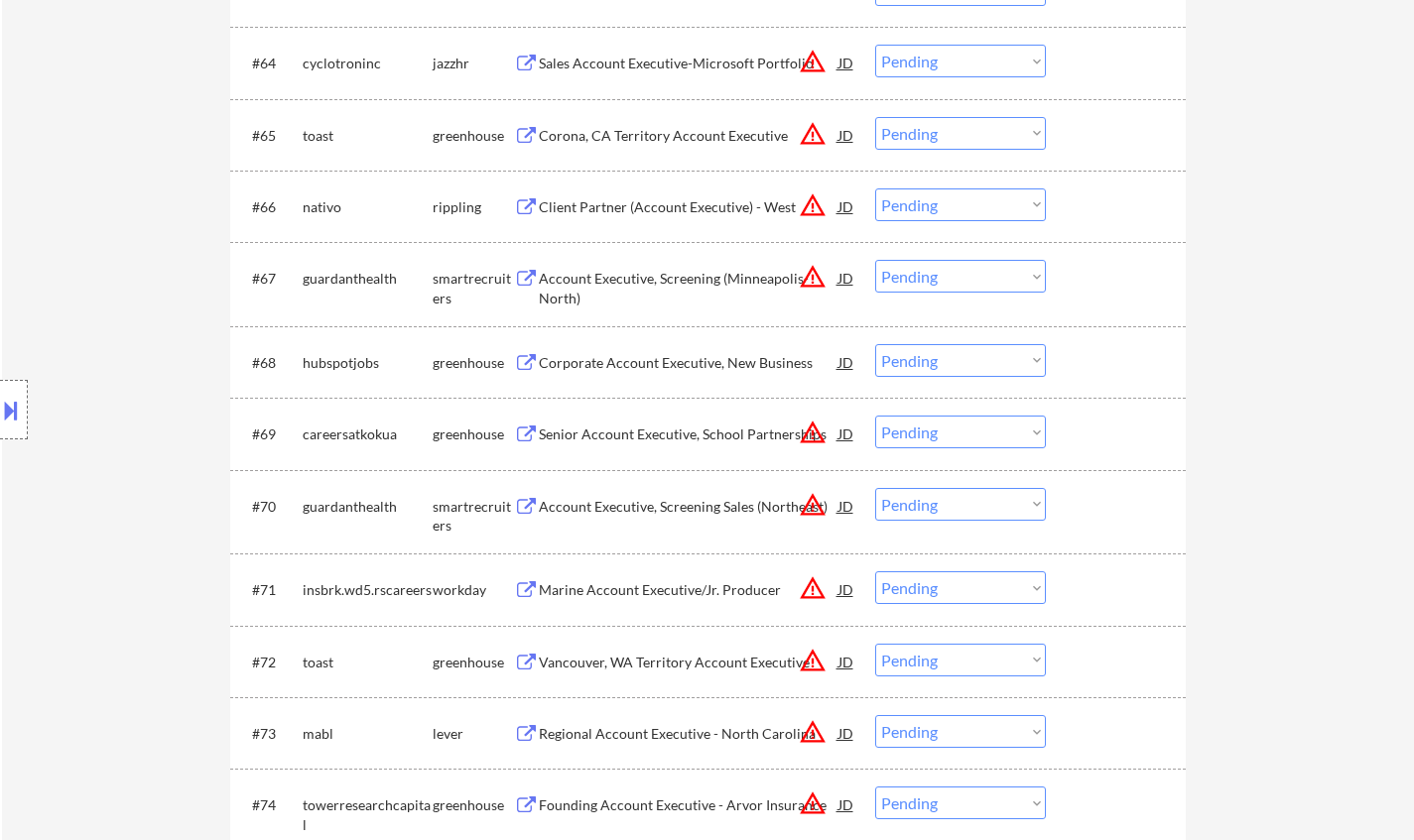 click on "Corporate Account Executive, New Business" at bounding box center (689, 363) 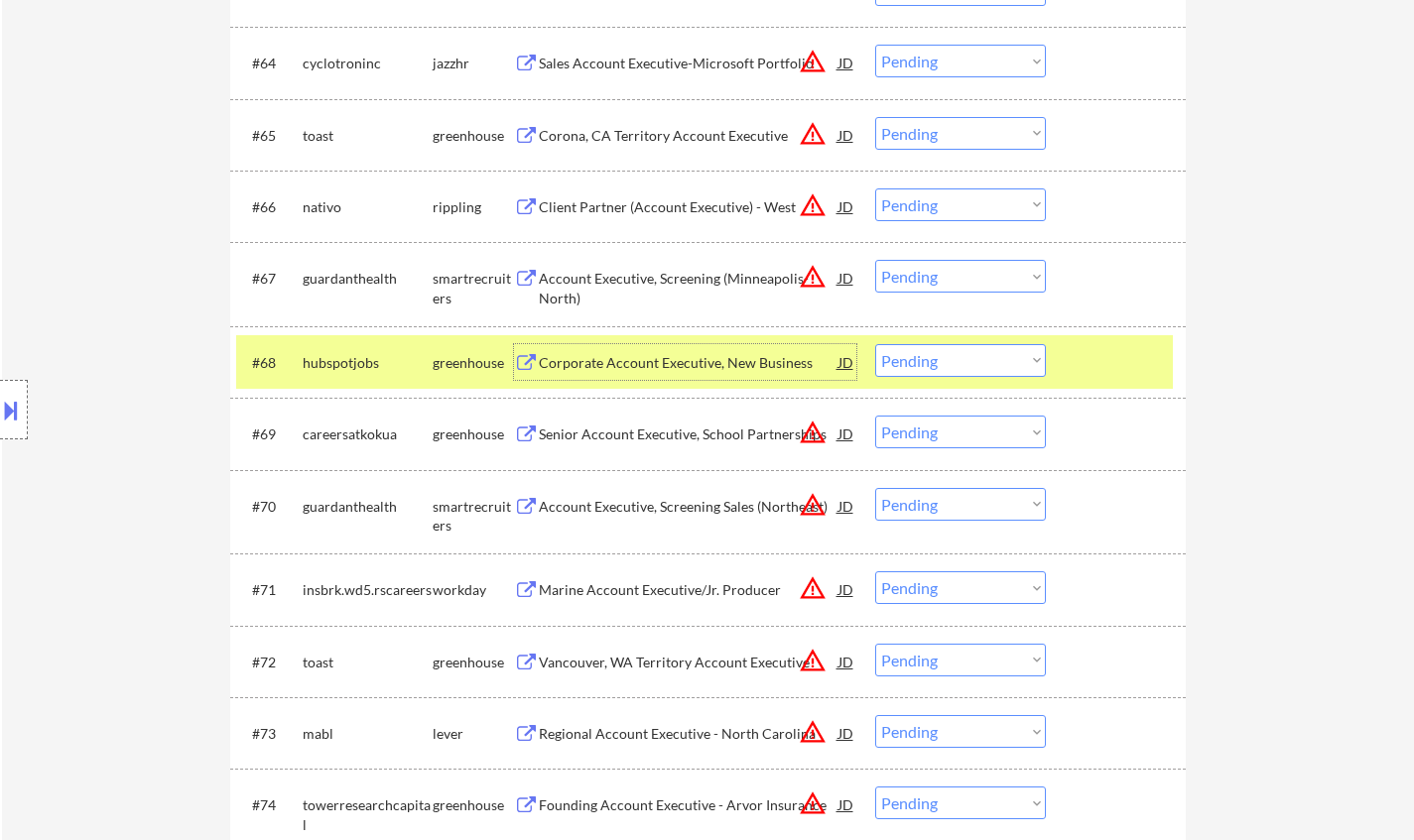 drag, startPoint x: 943, startPoint y: 356, endPoint x: 950, endPoint y: 365, distance: 11.401754 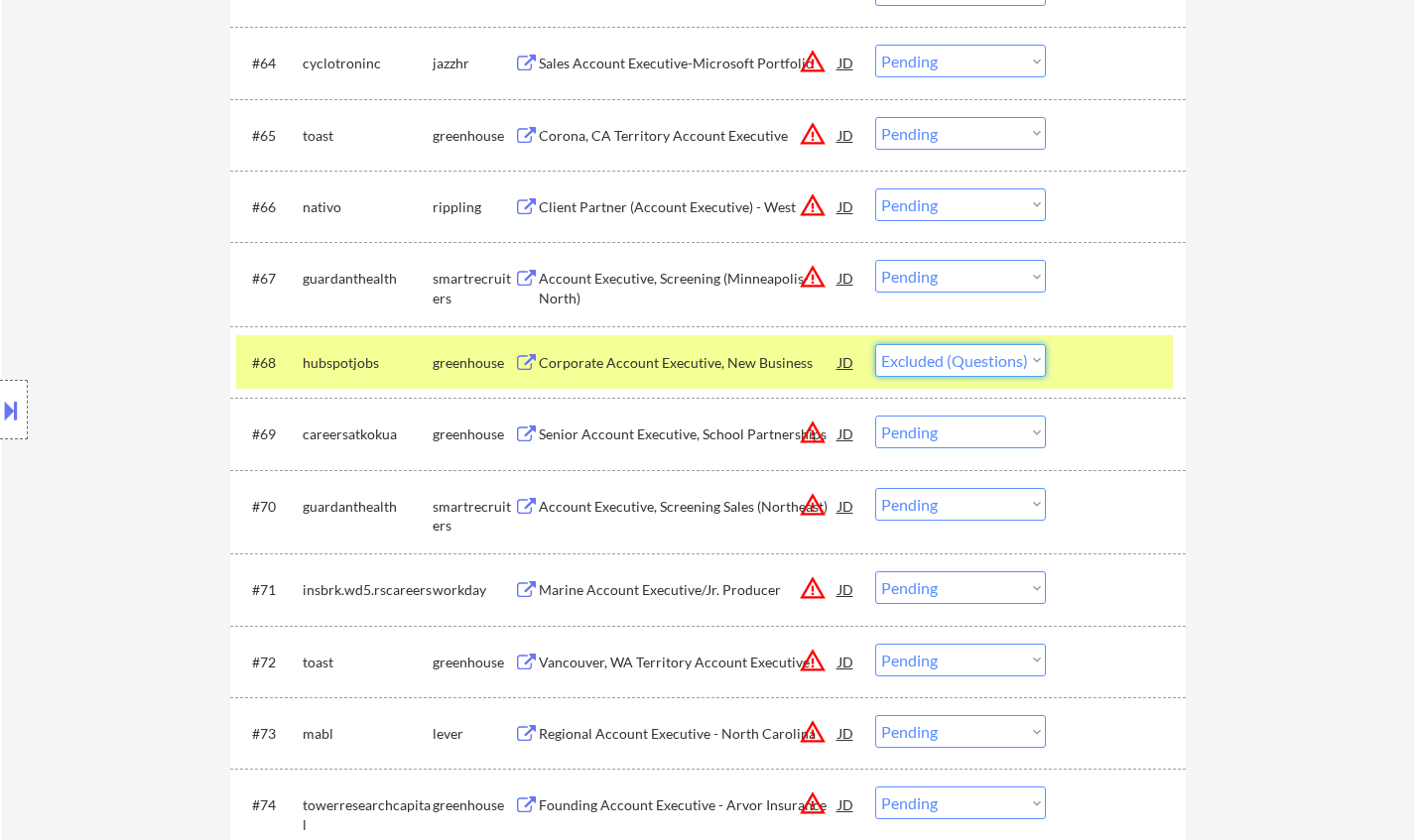 click on "Choose an option... Pending Applied Excluded (Questions) Excluded (Expired) Excluded (Location) Excluded (Bad Match) Excluded (Blocklist) Excluded (Salary) Excluded (Other)" at bounding box center [961, 360] 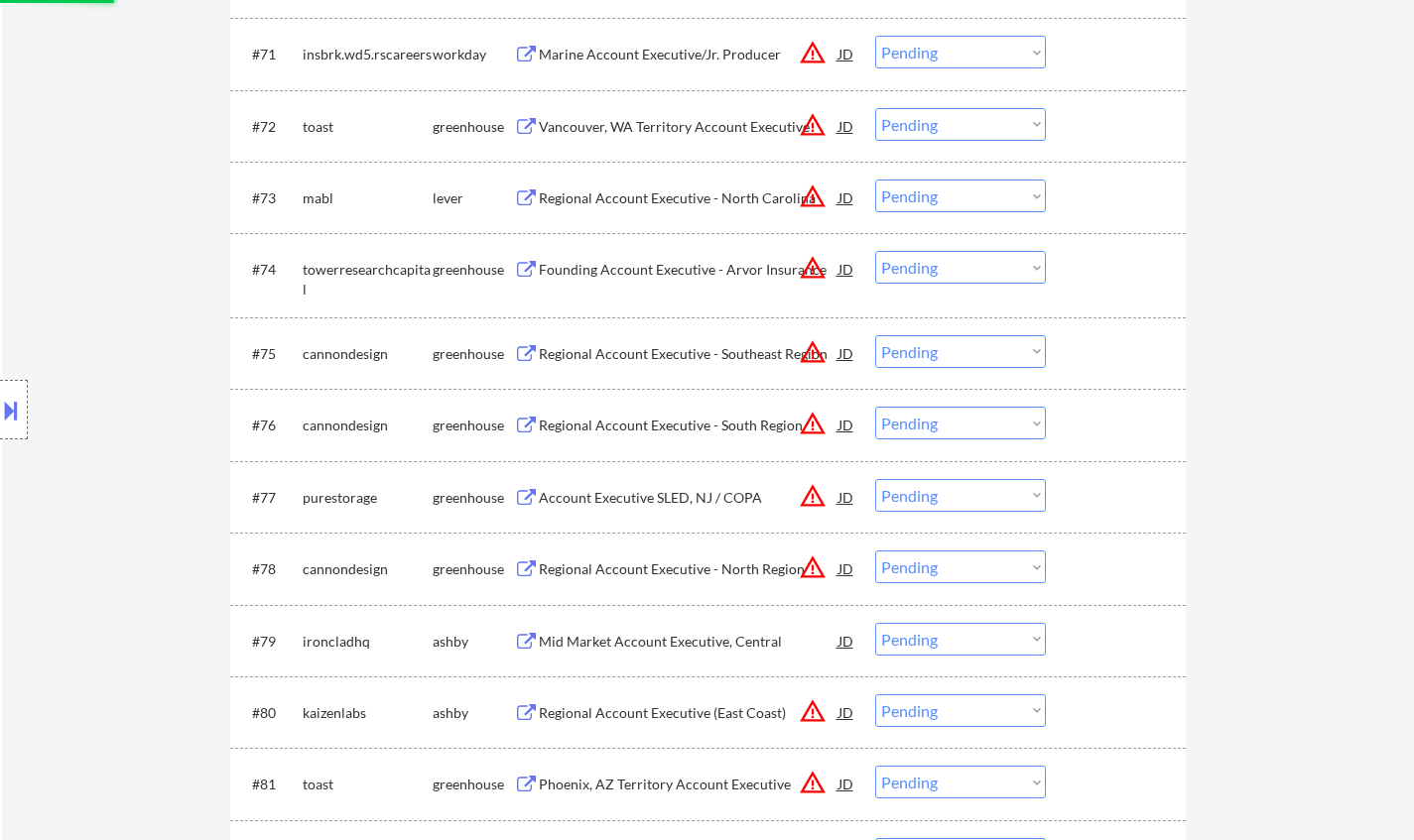 scroll, scrollTop: 6050, scrollLeft: 0, axis: vertical 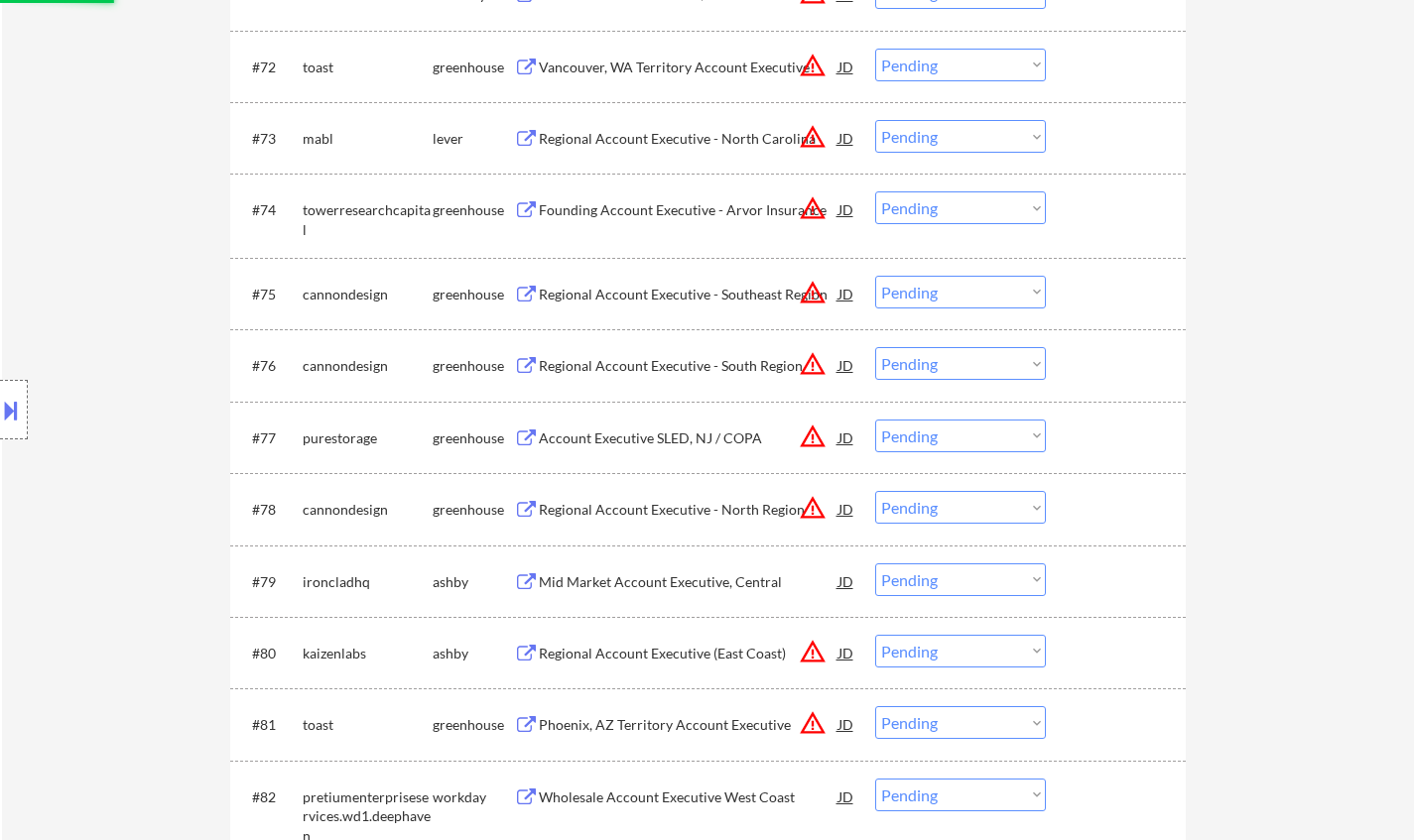 select on ""pending"" 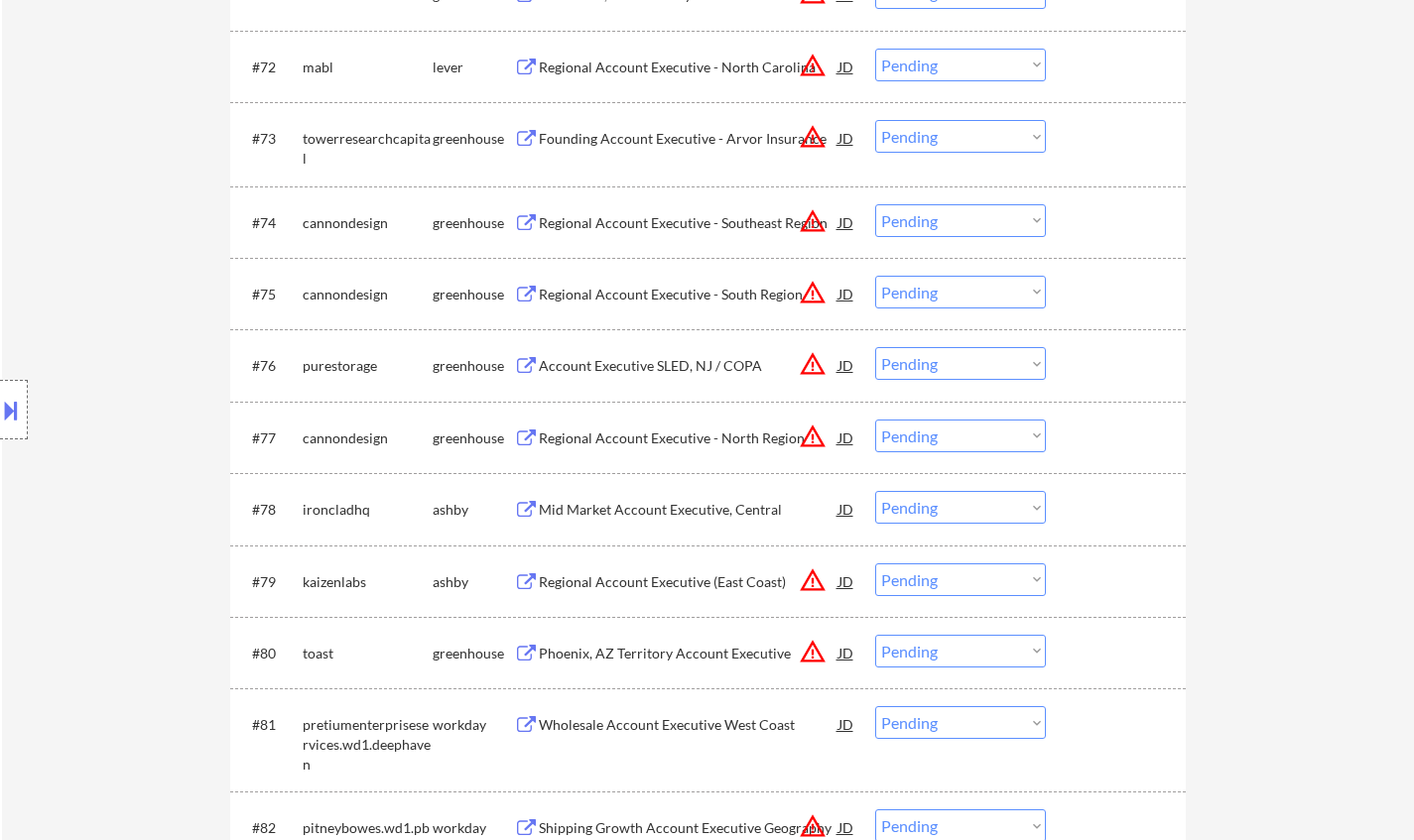 click on "Mid Market Account Executive, Central" at bounding box center (689, 510) 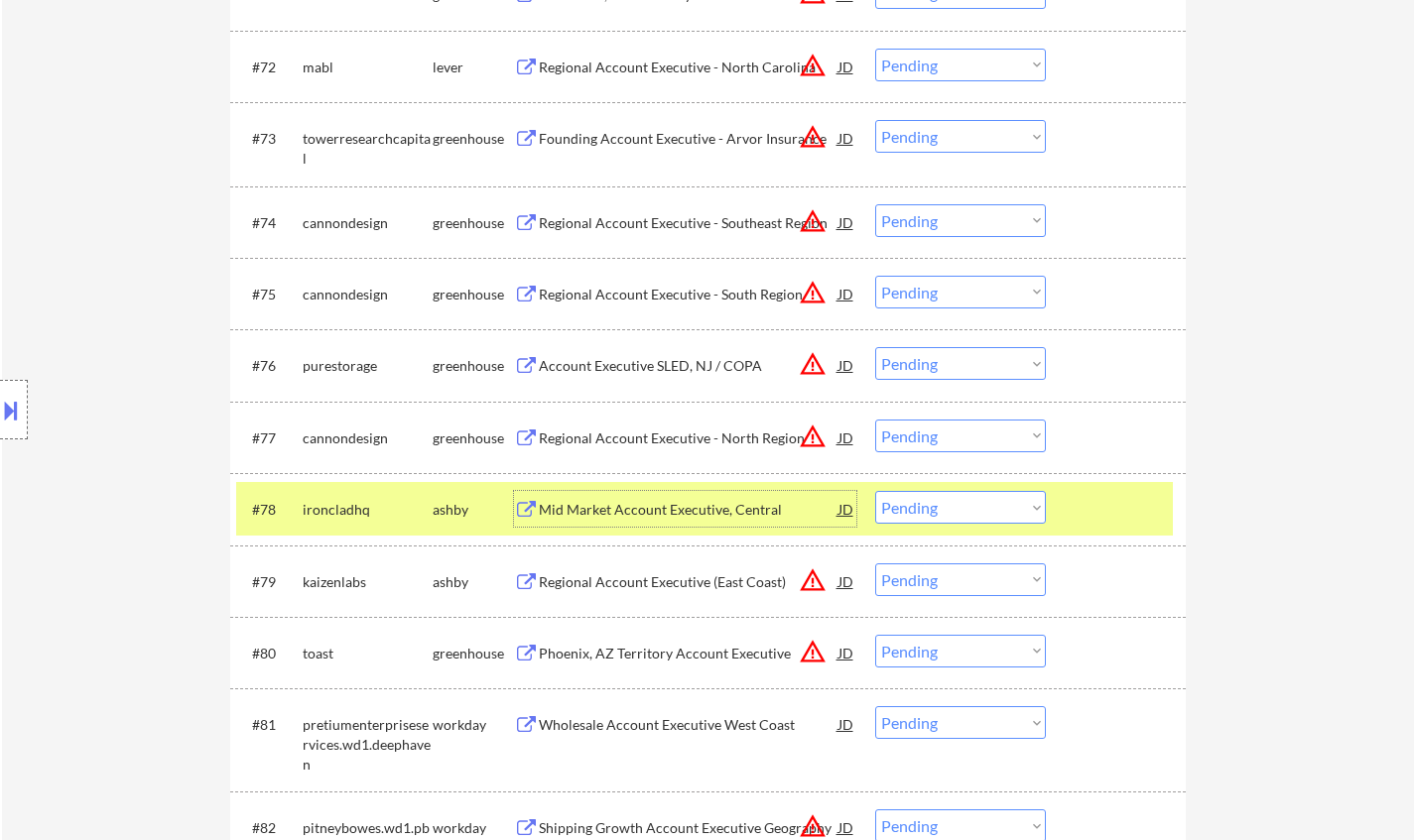 click on "Choose an option... Pending Applied Excluded (Questions) Excluded (Expired) Excluded (Location) Excluded (Bad Match) Excluded (Blocklist) Excluded (Salary) Excluded (Other)" at bounding box center (961, 507) 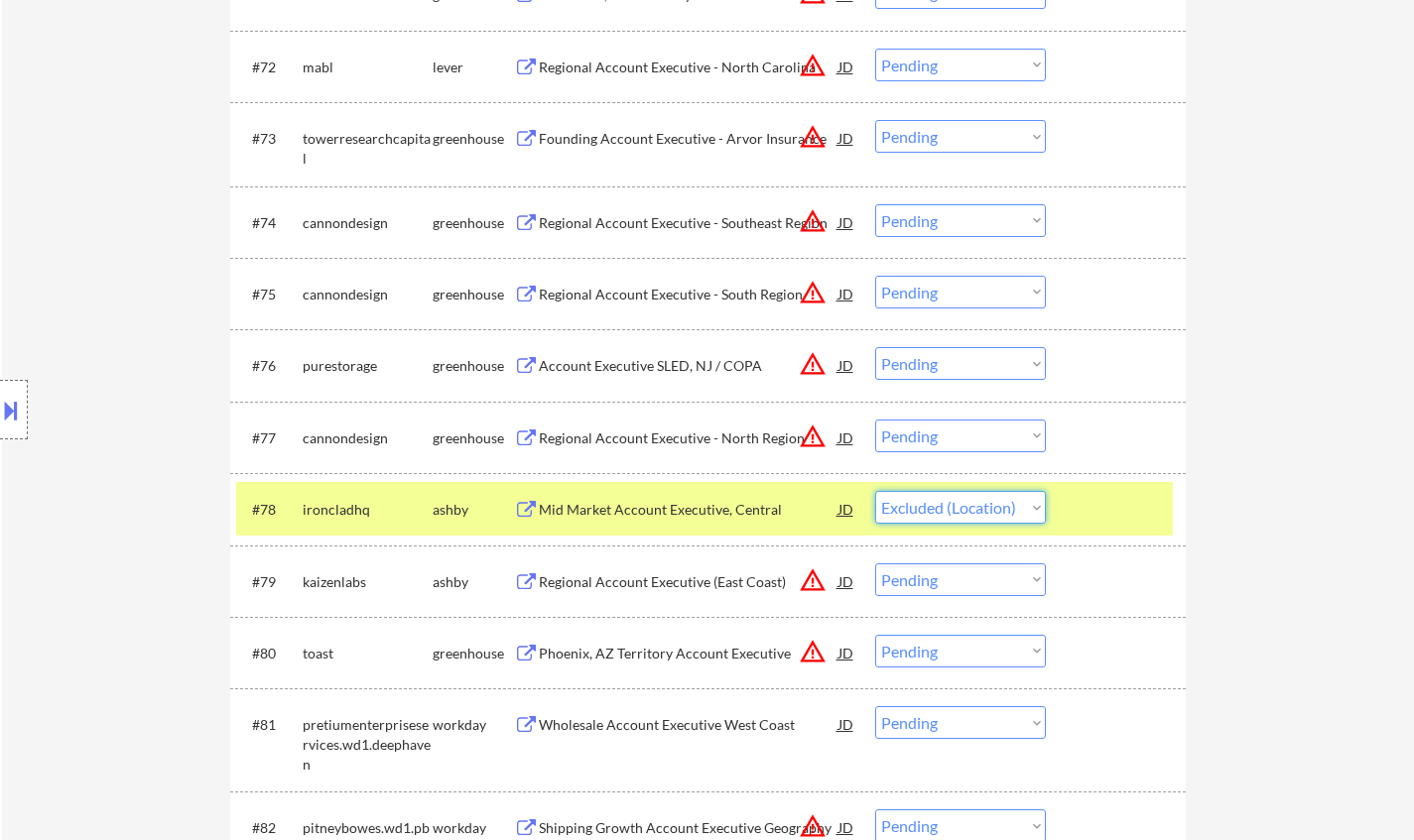 click on "Choose an option... Pending Applied Excluded (Questions) Excluded (Expired) Excluded (Location) Excluded (Bad Match) Excluded (Blocklist) Excluded (Salary) Excluded (Other)" at bounding box center [961, 507] 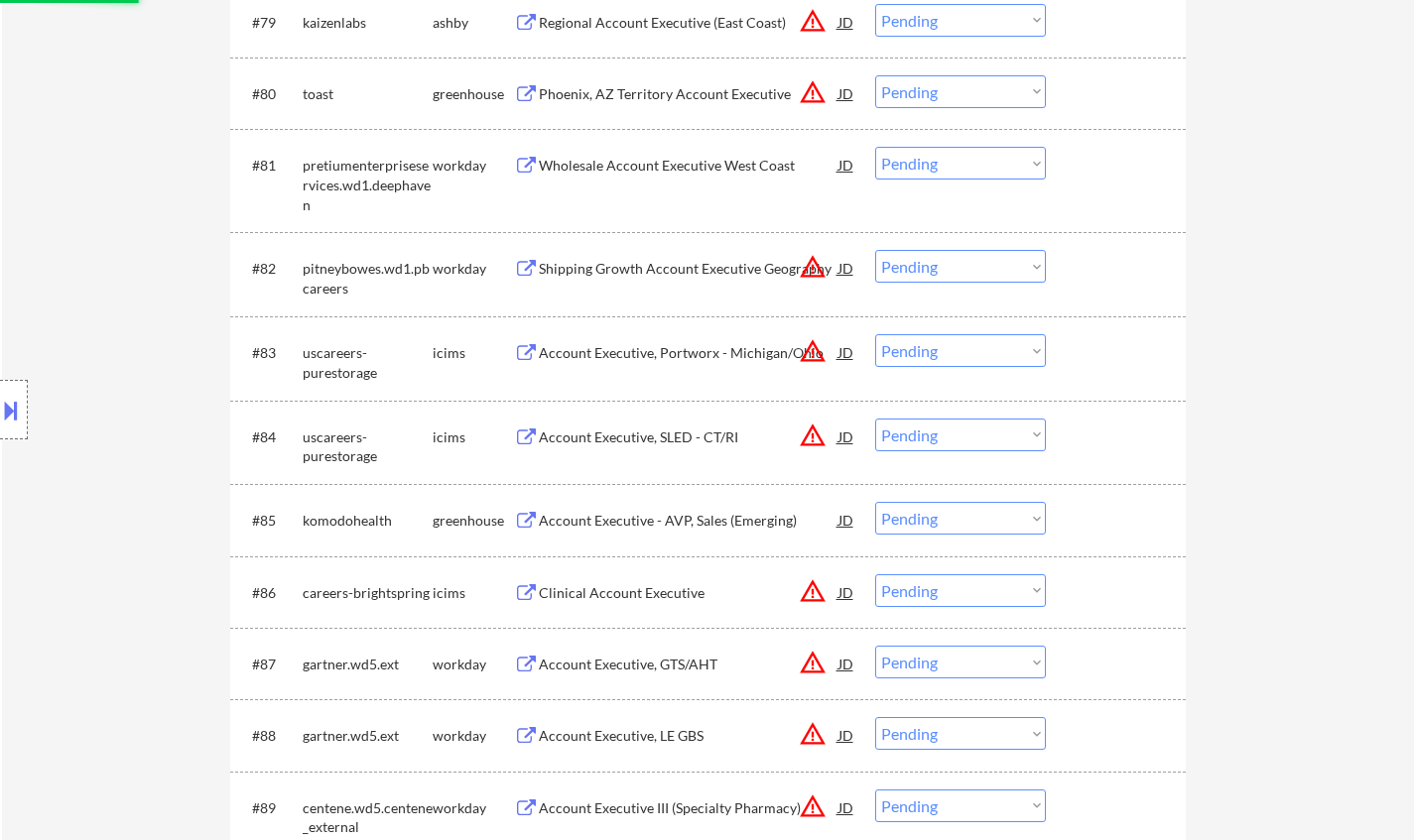 scroll, scrollTop: 6645, scrollLeft: 0, axis: vertical 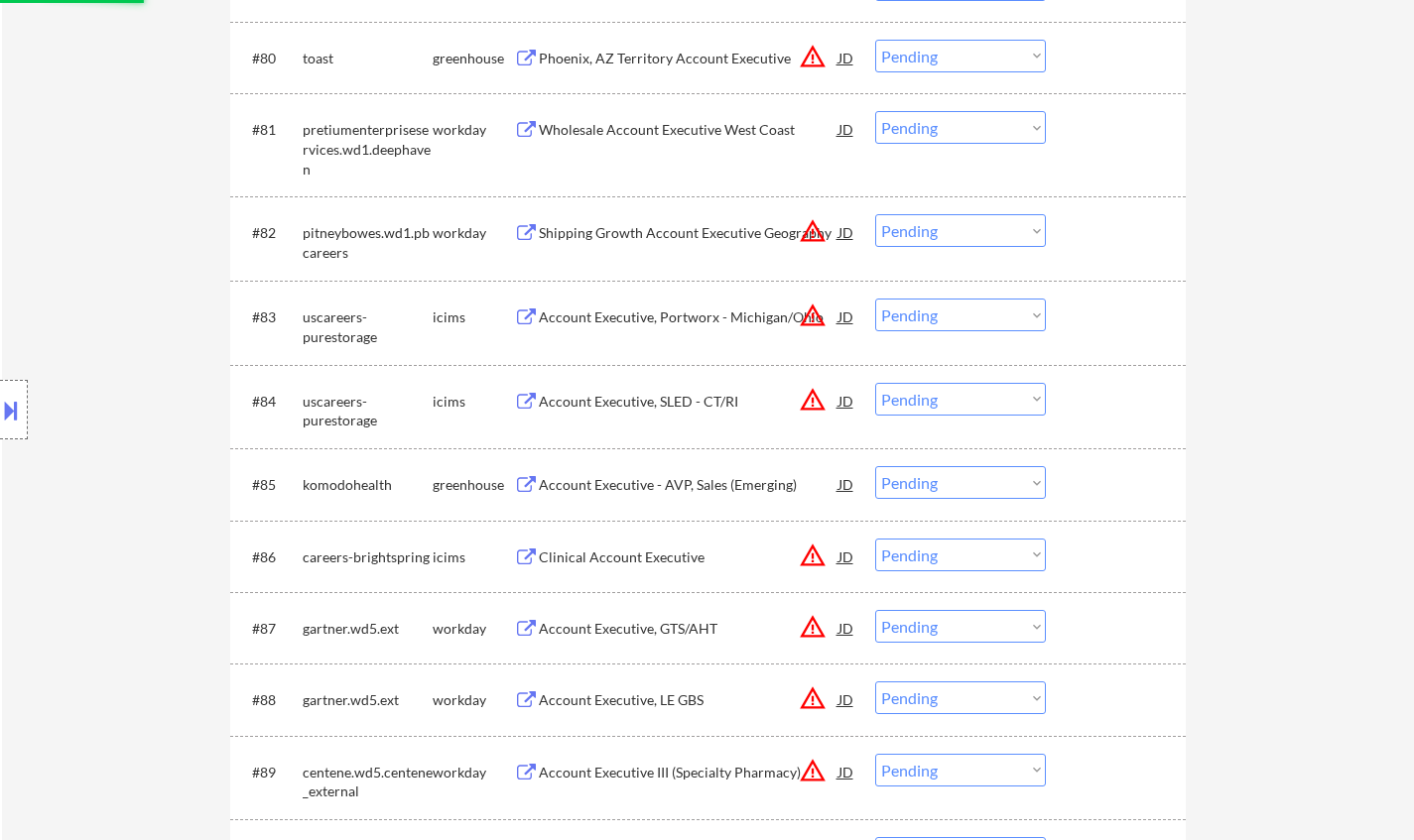 select on ""pending"" 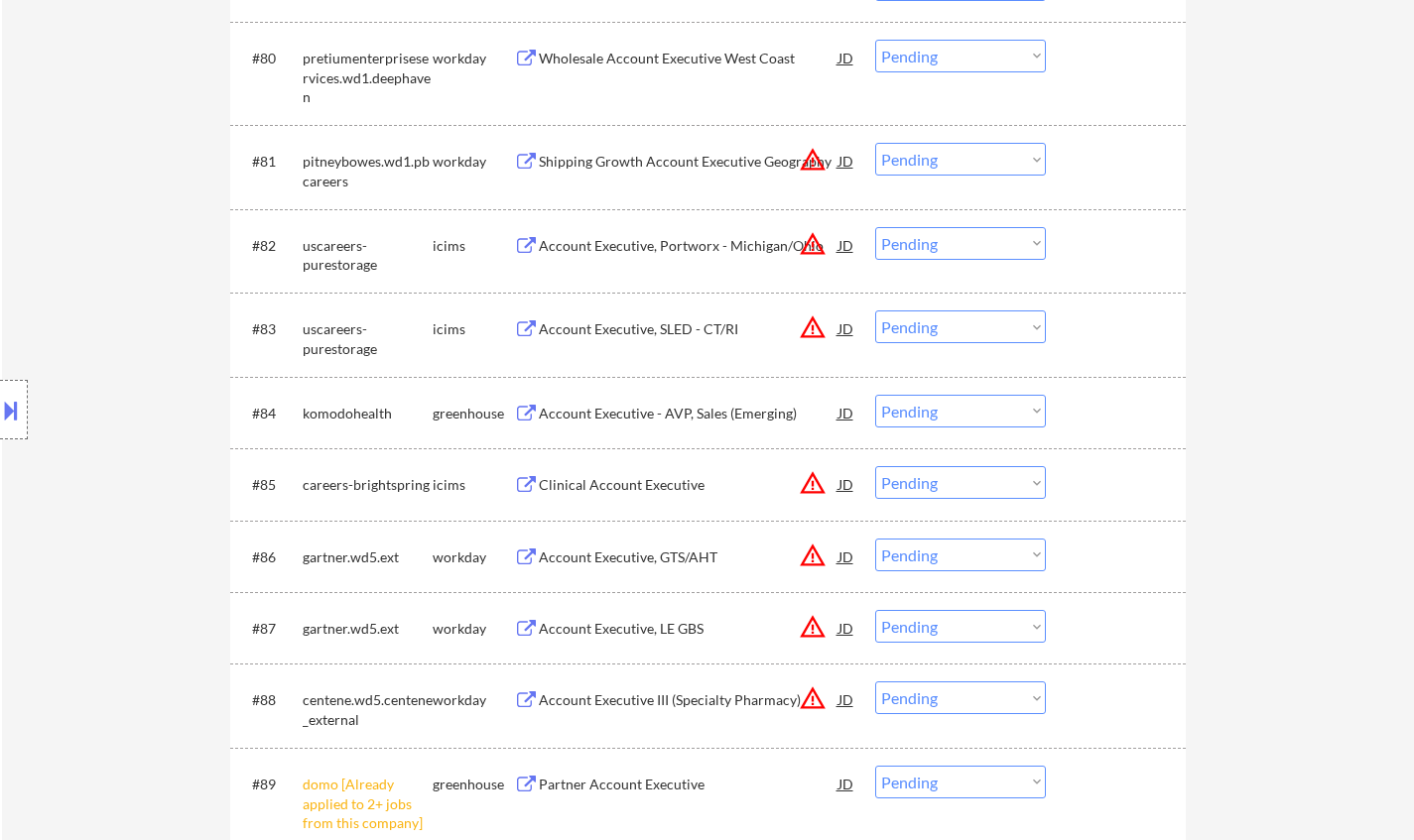 click at bounding box center (526, 414) 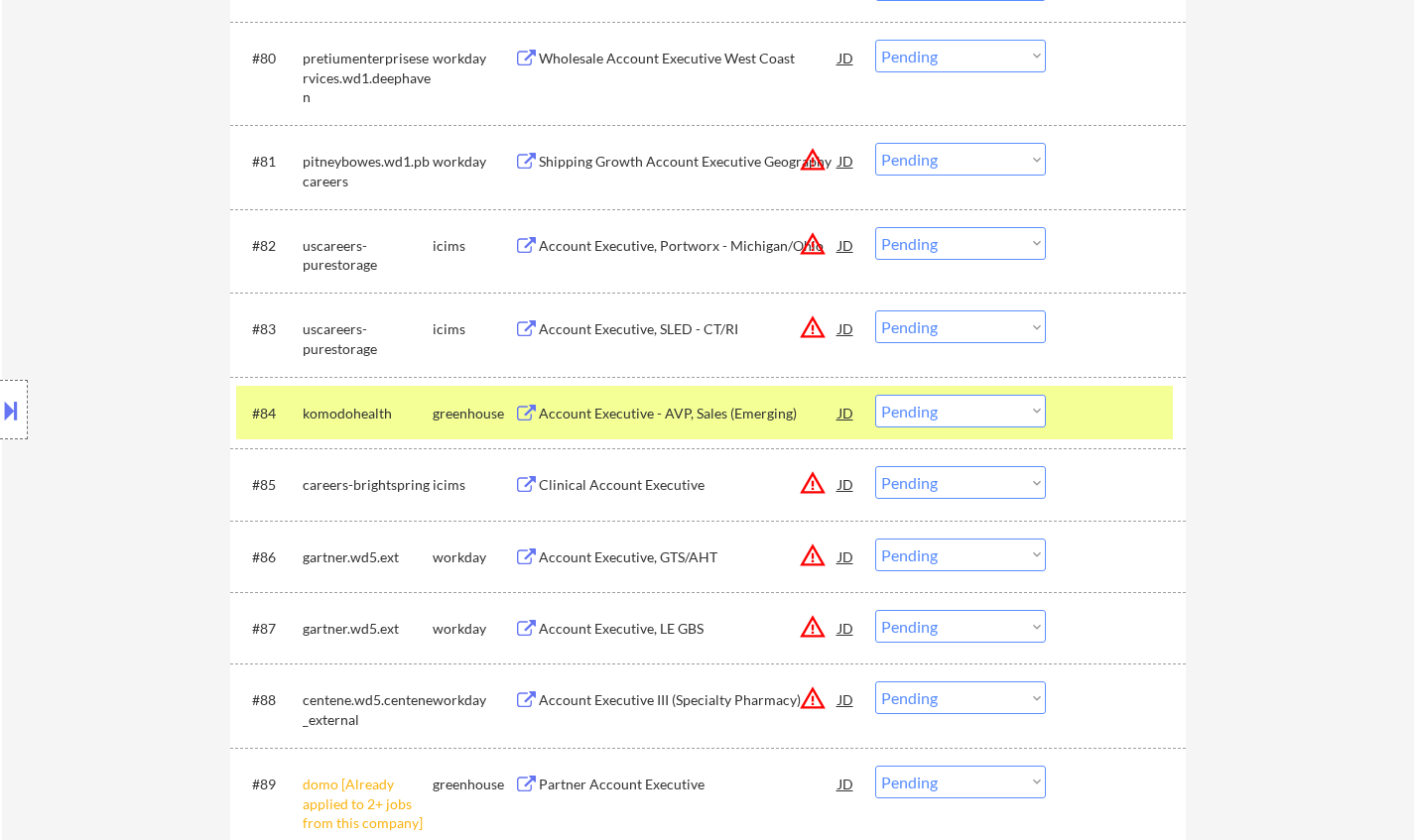 click on "Choose an option... Pending Applied Excluded (Questions) Excluded (Expired) Excluded (Location) Excluded (Bad Match) Excluded (Blocklist) Excluded (Salary) Excluded (Other)" at bounding box center [961, 411] 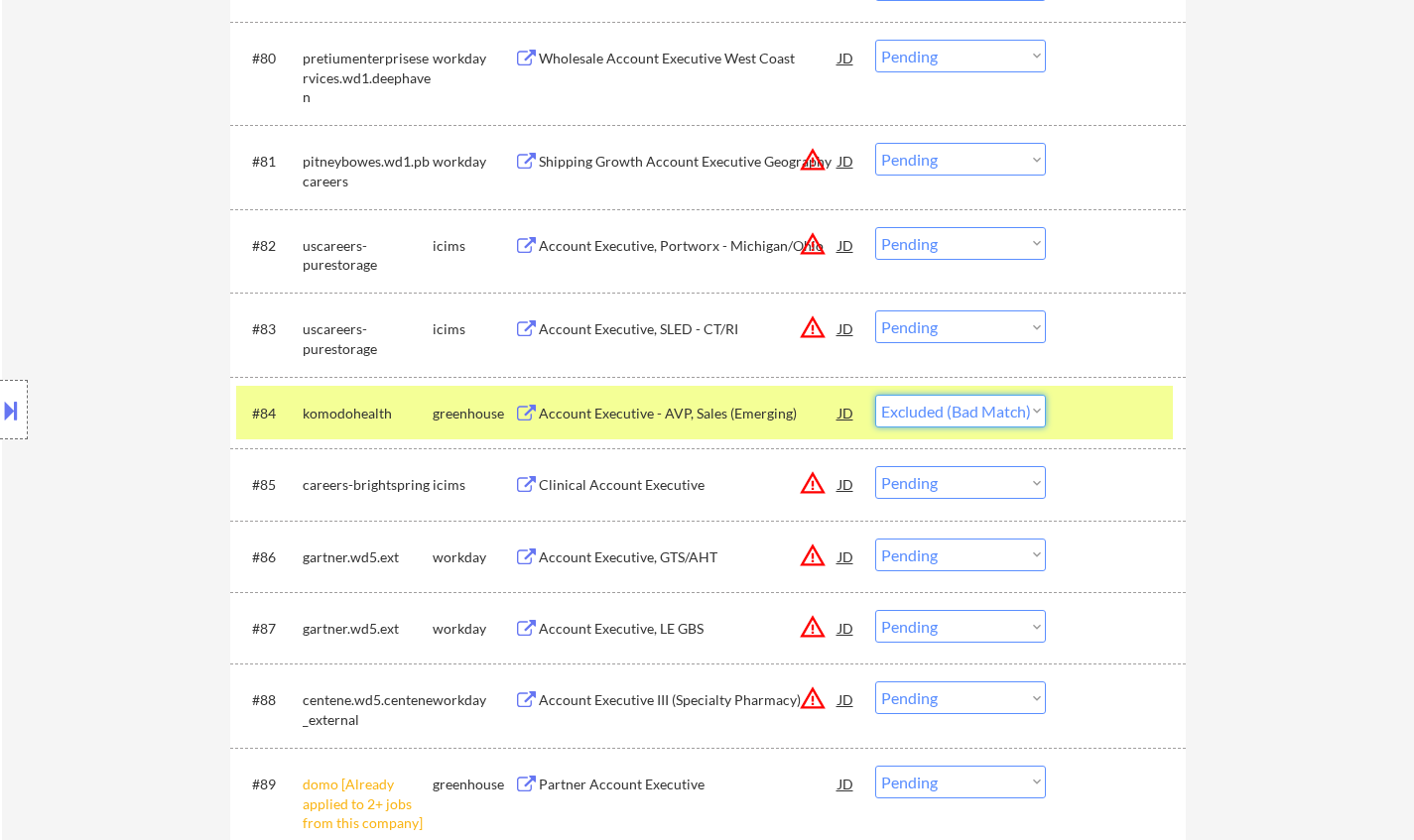 click on "Choose an option... Pending Applied Excluded (Questions) Excluded (Expired) Excluded (Location) Excluded (Bad Match) Excluded (Blocklist) Excluded (Salary) Excluded (Other)" at bounding box center (961, 411) 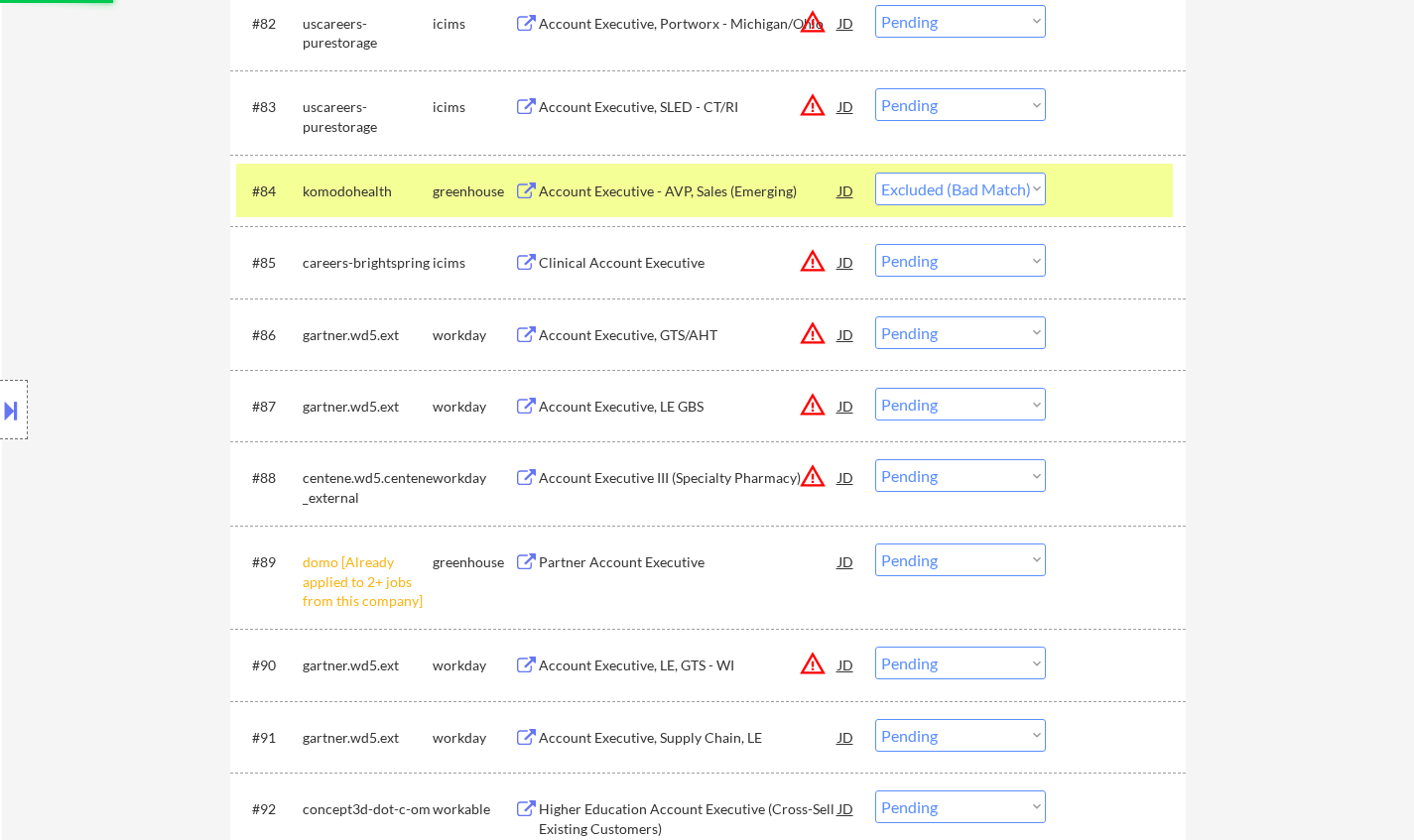 scroll, scrollTop: 6942, scrollLeft: 0, axis: vertical 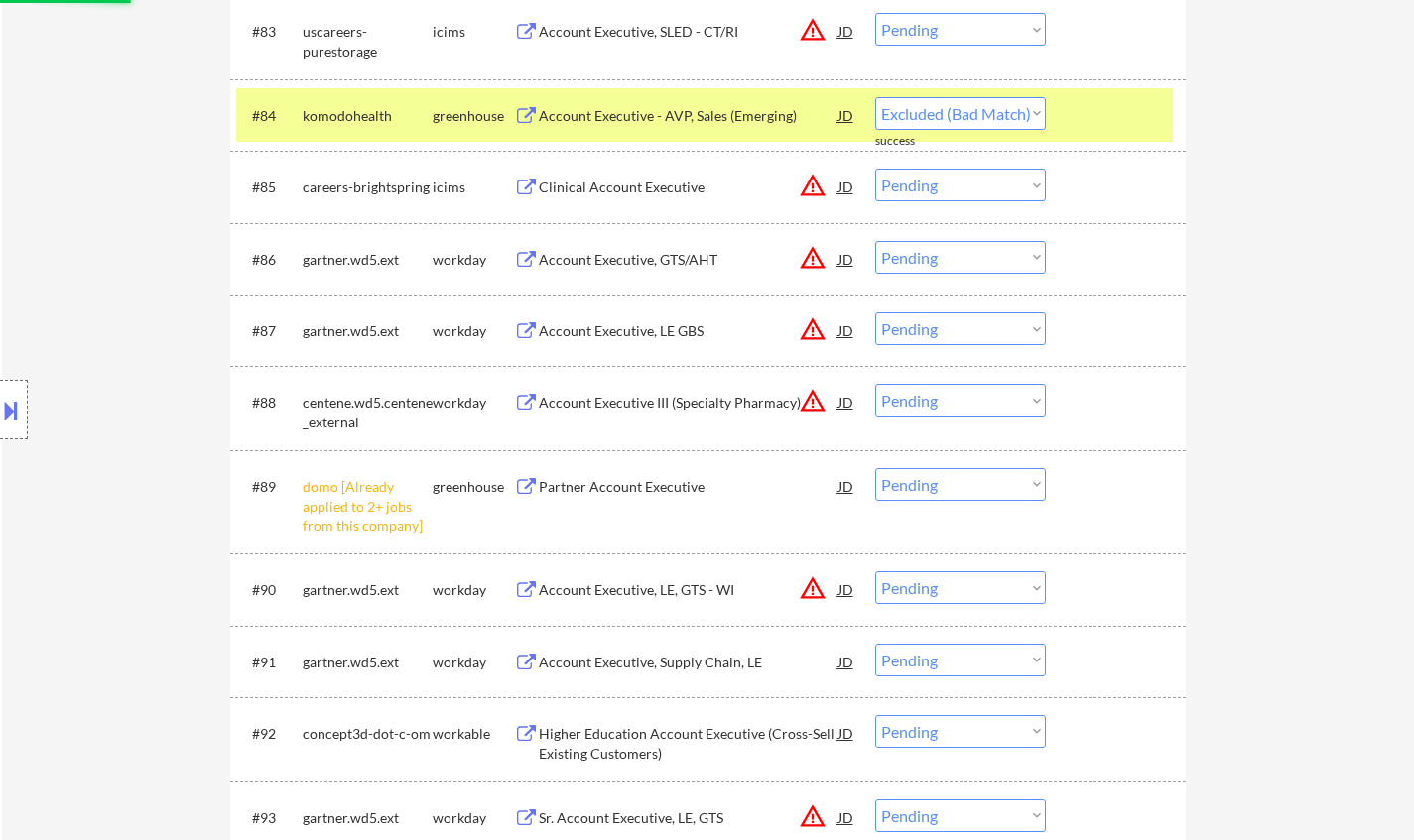 select on ""pending"" 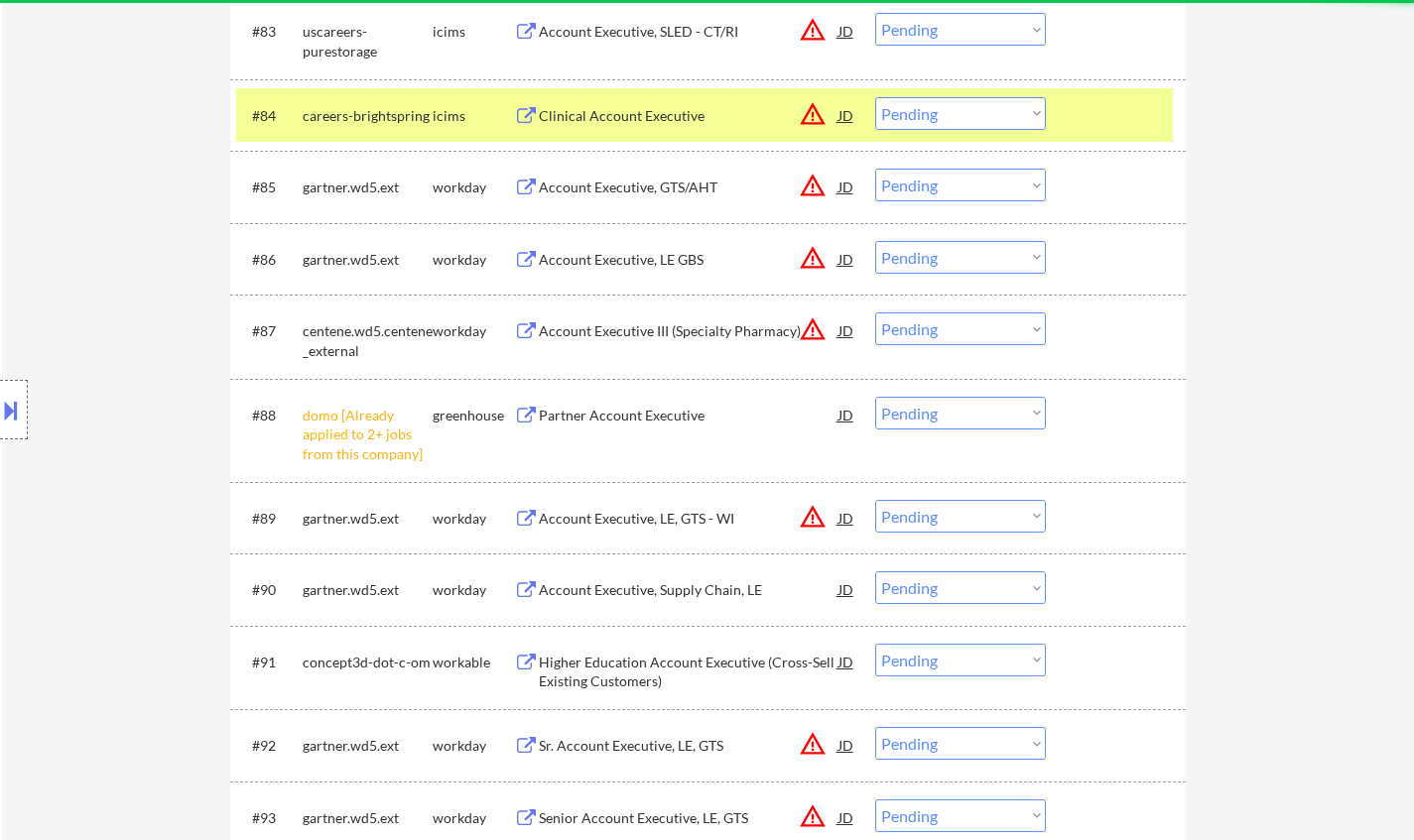 drag, startPoint x: 953, startPoint y: 421, endPoint x: 969, endPoint y: 425, distance: 16.492423 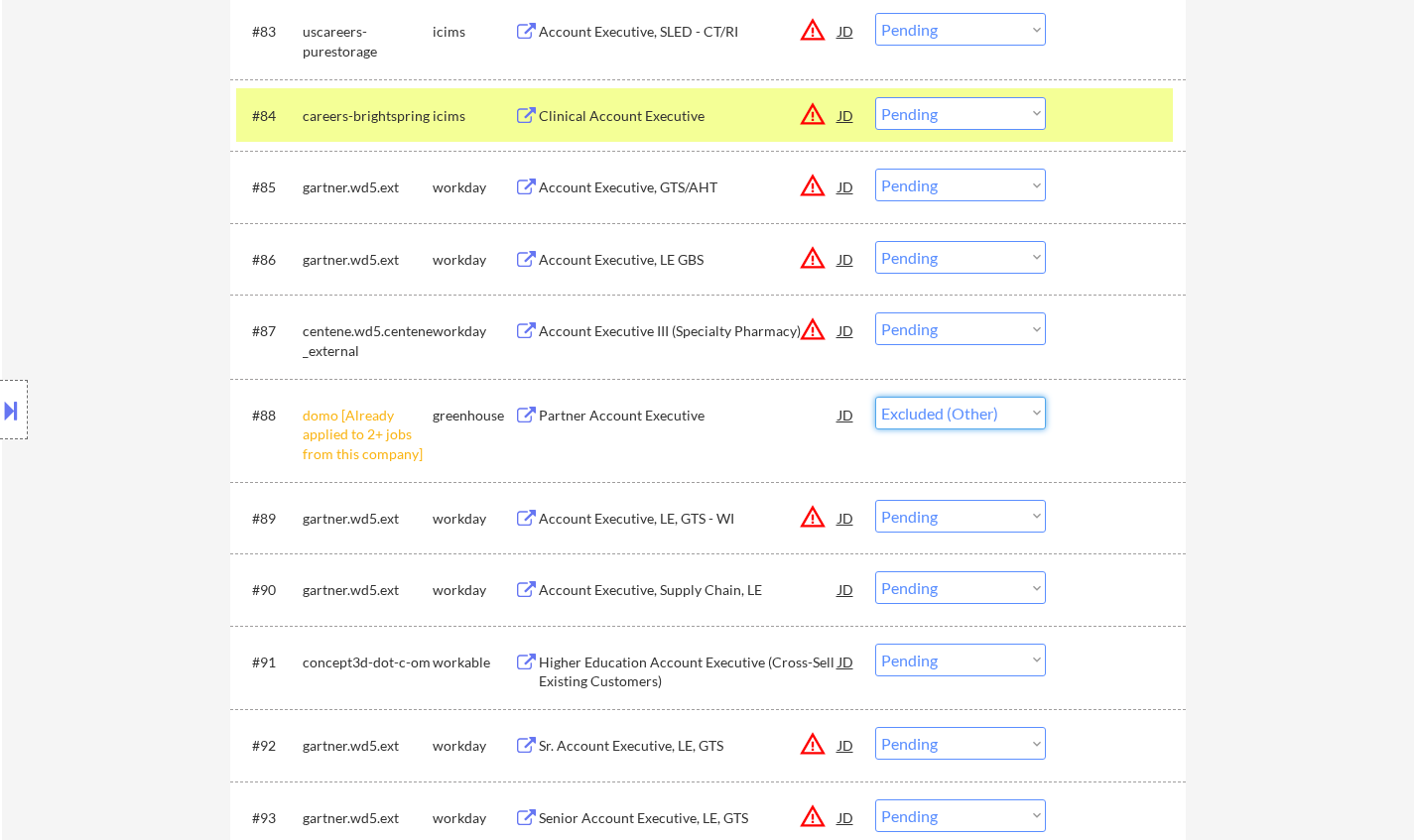 click on "Choose an option... Pending Applied Excluded (Questions) Excluded (Expired) Excluded (Location) Excluded (Bad Match) Excluded (Blocklist) Excluded (Salary) Excluded (Other)" at bounding box center [961, 413] 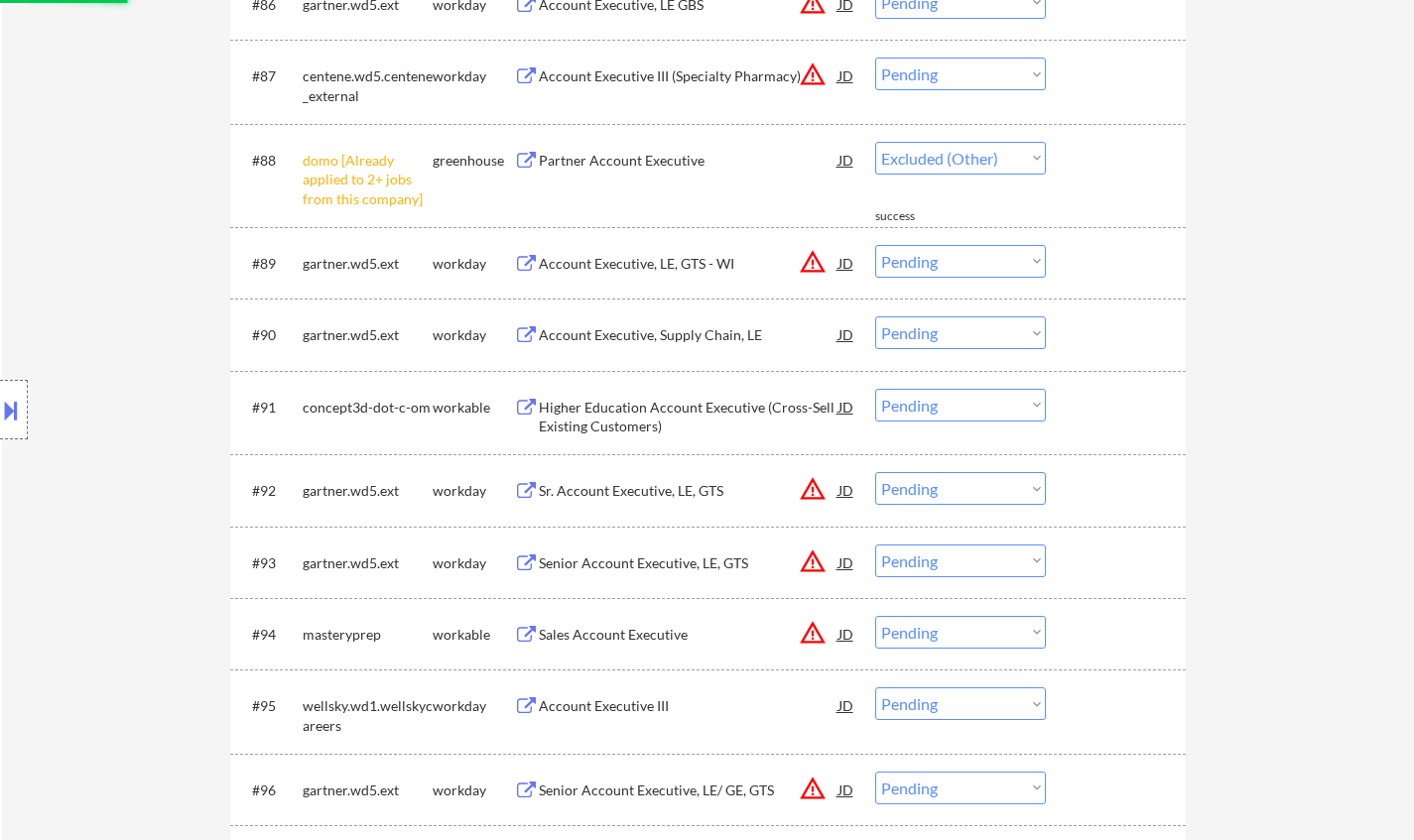 scroll, scrollTop: 7339, scrollLeft: 0, axis: vertical 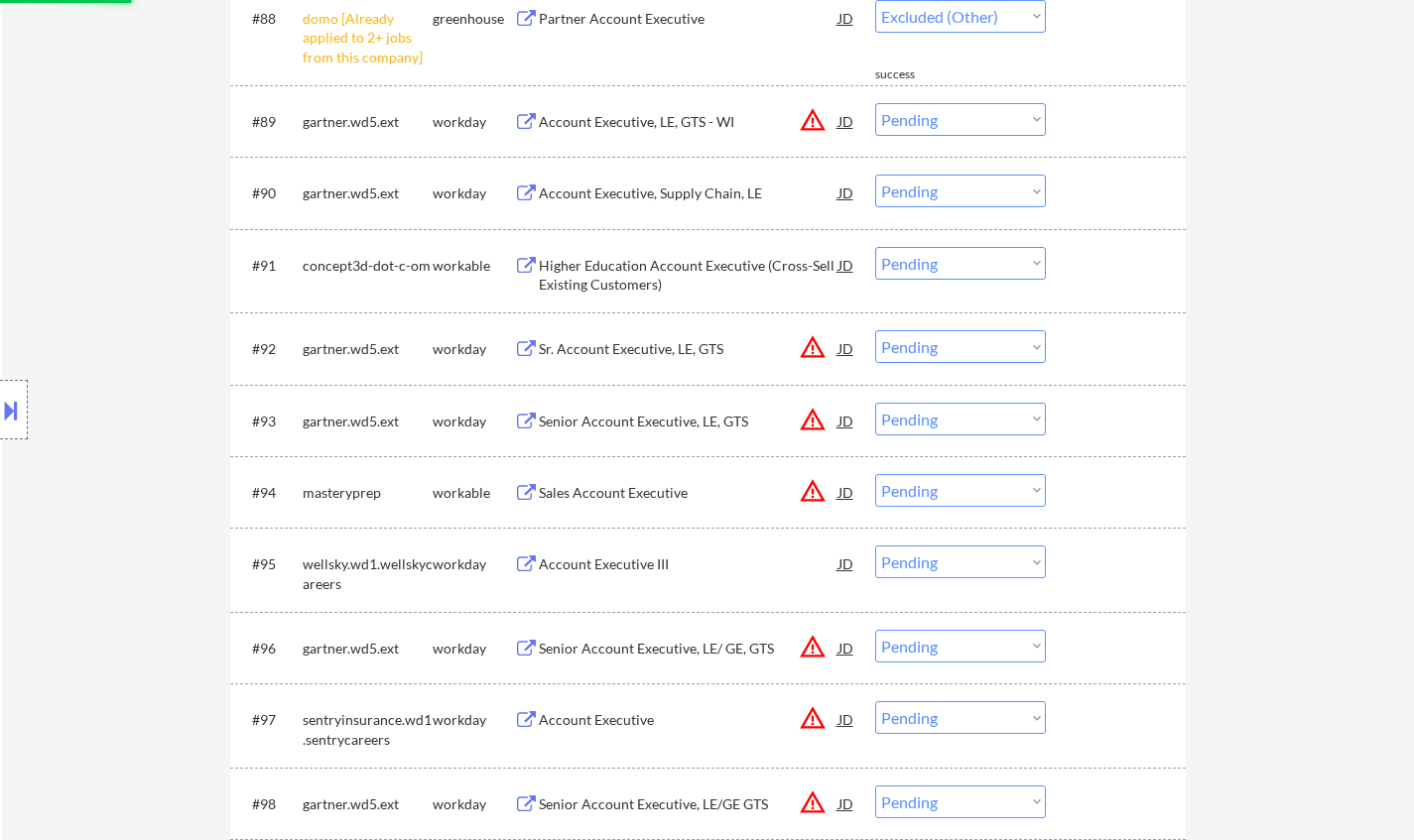select on ""pending"" 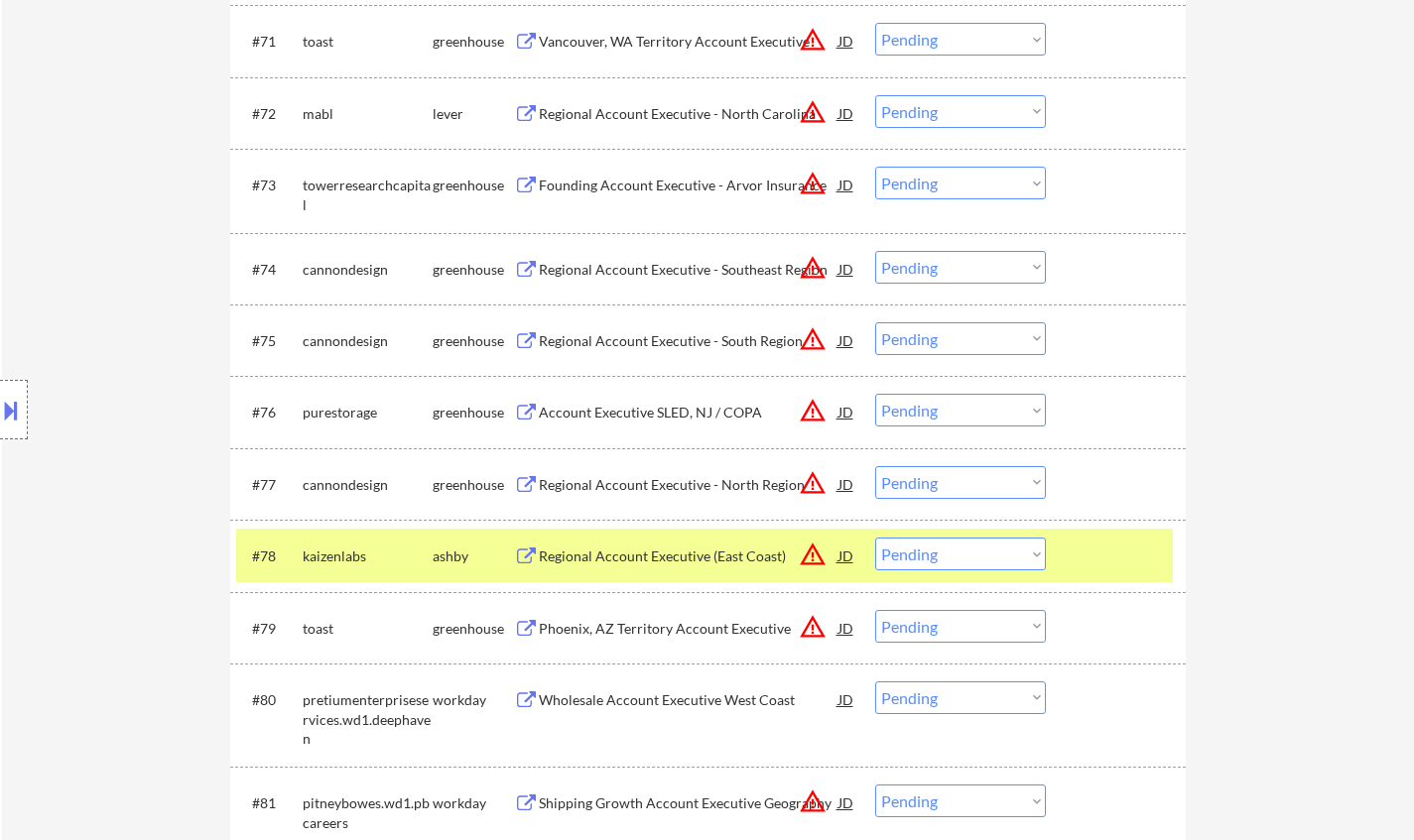 scroll, scrollTop: 6149, scrollLeft: 0, axis: vertical 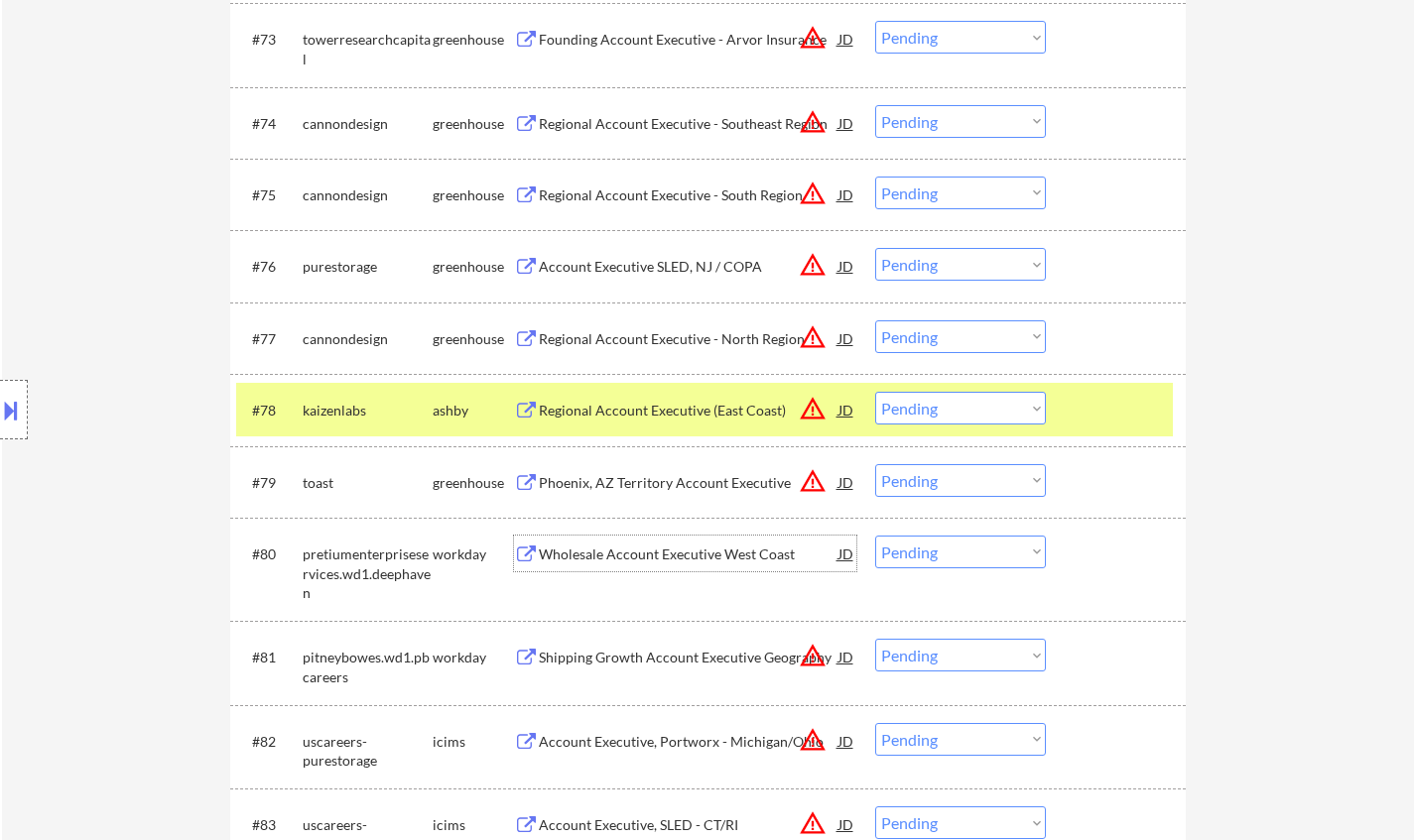 click on "Wholesale Account Executive West Coast" at bounding box center (689, 554) 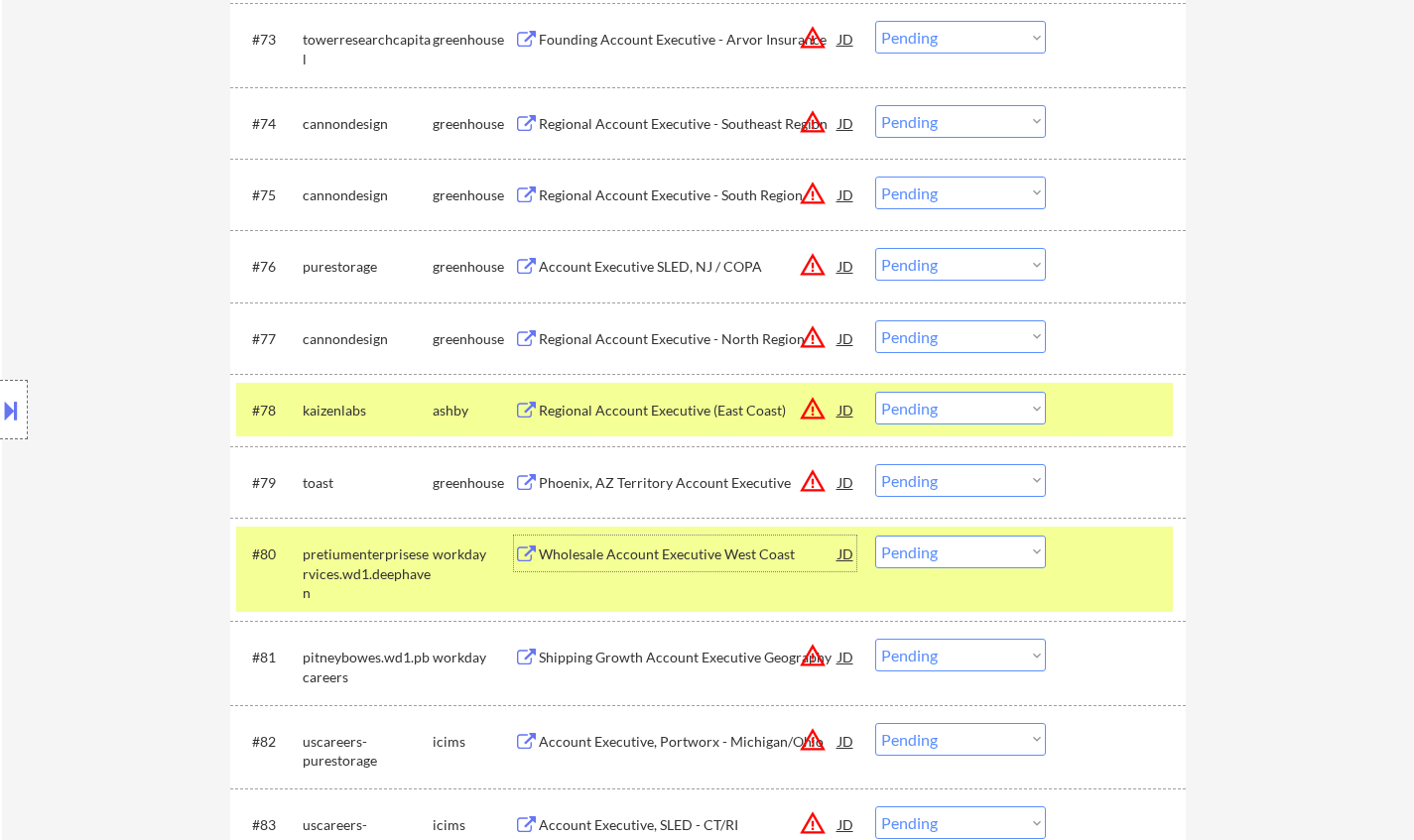click on "Choose an option... Pending Applied Excluded (Questions) Excluded (Expired) Excluded (Location) Excluded (Bad Match) Excluded (Blocklist) Excluded (Salary) Excluded (Other)" at bounding box center [961, 551] 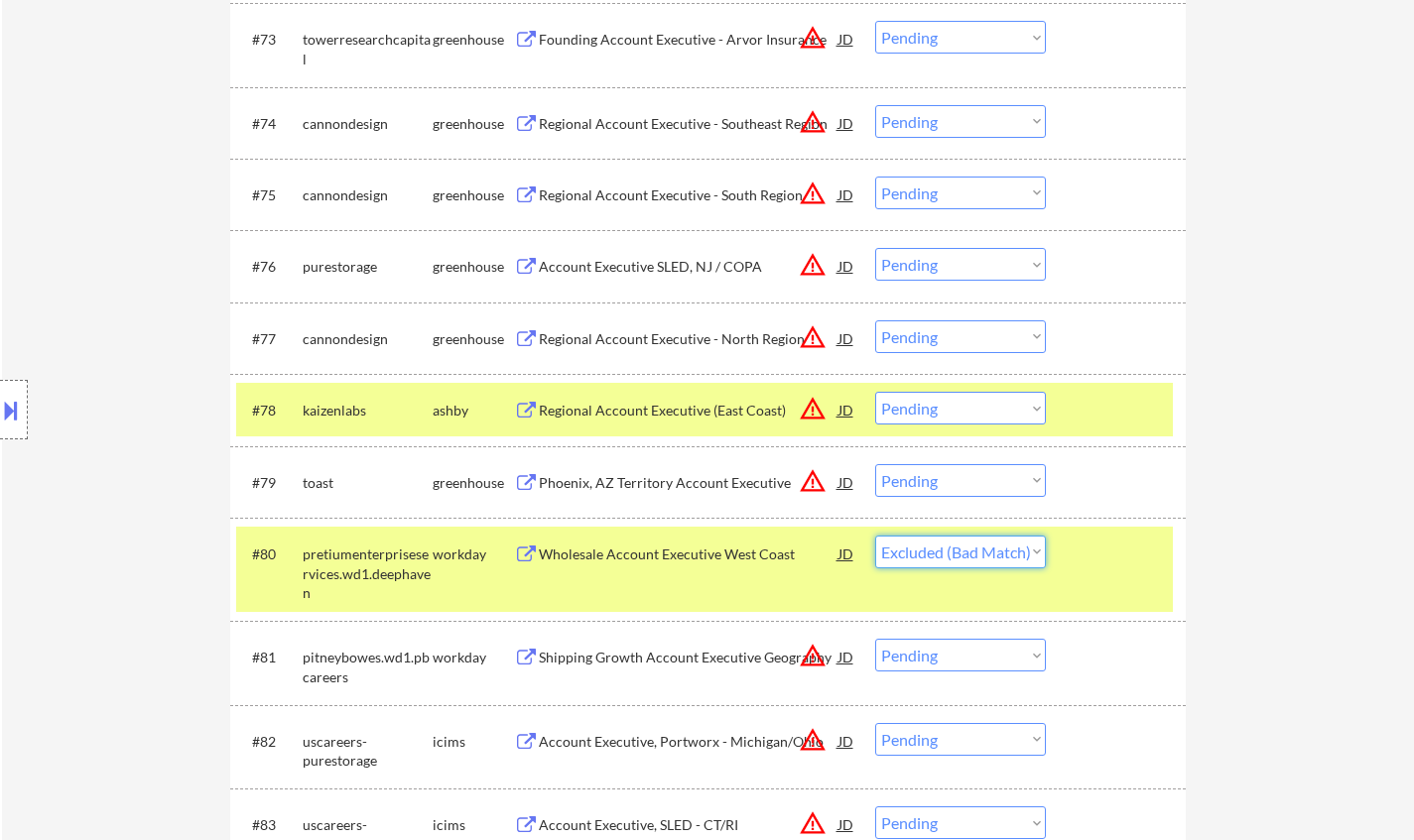 click on "Choose an option... Pending Applied Excluded (Questions) Excluded (Expired) Excluded (Location) Excluded (Bad Match) Excluded (Blocklist) Excluded (Salary) Excluded (Other)" at bounding box center (961, 551) 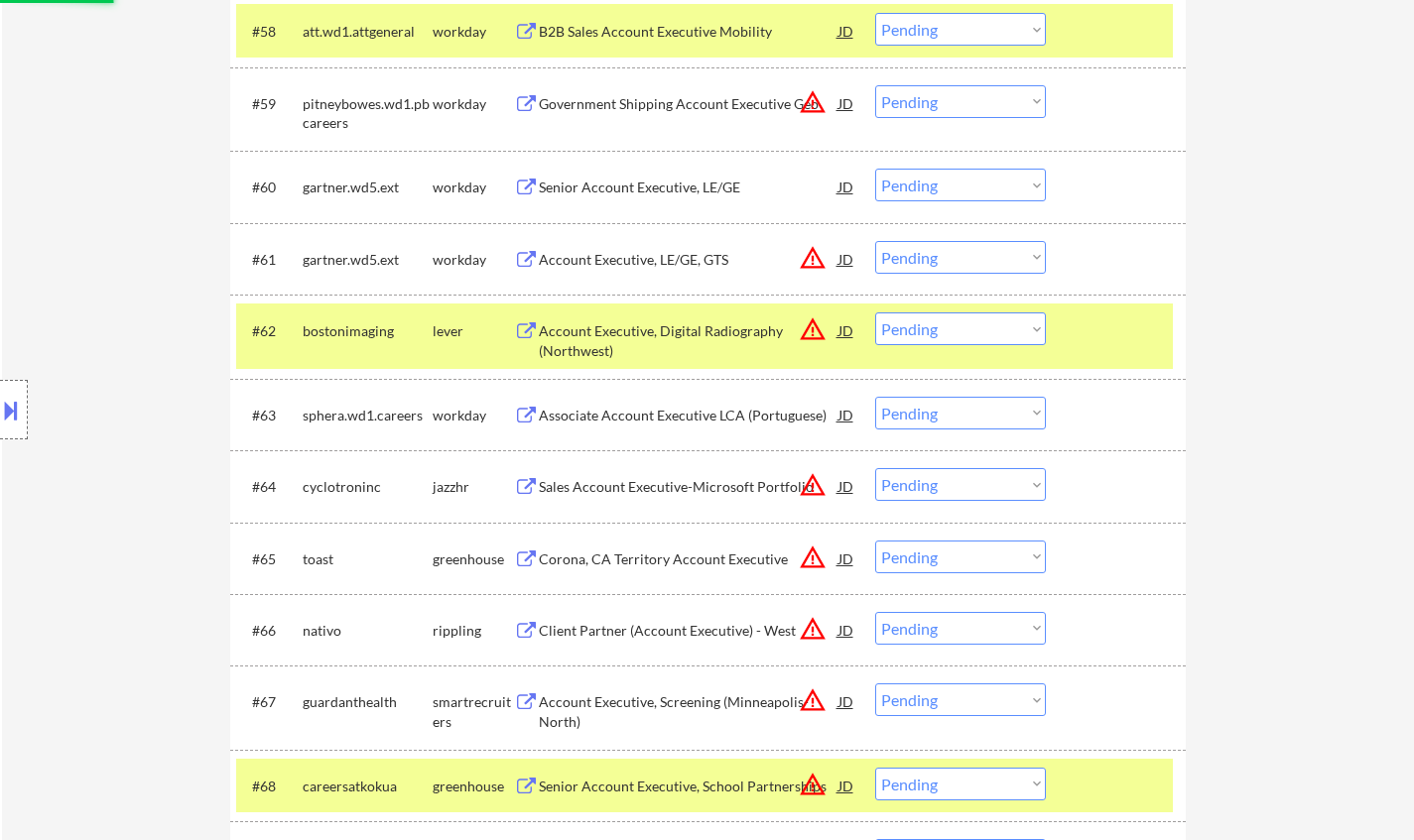 select on ""pending"" 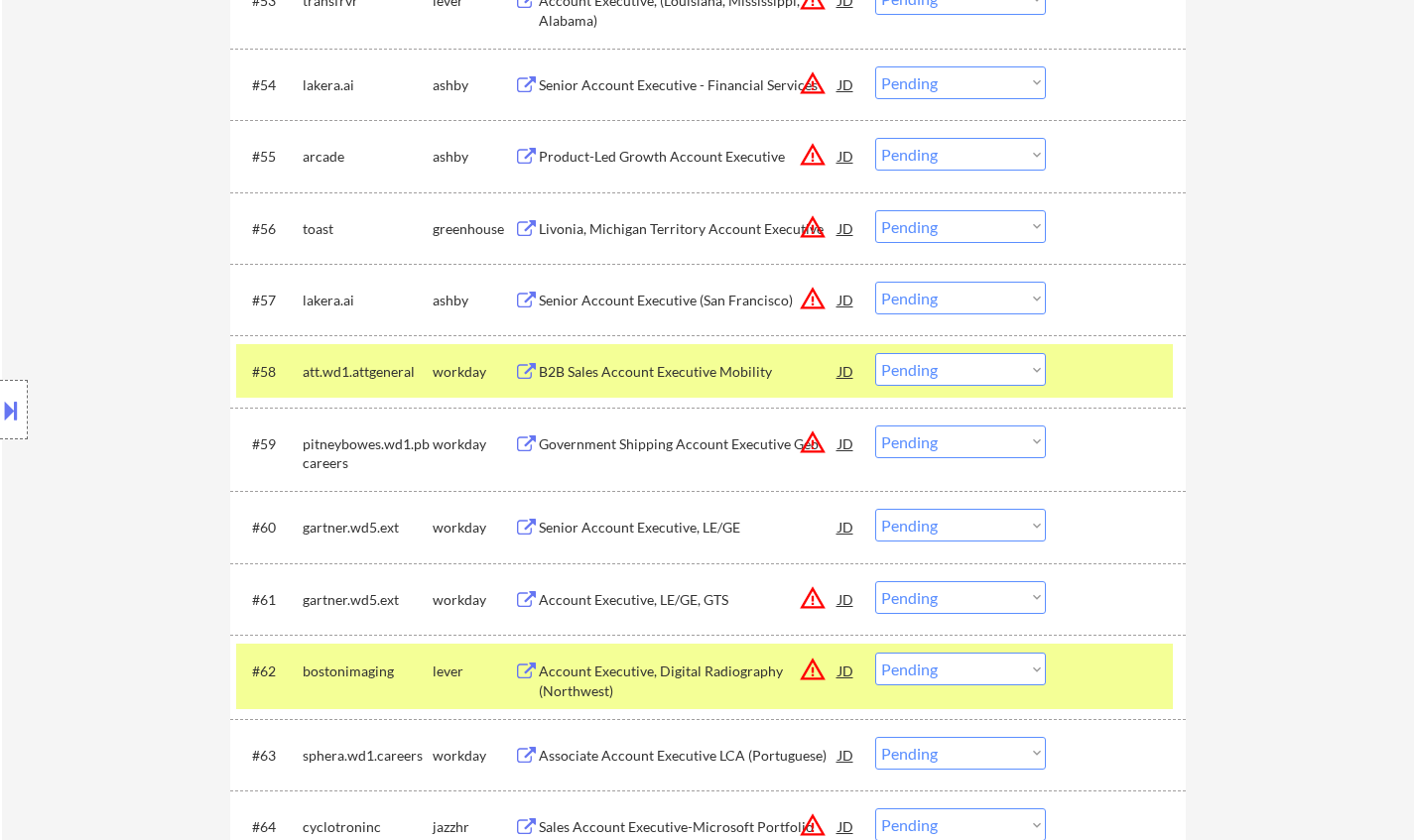 scroll, scrollTop: 4562, scrollLeft: 0, axis: vertical 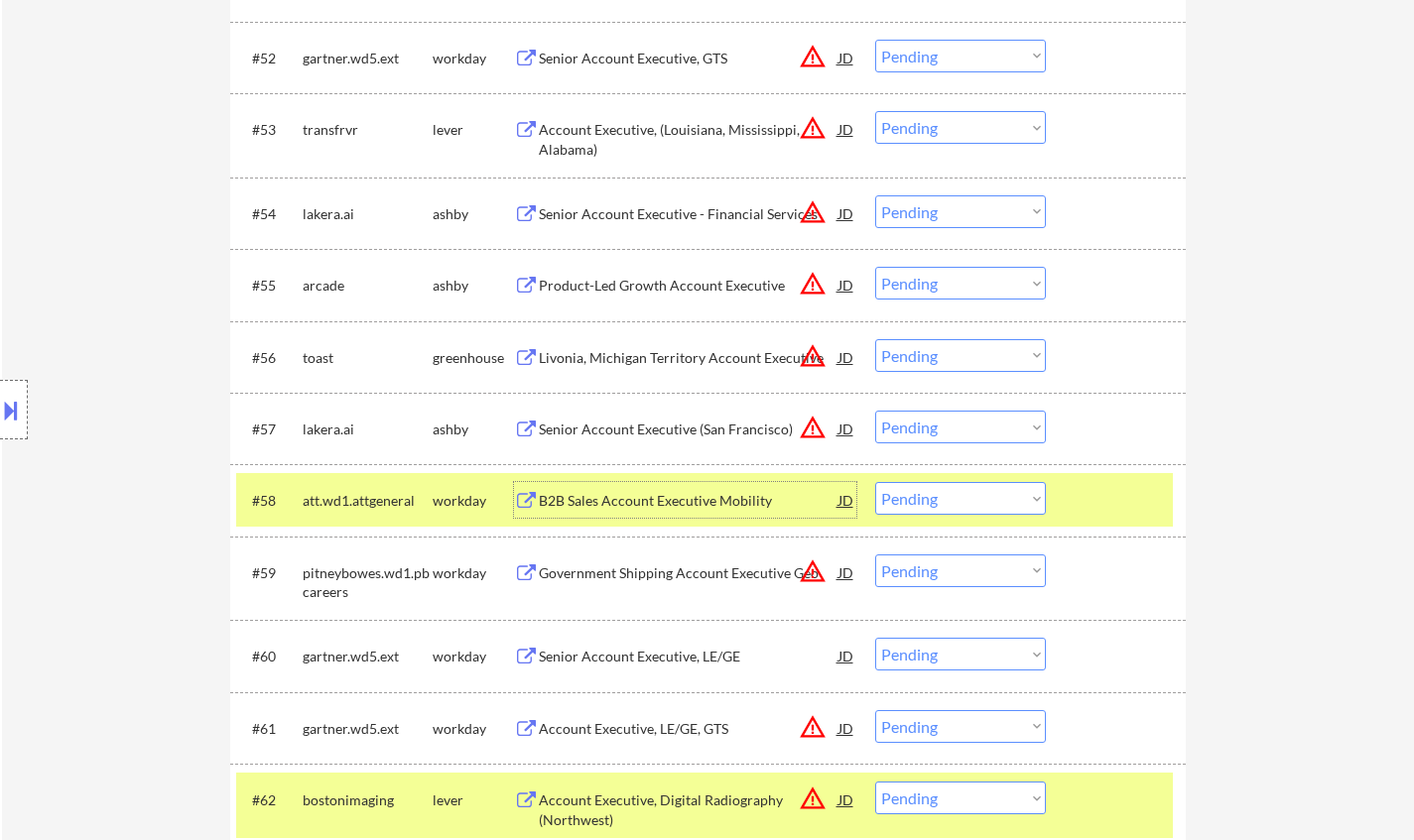 click on "B2B Sales Account Executive Mobility" at bounding box center (689, 501) 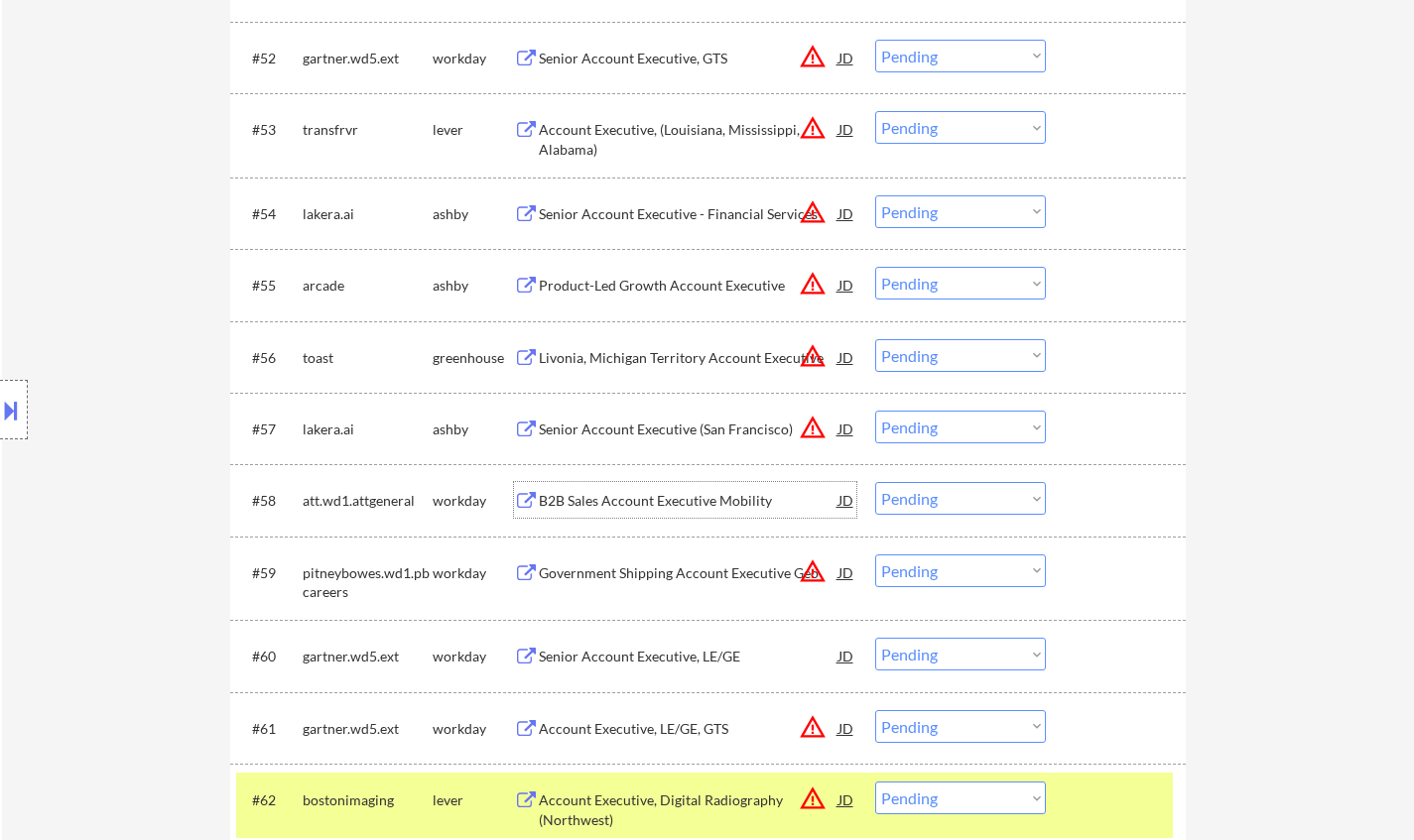 drag, startPoint x: 926, startPoint y: 502, endPoint x: 957, endPoint y: 509, distance: 31.780497 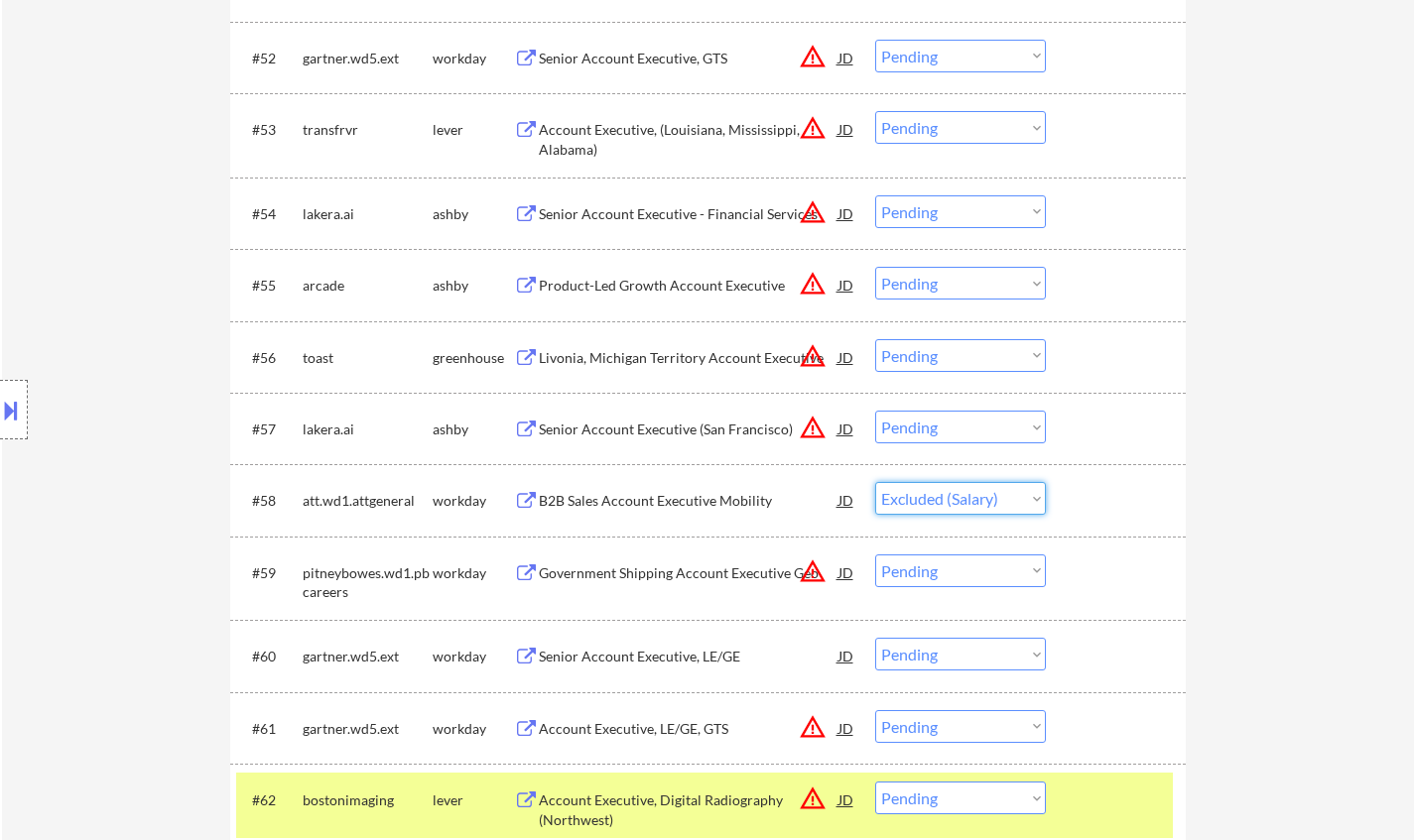 click on "Choose an option... Pending Applied Excluded (Questions) Excluded (Expired) Excluded (Location) Excluded (Bad Match) Excluded (Blocklist) Excluded (Salary) Excluded (Other)" at bounding box center (961, 498) 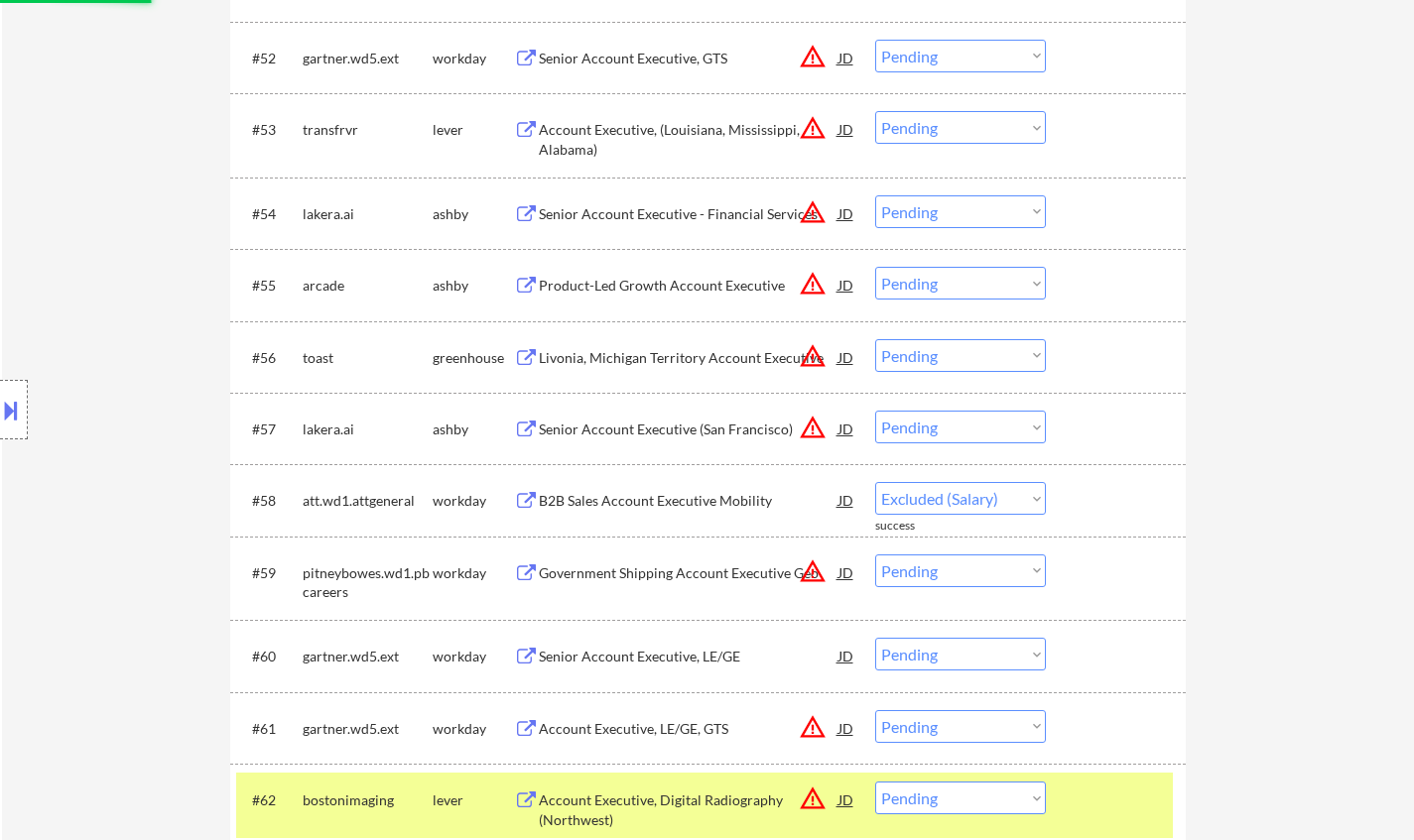 select on ""pending"" 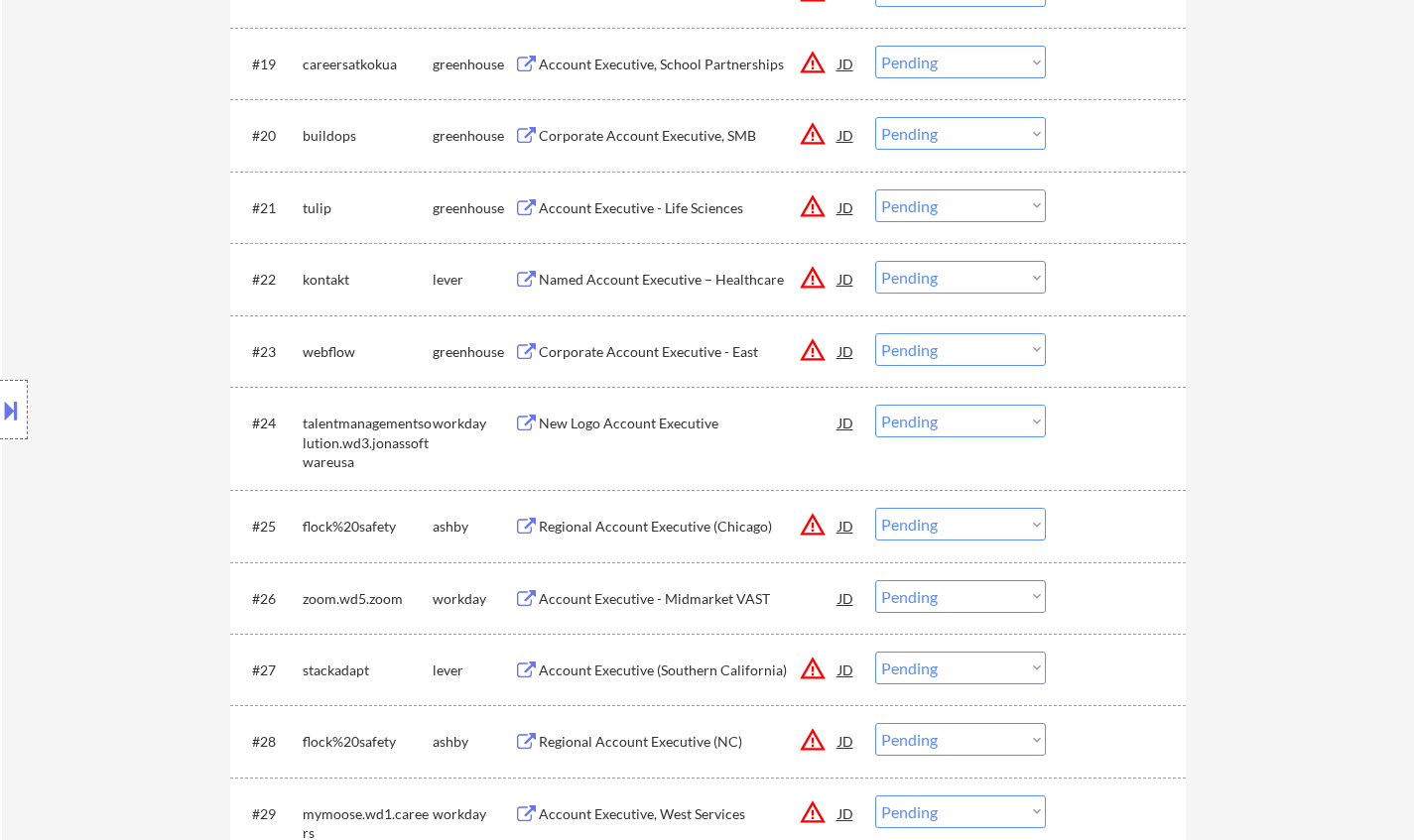 scroll, scrollTop: 2083, scrollLeft: 0, axis: vertical 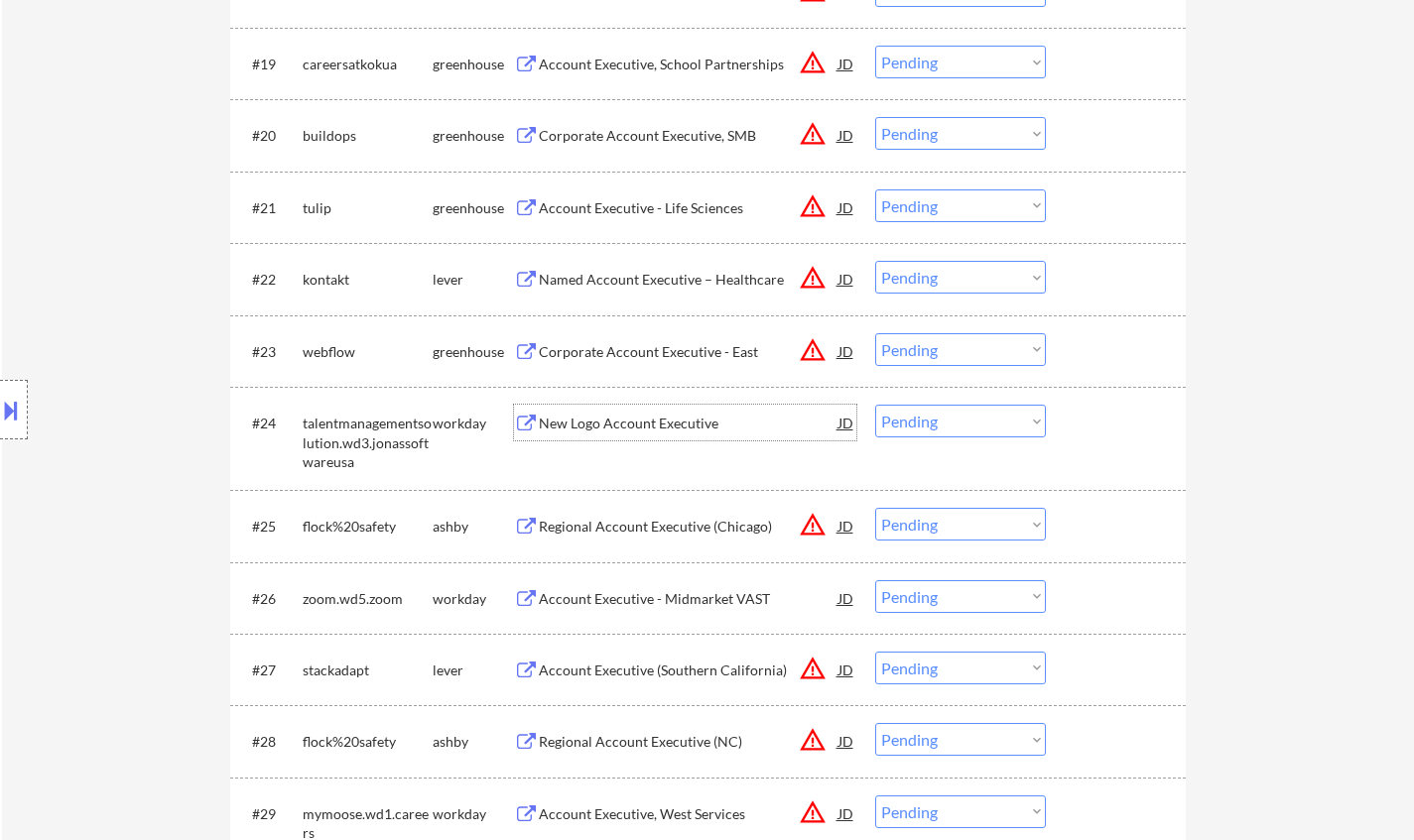 click on "New Logo Account Executive" at bounding box center (689, 423) 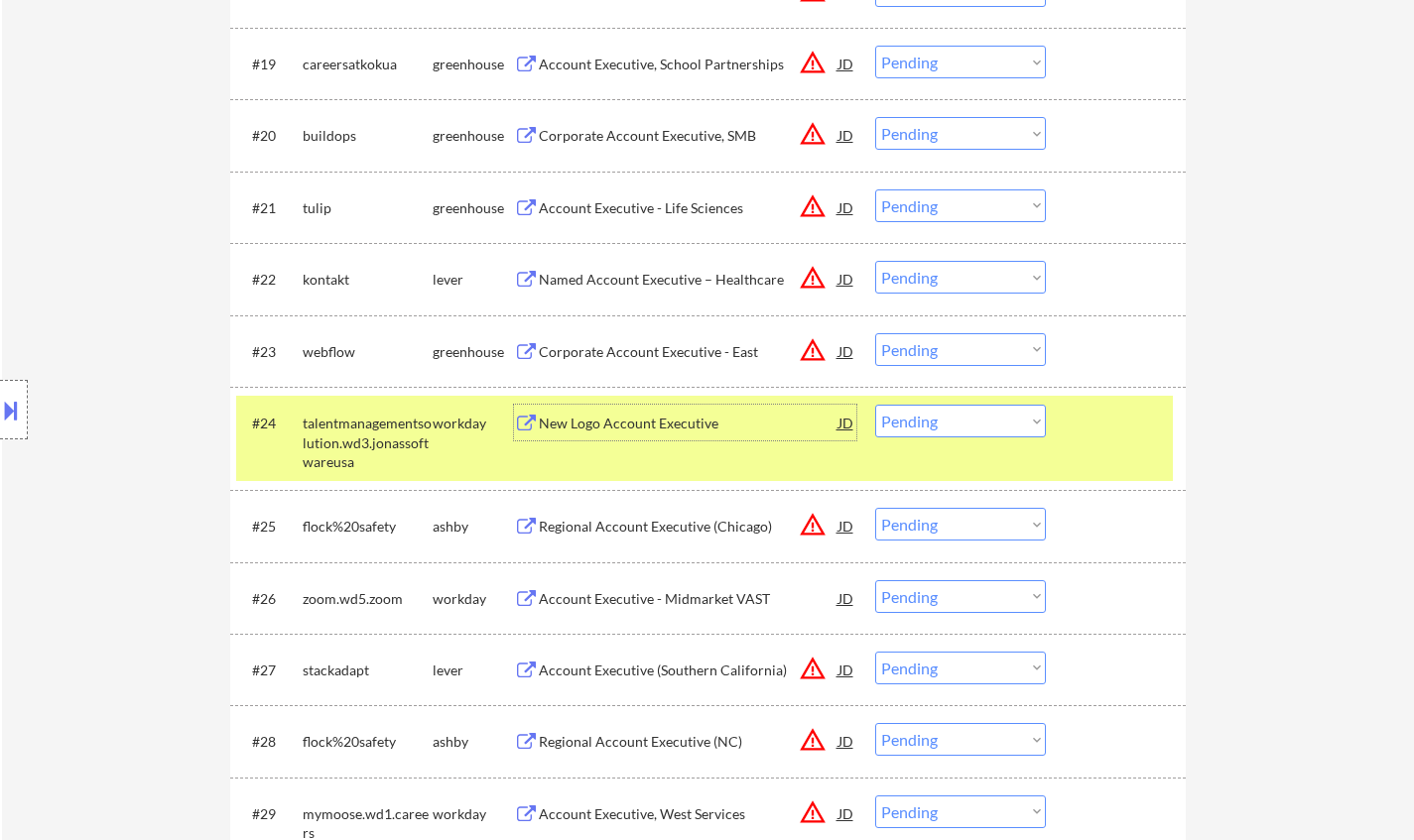 click on "New Logo Account Executive" at bounding box center (689, 423) 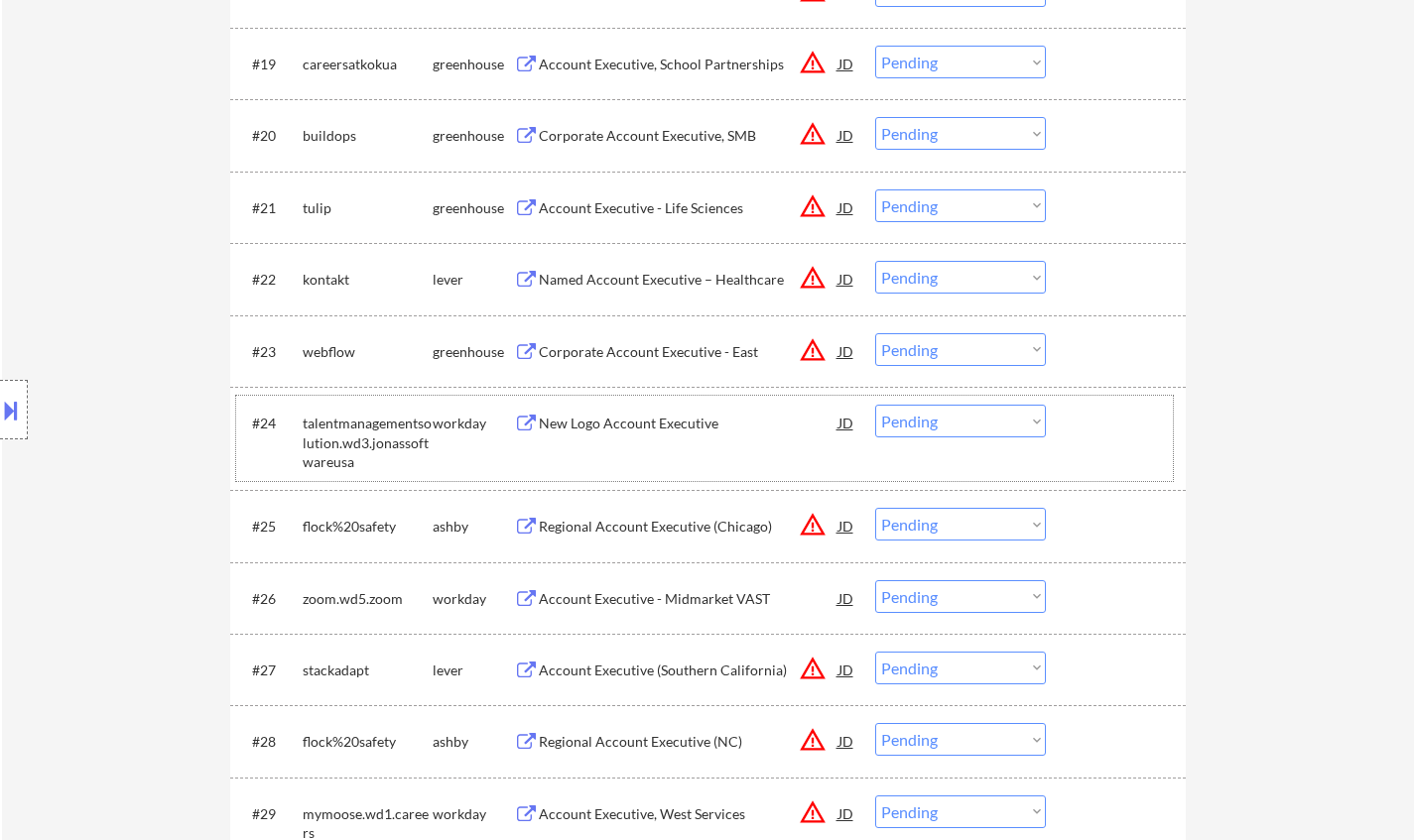 drag, startPoint x: 1051, startPoint y: 427, endPoint x: 1022, endPoint y: 442, distance: 32.649655 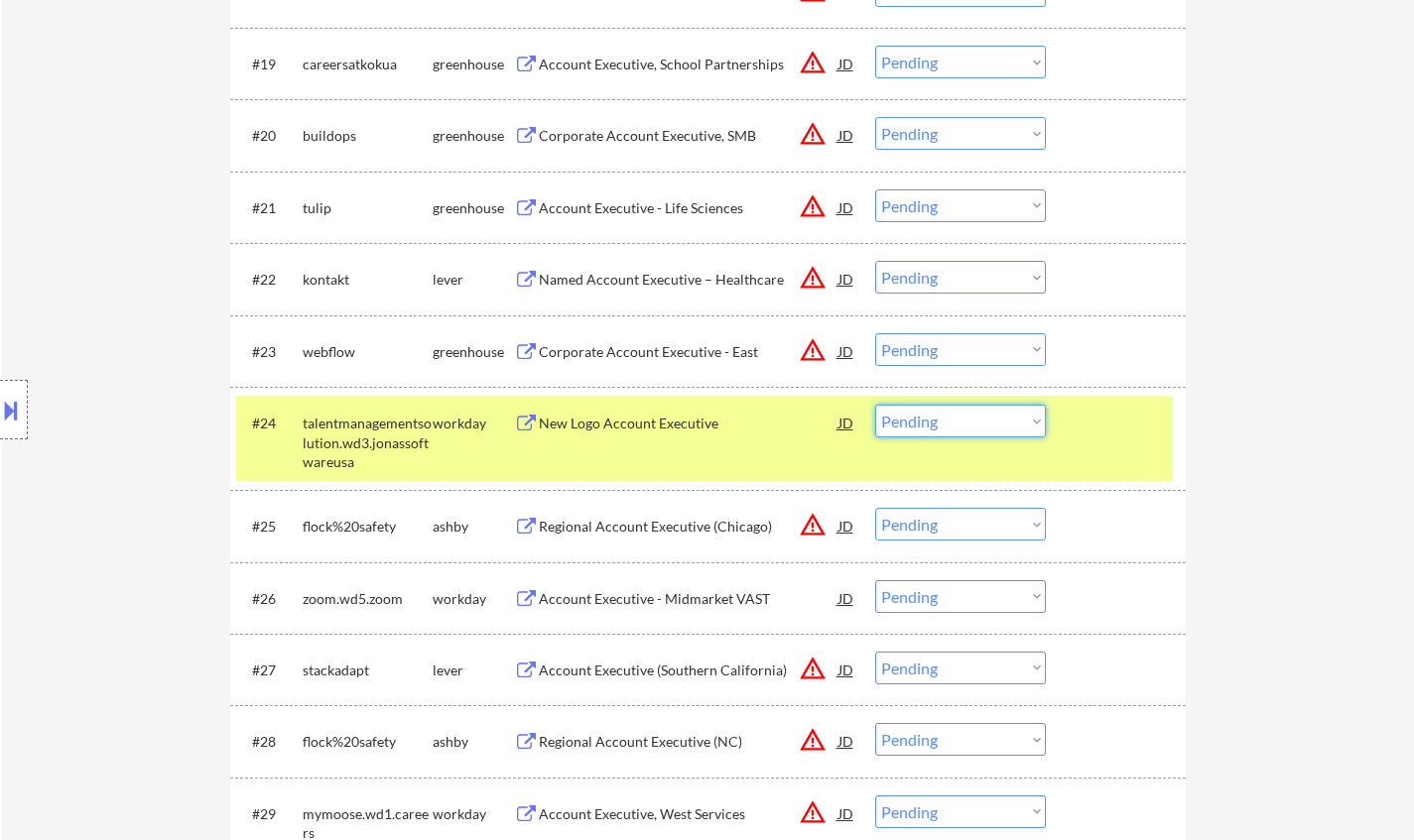 click on "Choose an option... Pending Applied Excluded (Questions) Excluded (Expired) Excluded (Location) Excluded (Bad Match) Excluded (Blocklist) Excluded (Salary) Excluded (Other)" at bounding box center [961, 420] 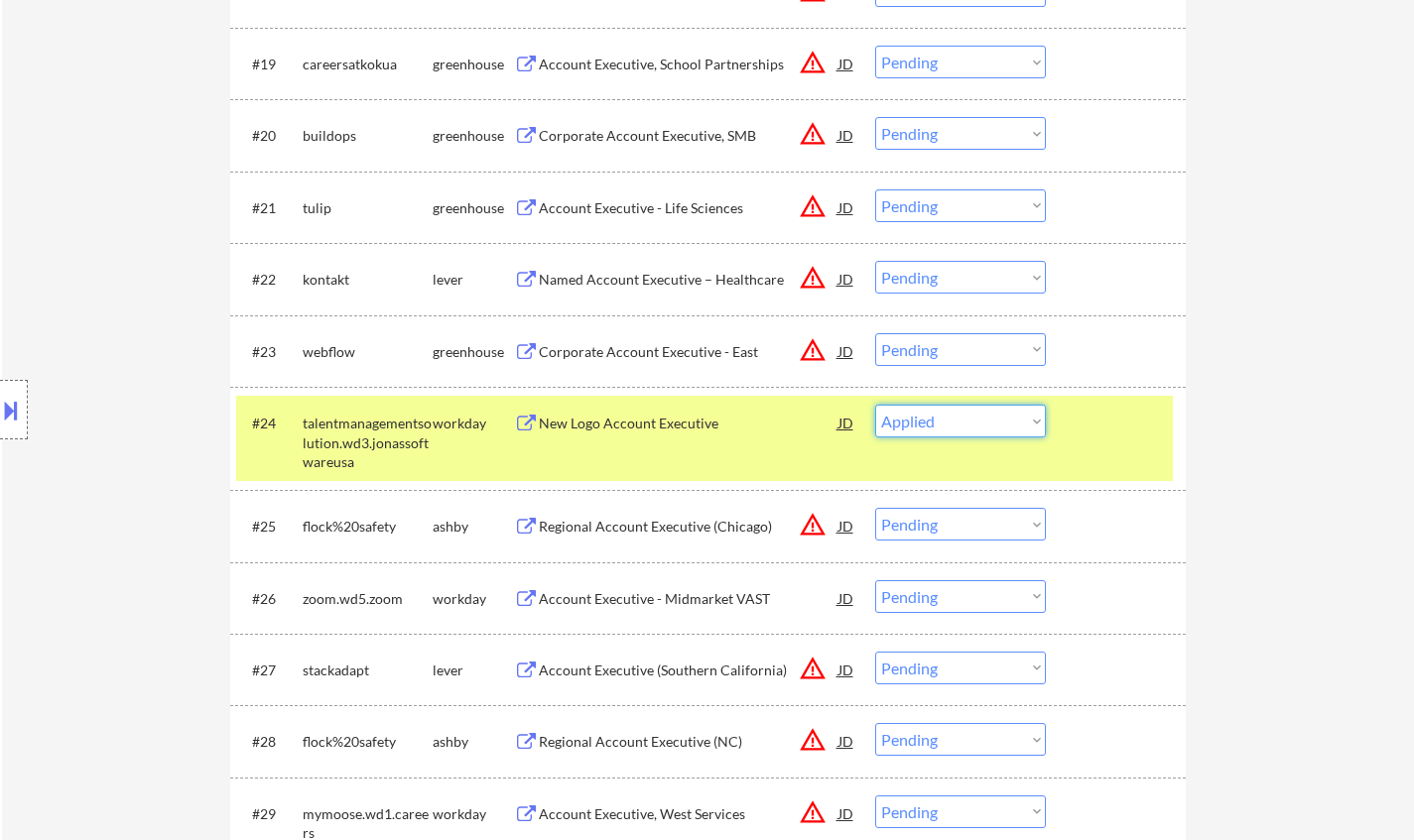 click on "Choose an option... Pending Applied Excluded (Questions) Excluded (Expired) Excluded (Location) Excluded (Bad Match) Excluded (Blocklist) Excluded (Salary) Excluded (Other)" at bounding box center [961, 420] 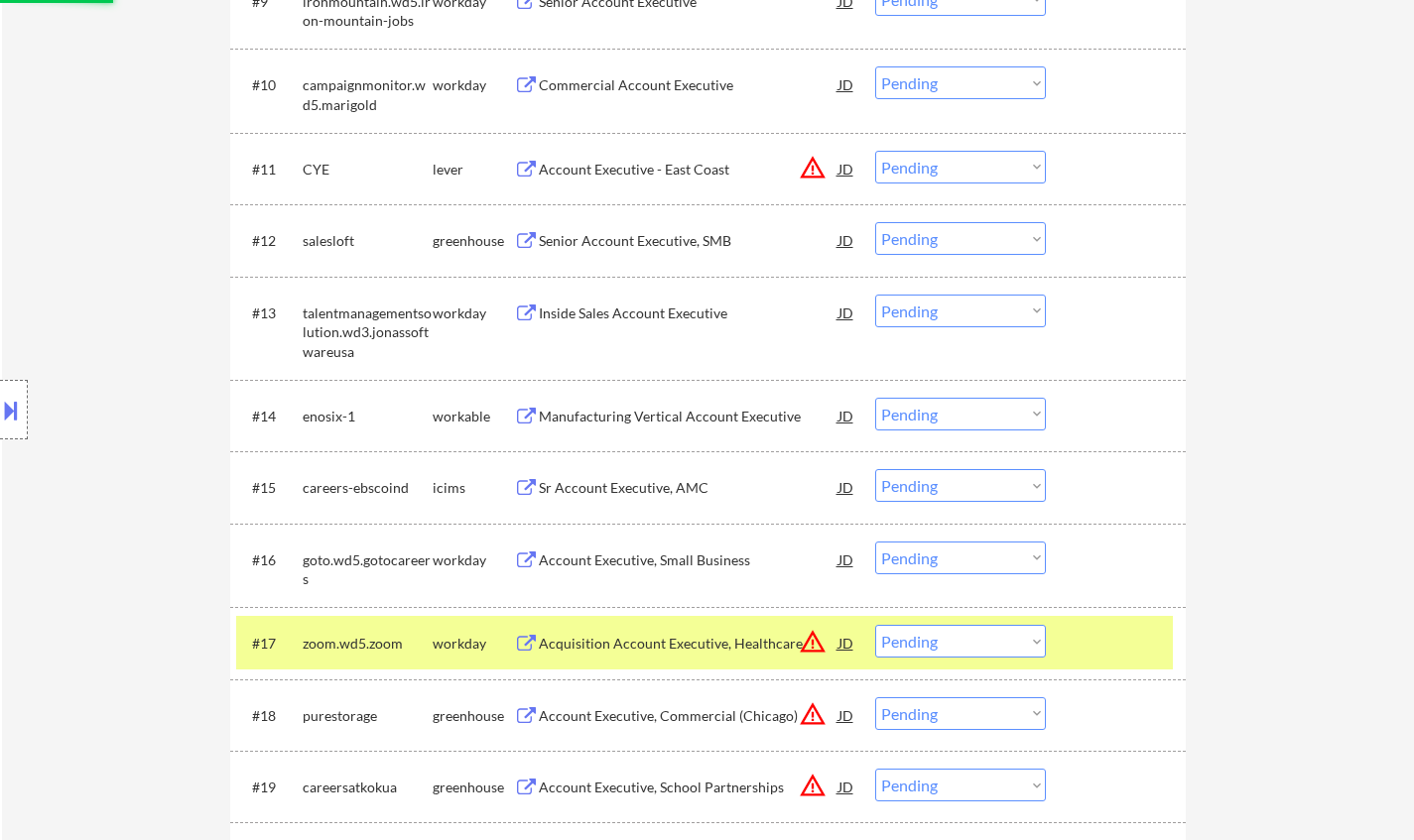 scroll, scrollTop: 1289, scrollLeft: 0, axis: vertical 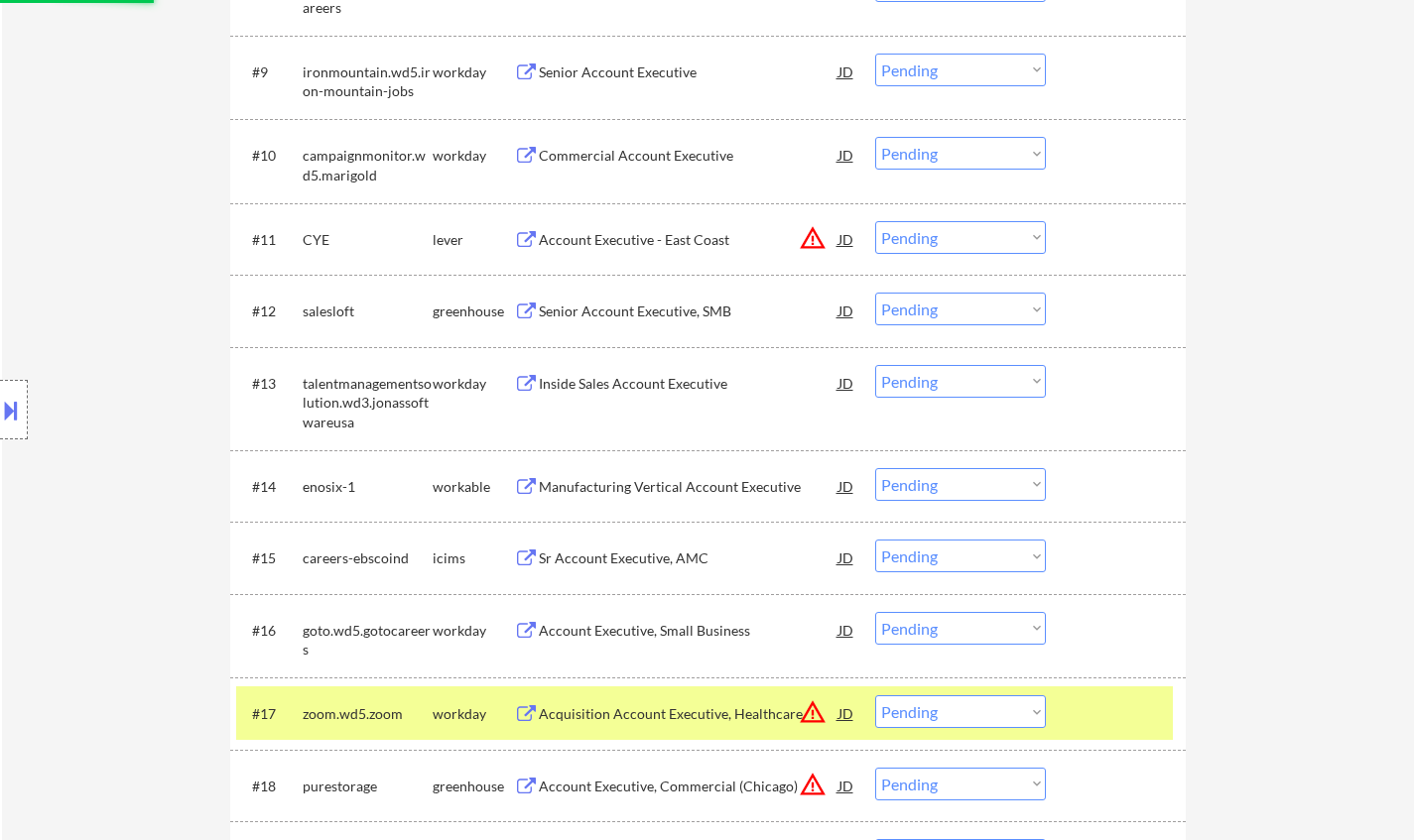 select on ""pending"" 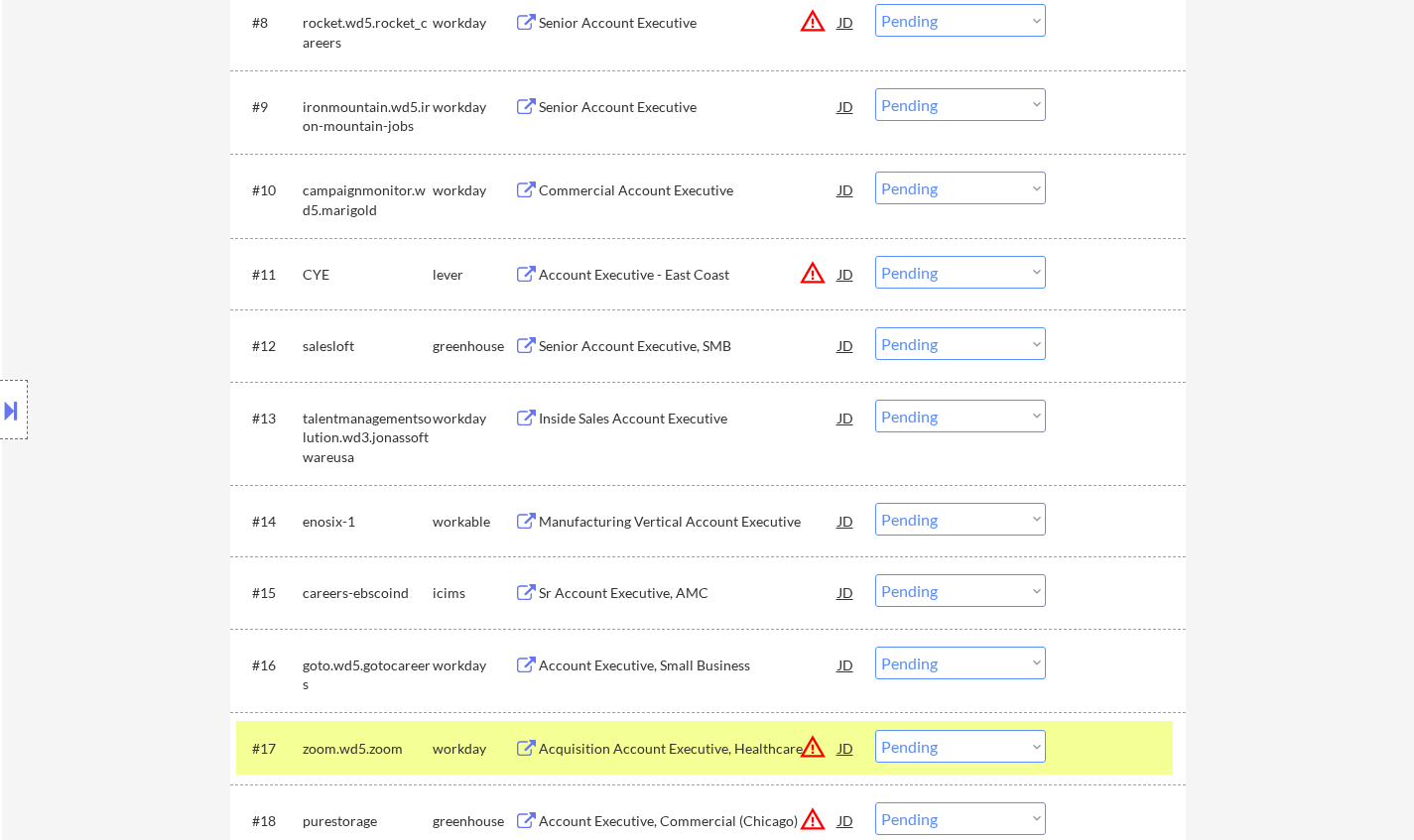 scroll, scrollTop: 992, scrollLeft: 0, axis: vertical 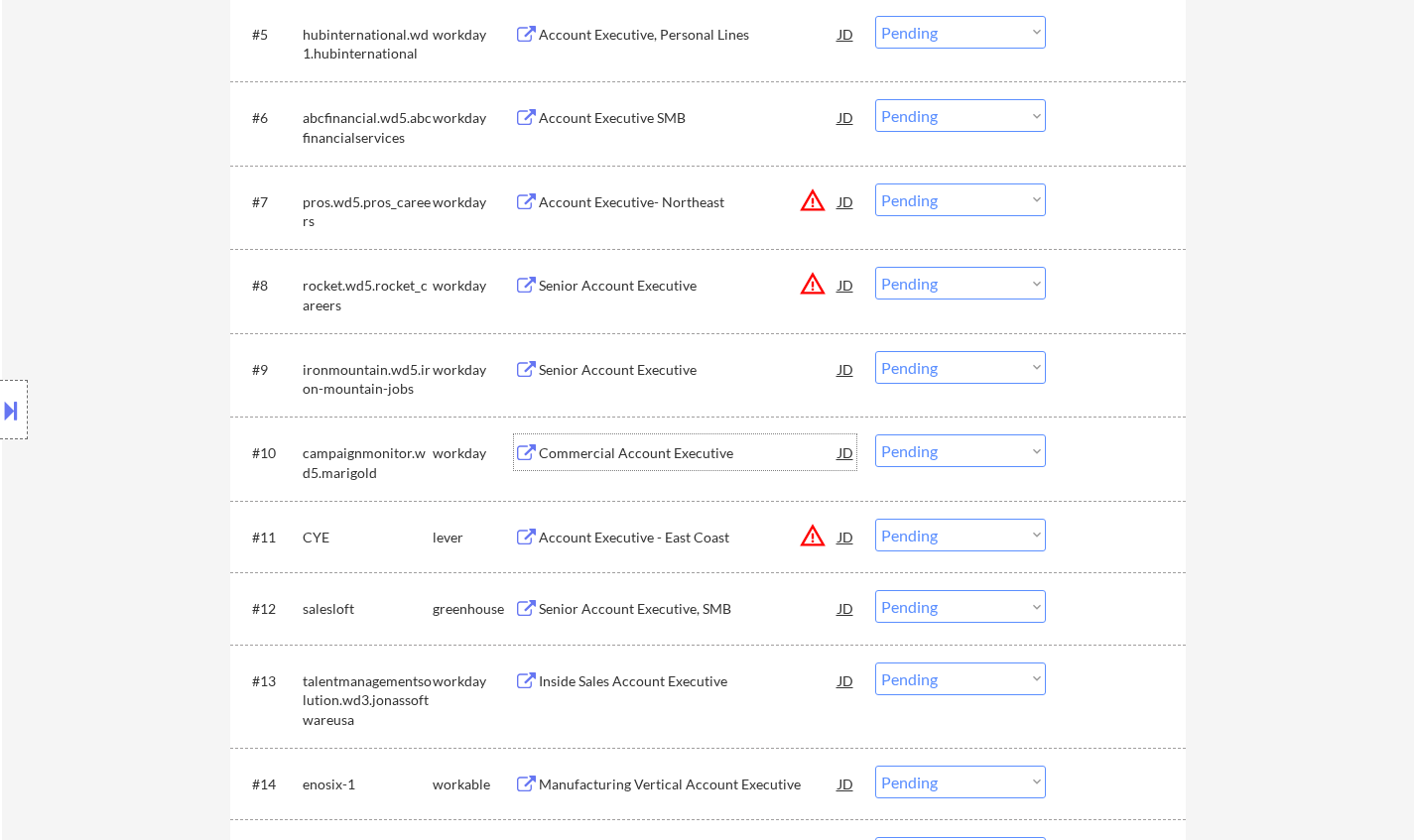 click on "Commercial Account Executive" at bounding box center [689, 453] 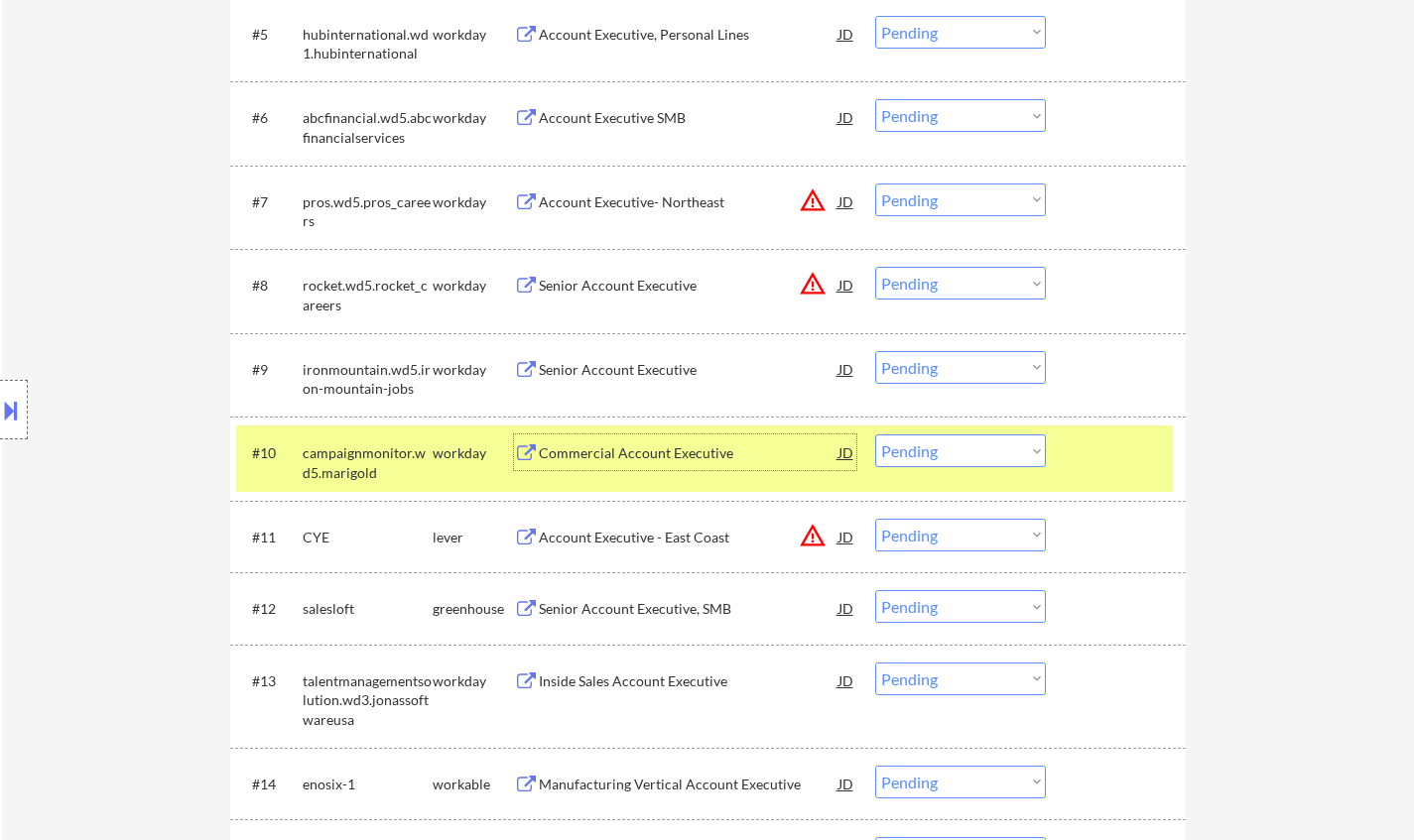 click on "Choose an option... Pending Applied Excluded (Questions) Excluded (Expired) Excluded (Location) Excluded (Bad Match) Excluded (Blocklist) Excluded (Salary) Excluded (Other)" at bounding box center (961, 450) 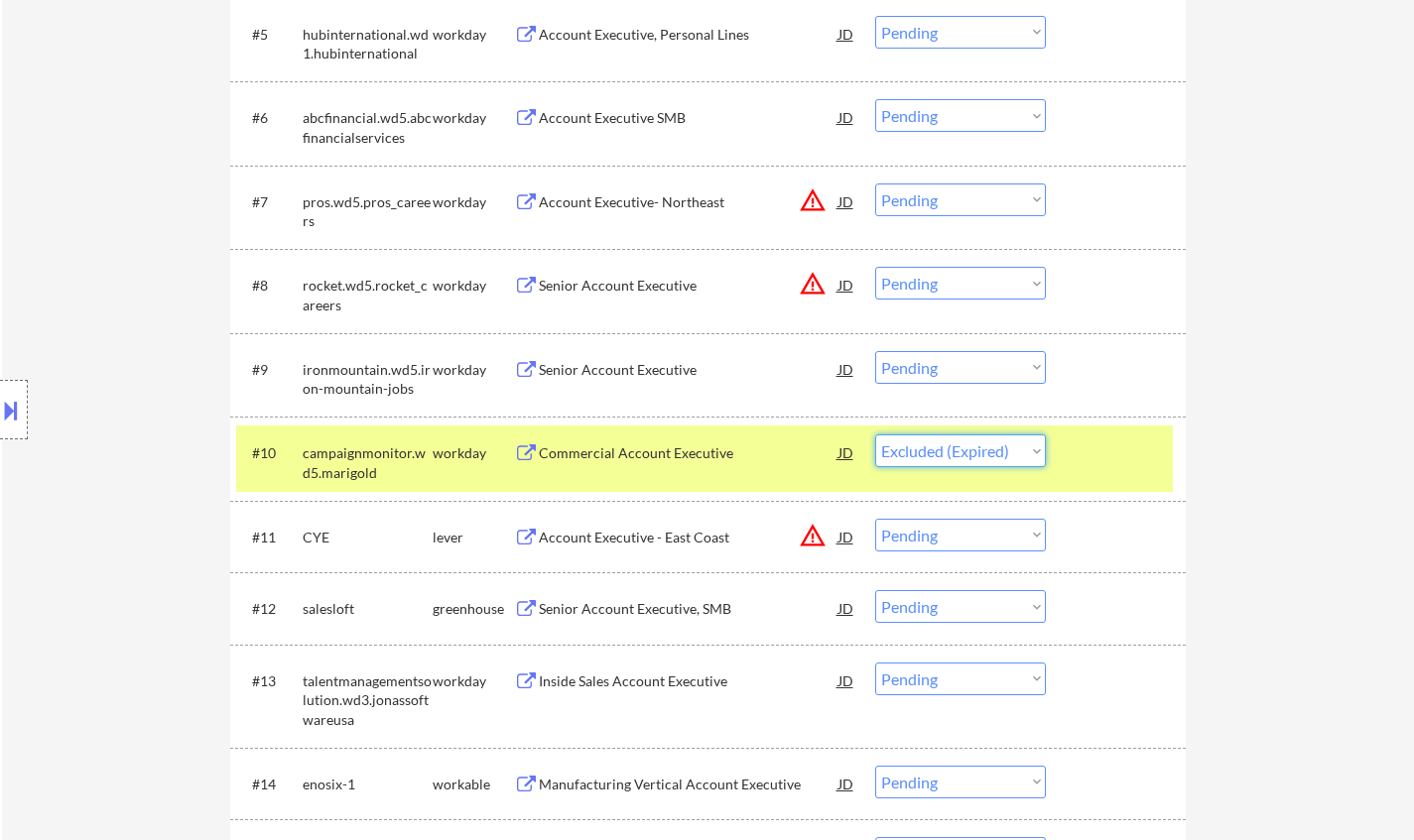click on "Choose an option... Pending Applied Excluded (Questions) Excluded (Expired) Excluded (Location) Excluded (Bad Match) Excluded (Blocklist) Excluded (Salary) Excluded (Other)" at bounding box center (961, 450) 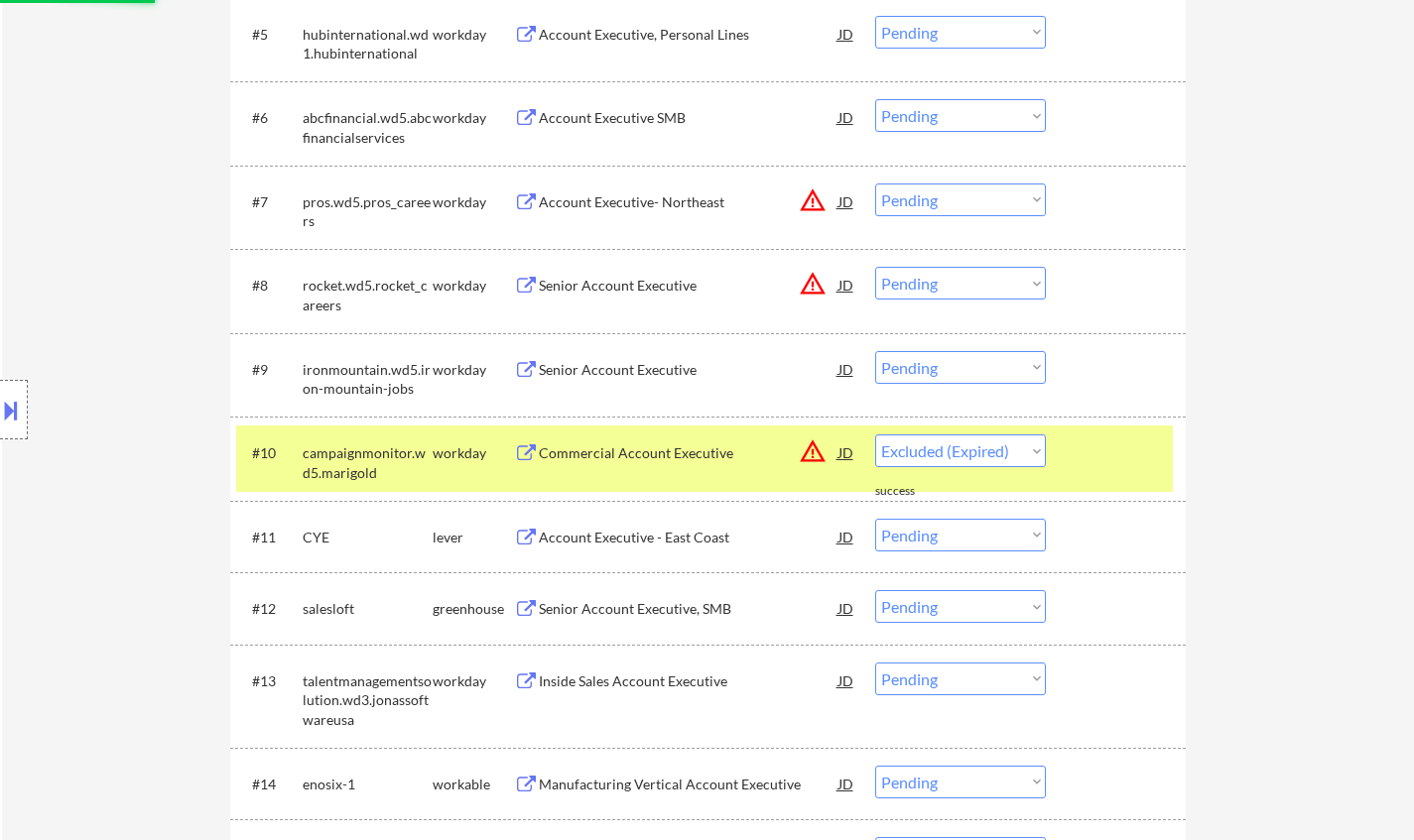 select on ""pending"" 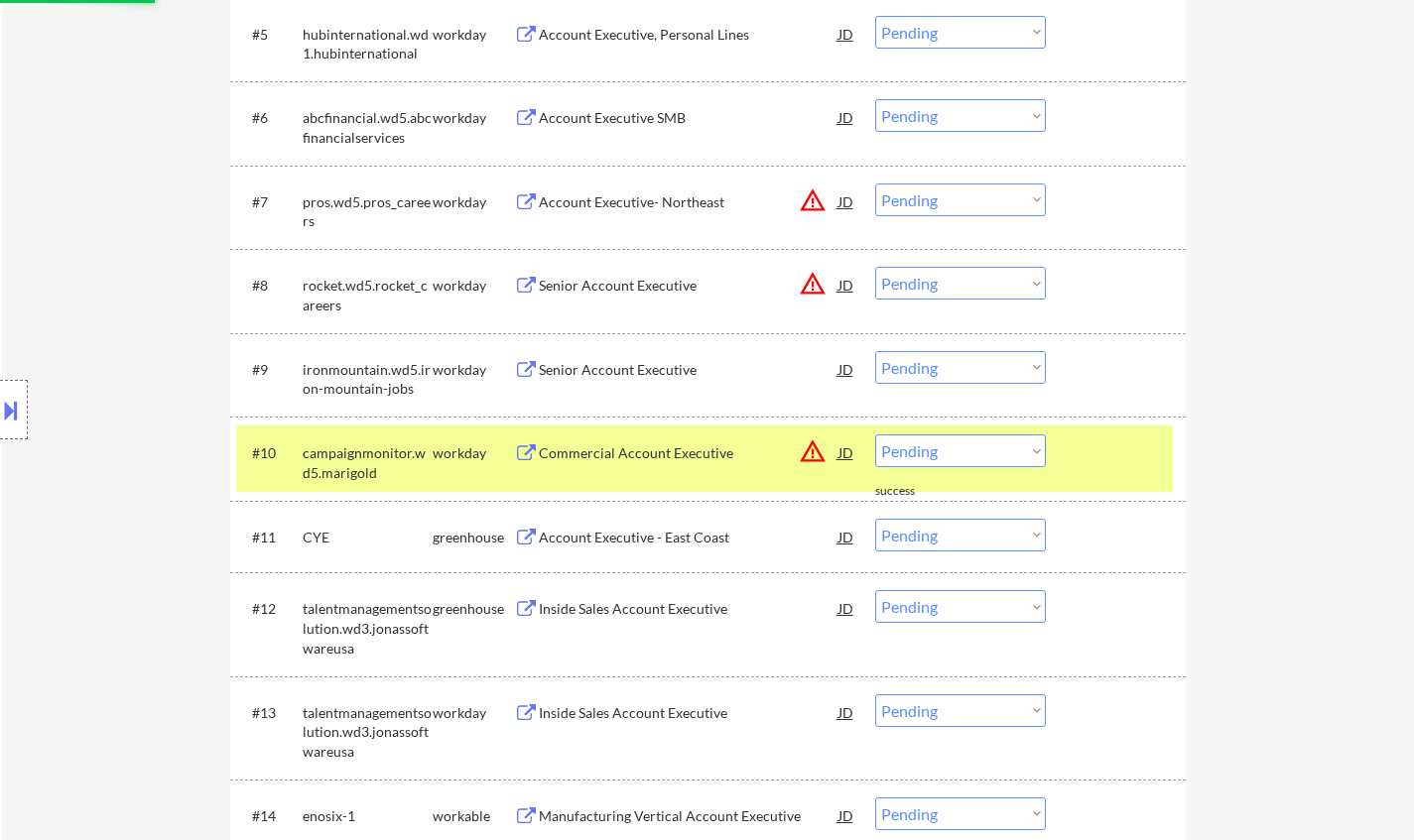 scroll, scrollTop: 694, scrollLeft: 0, axis: vertical 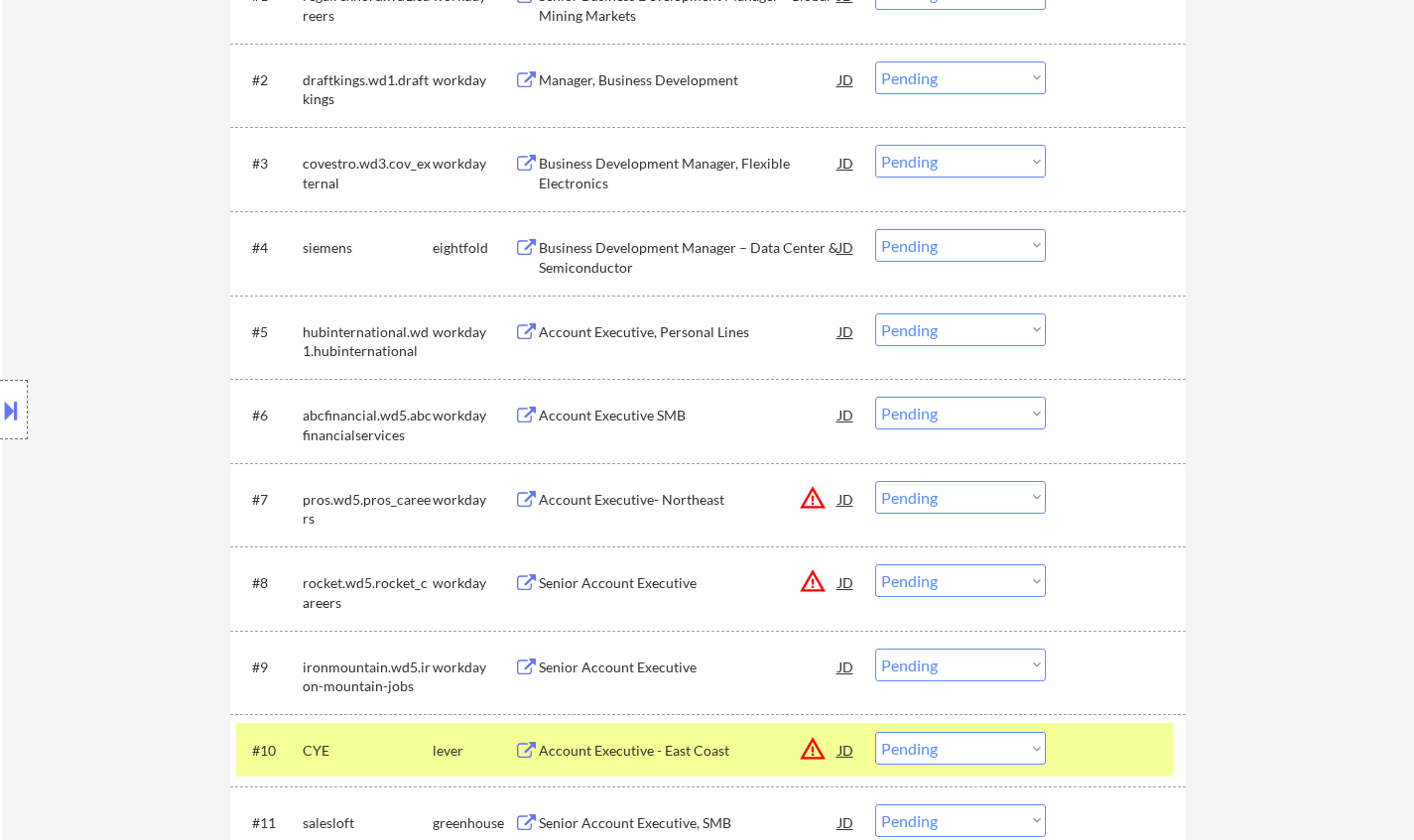 click on "Account Executive SMB" at bounding box center [689, 416] 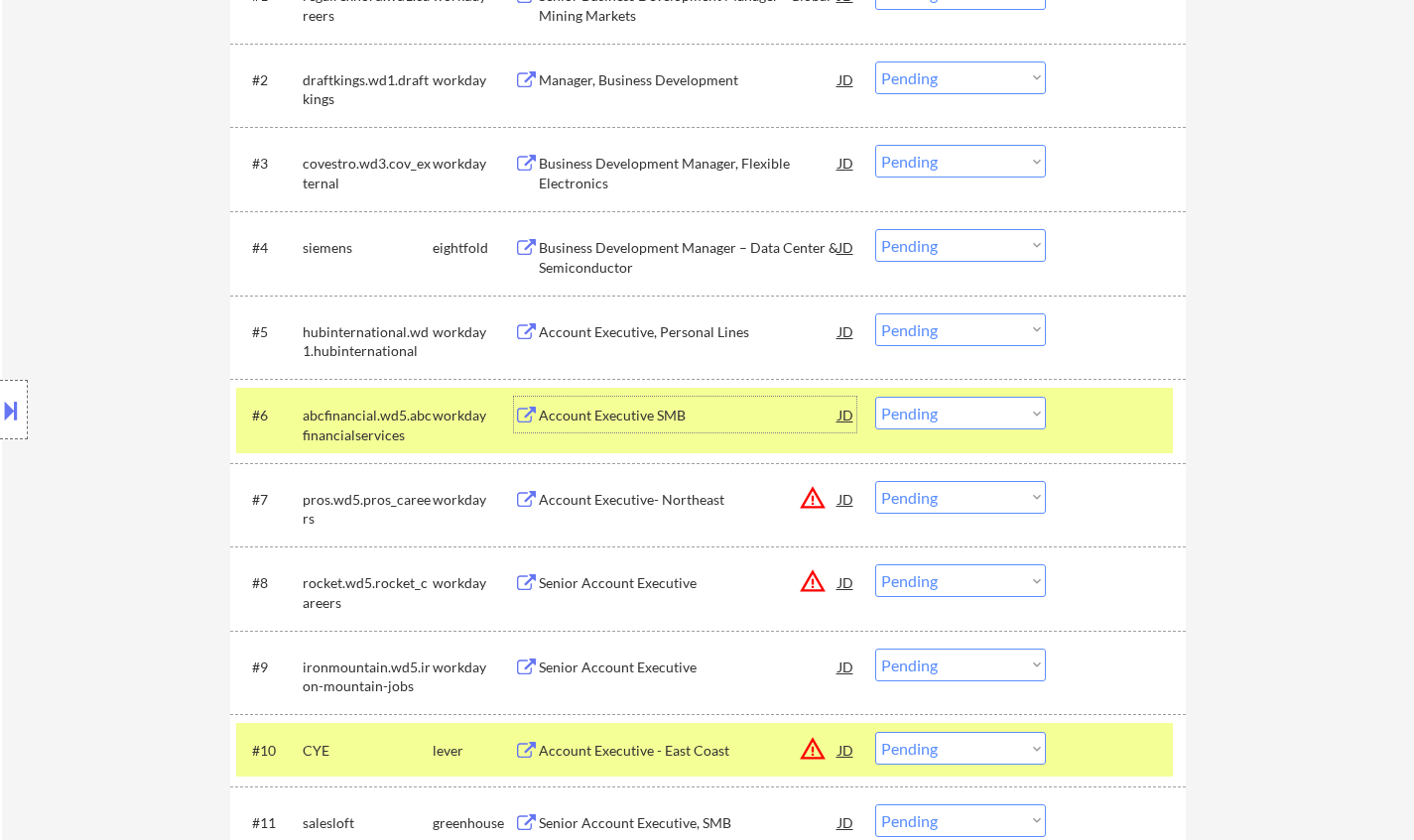 click on "Choose an option... Pending Applied Excluded (Questions) Excluded (Expired) Excluded (Location) Excluded (Bad Match) Excluded (Blocklist) Excluded (Salary) Excluded (Other)" at bounding box center [961, 413] 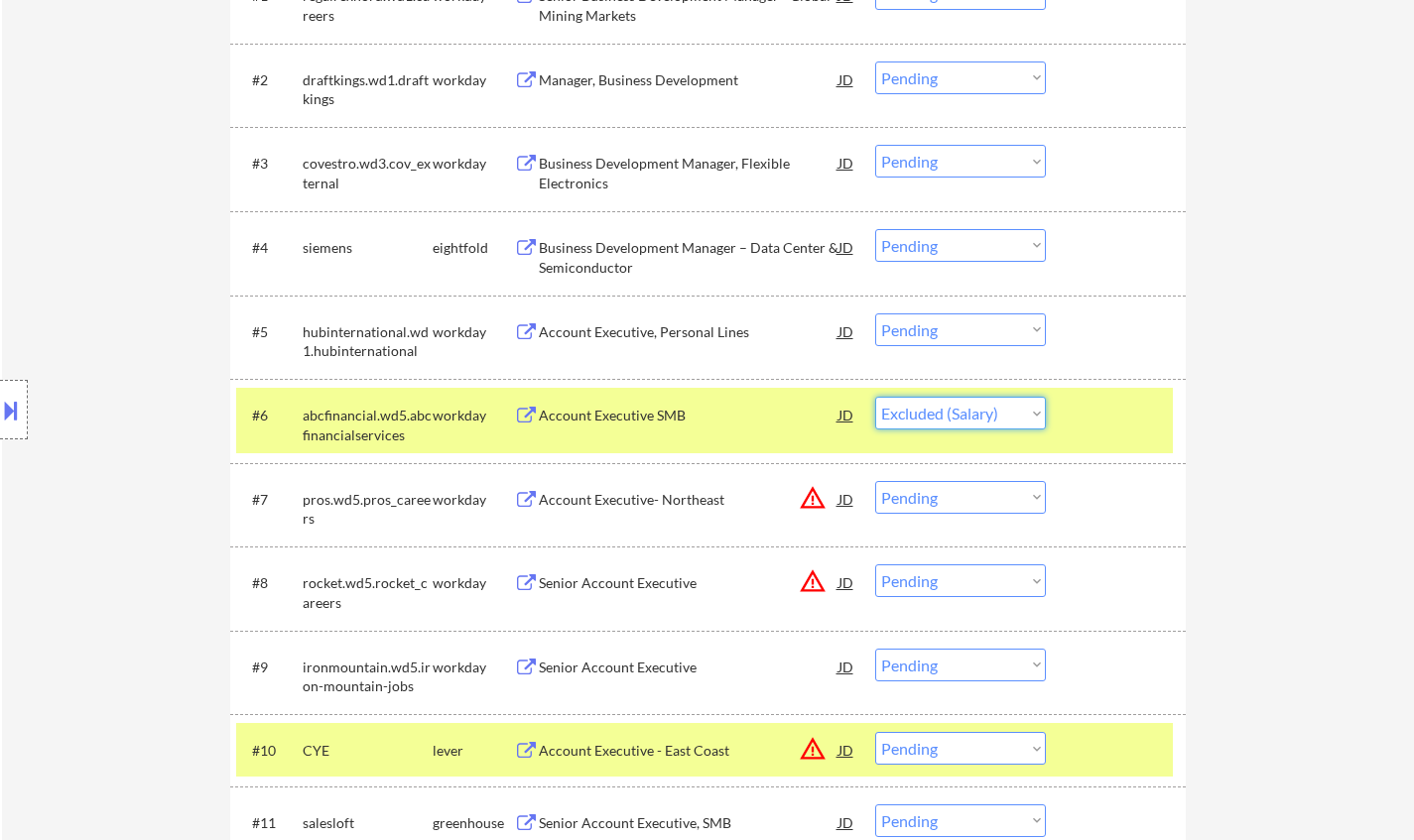 click on "Choose an option... Pending Applied Excluded (Questions) Excluded (Expired) Excluded (Location) Excluded (Bad Match) Excluded (Blocklist) Excluded (Salary) Excluded (Other)" at bounding box center (961, 413) 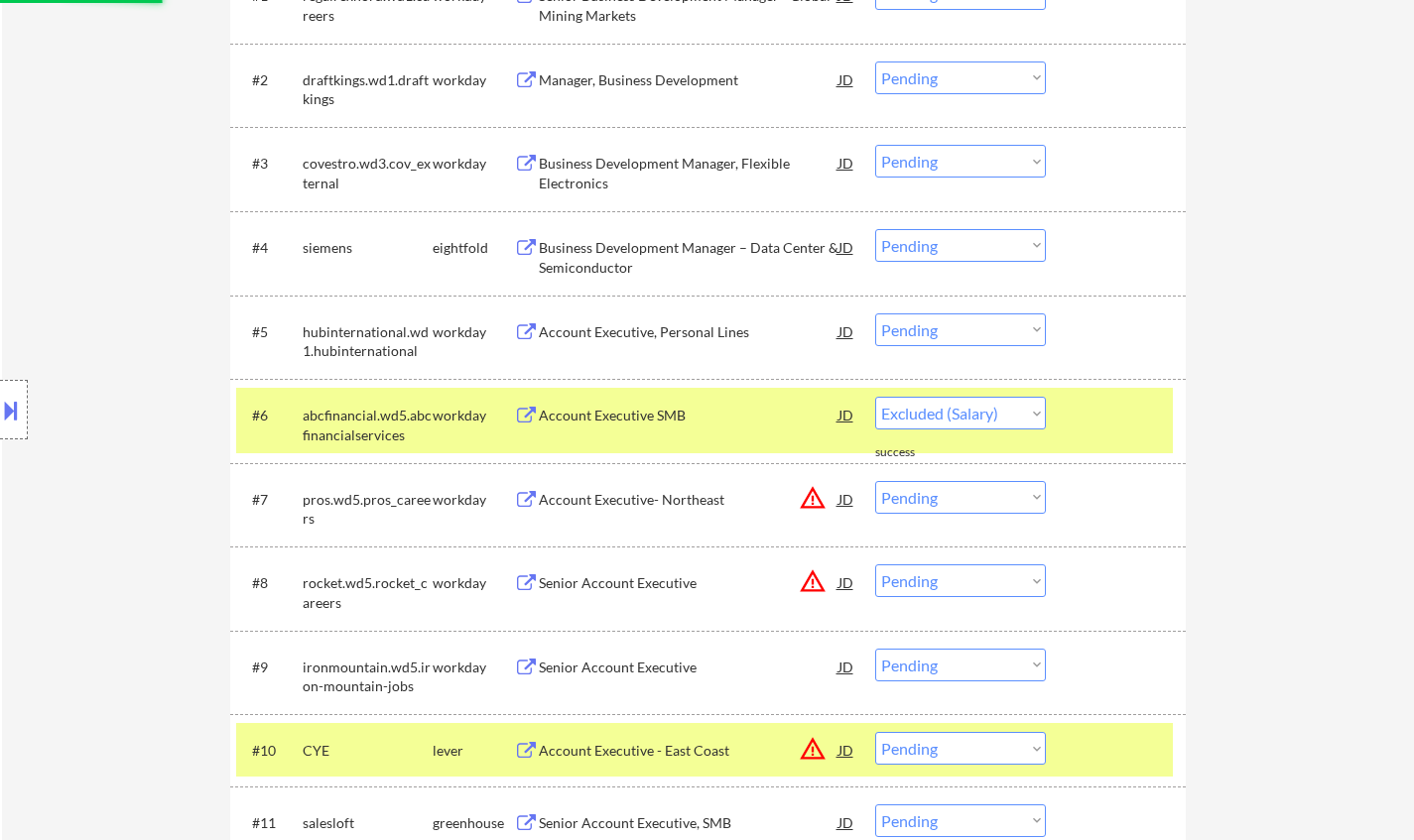 select on ""pending"" 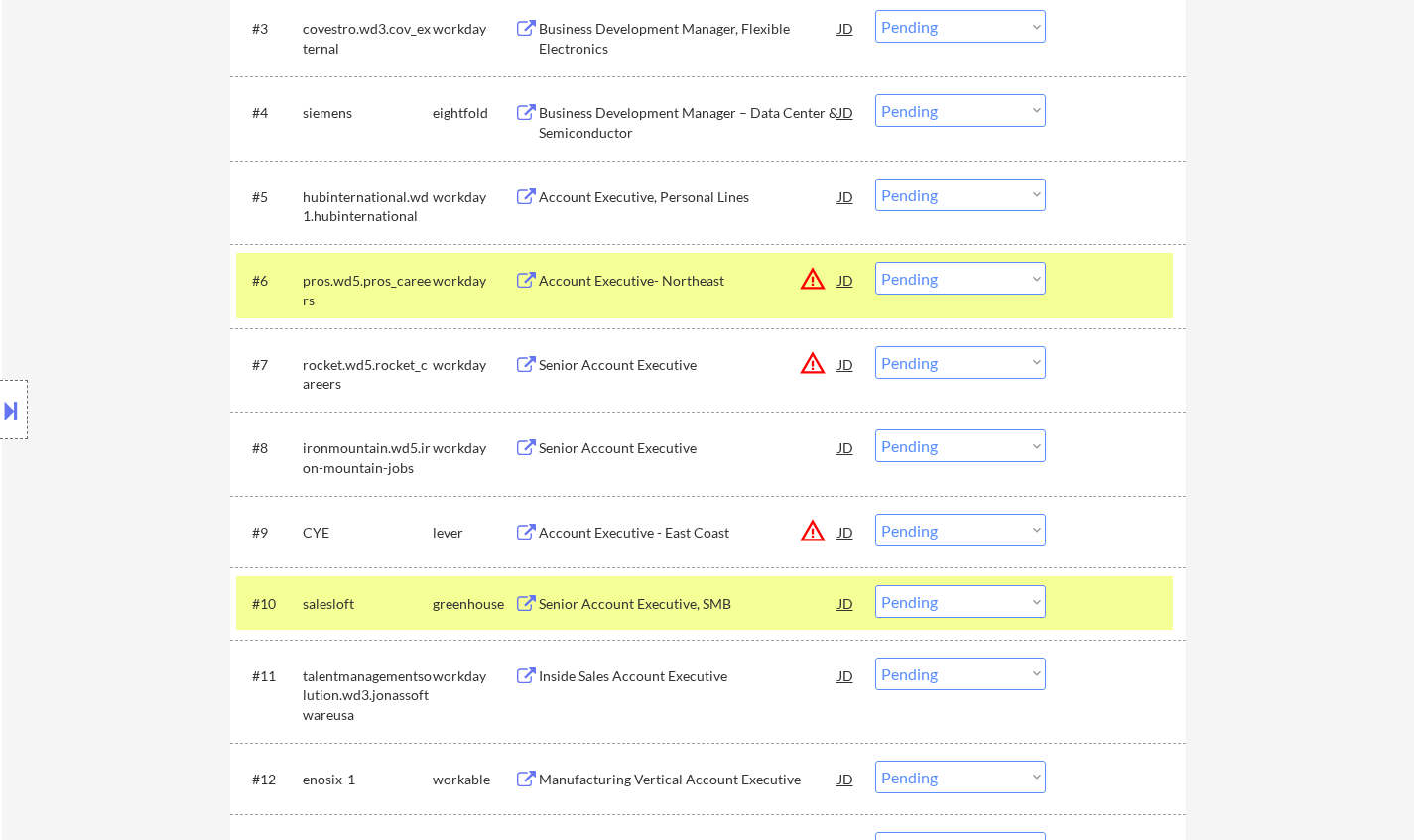 scroll, scrollTop: 893, scrollLeft: 0, axis: vertical 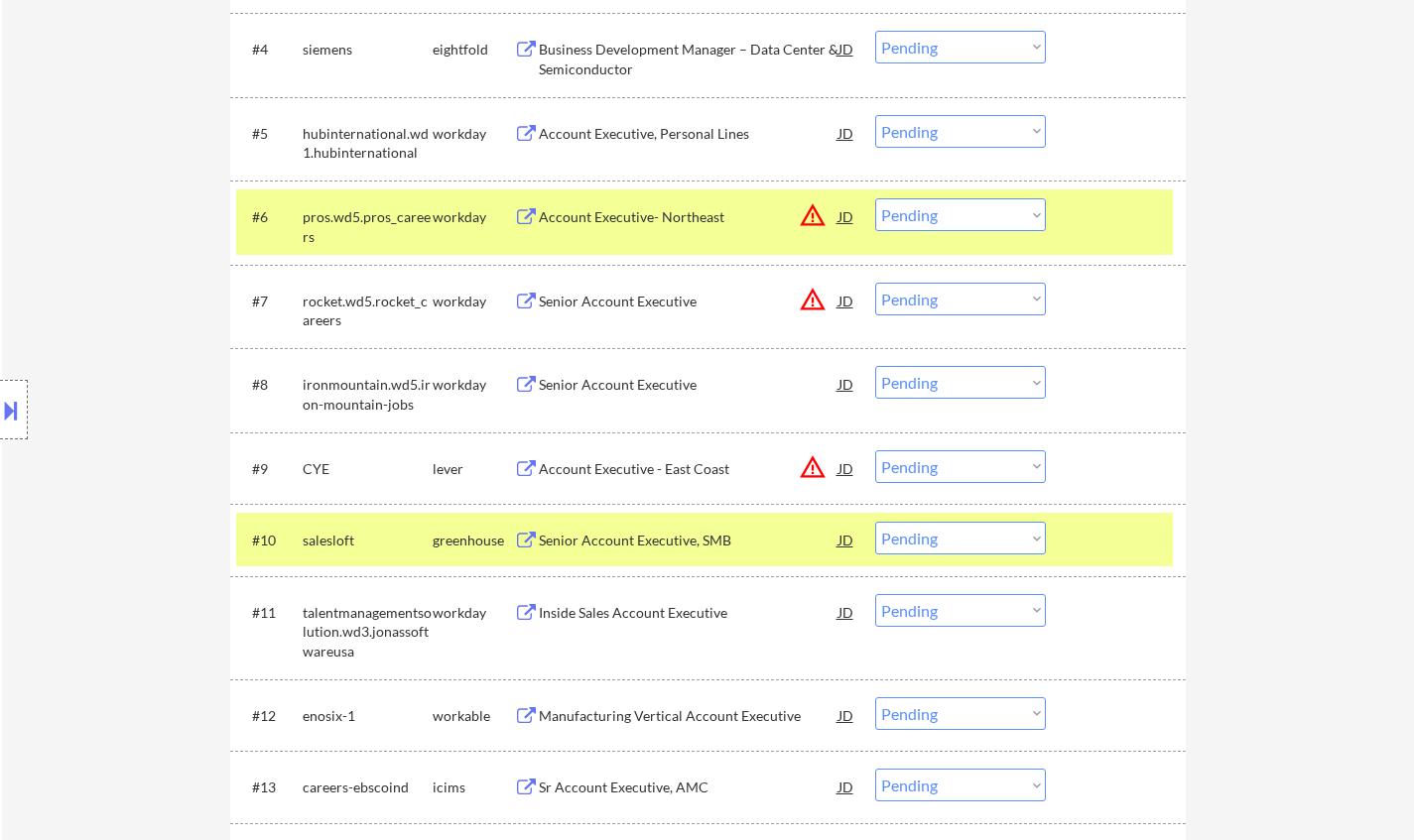 click on "Choose an option... Pending Applied Excluded (Questions) Excluded (Expired) Excluded (Location) Excluded (Bad Match) Excluded (Blocklist) Excluded (Salary) Excluded (Other)" at bounding box center (961, 382) 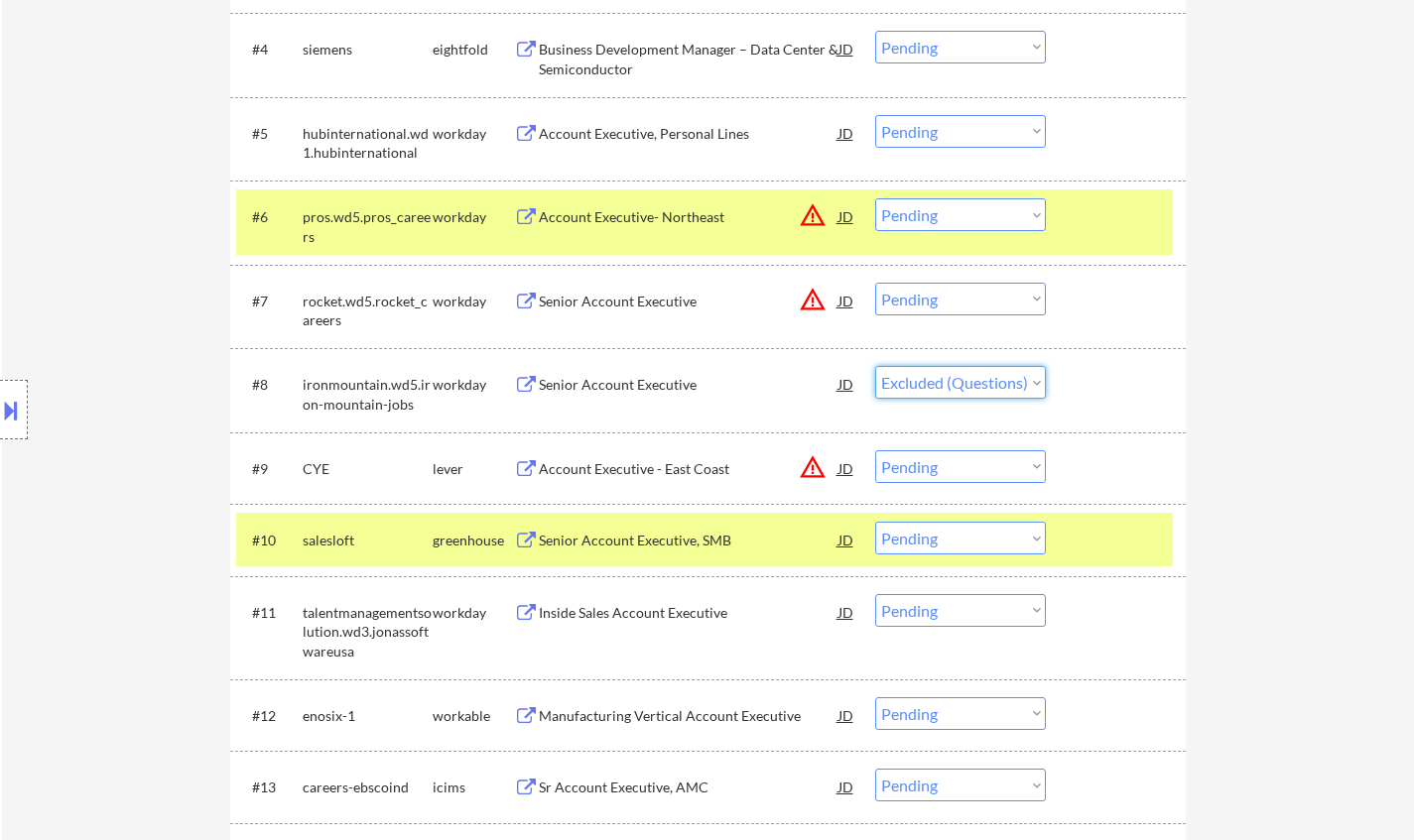 click on "Choose an option... Pending Applied Excluded (Questions) Excluded (Expired) Excluded (Location) Excluded (Bad Match) Excluded (Blocklist) Excluded (Salary) Excluded (Other)" at bounding box center (961, 382) 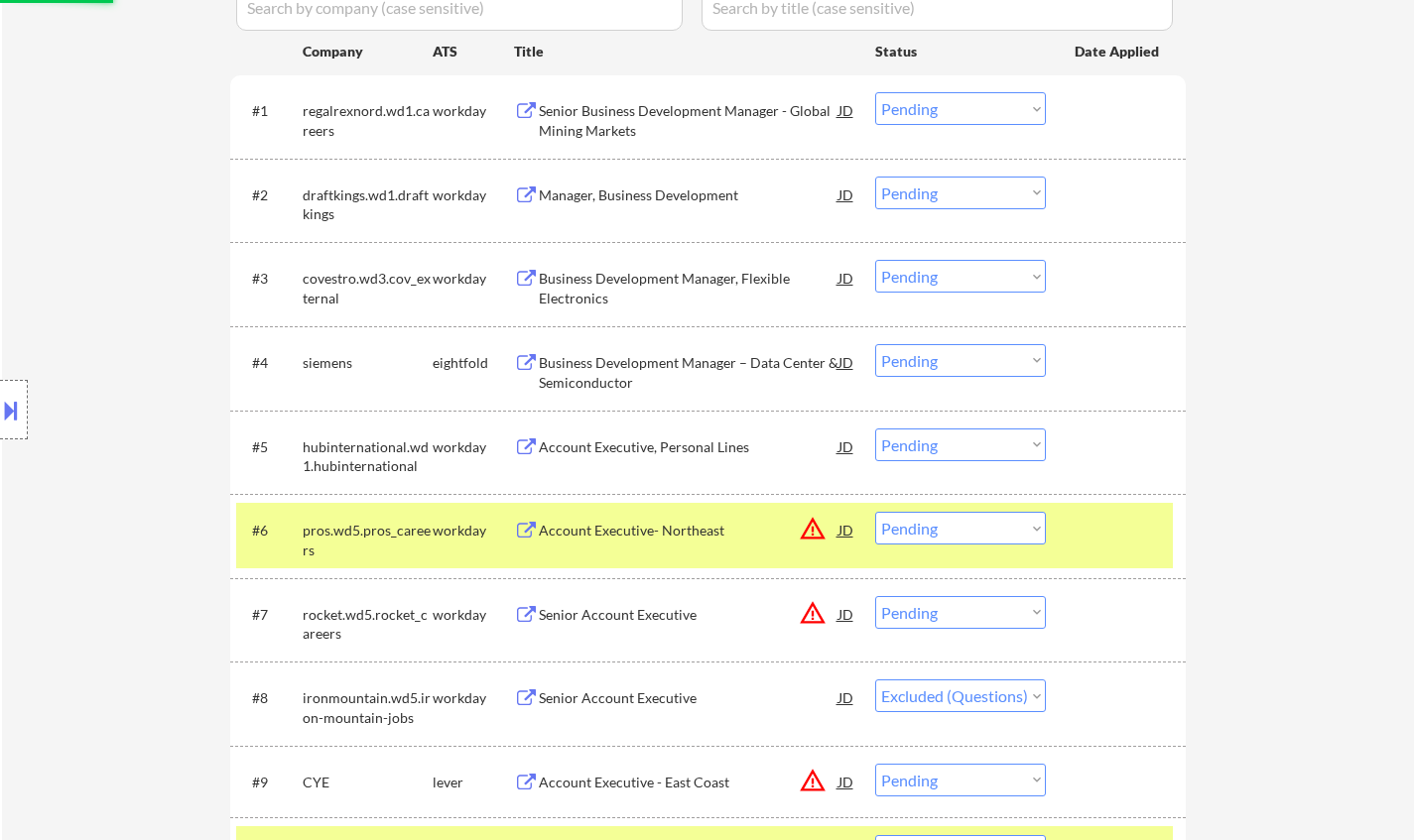 scroll, scrollTop: 496, scrollLeft: 0, axis: vertical 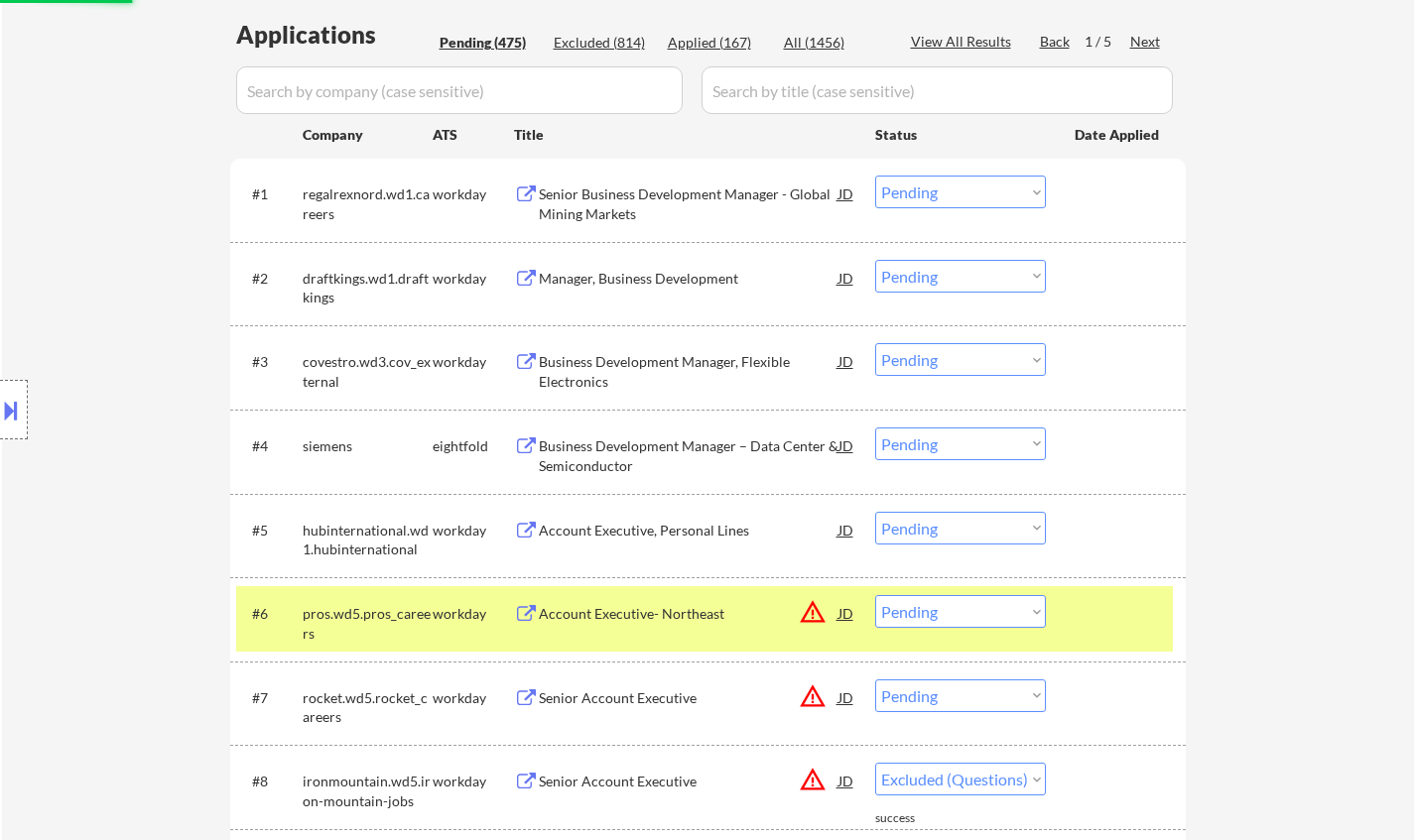 select on ""pending"" 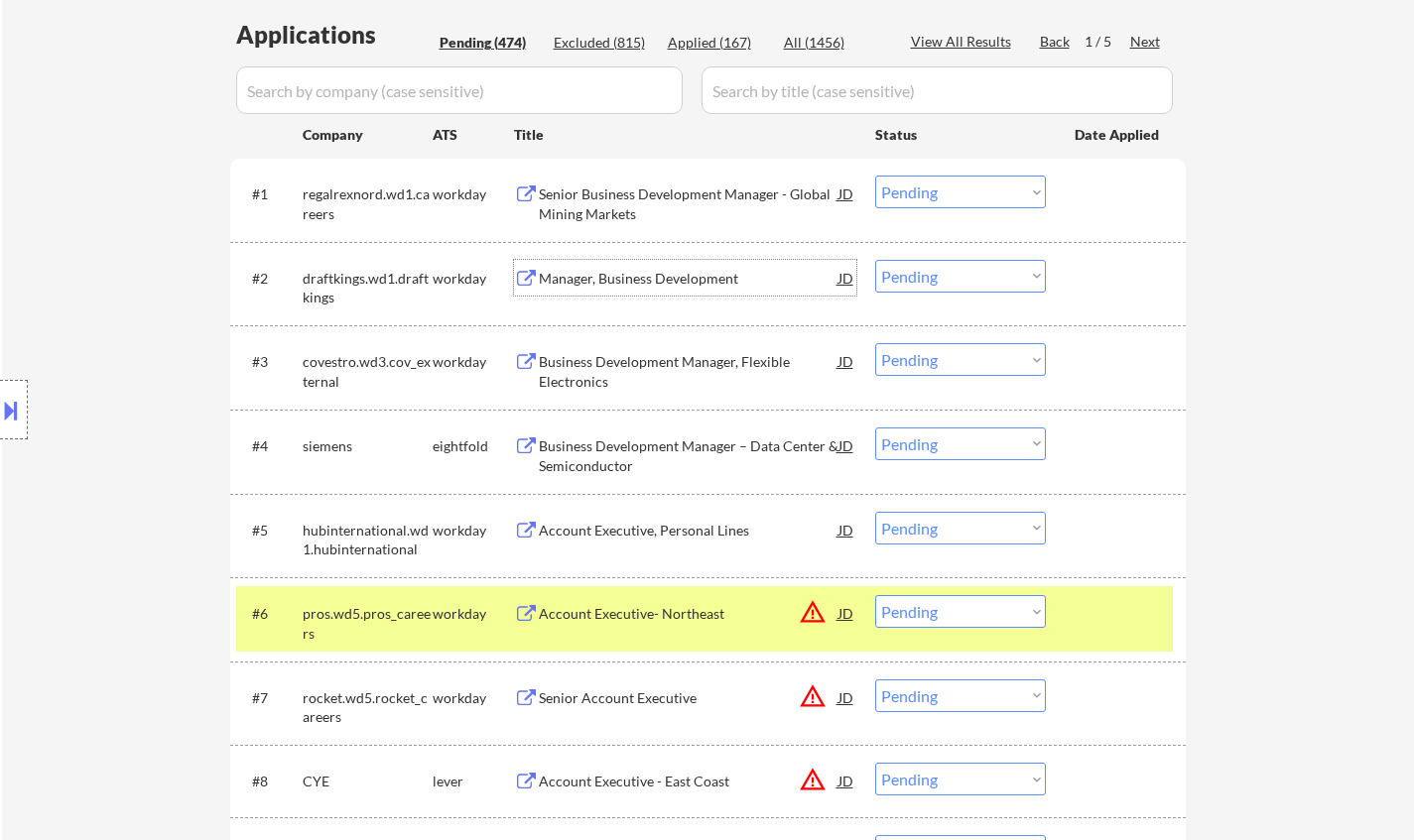 click on "Manager, Business Development" at bounding box center [689, 279] 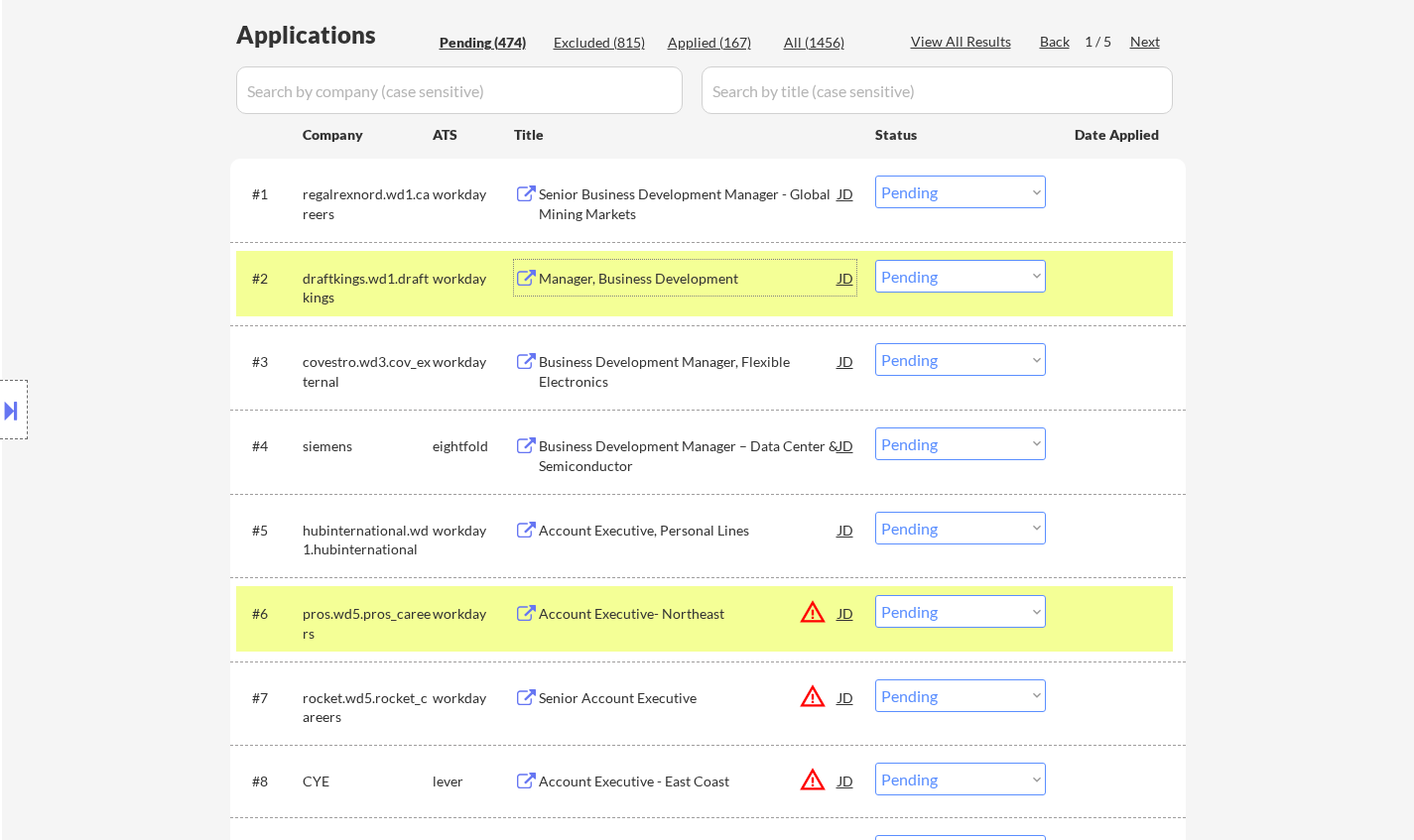 click on "Manager, Business Development" at bounding box center (689, 279) 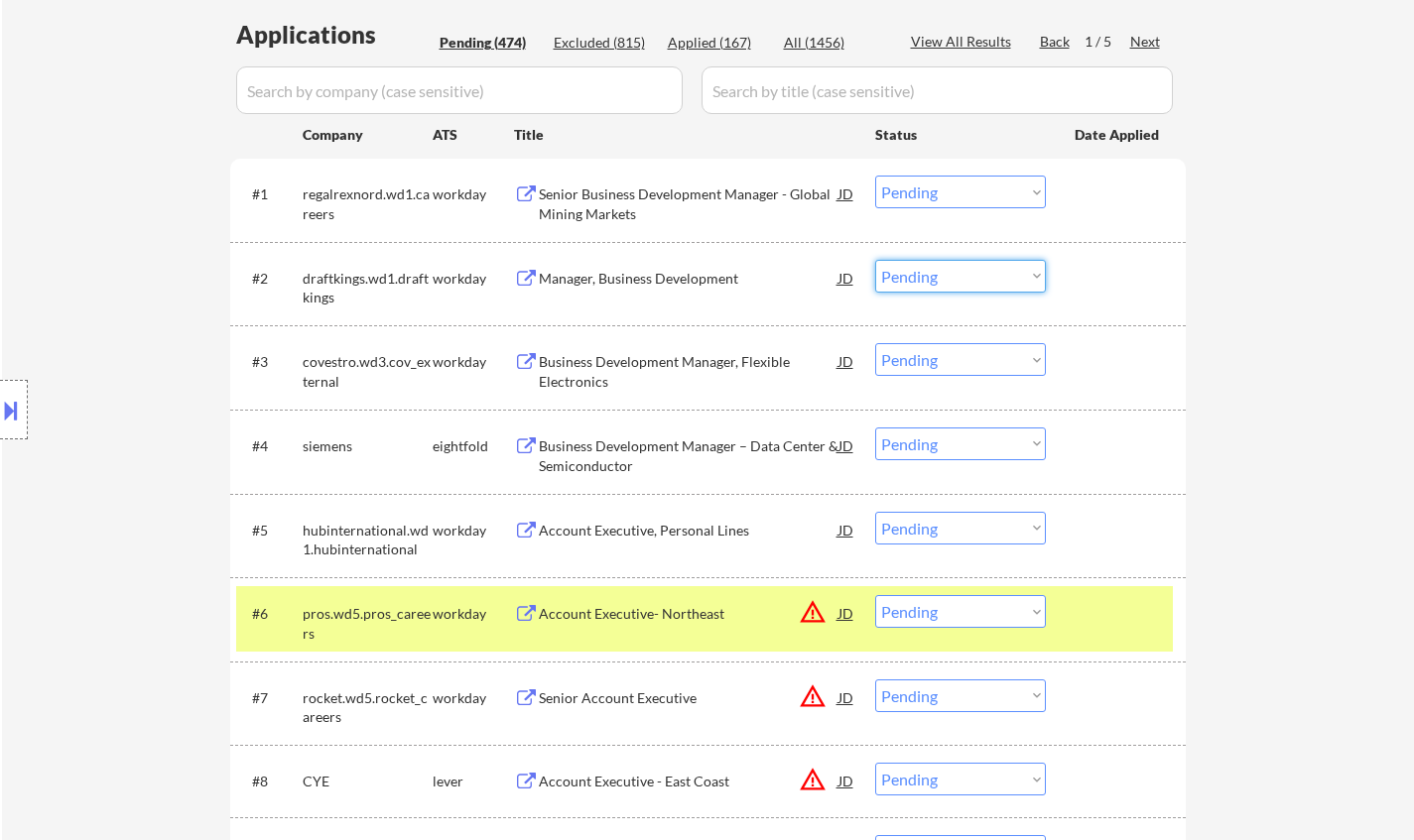 drag, startPoint x: 965, startPoint y: 269, endPoint x: 962, endPoint y: 291, distance: 22.2036 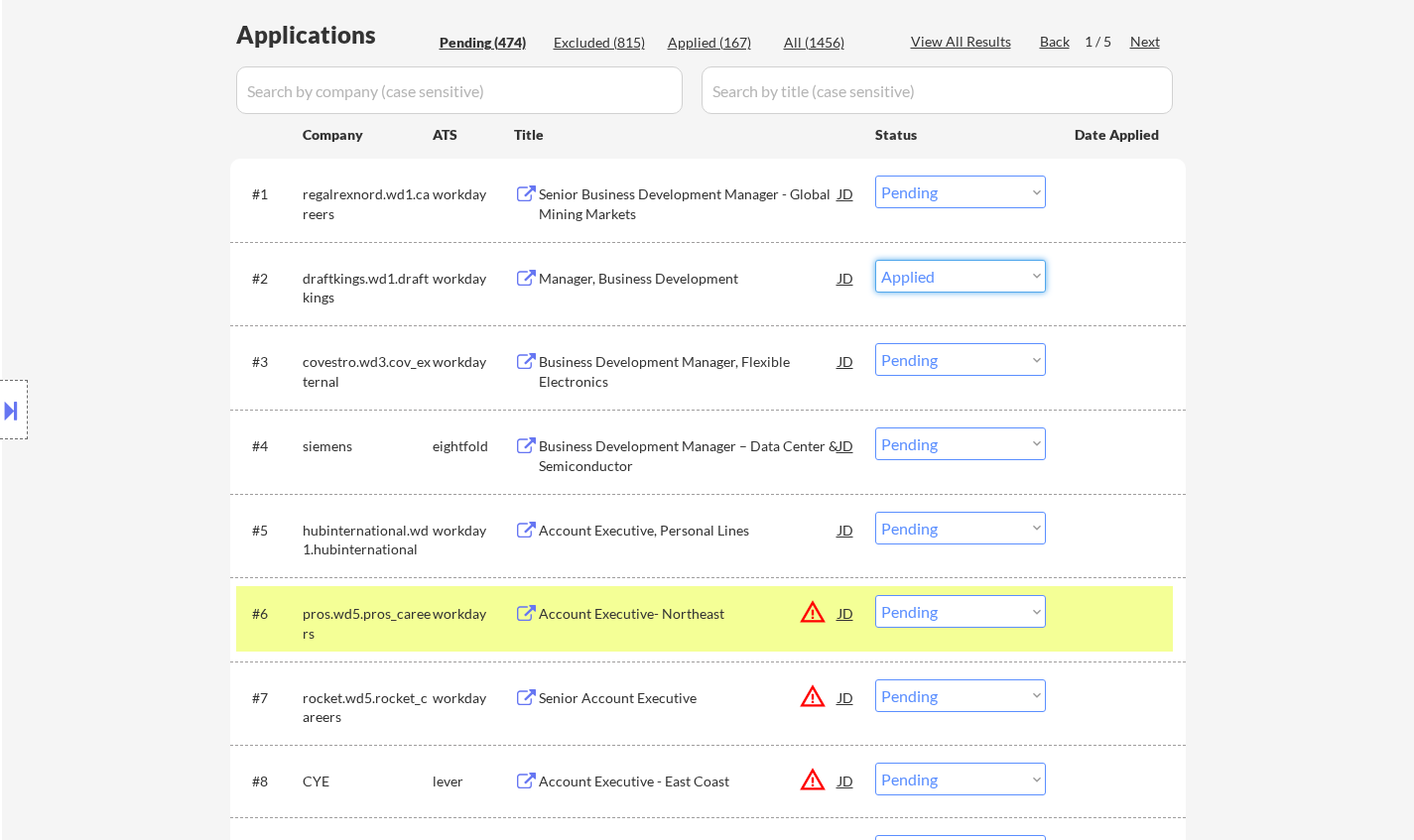 click on "Choose an option... Pending Applied Excluded (Questions) Excluded (Expired) Excluded (Location) Excluded (Bad Match) Excluded (Blocklist) Excluded (Salary) Excluded (Other)" at bounding box center [961, 276] 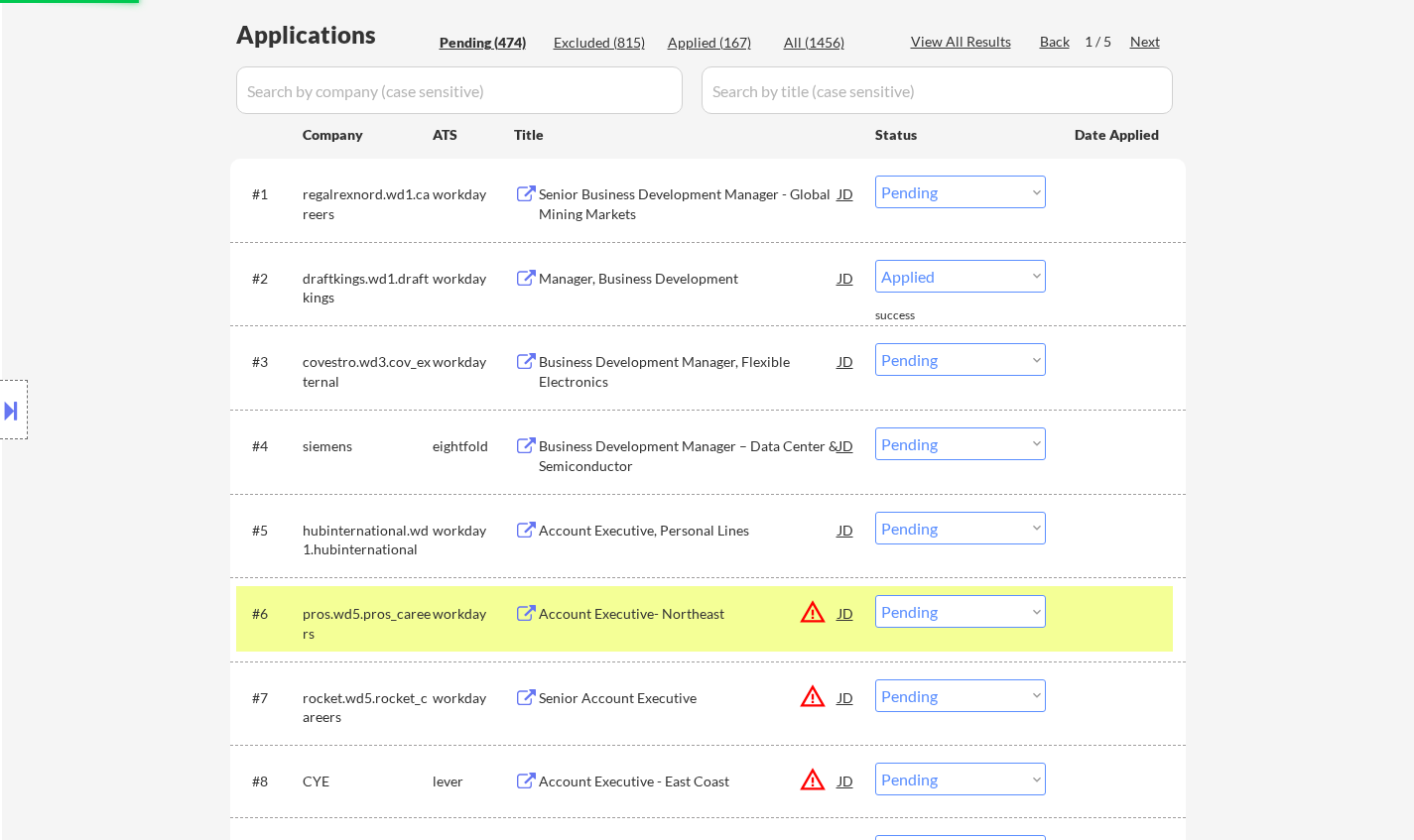 select on ""pending"" 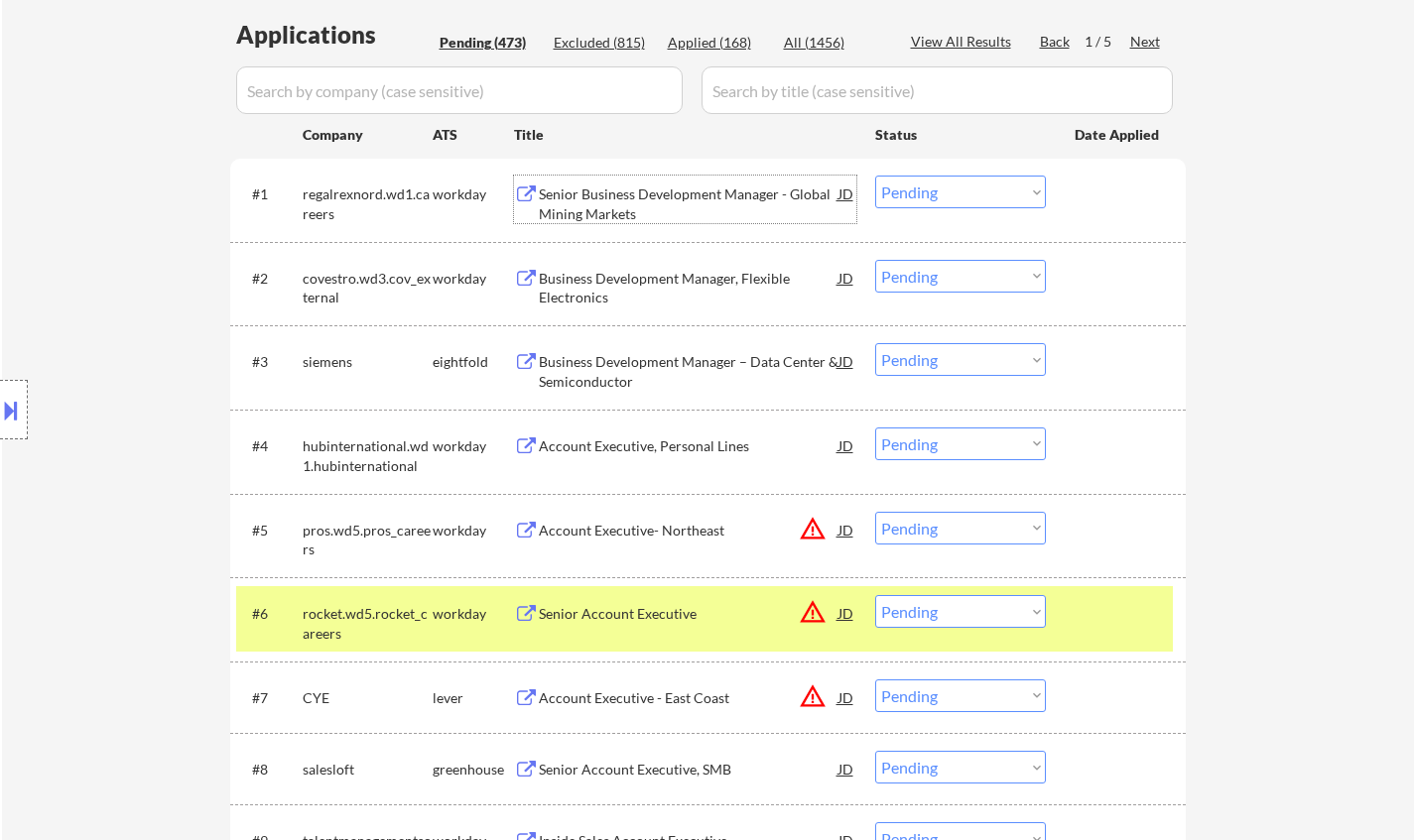 click on "Senior Business Development Manager - Global Mining Markets" at bounding box center (689, 203) 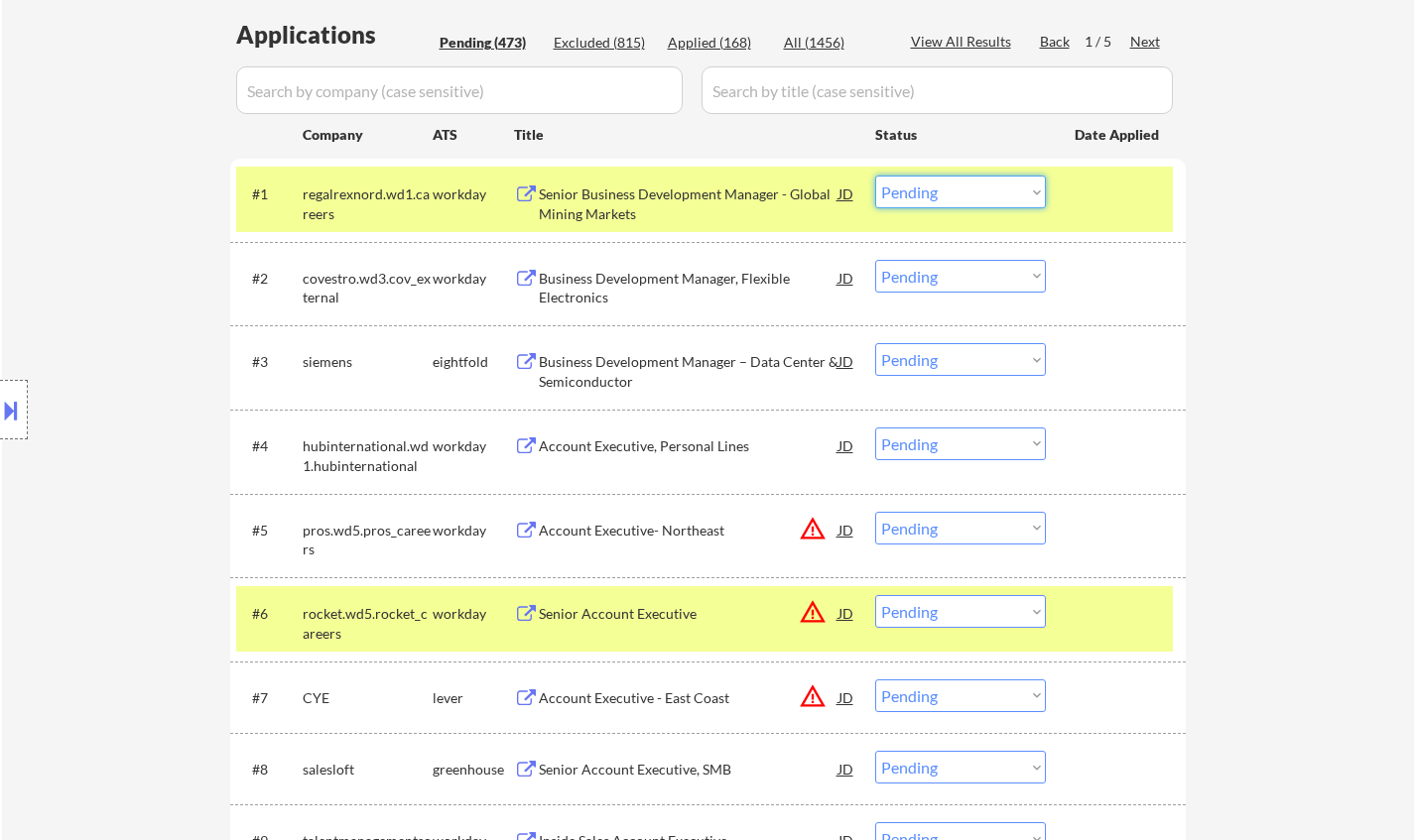 click on "Choose an option... Pending Applied Excluded (Questions) Excluded (Expired) Excluded (Location) Excluded (Bad Match) Excluded (Blocklist) Excluded (Salary) Excluded (Other)" at bounding box center [961, 191] 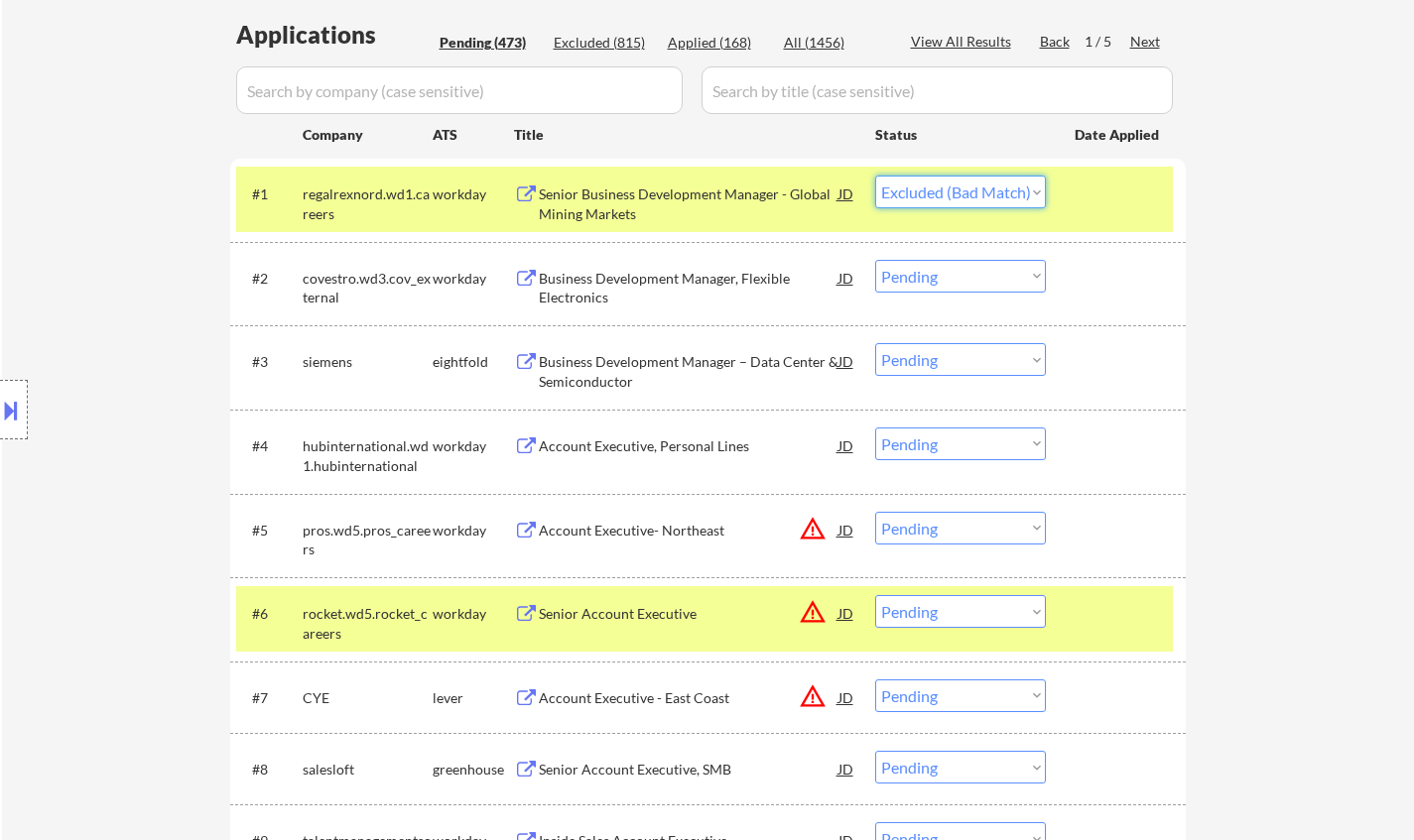 click on "Choose an option... Pending Applied Excluded (Questions) Excluded (Expired) Excluded (Location) Excluded (Bad Match) Excluded (Blocklist) Excluded (Salary) Excluded (Other)" at bounding box center (961, 191) 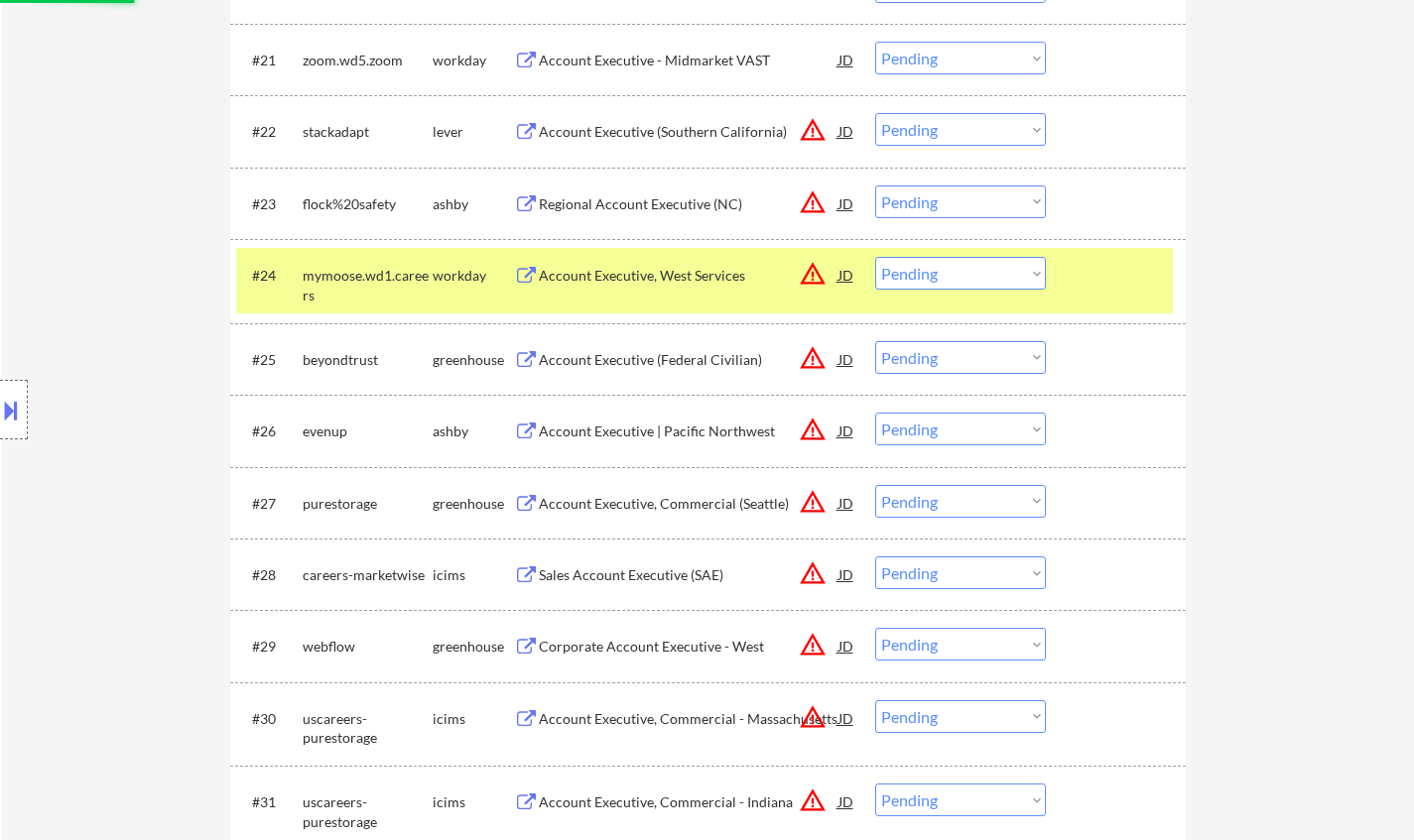 select on ""pending"" 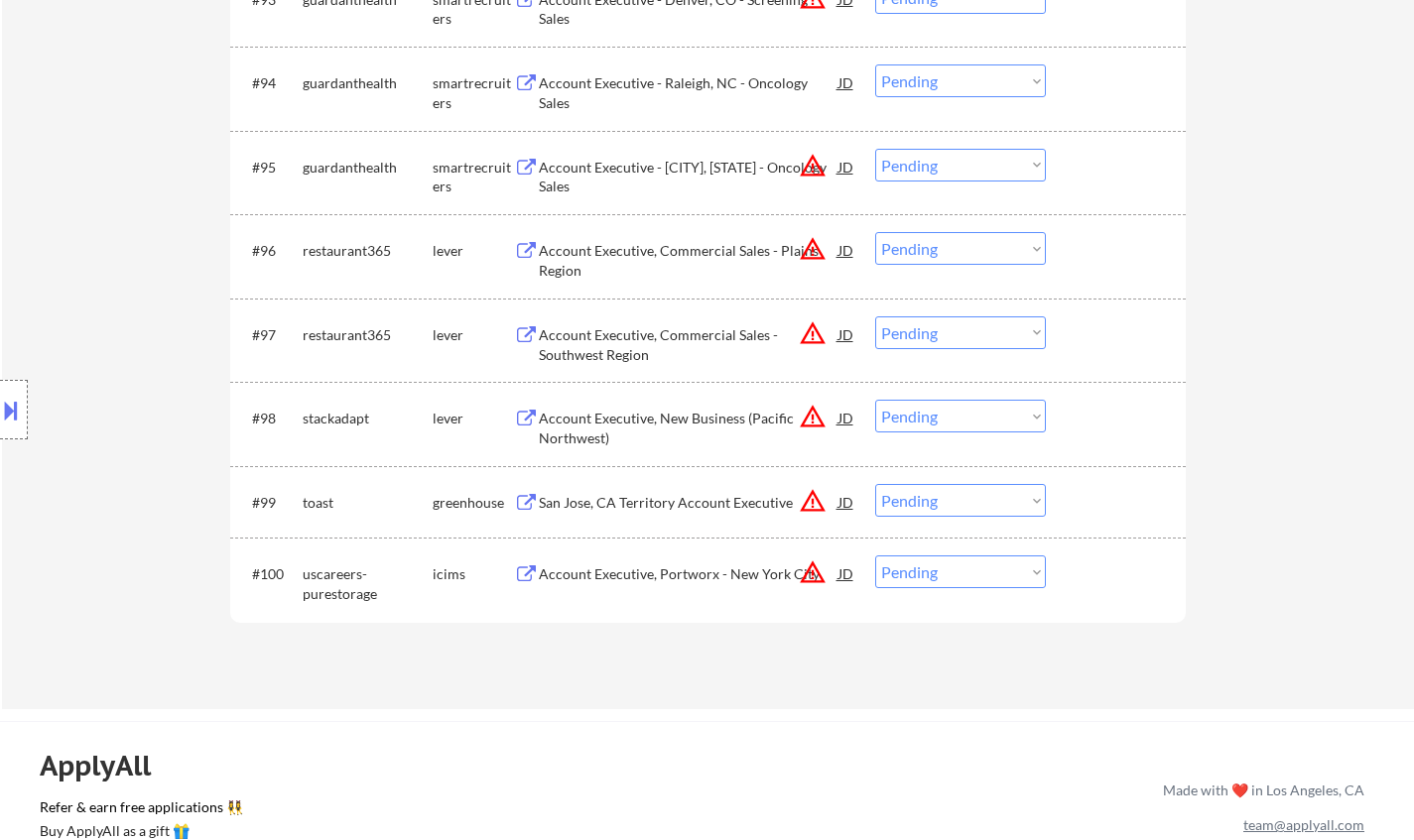 scroll, scrollTop: 8061, scrollLeft: 0, axis: vertical 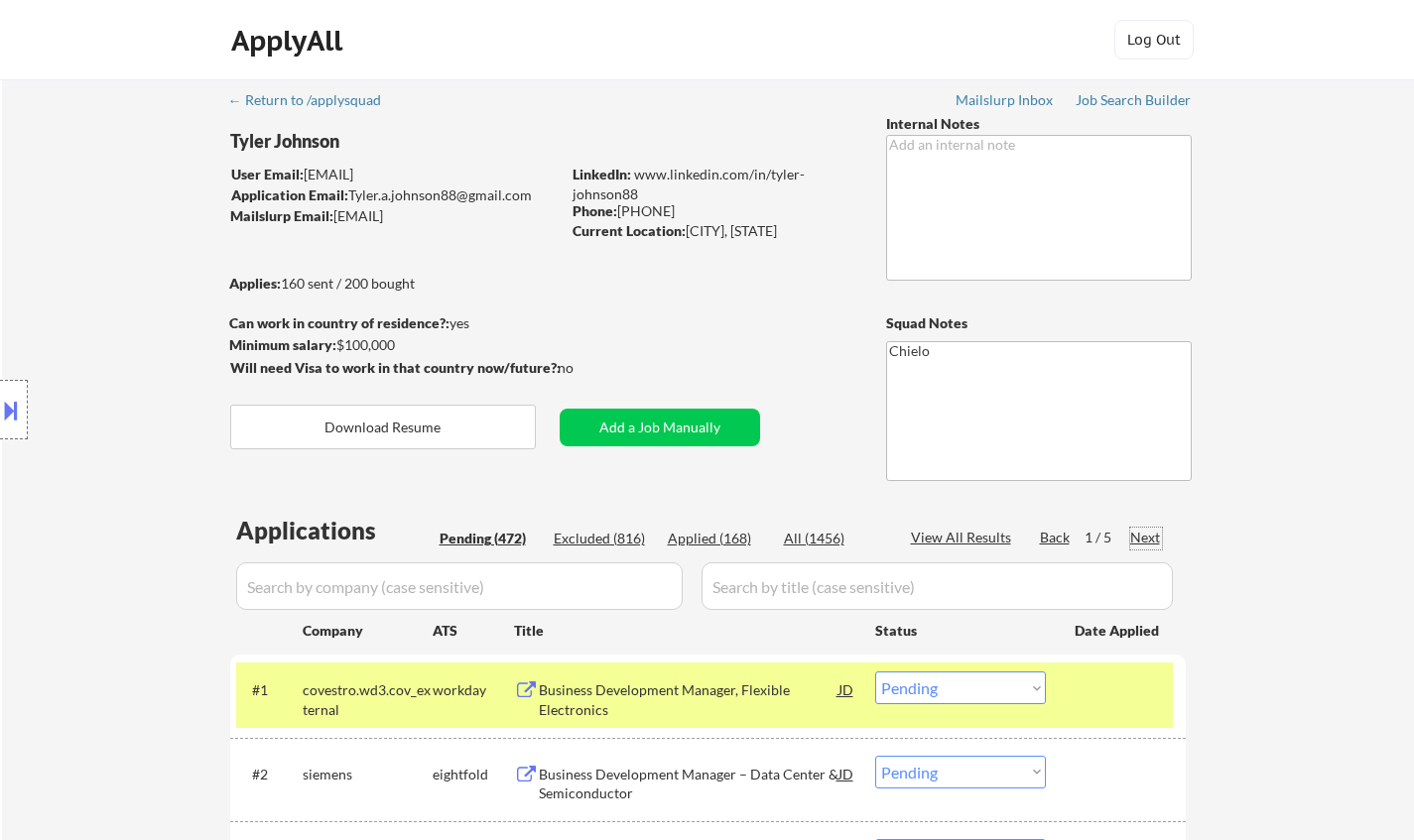 click on "Next" at bounding box center [1146, 538] 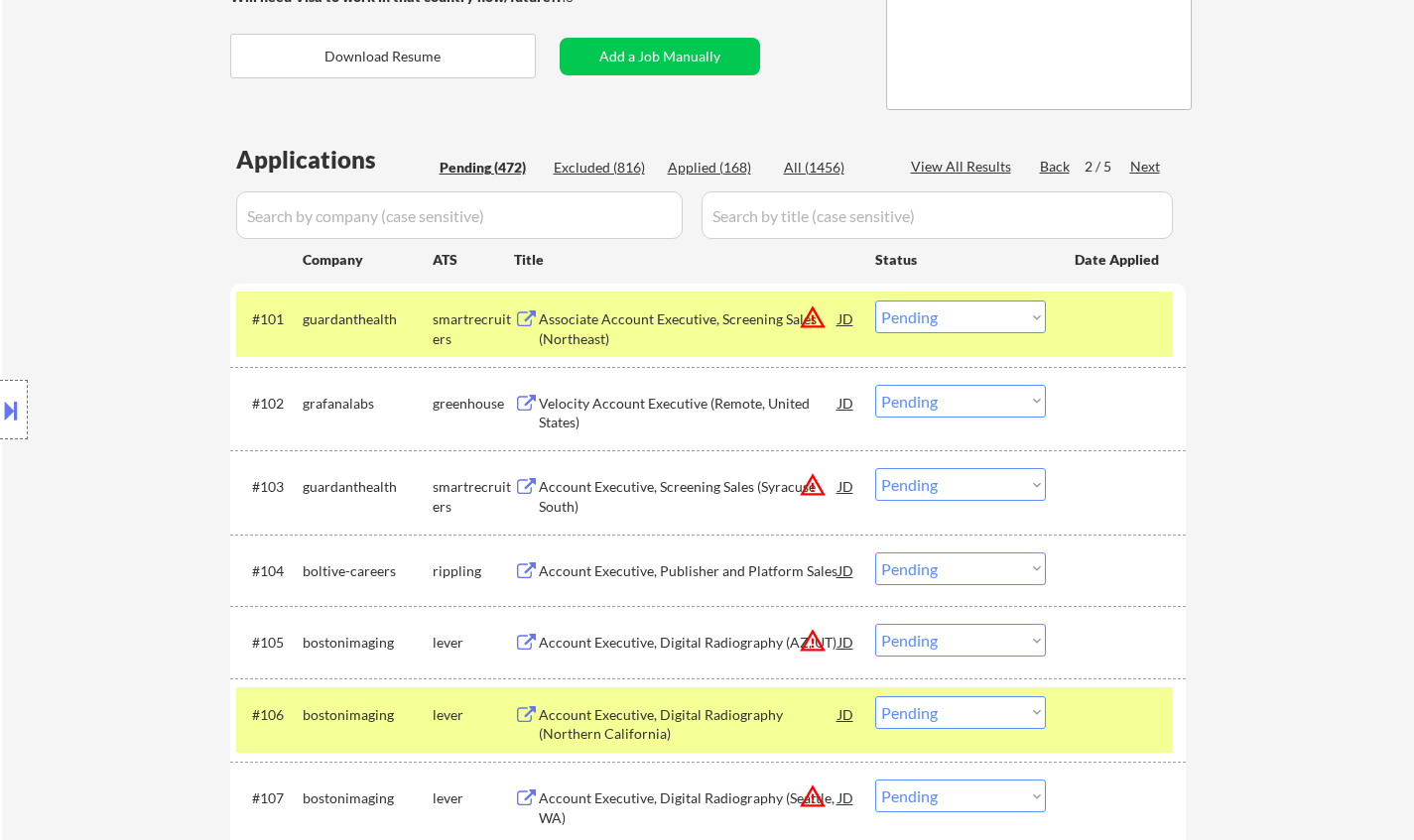 scroll, scrollTop: 496, scrollLeft: 0, axis: vertical 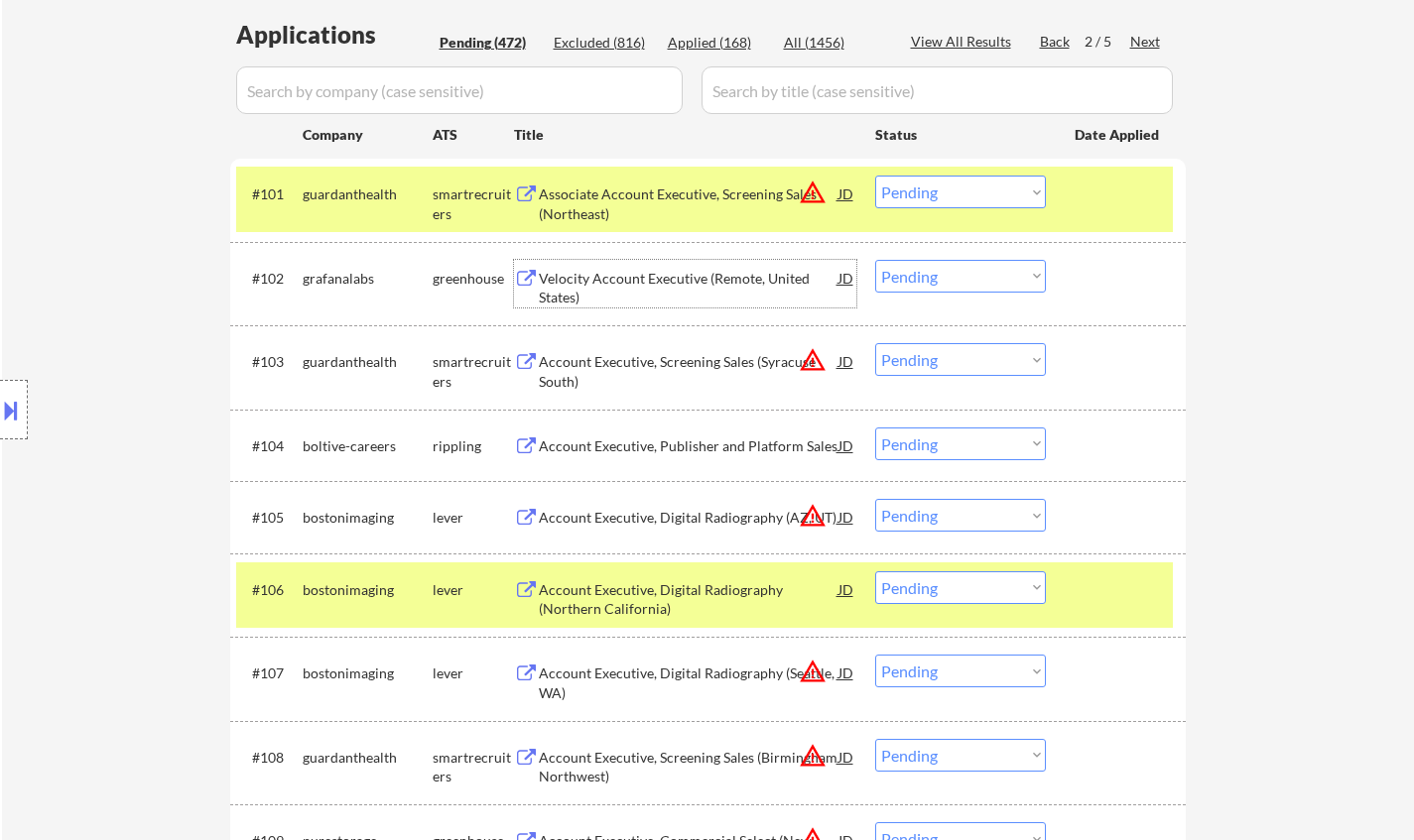 click on "Velocity Account Executive (Remote, United States)" at bounding box center [689, 288] 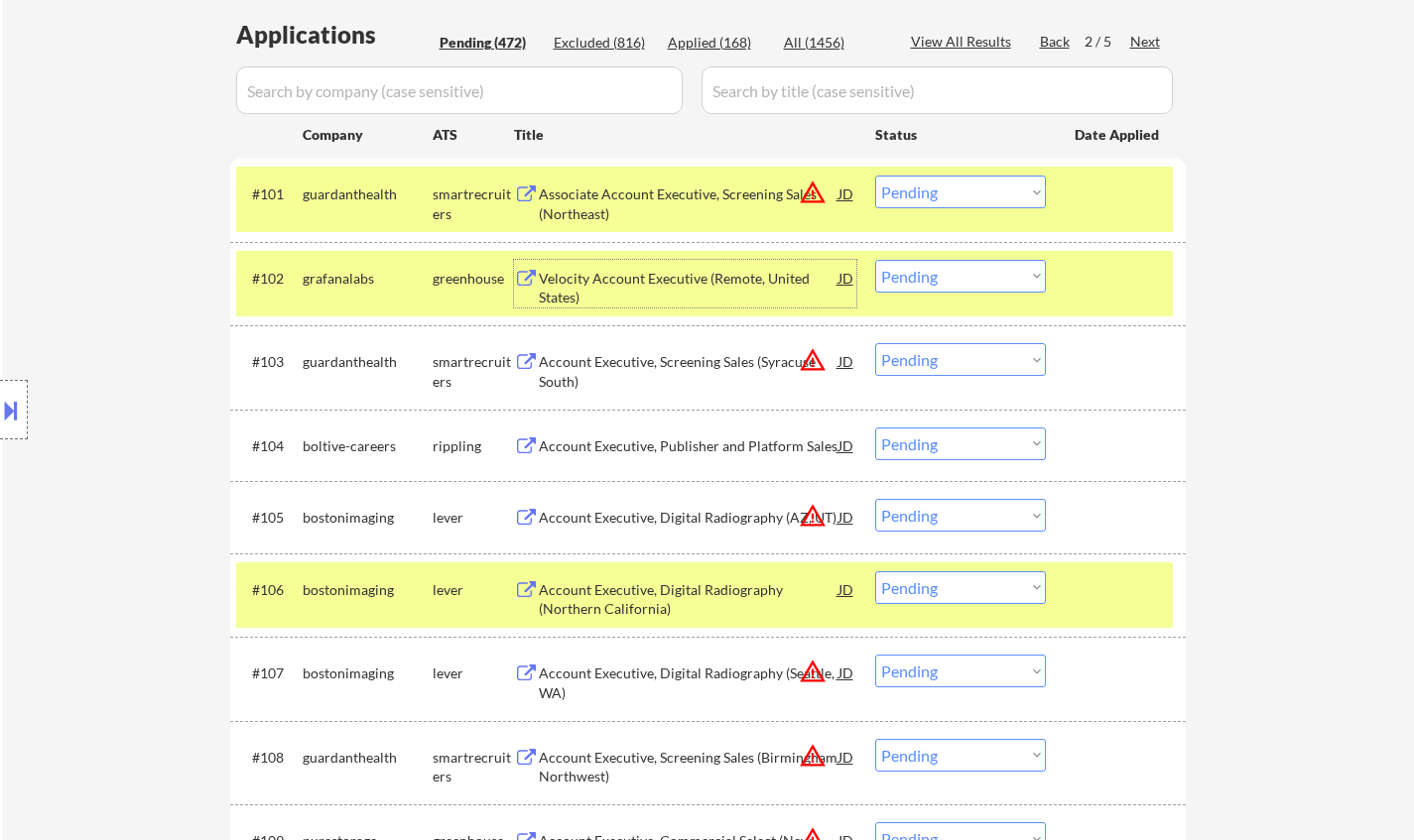 drag, startPoint x: 935, startPoint y: 269, endPoint x: 951, endPoint y: 291, distance: 27.202941 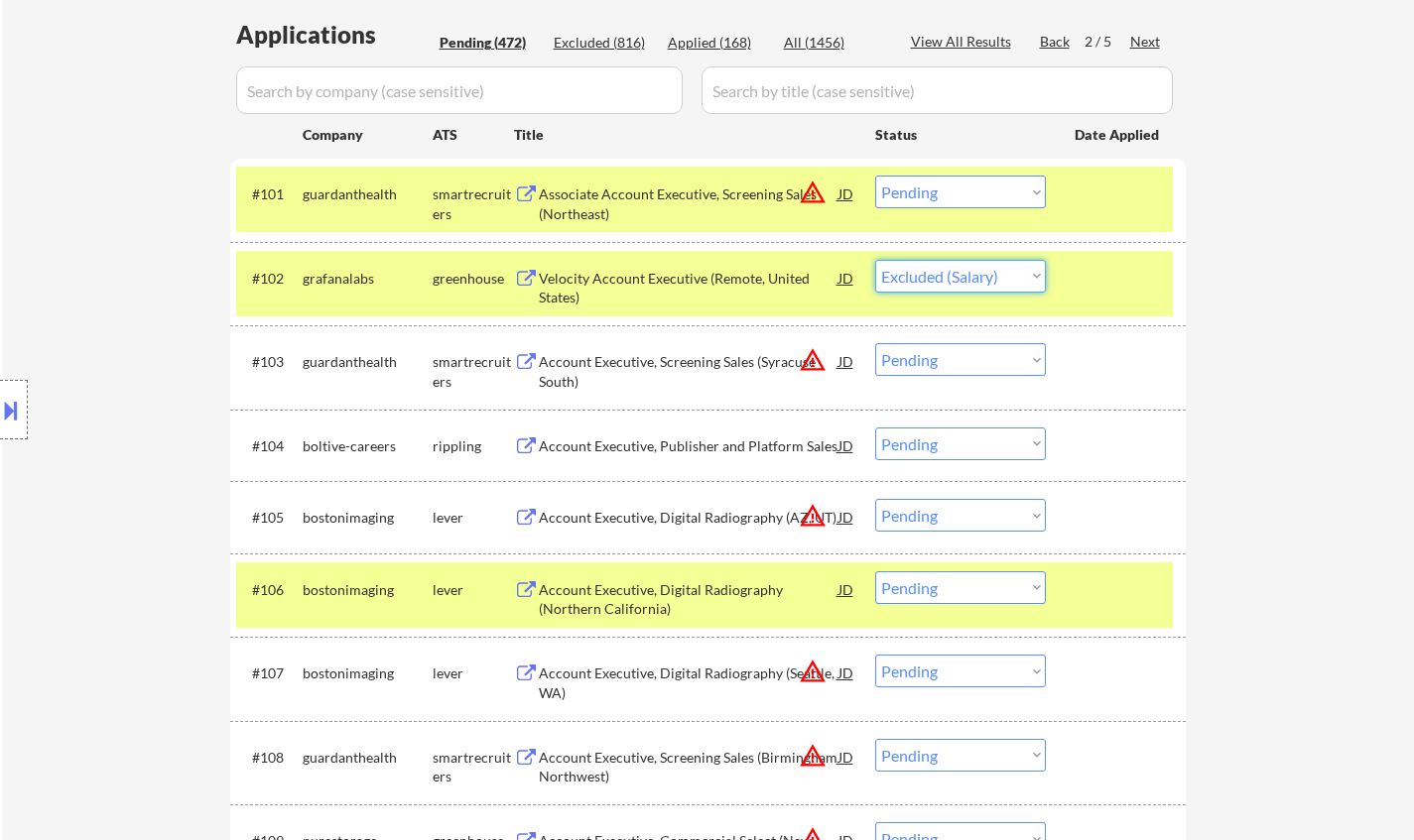 click on "Choose an option... Pending Applied Excluded (Questions) Excluded (Expired) Excluded (Location) Excluded (Bad Match) Excluded (Blocklist) Excluded (Salary) Excluded (Other)" at bounding box center [961, 276] 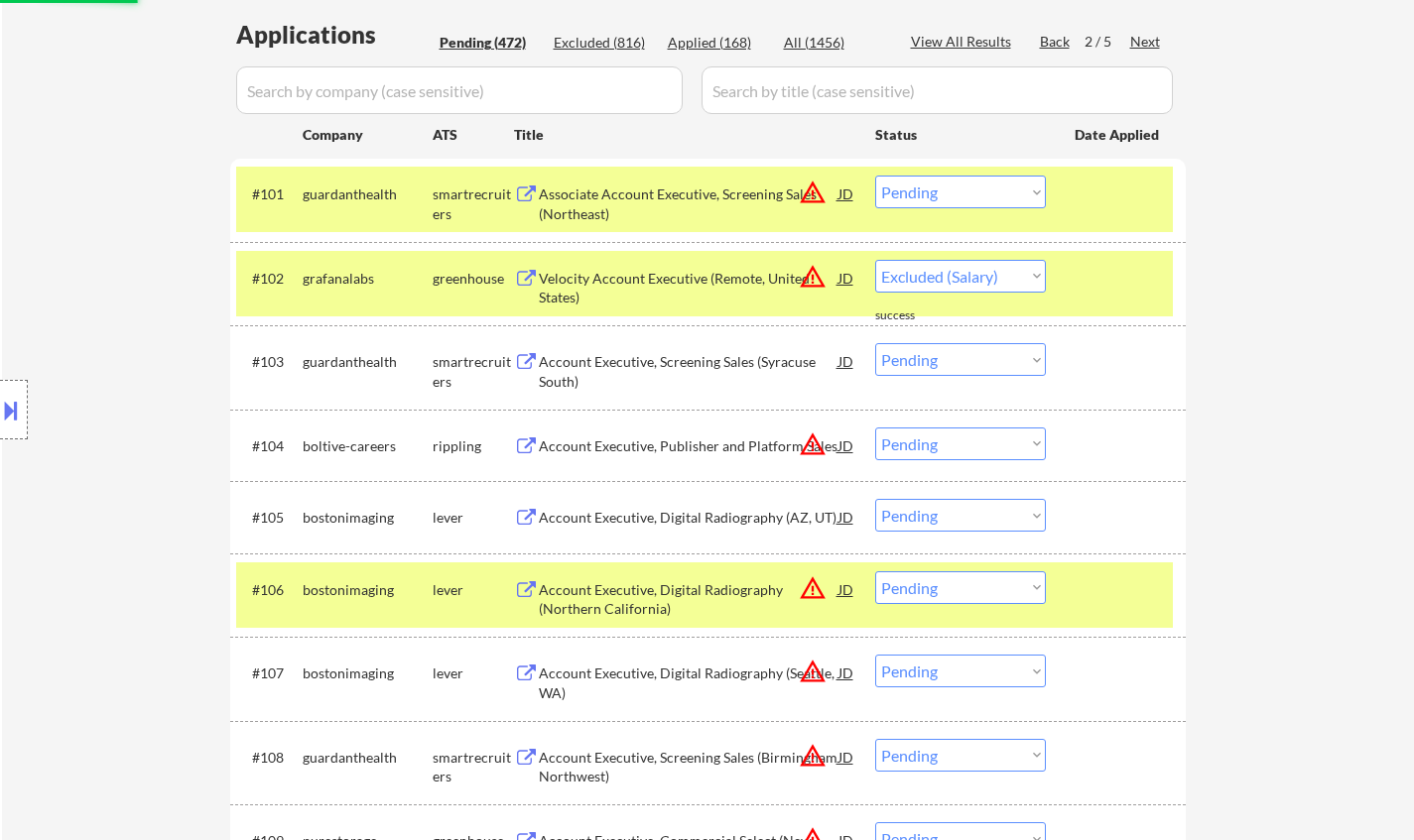 select on ""pending"" 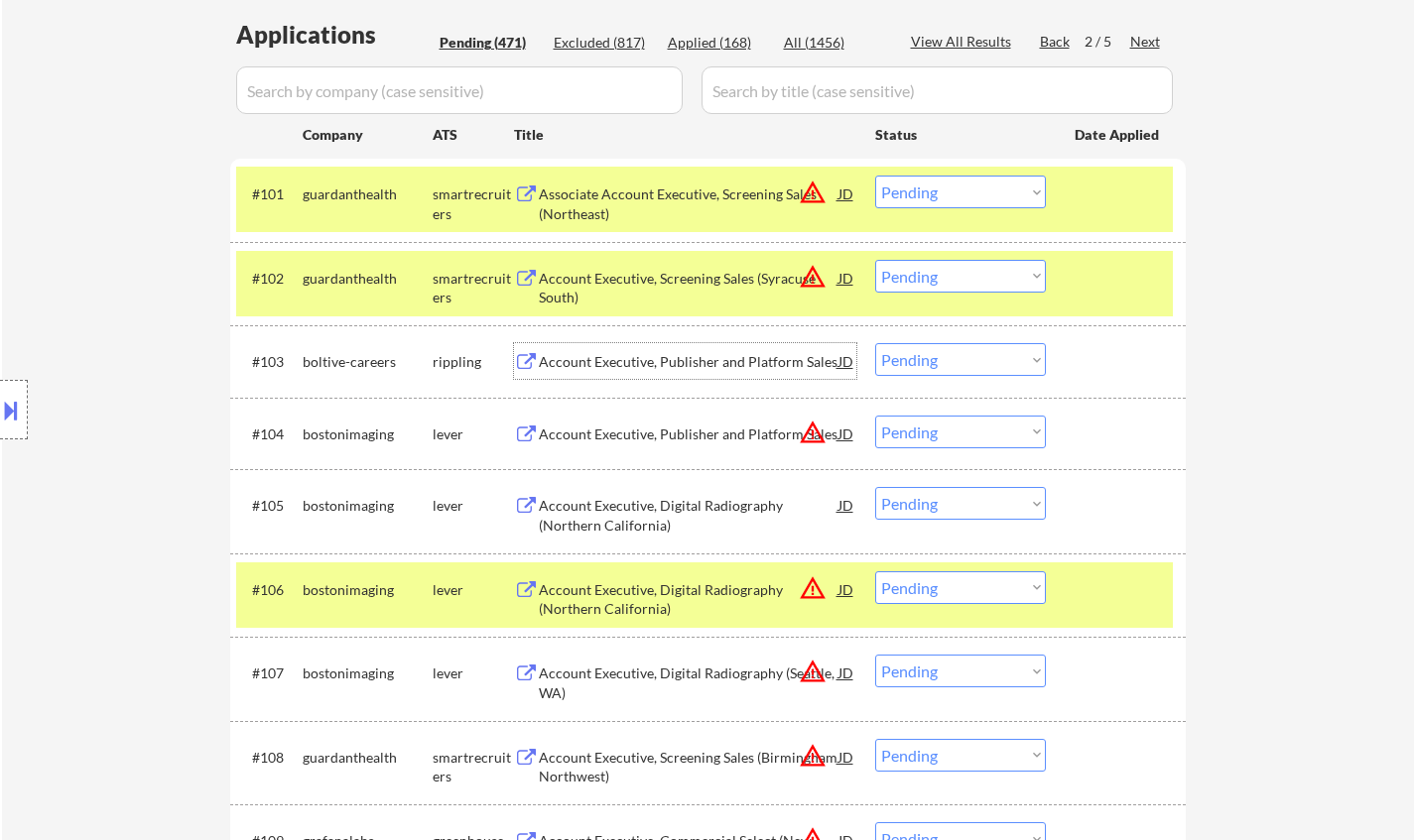 click on "Account Executive, Publisher and Platform Sales" at bounding box center [689, 362] 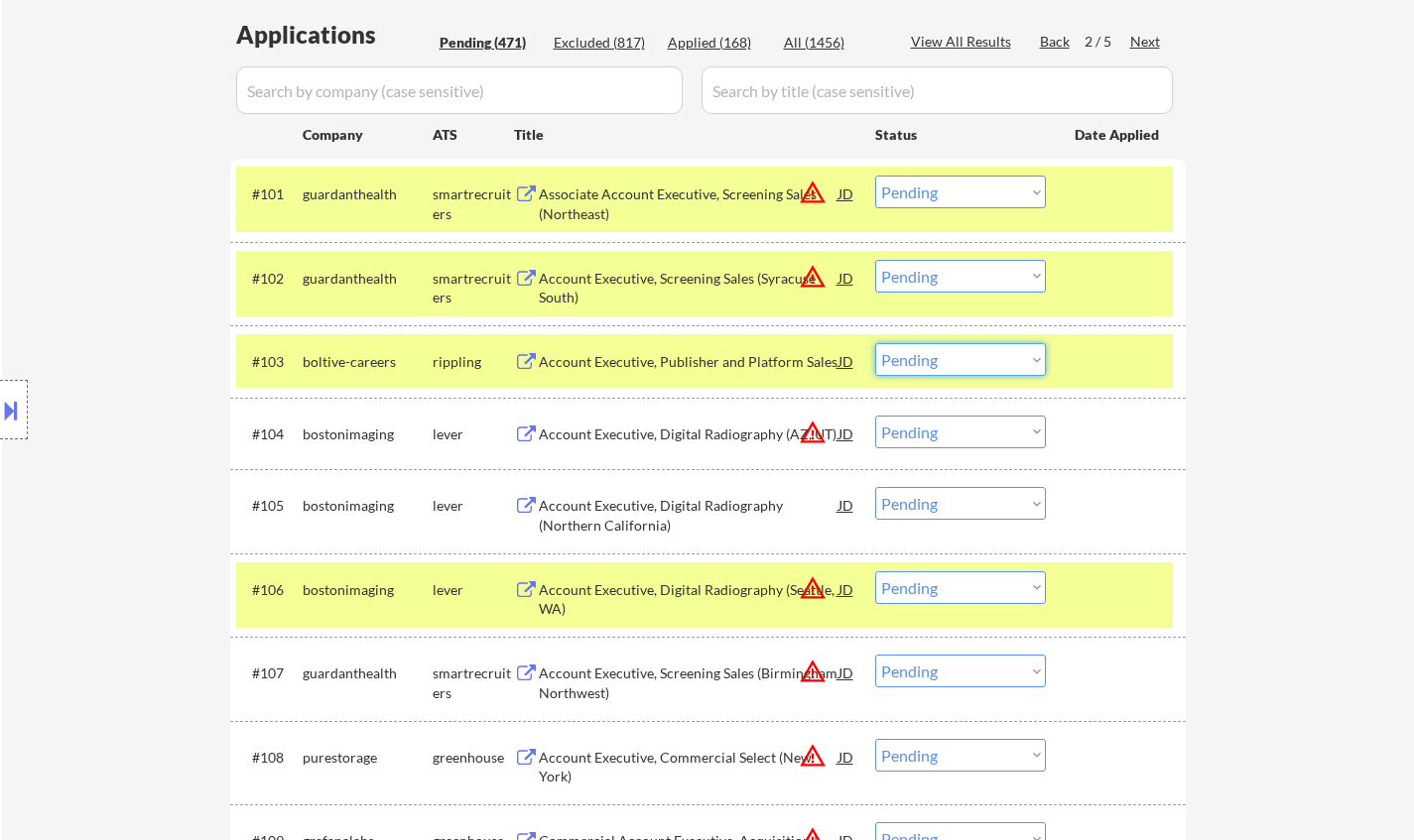 click on "Choose an option... Pending Applied Excluded (Questions) Excluded (Expired) Excluded (Location) Excluded (Bad Match) Excluded (Blocklist) Excluded (Salary) Excluded (Other)" at bounding box center [961, 359] 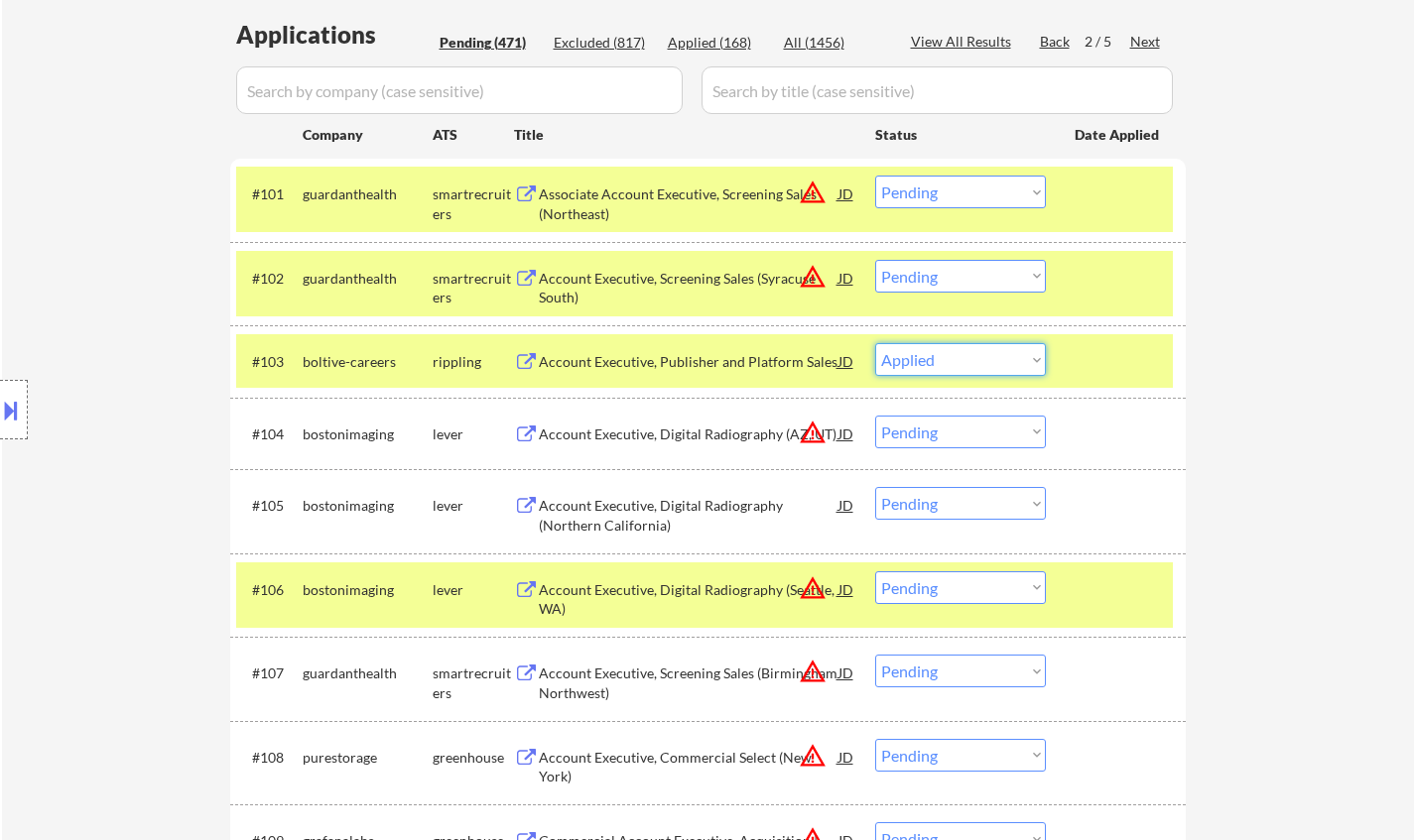 click on "Choose an option... Pending Applied Excluded (Questions) Excluded (Expired) Excluded (Location) Excluded (Bad Match) Excluded (Blocklist) Excluded (Salary) Excluded (Other)" at bounding box center [961, 359] 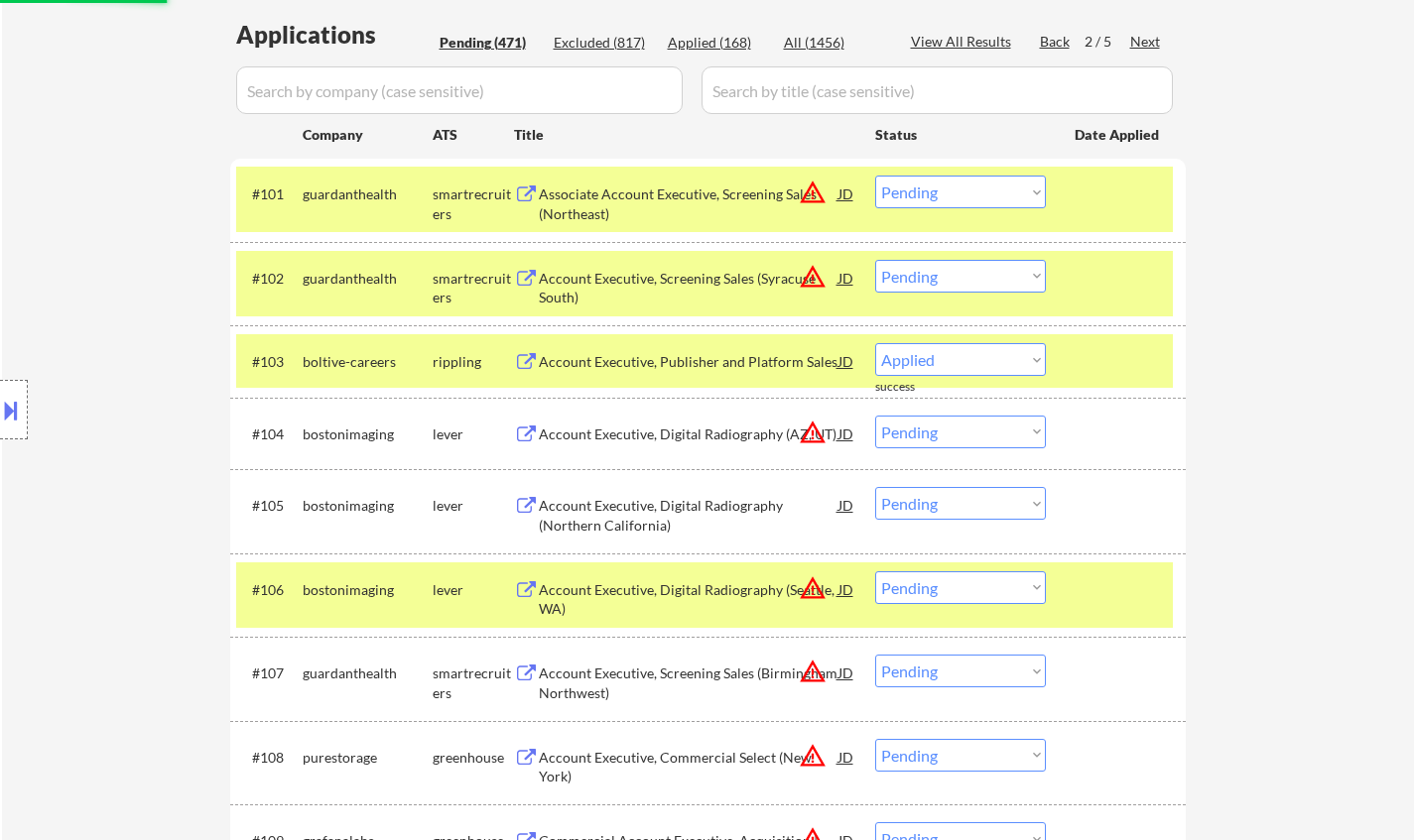 select on ""pending"" 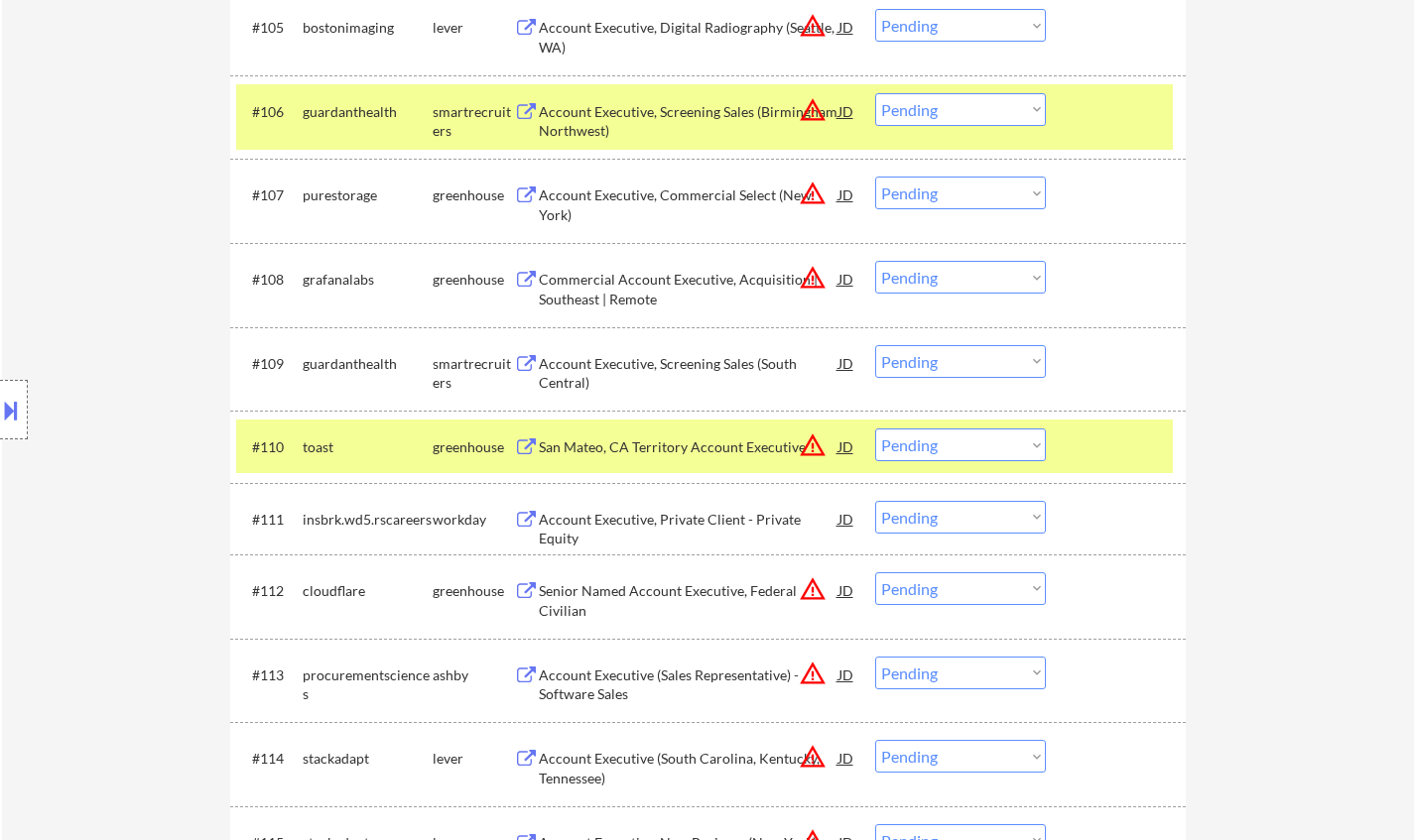scroll, scrollTop: 992, scrollLeft: 0, axis: vertical 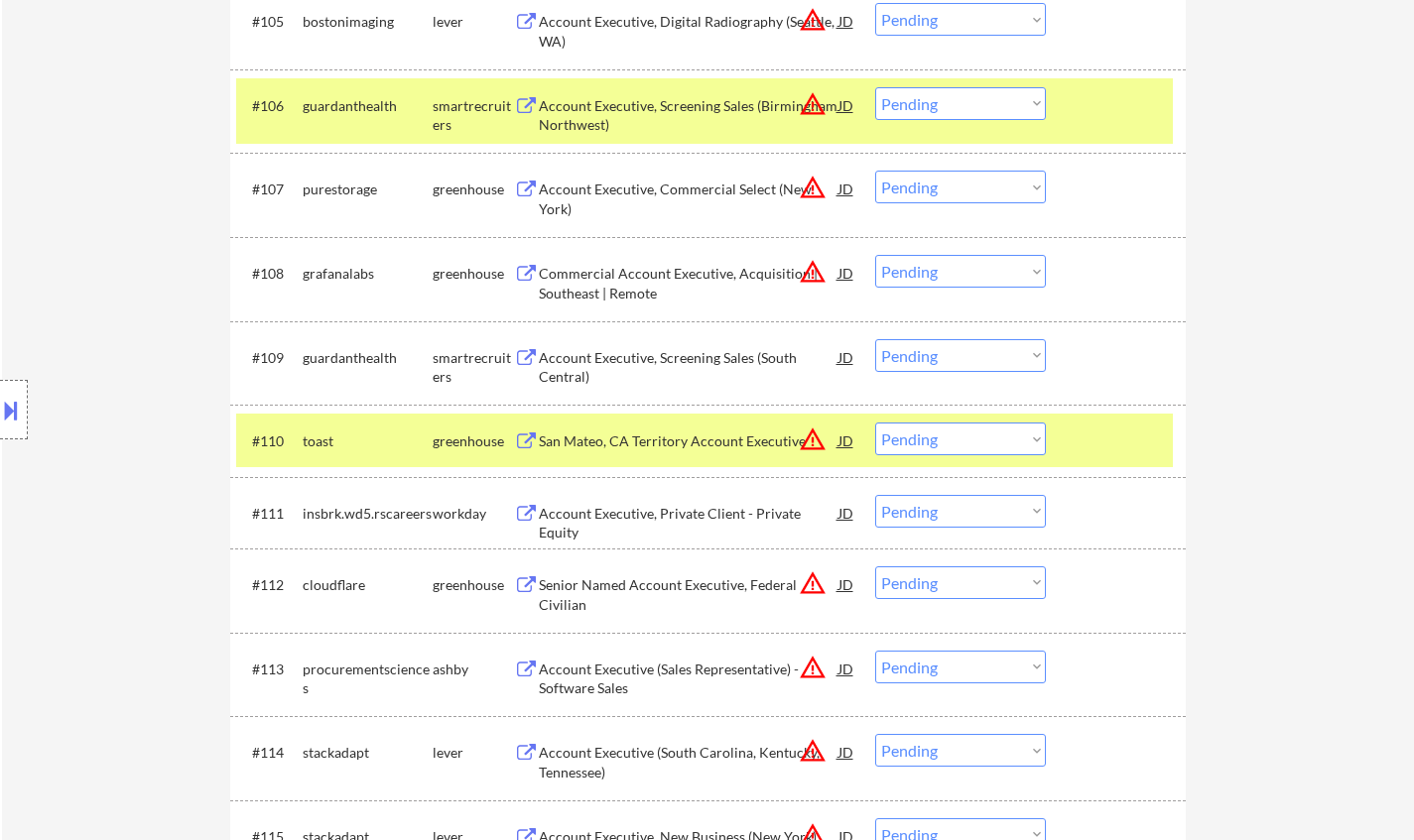 click on "Account Executive, Private Client - Private Equity" at bounding box center (689, 523) 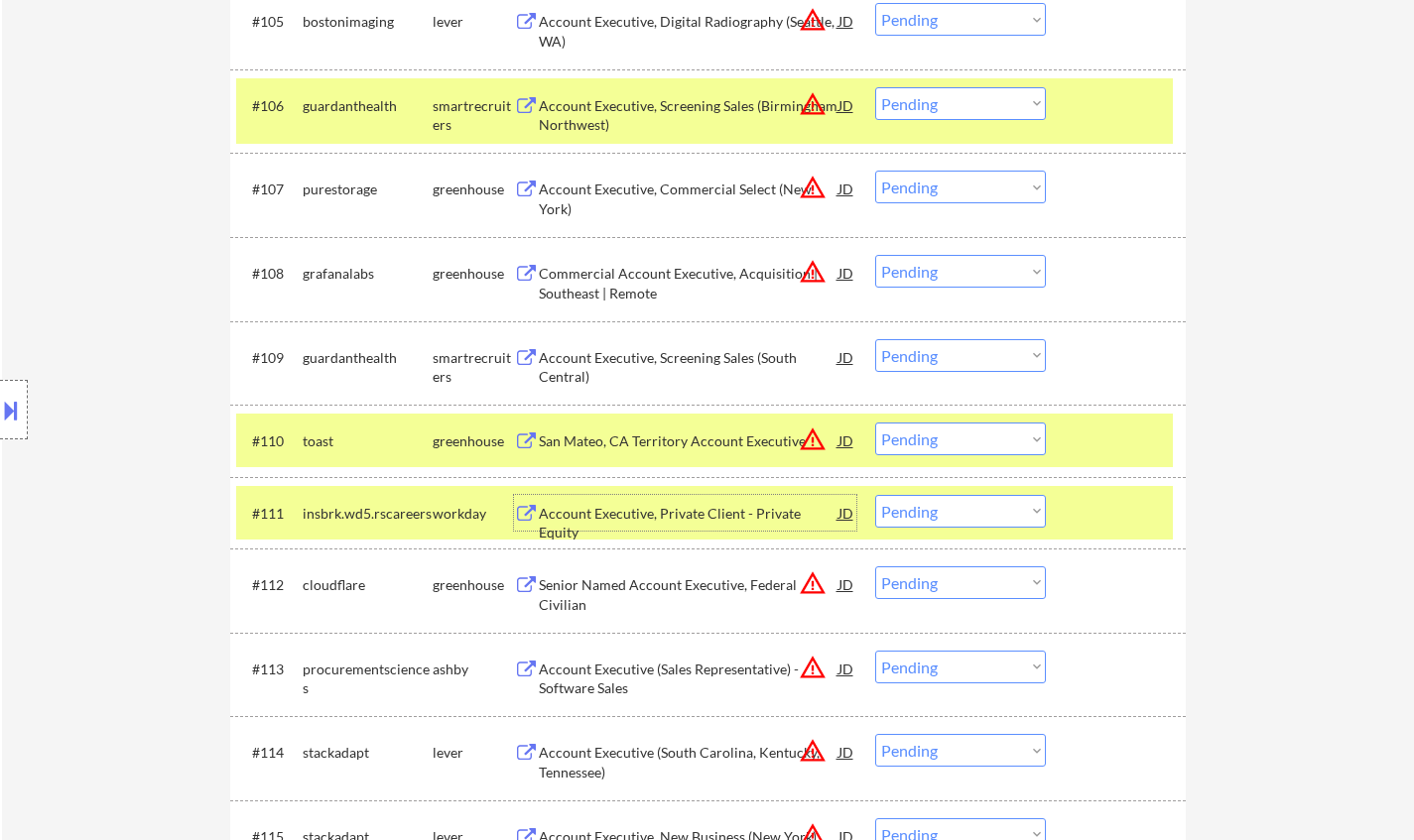 drag, startPoint x: 939, startPoint y: 511, endPoint x: 952, endPoint y: 524, distance: 18.384776 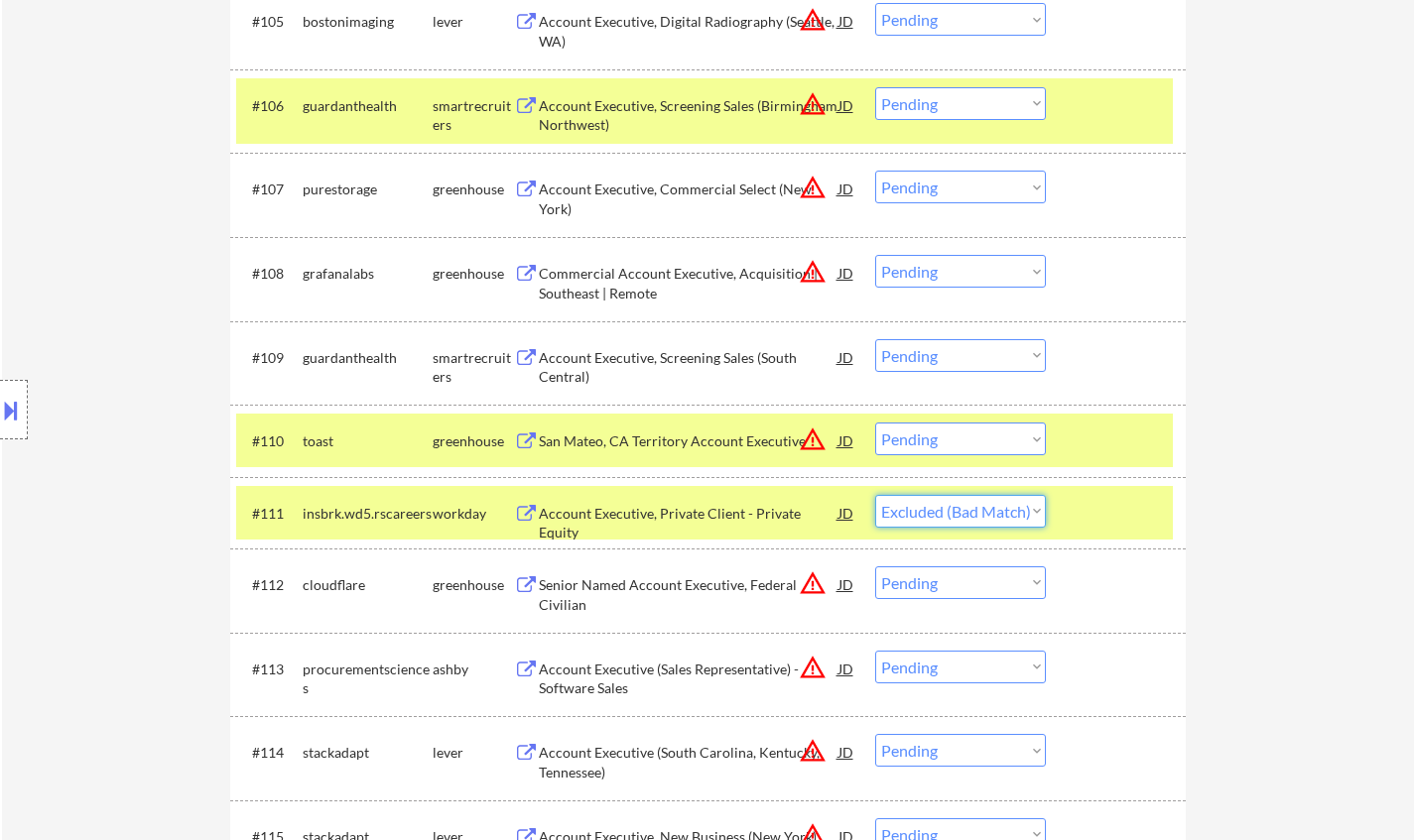 click on "Choose an option... Pending Applied Excluded (Questions) Excluded (Expired) Excluded (Location) Excluded (Bad Match) Excluded (Blocklist) Excluded (Salary) Excluded (Other)" at bounding box center (961, 511) 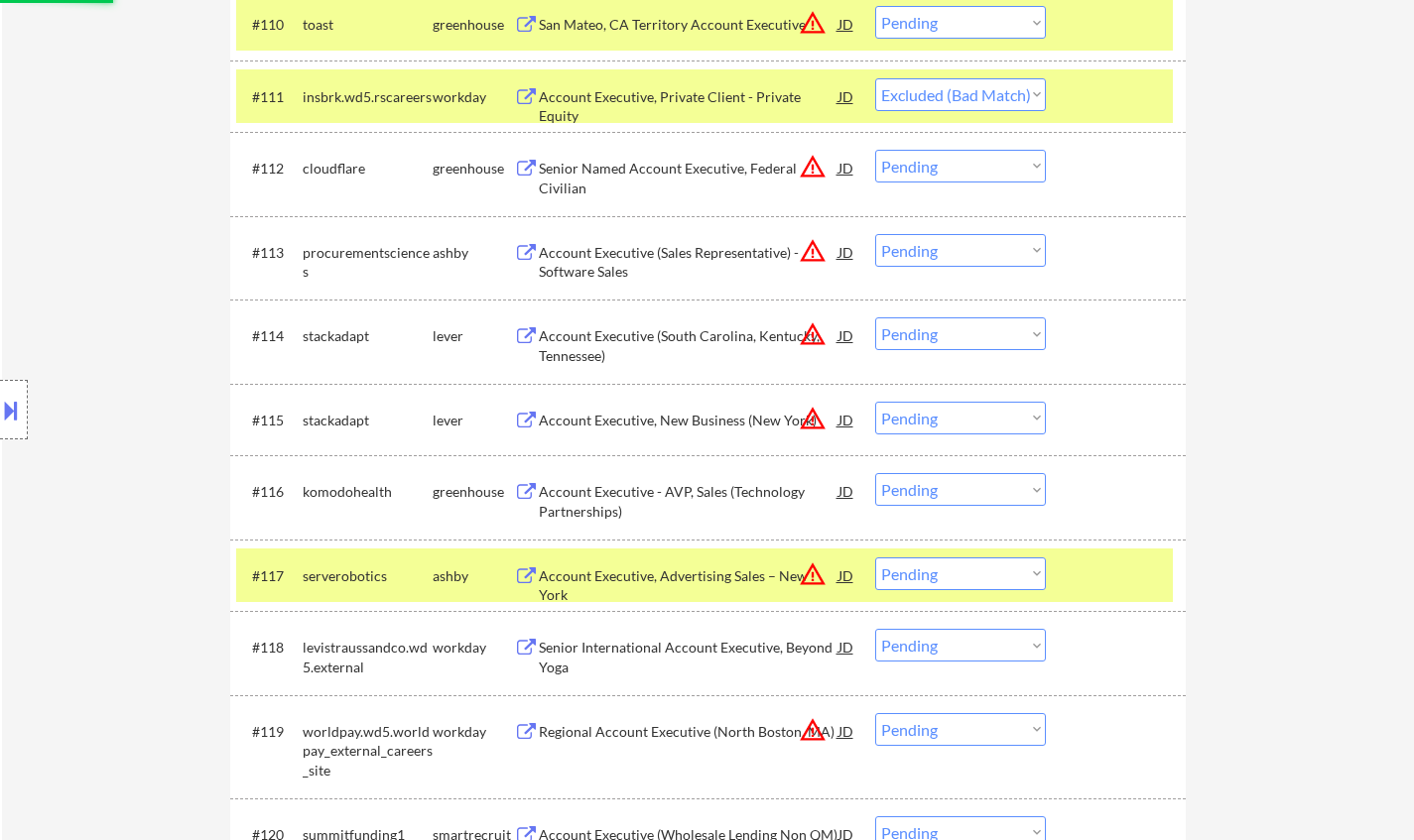 scroll, scrollTop: 1488, scrollLeft: 0, axis: vertical 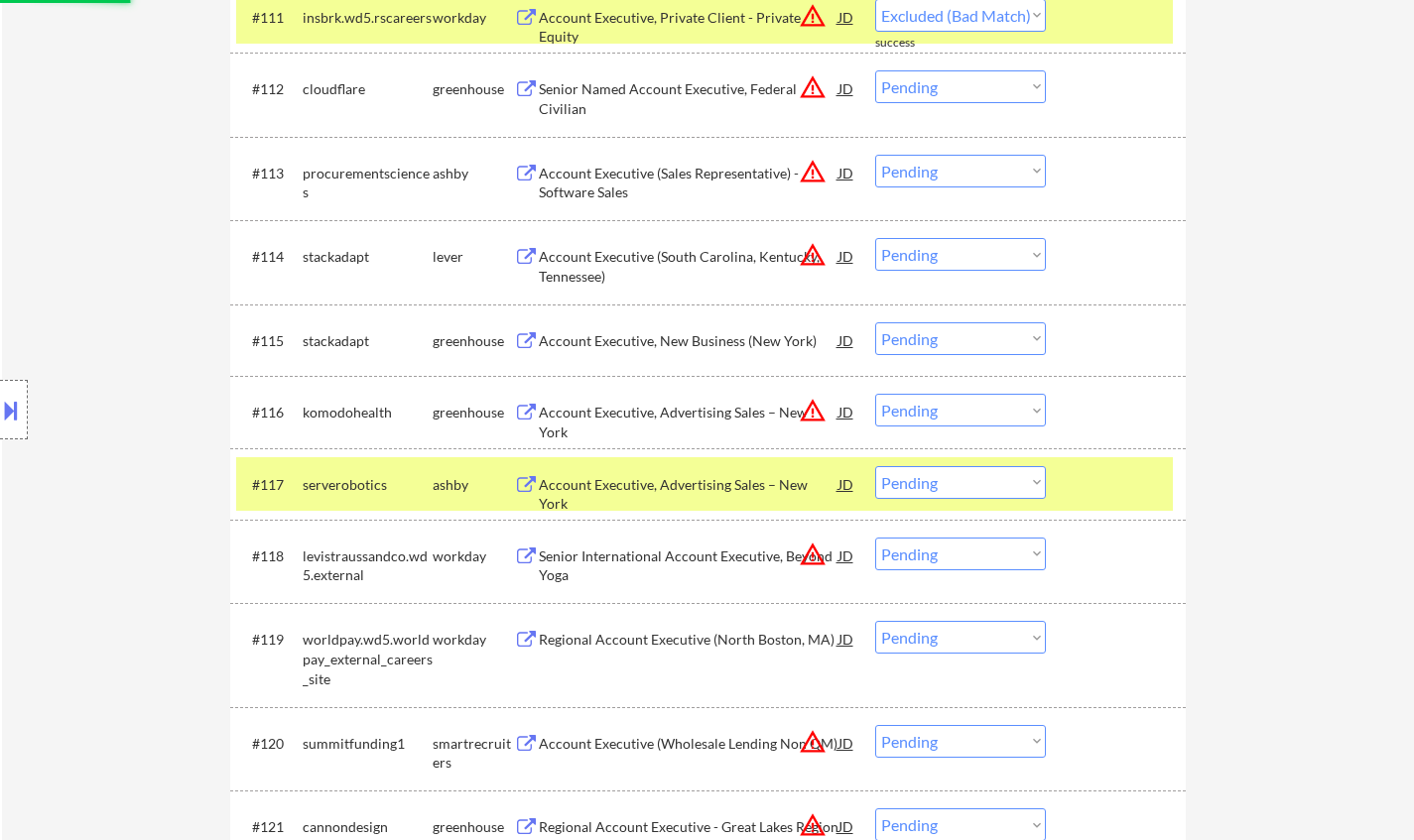 select on ""pending"" 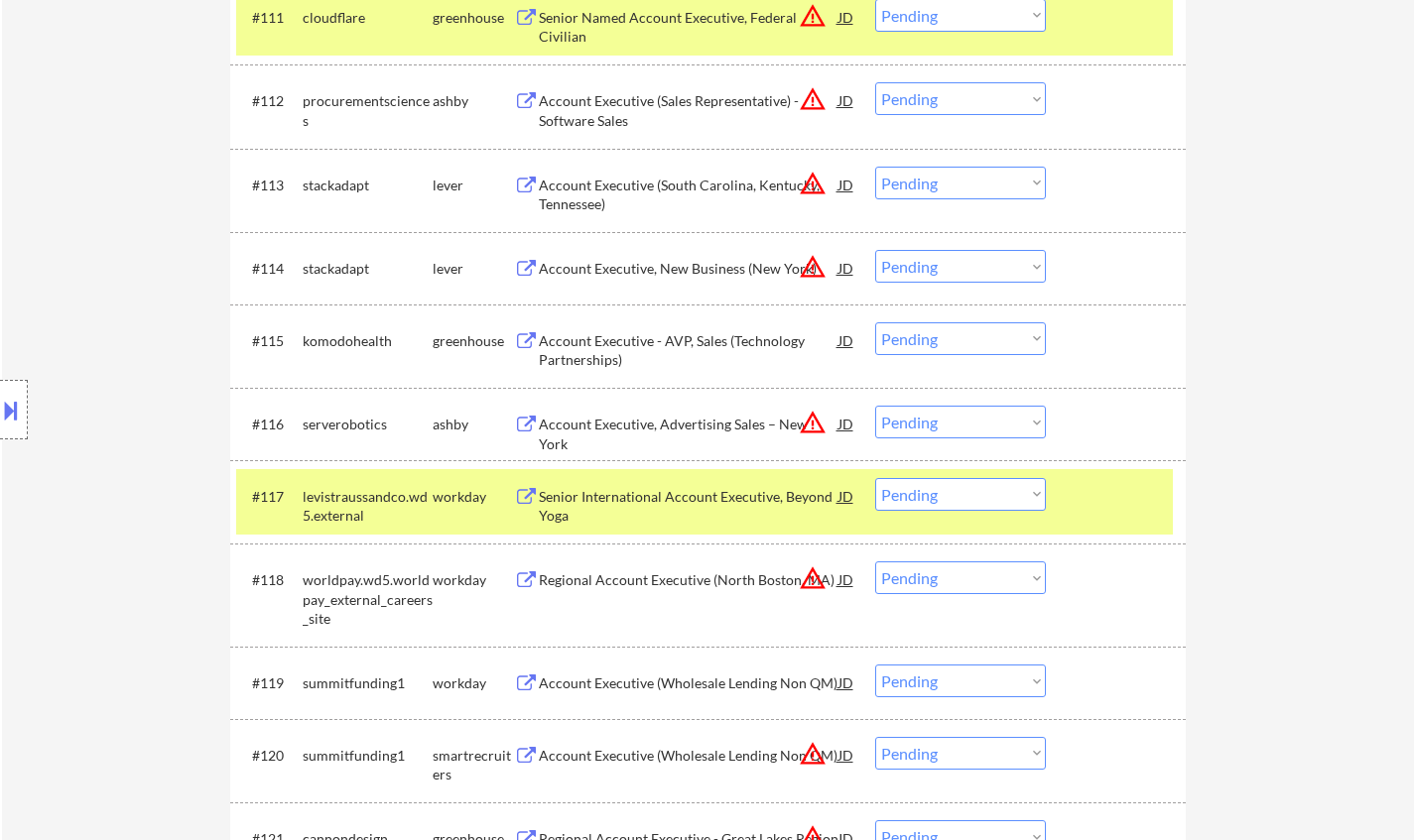 click on "Account Executive - AVP, Sales (Technology Partnerships)" at bounding box center (689, 350) 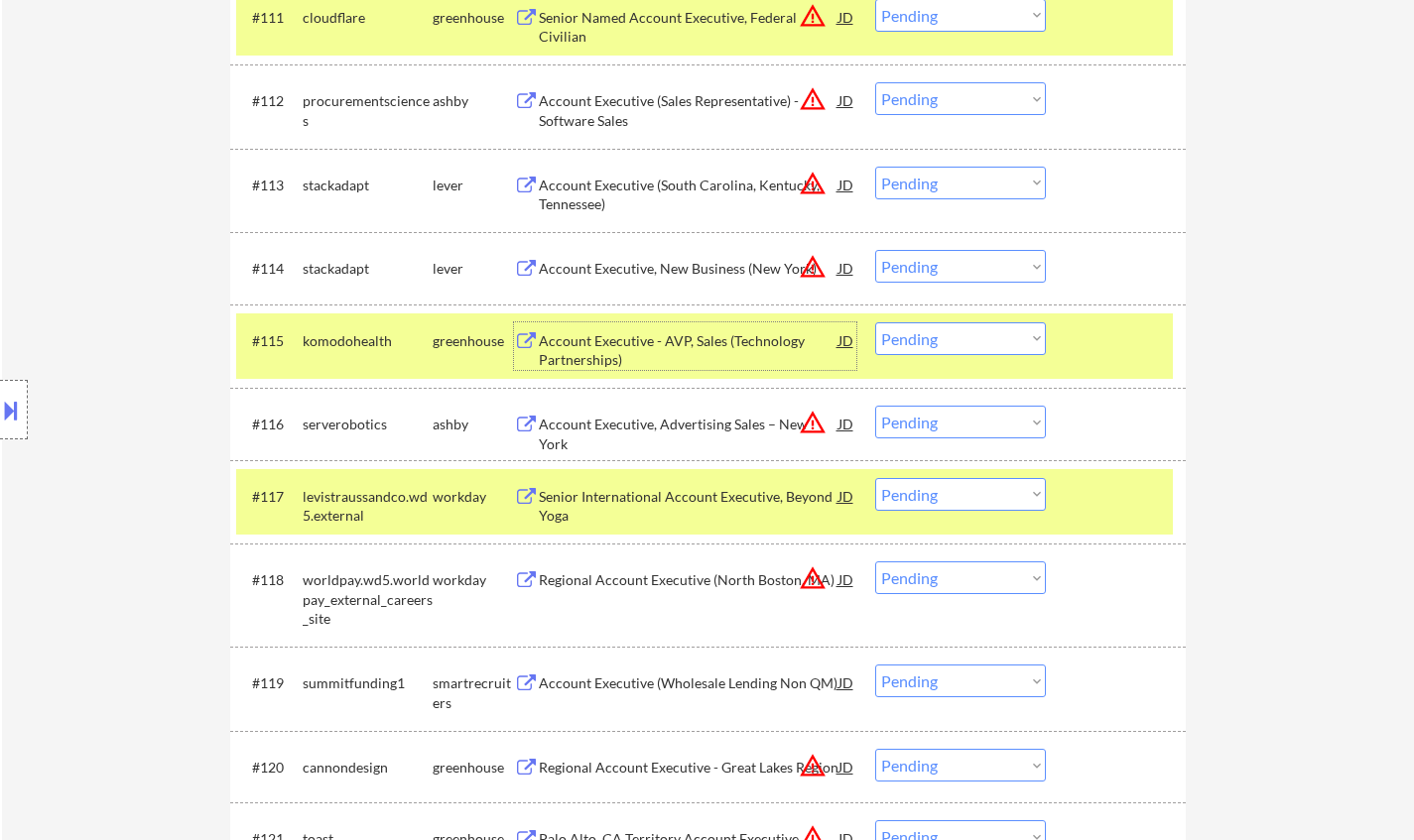 click on "Choose an option... Pending Applied Excluded (Questions) Excluded (Expired) Excluded (Location) Excluded (Bad Match) Excluded (Blocklist) Excluded (Salary) Excluded (Other)" at bounding box center [961, 338] 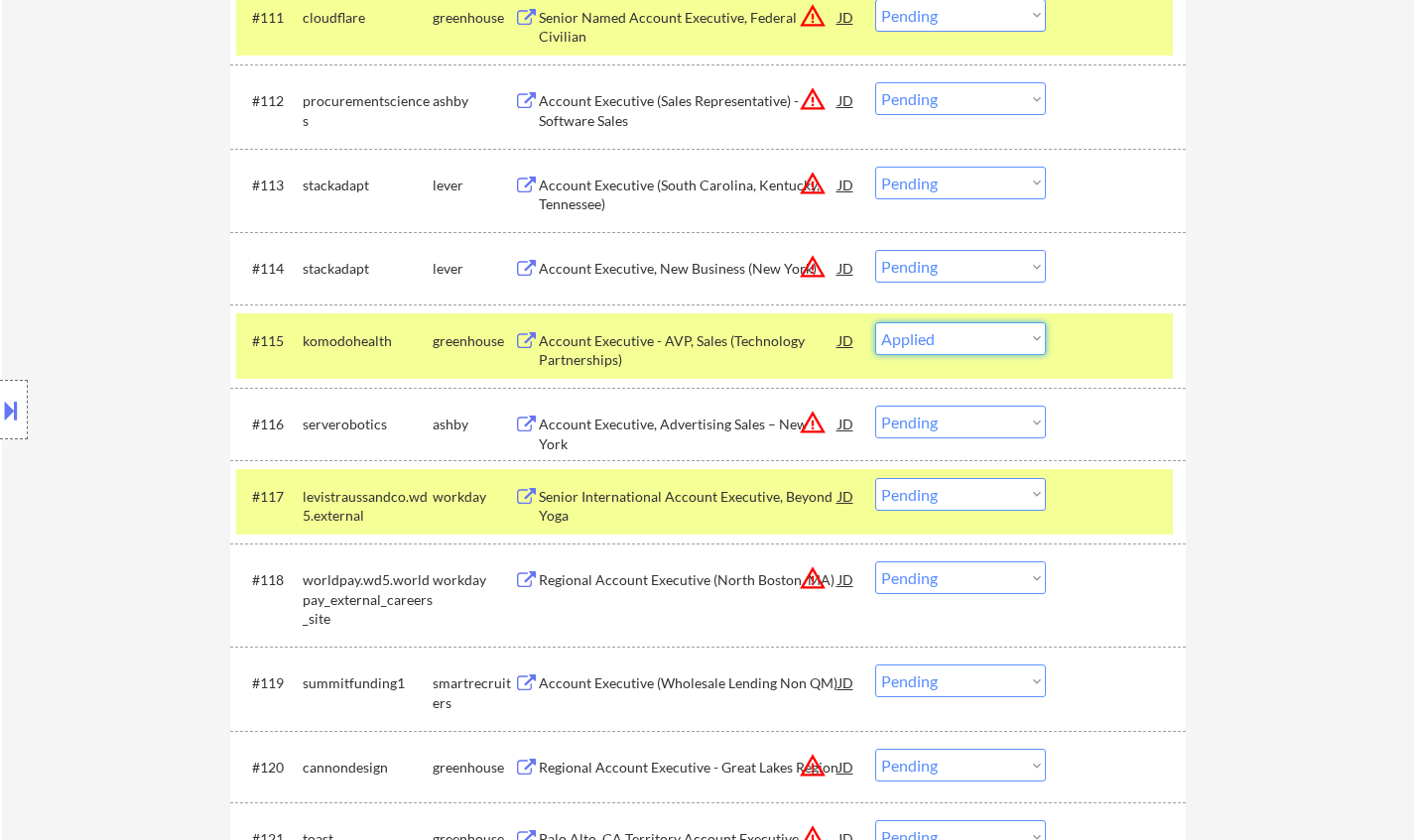 click on "Choose an option... Pending Applied Excluded (Questions) Excluded (Expired) Excluded (Location) Excluded (Bad Match) Excluded (Blocklist) Excluded (Salary) Excluded (Other)" at bounding box center (961, 338) 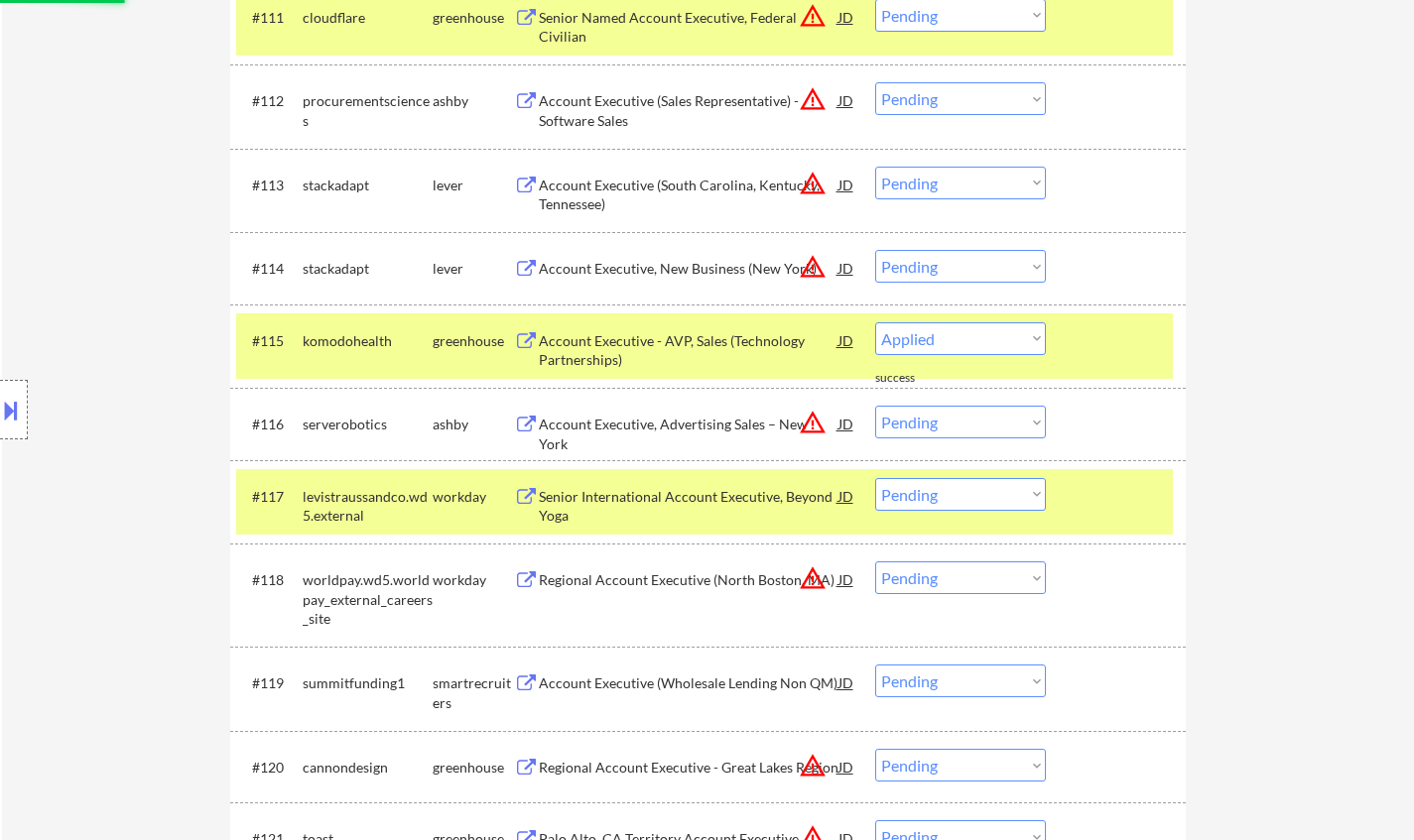 select on ""pending"" 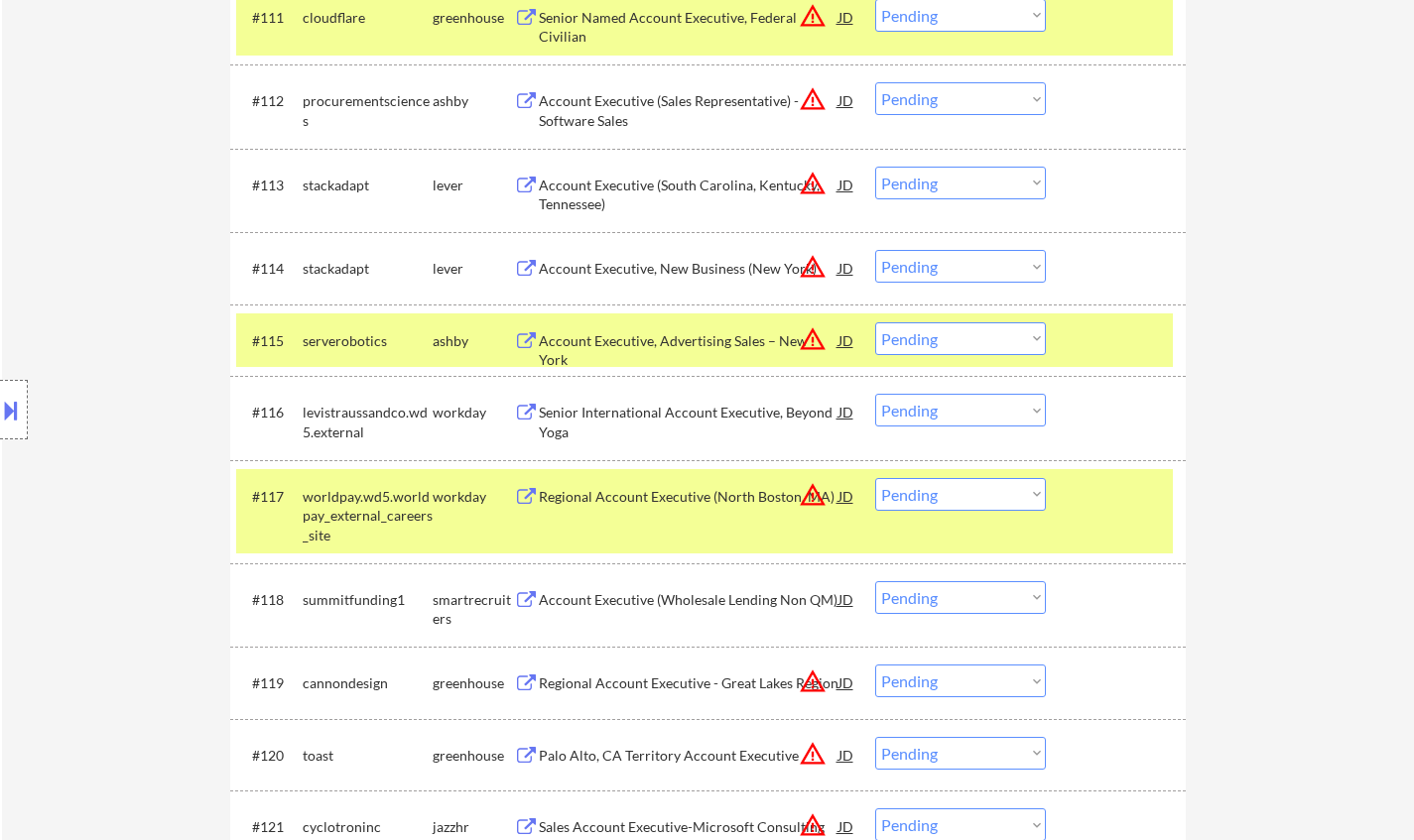 click on "Senior International Account Executive, Beyond Yoga" at bounding box center [689, 421] 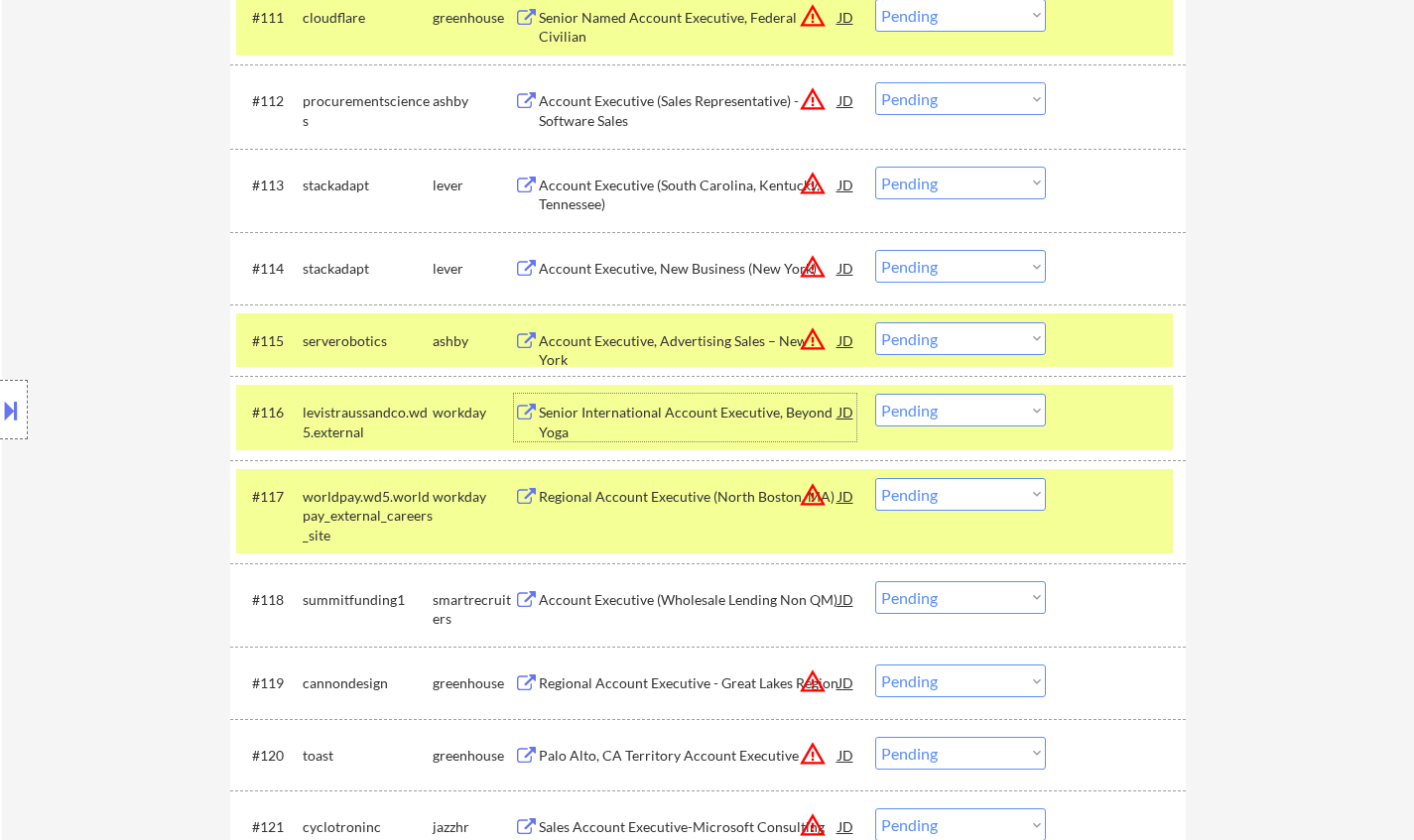 drag, startPoint x: 983, startPoint y: 412, endPoint x: 984, endPoint y: 424, distance: 12.041595 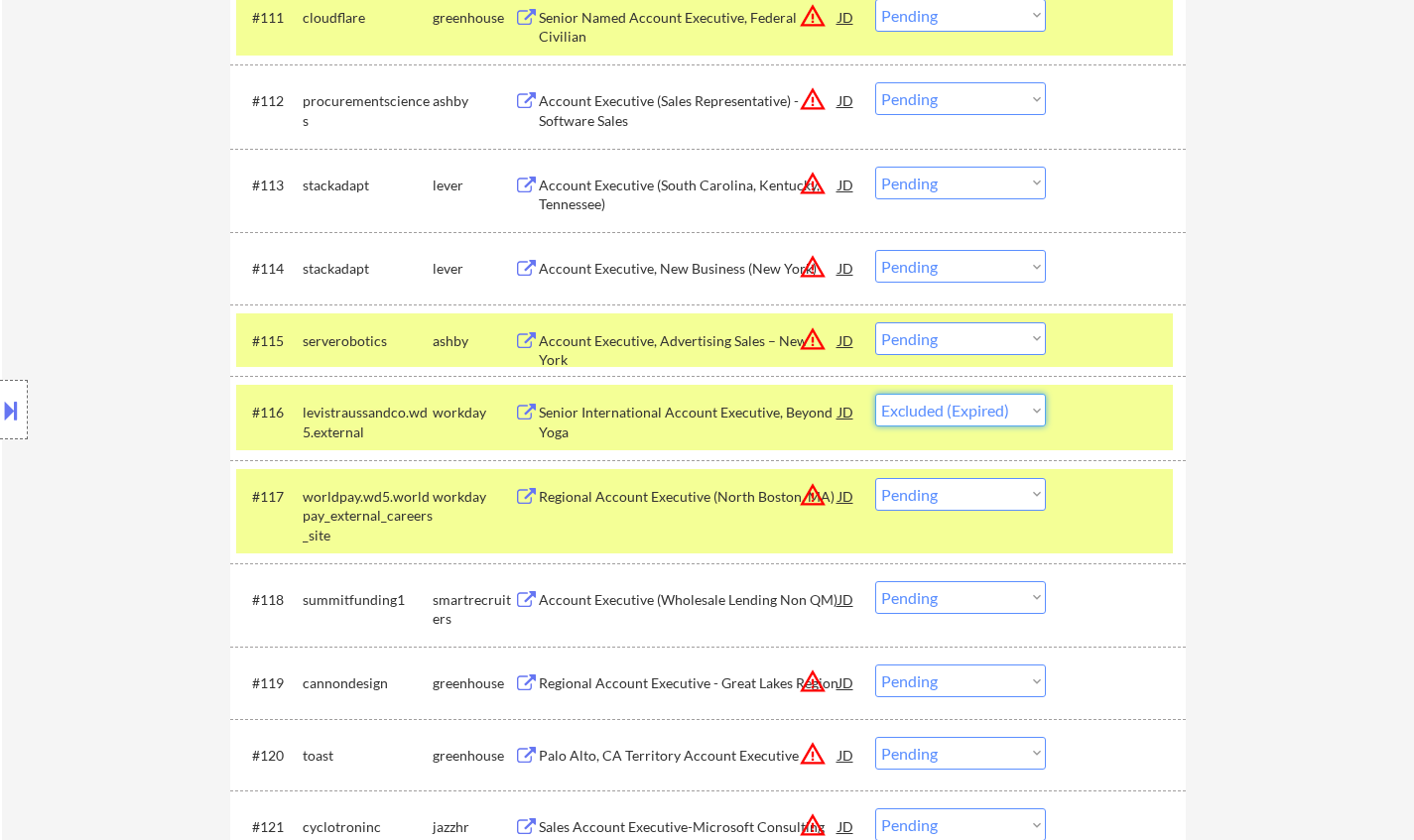 click on "Choose an option... Pending Applied Excluded (Questions) Excluded (Expired) Excluded (Location) Excluded (Bad Match) Excluded (Blocklist) Excluded (Salary) Excluded (Other)" at bounding box center [961, 410] 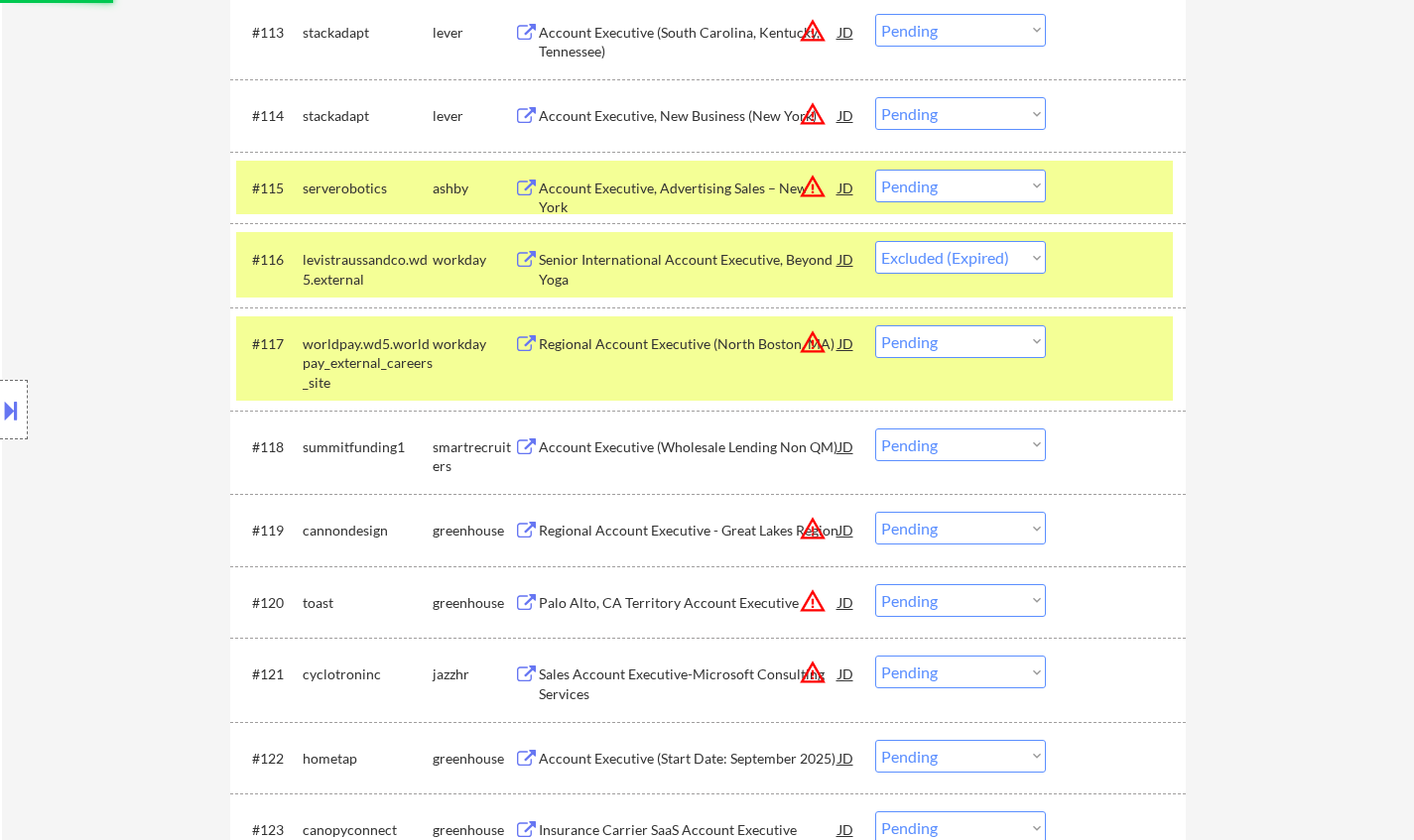 scroll, scrollTop: 1785, scrollLeft: 0, axis: vertical 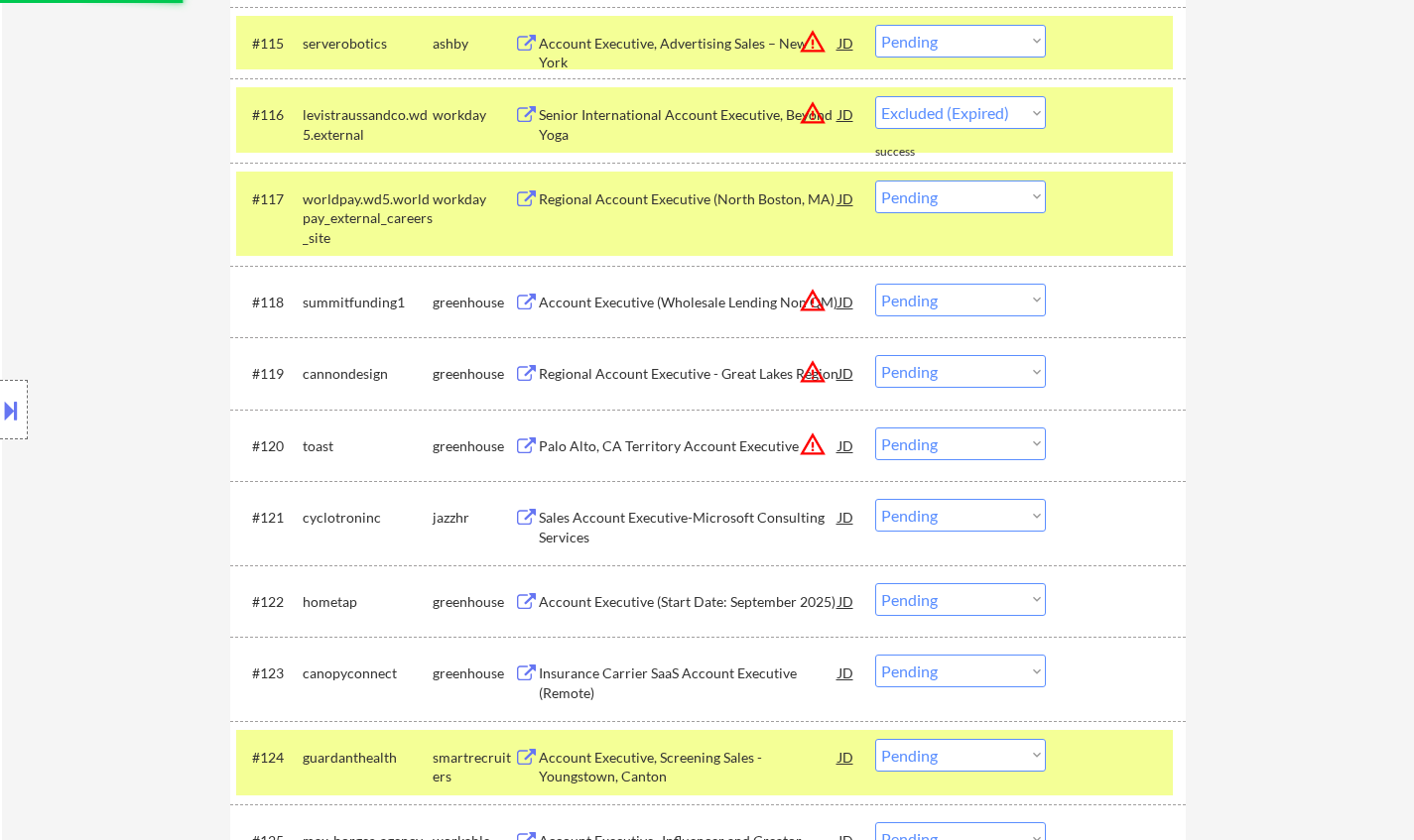 select on ""pending"" 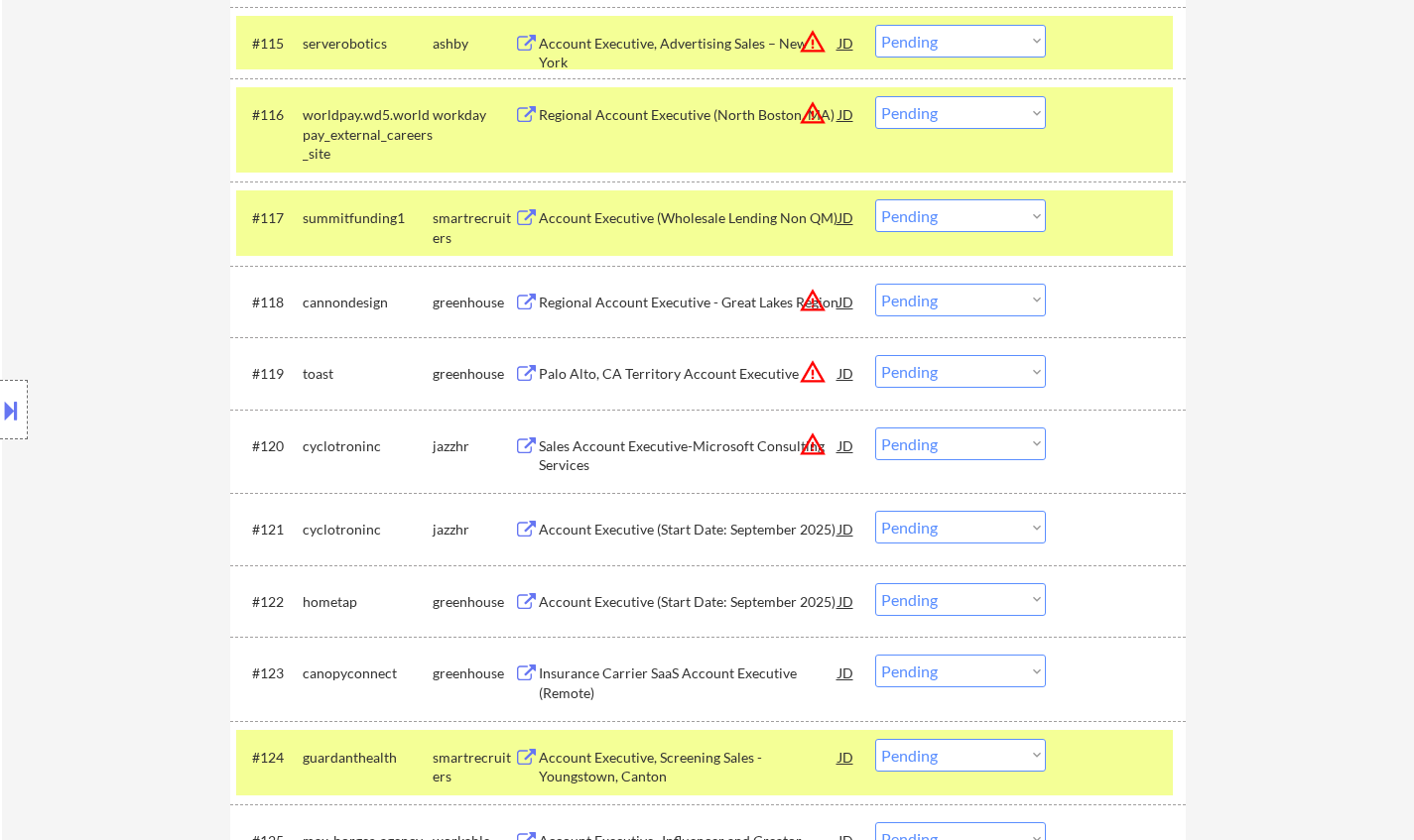 click on "Account Executive (Wholesale Lending Non QM)" at bounding box center (689, 217) 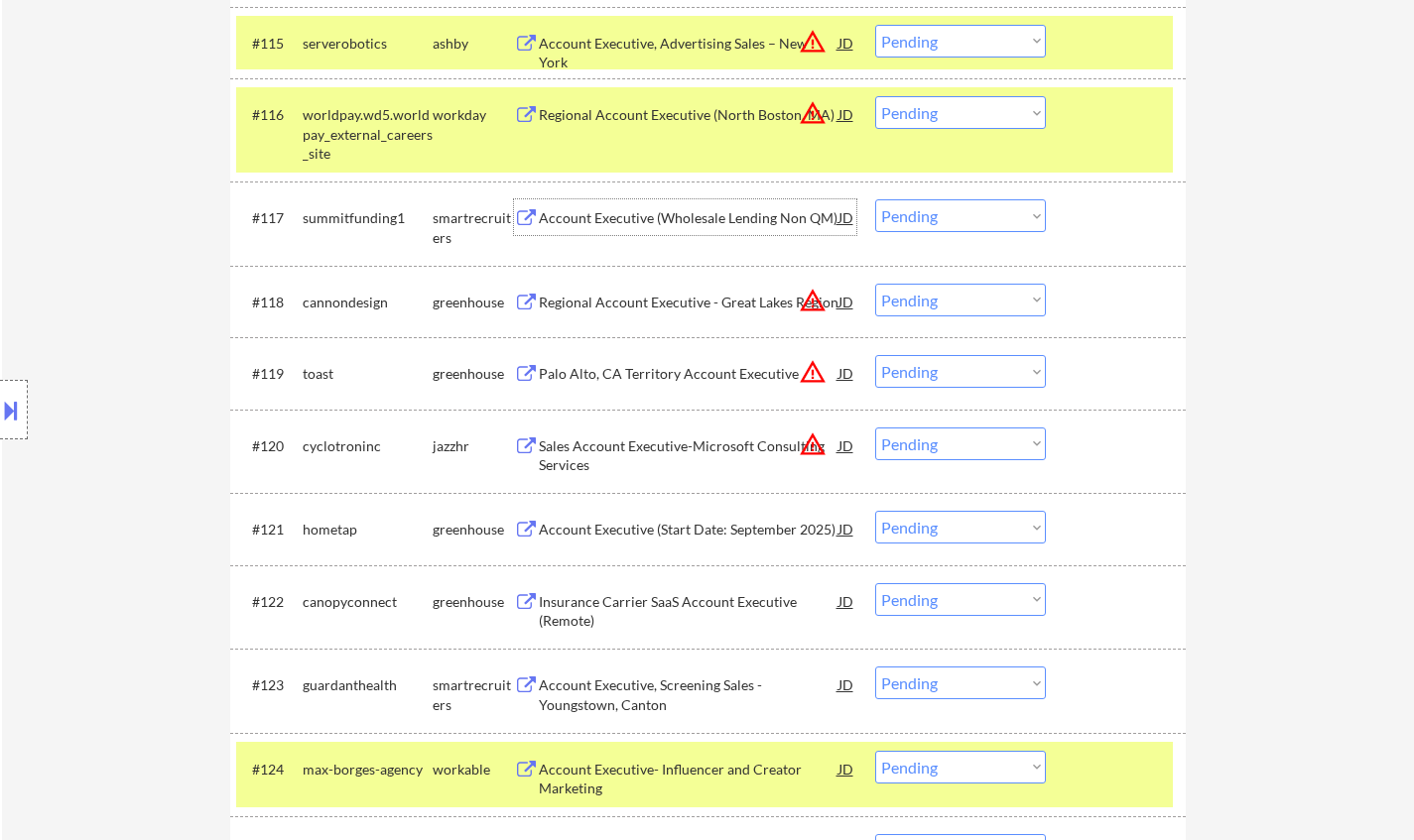 drag, startPoint x: 970, startPoint y: 213, endPoint x: 983, endPoint y: 228, distance: 19.849433 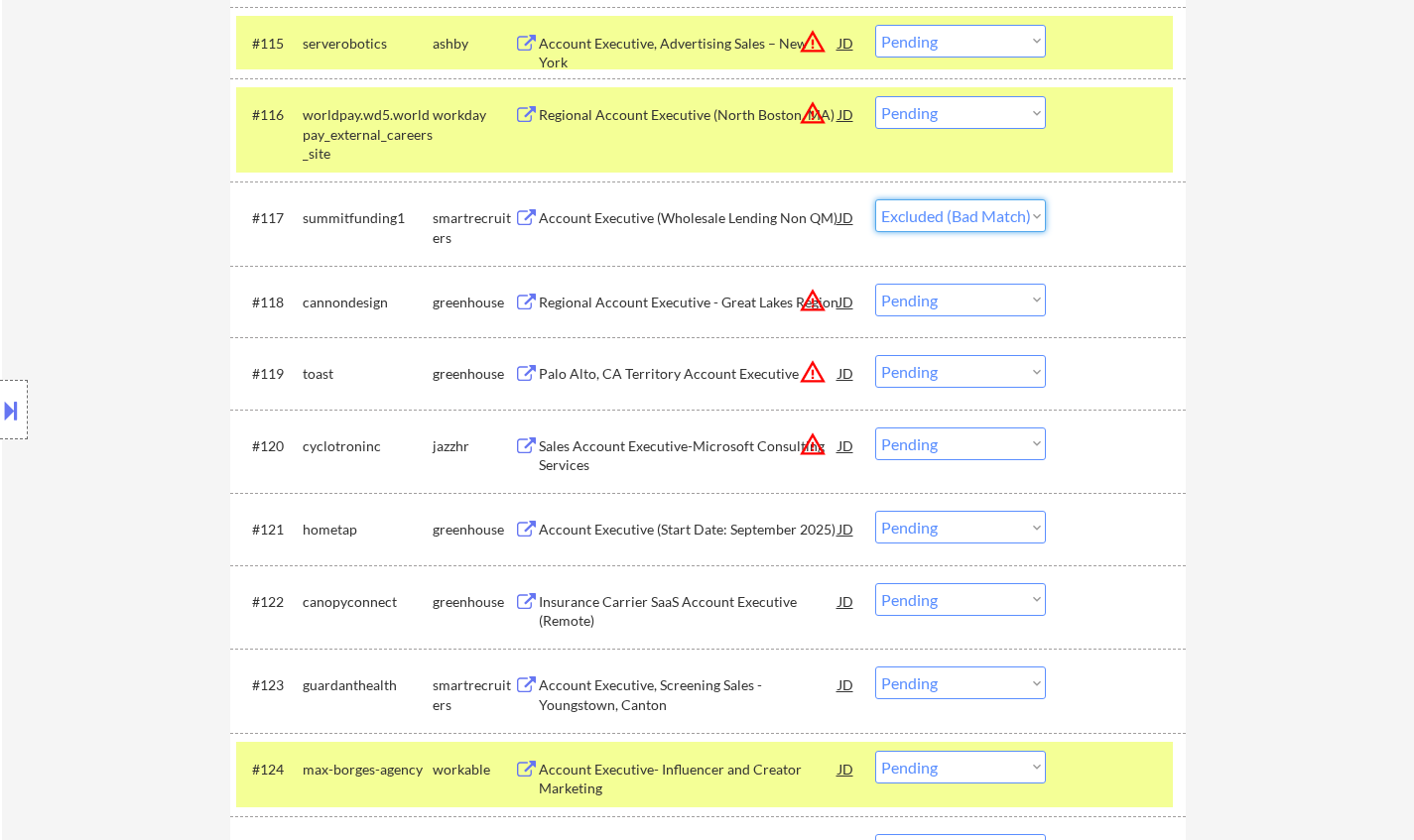 click on "Choose an option... Pending Applied Excluded (Questions) Excluded (Expired) Excluded (Location) Excluded (Bad Match) Excluded (Blocklist) Excluded (Salary) Excluded (Other)" at bounding box center [961, 215] 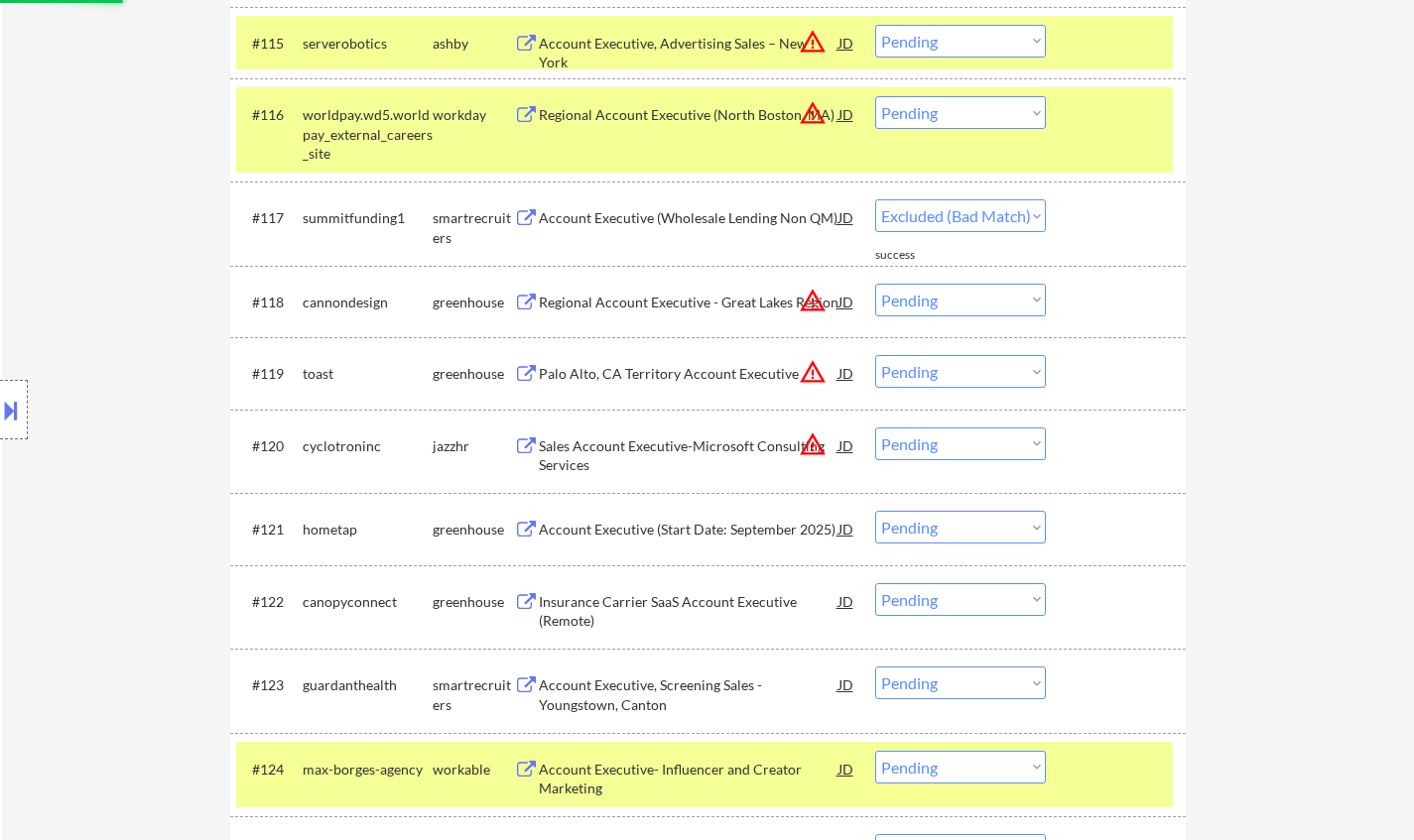 select on ""pending"" 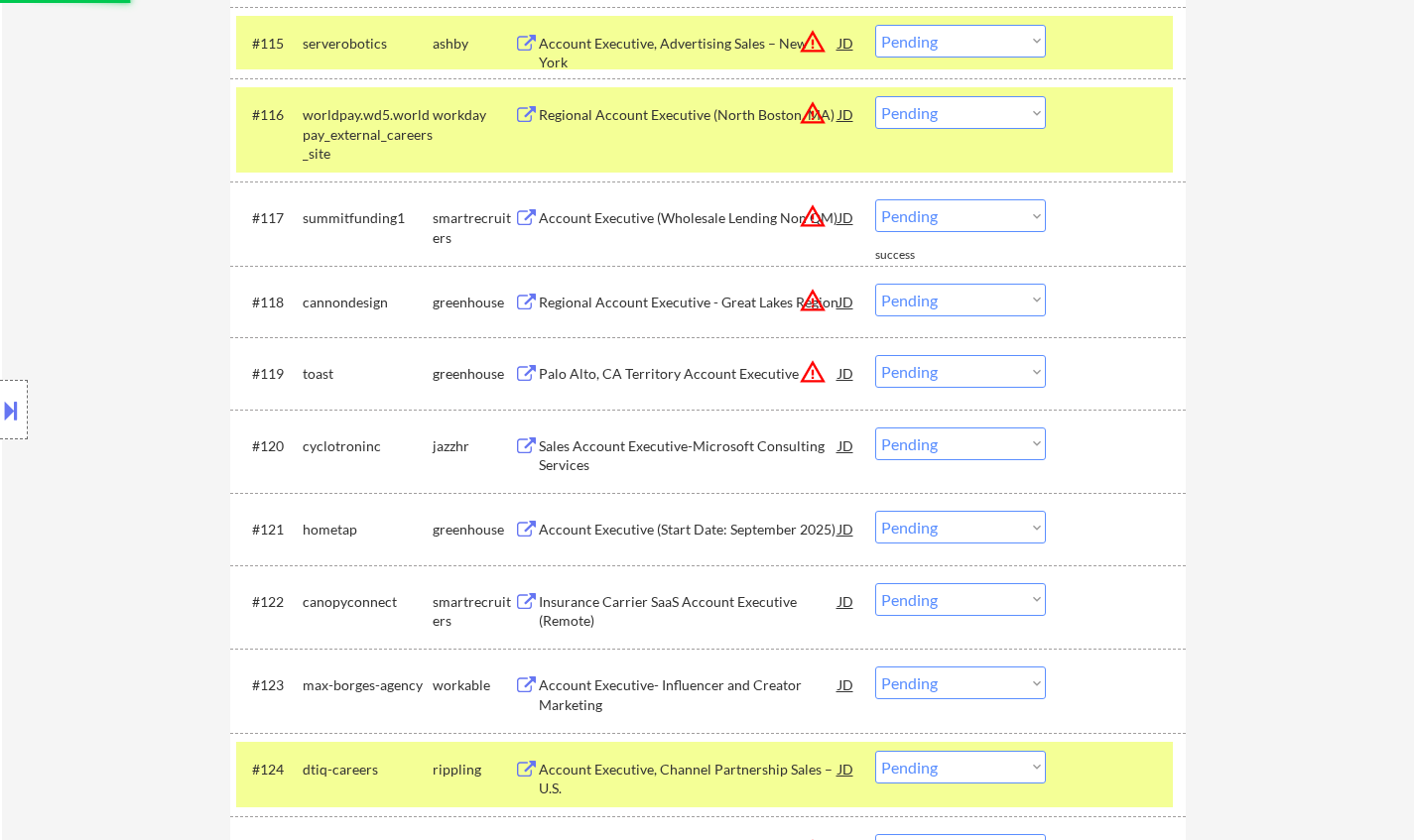 scroll, scrollTop: 1983, scrollLeft: 0, axis: vertical 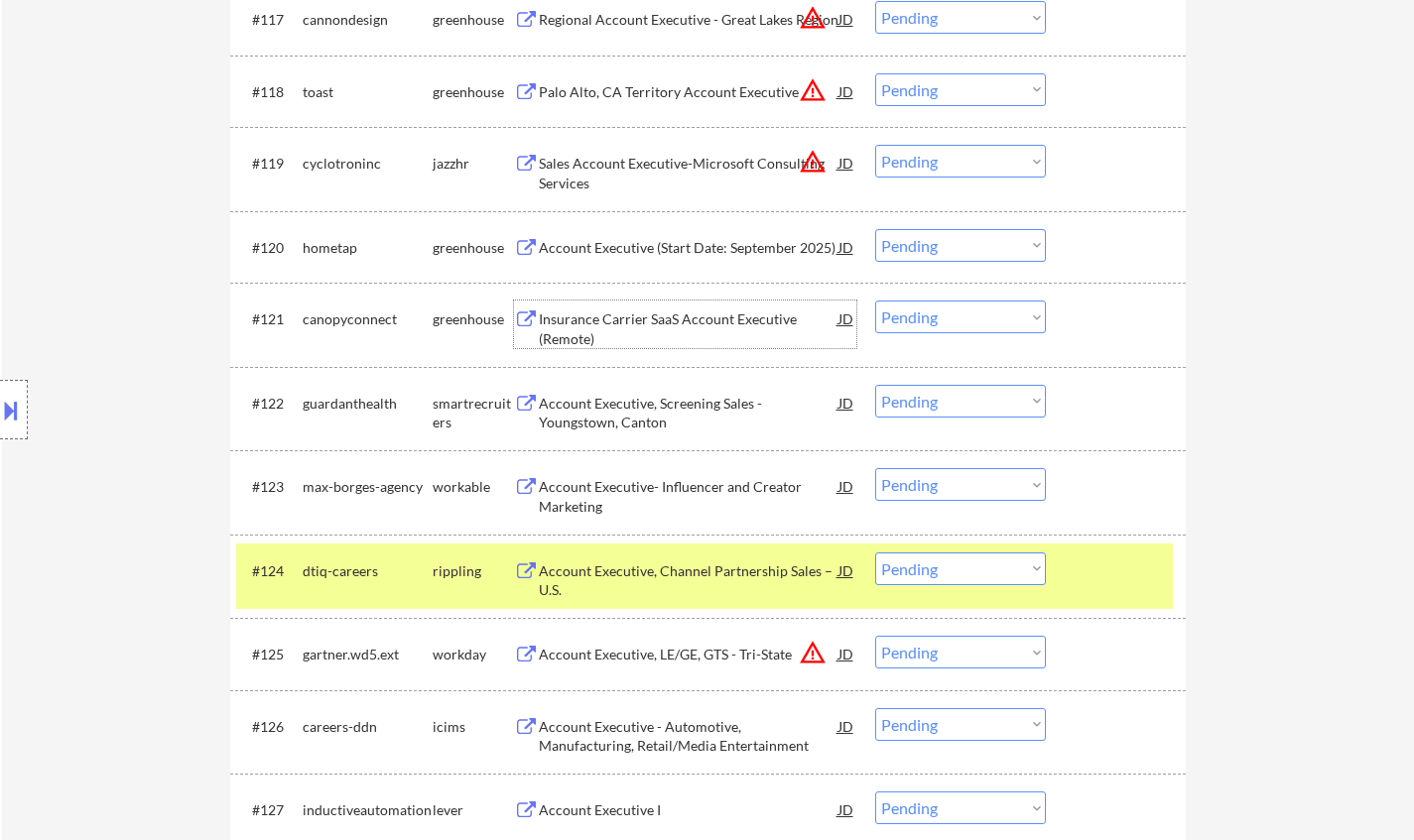 click on "Insurance Carrier SaaS Account Executive (Remote)" at bounding box center (689, 328) 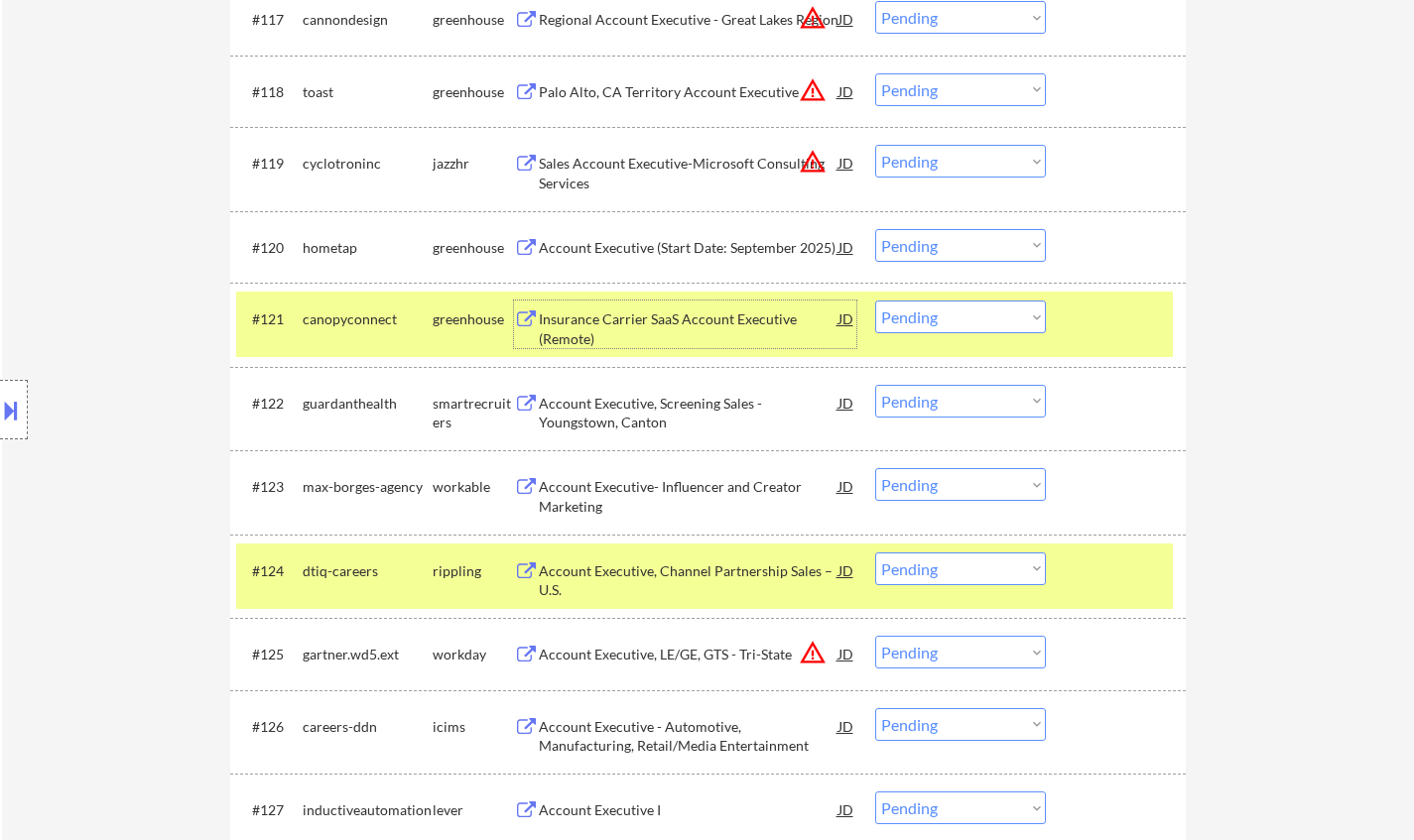 click on "Choose an option... Pending Applied Excluded (Questions) Excluded (Expired) Excluded (Location) Excluded (Bad Match) Excluded (Blocklist) Excluded (Salary) Excluded (Other)" at bounding box center [961, 316] 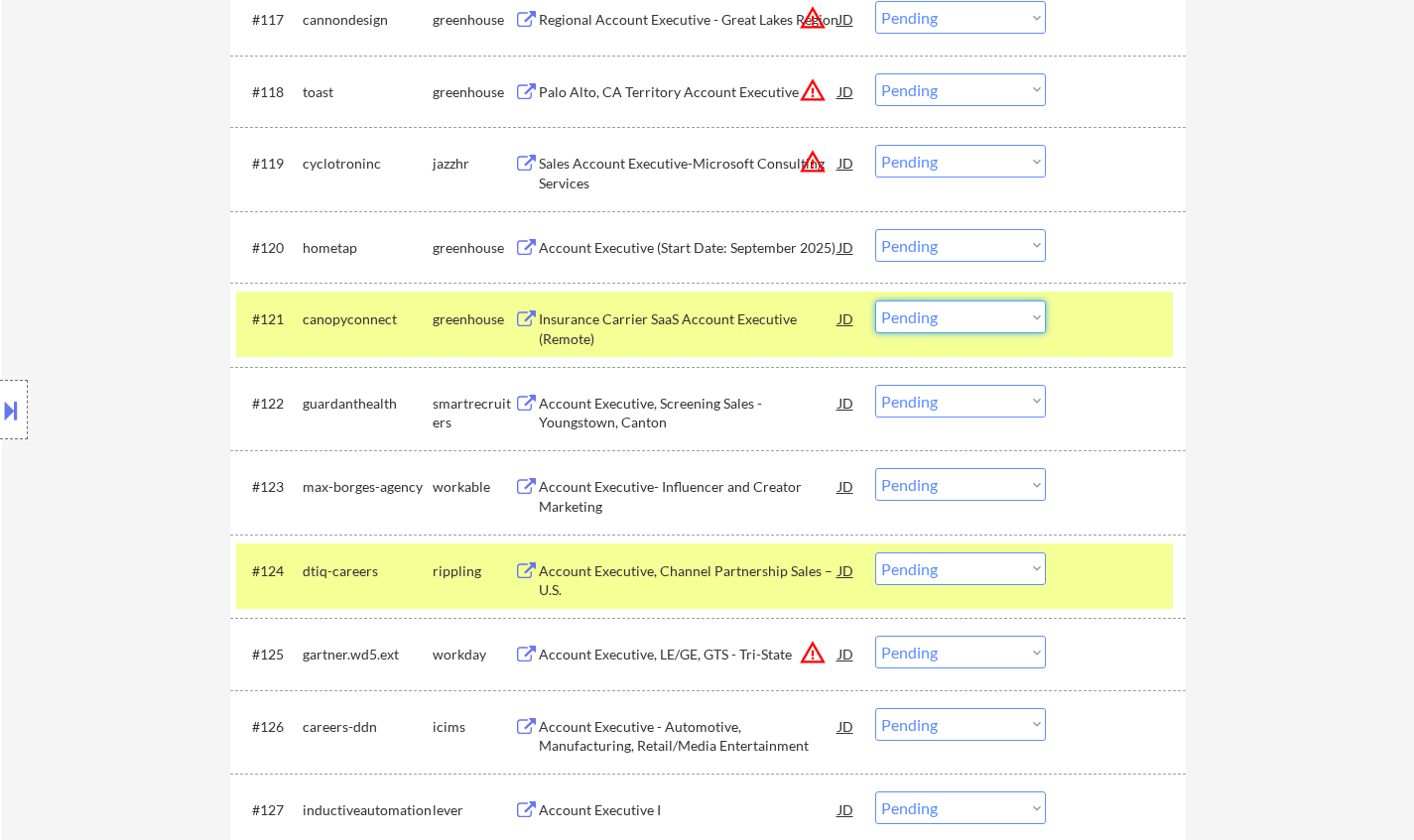 drag, startPoint x: 953, startPoint y: 311, endPoint x: 962, endPoint y: 321, distance: 13.453624 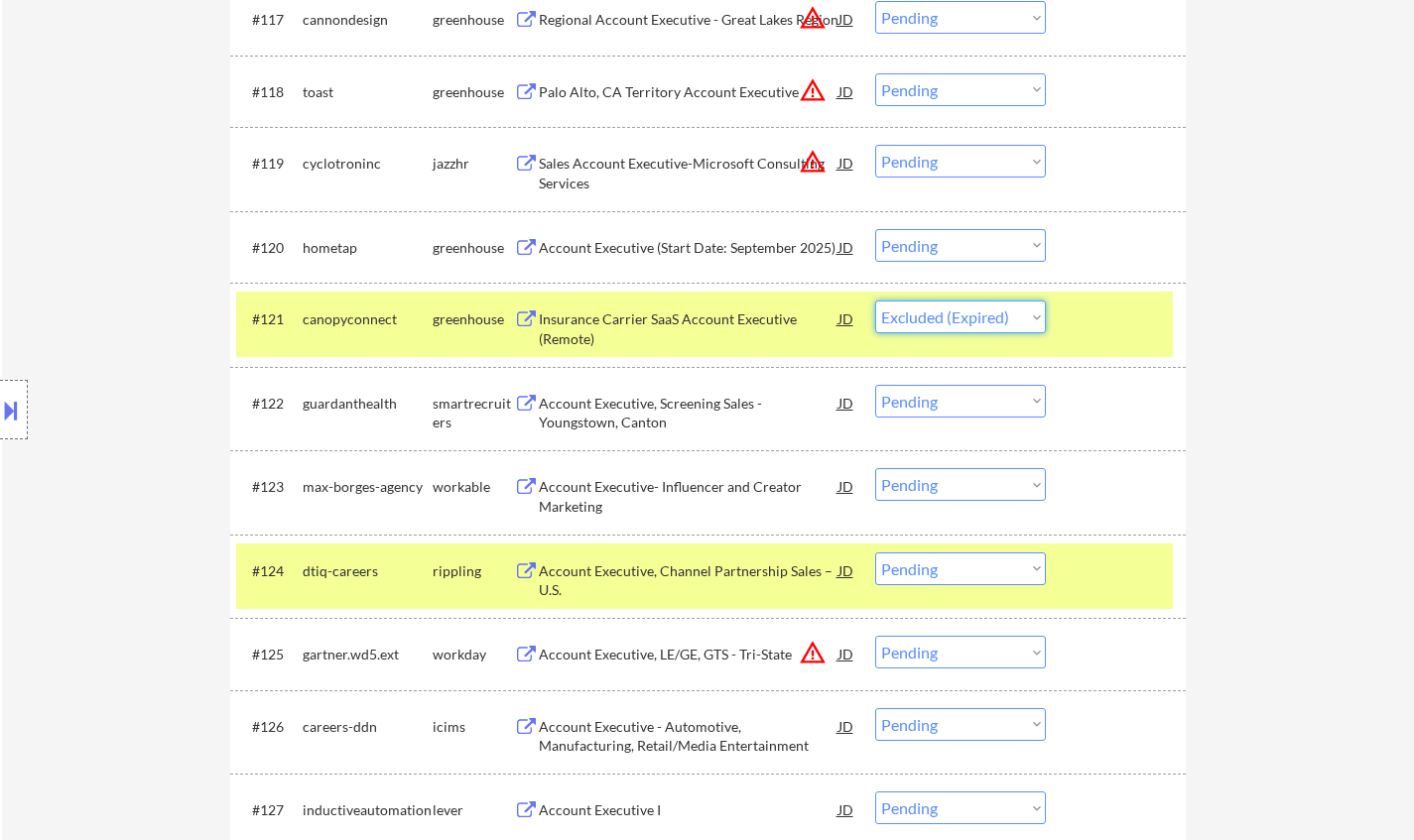click on "Choose an option... Pending Applied Excluded (Questions) Excluded (Expired) Excluded (Location) Excluded (Bad Match) Excluded (Blocklist) Excluded (Salary) Excluded (Other)" at bounding box center (961, 316) 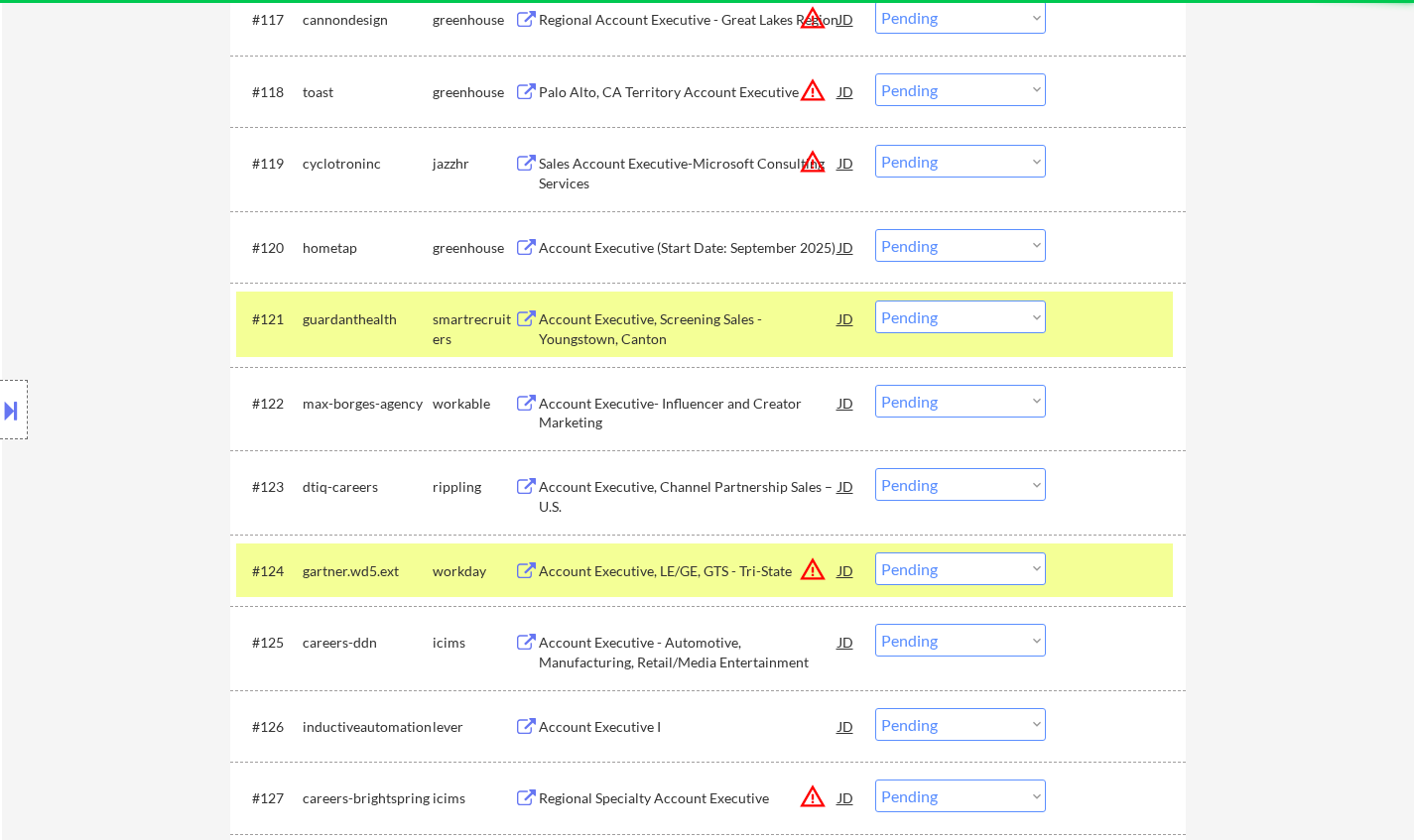 click on "Account Executive (Start Date: September 2025)" at bounding box center [689, 248] 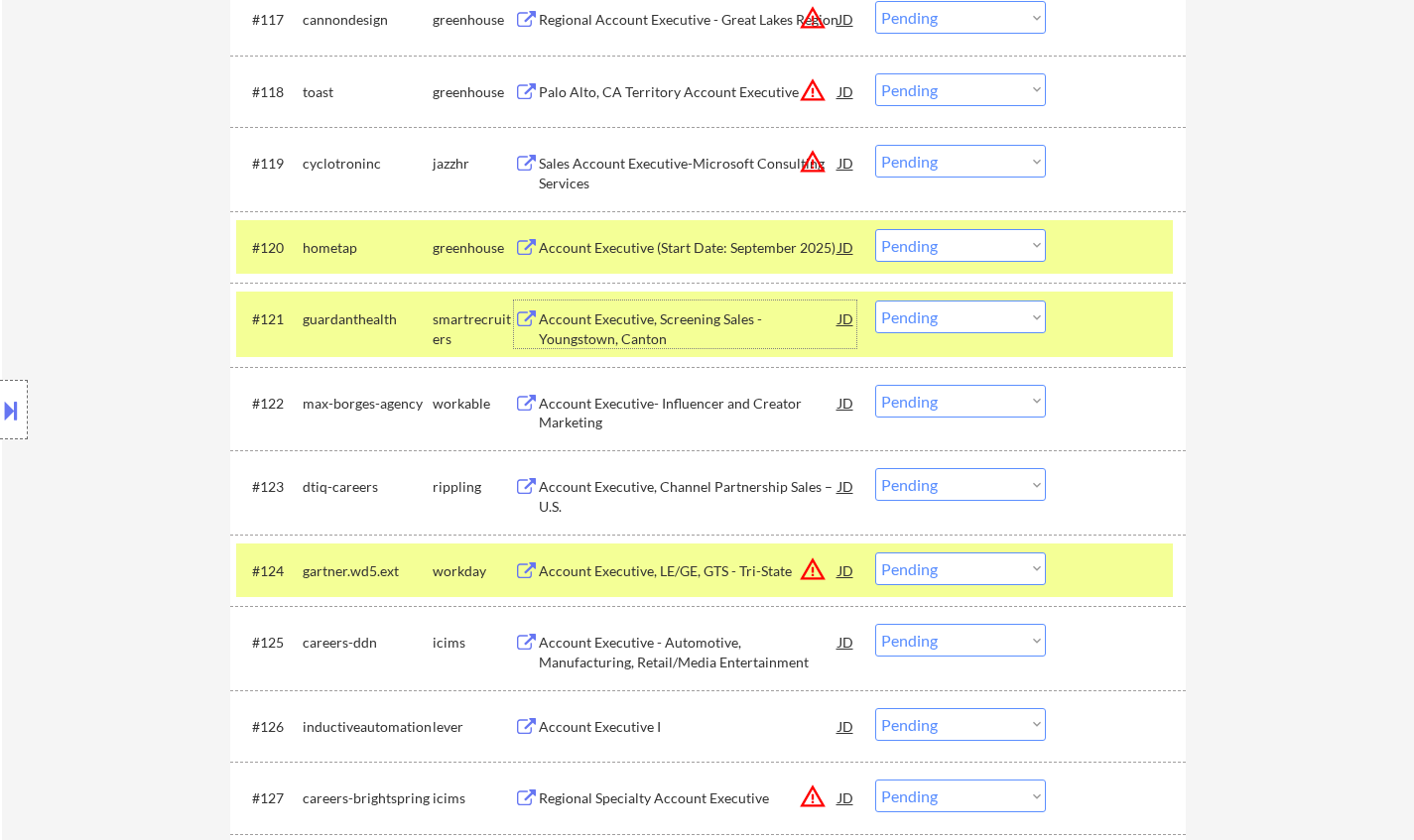 click on "Account Executive, Screening Sales - Youngstown, Canton" at bounding box center (689, 328) 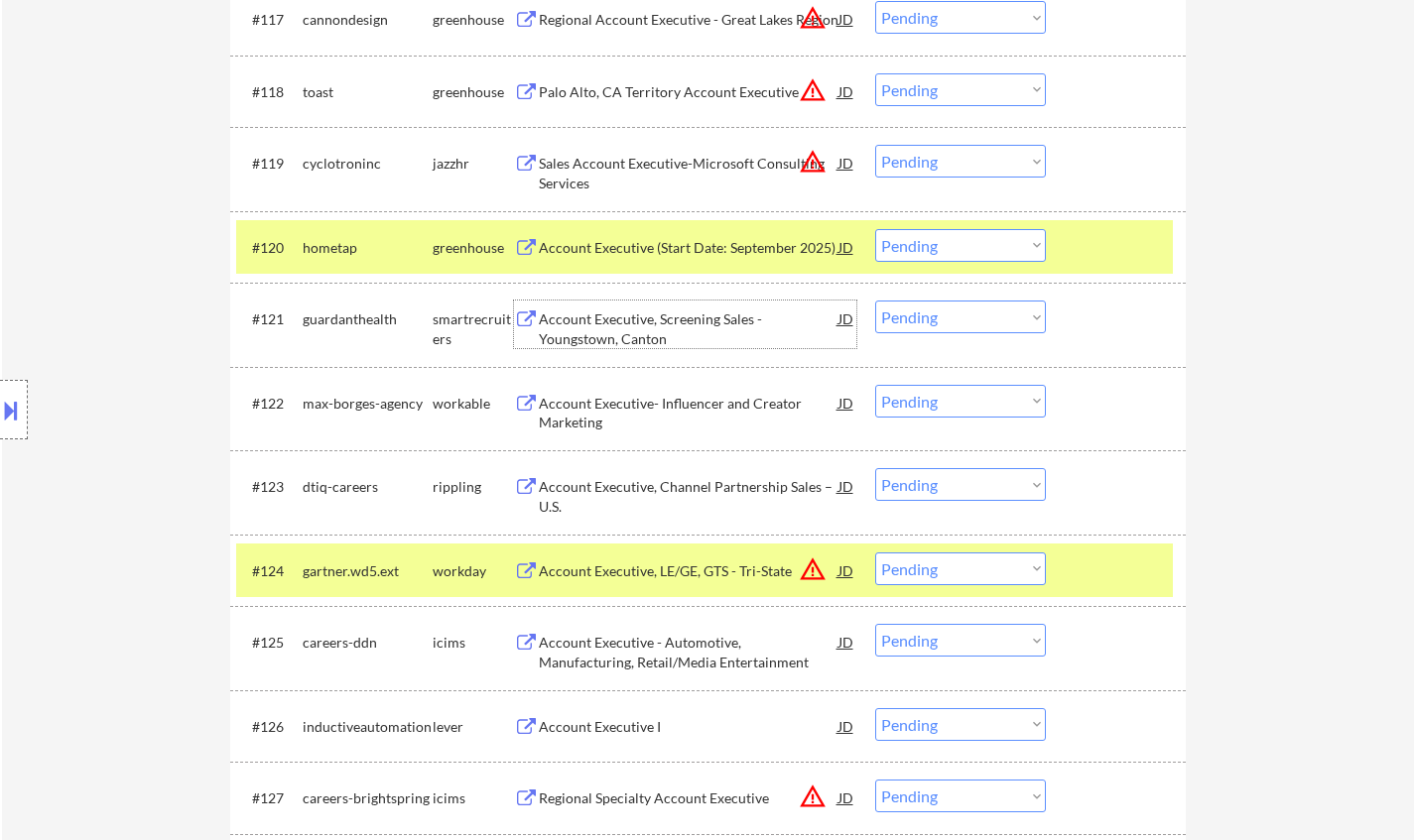 click on "Choose an option... Pending Applied Excluded (Questions) Excluded (Expired) Excluded (Location) Excluded (Bad Match) Excluded (Blocklist) Excluded (Salary) Excluded (Other)" at bounding box center (961, 316) 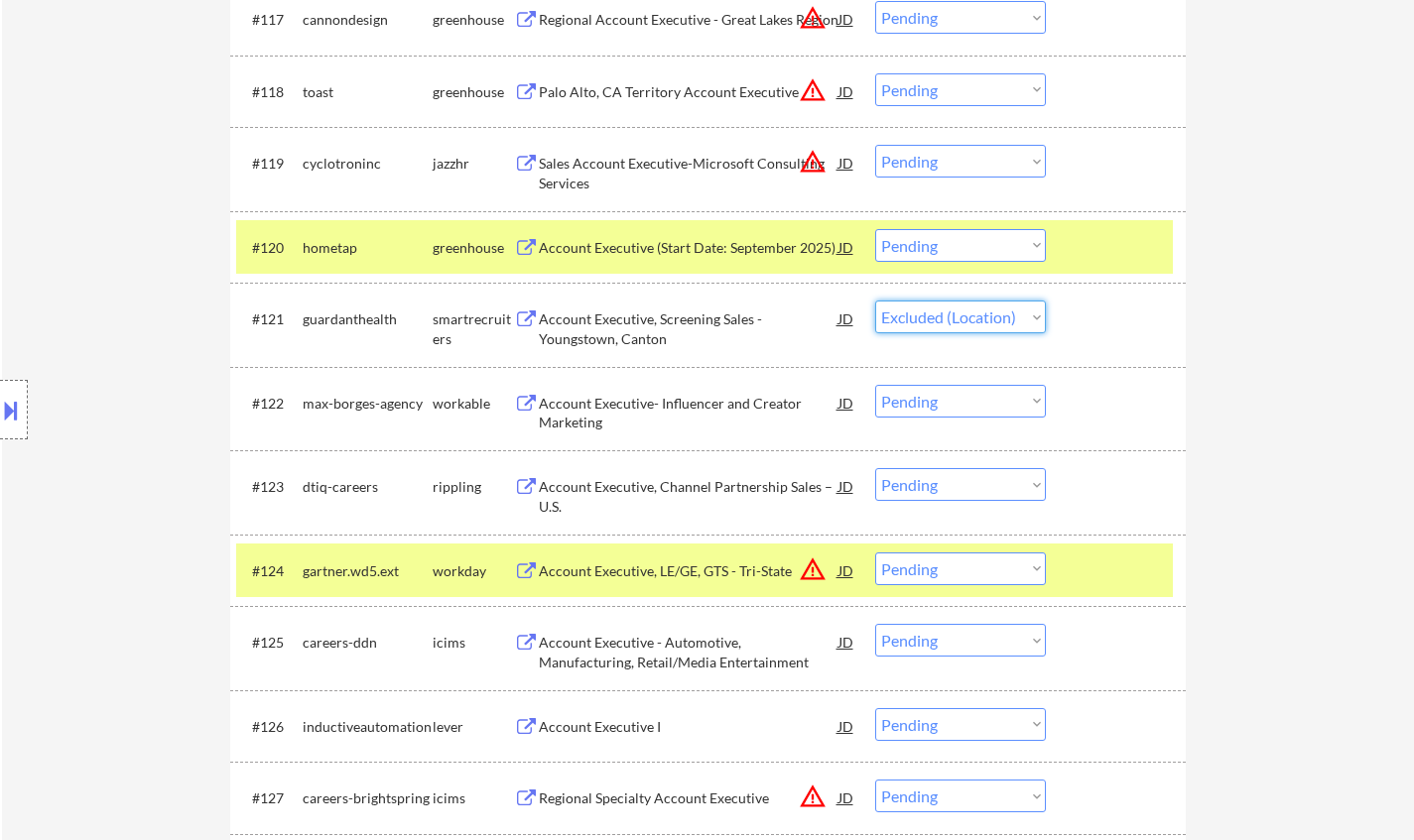 click on "Choose an option... Pending Applied Excluded (Questions) Excluded (Expired) Excluded (Location) Excluded (Bad Match) Excluded (Blocklist) Excluded (Salary) Excluded (Other)" at bounding box center (961, 316) 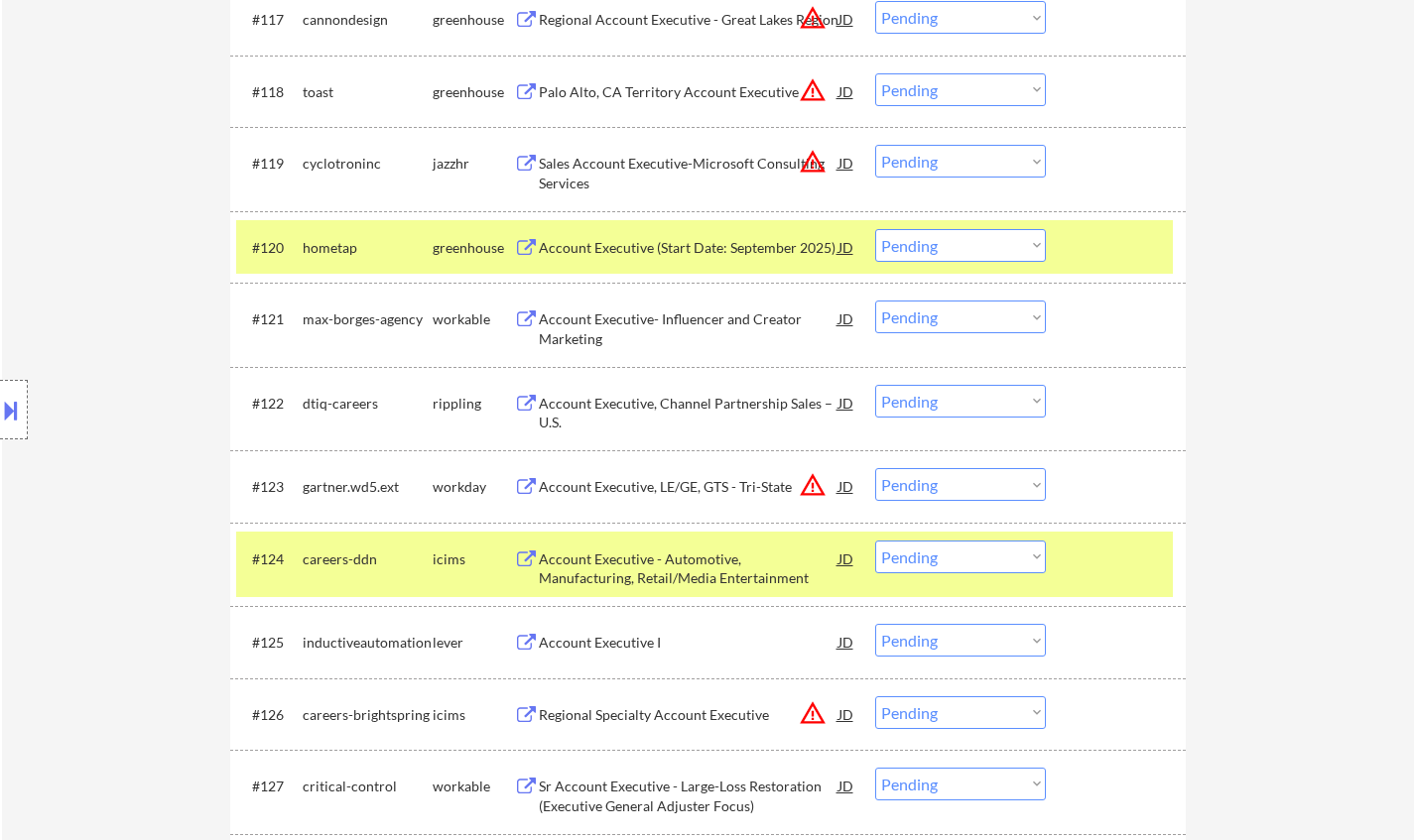 click on "Account Executive- Influencer and Creator Marketing" at bounding box center [689, 328] 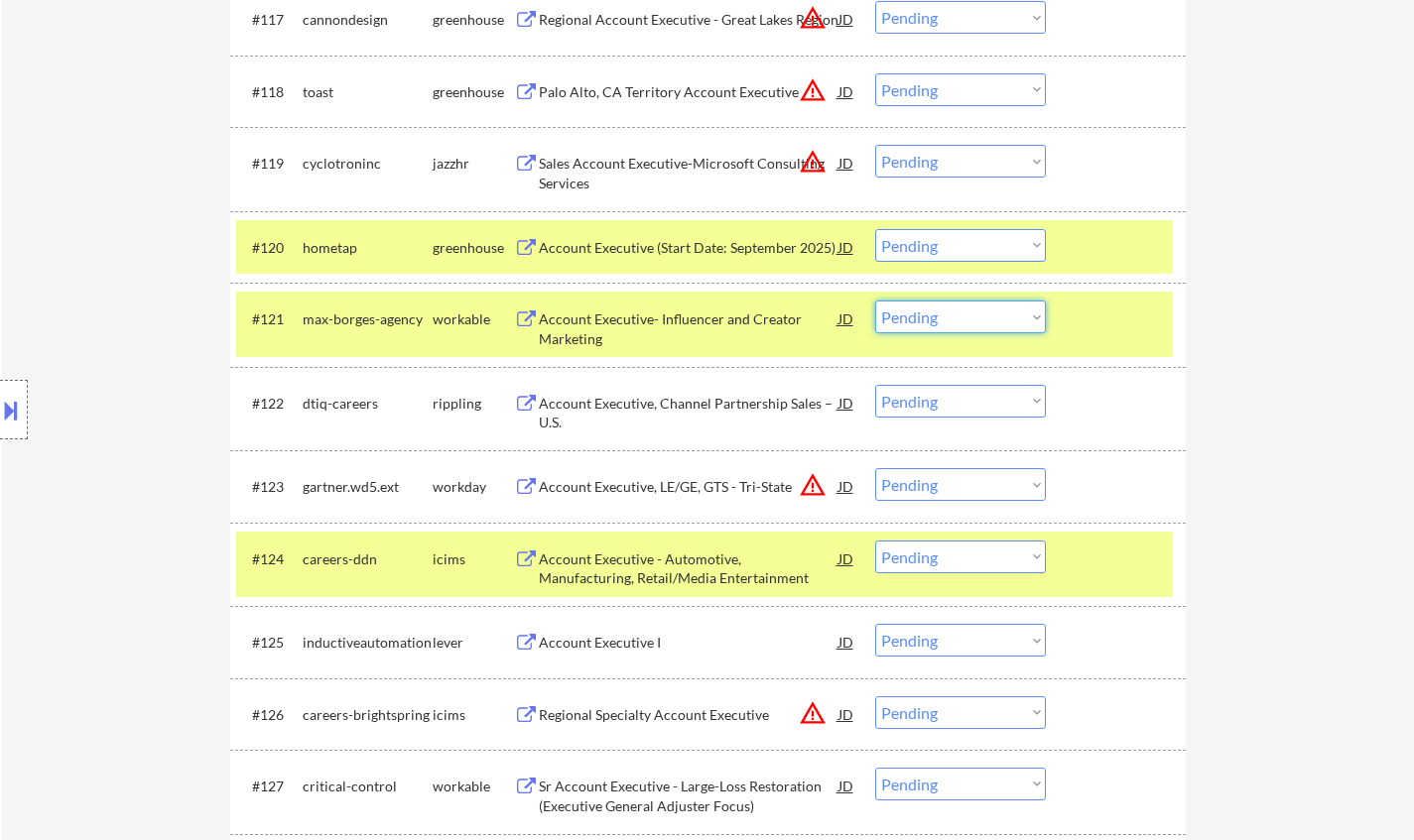 drag, startPoint x: 994, startPoint y: 319, endPoint x: 1002, endPoint y: 331, distance: 14.422205 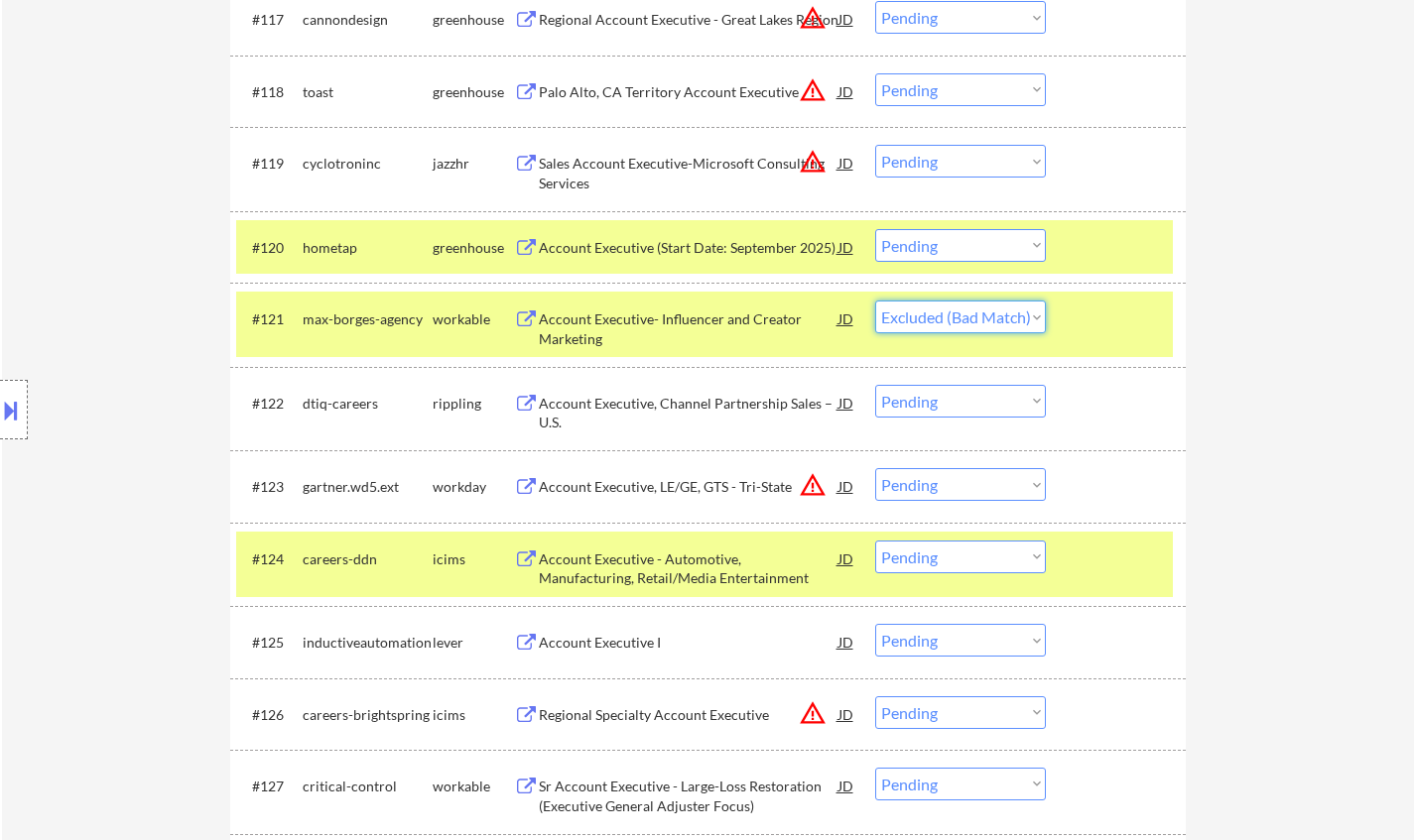 click on "Choose an option... Pending Applied Excluded (Questions) Excluded (Expired) Excluded (Location) Excluded (Bad Match) Excluded (Blocklist) Excluded (Salary) Excluded (Other)" at bounding box center [961, 316] 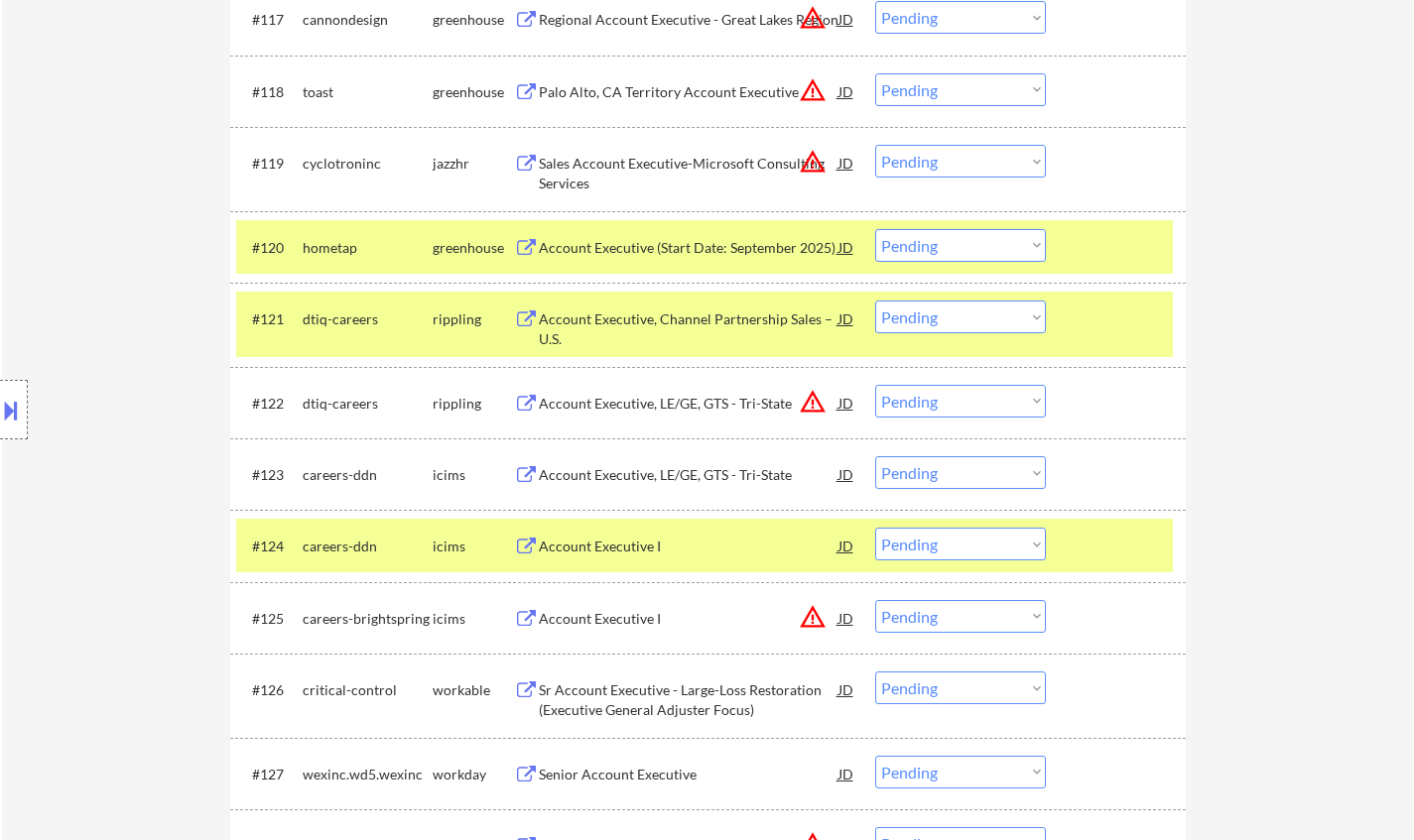 click on "Account Executive, Channel Partnership Sales – U.S." at bounding box center [689, 328] 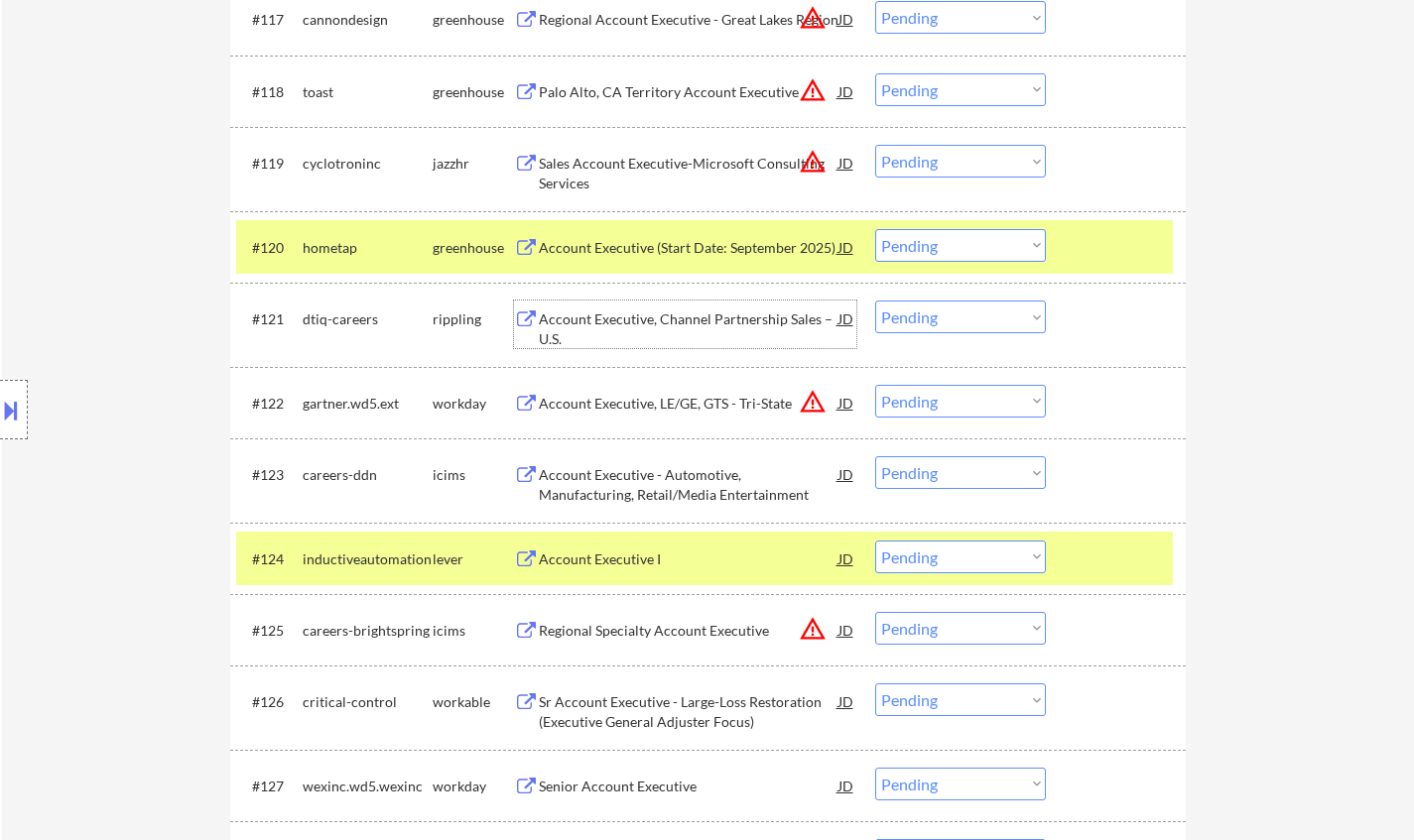 click on "Choose an option... Pending Applied Excluded (Questions) Excluded (Expired) Excluded (Location) Excluded (Bad Match) Excluded (Blocklist) Excluded (Salary) Excluded (Other)" at bounding box center [961, 316] 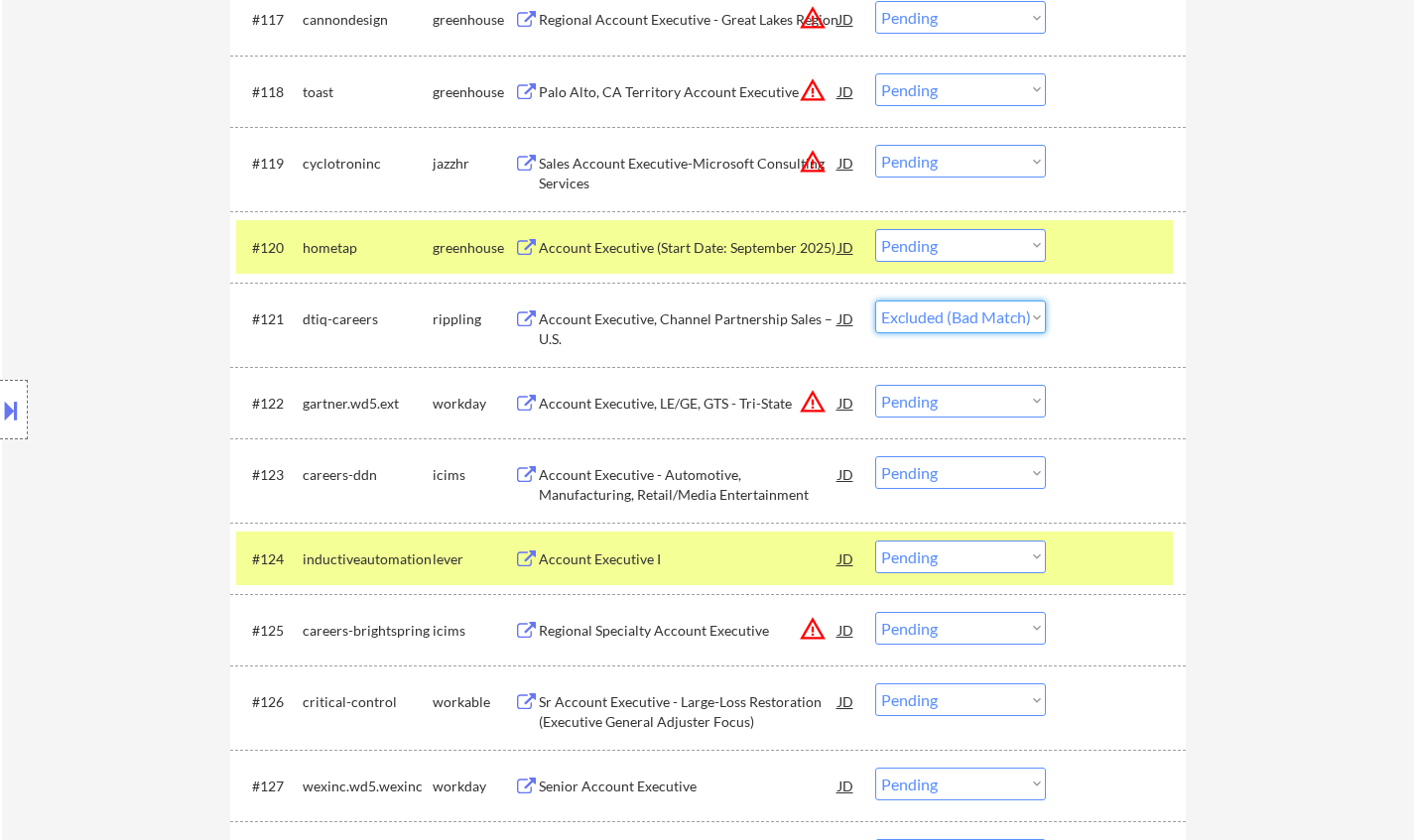 click on "Choose an option... Pending Applied Excluded (Questions) Excluded (Expired) Excluded (Location) Excluded (Bad Match) Excluded (Blocklist) Excluded (Salary) Excluded (Other)" at bounding box center (961, 316) 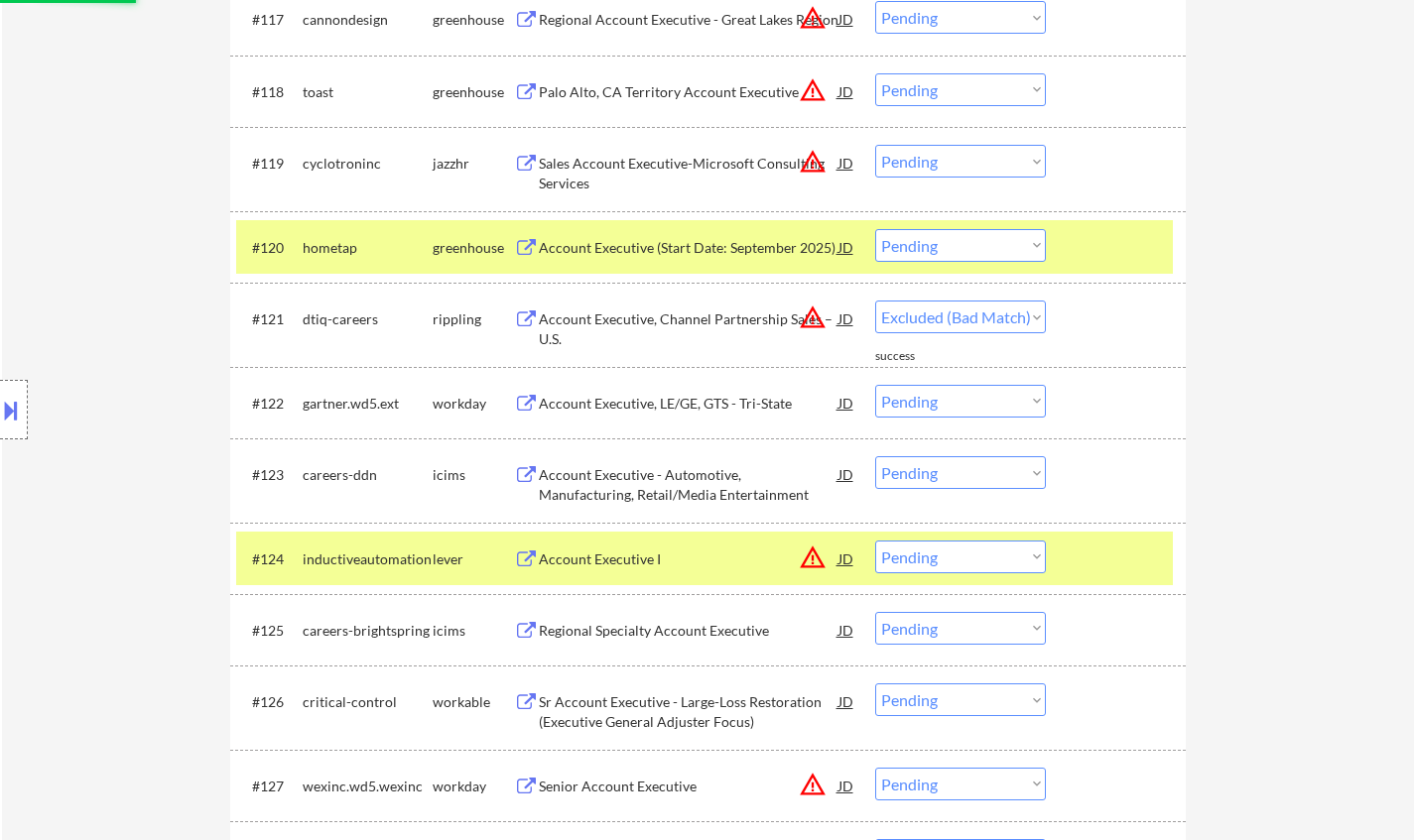 select on ""pending"" 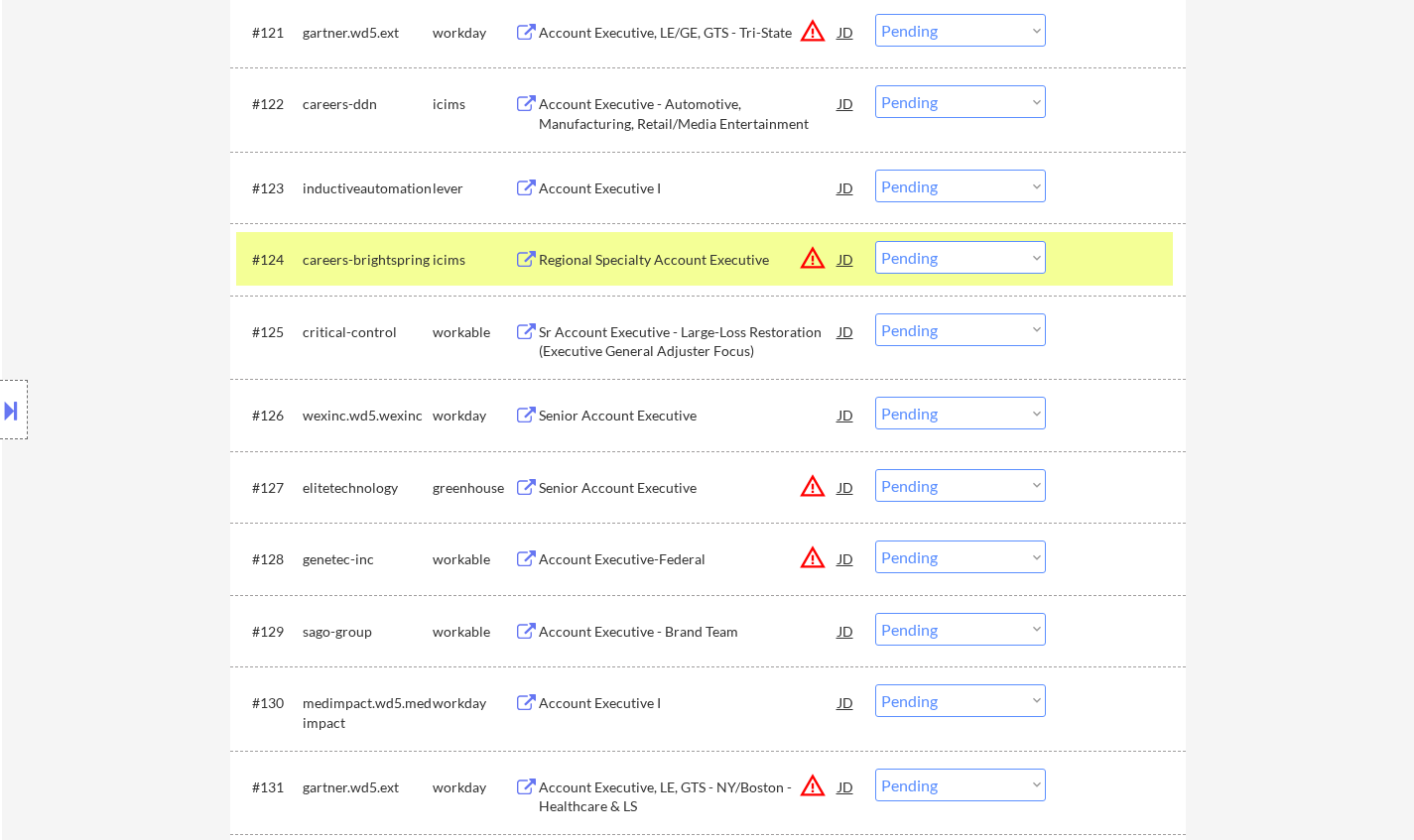 scroll, scrollTop: 2281, scrollLeft: 0, axis: vertical 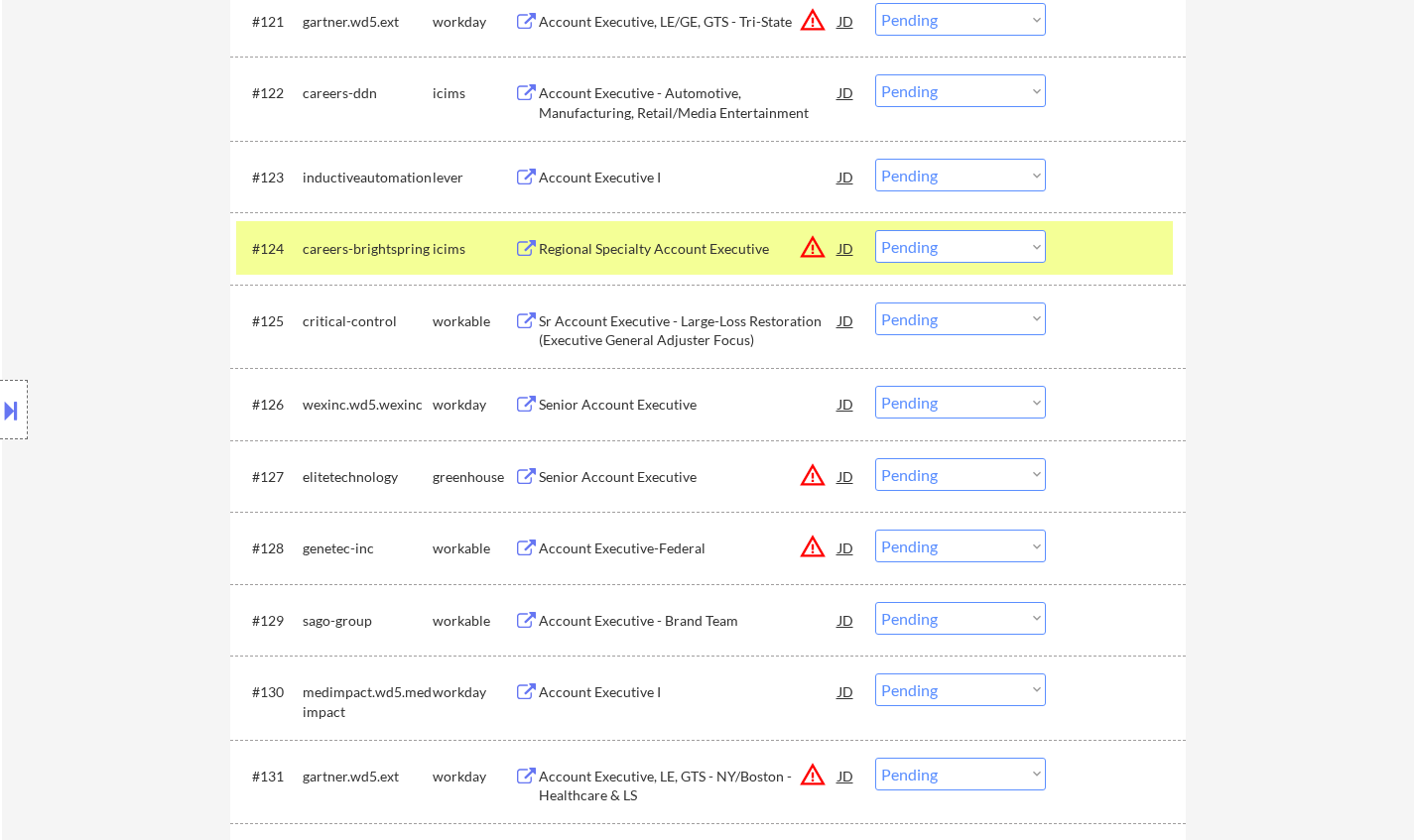 click on "Senior Account Executive" at bounding box center (689, 405) 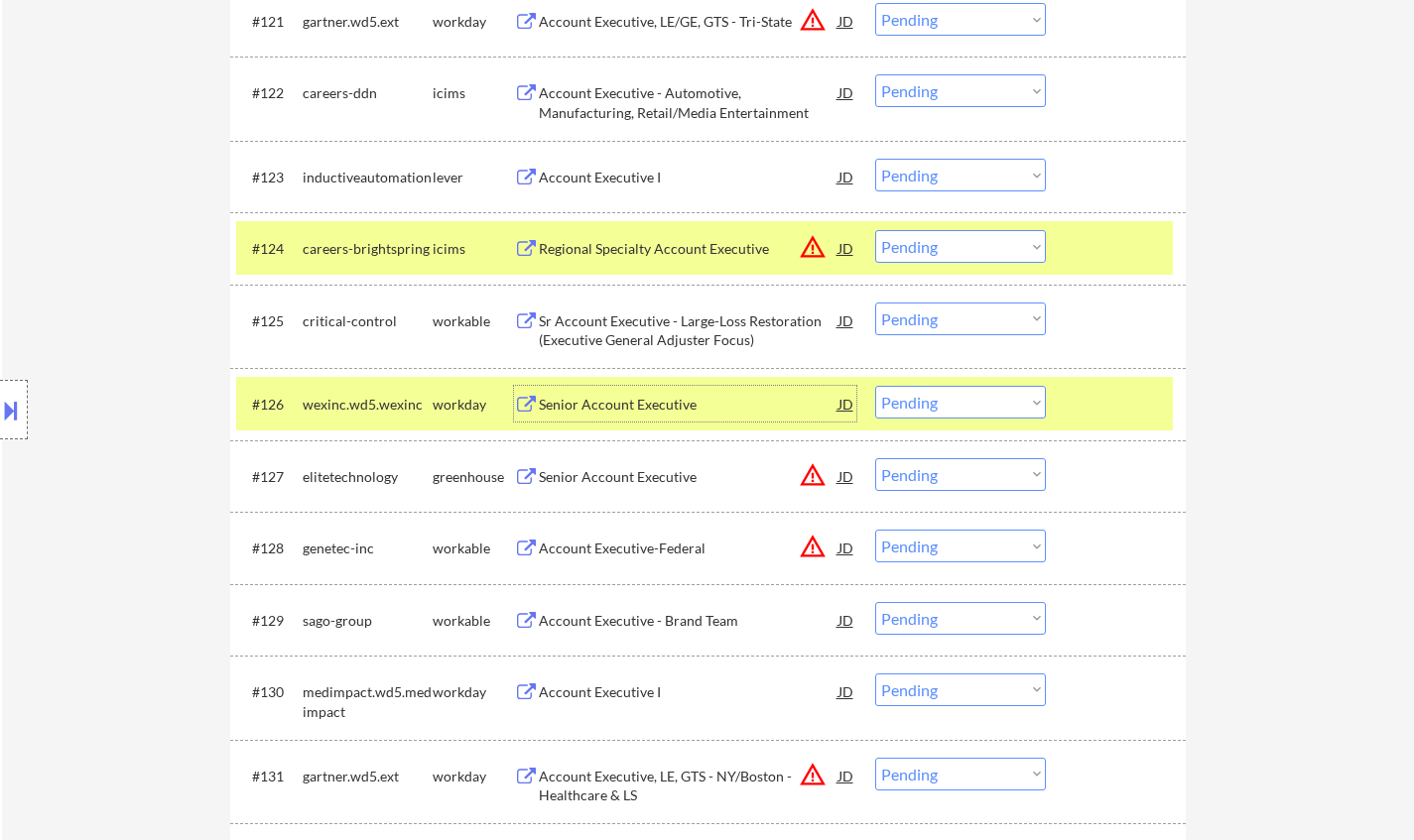 click on "Choose an option... Pending Applied Excluded (Questions) Excluded (Expired) Excluded (Location) Excluded (Bad Match) Excluded (Blocklist) Excluded (Salary) Excluded (Other)" at bounding box center (961, 402) 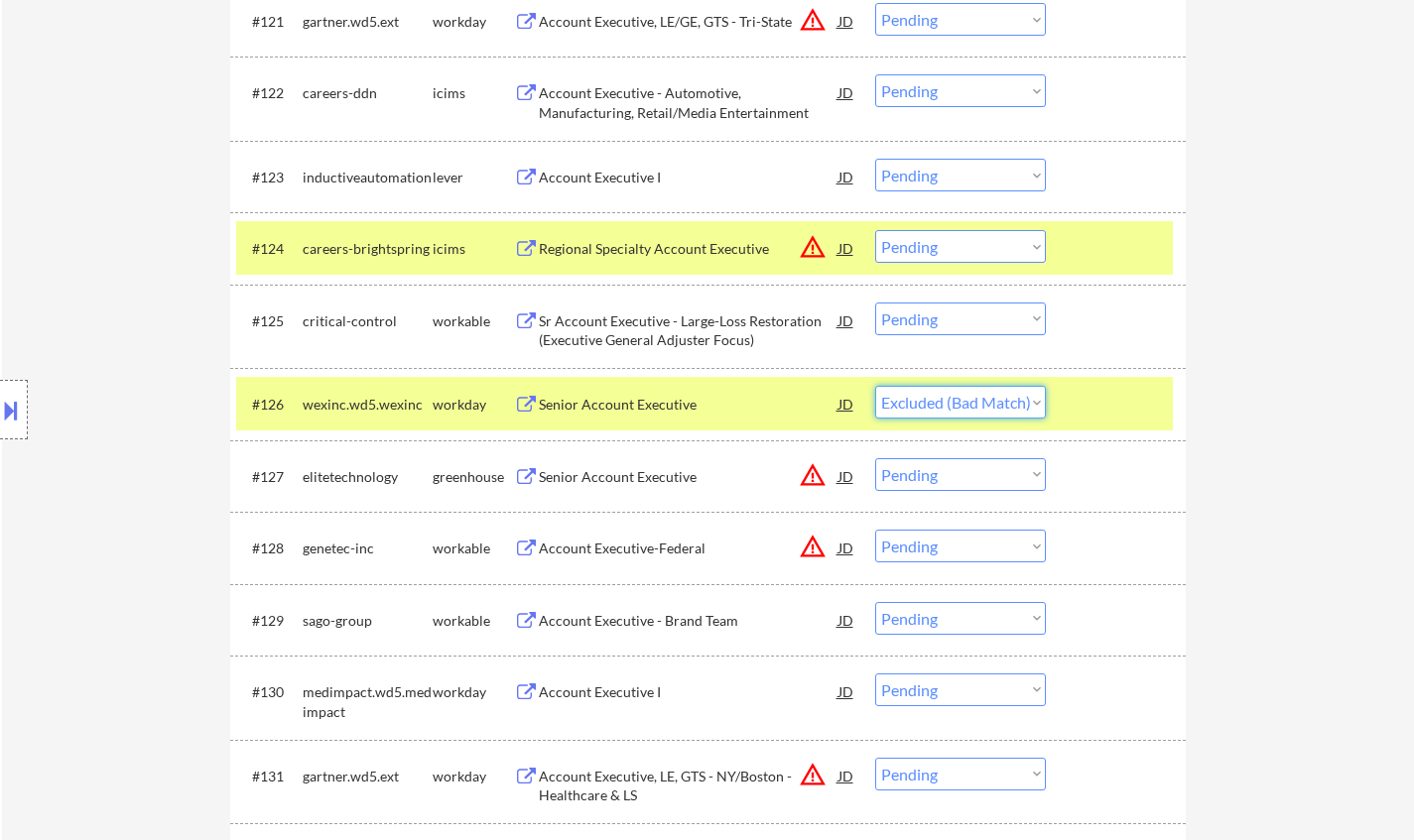 click on "Choose an option... Pending Applied Excluded (Questions) Excluded (Expired) Excluded (Location) Excluded (Bad Match) Excluded (Blocklist) Excluded (Salary) Excluded (Other)" at bounding box center (961, 402) 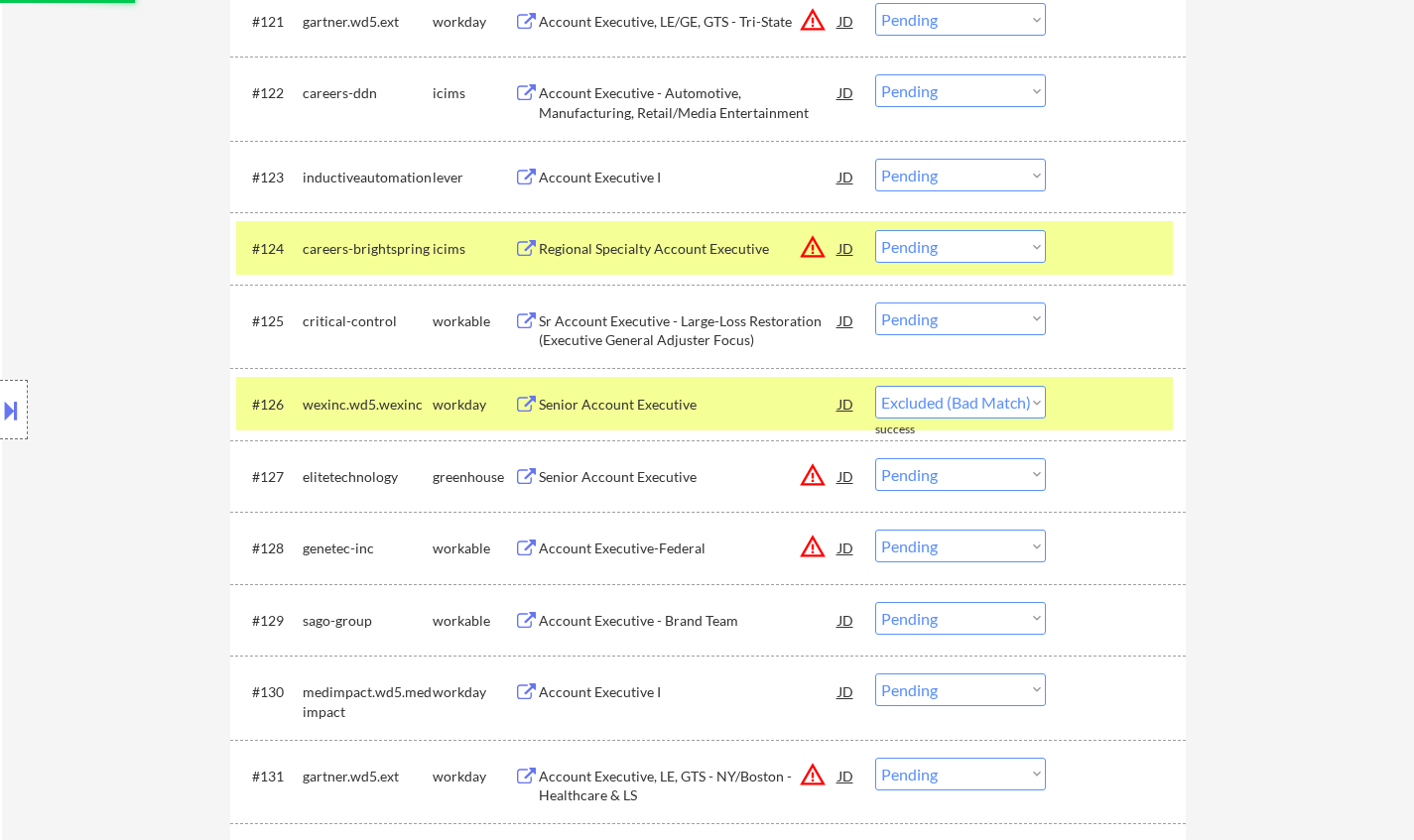 select on ""pending"" 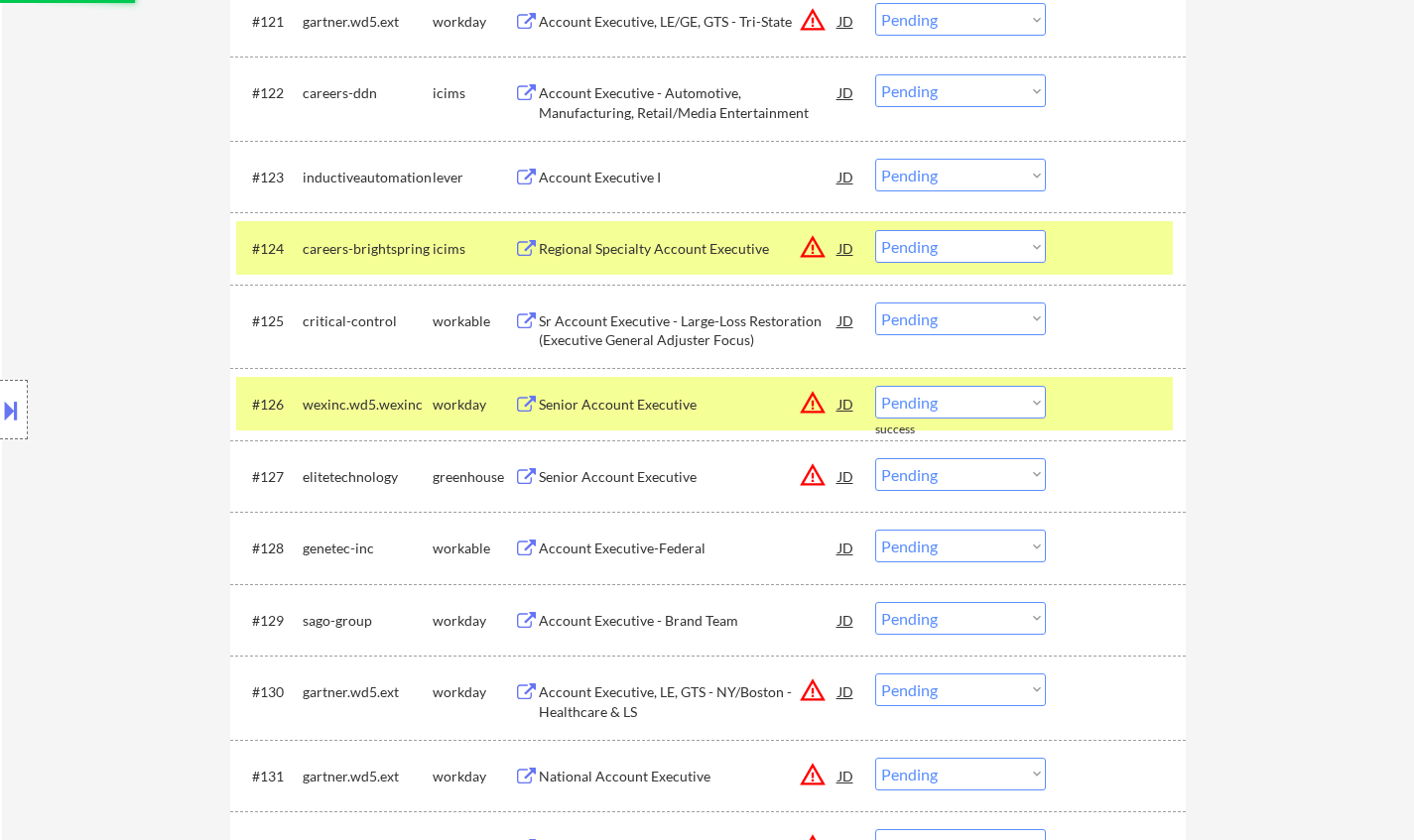 scroll, scrollTop: 2479, scrollLeft: 0, axis: vertical 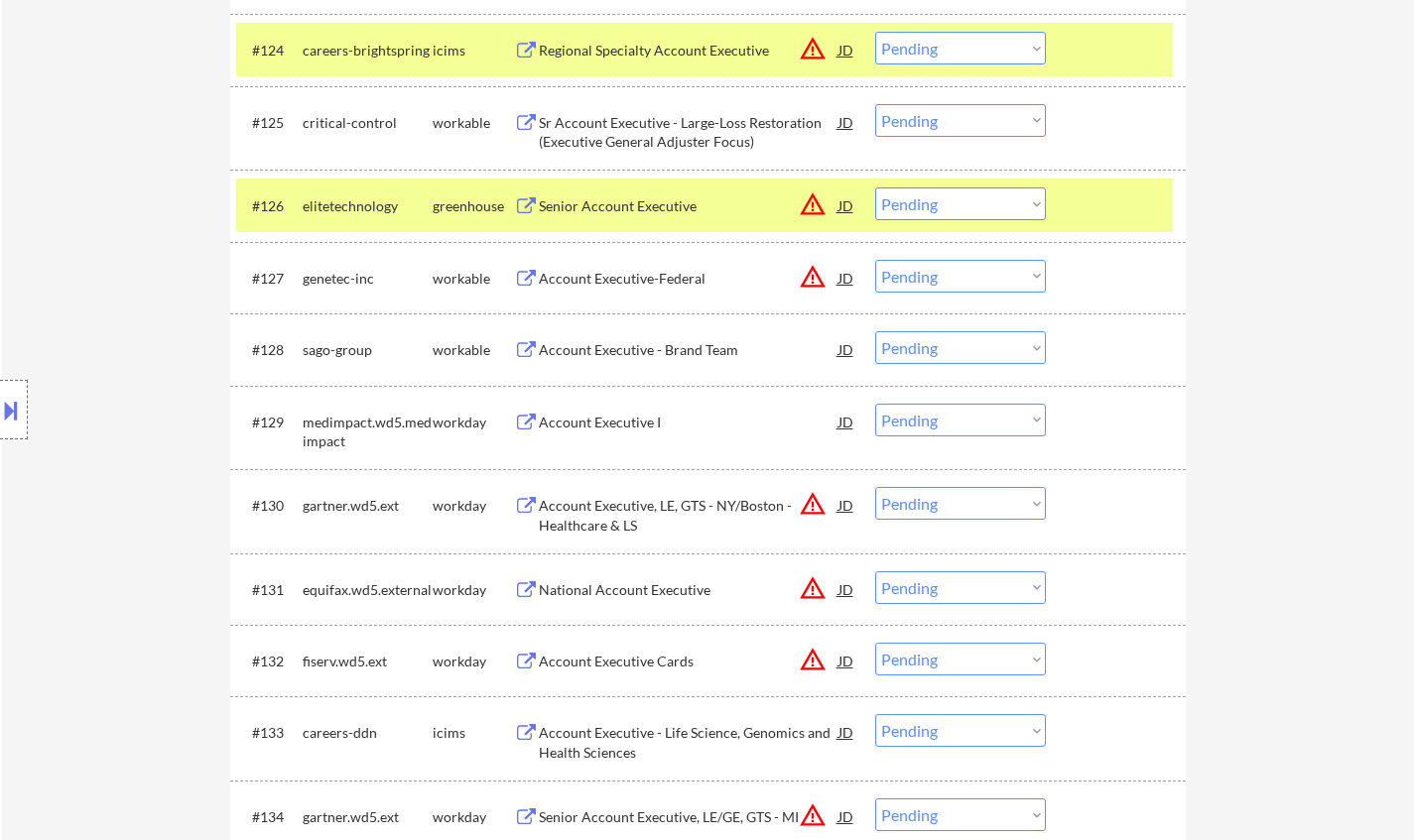 click on "Account Executive - Brand Team" at bounding box center [689, 350] 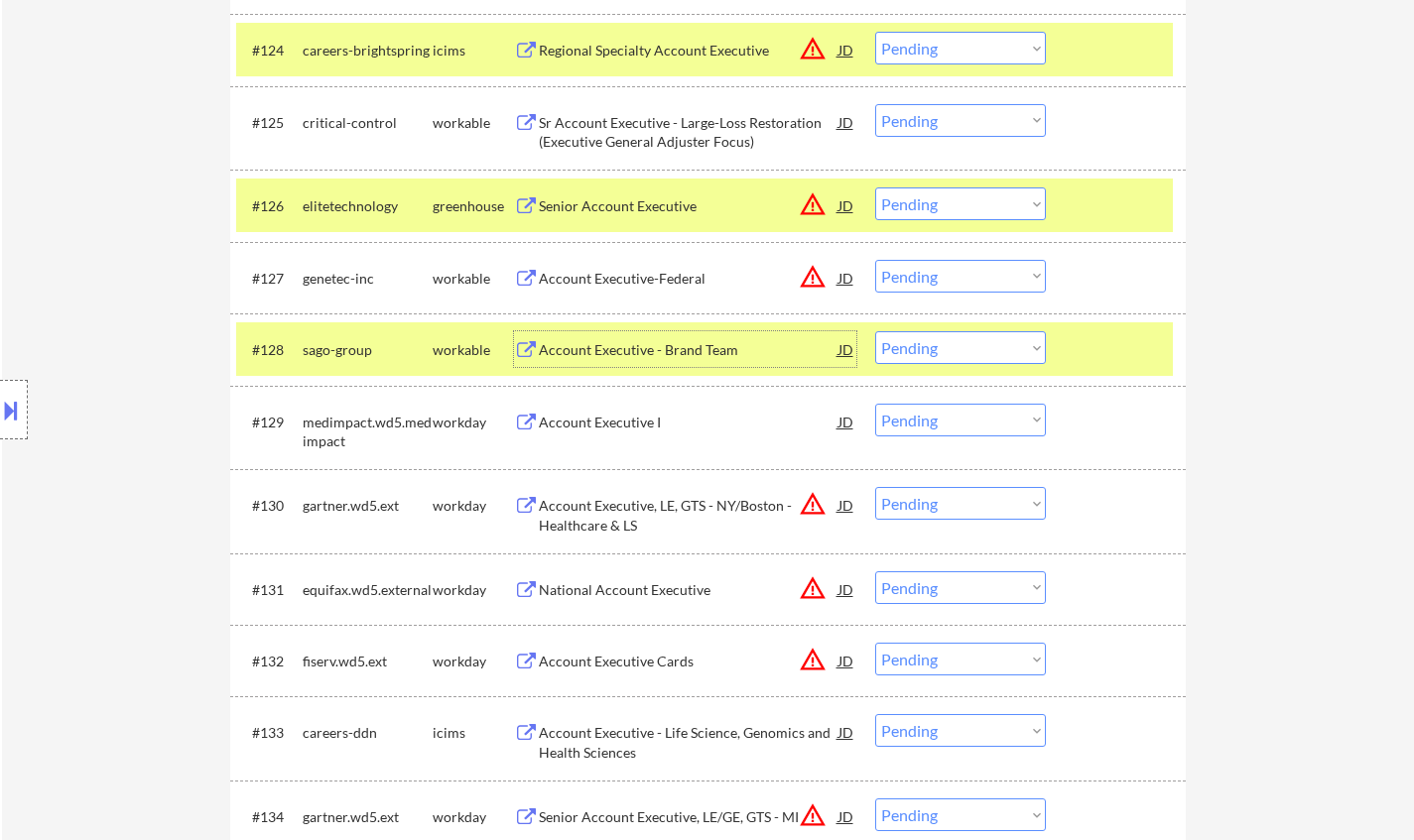 click on "Choose an option... Pending Applied Excluded (Questions) Excluded (Expired) Excluded (Location) Excluded (Bad Match) Excluded (Blocklist) Excluded (Salary) Excluded (Other)" at bounding box center (961, 347) 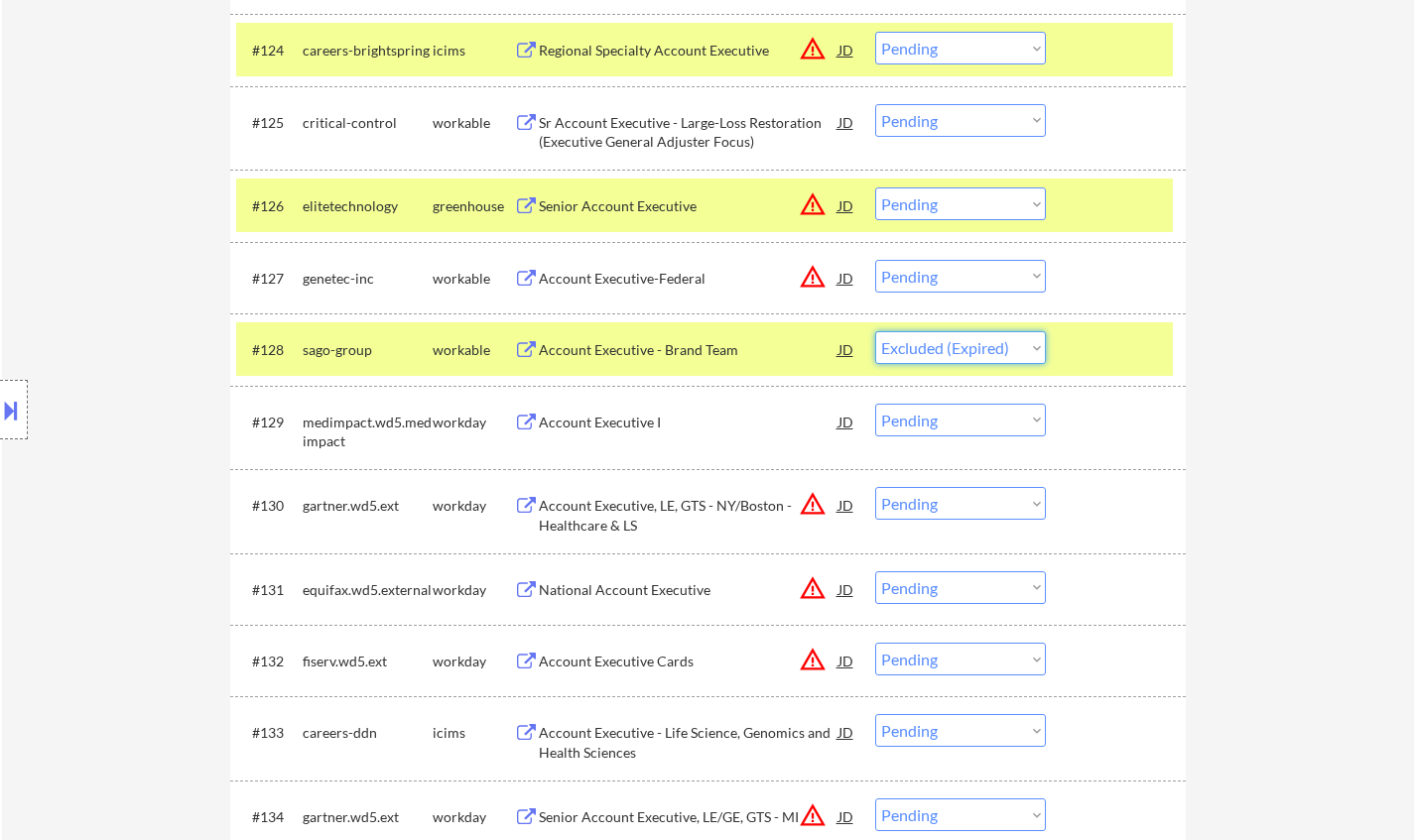 click on "Choose an option... Pending Applied Excluded (Questions) Excluded (Expired) Excluded (Location) Excluded (Bad Match) Excluded (Blocklist) Excluded (Salary) Excluded (Other)" at bounding box center (961, 347) 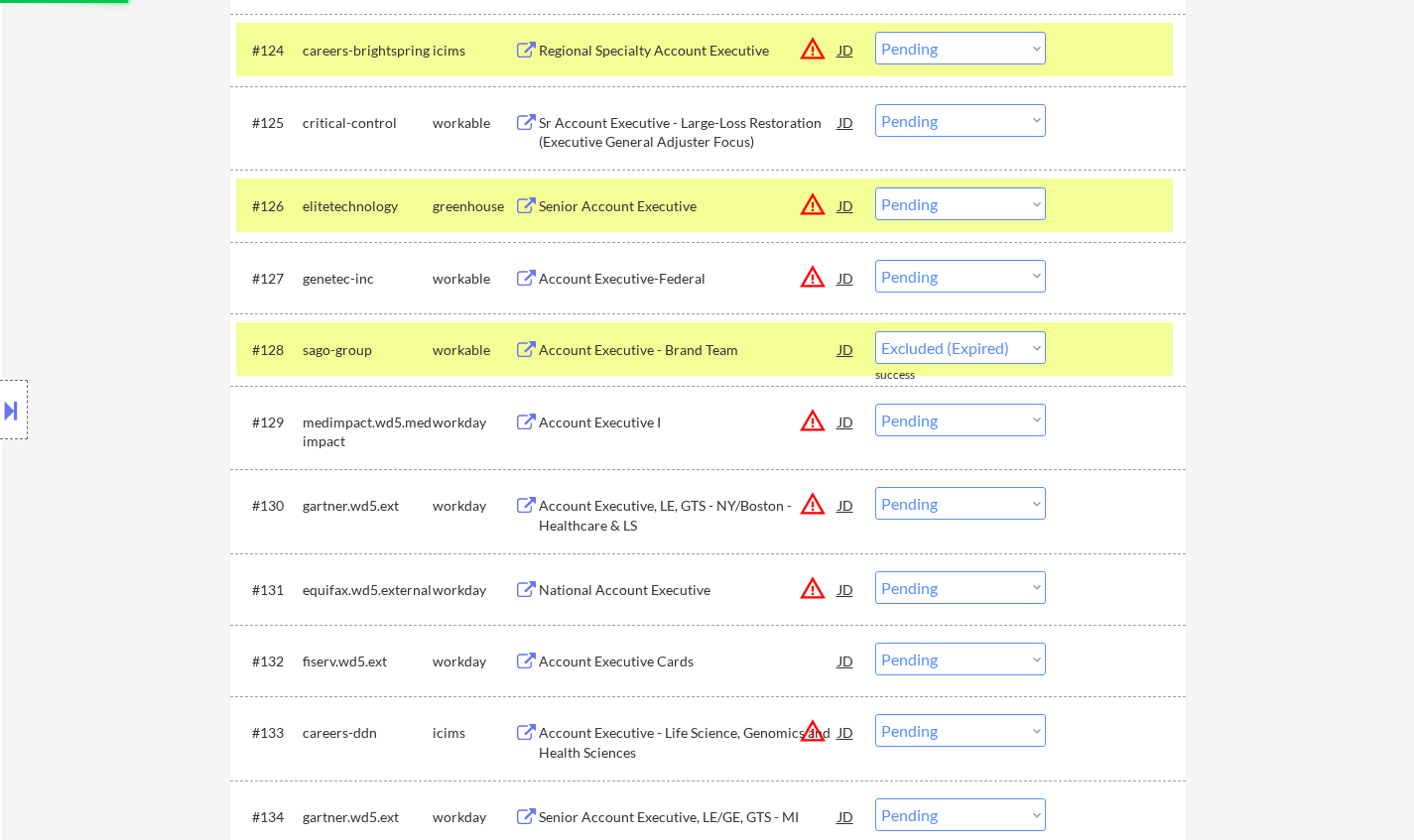 select on ""pending"" 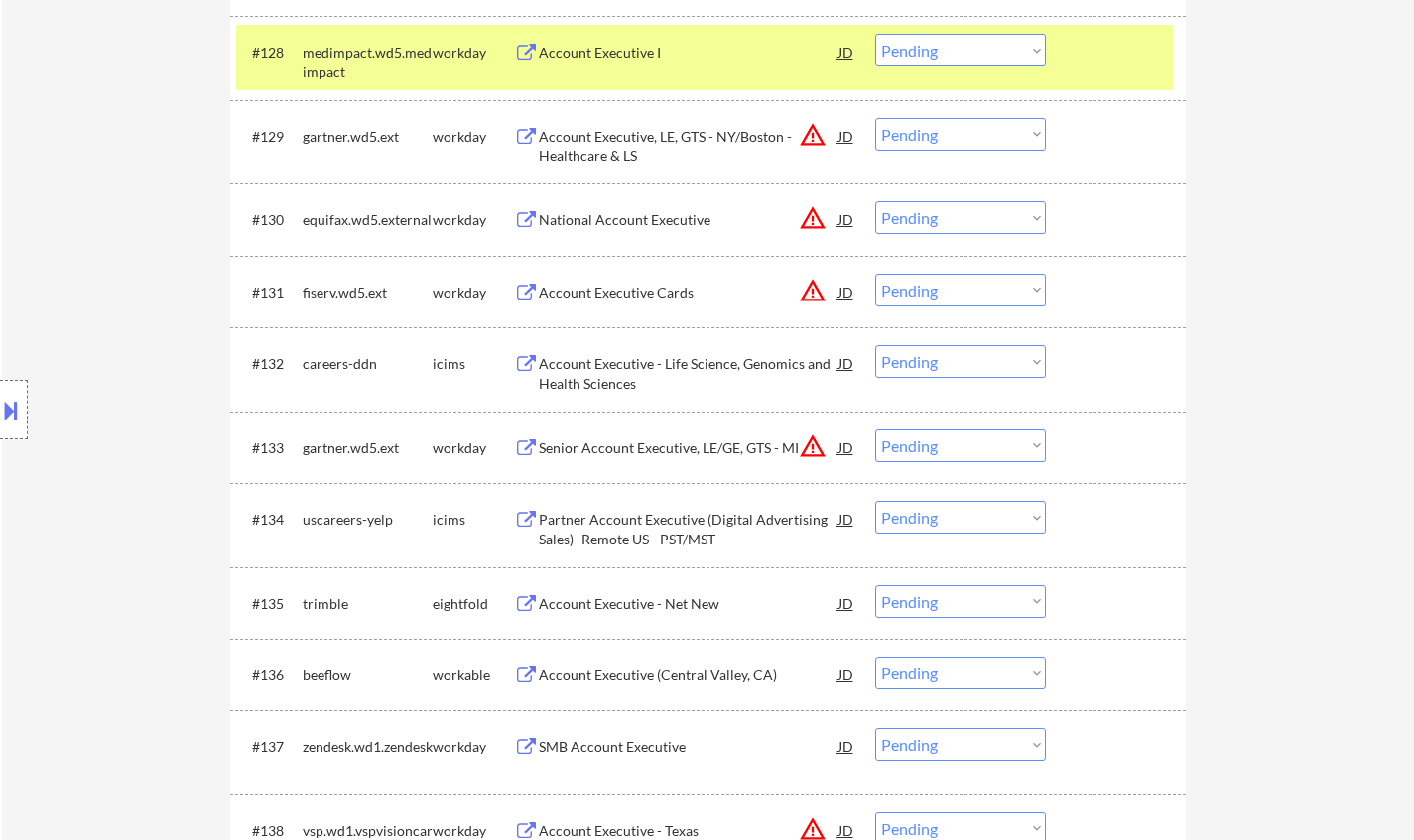 scroll, scrollTop: 2975, scrollLeft: 0, axis: vertical 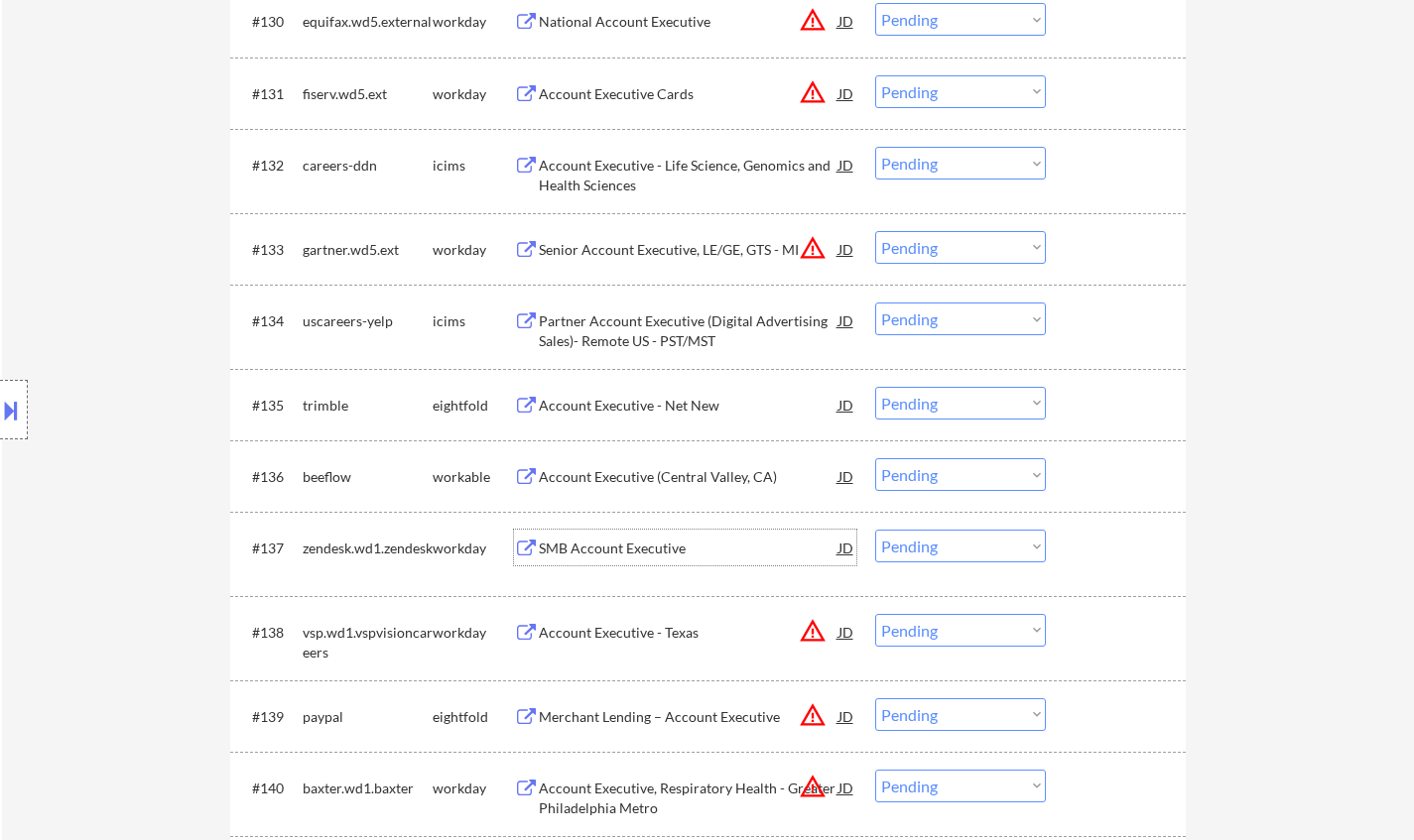 click on "SMB Account Executive" at bounding box center [689, 548] 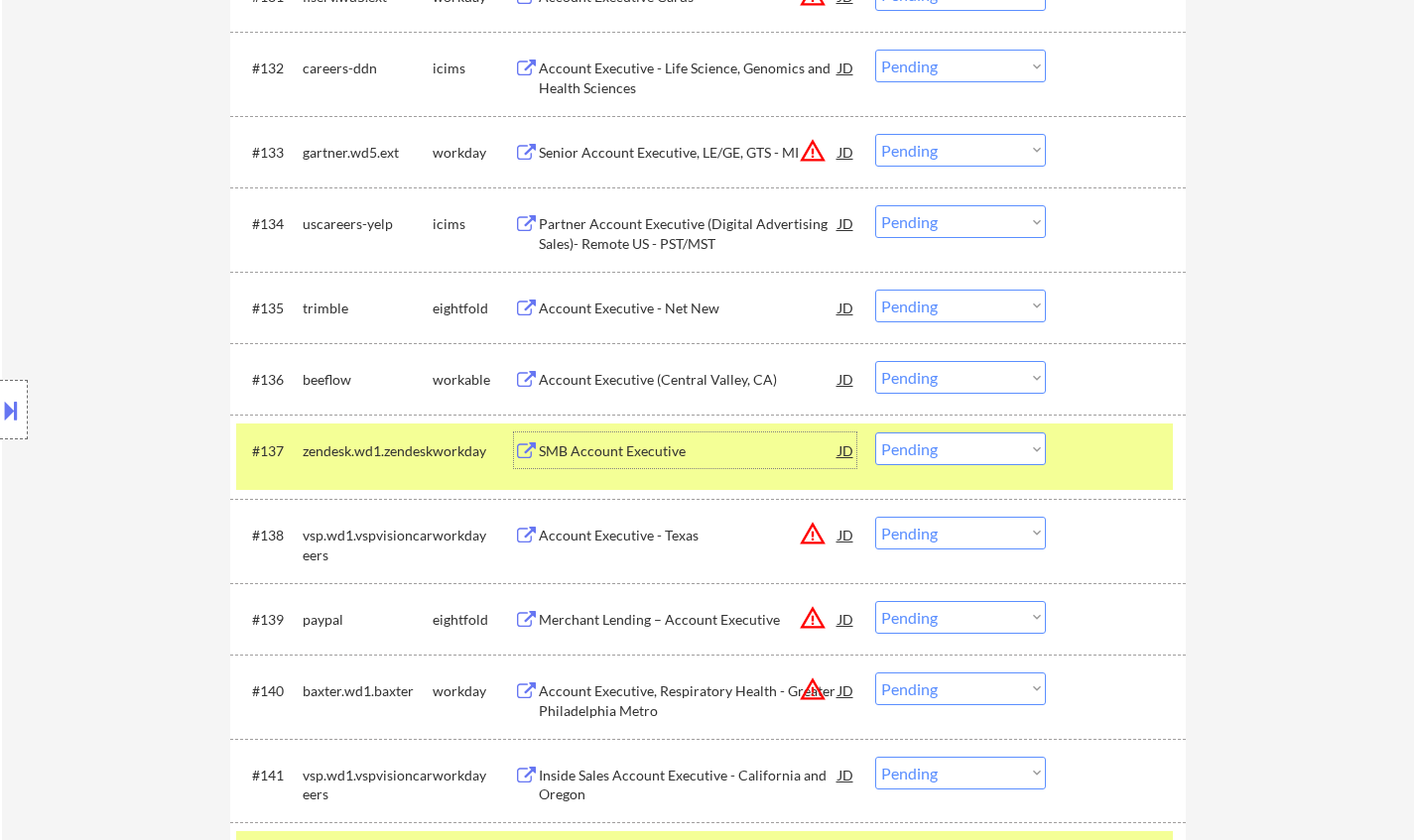 scroll, scrollTop: 3174, scrollLeft: 0, axis: vertical 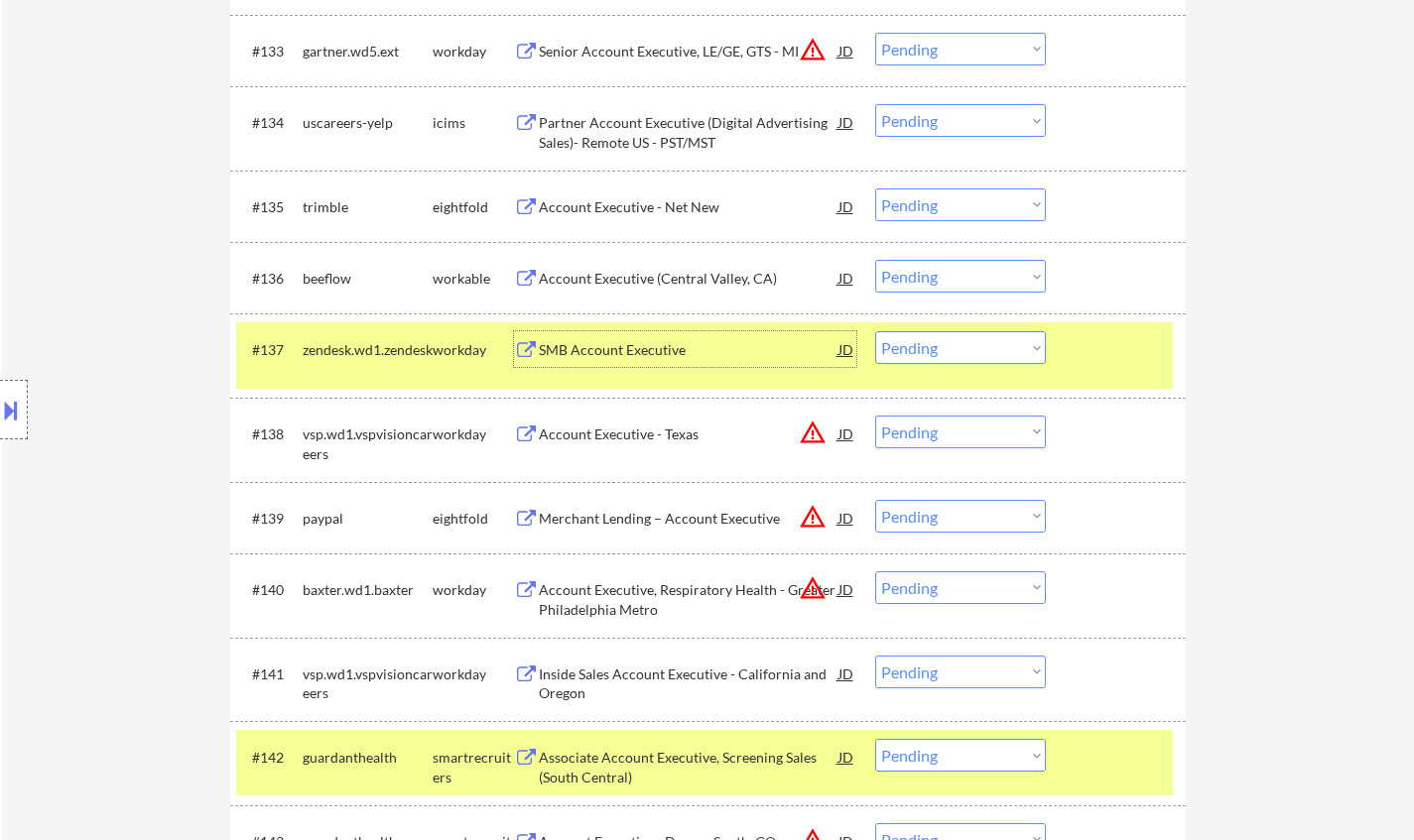 click on "Choose an option... Pending Applied Excluded (Questions) Excluded (Expired) Excluded (Location) Excluded (Bad Match) Excluded (Blocklist) Excluded (Salary) Excluded (Other)" at bounding box center [961, 347] 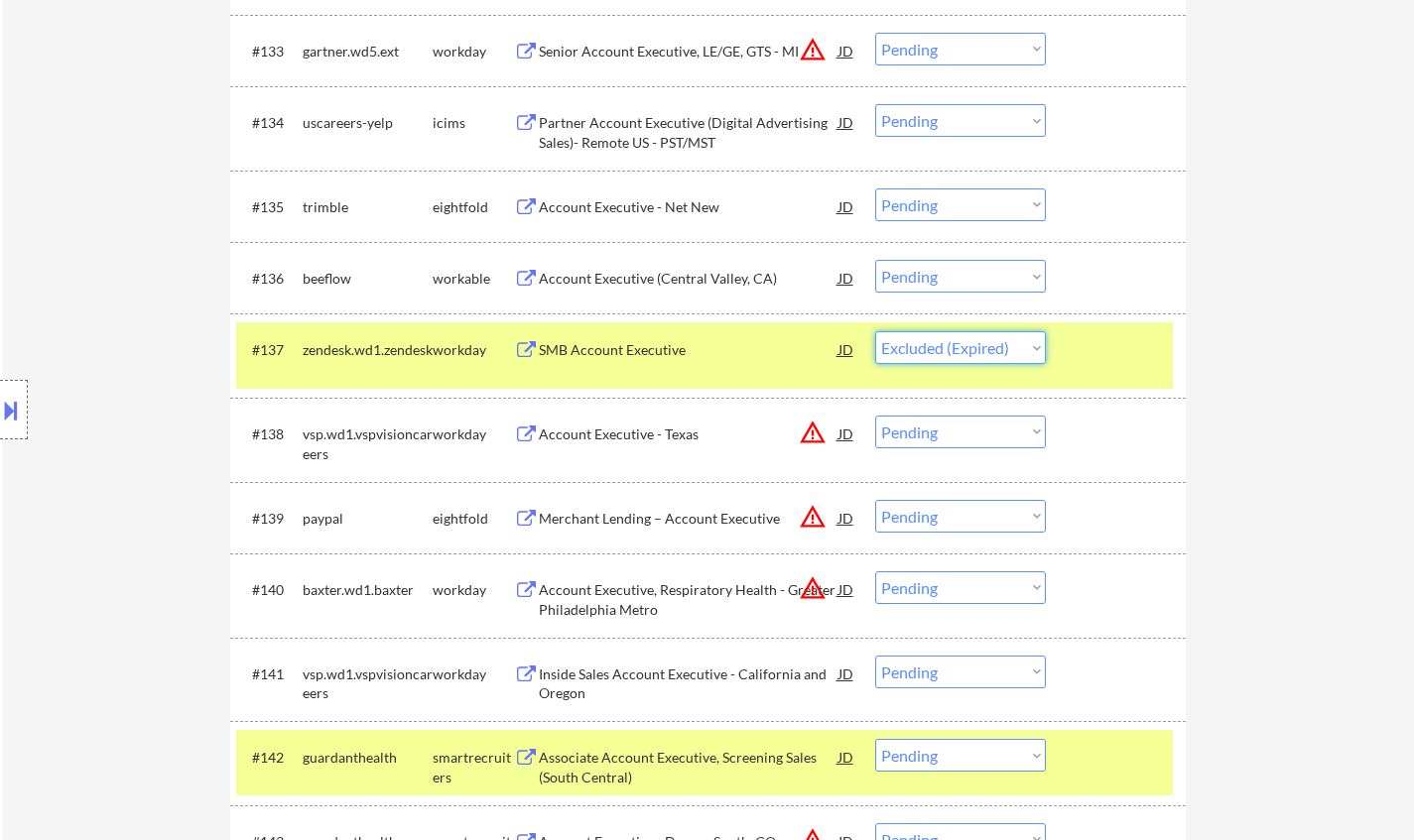 click on "Choose an option... Pending Applied Excluded (Questions) Excluded (Expired) Excluded (Location) Excluded (Bad Match) Excluded (Blocklist) Excluded (Salary) Excluded (Other)" at bounding box center [961, 347] 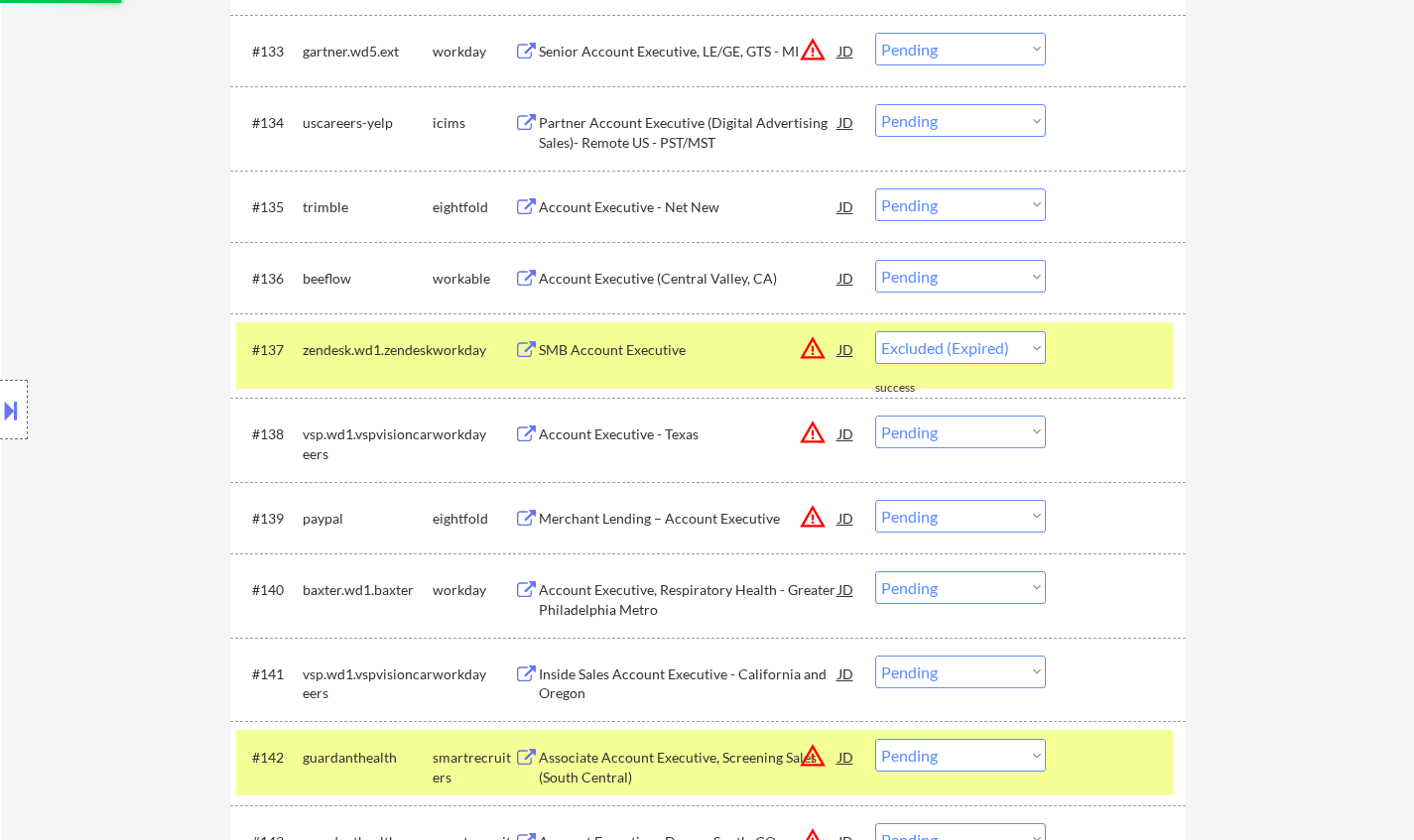 select on ""pending"" 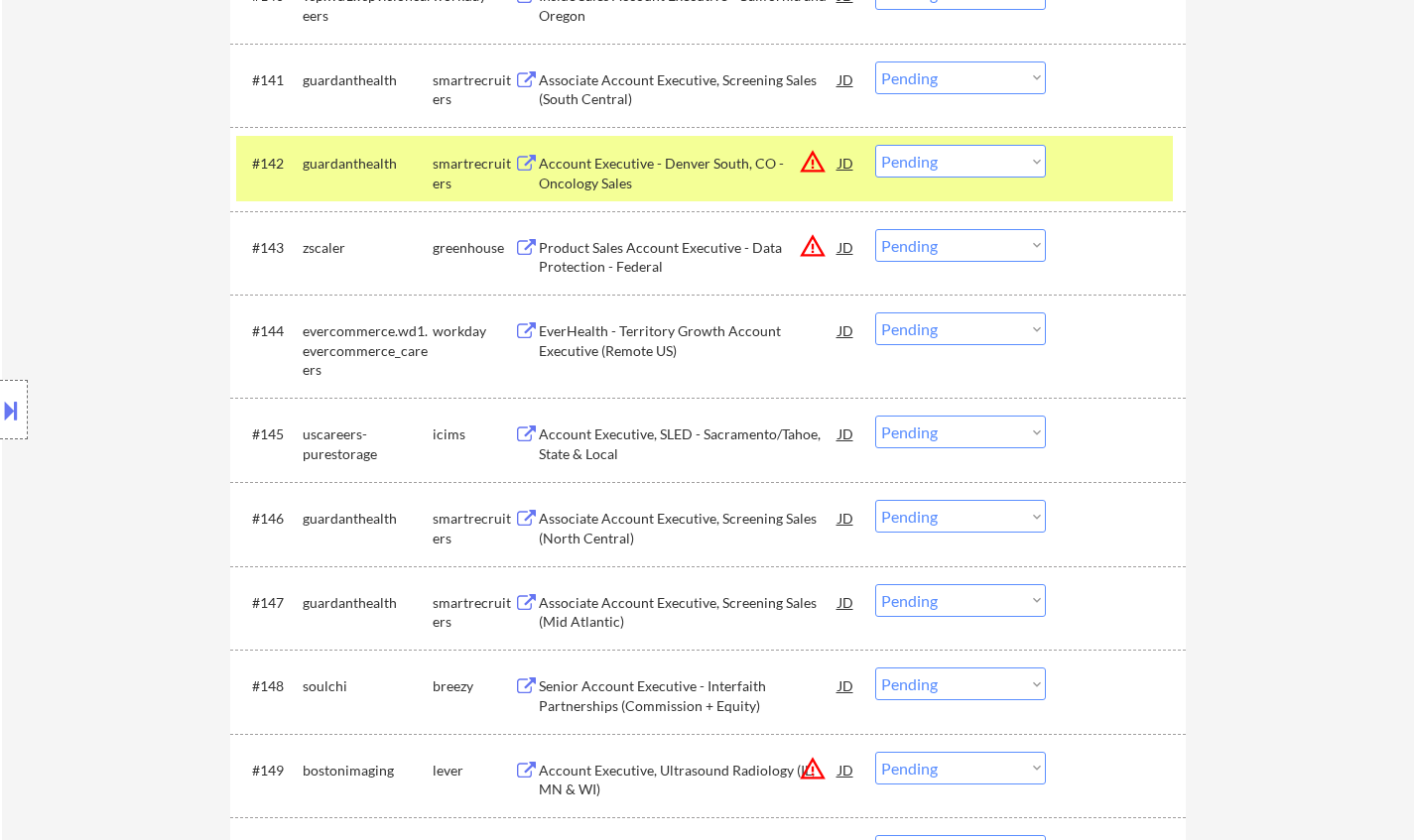 scroll, scrollTop: 3967, scrollLeft: 0, axis: vertical 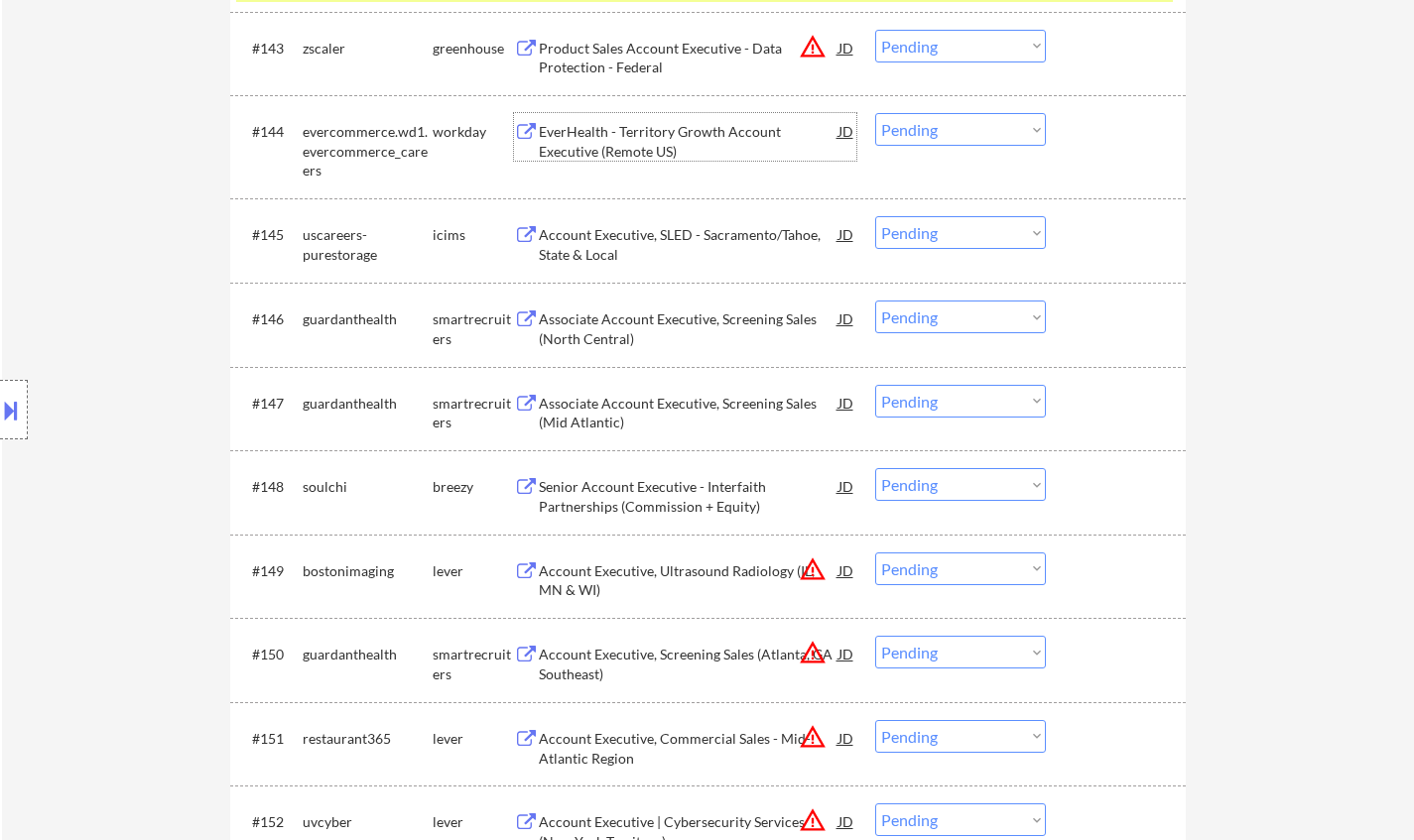 click on "EverHealth - Territory Growth Account Executive (Remote US)" at bounding box center [689, 141] 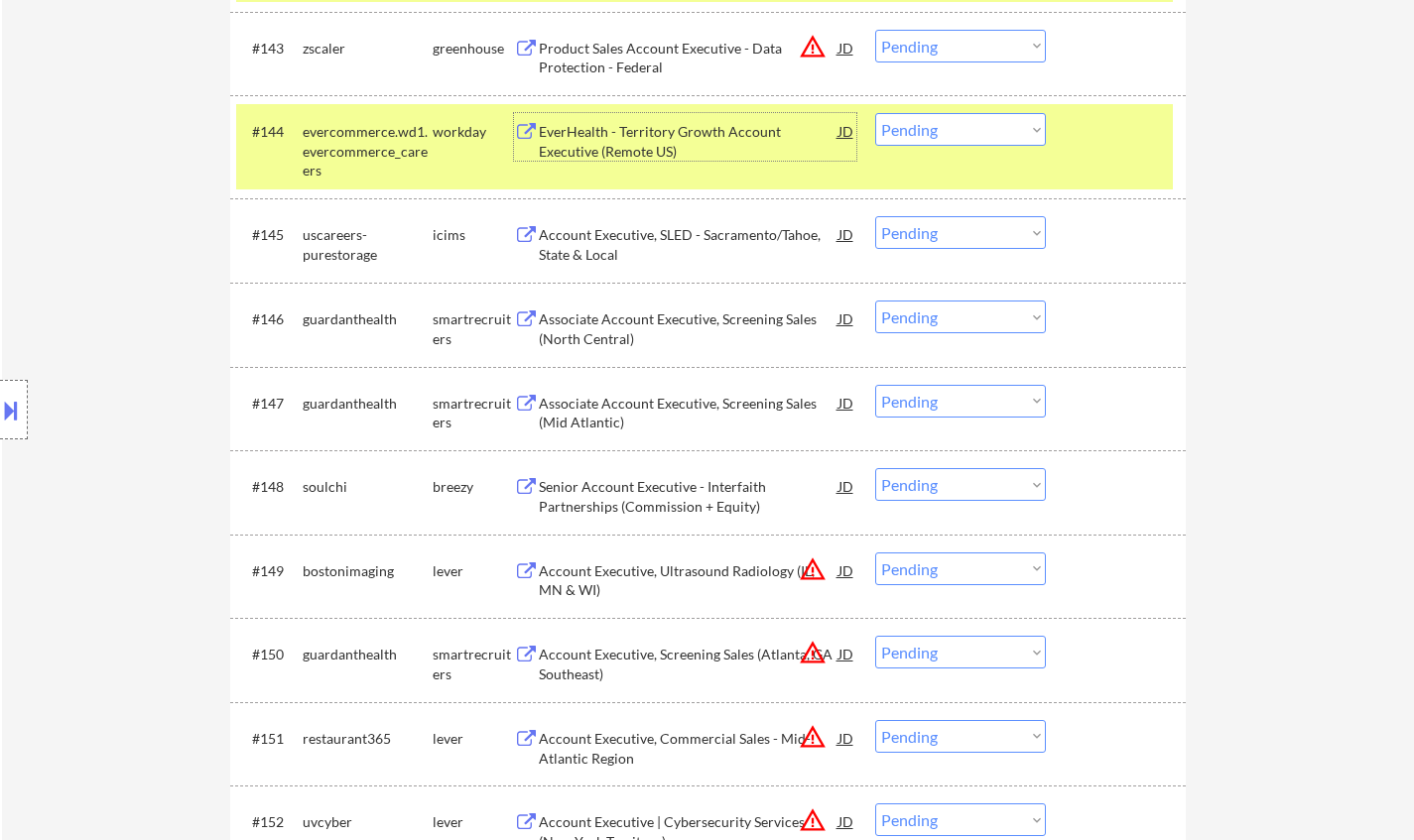 drag, startPoint x: 984, startPoint y: 132, endPoint x: 990, endPoint y: 145, distance: 14.3178211 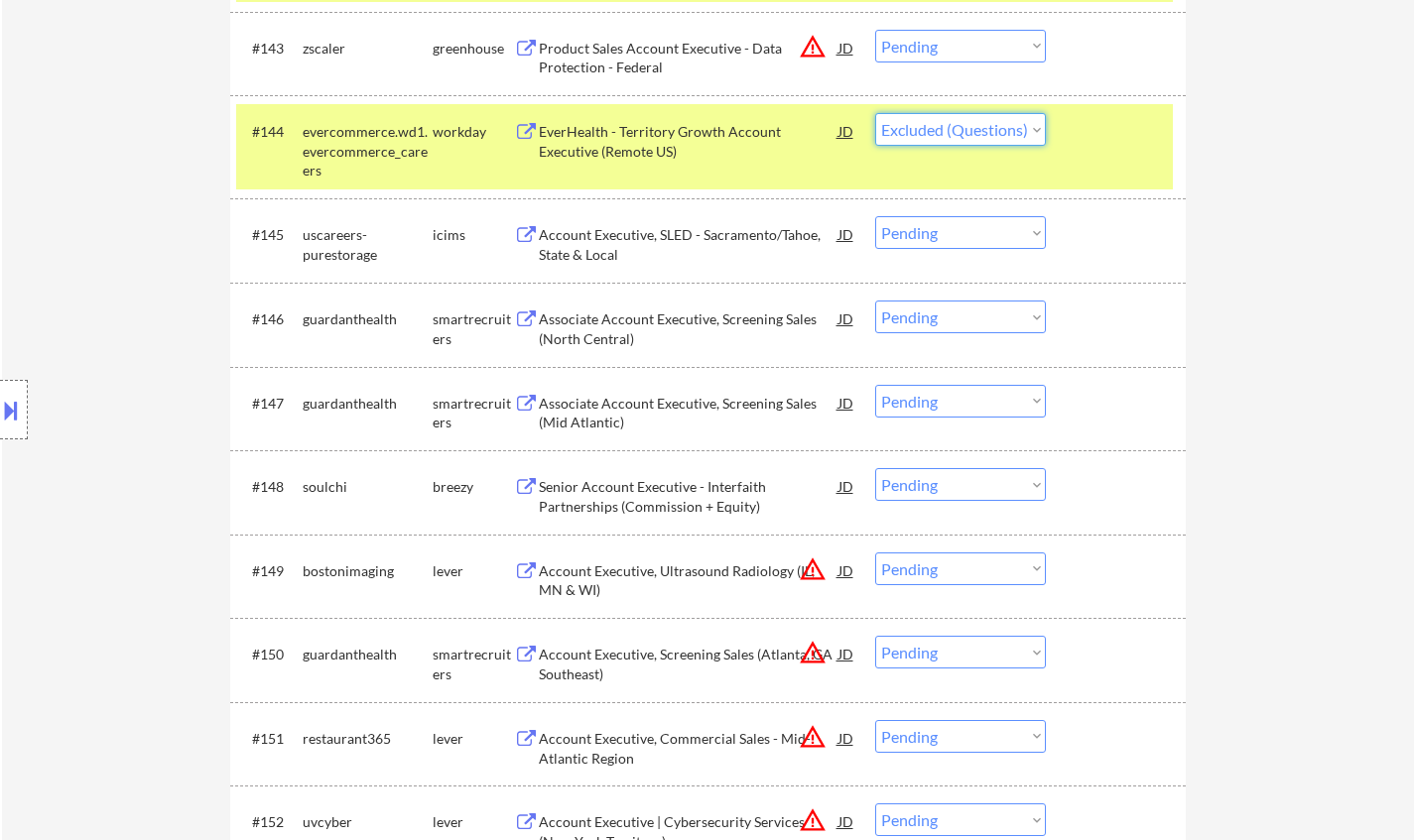 click on "Choose an option... Pending Applied Excluded (Questions) Excluded (Expired) Excluded (Location) Excluded (Bad Match) Excluded (Blocklist) Excluded (Salary) Excluded (Other)" at bounding box center (961, 129) 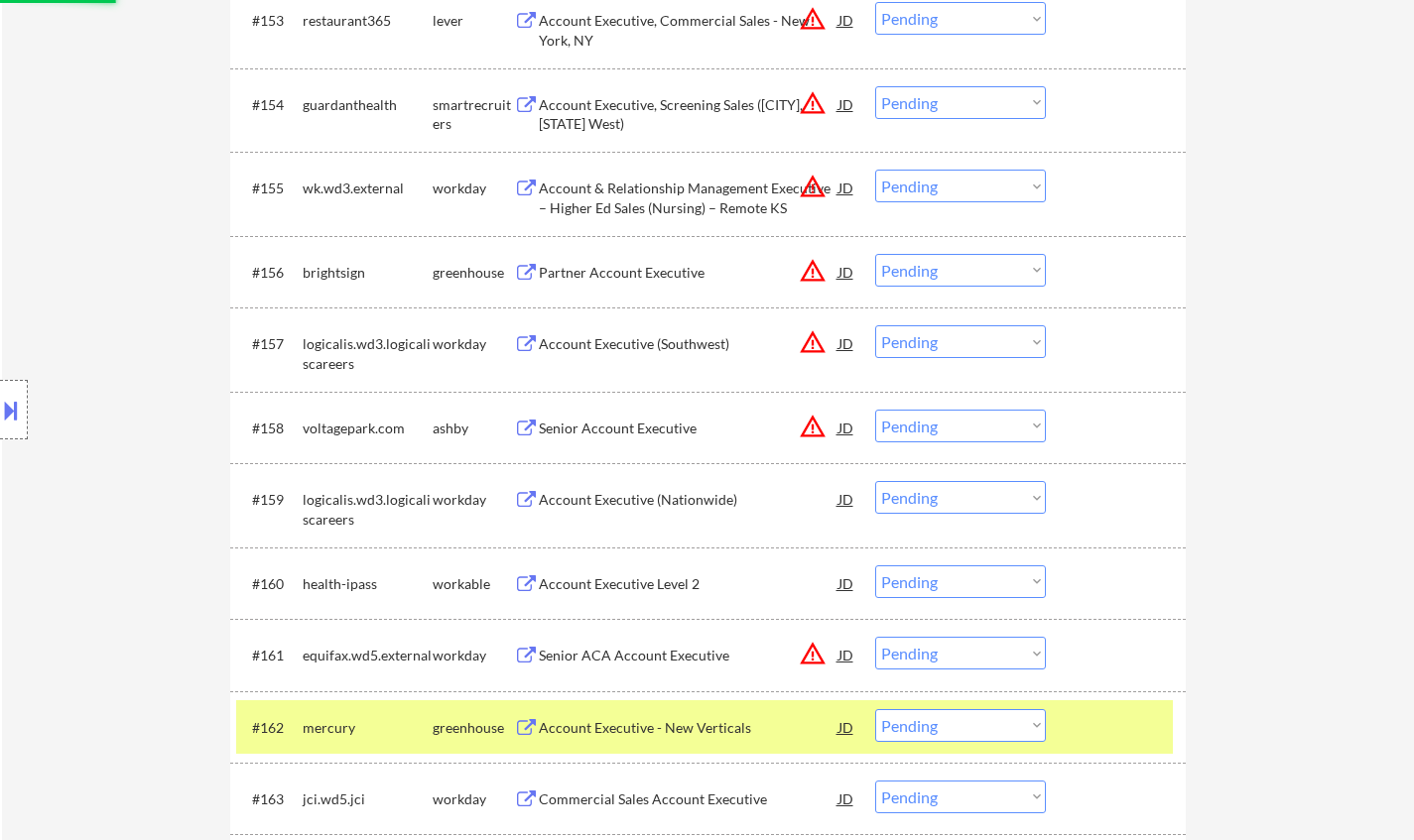 scroll, scrollTop: 5058, scrollLeft: 0, axis: vertical 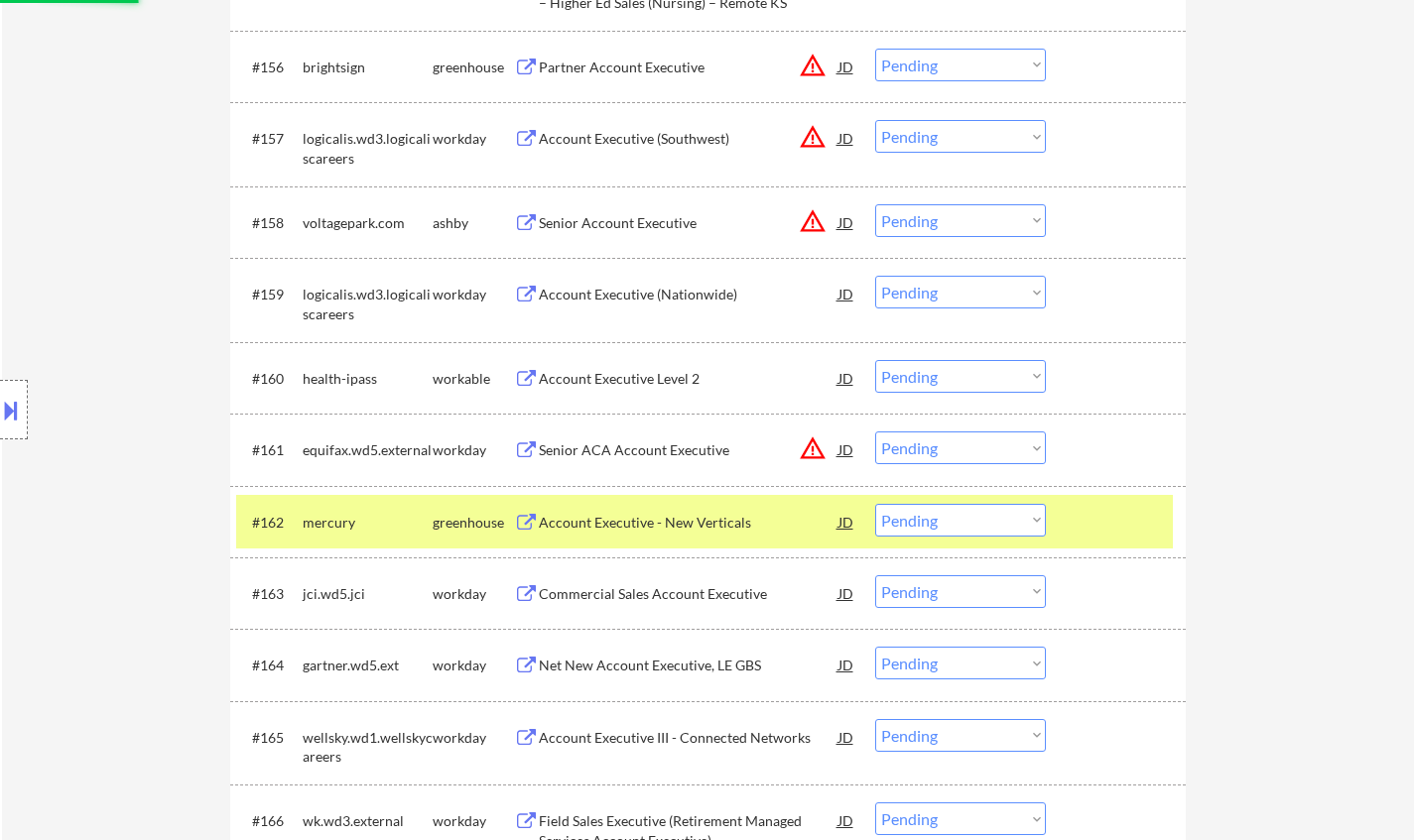 select on ""pending"" 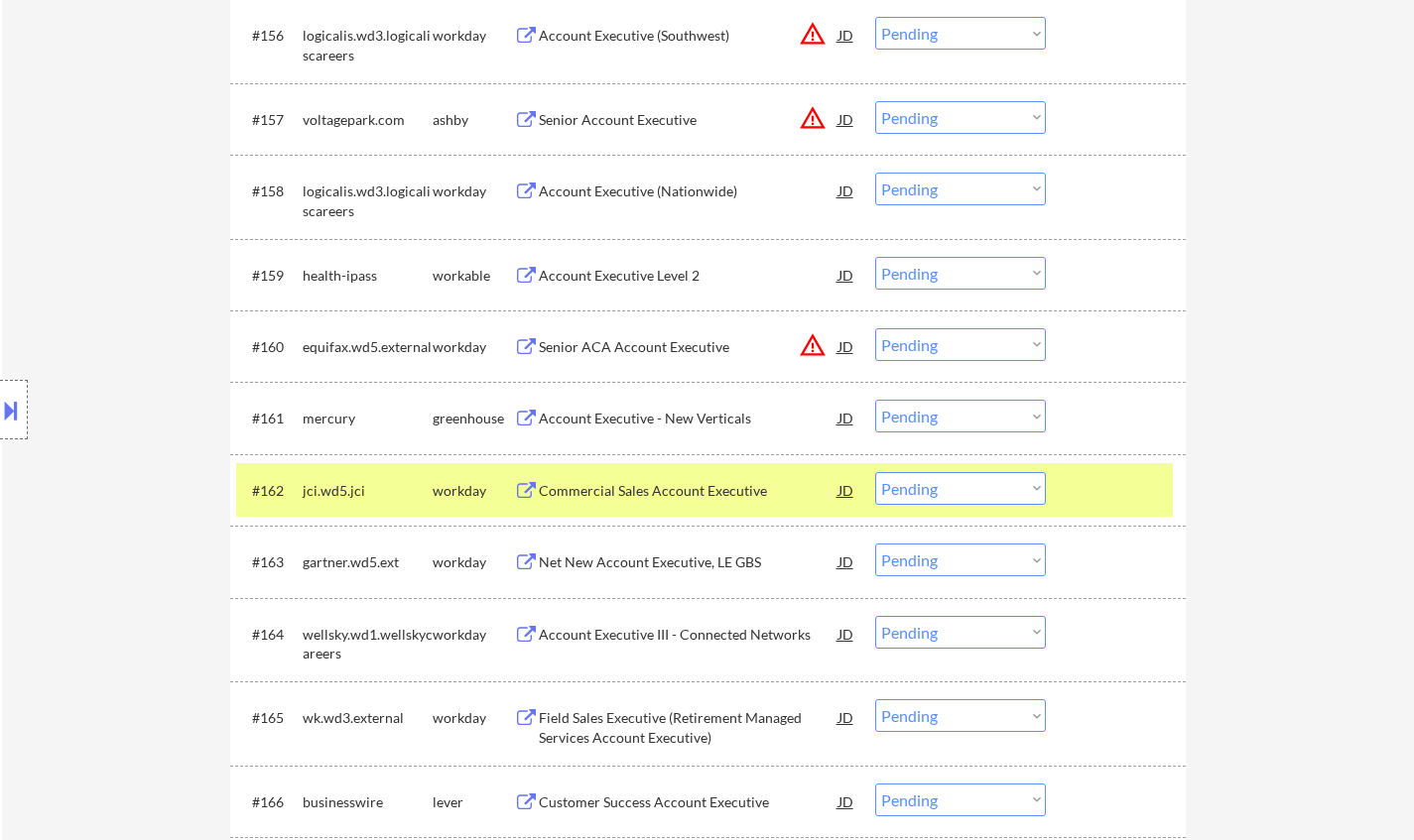 click on "Account Executive (Nationwide)" at bounding box center (689, 191) 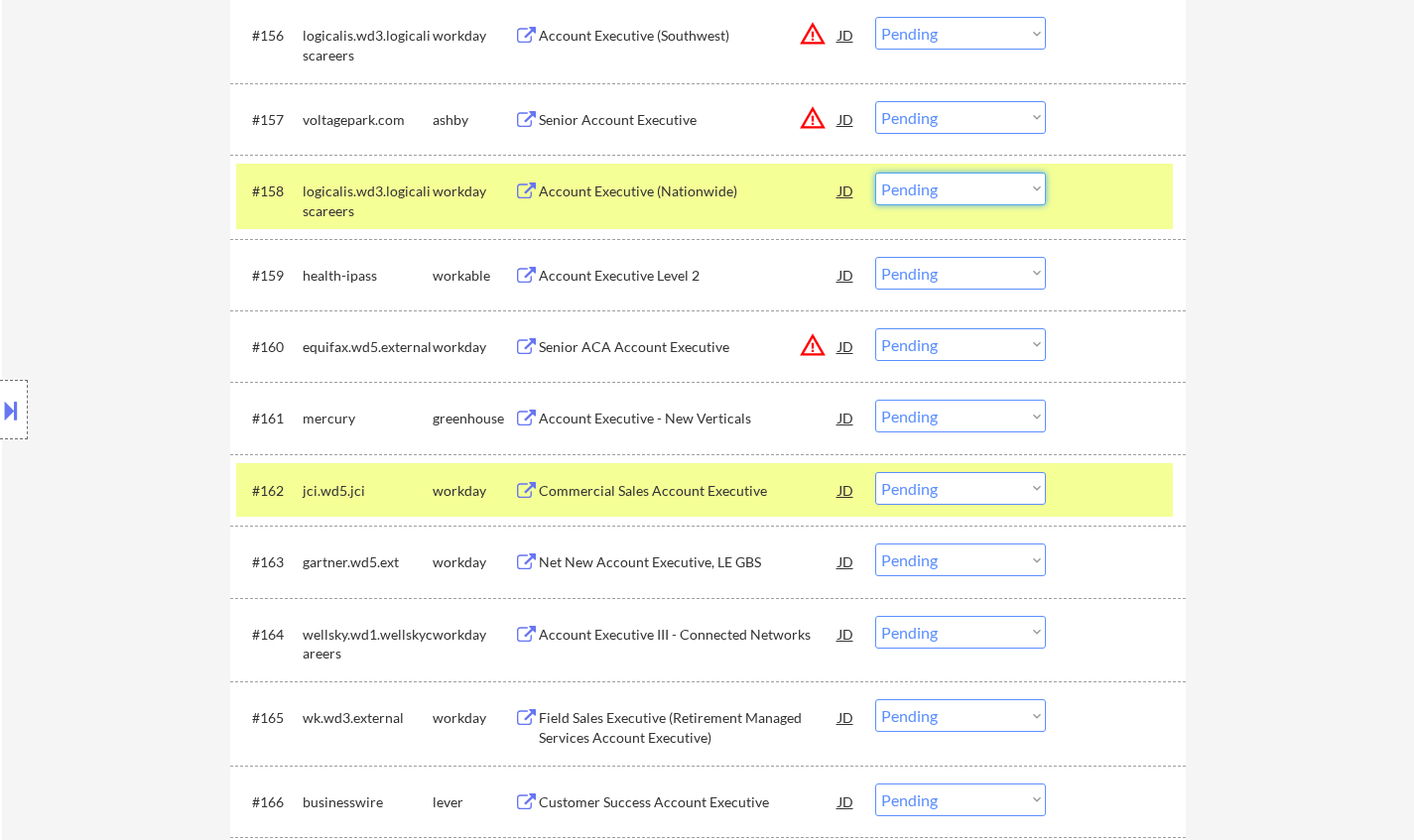 drag, startPoint x: 961, startPoint y: 183, endPoint x: 968, endPoint y: 198, distance: 17 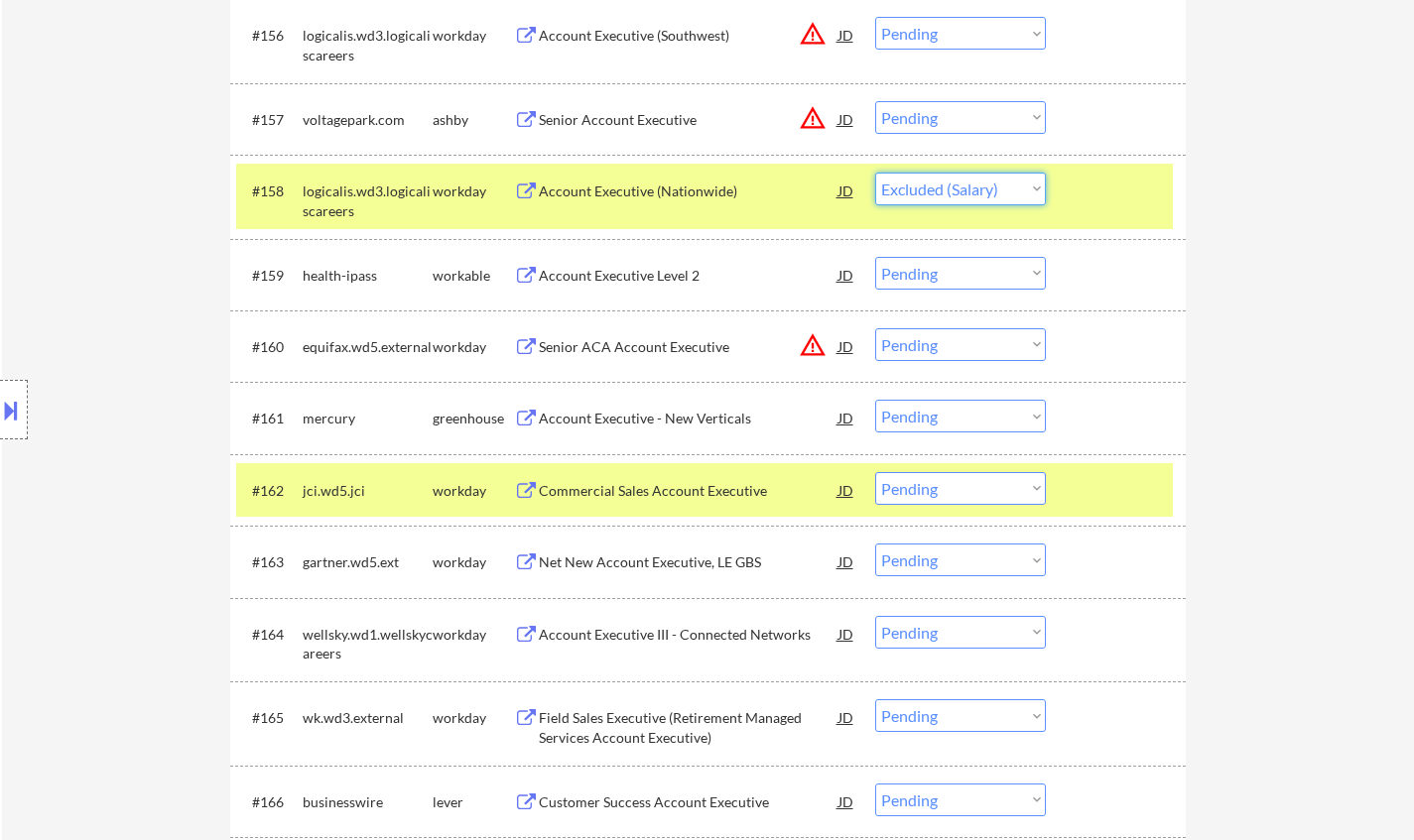 click on "Choose an option... Pending Applied Excluded (Questions) Excluded (Expired) Excluded (Location) Excluded (Bad Match) Excluded (Blocklist) Excluded (Salary) Excluded (Other)" at bounding box center [961, 188] 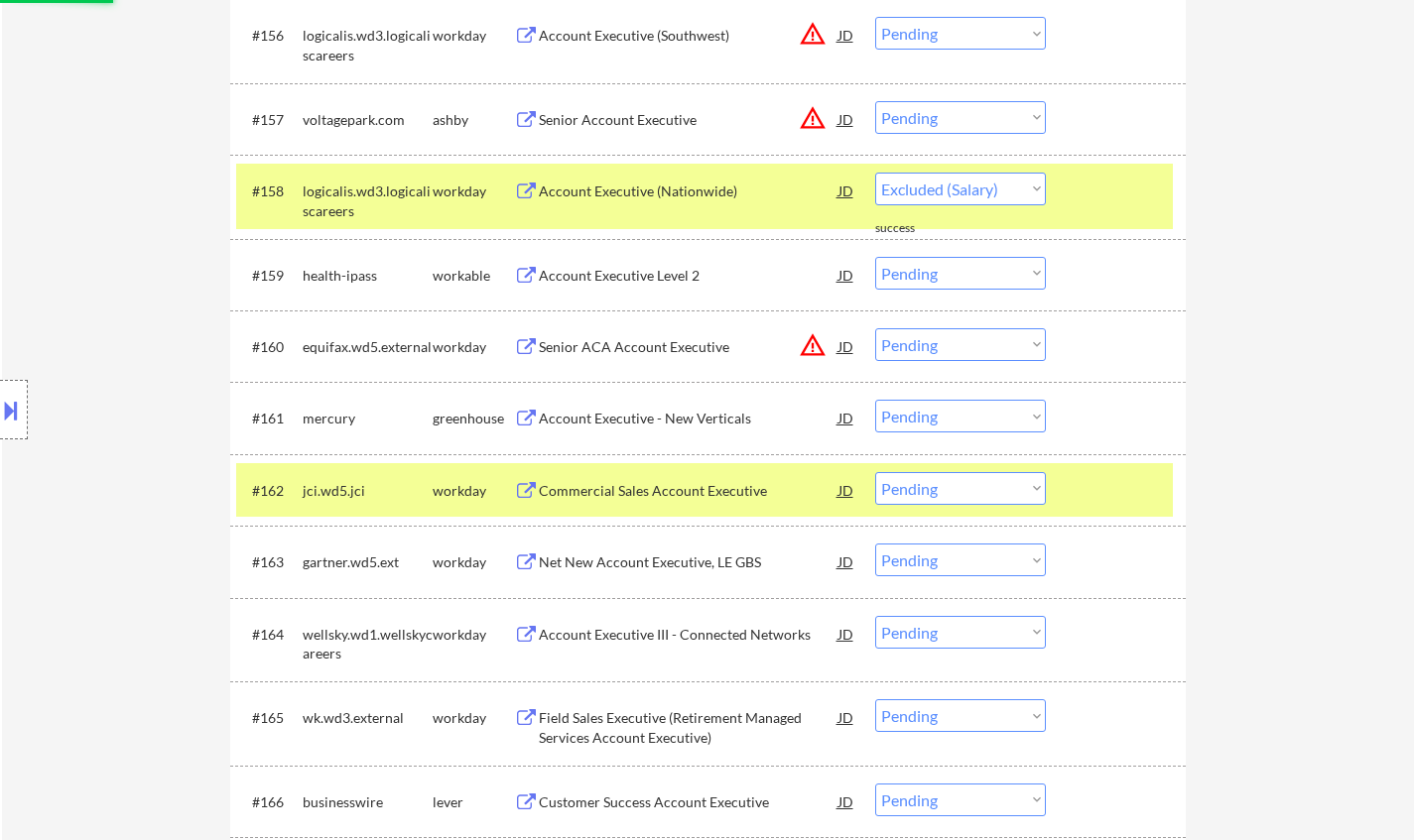 select on ""pending"" 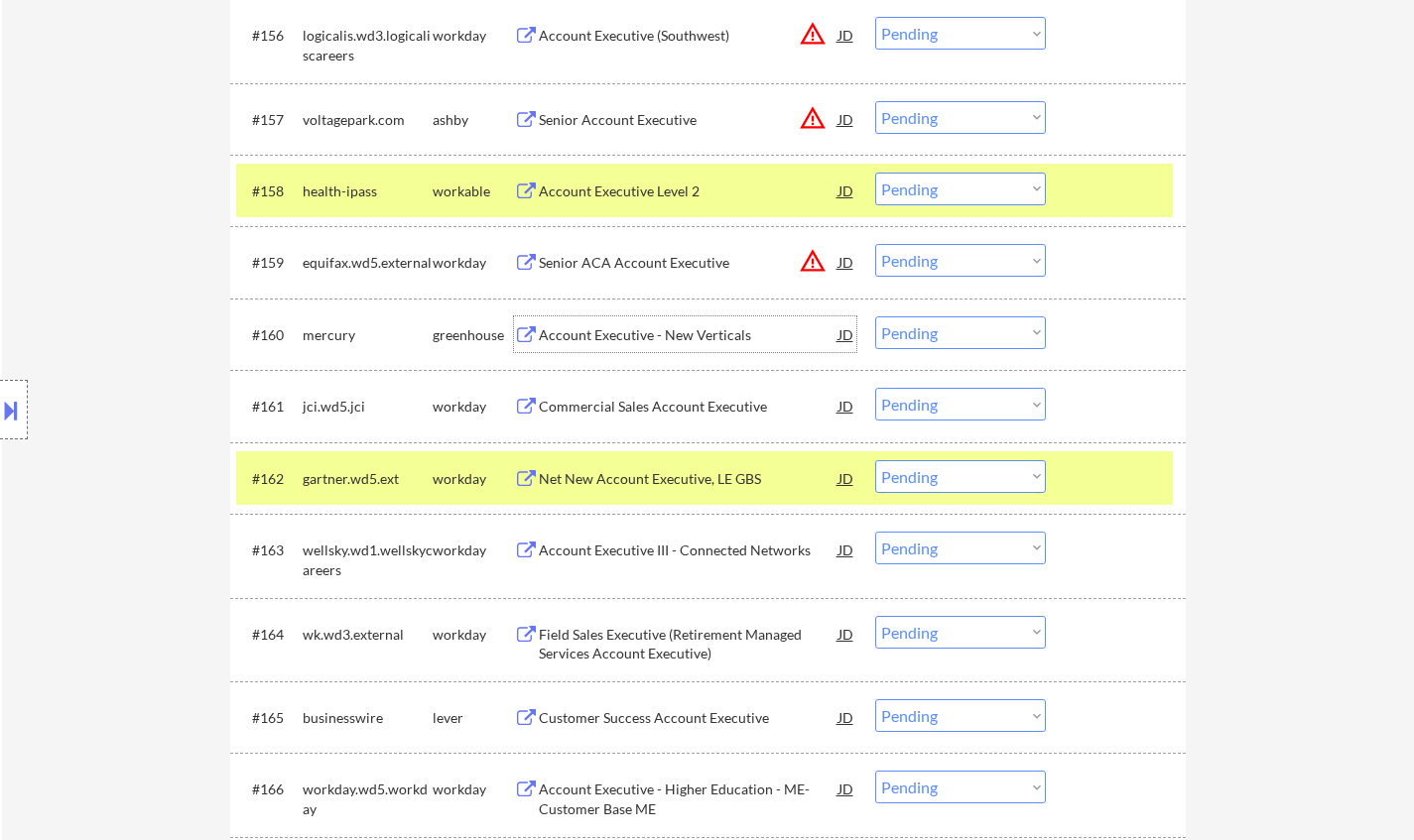 click on "Account Executive - New Verticals" at bounding box center [689, 335] 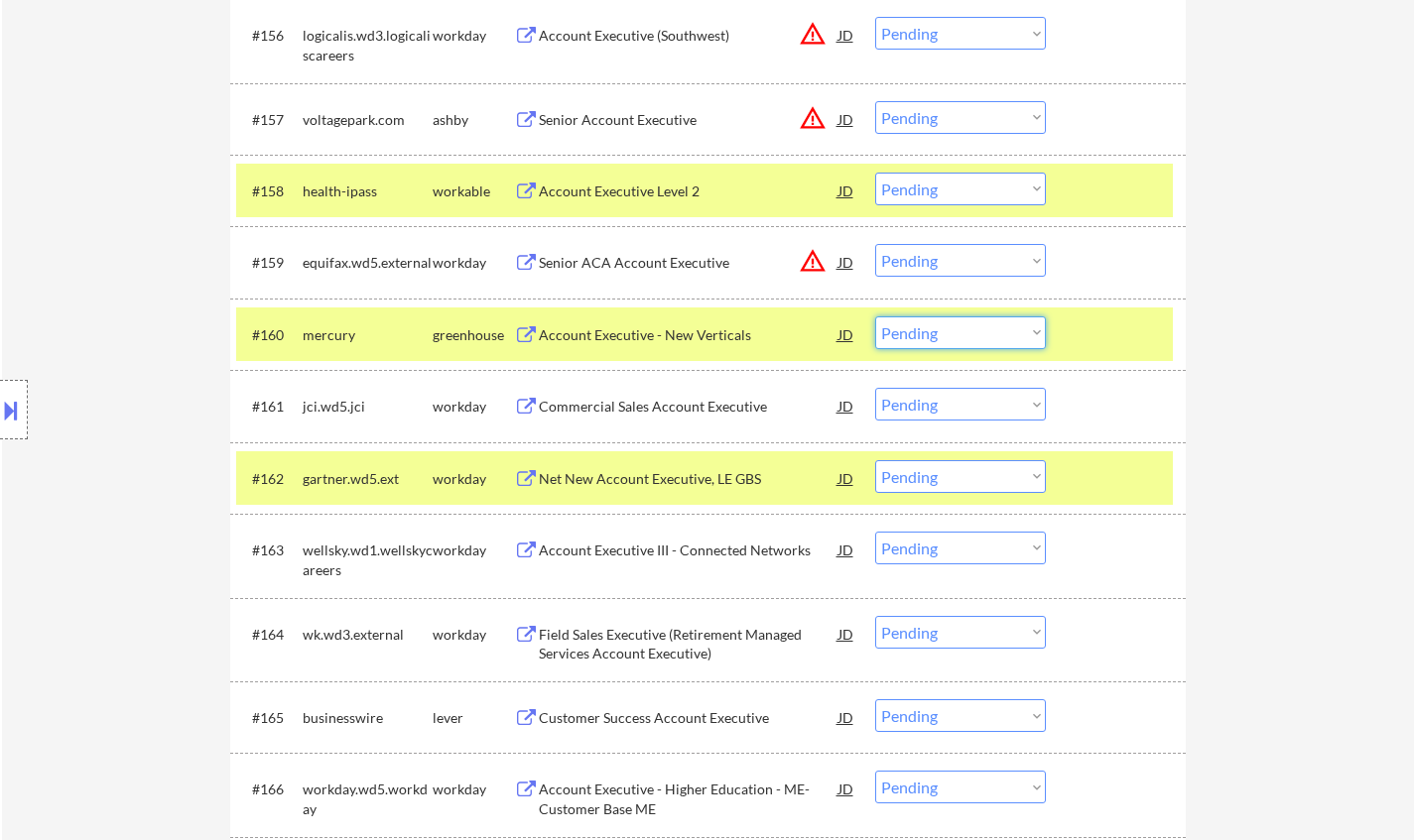 click on "Choose an option... Pending Applied Excluded (Questions) Excluded (Expired) Excluded (Location) Excluded (Bad Match) Excluded (Blocklist) Excluded (Salary) Excluded (Other)" at bounding box center [961, 332] 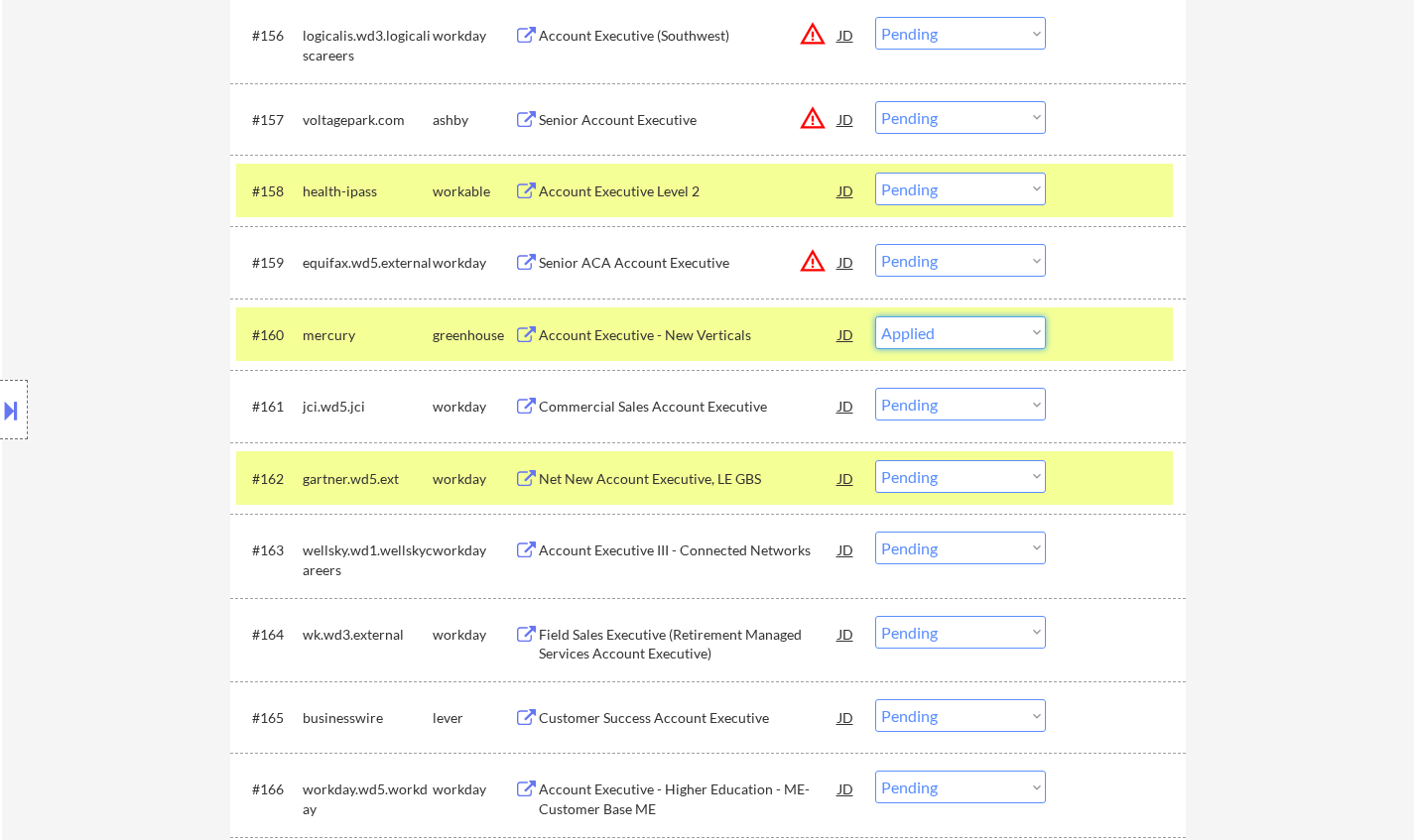 click on "Choose an option... Pending Applied Excluded (Questions) Excluded (Expired) Excluded (Location) Excluded (Bad Match) Excluded (Blocklist) Excluded (Salary) Excluded (Other)" at bounding box center (961, 332) 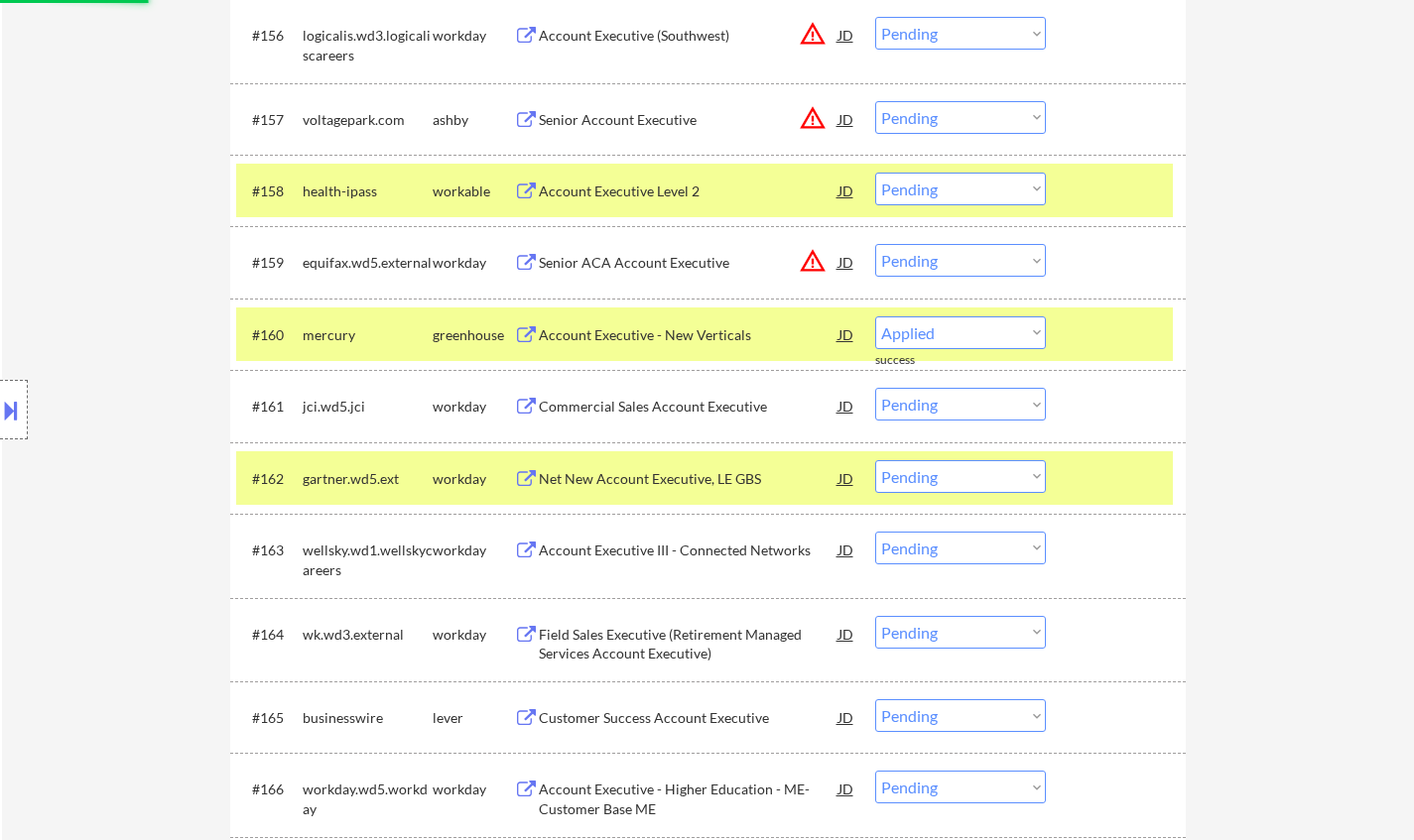 select on ""pending"" 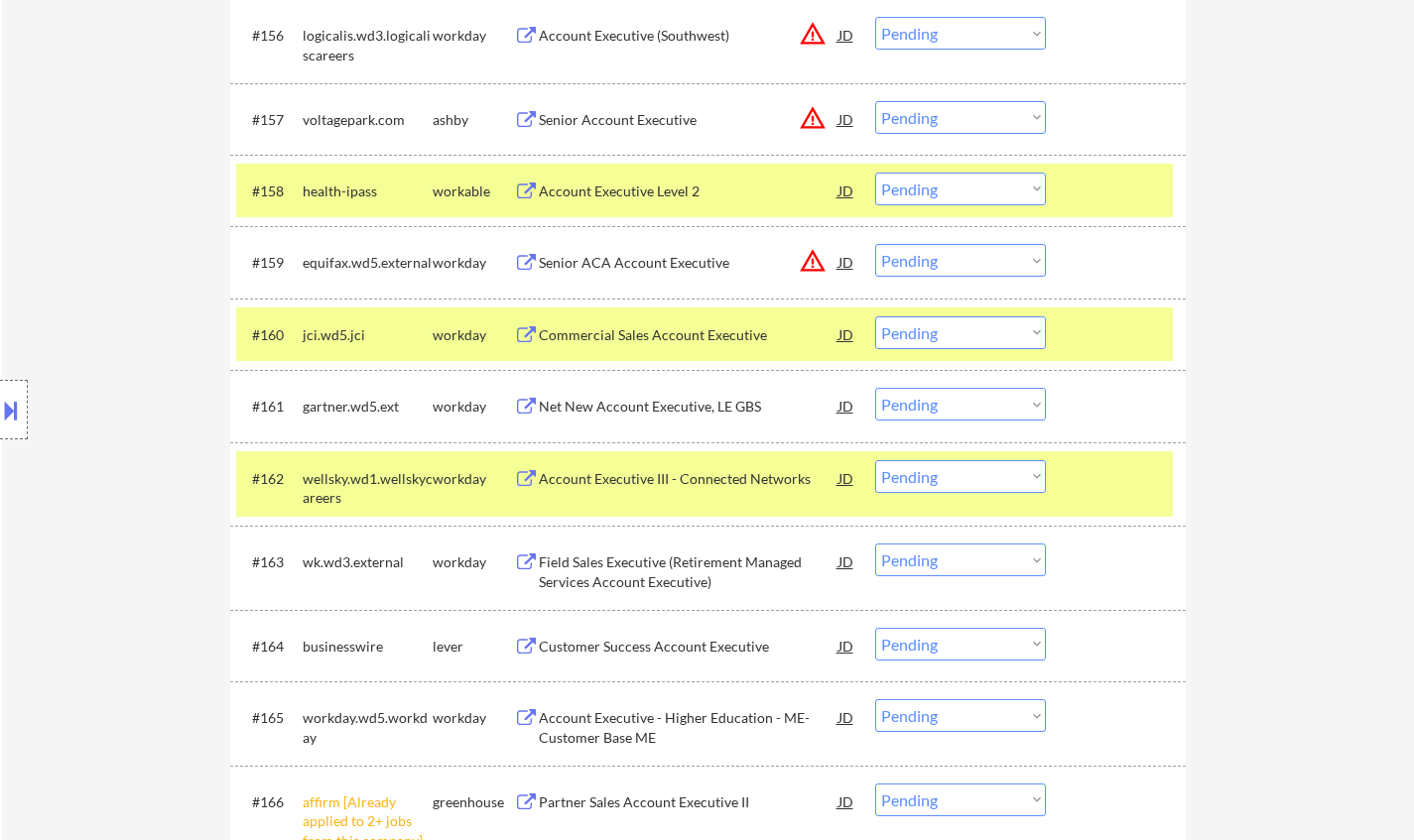 click on "Senior Account Executive" at bounding box center (689, 120) 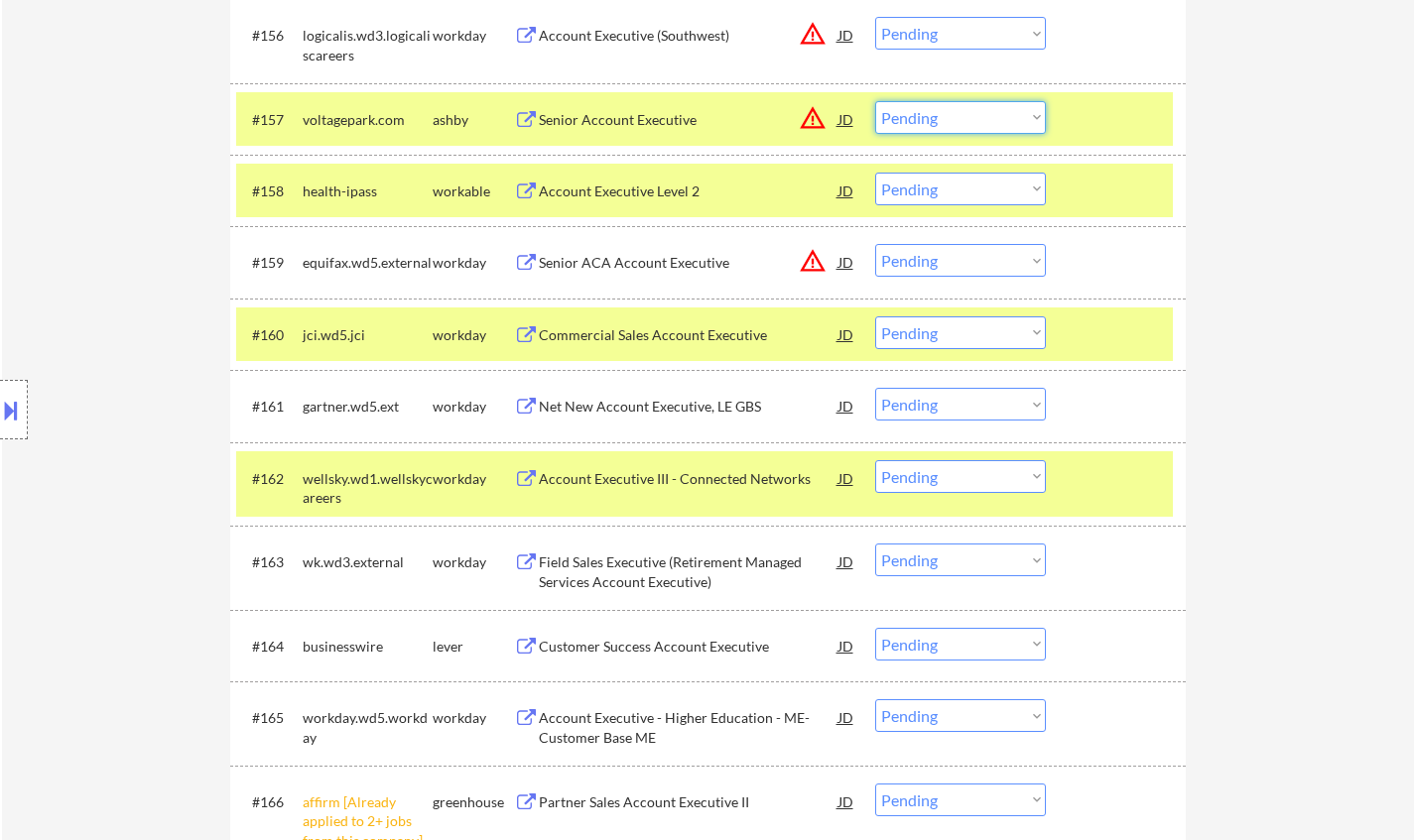 click on "Choose an option... Pending Applied Excluded (Questions) Excluded (Expired) Excluded (Location) Excluded (Bad Match) Excluded (Blocklist) Excluded (Salary) Excluded (Other)" at bounding box center (961, 117) 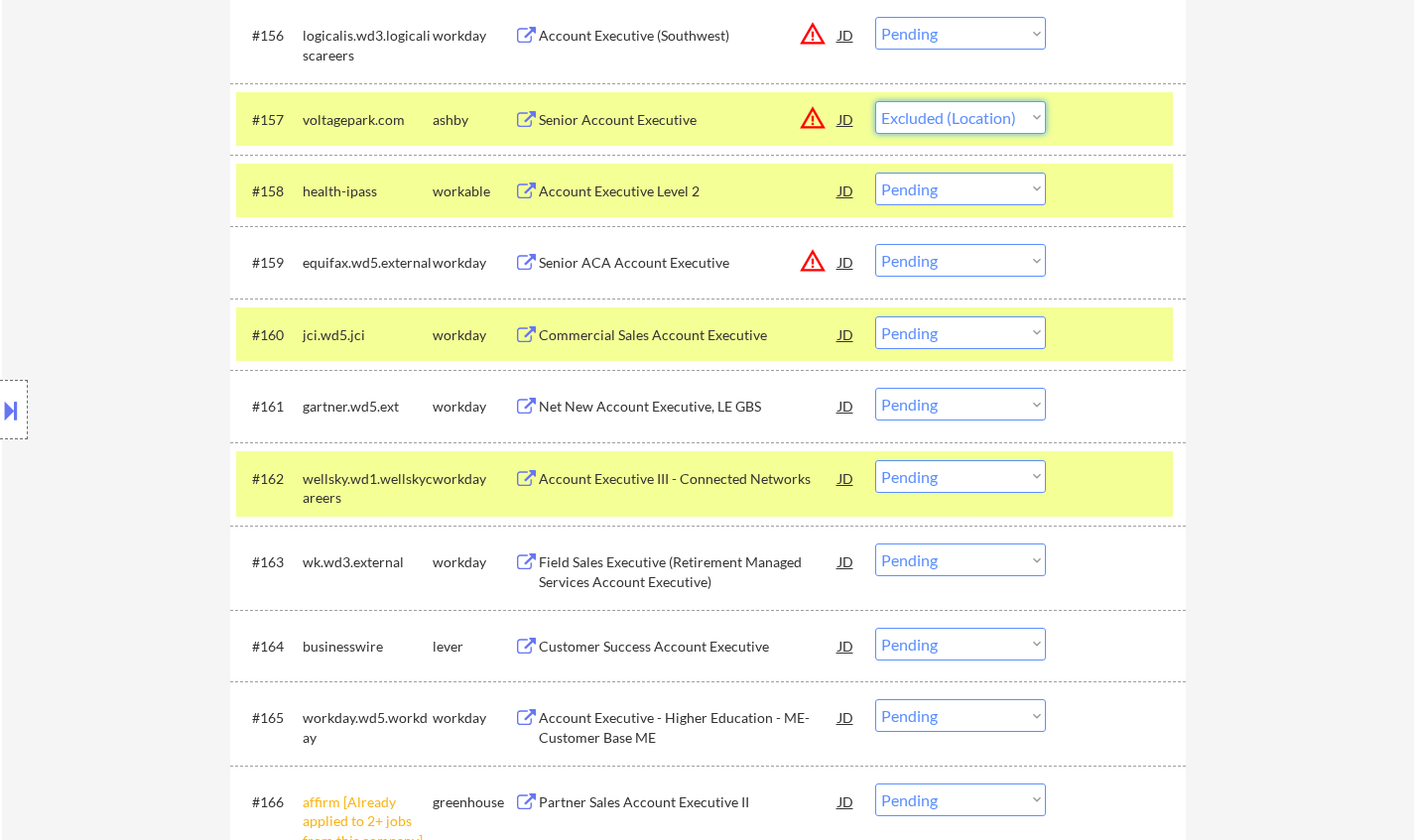 click on "Choose an option... Pending Applied Excluded (Questions) Excluded (Expired) Excluded (Location) Excluded (Bad Match) Excluded (Blocklist) Excluded (Salary) Excluded (Other)" at bounding box center (961, 117) 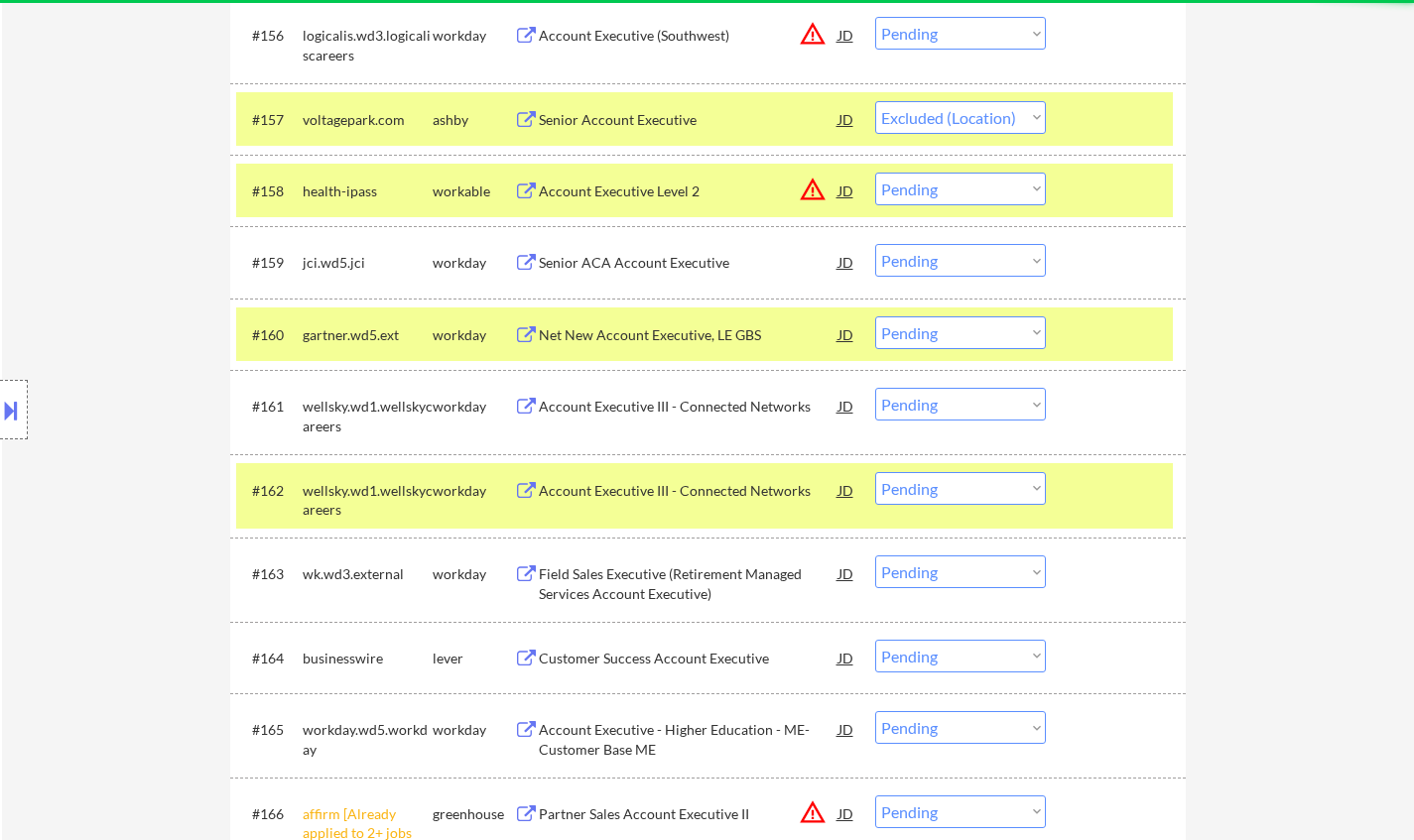select on ""pending"" 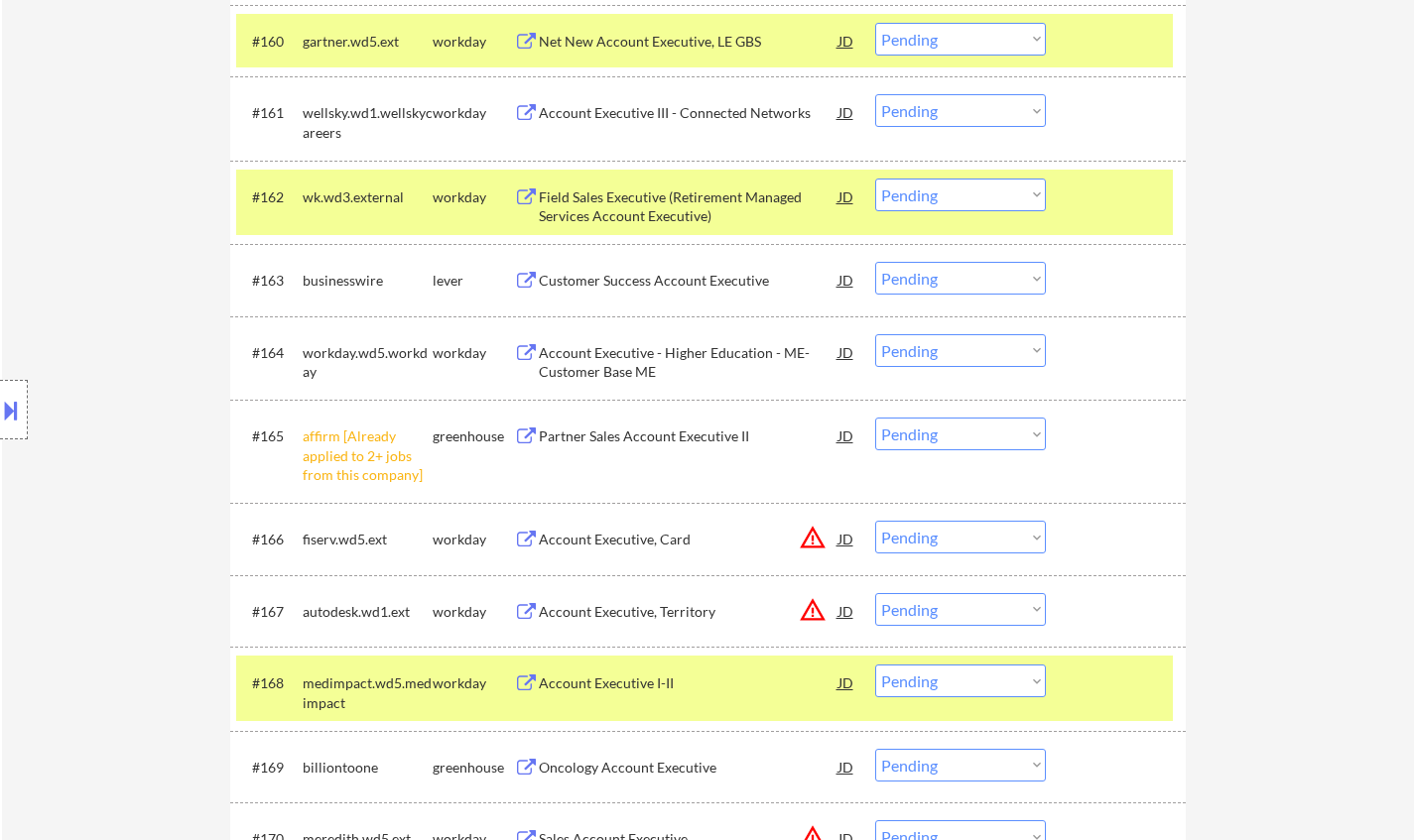 scroll, scrollTop: 5355, scrollLeft: 0, axis: vertical 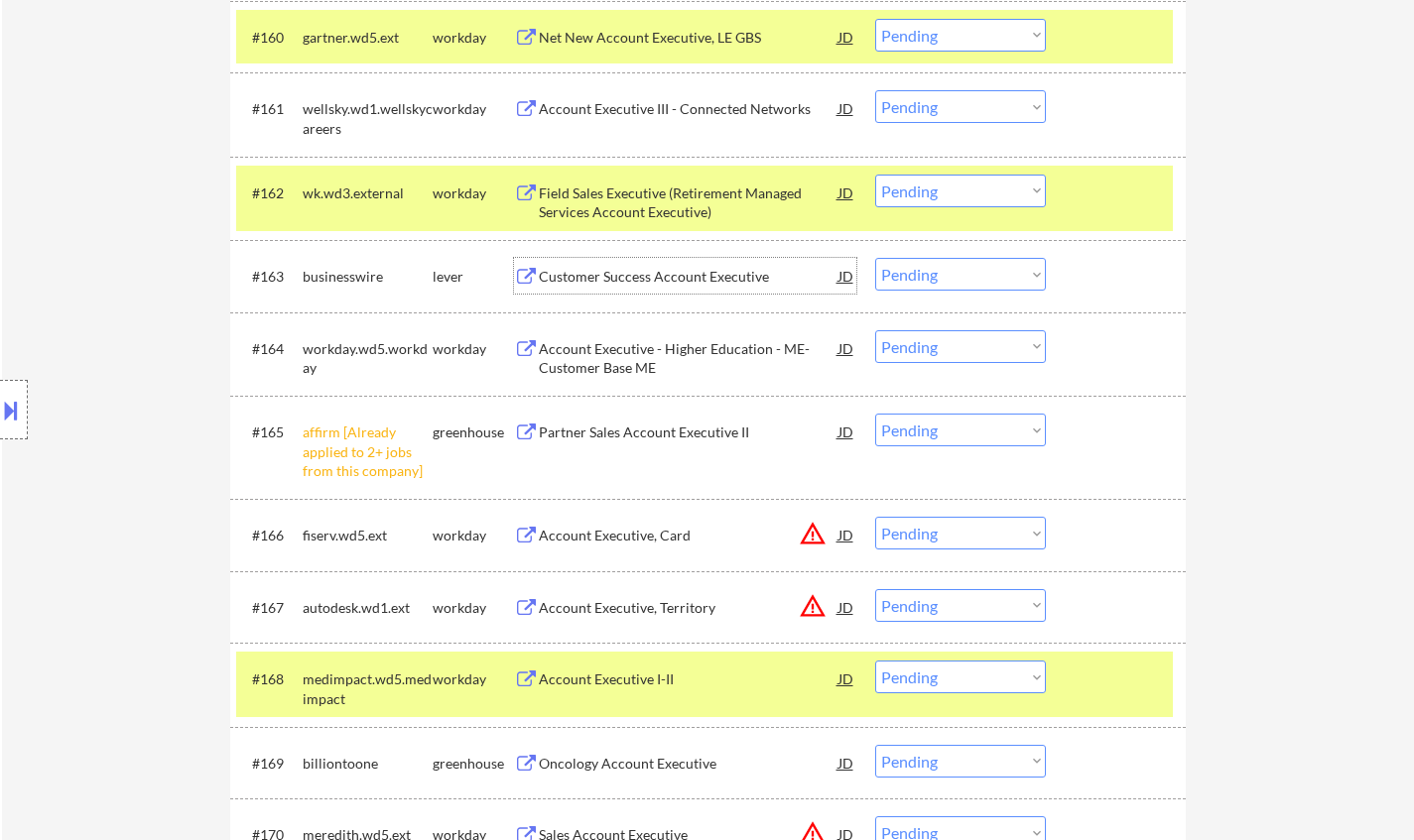 click on "Customer Success Account Executive" at bounding box center (689, 277) 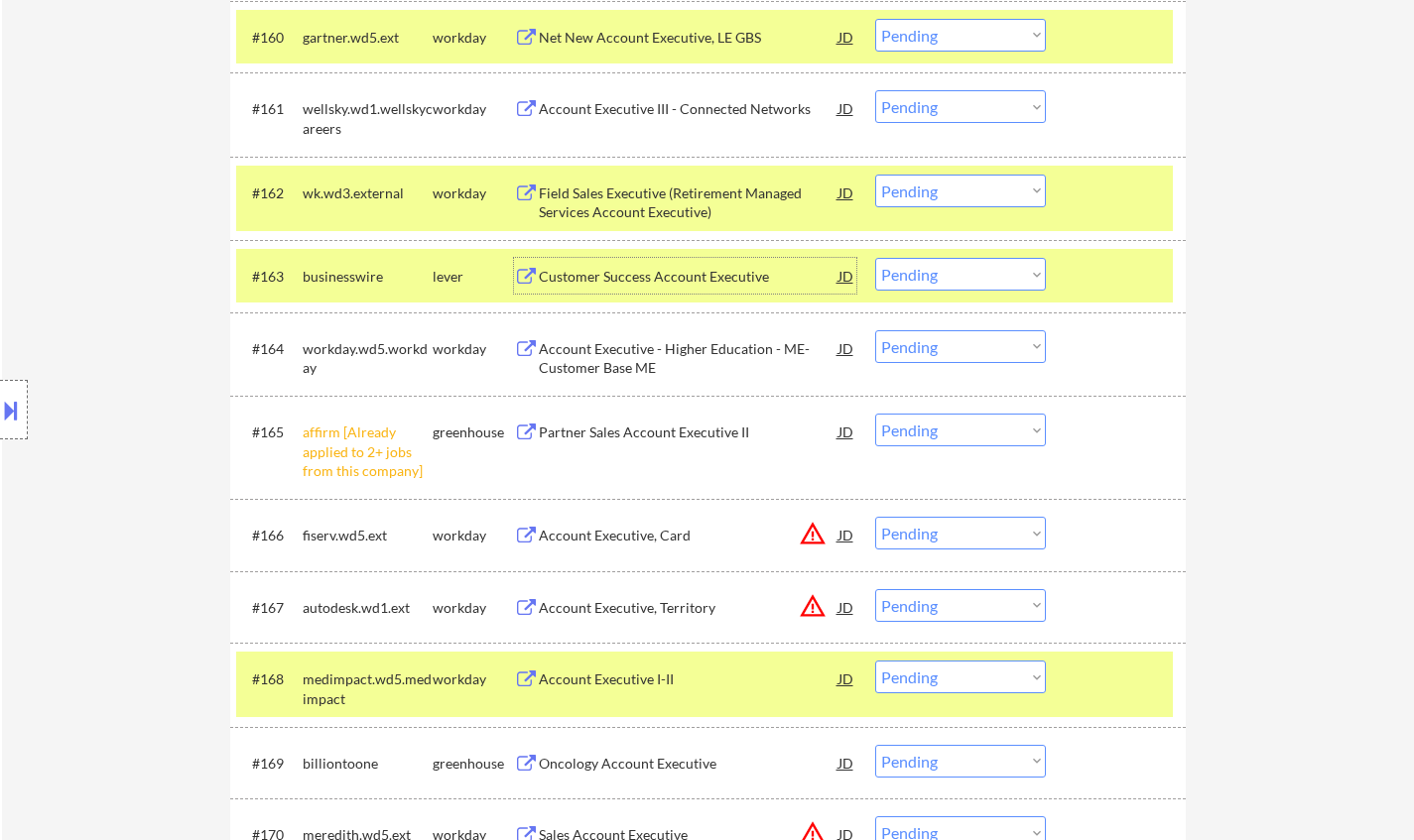 click on "JD" at bounding box center (846, 276) 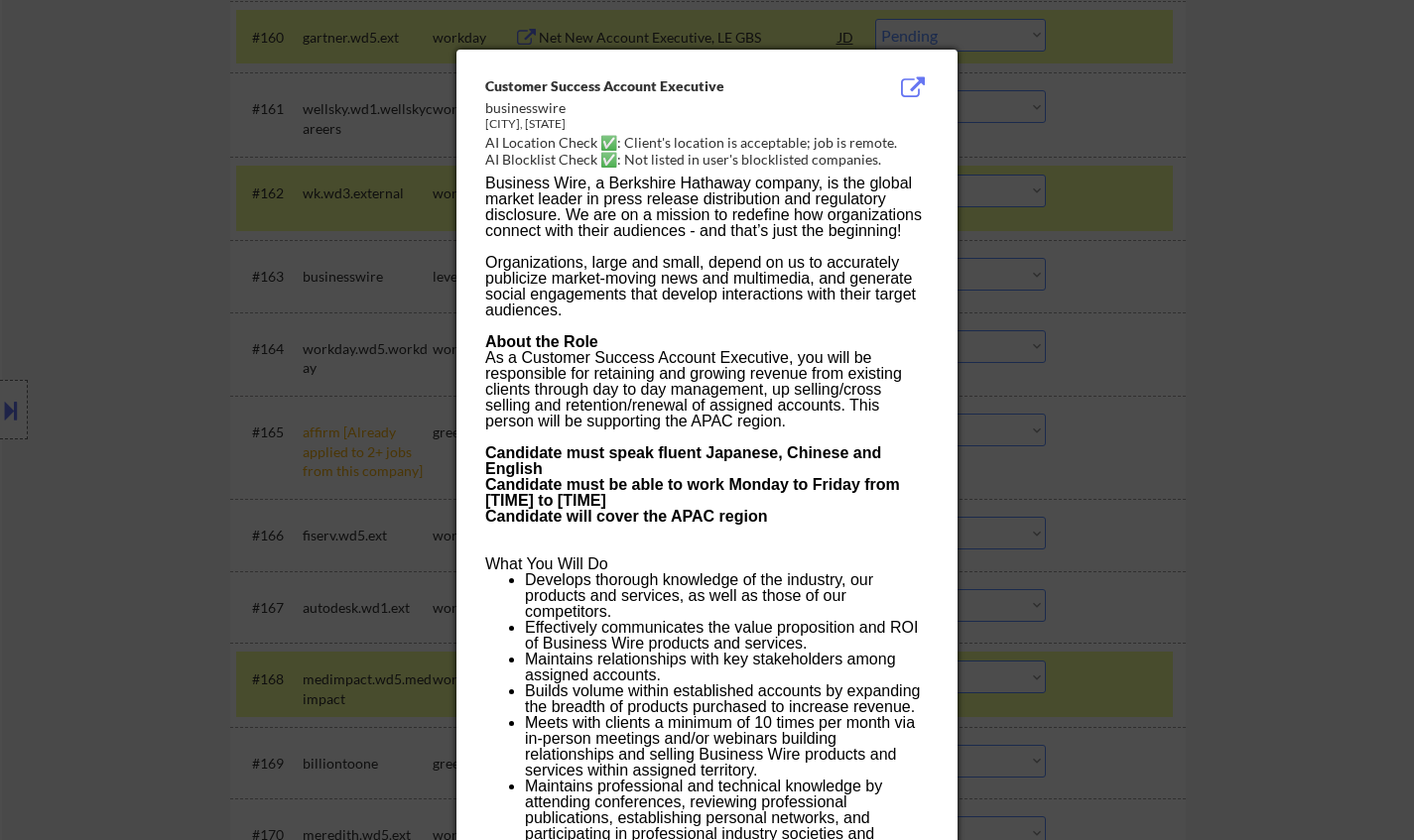 click at bounding box center [707, 420] 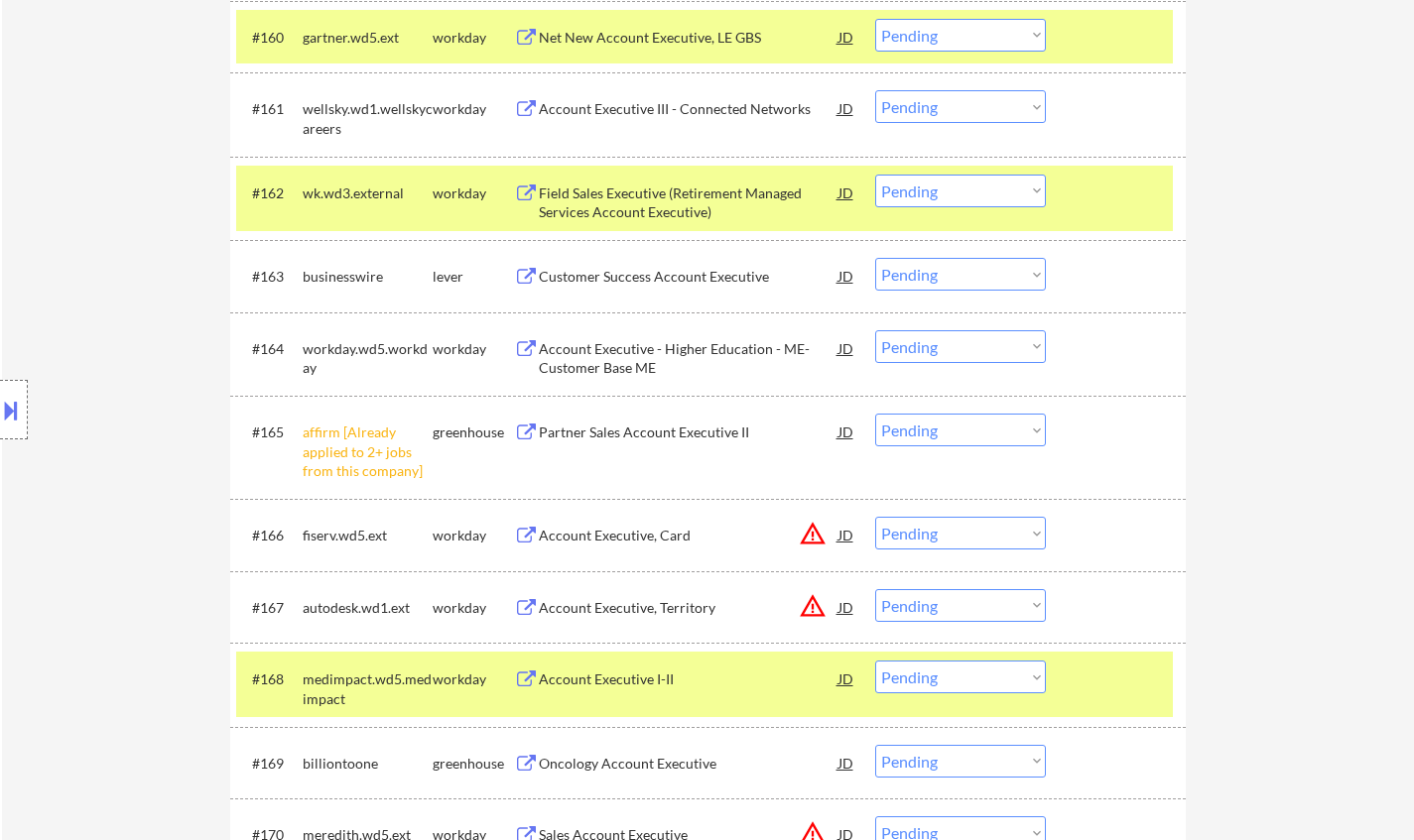 drag, startPoint x: 957, startPoint y: 269, endPoint x: 958, endPoint y: 289, distance: 20.024984 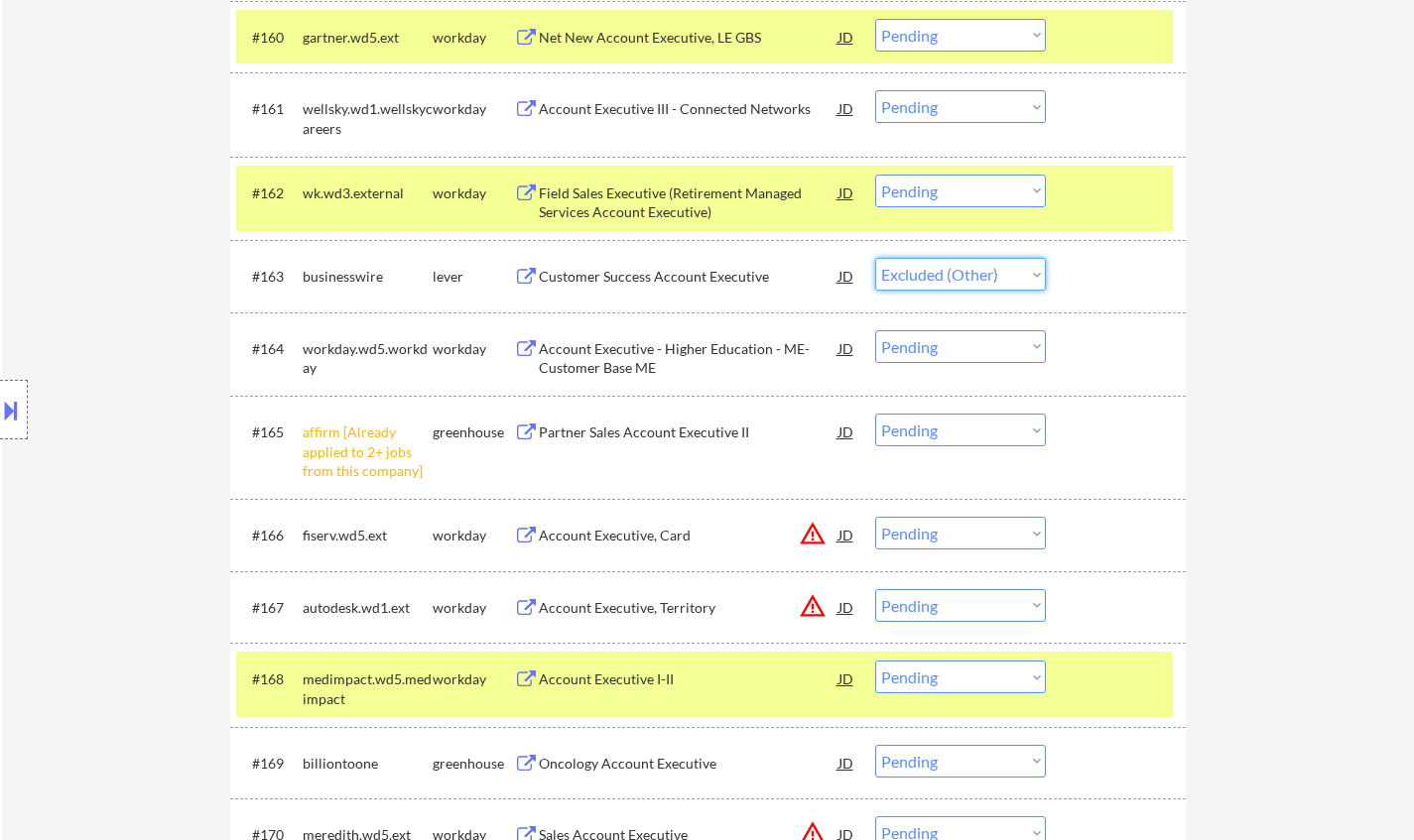 click on "Choose an option... Pending Applied Excluded (Questions) Excluded (Expired) Excluded (Location) Excluded (Bad Match) Excluded (Blocklist) Excluded (Salary) Excluded (Other)" at bounding box center [961, 274] 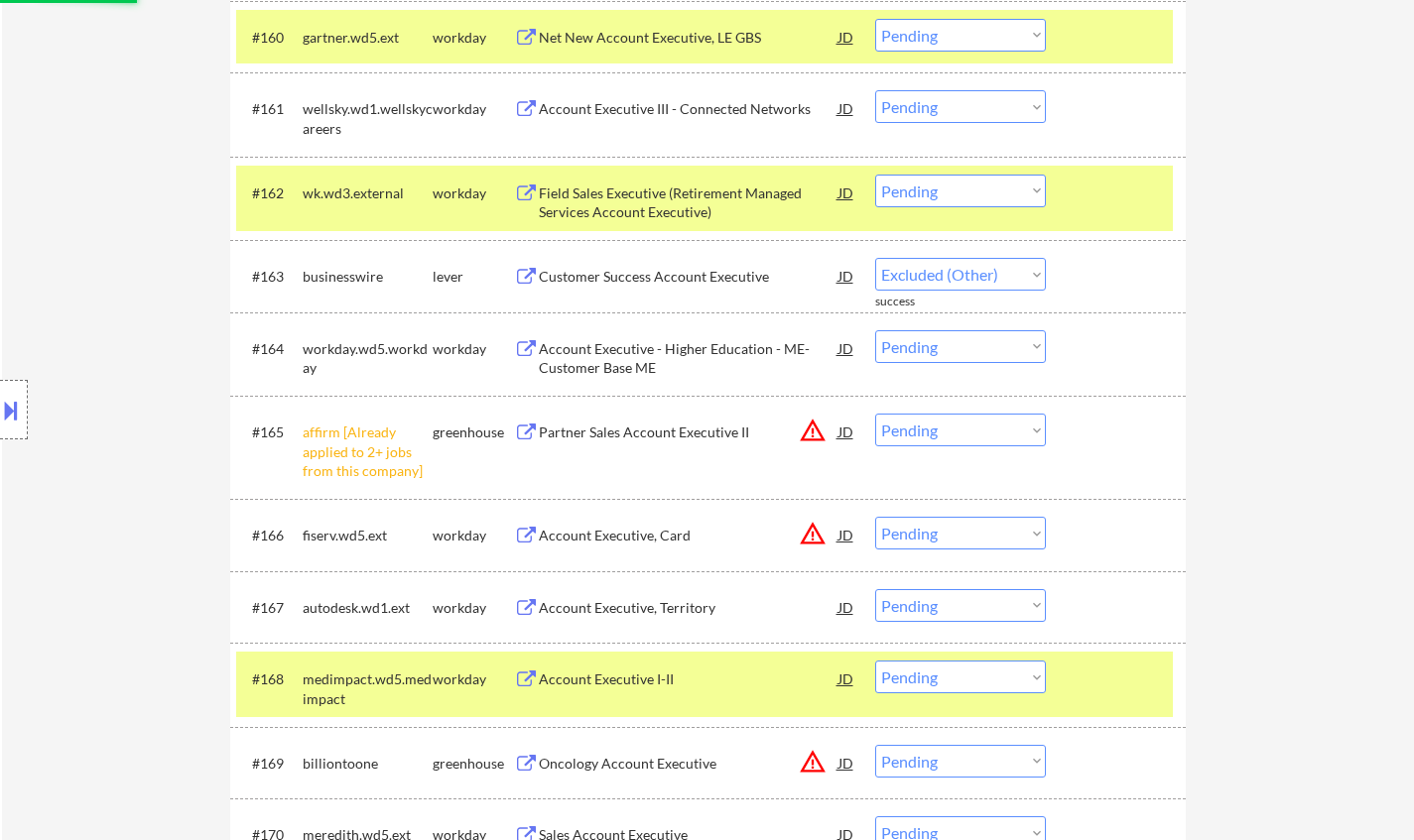 select on ""pending"" 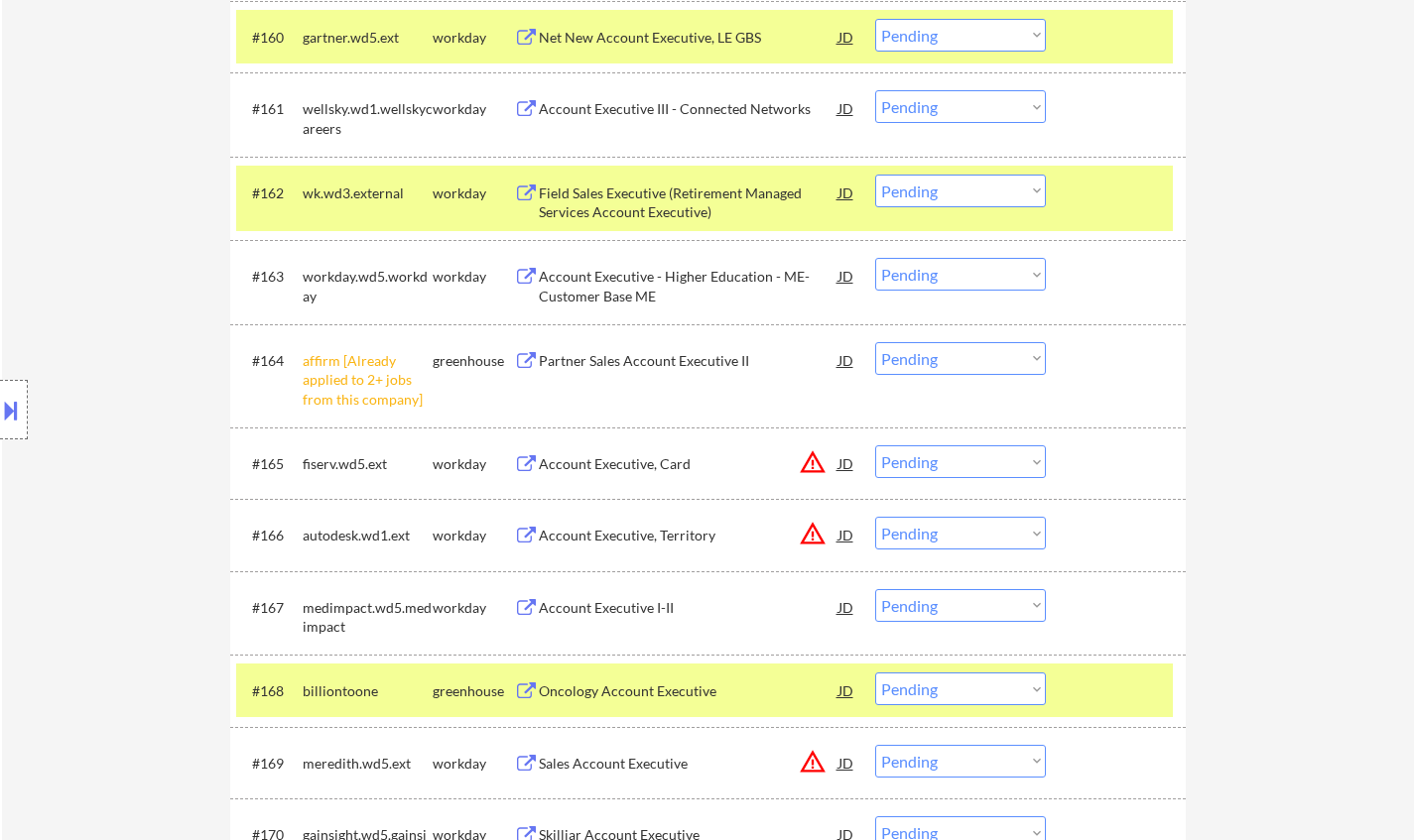 click on "Choose an option... Pending Applied Excluded (Questions) Excluded (Expired) Excluded (Location) Excluded (Bad Match) Excluded (Blocklist) Excluded (Salary) Excluded (Other)" at bounding box center [961, 358] 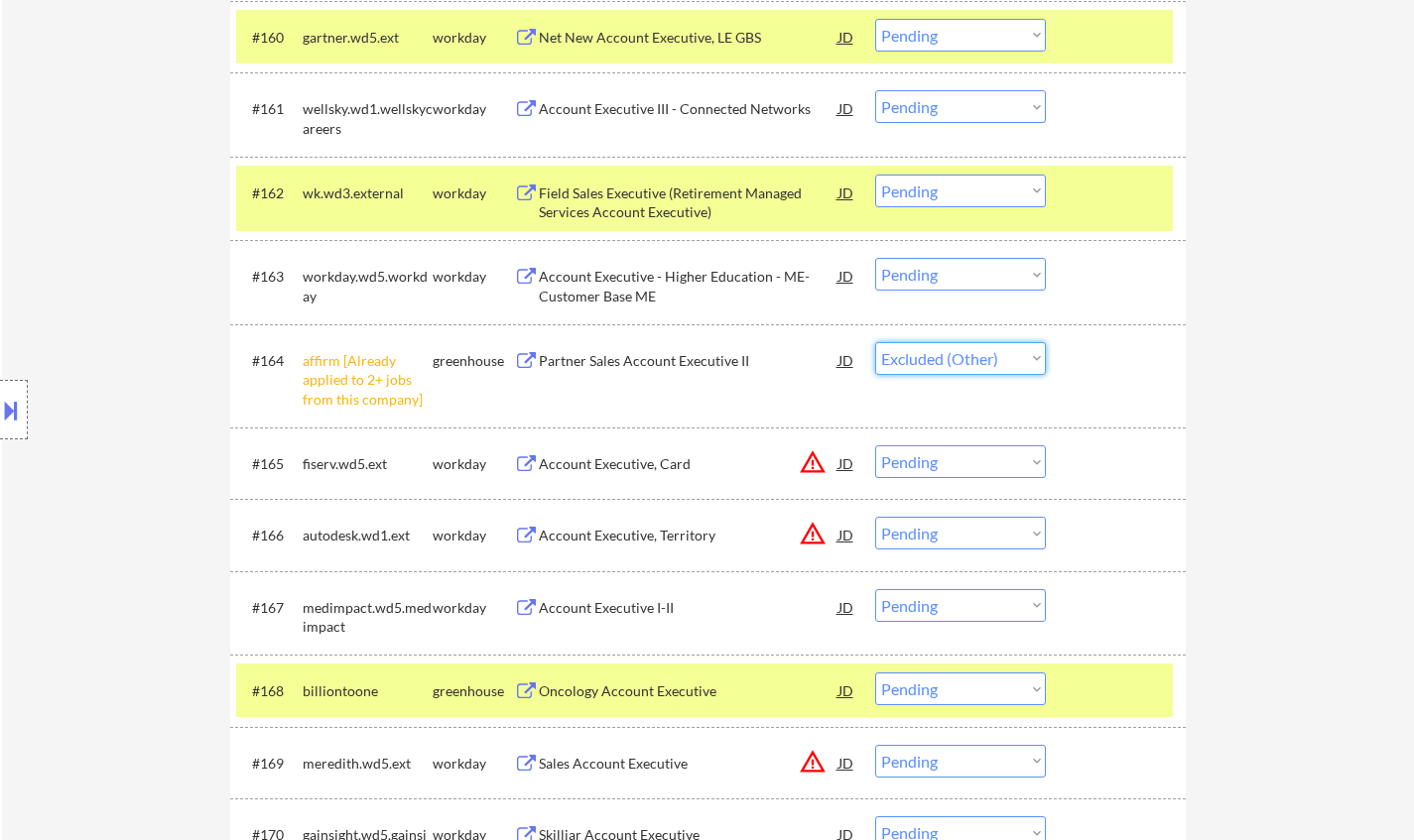 click on "Choose an option... Pending Applied Excluded (Questions) Excluded (Expired) Excluded (Location) Excluded (Bad Match) Excluded (Blocklist) Excluded (Salary) Excluded (Other)" at bounding box center [961, 358] 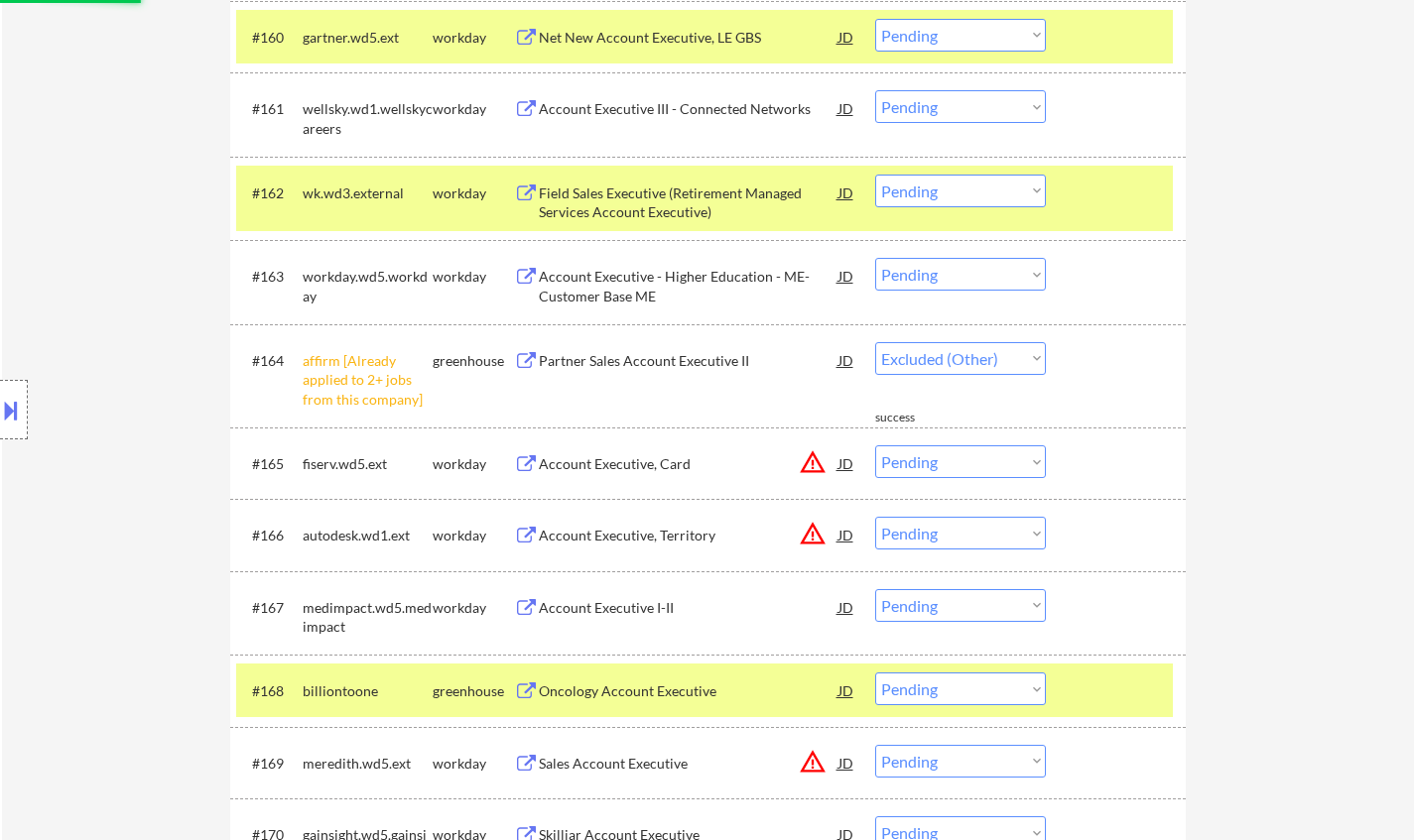 select on ""pending"" 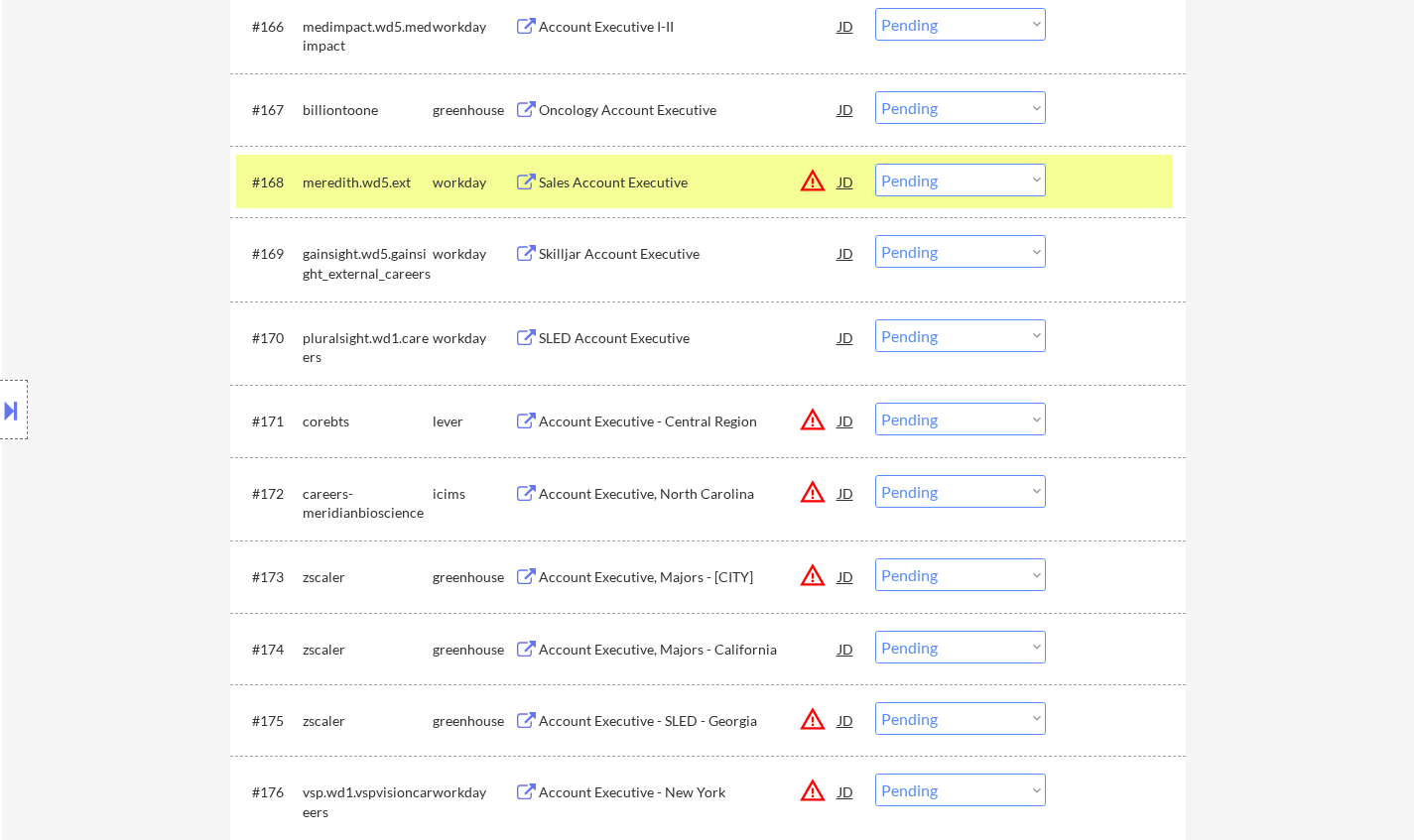 scroll, scrollTop: 6050, scrollLeft: 0, axis: vertical 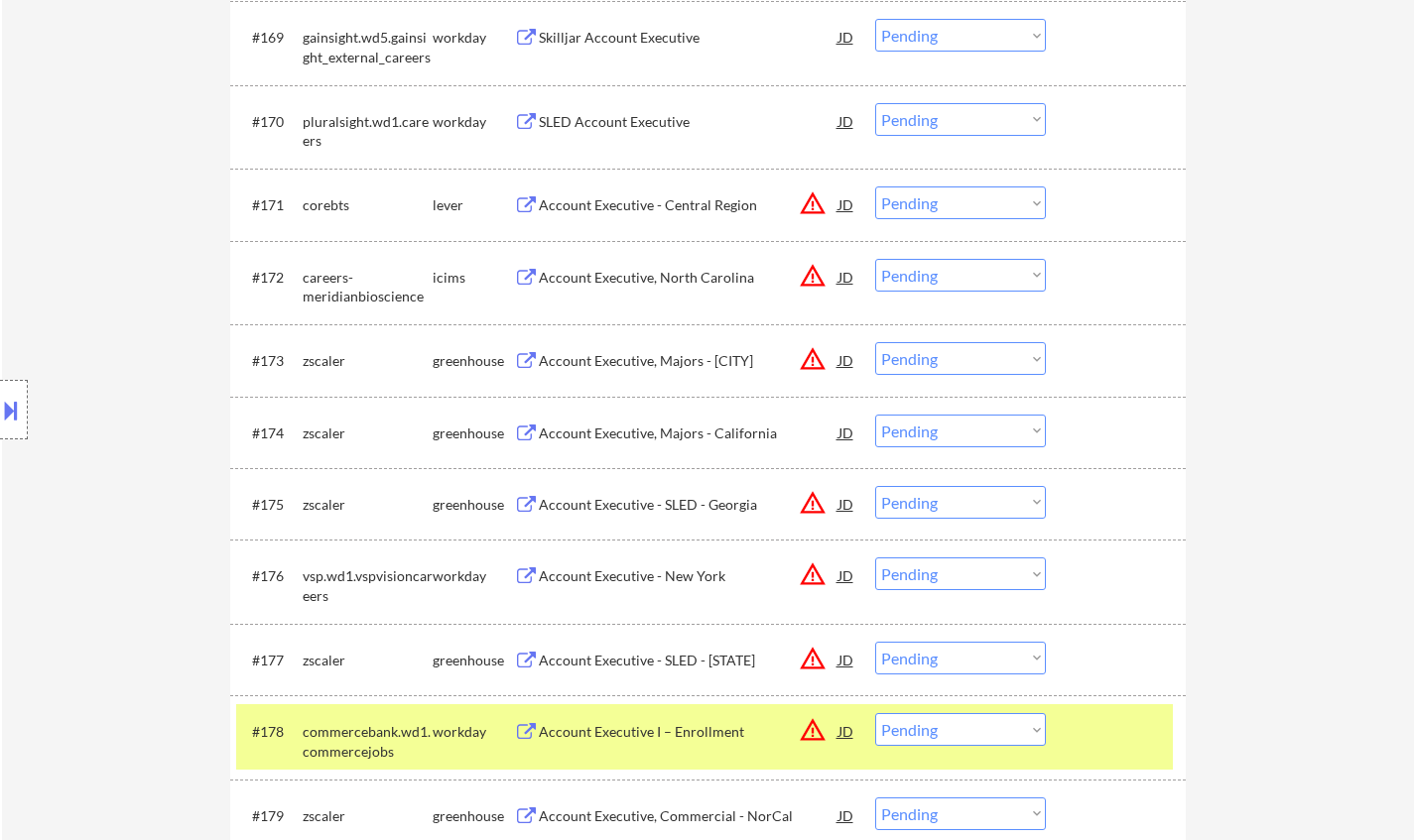click on "Account Executive, Majors - California" at bounding box center (689, 433) 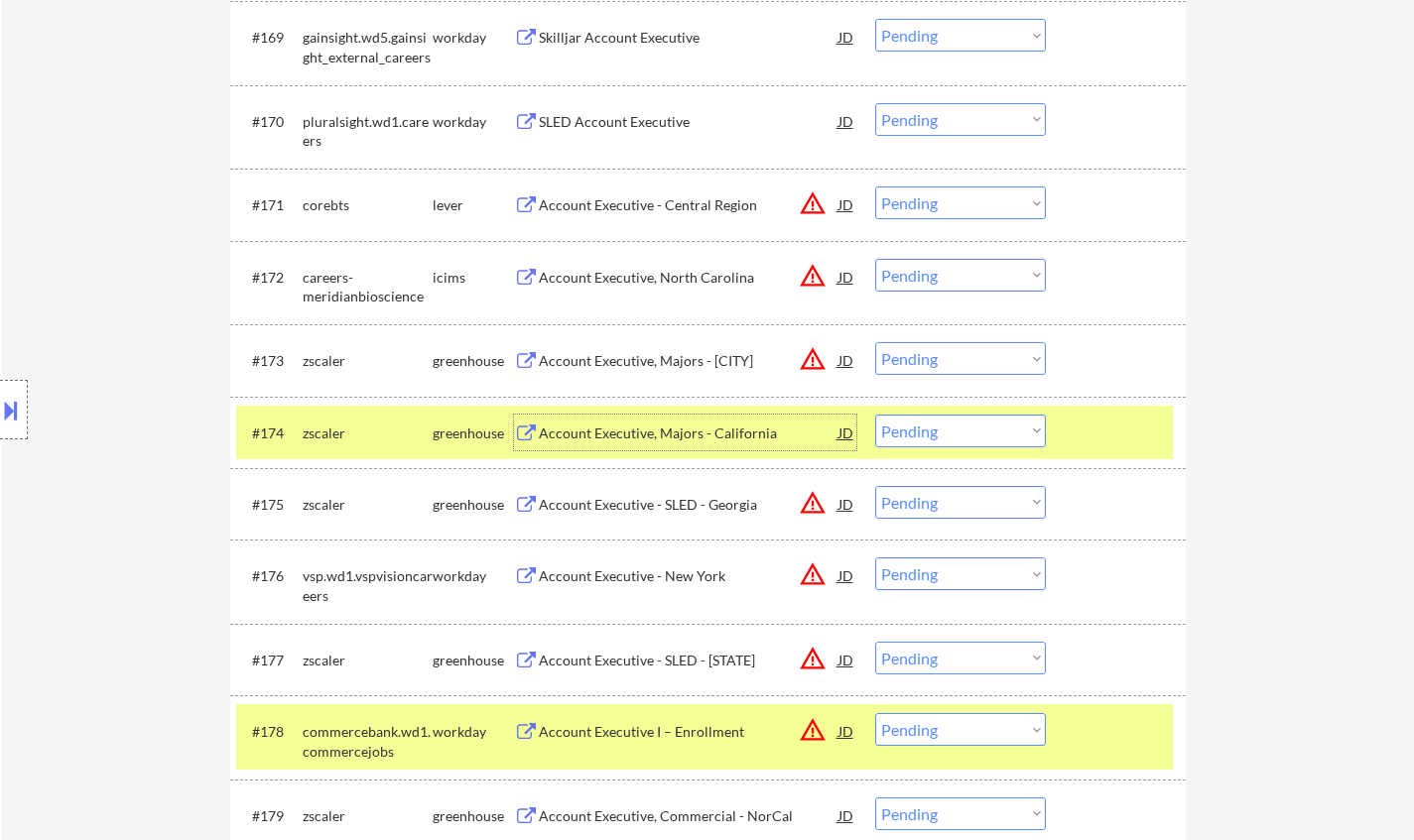 drag, startPoint x: 941, startPoint y: 426, endPoint x: 954, endPoint y: 437, distance: 17.029386 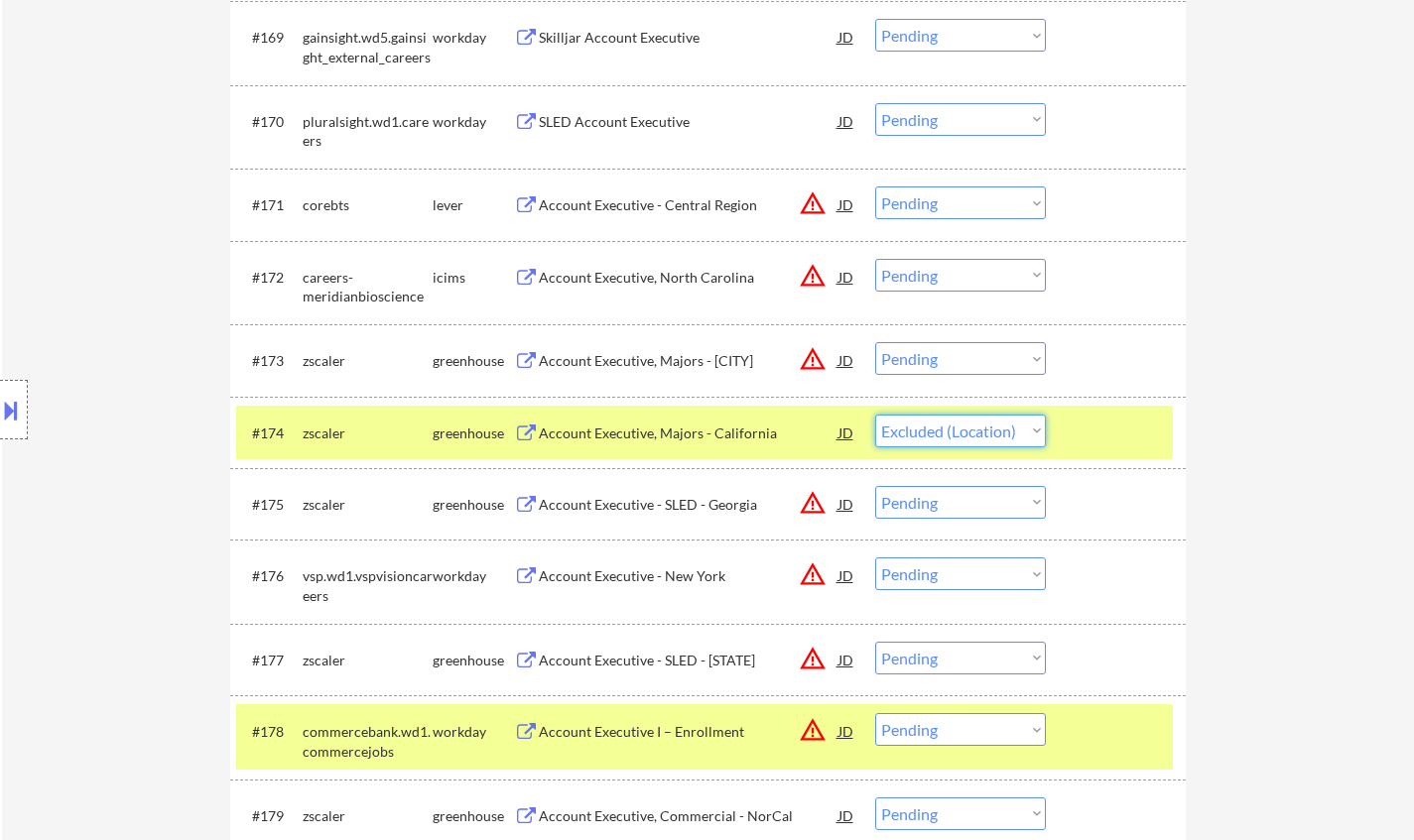 click on "Choose an option... Pending Applied Excluded (Questions) Excluded (Expired) Excluded (Location) Excluded (Bad Match) Excluded (Blocklist) Excluded (Salary) Excluded (Other)" at bounding box center [961, 430] 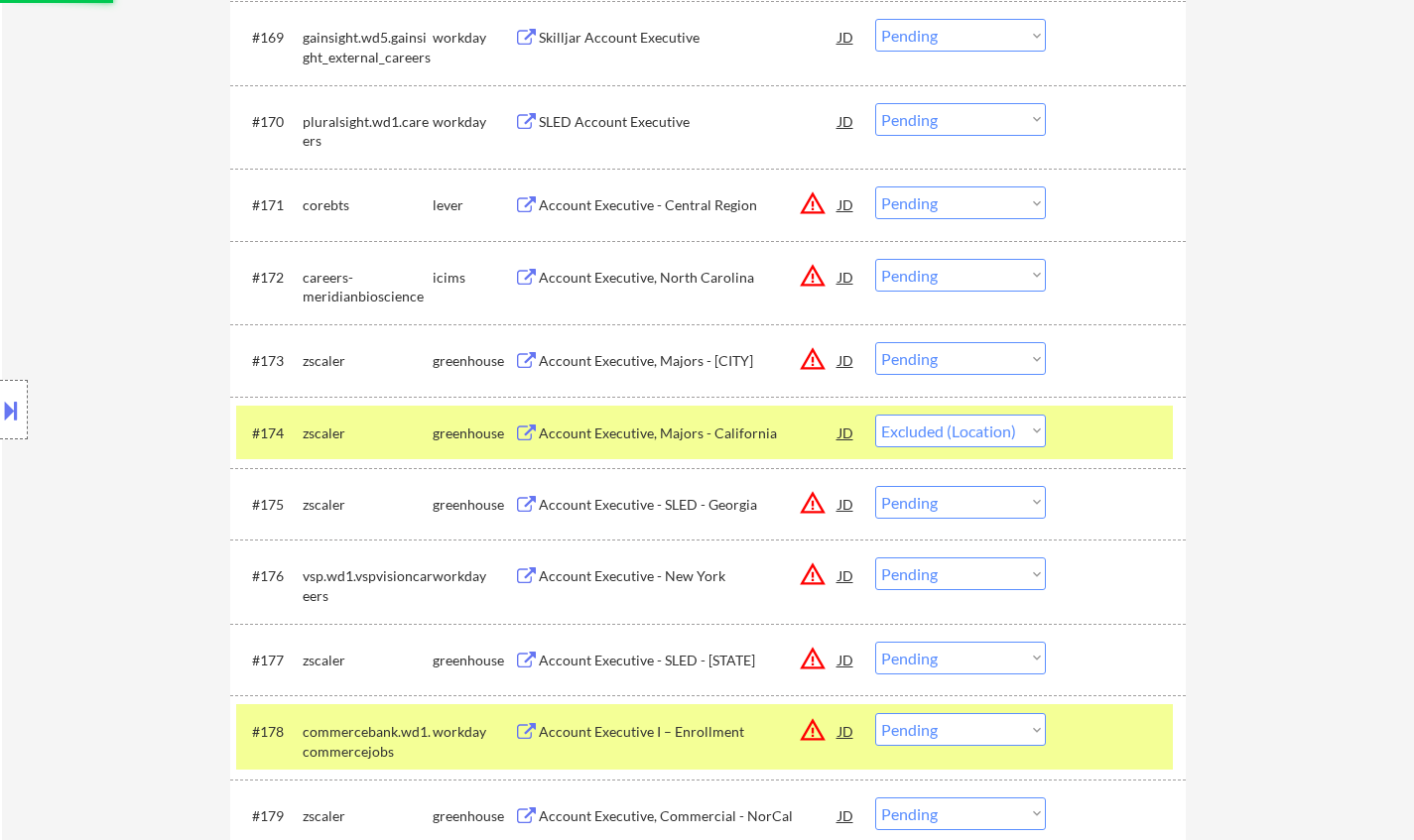 scroll, scrollTop: 6446, scrollLeft: 0, axis: vertical 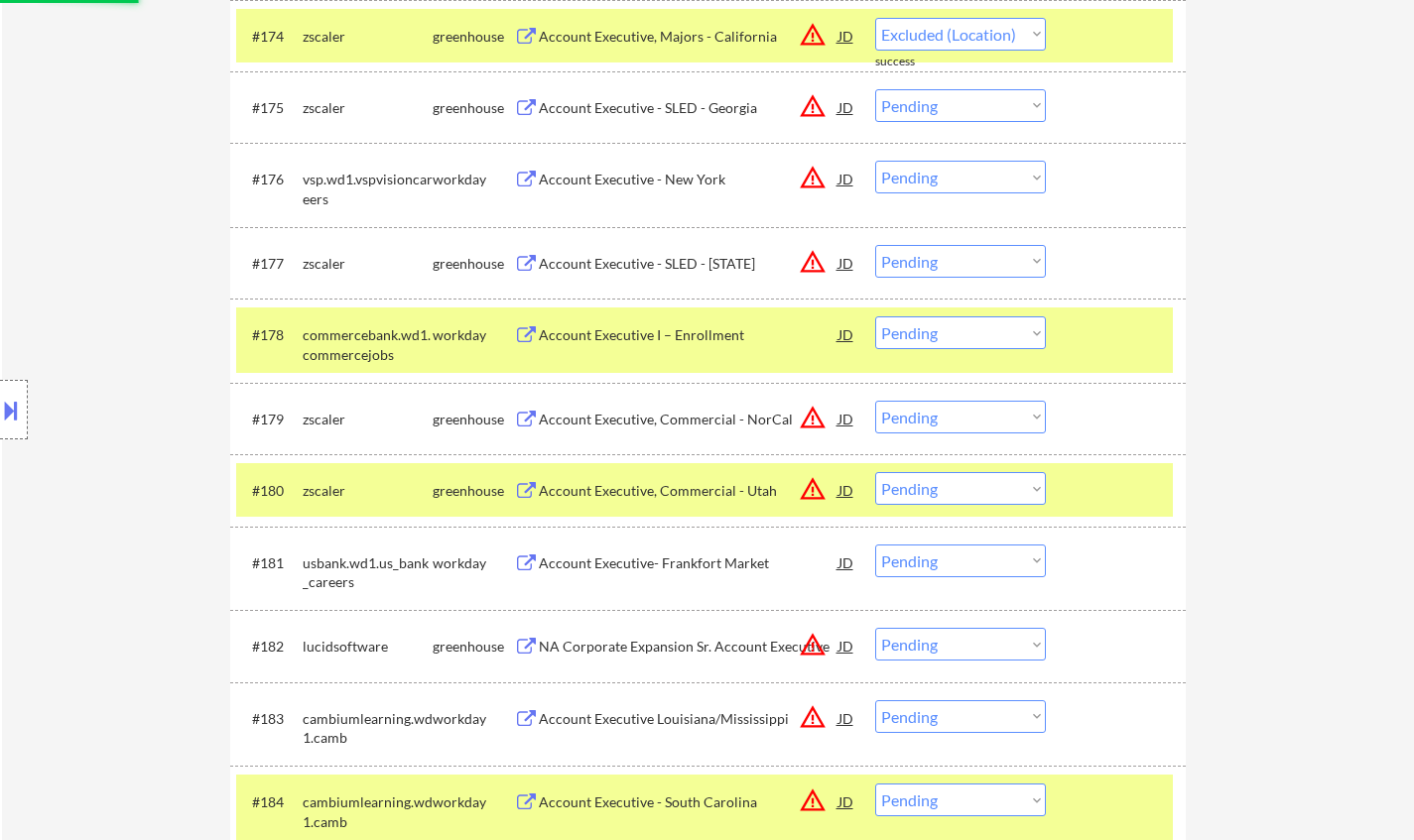 select on ""pending"" 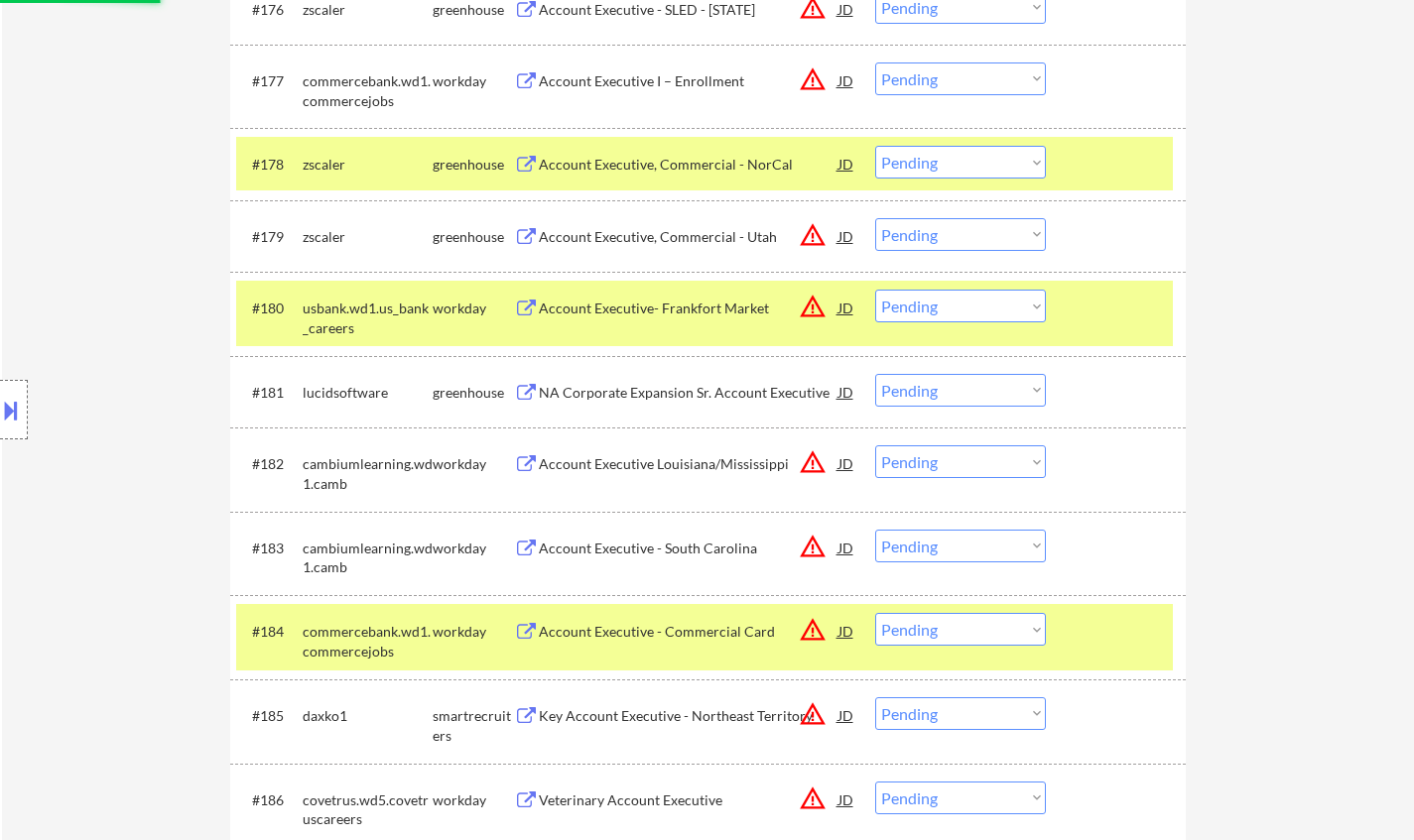 scroll, scrollTop: 6744, scrollLeft: 0, axis: vertical 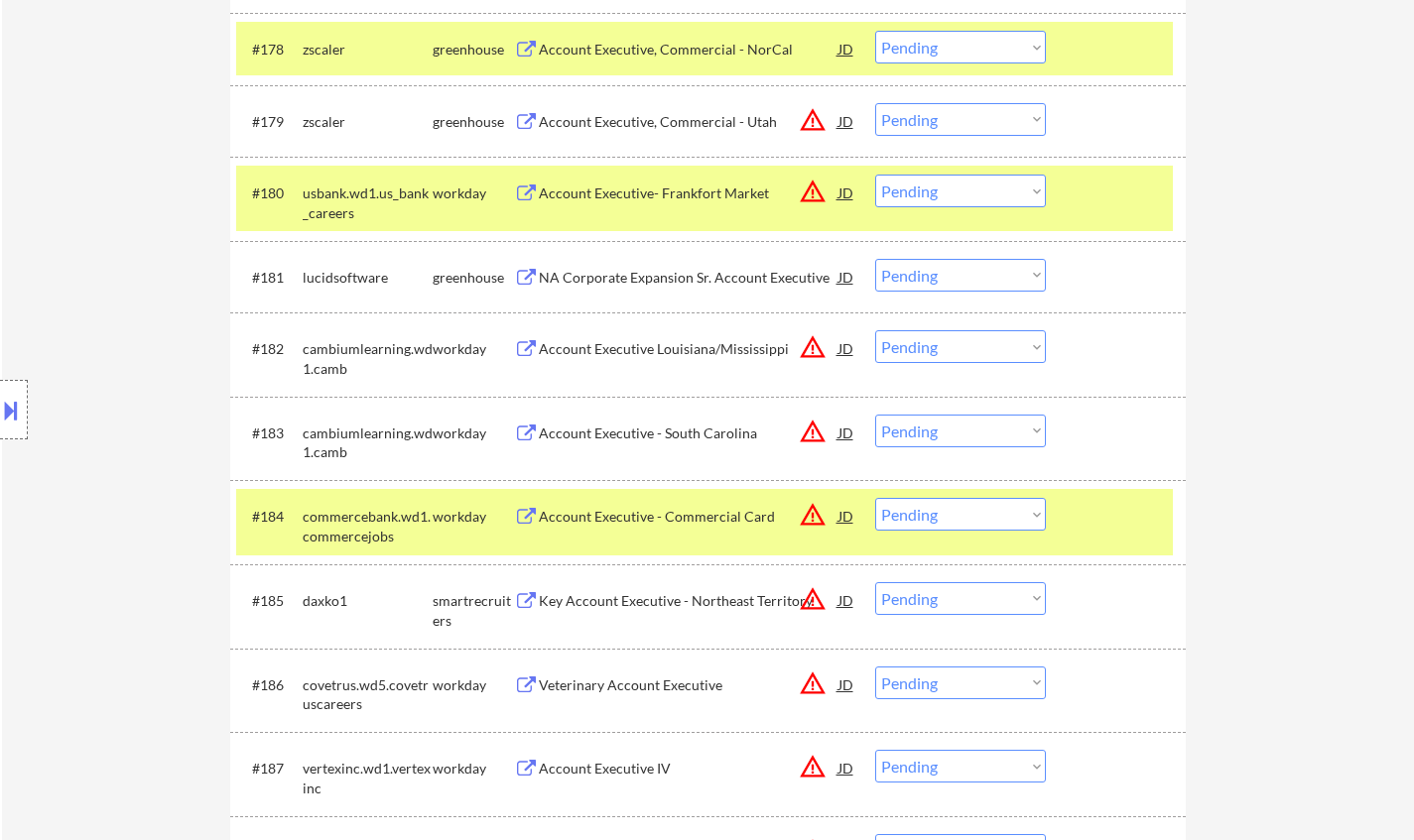 click on "NA Corporate Expansion Sr. Account Executive" at bounding box center (689, 277) 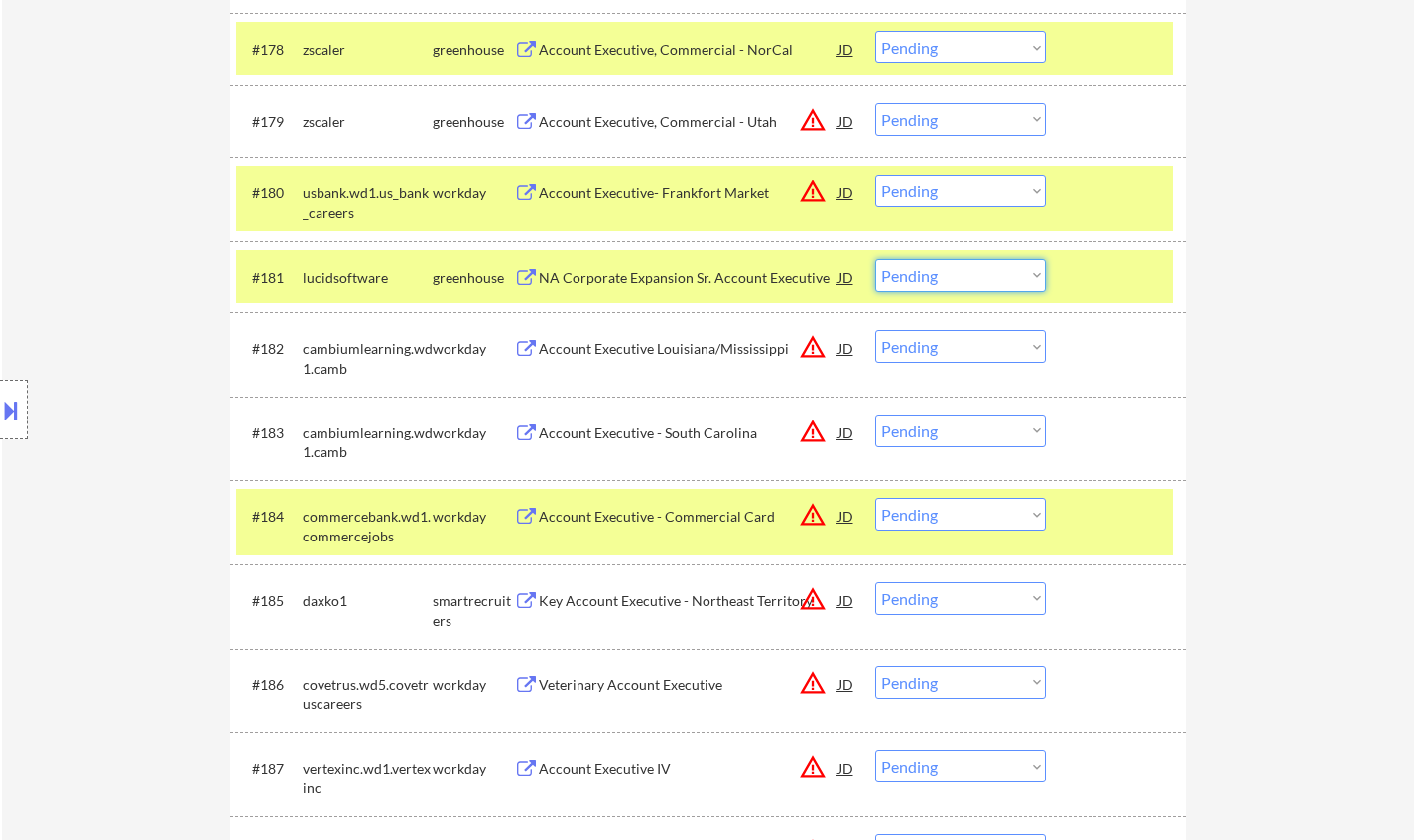 click on "Choose an option... Pending Applied Excluded (Questions) Excluded (Expired) Excluded (Location) Excluded (Bad Match) Excluded (Blocklist) Excluded (Salary) Excluded (Other)" at bounding box center [961, 275] 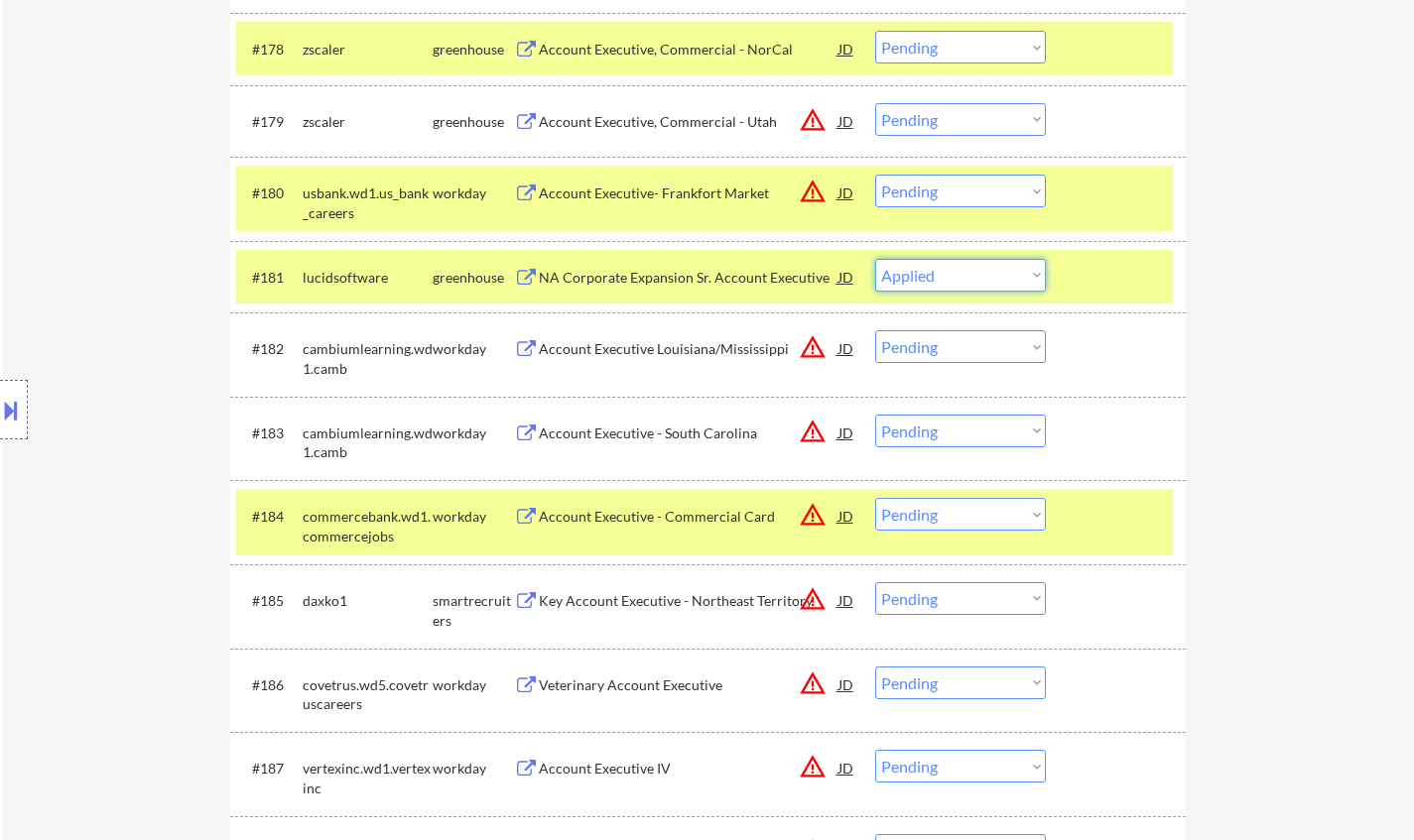 click on "Choose an option... Pending Applied Excluded (Questions) Excluded (Expired) Excluded (Location) Excluded (Bad Match) Excluded (Blocklist) Excluded (Salary) Excluded (Other)" at bounding box center [961, 275] 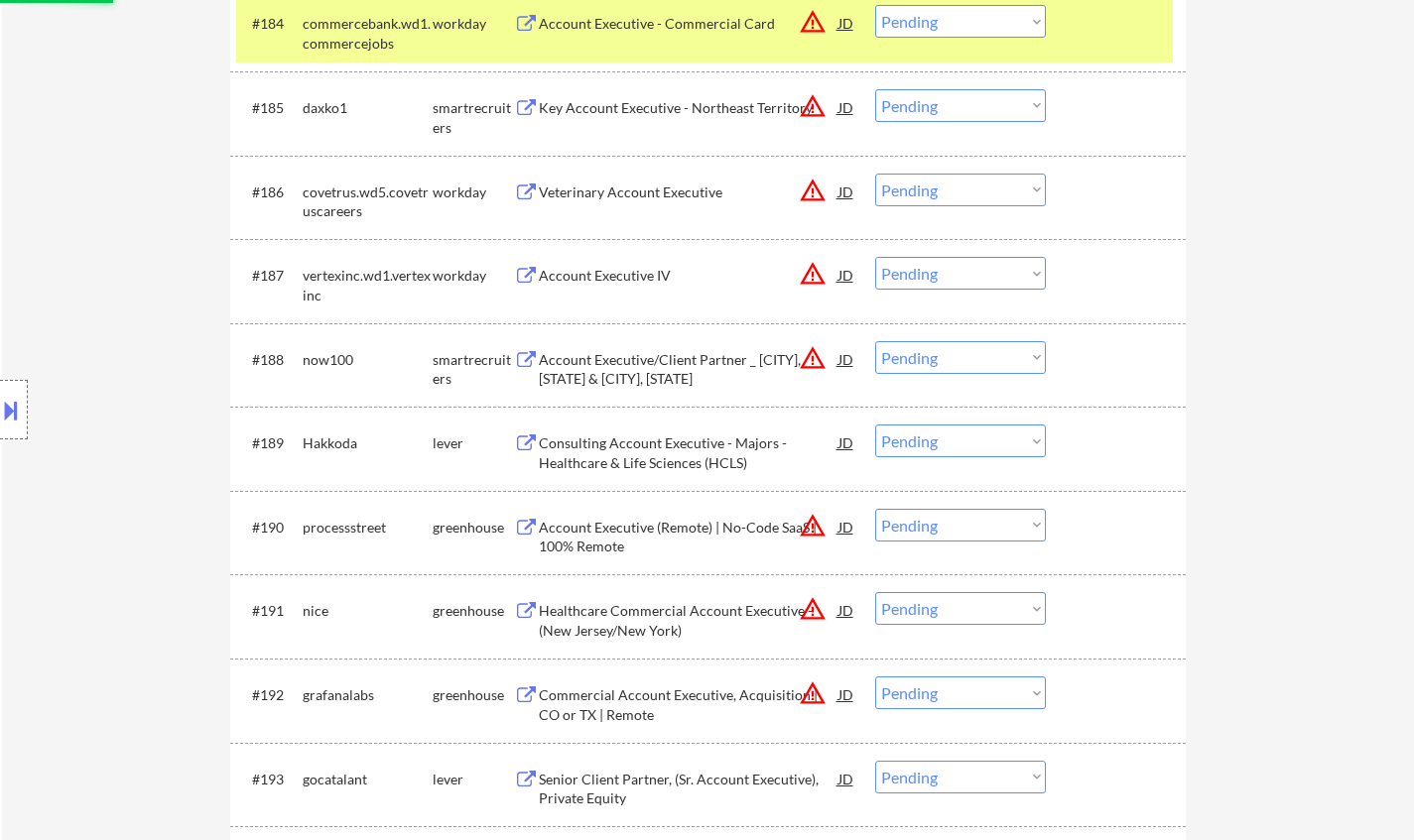 scroll, scrollTop: 7240, scrollLeft: 0, axis: vertical 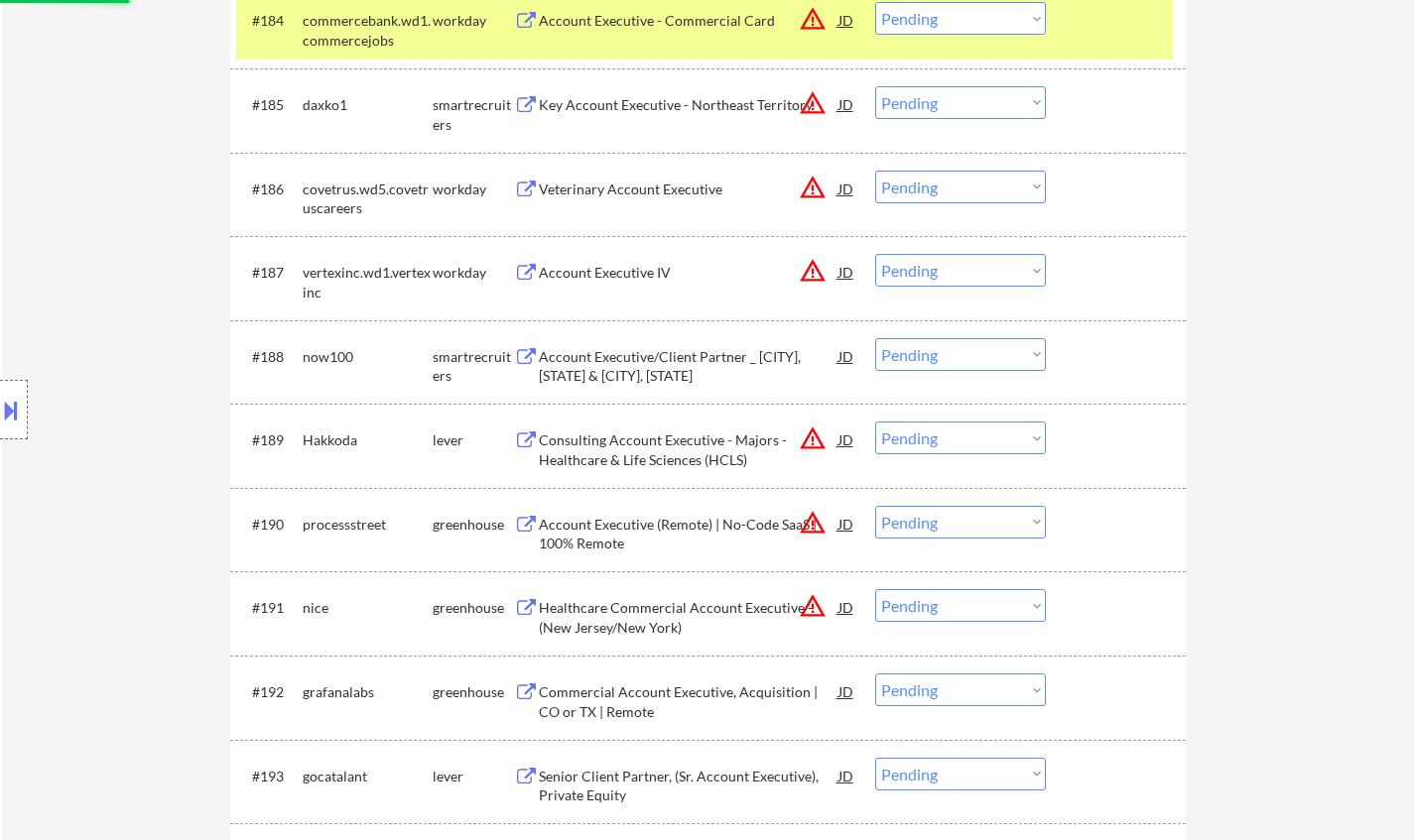 select on ""pending"" 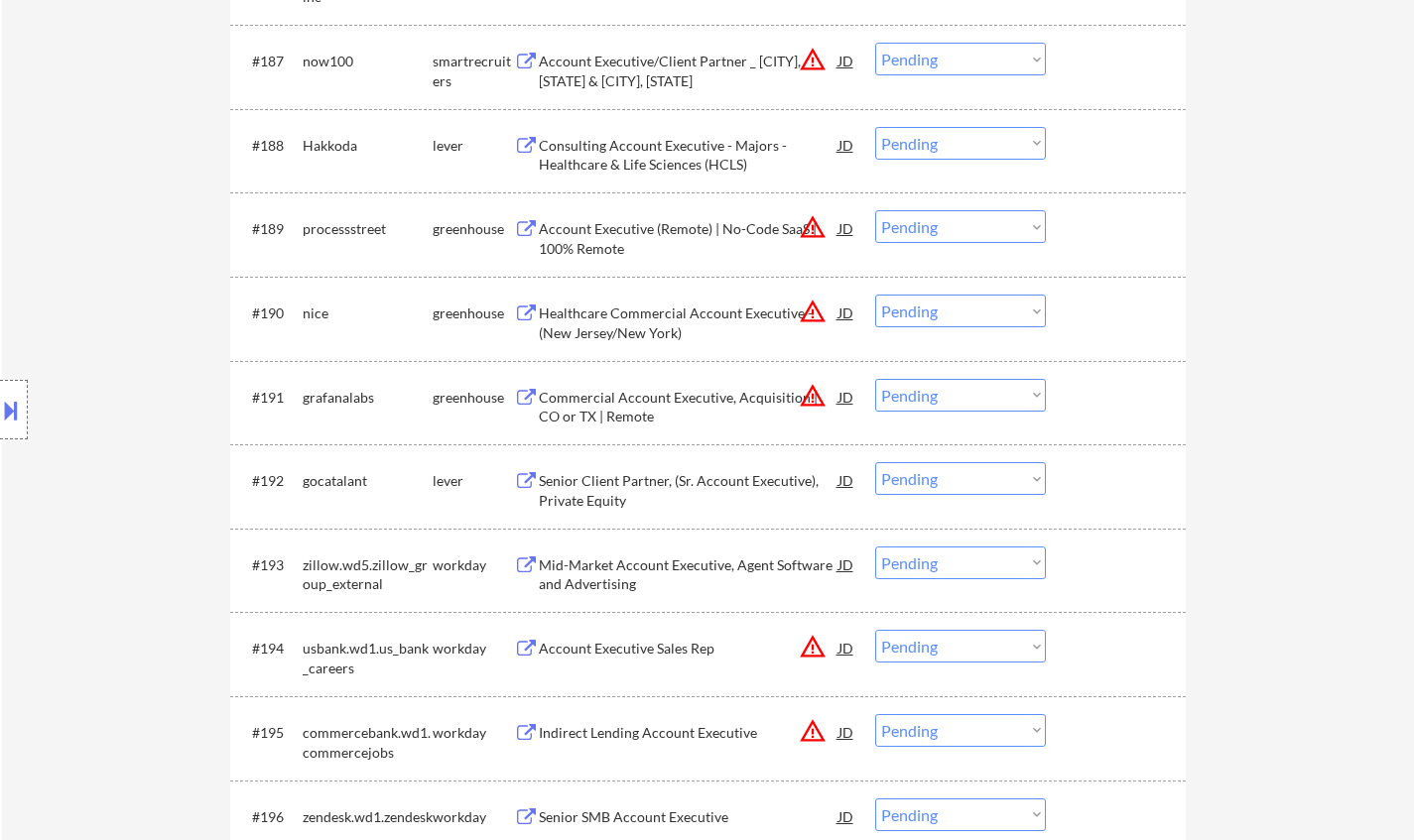 scroll, scrollTop: 7736, scrollLeft: 0, axis: vertical 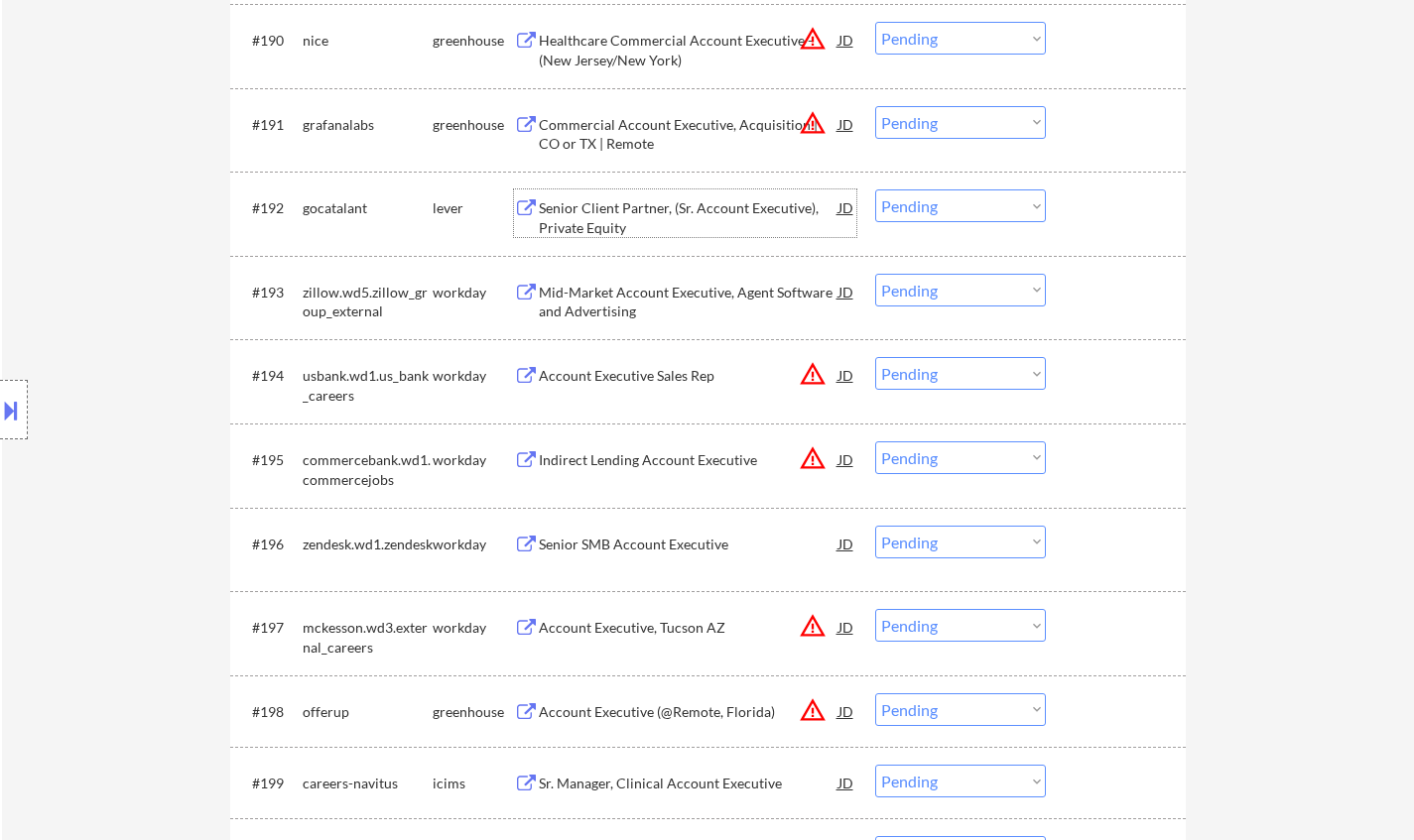 click on "Senior Client Partner, (Sr. Account Executive), Private Equity" at bounding box center [689, 217] 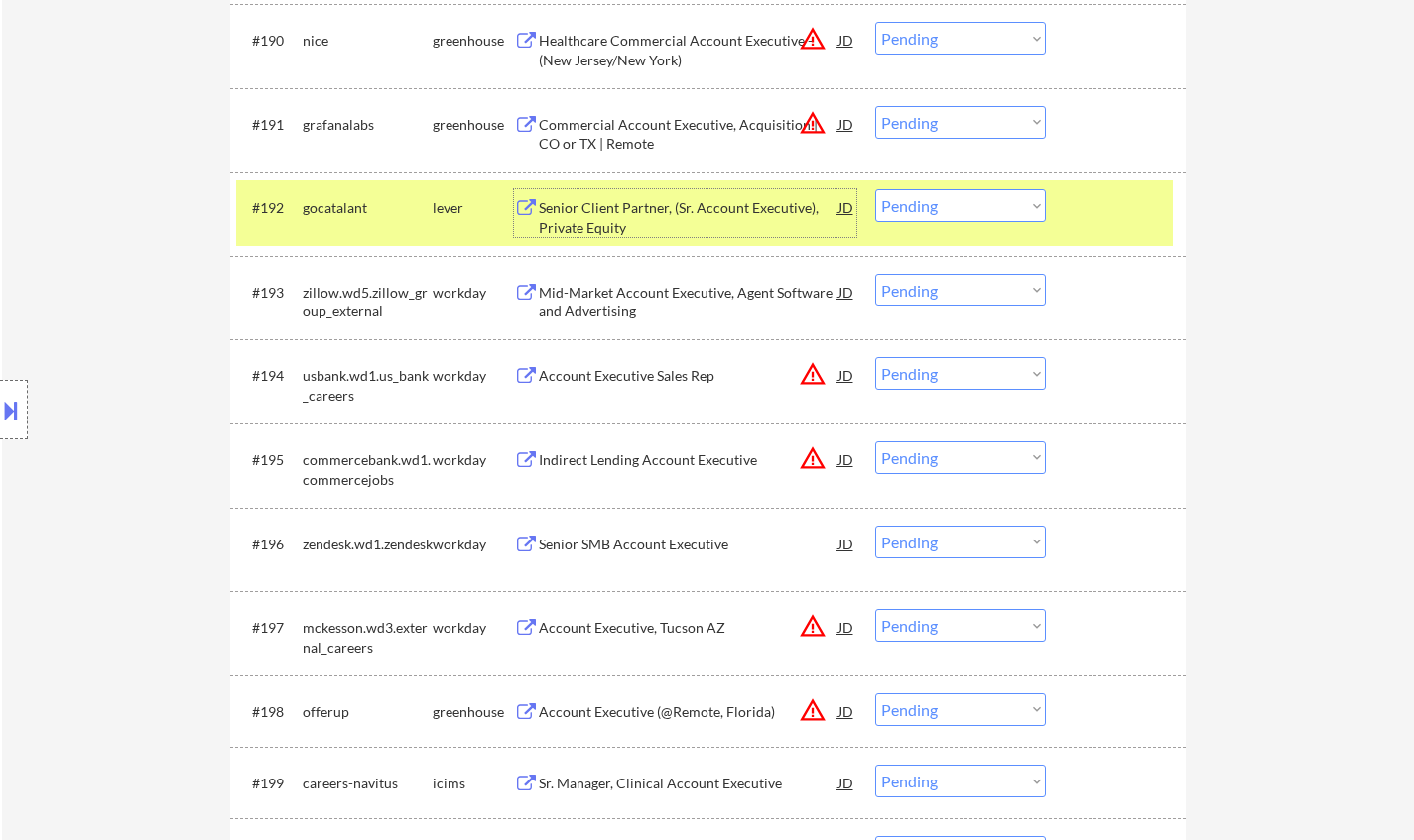 click on "Choose an option... Pending Applied Excluded (Questions) Excluded (Expired) Excluded (Location) Excluded (Bad Match) Excluded (Blocklist) Excluded (Salary) Excluded (Other)" at bounding box center [961, 205] 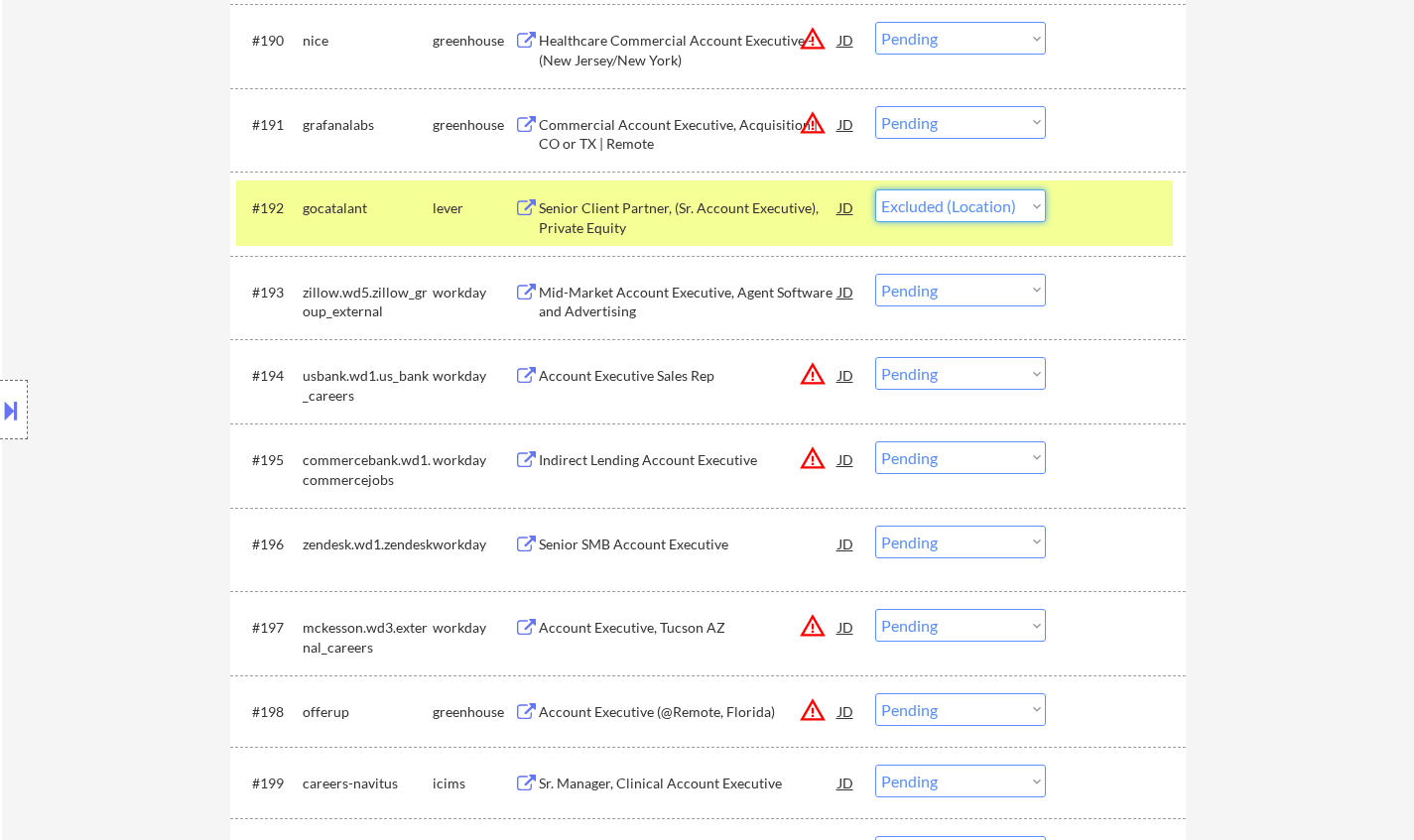 click on "Choose an option... Pending Applied Excluded (Questions) Excluded (Expired) Excluded (Location) Excluded (Bad Match) Excluded (Blocklist) Excluded (Salary) Excluded (Other)" at bounding box center (961, 205) 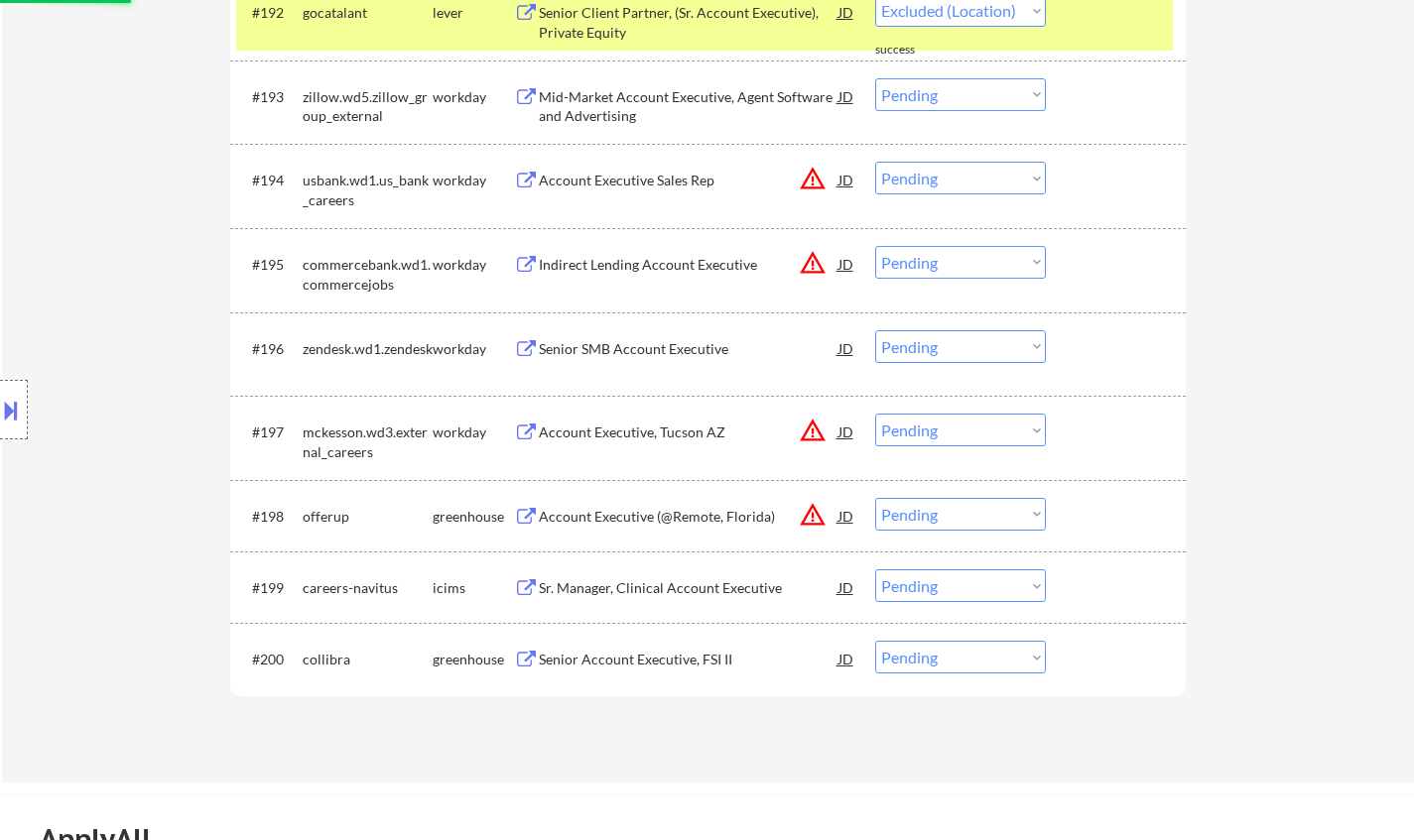 scroll, scrollTop: 7934, scrollLeft: 0, axis: vertical 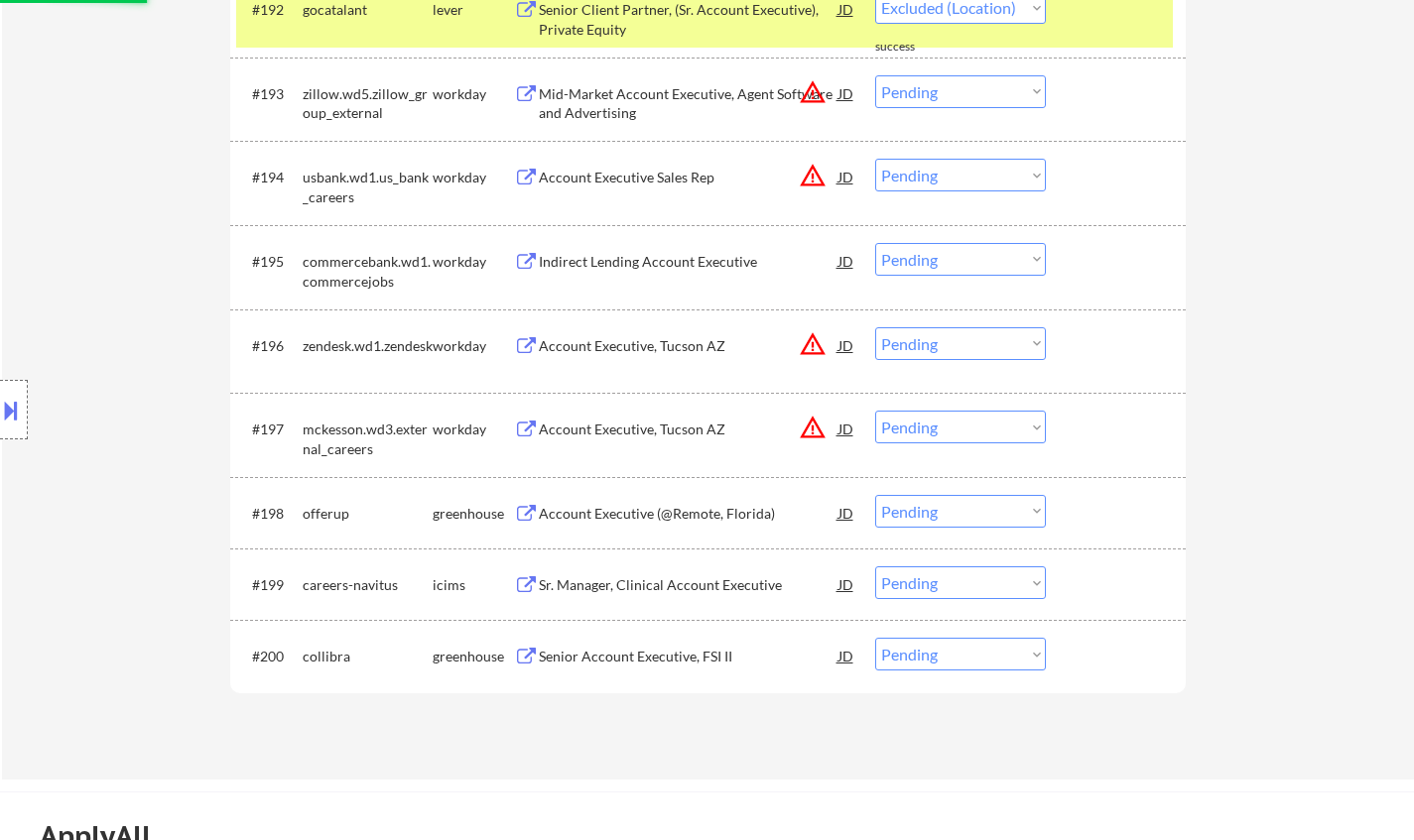 select on ""pending"" 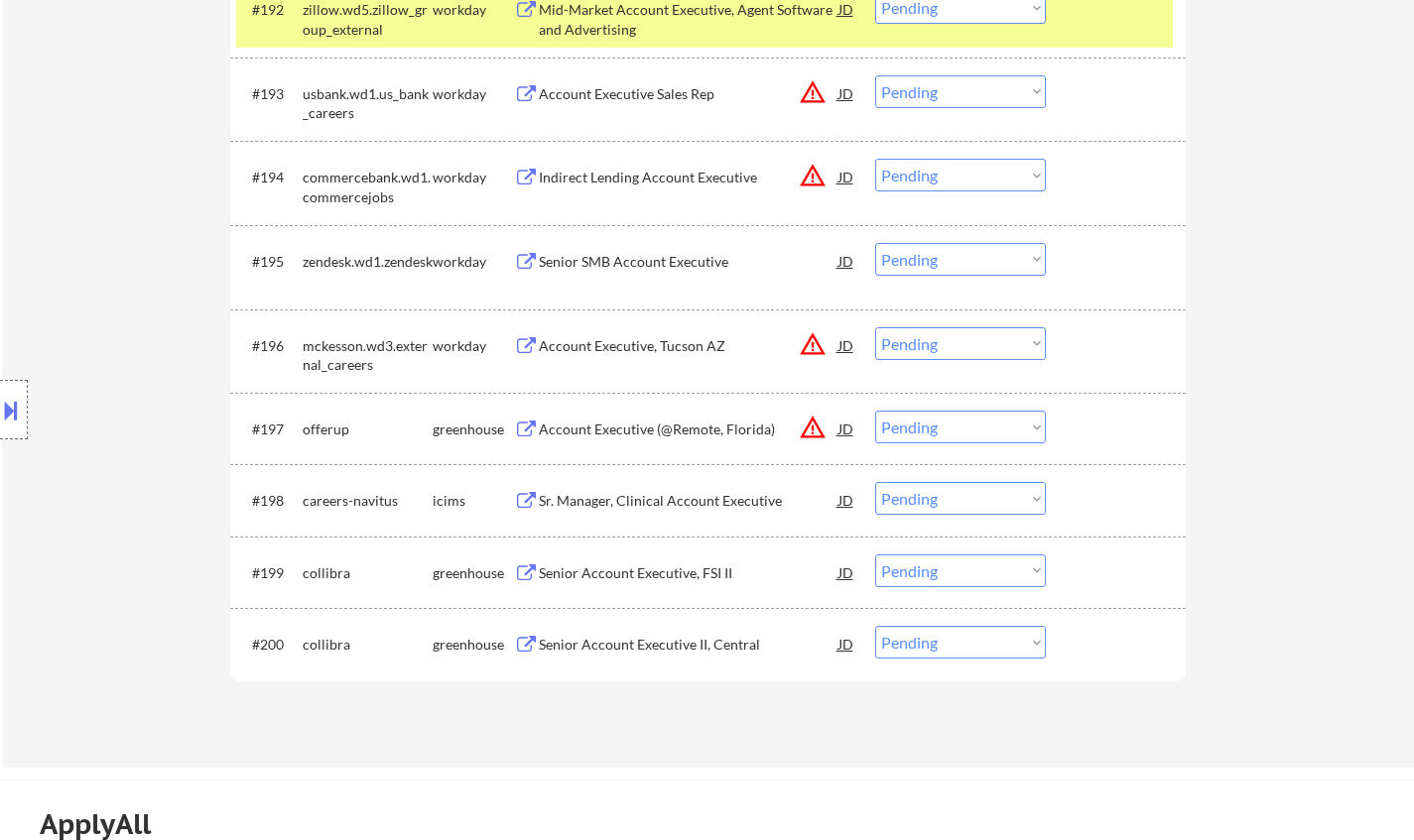 click on "Senior SMB Account Executive" at bounding box center (689, 262) 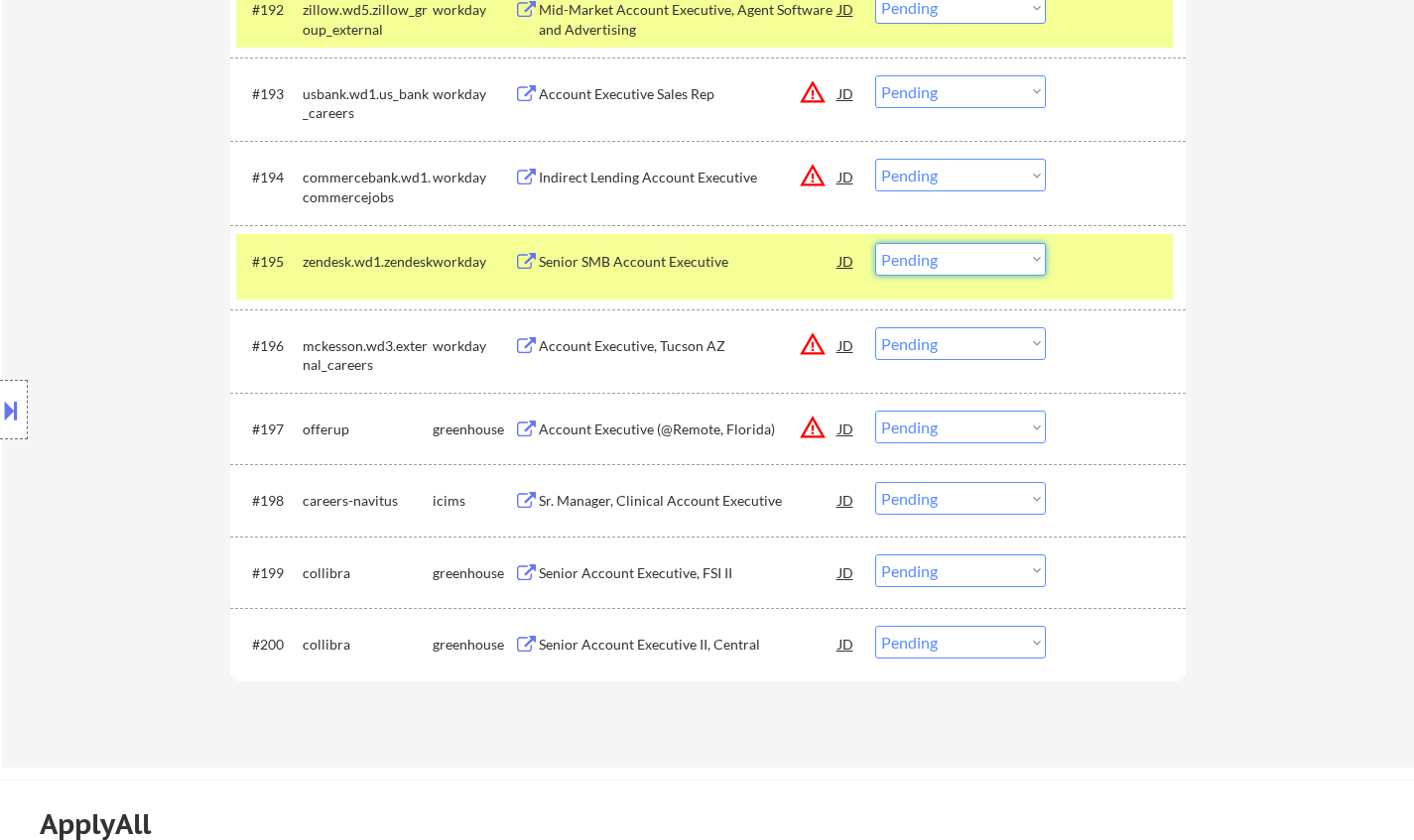 click on "Choose an option... Pending Applied Excluded (Questions) Excluded (Expired) Excluded (Location) Excluded (Bad Match) Excluded (Blocklist) Excluded (Salary) Excluded (Other)" at bounding box center (961, 259) 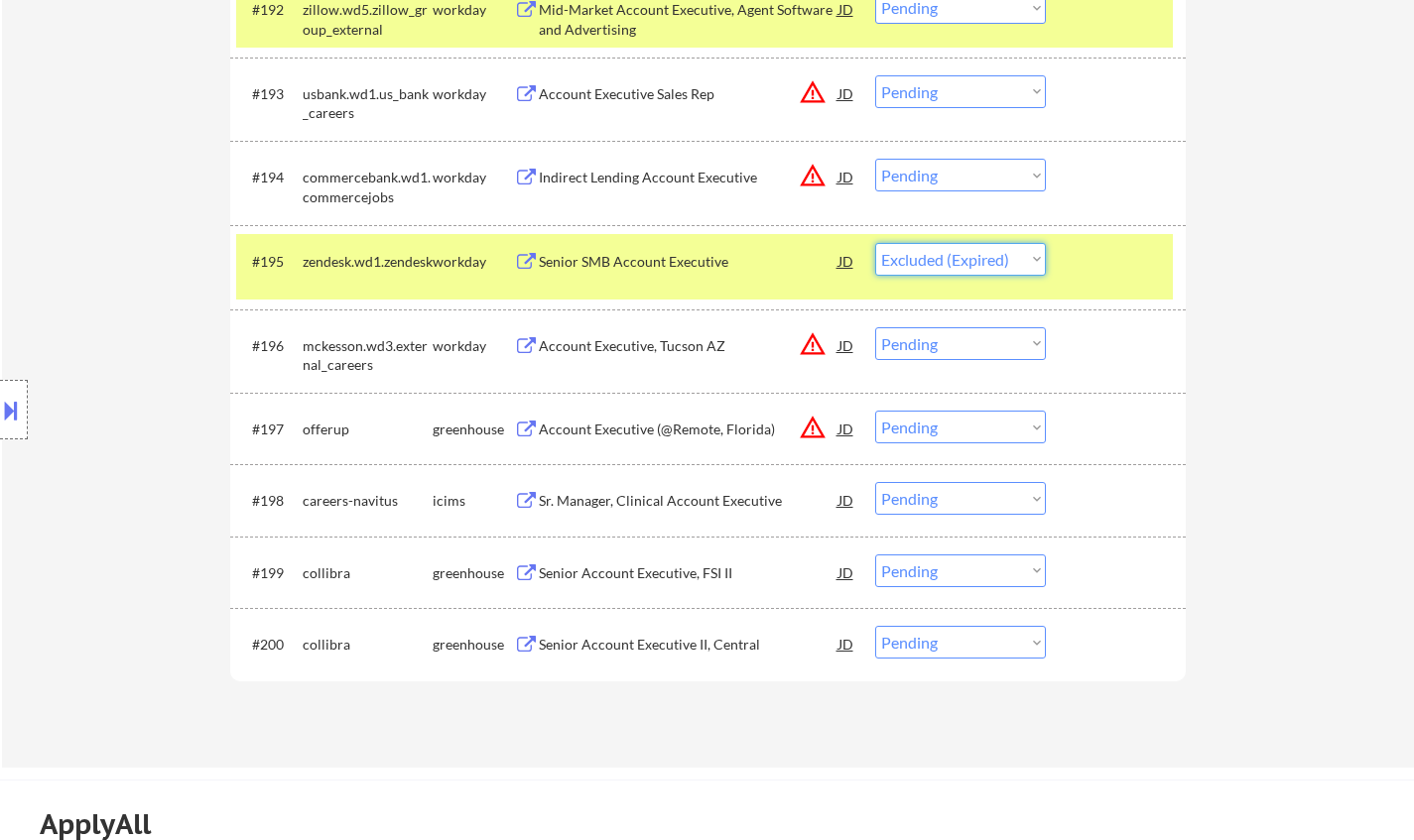 click on "Choose an option... Pending Applied Excluded (Questions) Excluded (Expired) Excluded (Location) Excluded (Bad Match) Excluded (Blocklist) Excluded (Salary) Excluded (Other)" at bounding box center [961, 259] 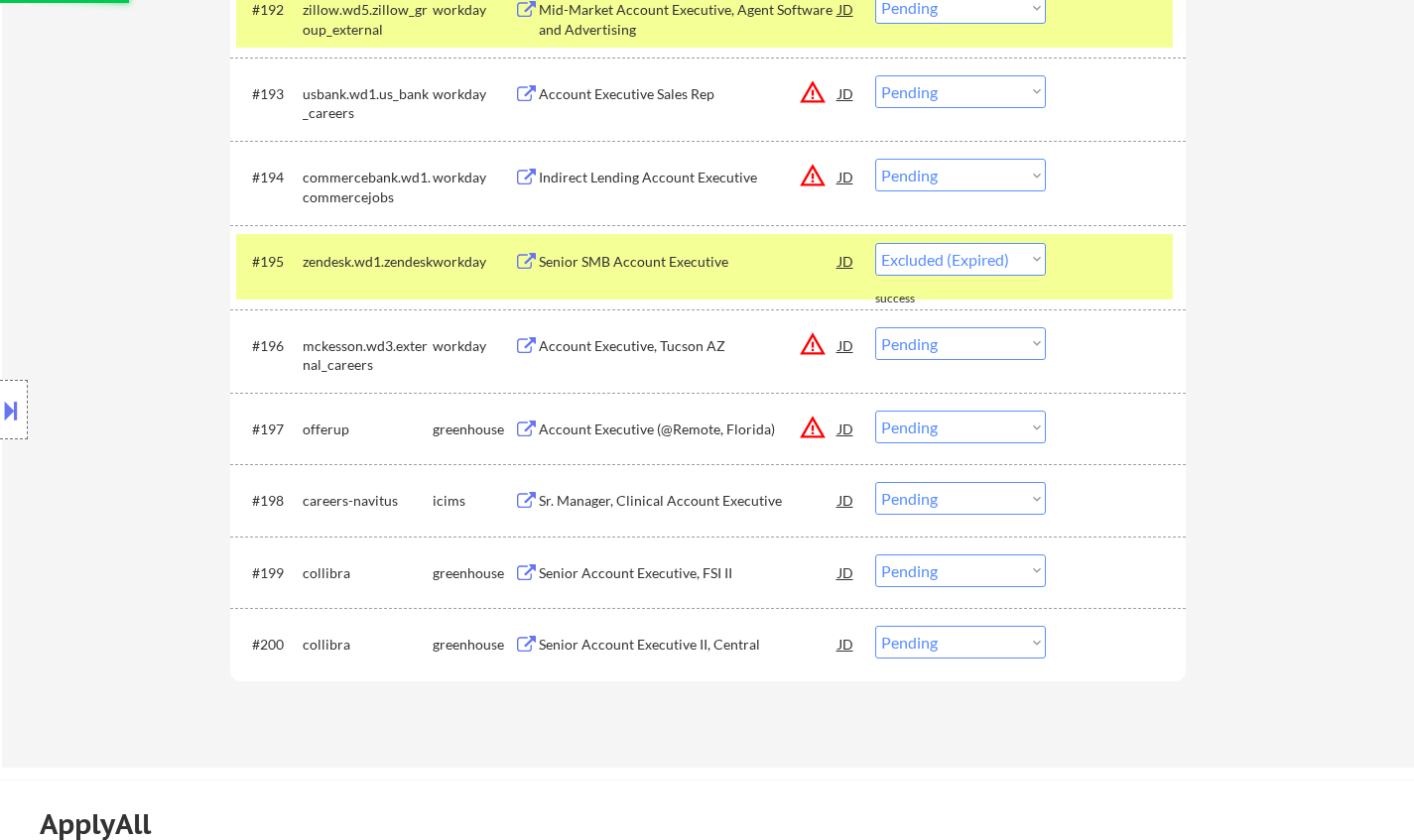 select on ""pending"" 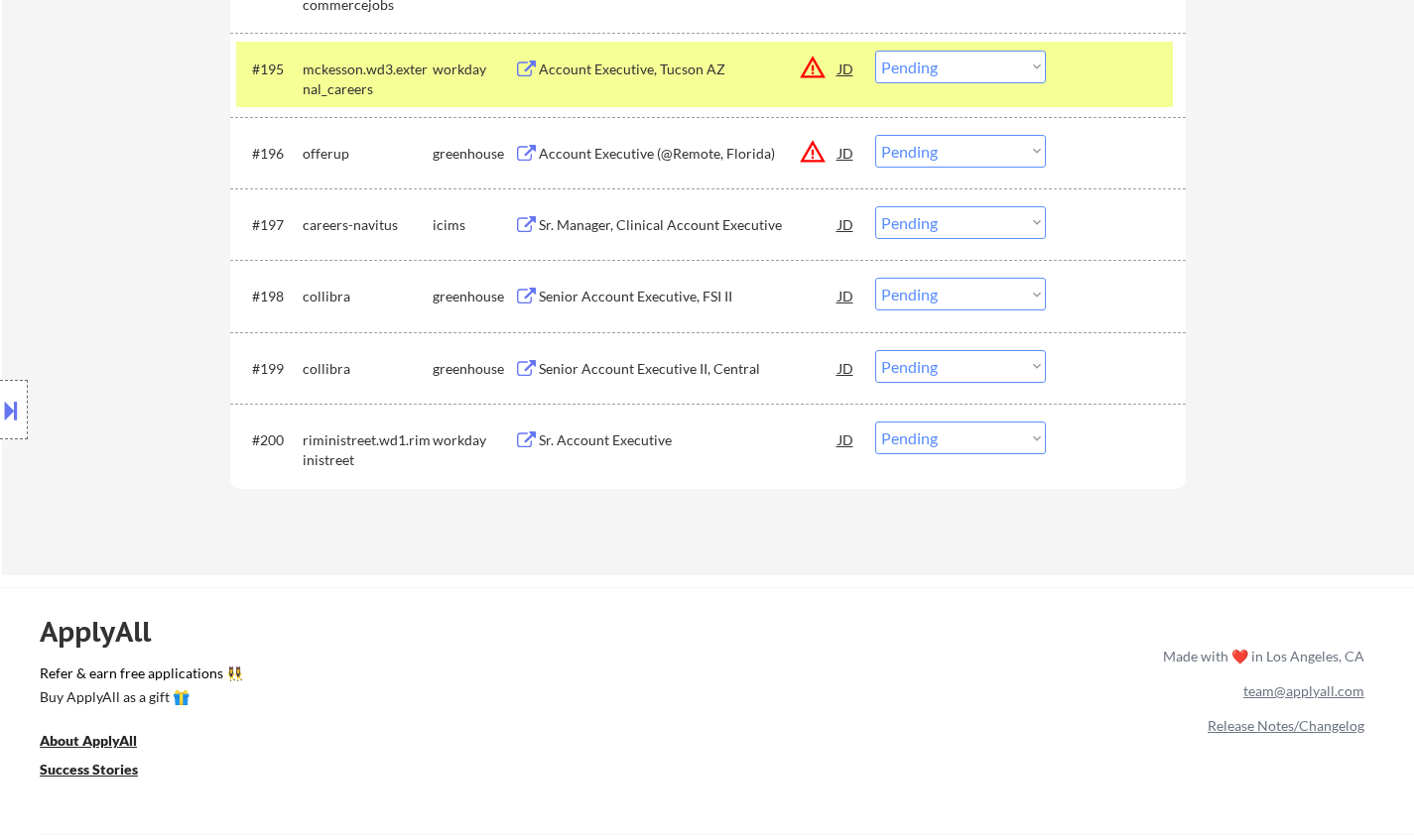 scroll, scrollTop: 8231, scrollLeft: 0, axis: vertical 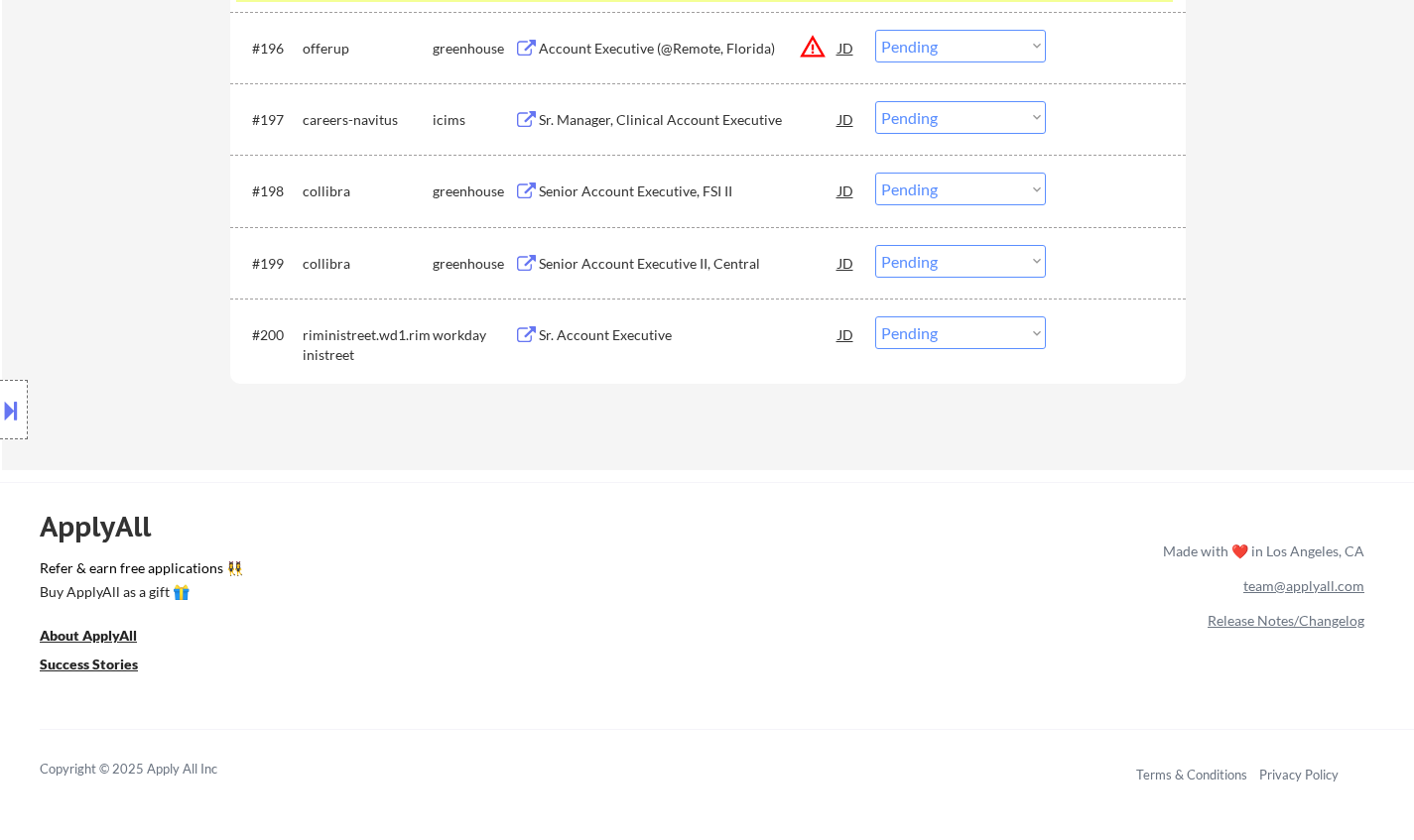 click on "Sr. Account Executive" at bounding box center (689, 335) 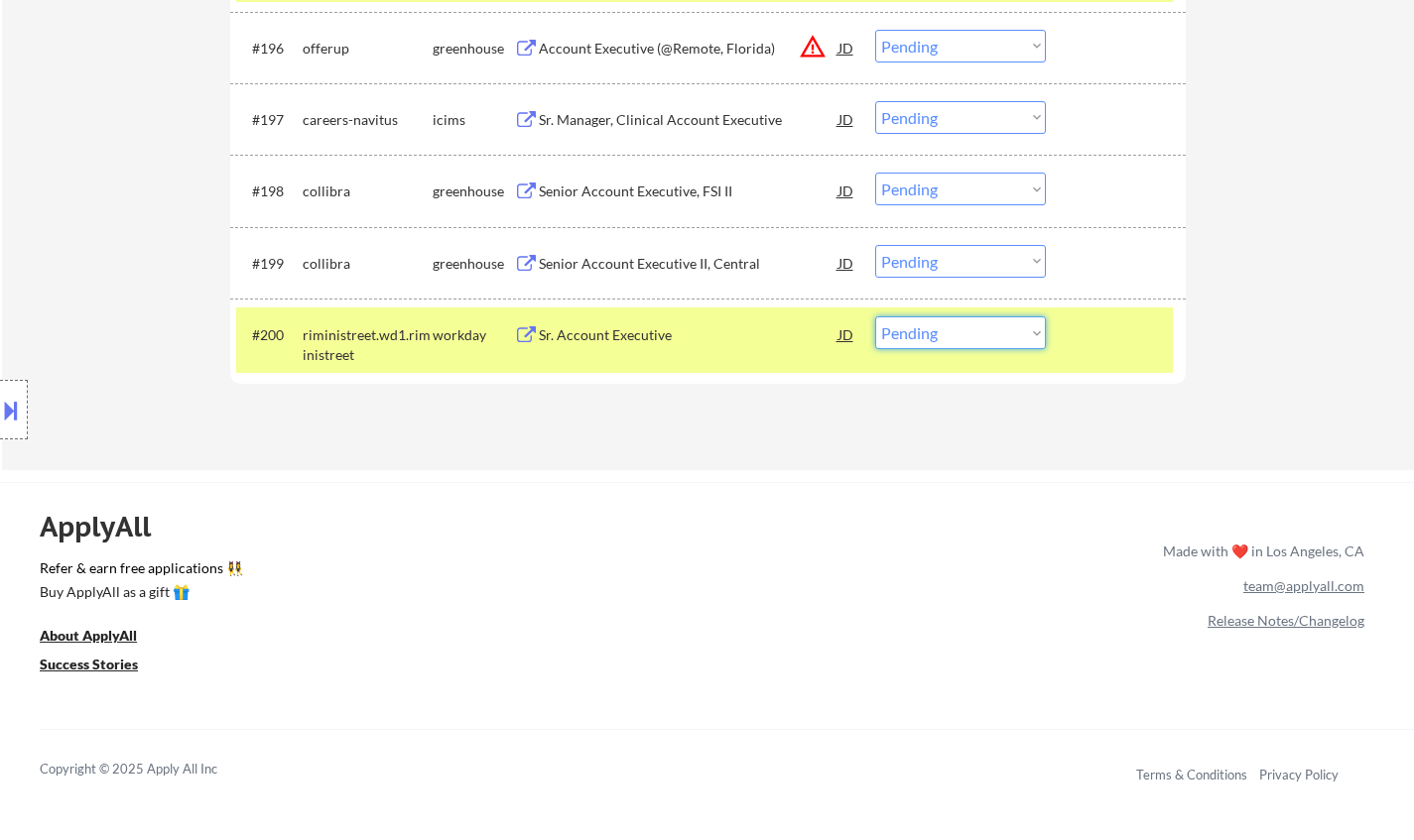 click on "Choose an option... Pending Applied Excluded (Questions) Excluded (Expired) Excluded (Location) Excluded (Bad Match) Excluded (Blocklist) Excluded (Salary) Excluded (Other)" at bounding box center [961, 332] 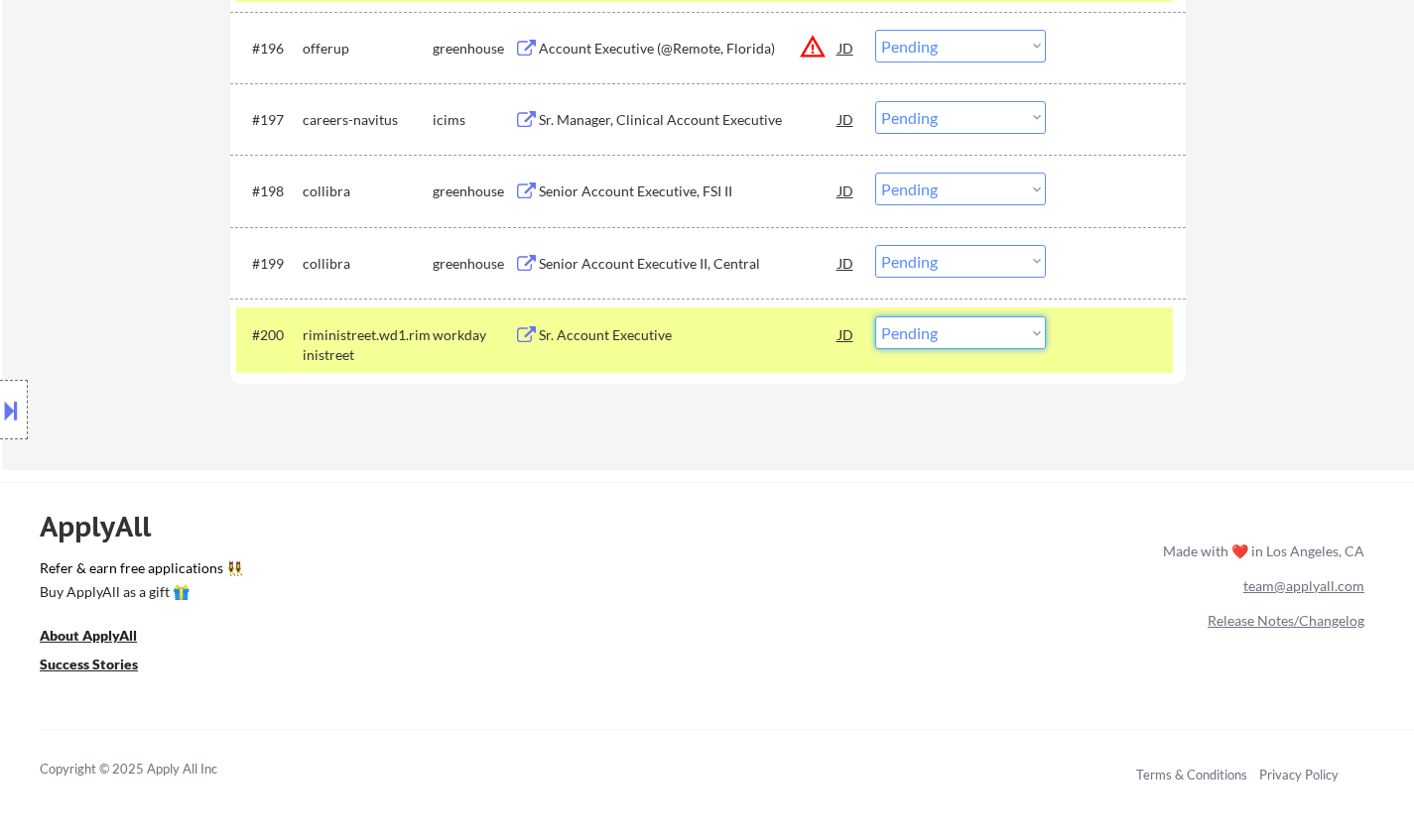 click on "JD" at bounding box center (846, 334) 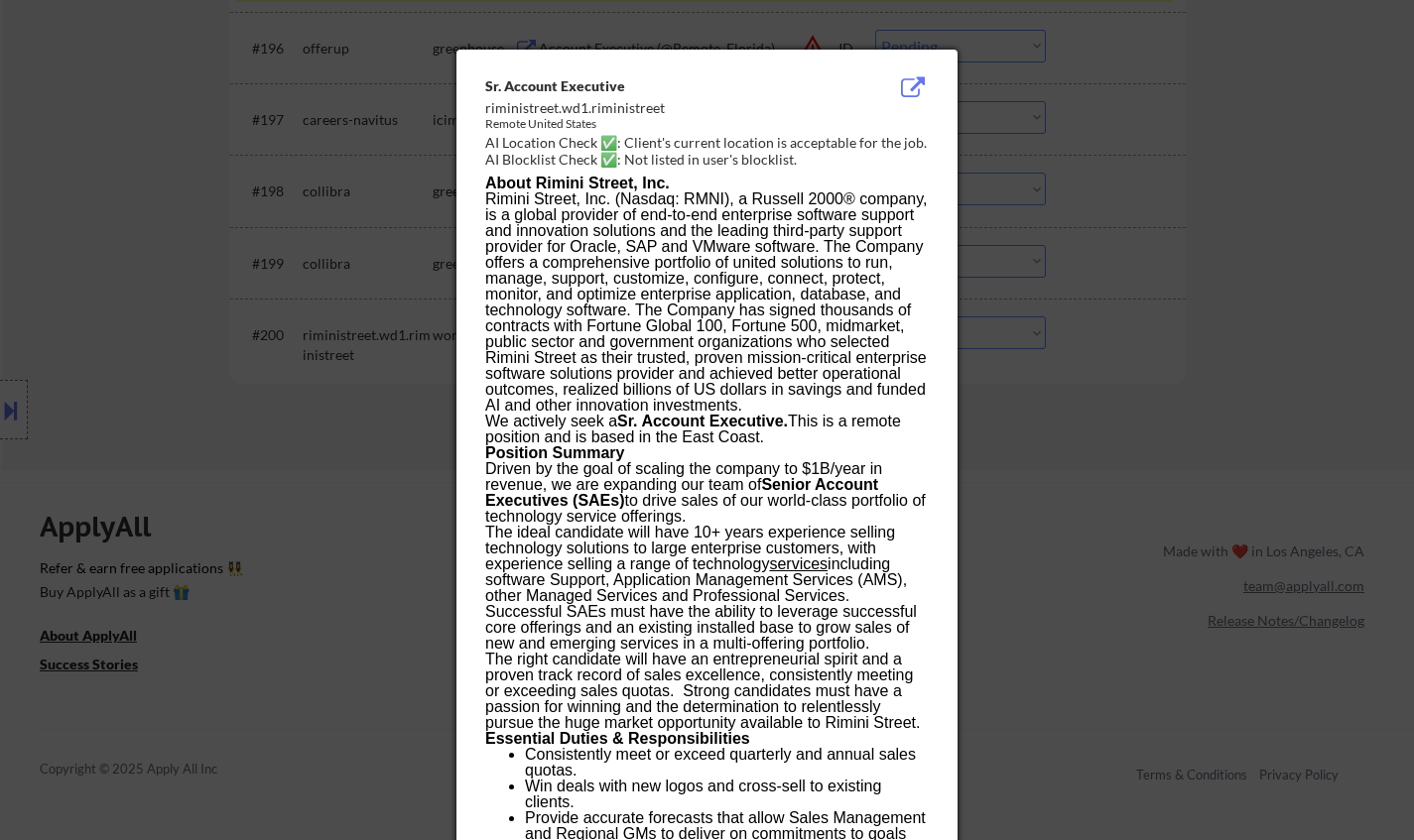 click at bounding box center [707, 420] 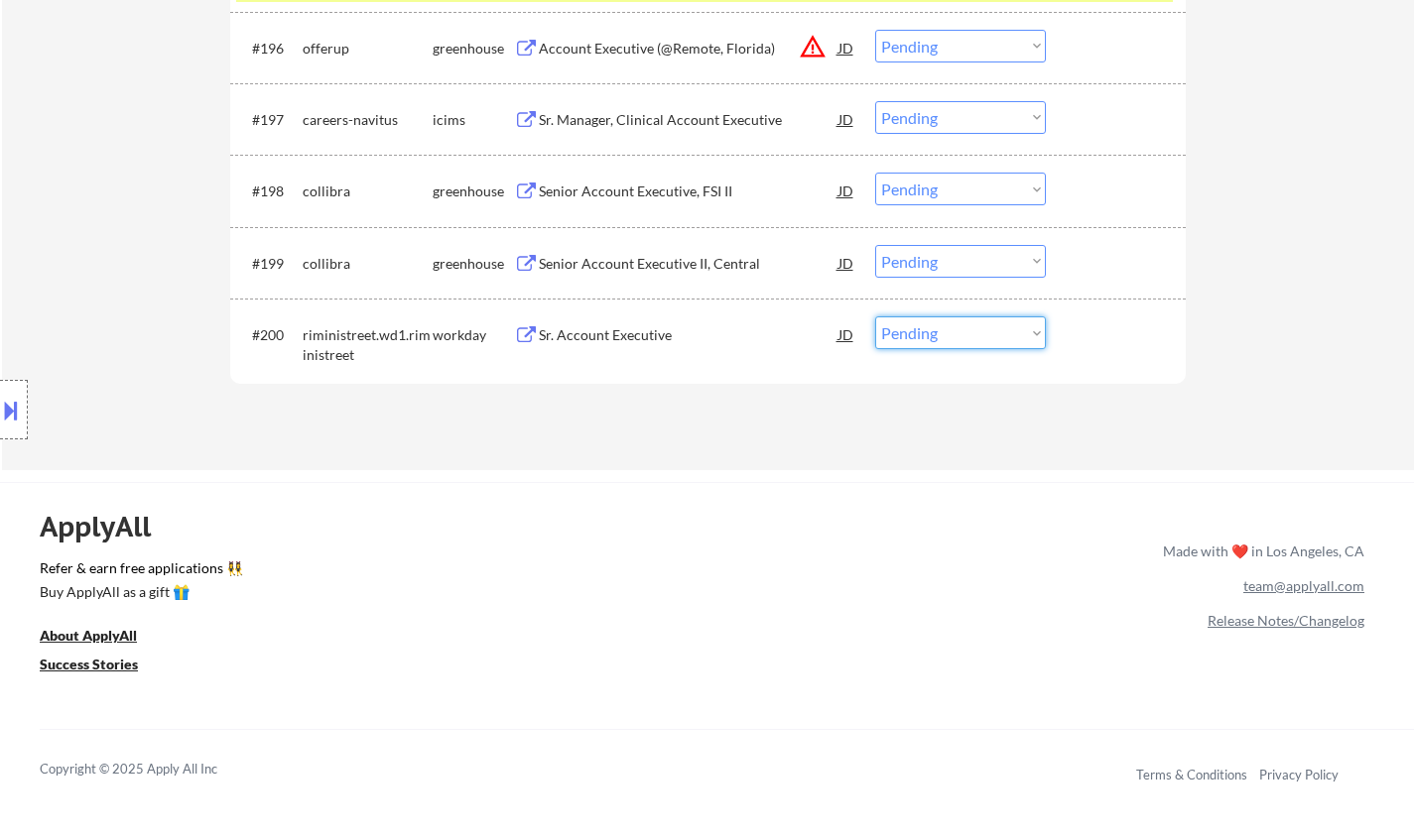 click on "Choose an option... Pending Applied Excluded (Questions) Excluded (Expired) Excluded (Location) Excluded (Bad Match) Excluded (Blocklist) Excluded (Salary) Excluded (Other)" at bounding box center [961, 332] 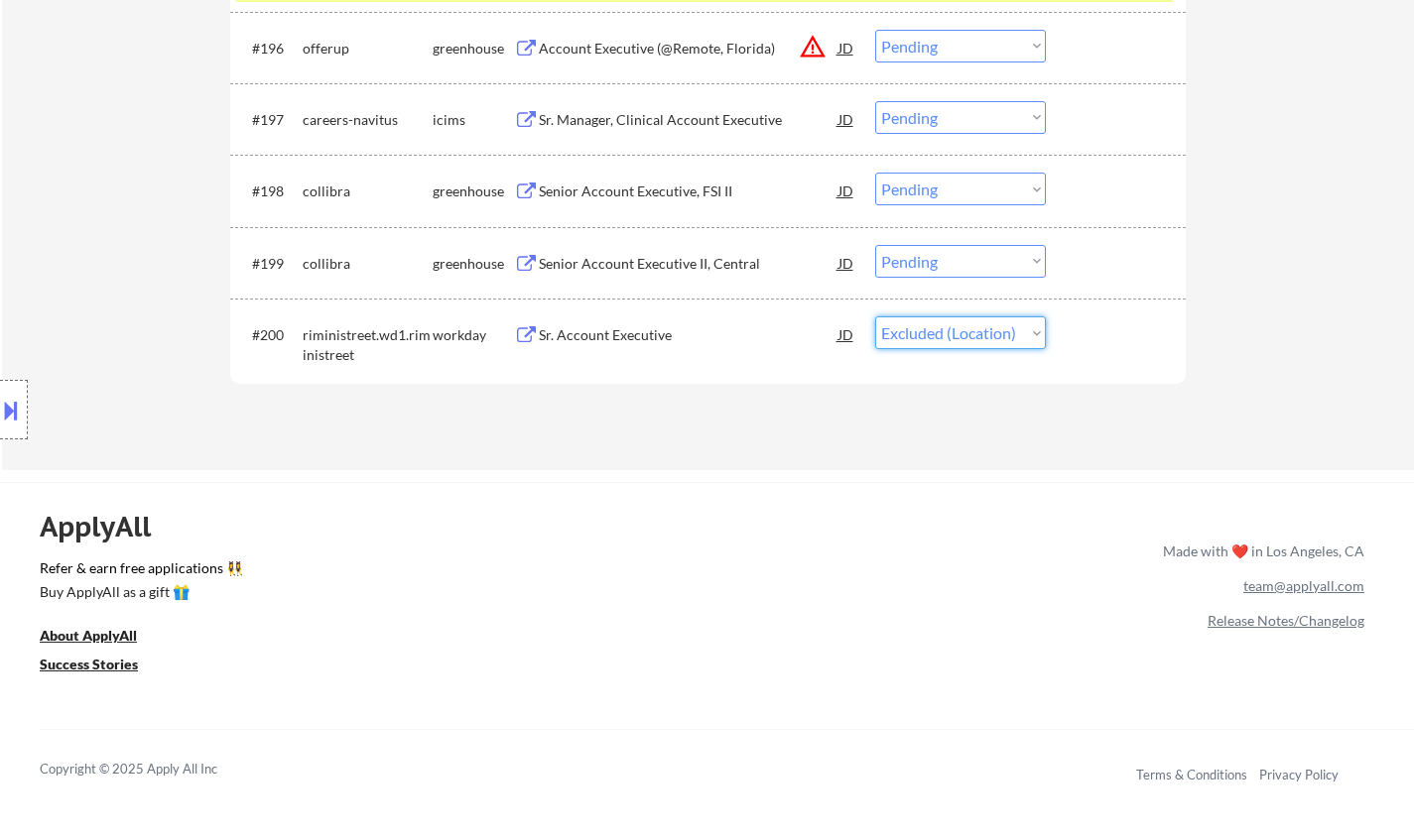 click on "Choose an option... Pending Applied Excluded (Questions) Excluded (Expired) Excluded (Location) Excluded (Bad Match) Excluded (Blocklist) Excluded (Salary) Excluded (Other)" at bounding box center [961, 332] 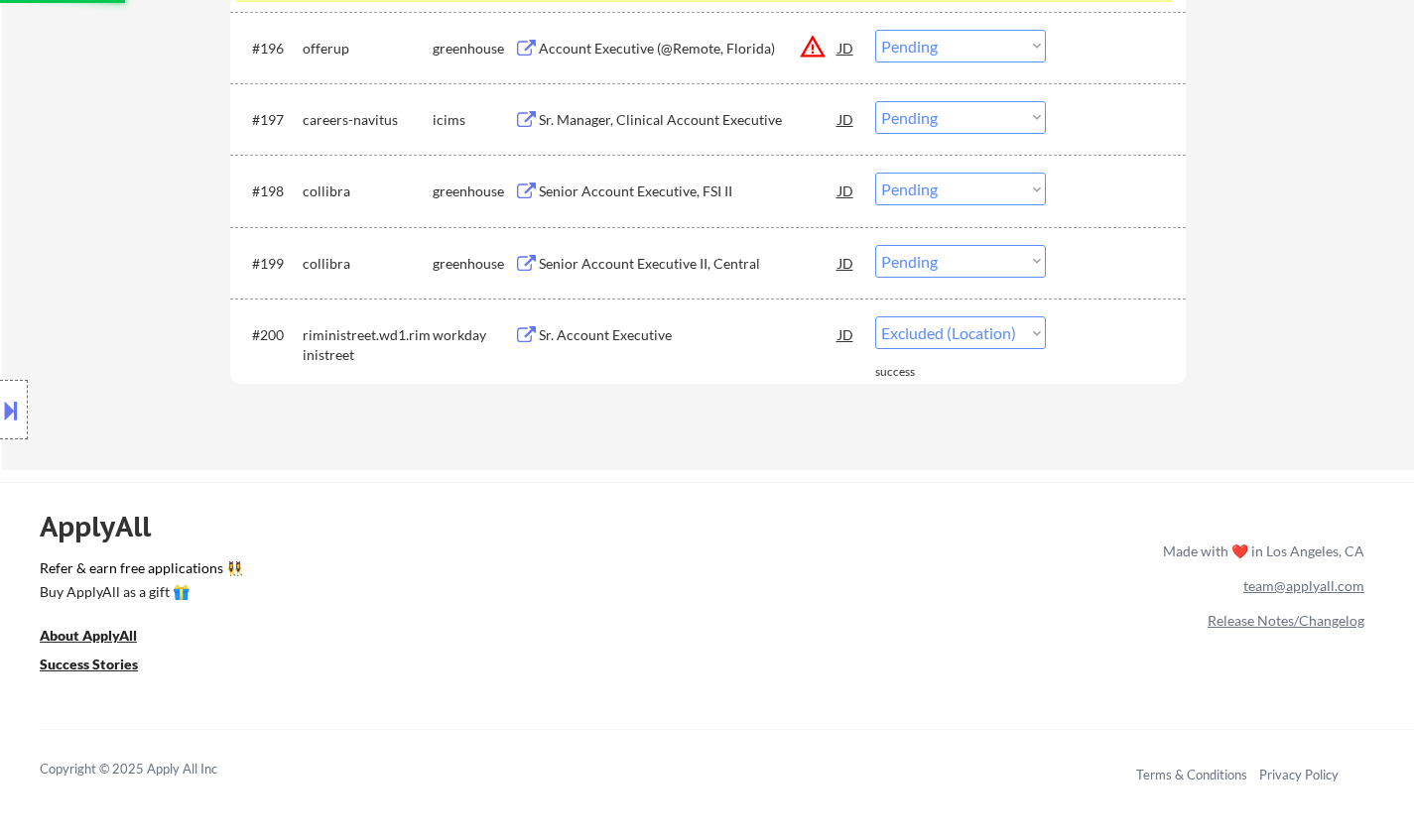select on ""pending"" 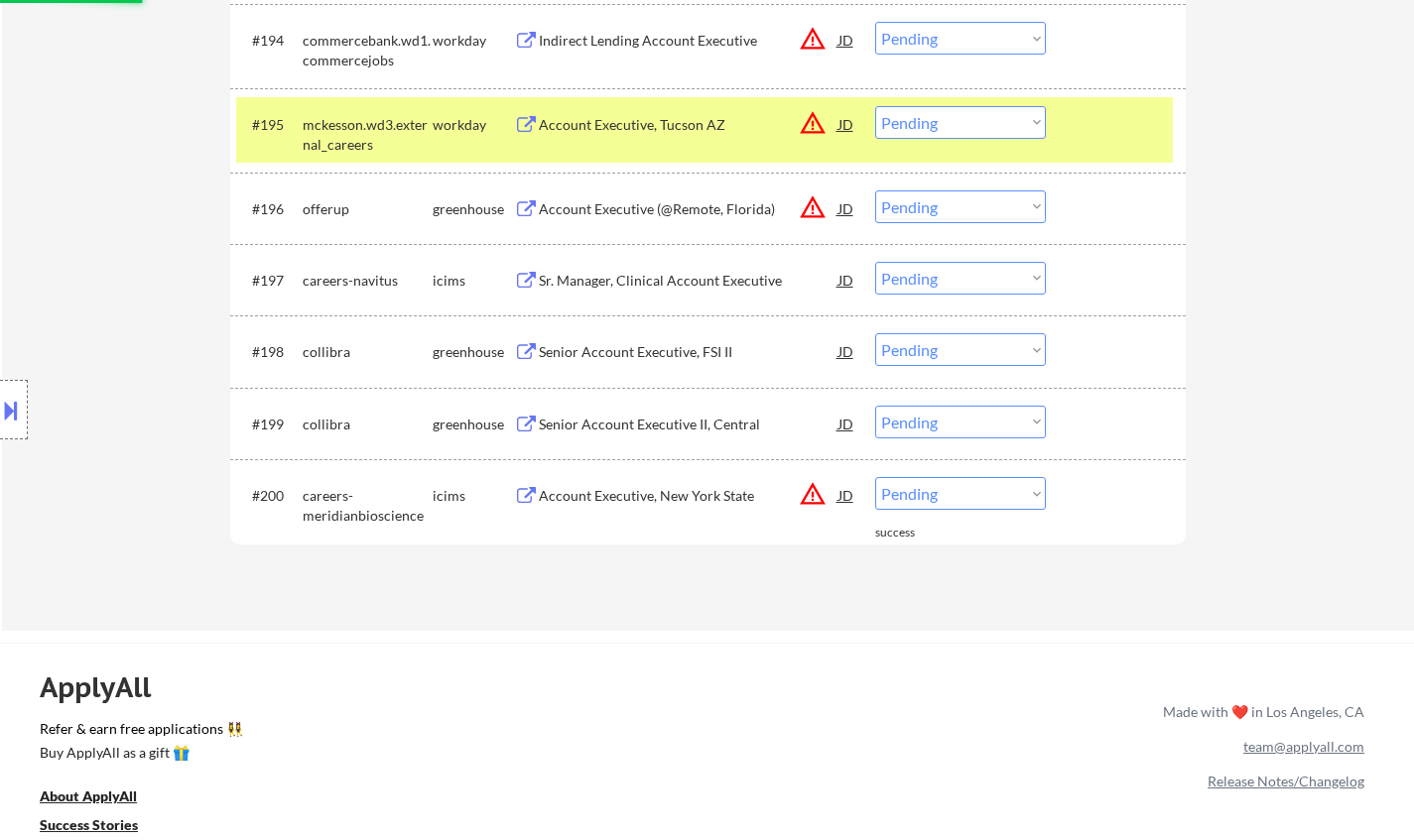 scroll, scrollTop: 8033, scrollLeft: 0, axis: vertical 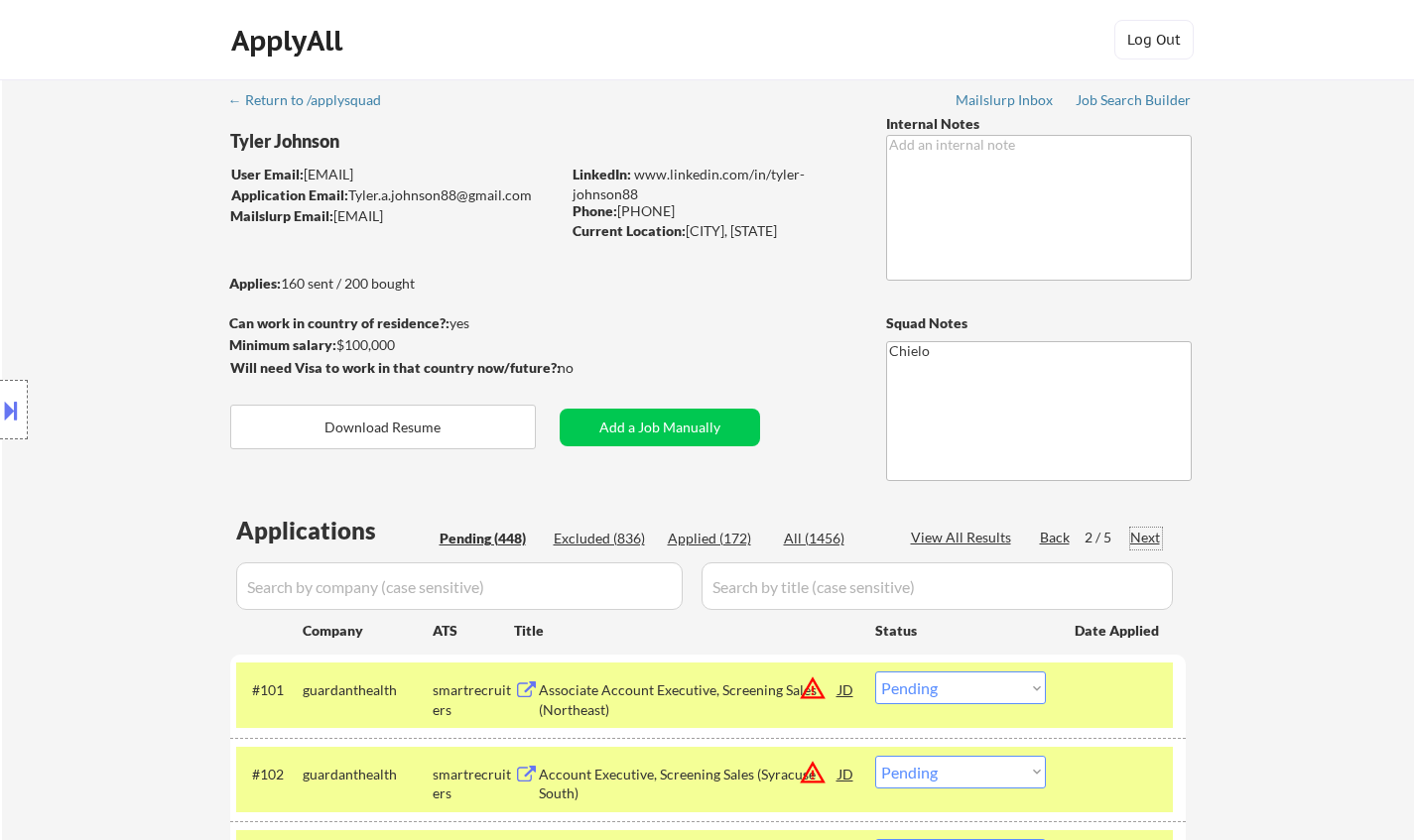 click on "Next" at bounding box center [1146, 538] 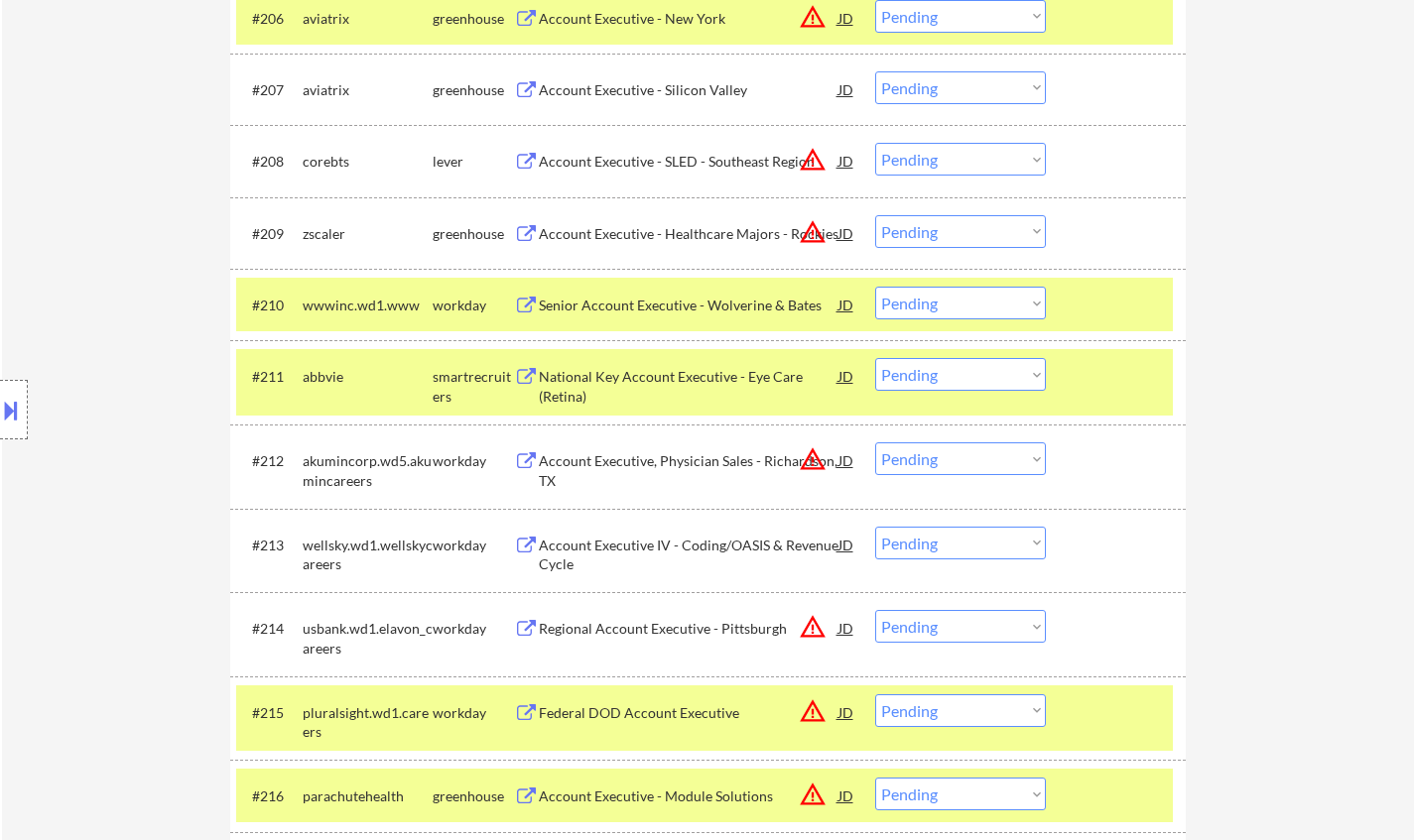 scroll, scrollTop: 1091, scrollLeft: 0, axis: vertical 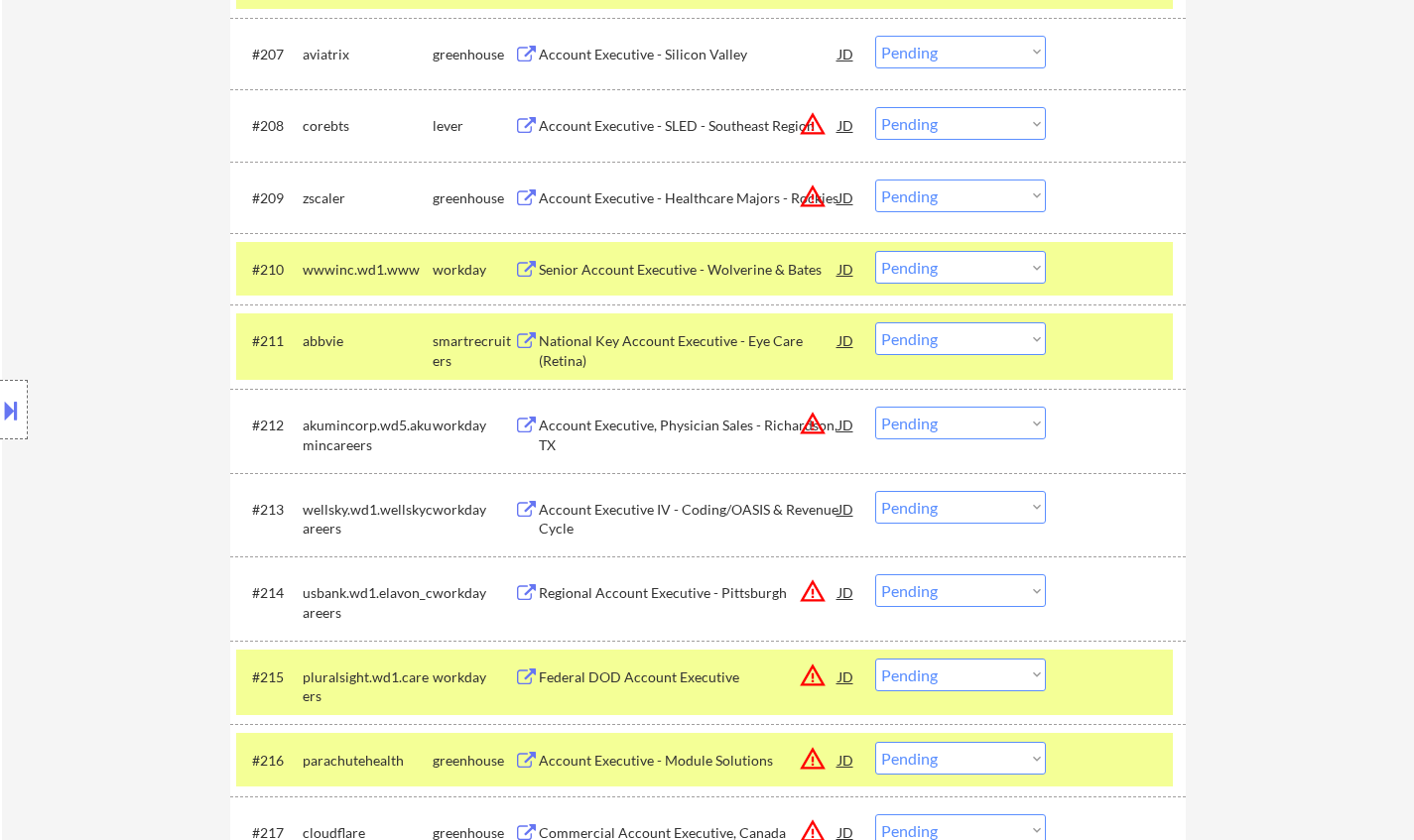 click on "National Key Account Executive - Eye Care (Retina)" at bounding box center (689, 350) 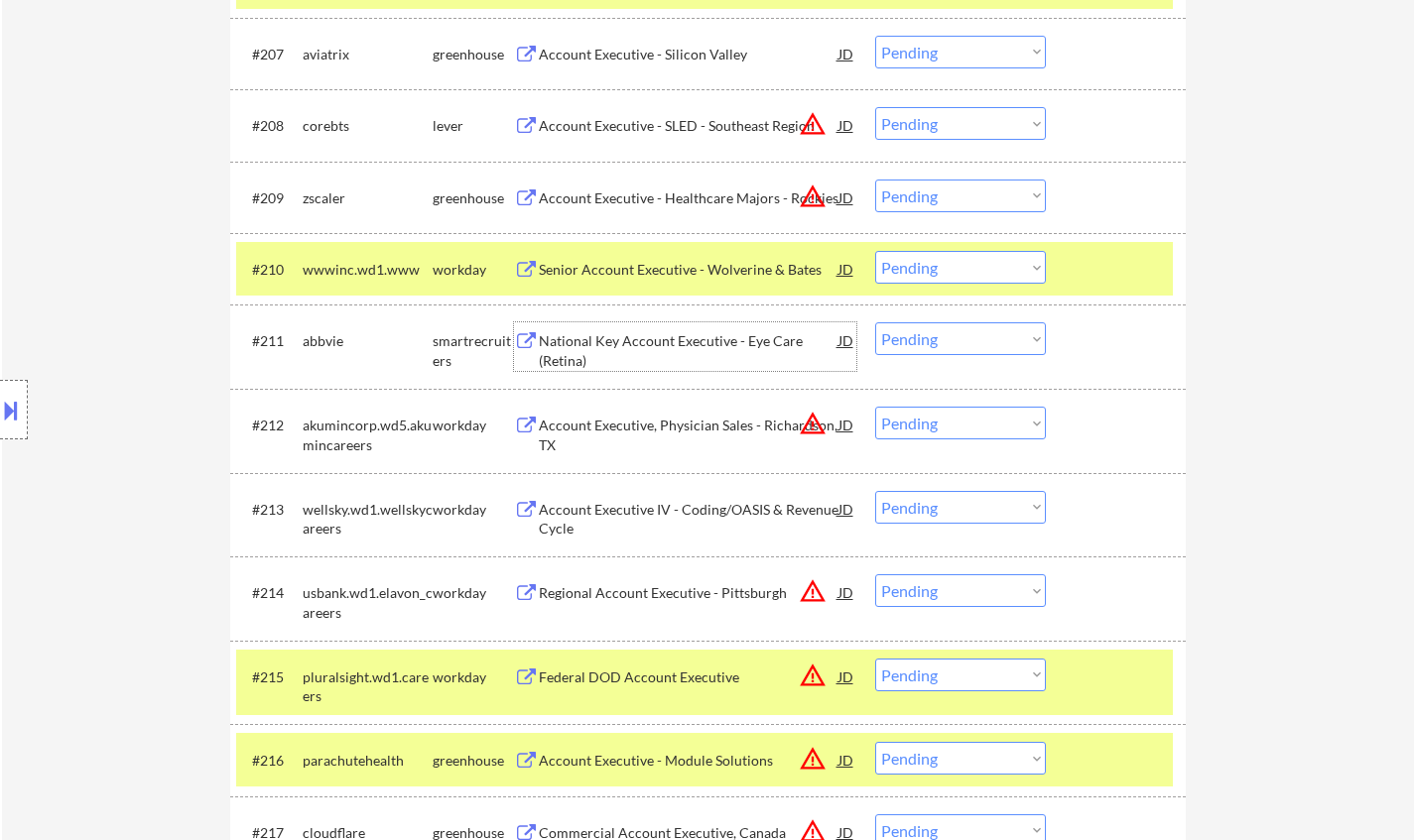 drag, startPoint x: 954, startPoint y: 334, endPoint x: 980, endPoint y: 347, distance: 29.068884 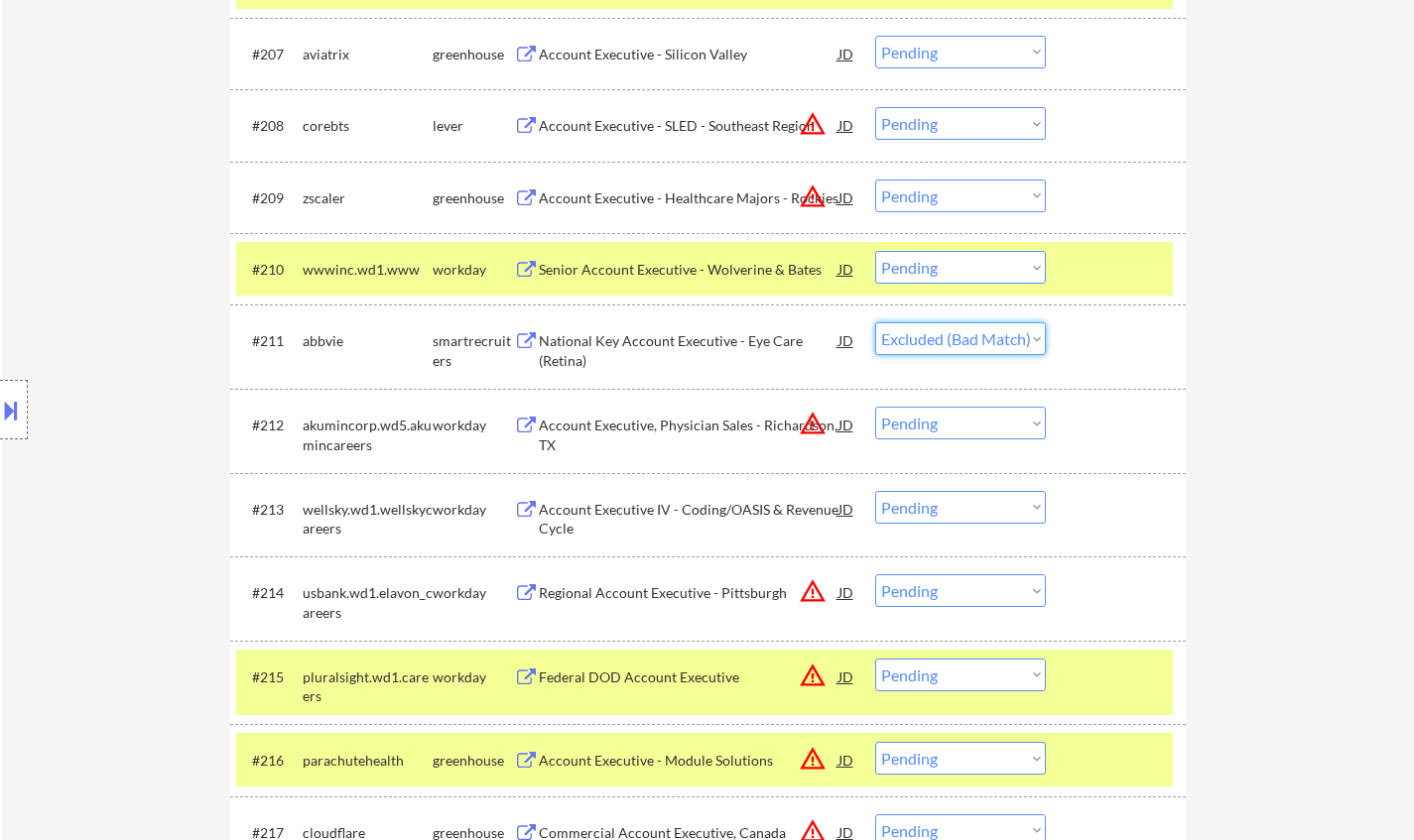click on "Choose an option... Pending Applied Excluded (Questions) Excluded (Expired) Excluded (Location) Excluded (Bad Match) Excluded (Blocklist) Excluded (Salary) Excluded (Other)" at bounding box center [961, 338] 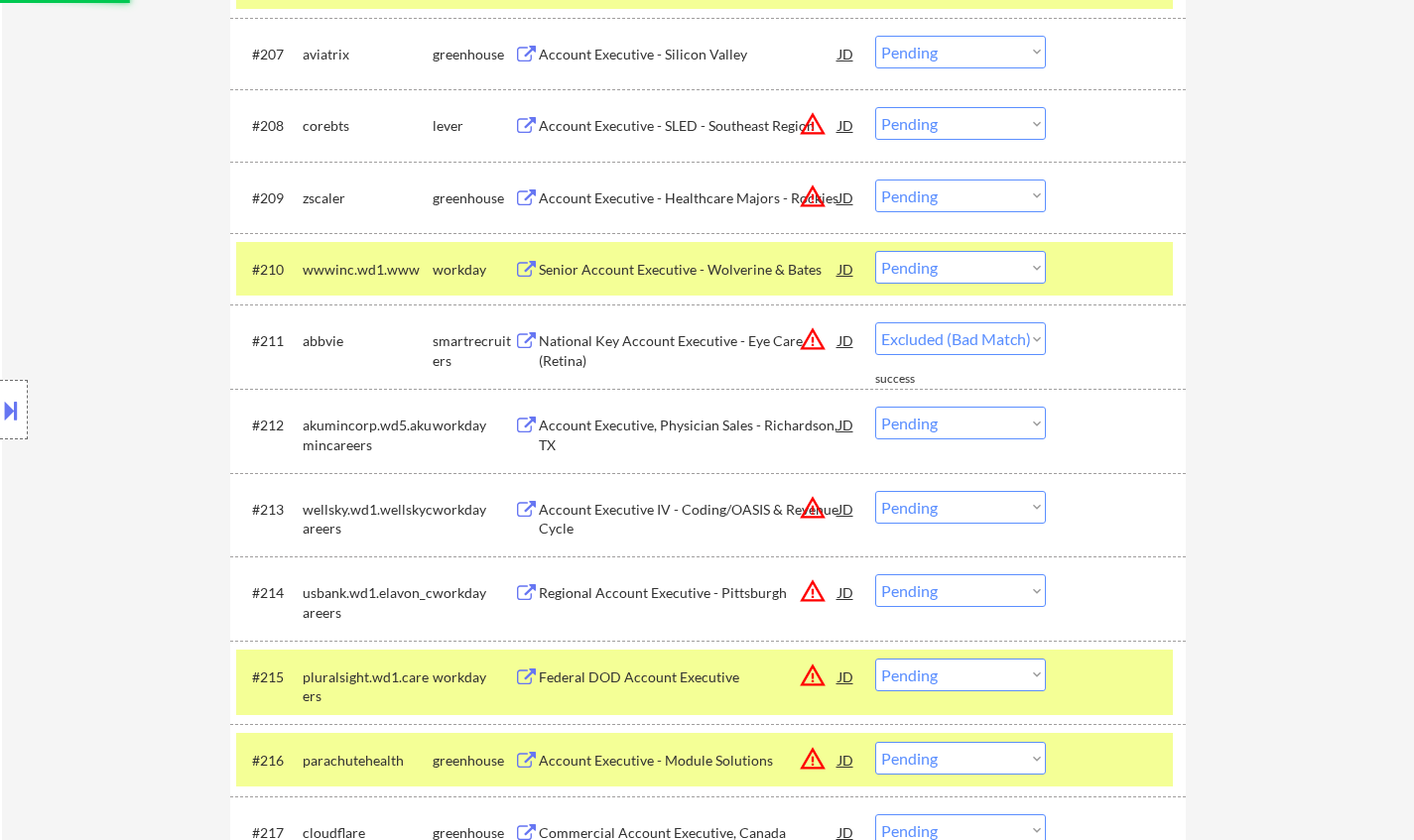 select on ""pending"" 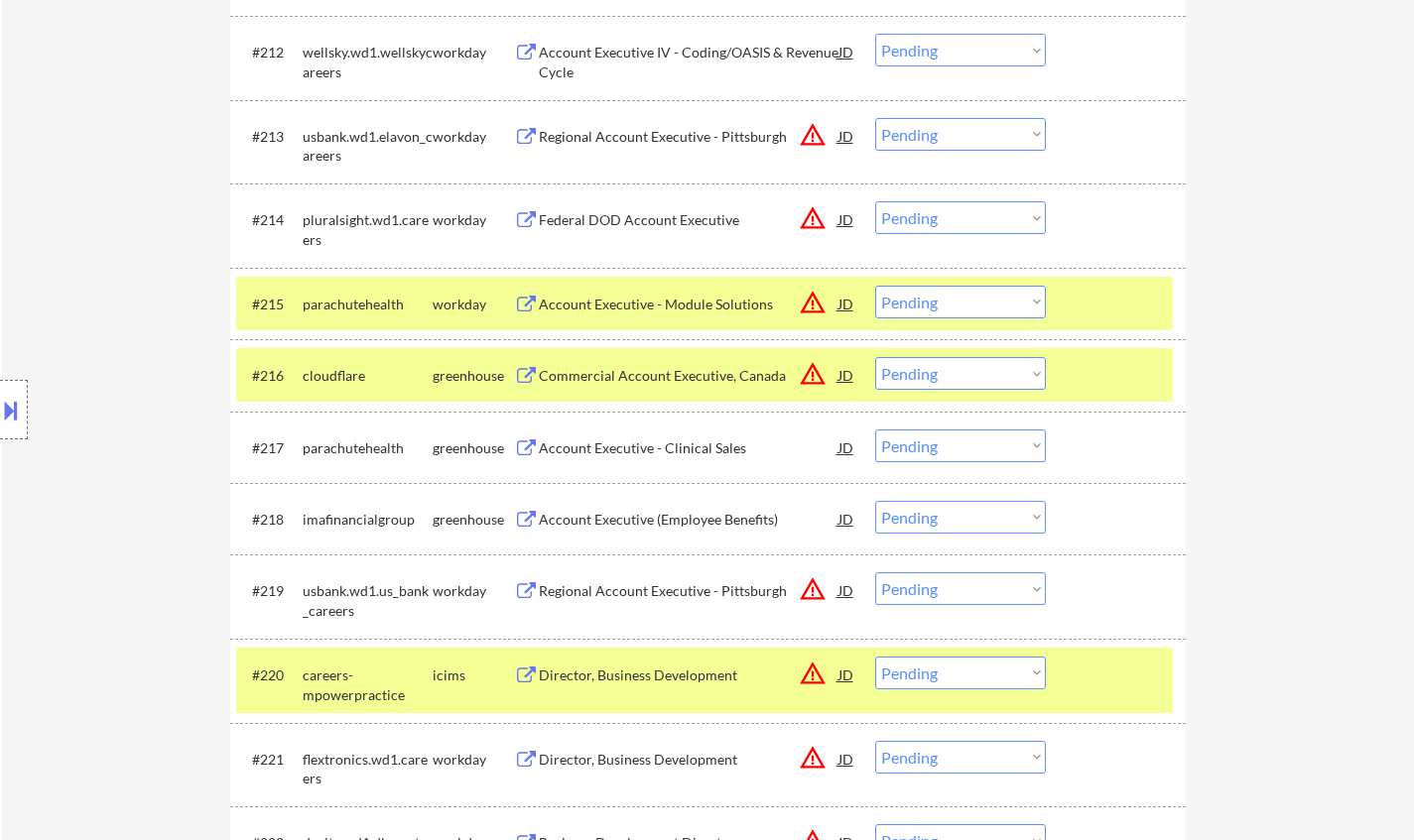 scroll, scrollTop: 1488, scrollLeft: 0, axis: vertical 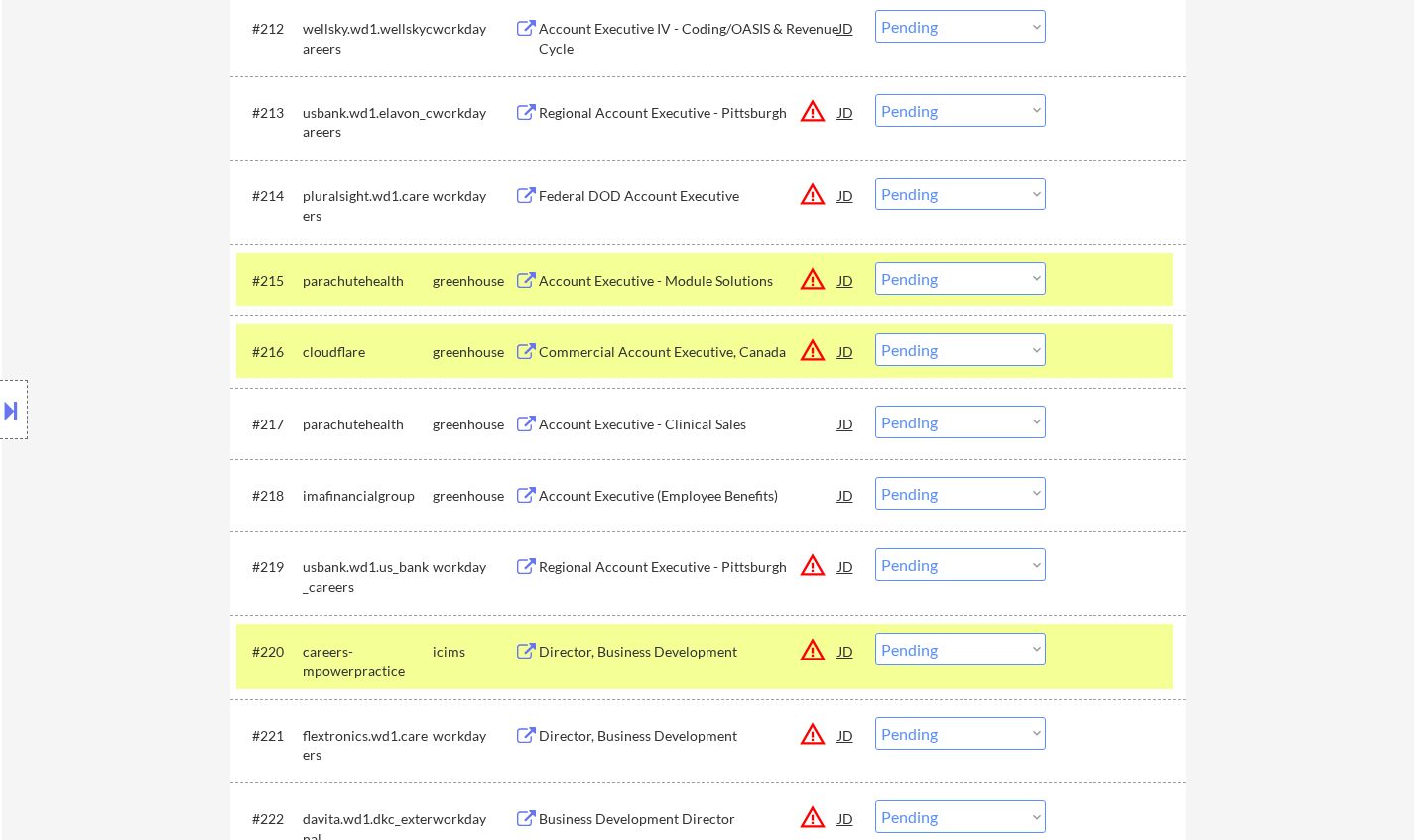 click on "Account Executive (Employee Benefits)" at bounding box center [689, 496] 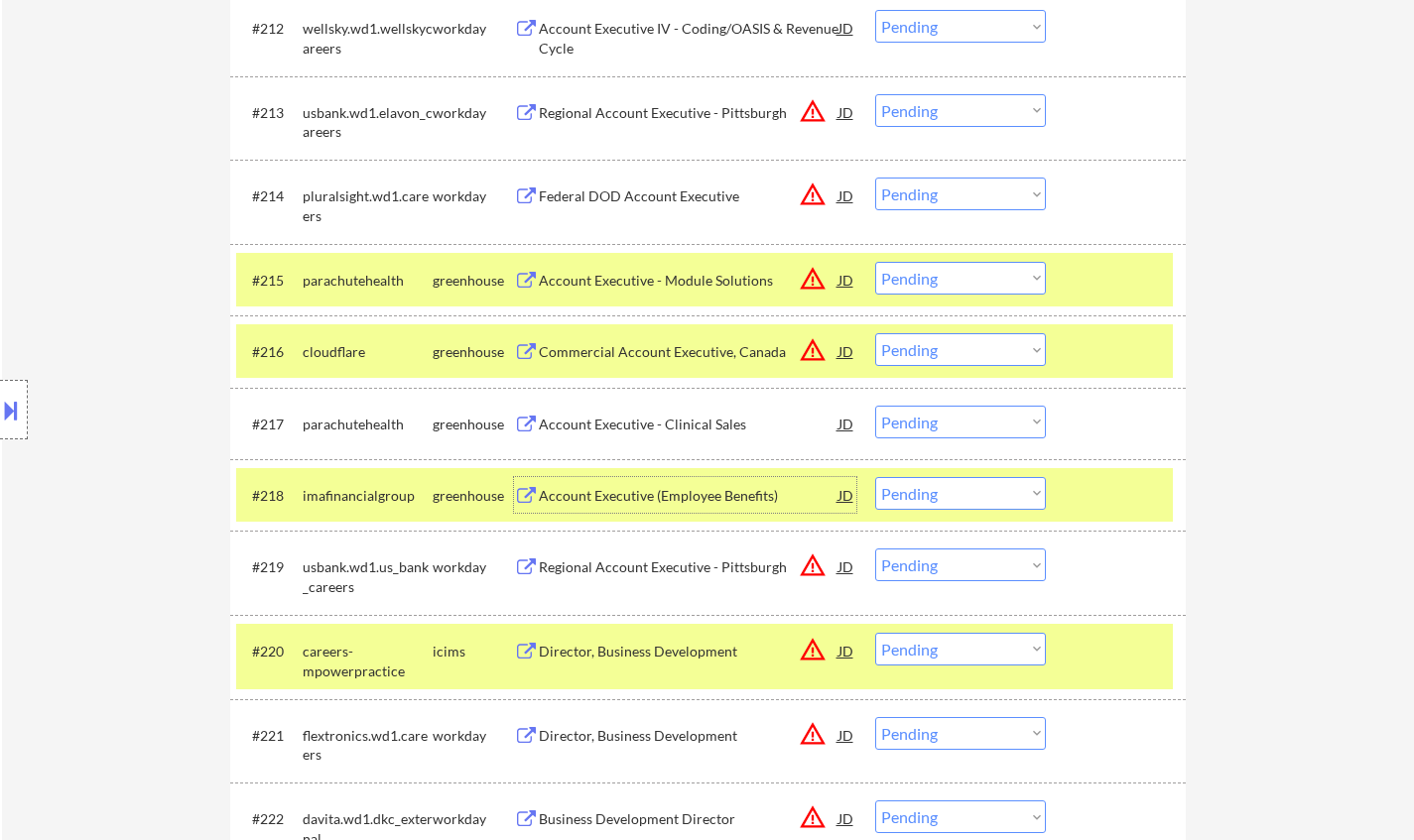 drag, startPoint x: 983, startPoint y: 495, endPoint x: 987, endPoint y: 509, distance: 14.56022 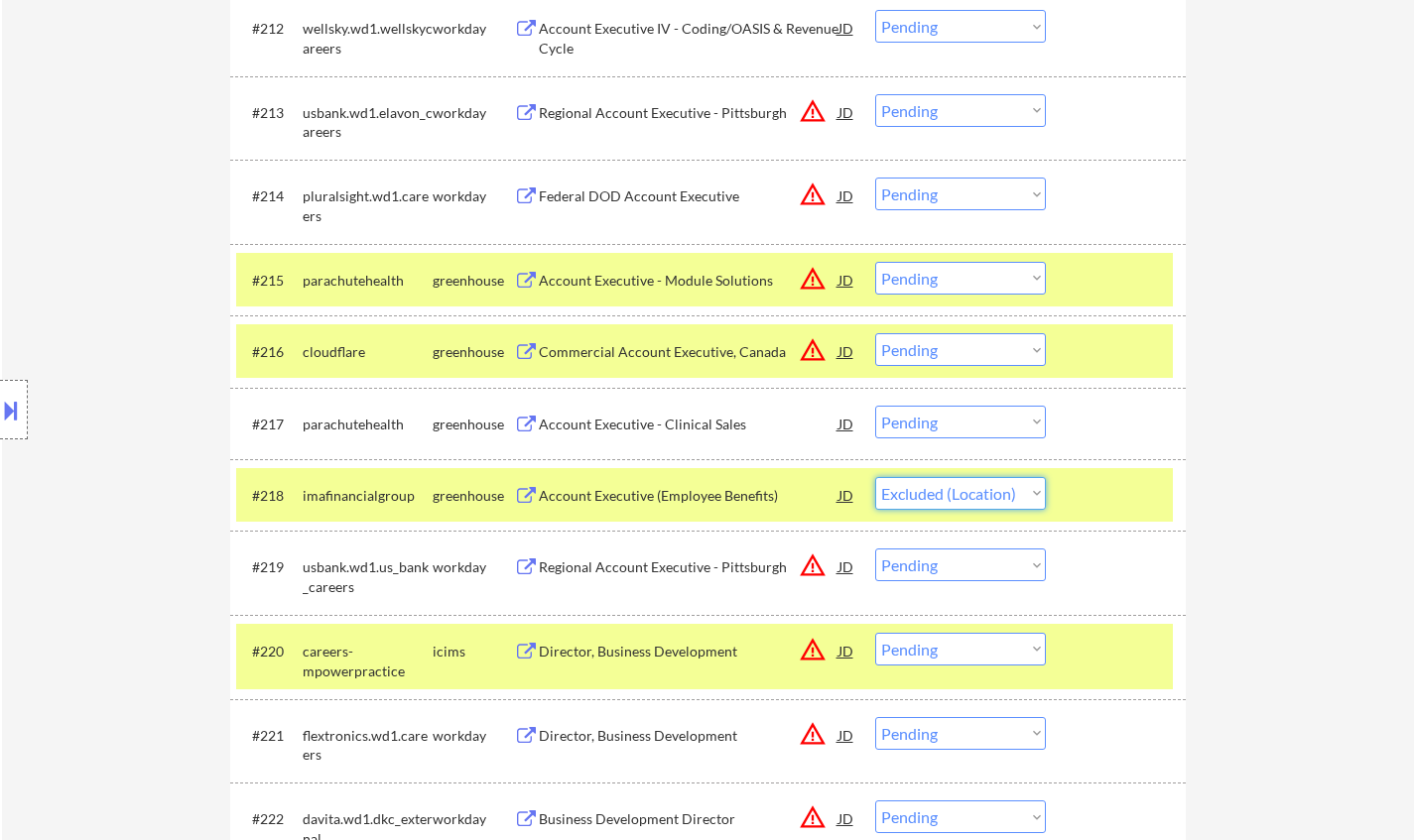 click on "Choose an option... Pending Applied Excluded (Questions) Excluded (Expired) Excluded (Location) Excluded (Bad Match) Excluded (Blocklist) Excluded (Salary) Excluded (Other)" at bounding box center [961, 493] 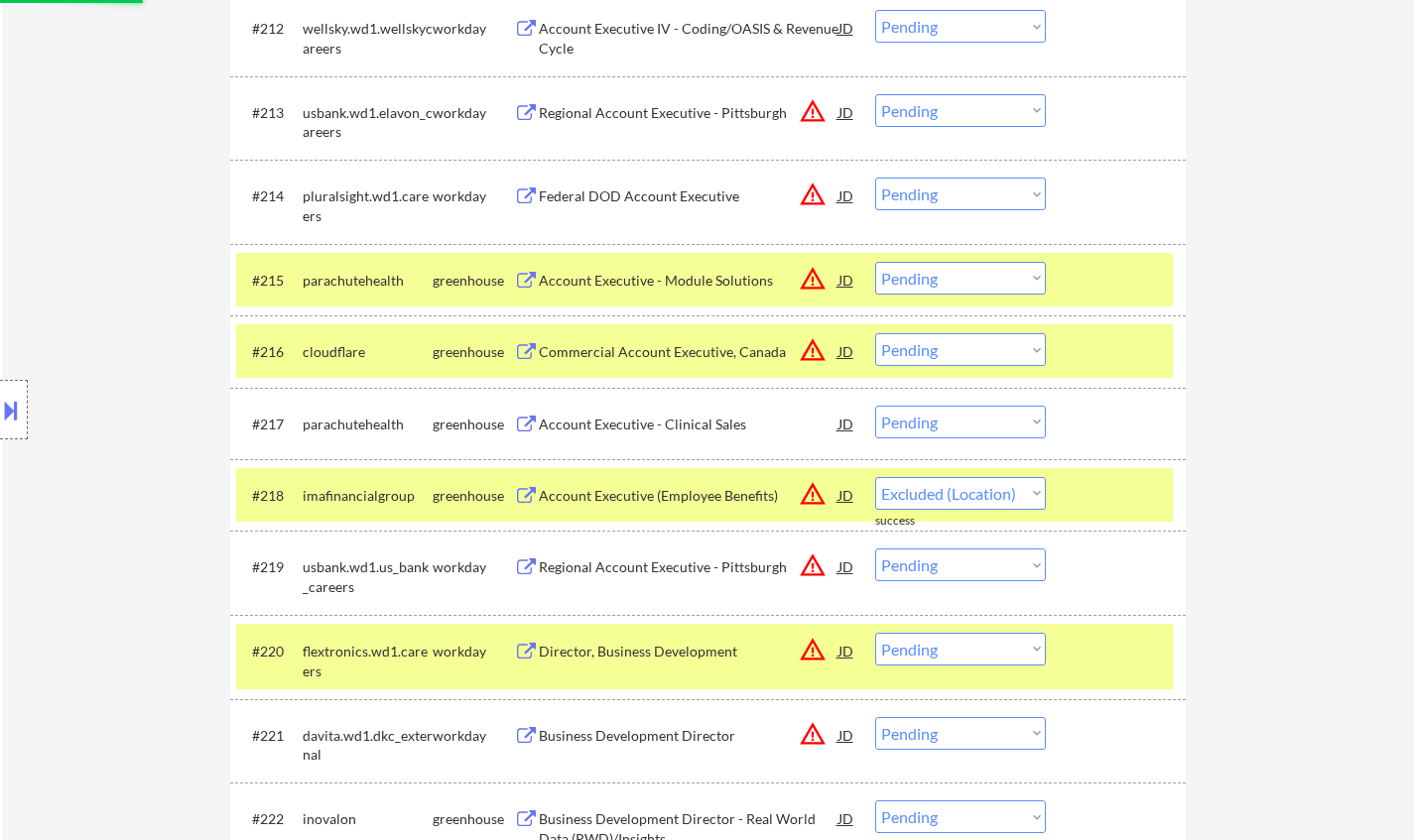 select on ""pending"" 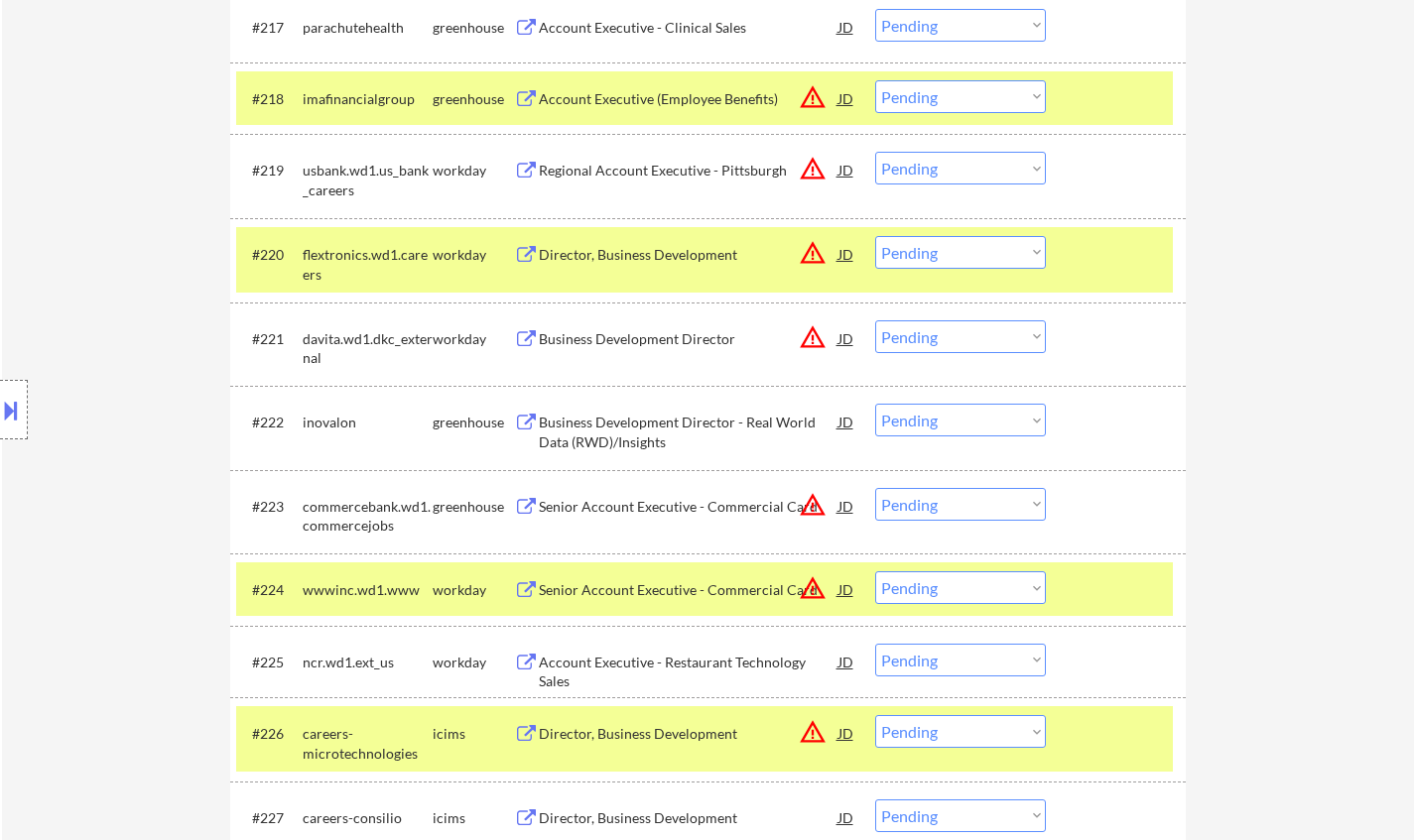scroll, scrollTop: 1587, scrollLeft: 0, axis: vertical 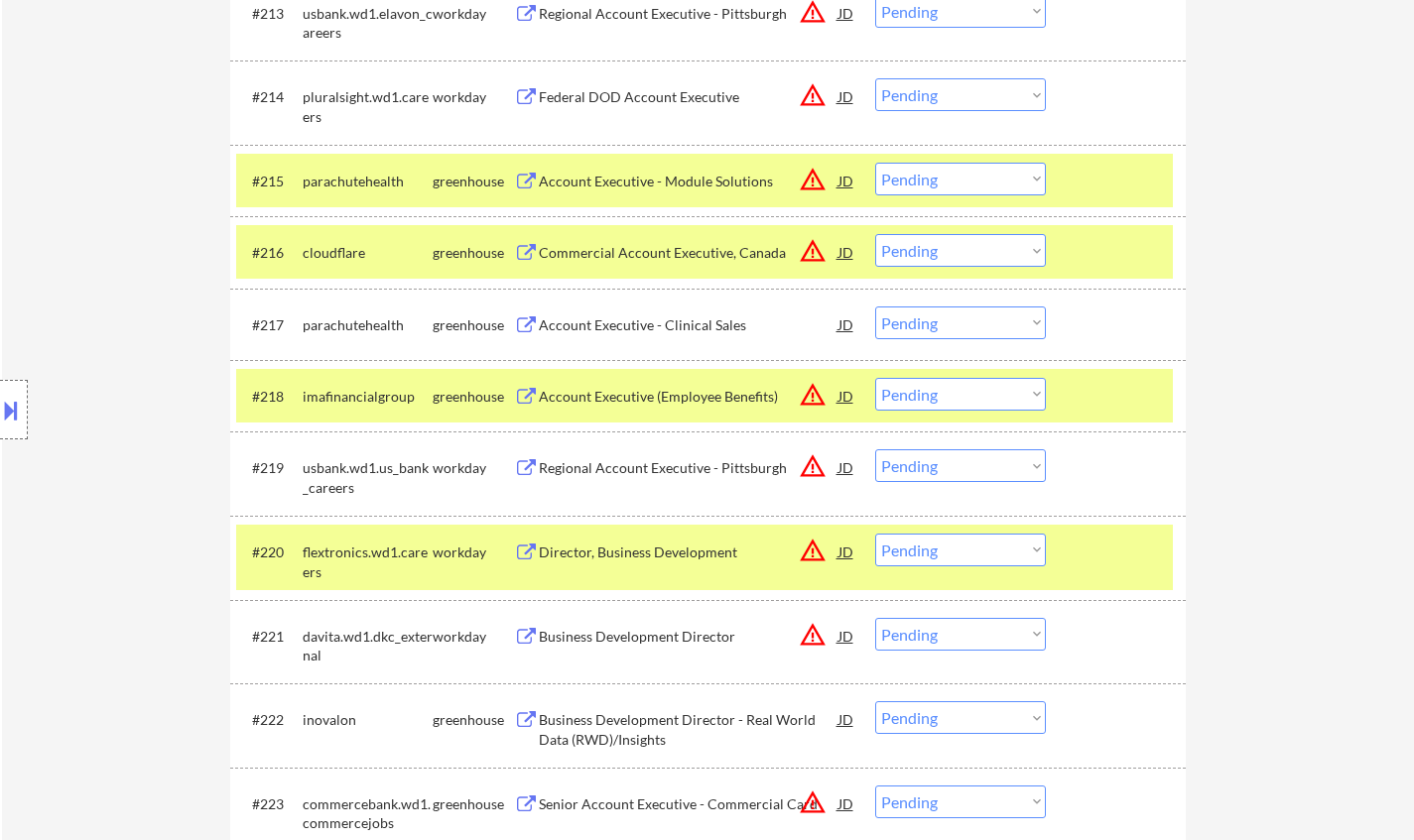 click on "Account Executive - Clinical Sales" at bounding box center (689, 325) 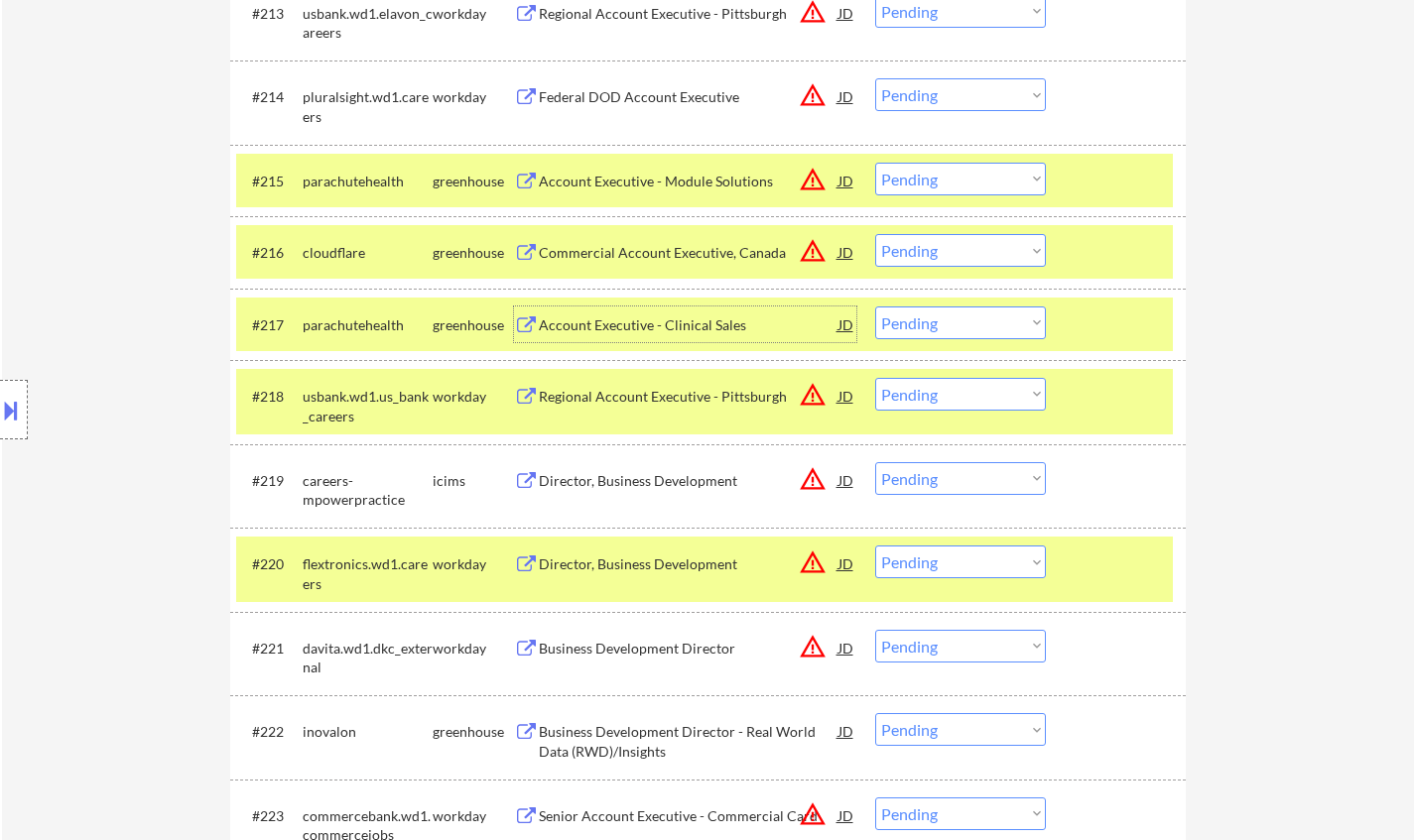 drag, startPoint x: 930, startPoint y: 322, endPoint x: 942, endPoint y: 335, distance: 17.691806 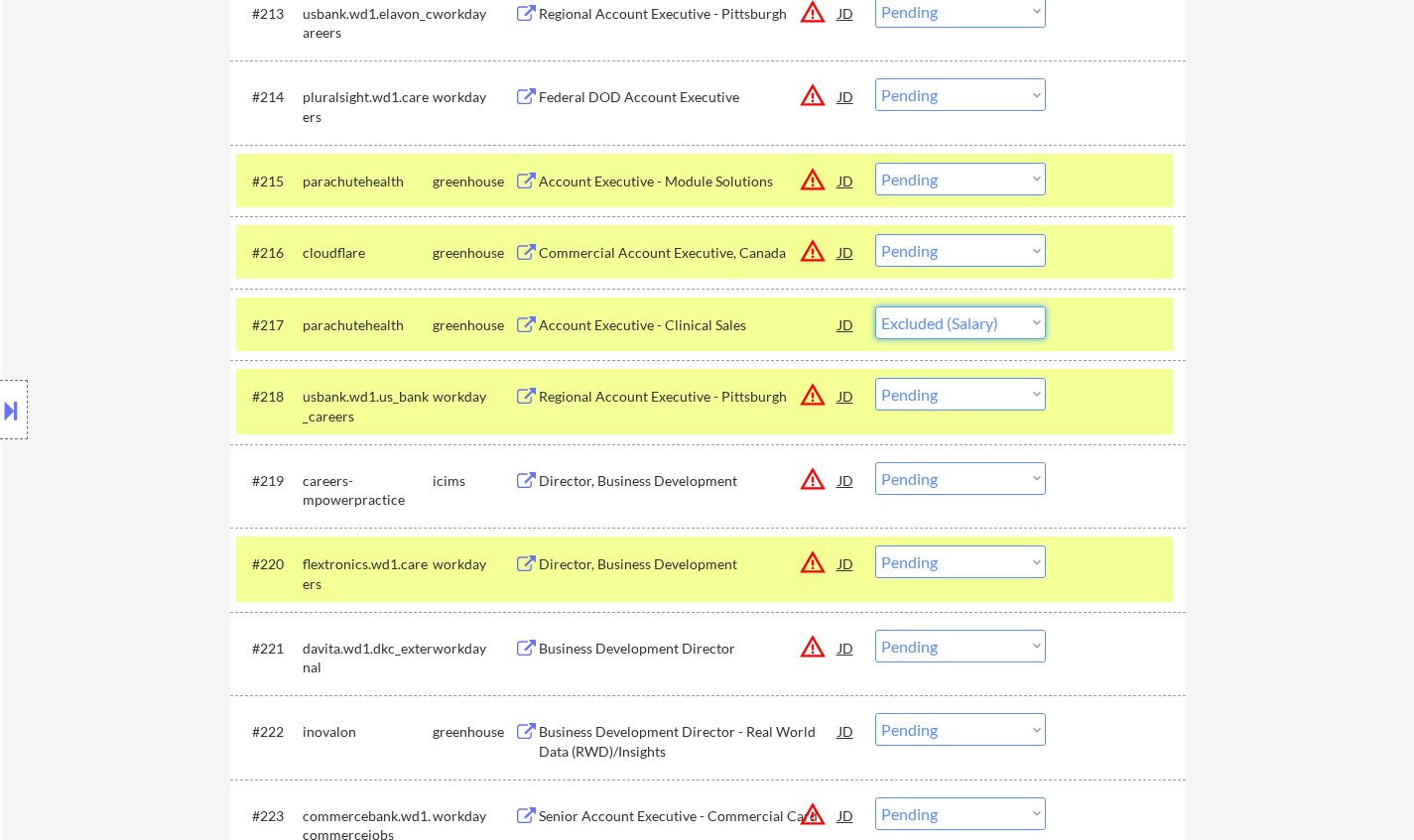 click on "Choose an option... Pending Applied Excluded (Questions) Excluded (Expired) Excluded (Location) Excluded (Bad Match) Excluded (Blocklist) Excluded (Salary) Excluded (Other)" at bounding box center [961, 322] 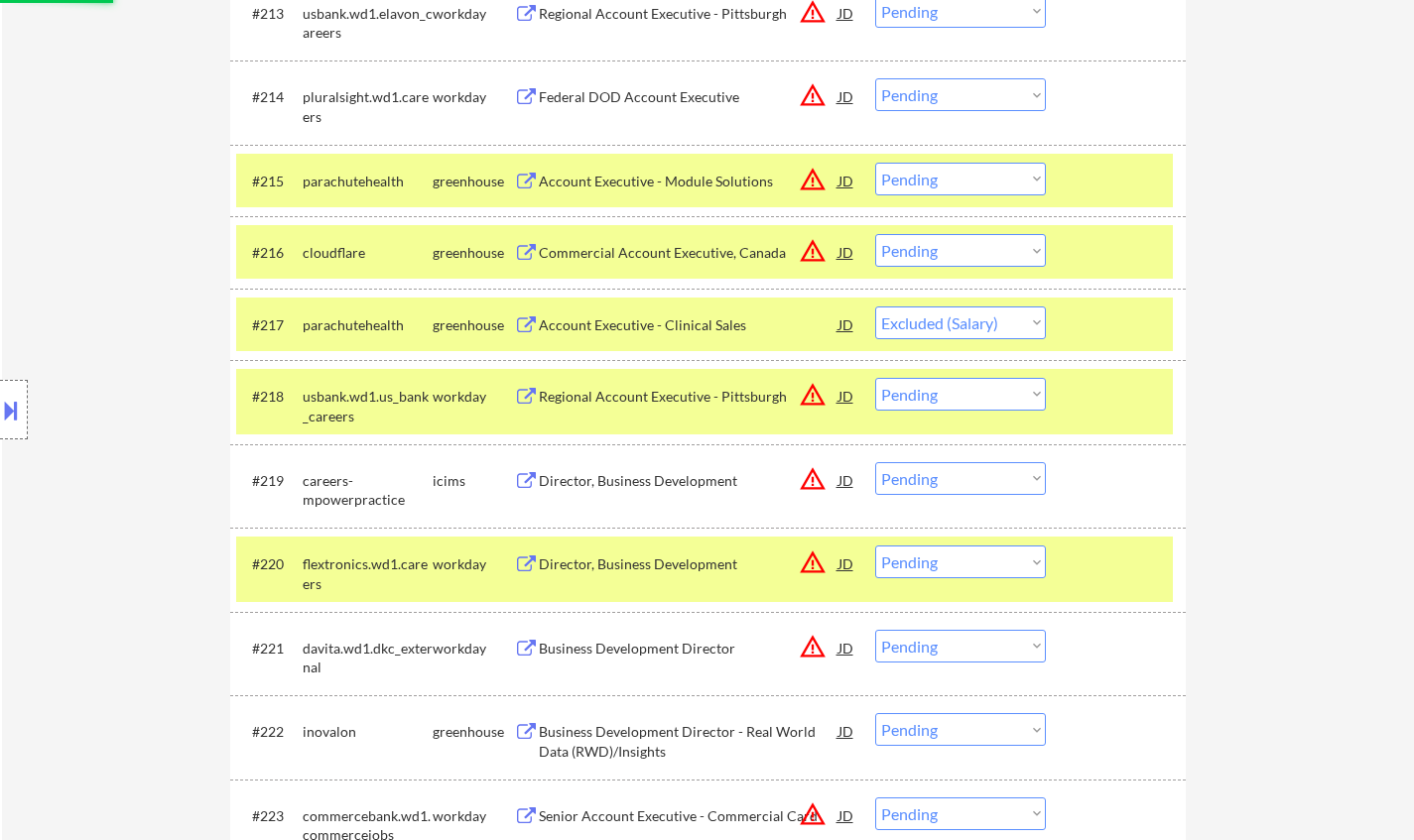 scroll, scrollTop: 2083, scrollLeft: 0, axis: vertical 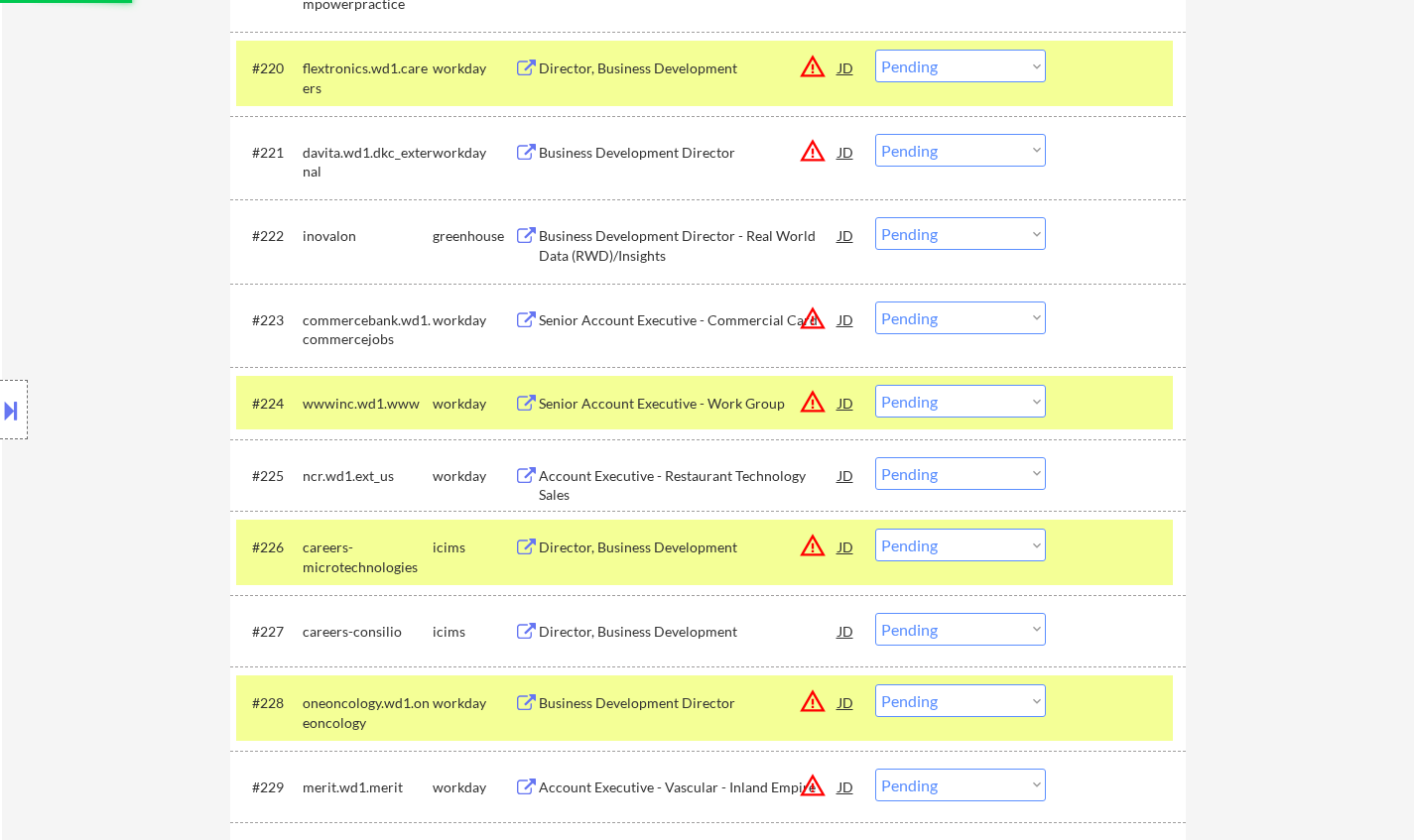 select on ""pending"" 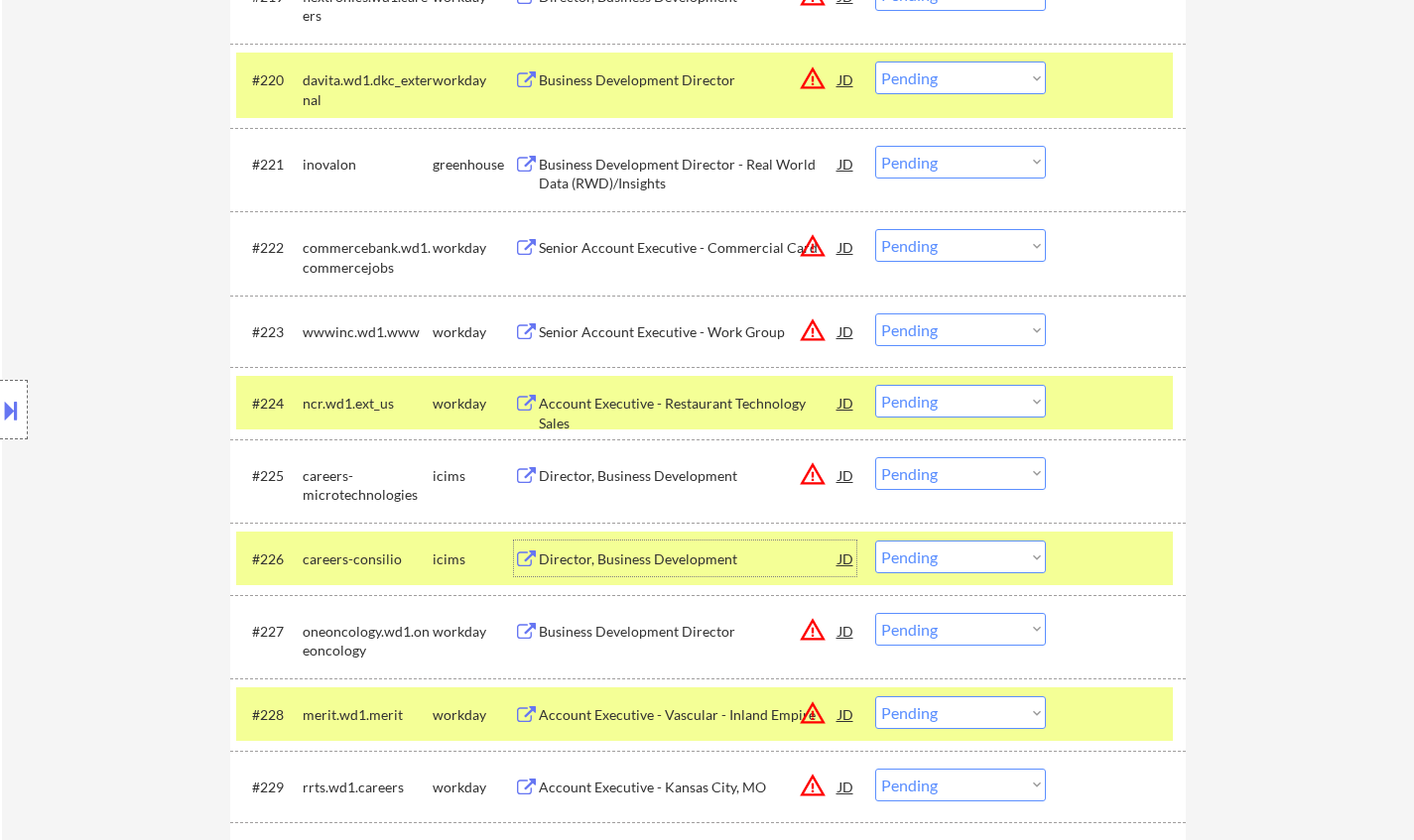 click on "Director, Business Development" at bounding box center [689, 558] 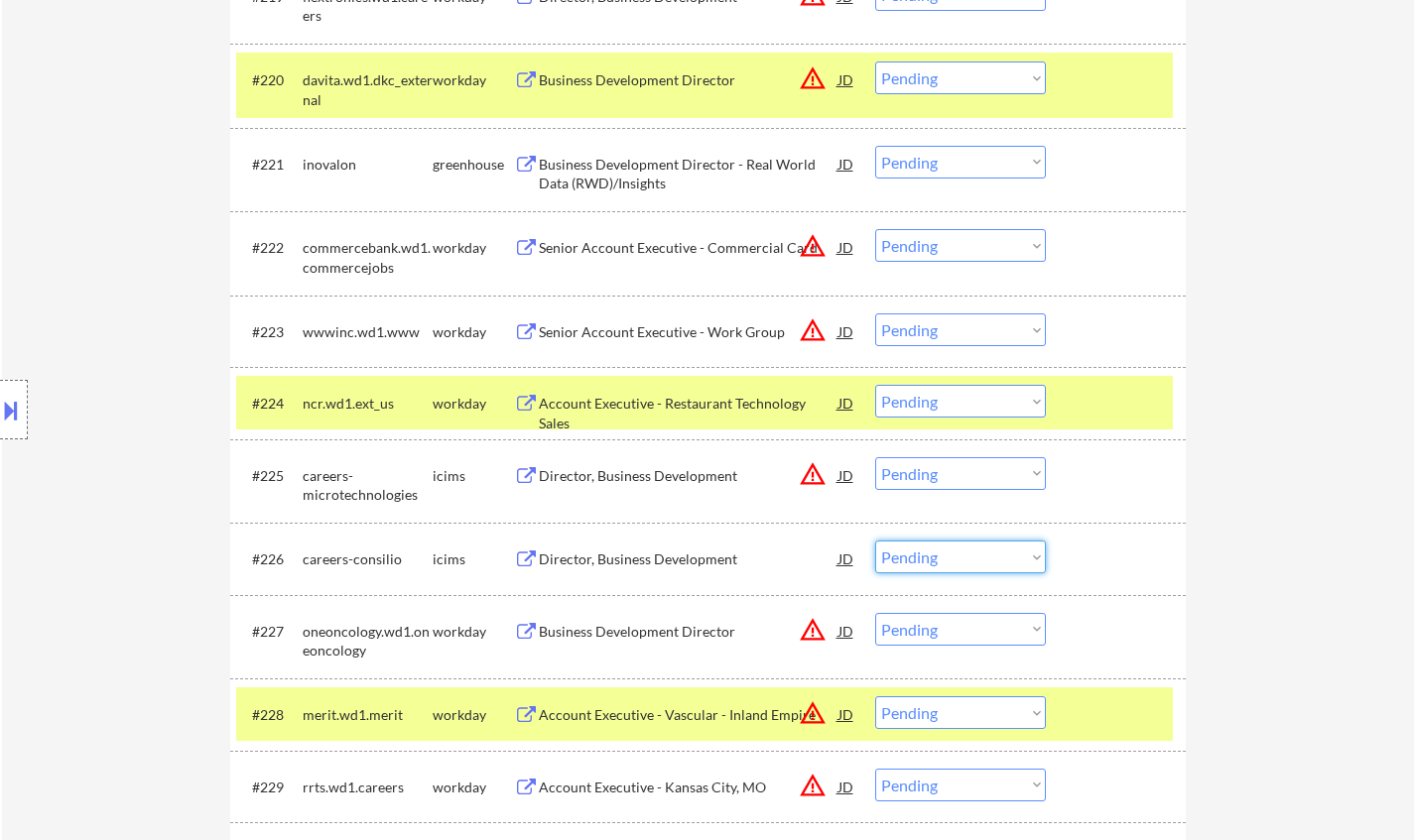 click on "Choose an option... Pending Applied Excluded (Questions) Excluded (Expired) Excluded (Location) Excluded (Bad Match) Excluded (Blocklist) Excluded (Salary) Excluded (Other)" at bounding box center [961, 556] 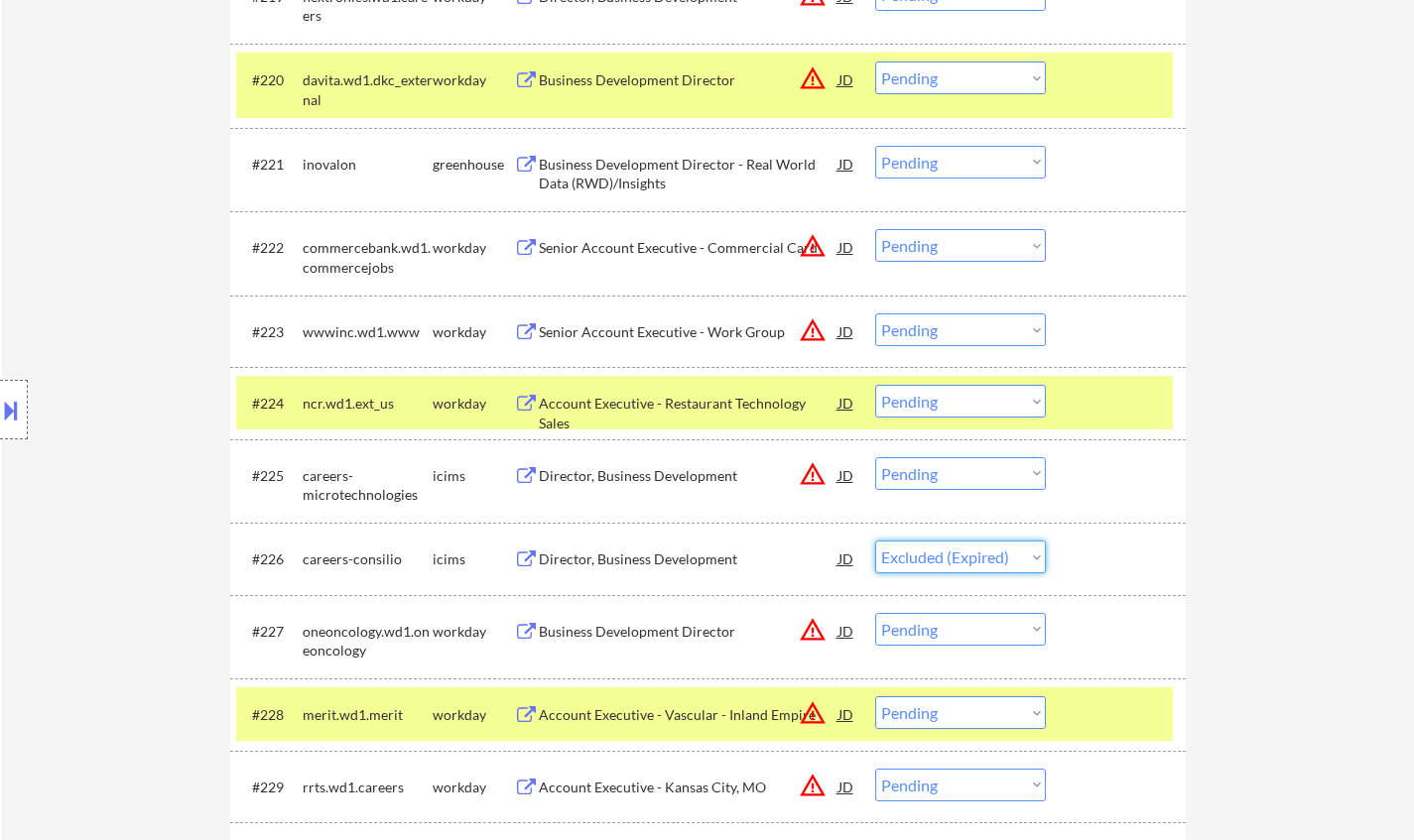click on "Choose an option... Pending Applied Excluded (Questions) Excluded (Expired) Excluded (Location) Excluded (Bad Match) Excluded (Blocklist) Excluded (Salary) Excluded (Other)" at bounding box center [961, 556] 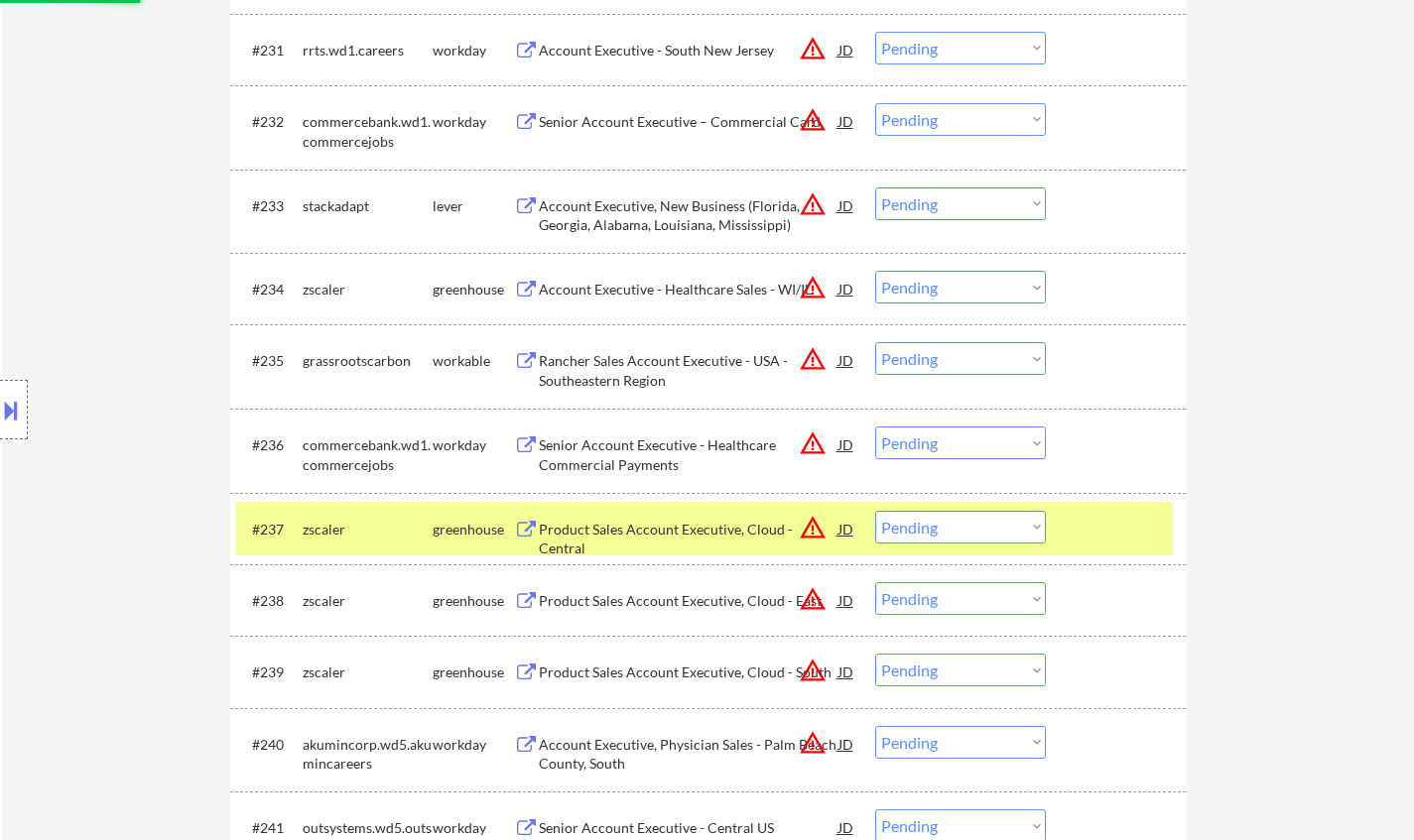 scroll, scrollTop: 2975, scrollLeft: 0, axis: vertical 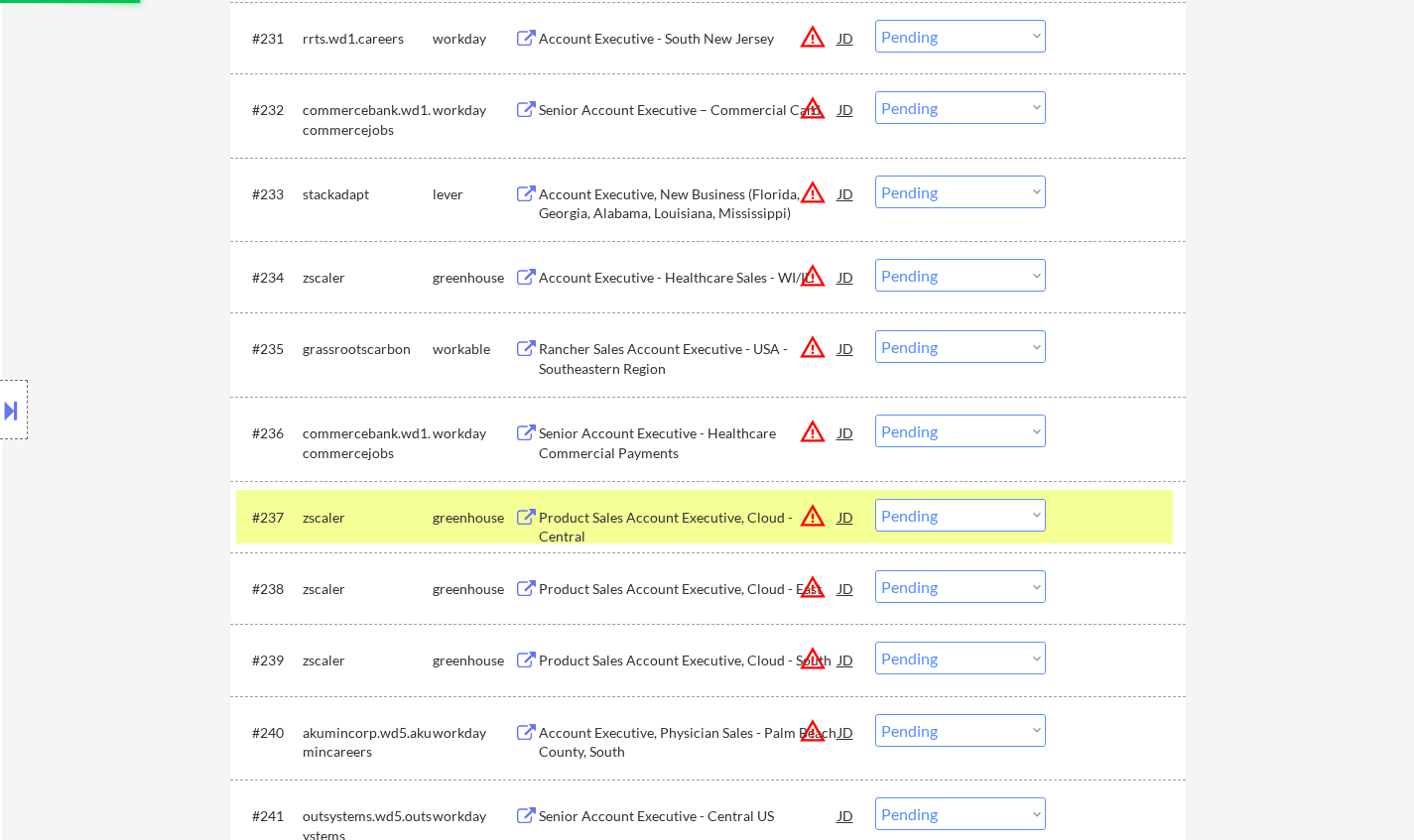 select on ""pending"" 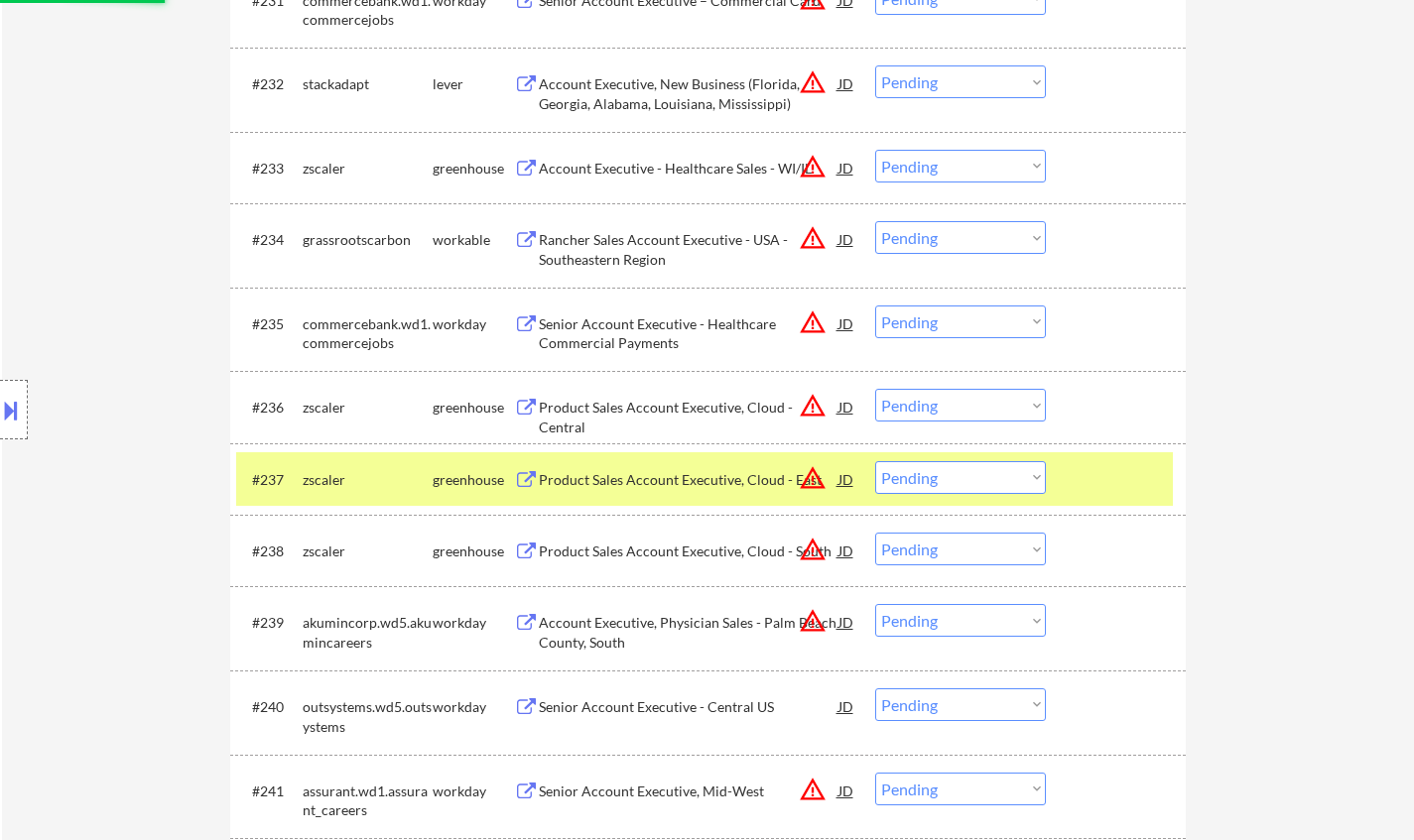 scroll, scrollTop: 3372, scrollLeft: 0, axis: vertical 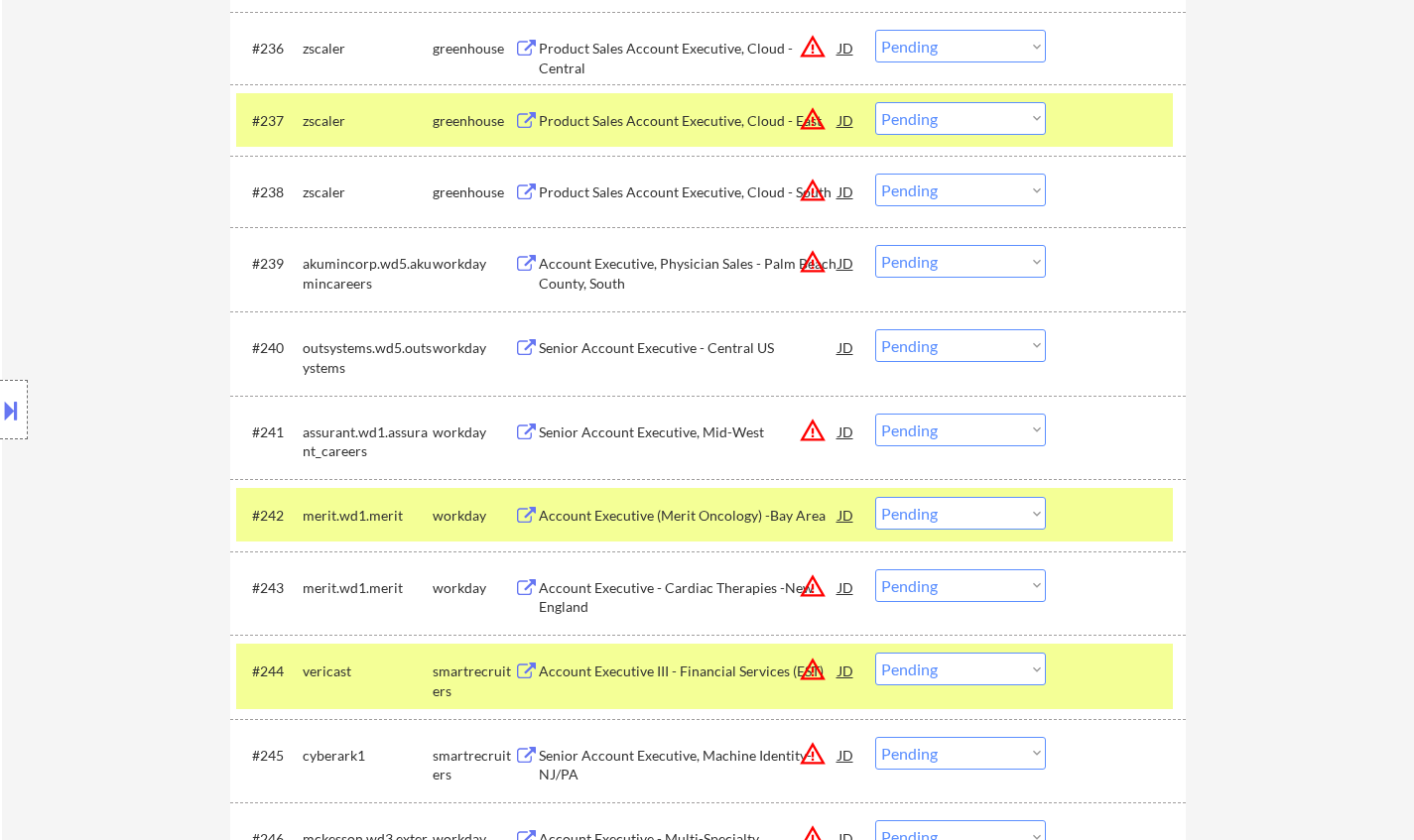 click at bounding box center [14, 410] 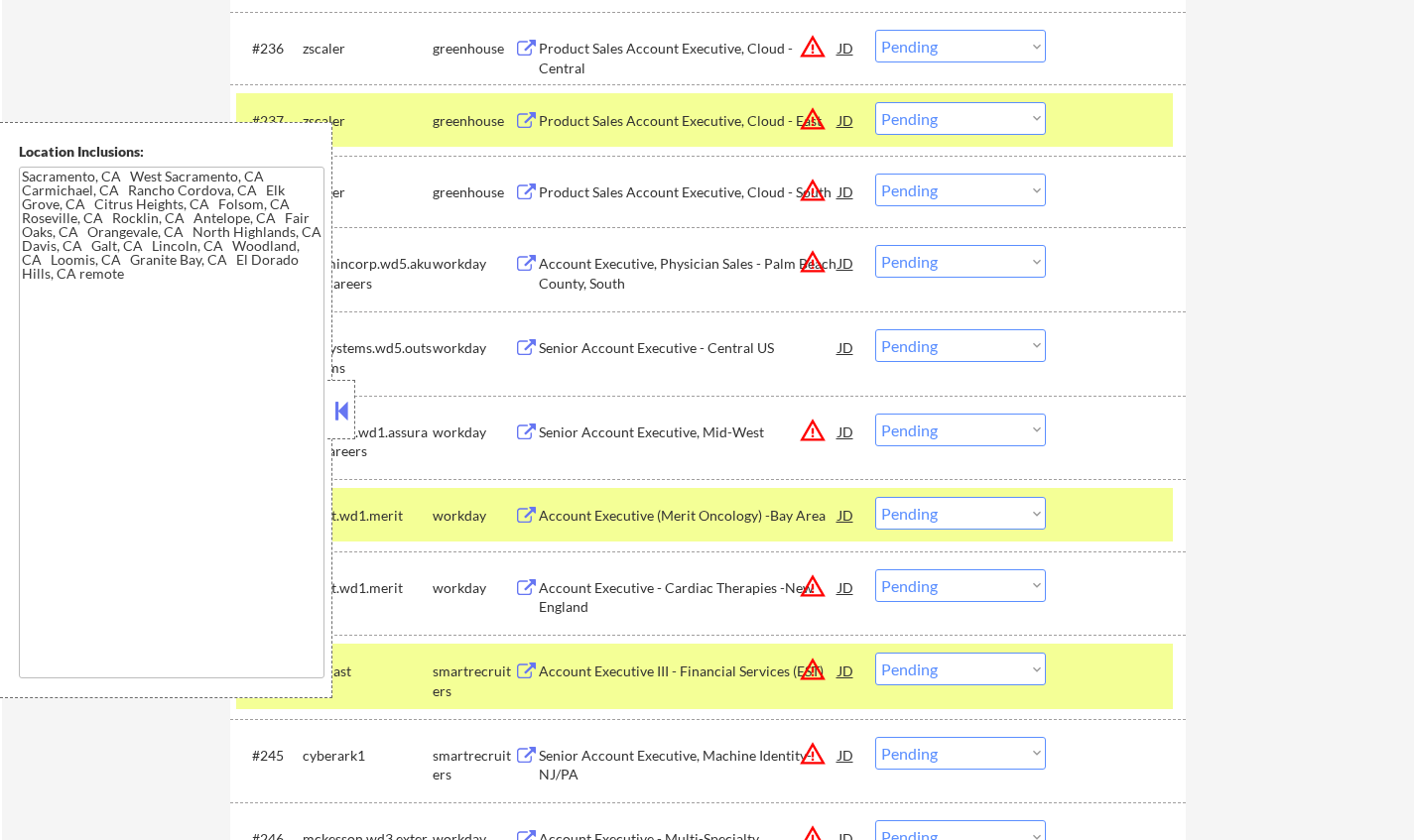 click at bounding box center [341, 411] 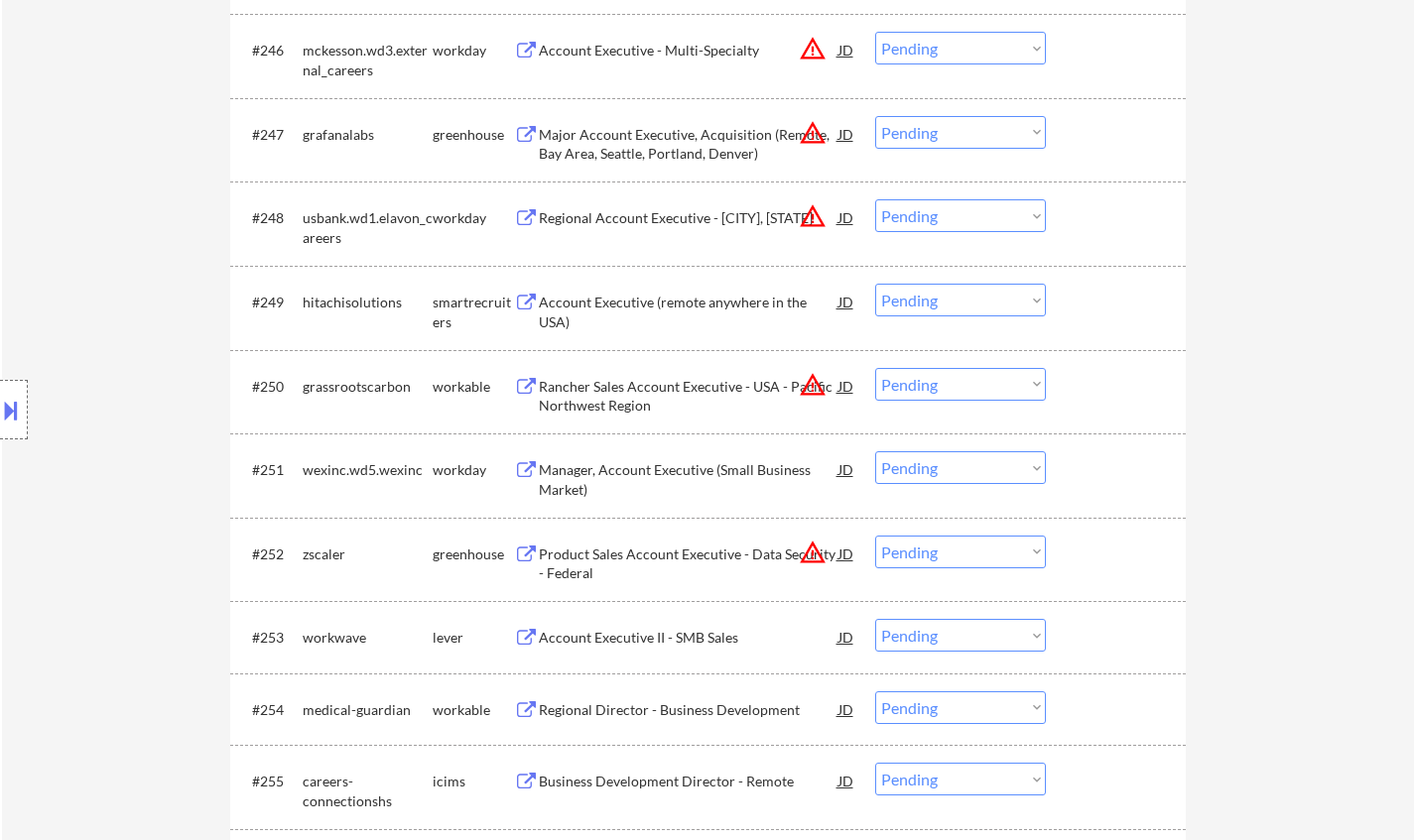 scroll, scrollTop: 4165, scrollLeft: 0, axis: vertical 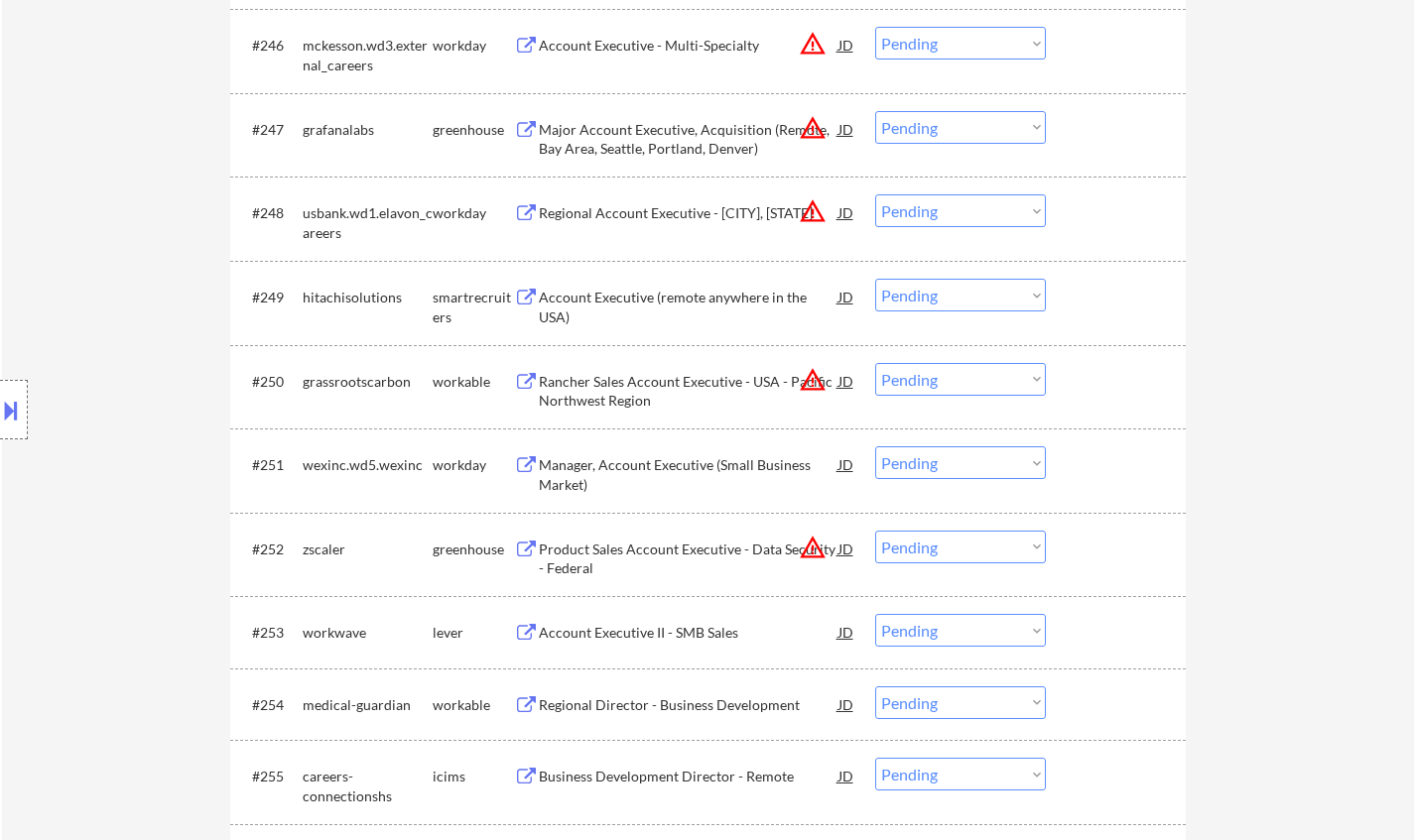click on "Account Executive (remote anywhere in the USA)" at bounding box center [689, 306] 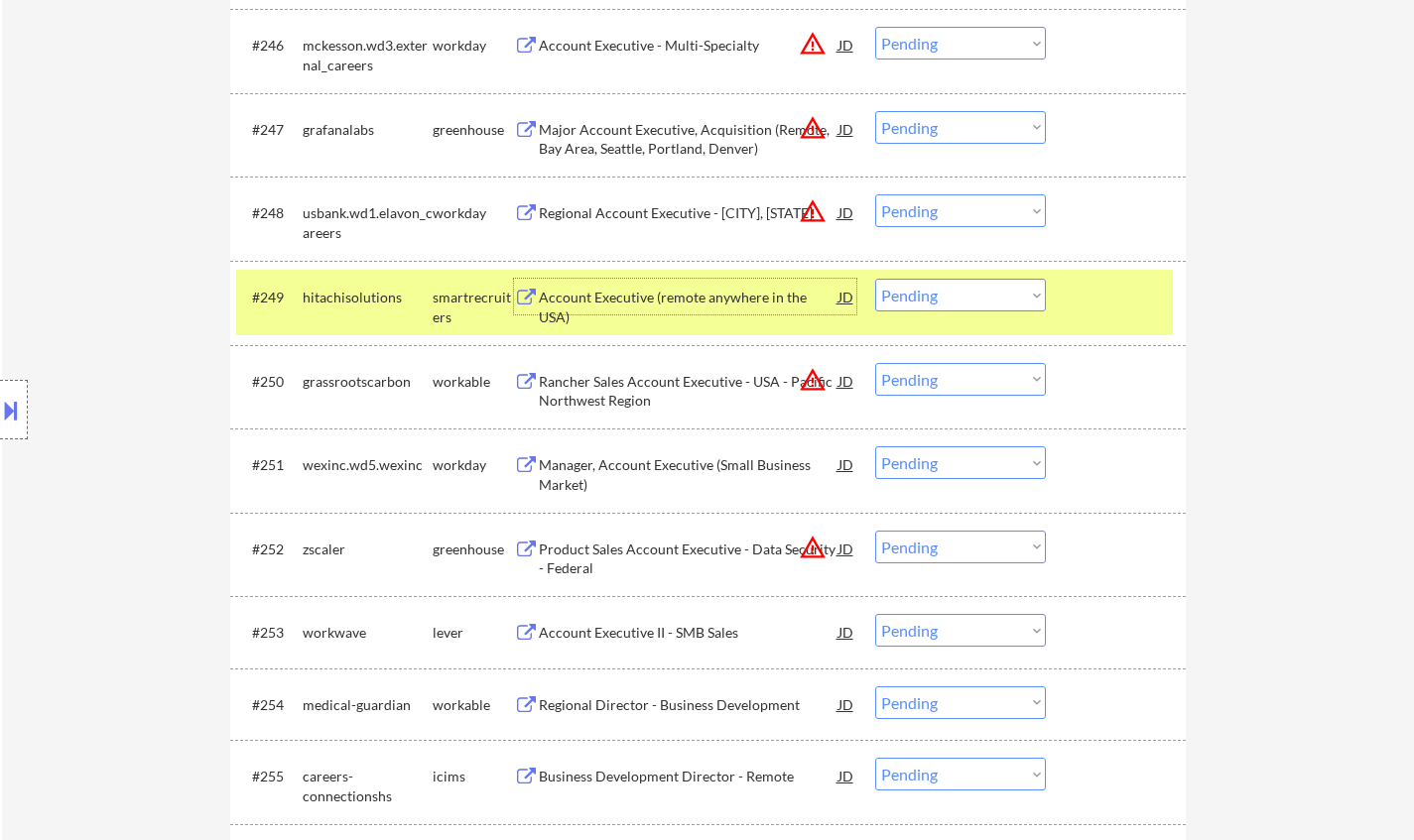 drag, startPoint x: 928, startPoint y: 291, endPoint x: 940, endPoint y: 308, distance: 20.808652 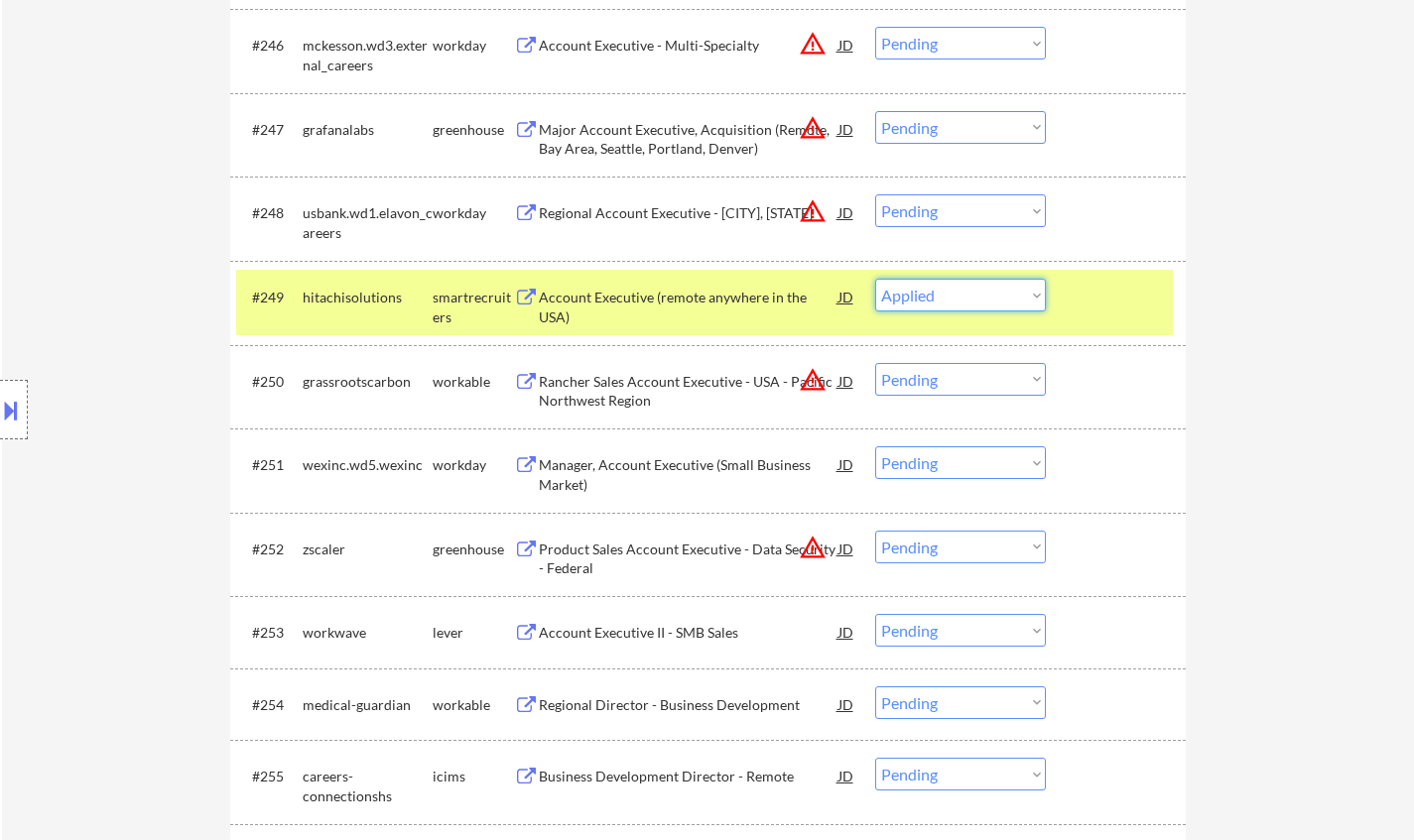 click on "Choose an option... Pending Applied Excluded (Questions) Excluded (Expired) Excluded (Location) Excluded (Bad Match) Excluded (Blocklist) Excluded (Salary) Excluded (Other)" at bounding box center (961, 295) 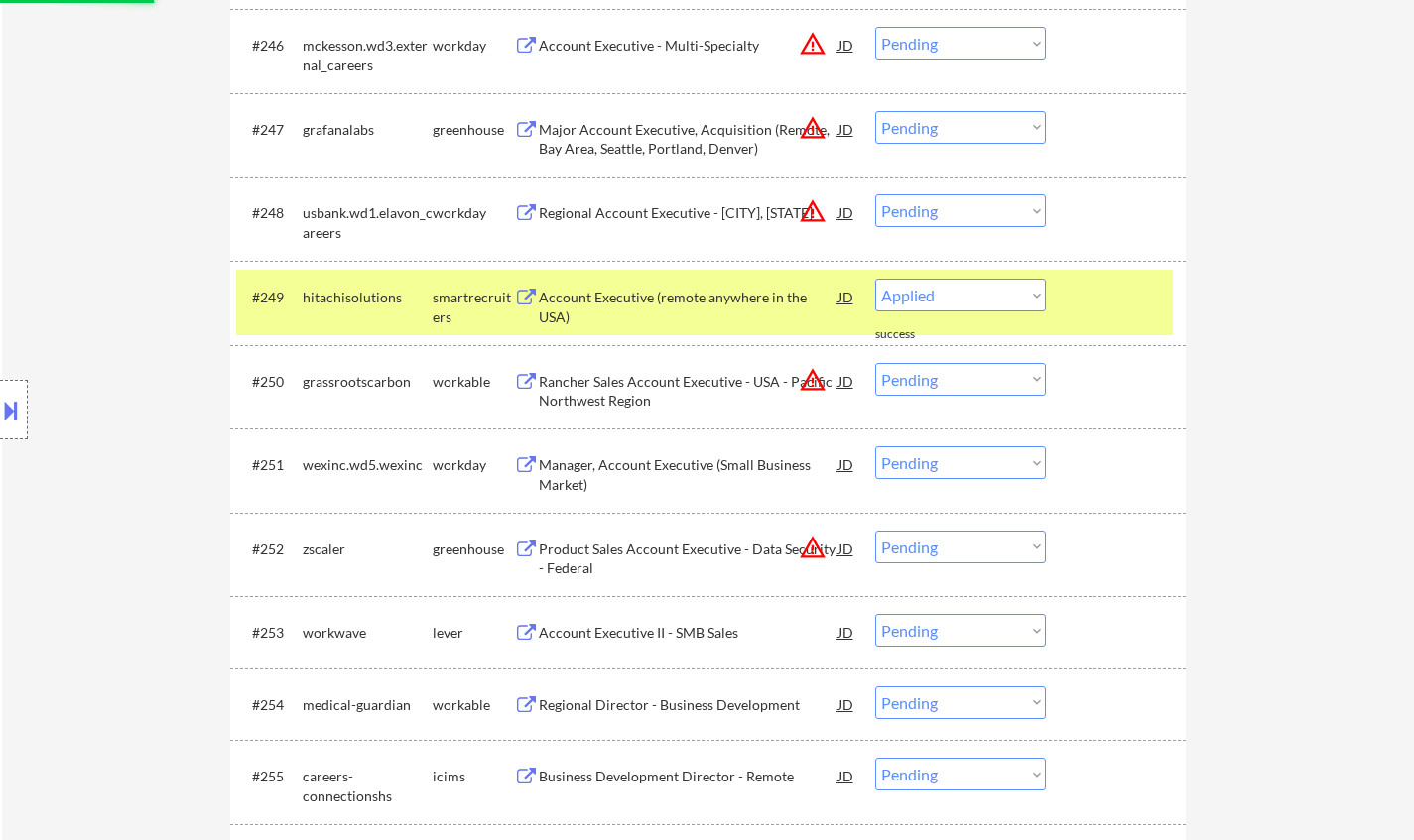 select on ""pending"" 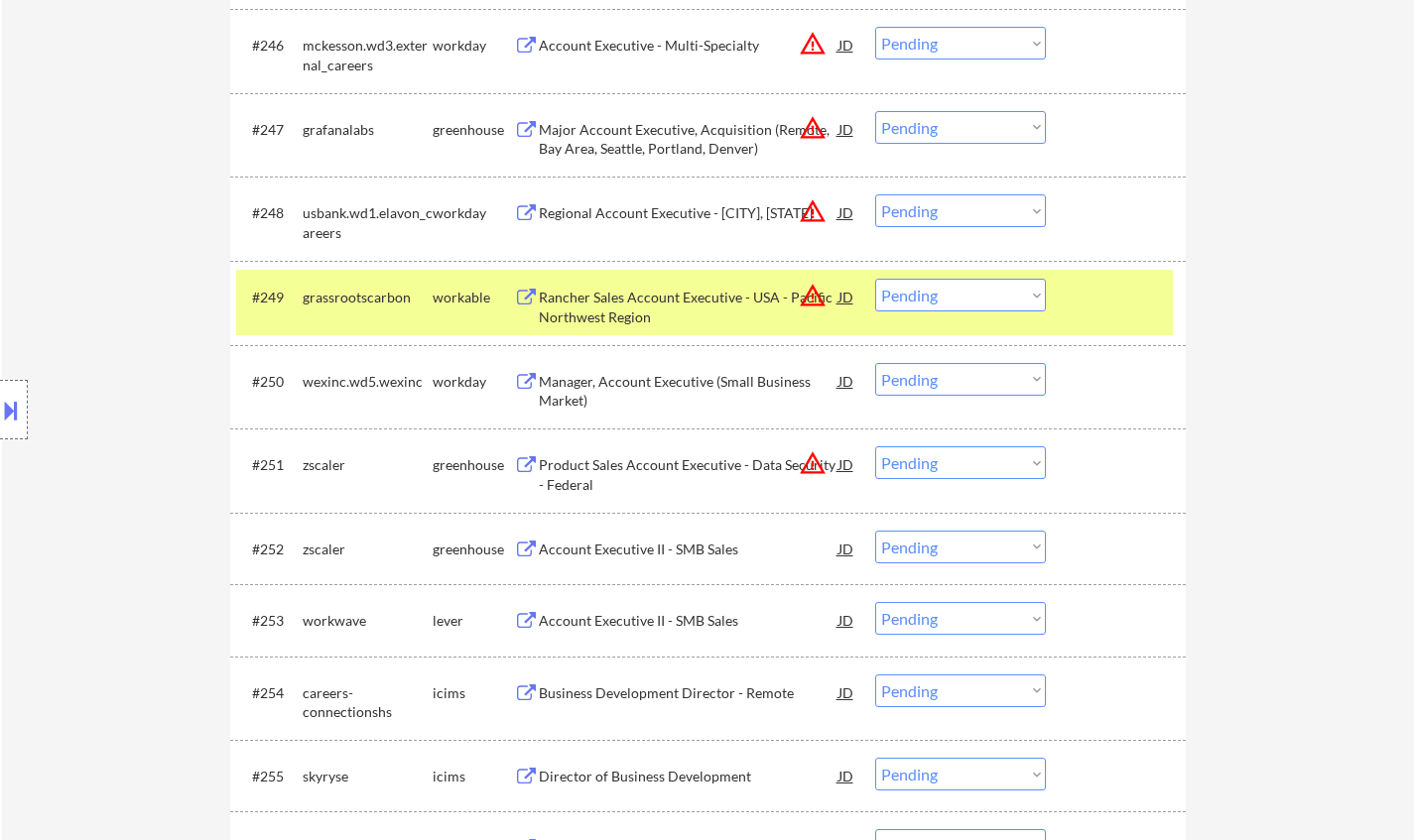 scroll, scrollTop: 4364, scrollLeft: 0, axis: vertical 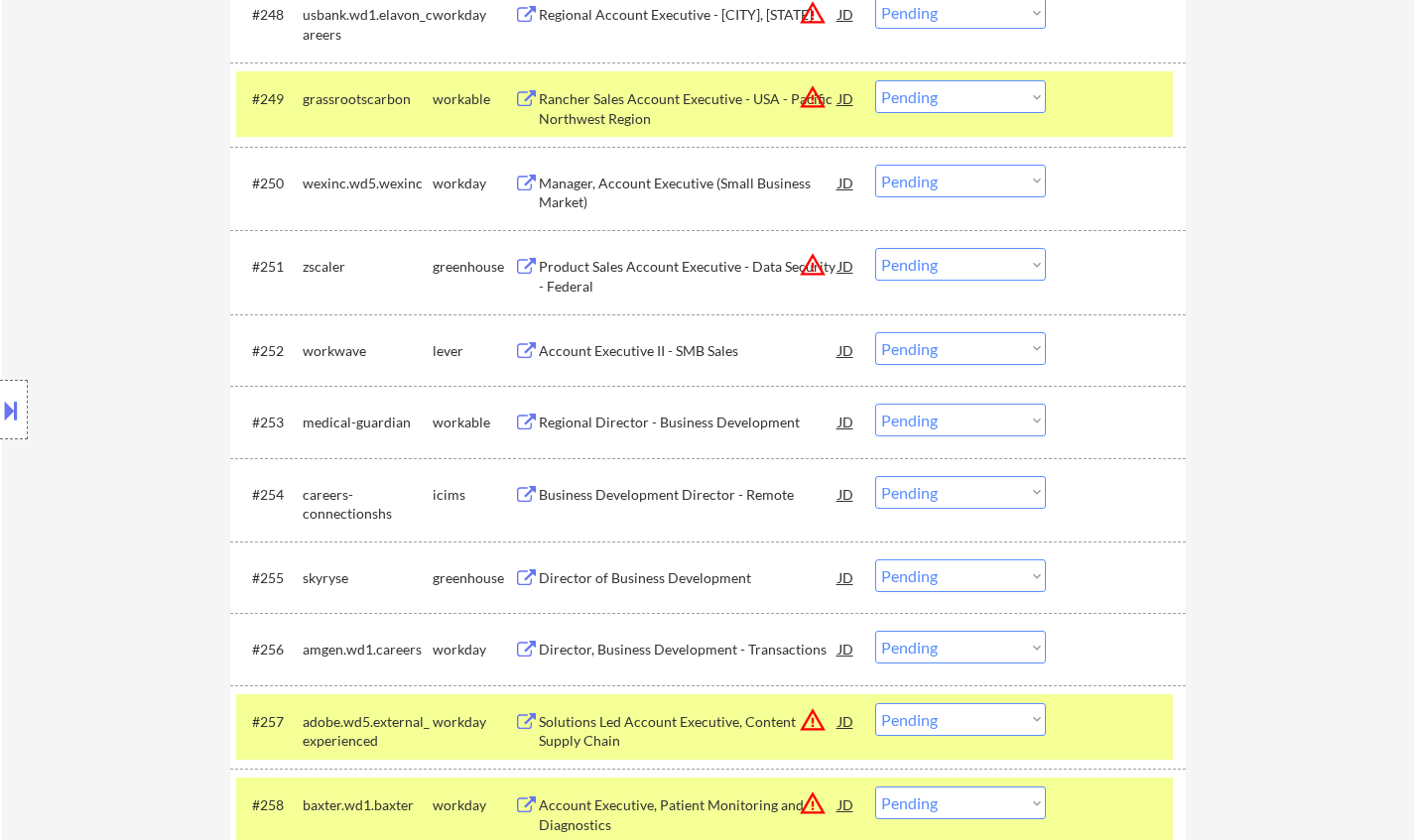 click on "Account Executive II - SMB Sales" at bounding box center (689, 351) 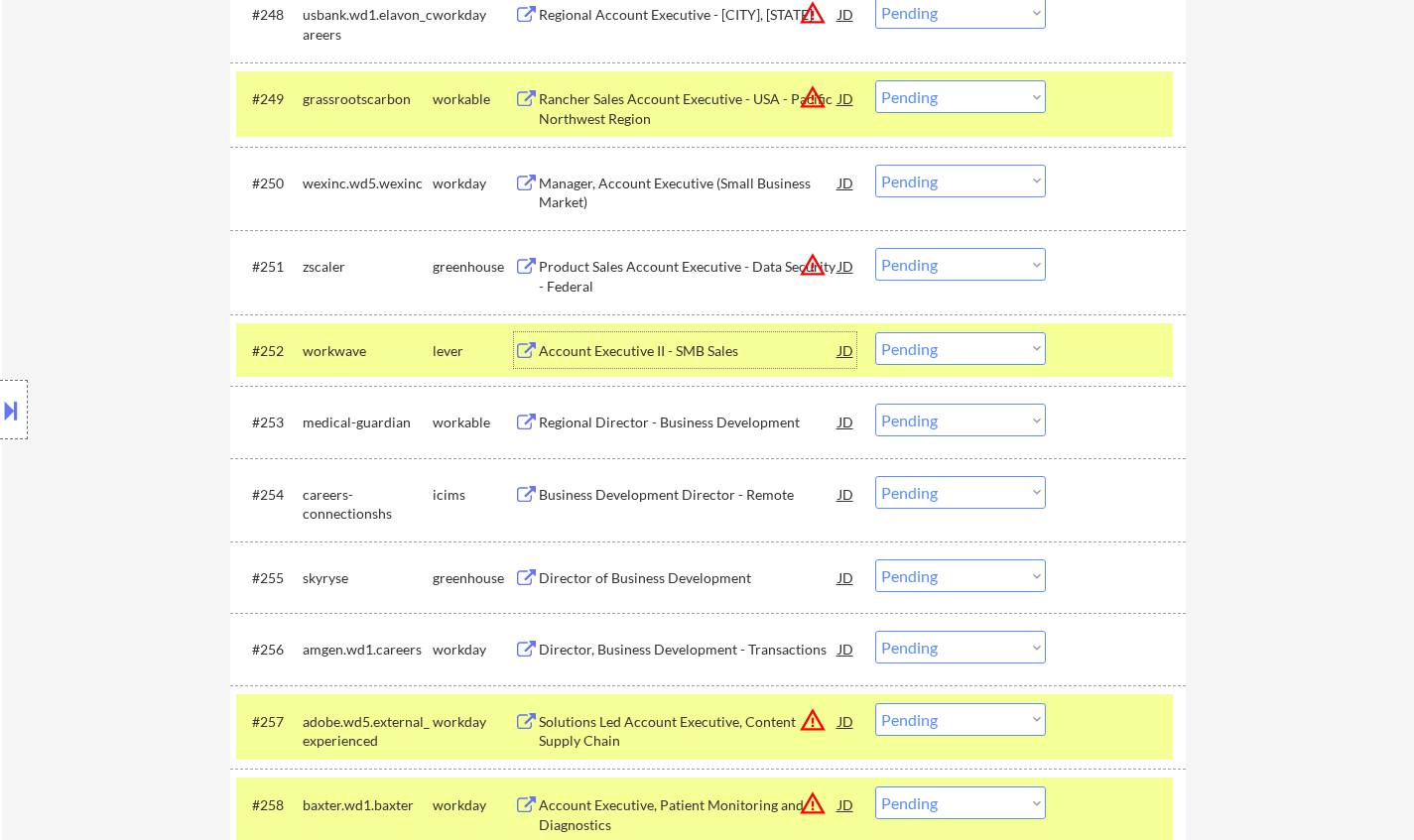 click on "Choose an option... Pending Applied Excluded (Questions) Excluded (Expired) Excluded (Location) Excluded (Bad Match) Excluded (Blocklist) Excluded (Salary) Excluded (Other)" at bounding box center (961, 348) 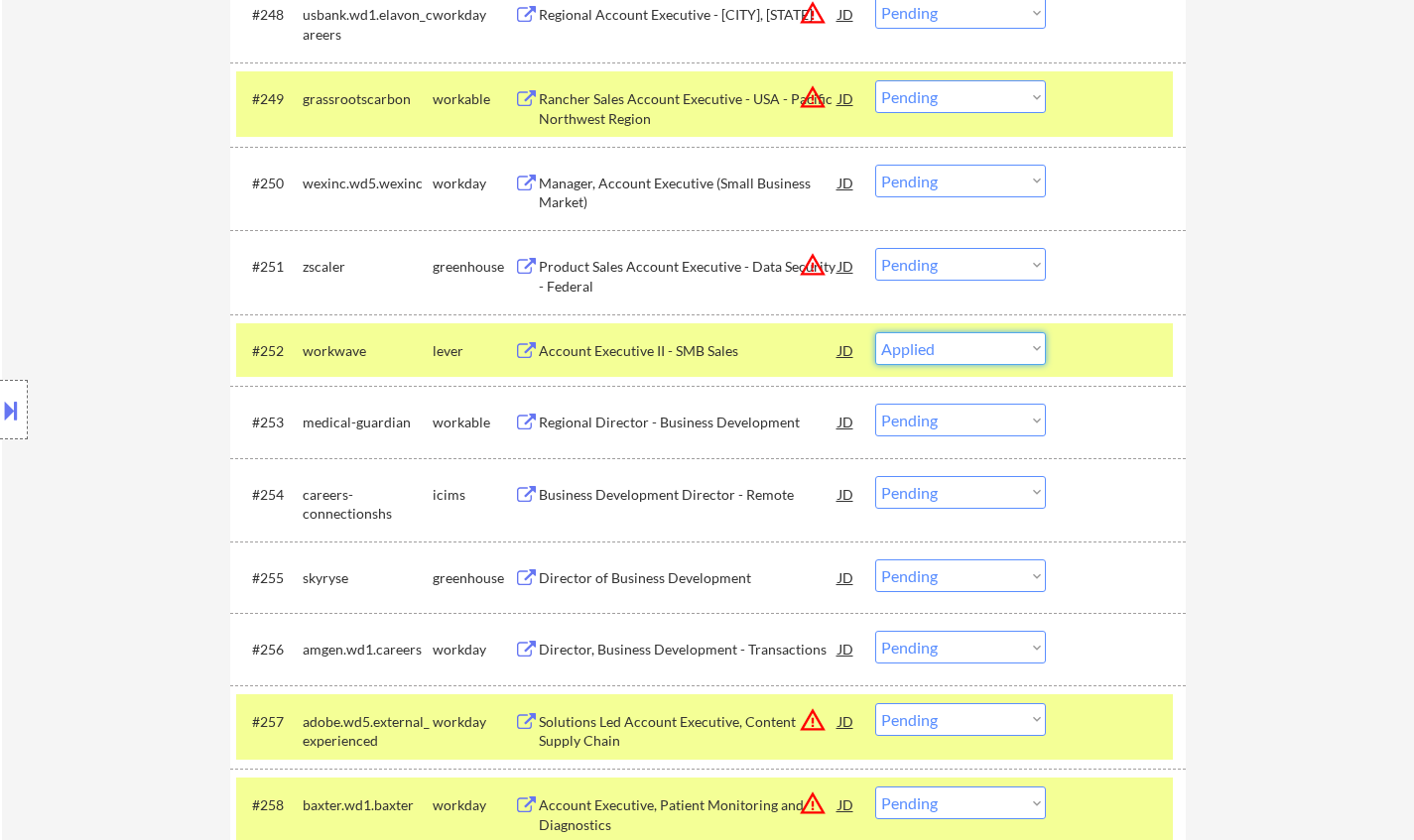 click on "Choose an option... Pending Applied Excluded (Questions) Excluded (Expired) Excluded (Location) Excluded (Bad Match) Excluded (Blocklist) Excluded (Salary) Excluded (Other)" at bounding box center [961, 348] 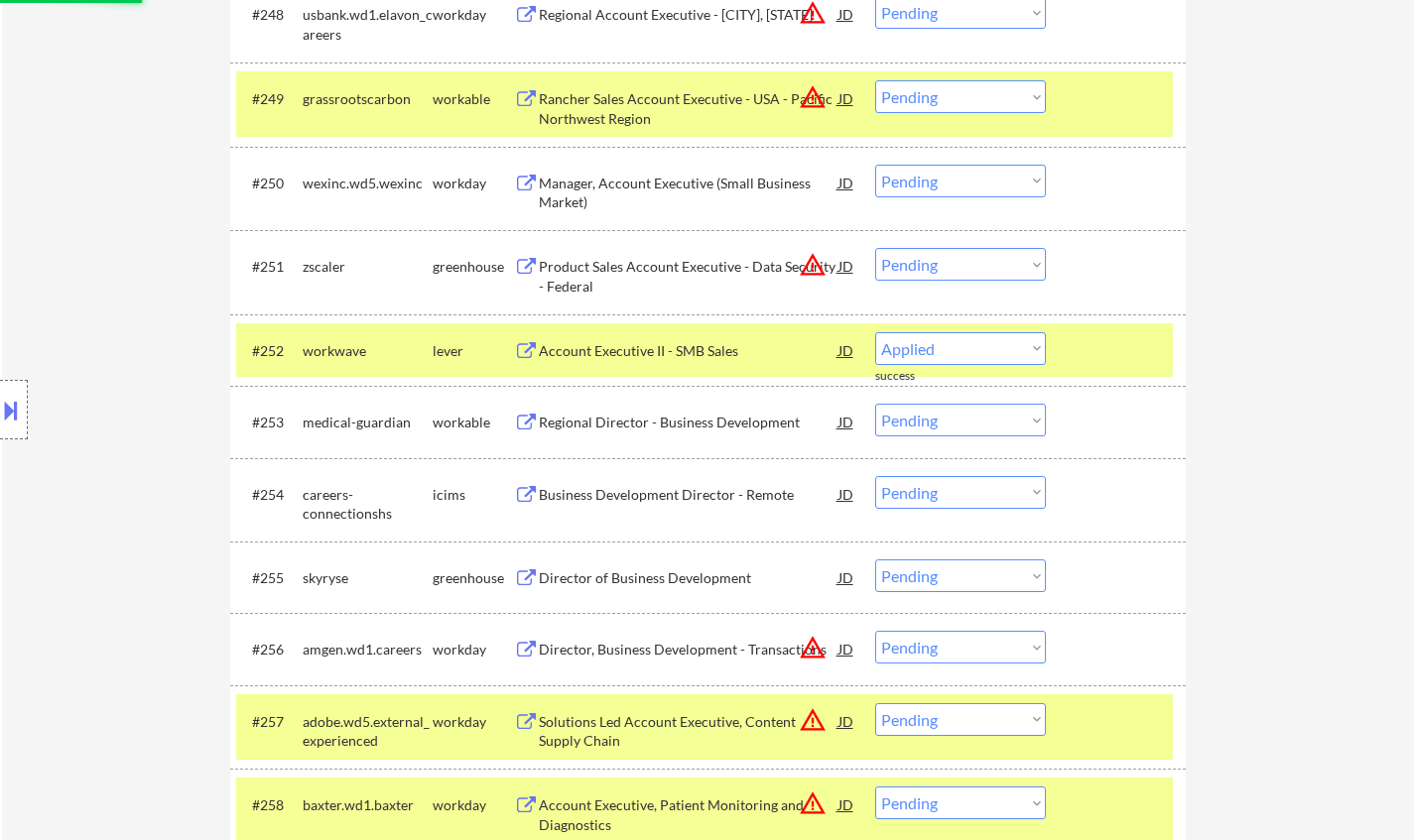 select on ""pending"" 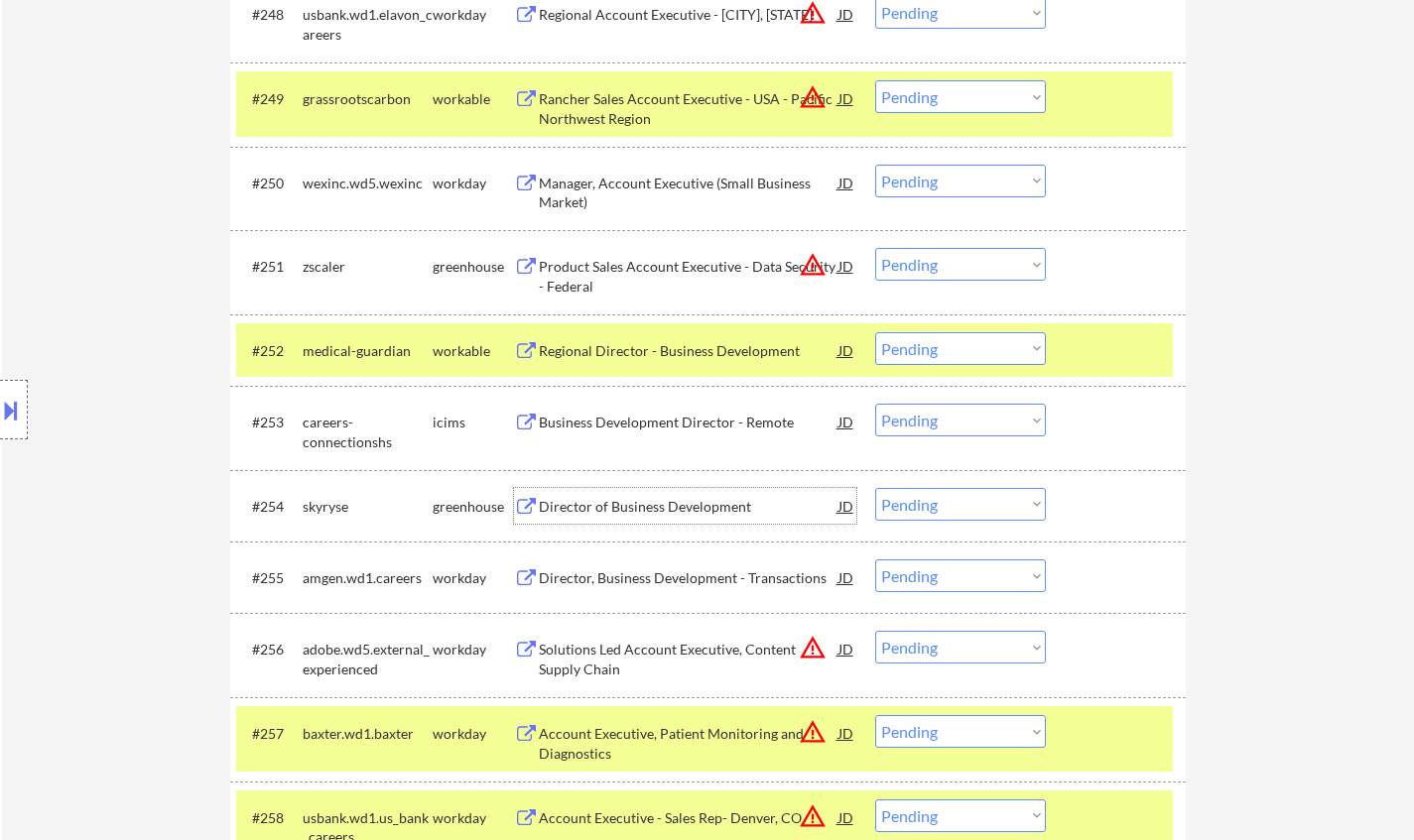 click on "Director of Business Development" at bounding box center [689, 507] 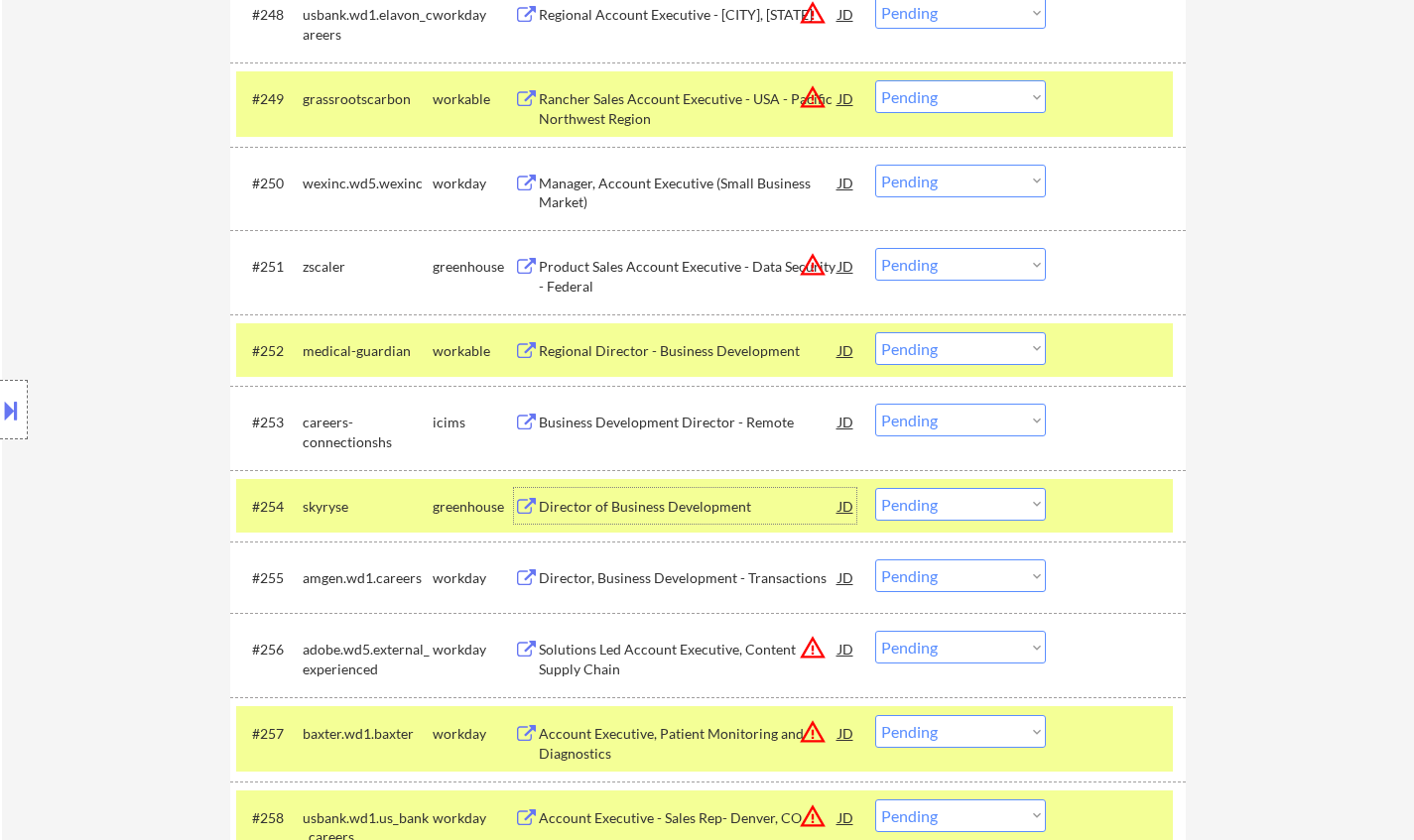 click on "Choose an option... Pending Applied Excluded (Questions) Excluded (Expired) Excluded (Location) Excluded (Bad Match) Excluded (Blocklist) Excluded (Salary) Excluded (Other)" at bounding box center [961, 504] 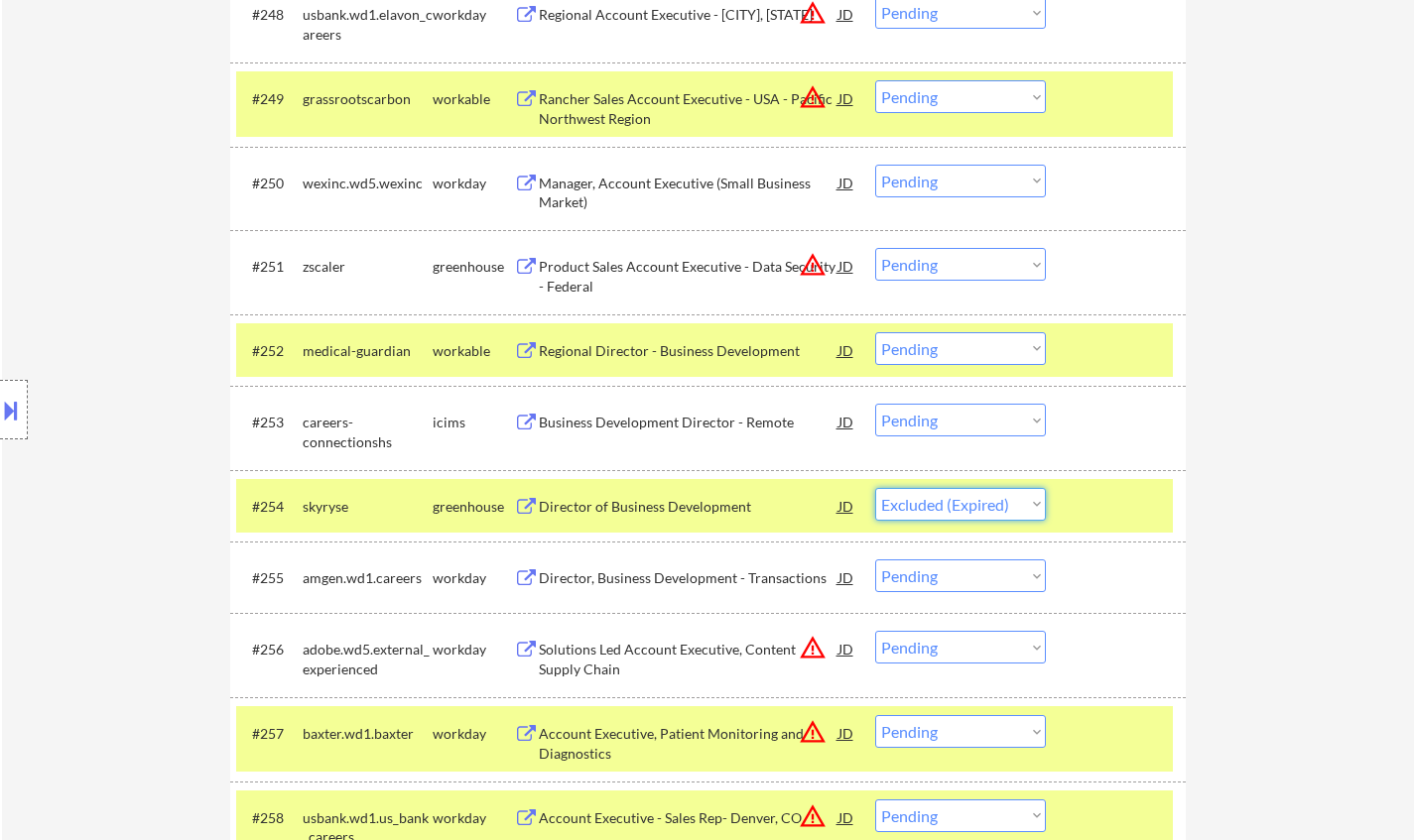 click on "Choose an option... Pending Applied Excluded (Questions) Excluded (Expired) Excluded (Location) Excluded (Bad Match) Excluded (Blocklist) Excluded (Salary) Excluded (Other)" at bounding box center (961, 504) 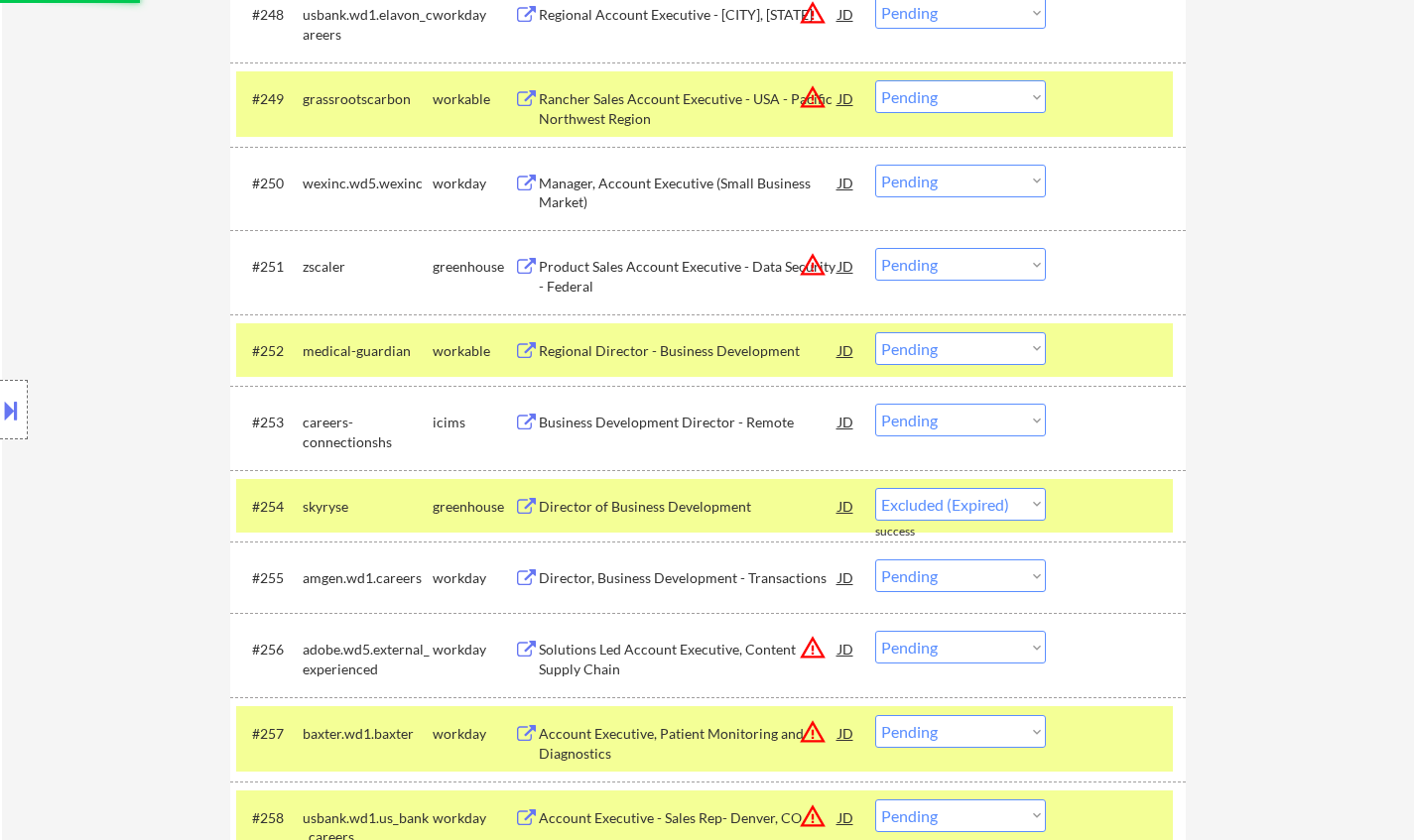 select on ""pending"" 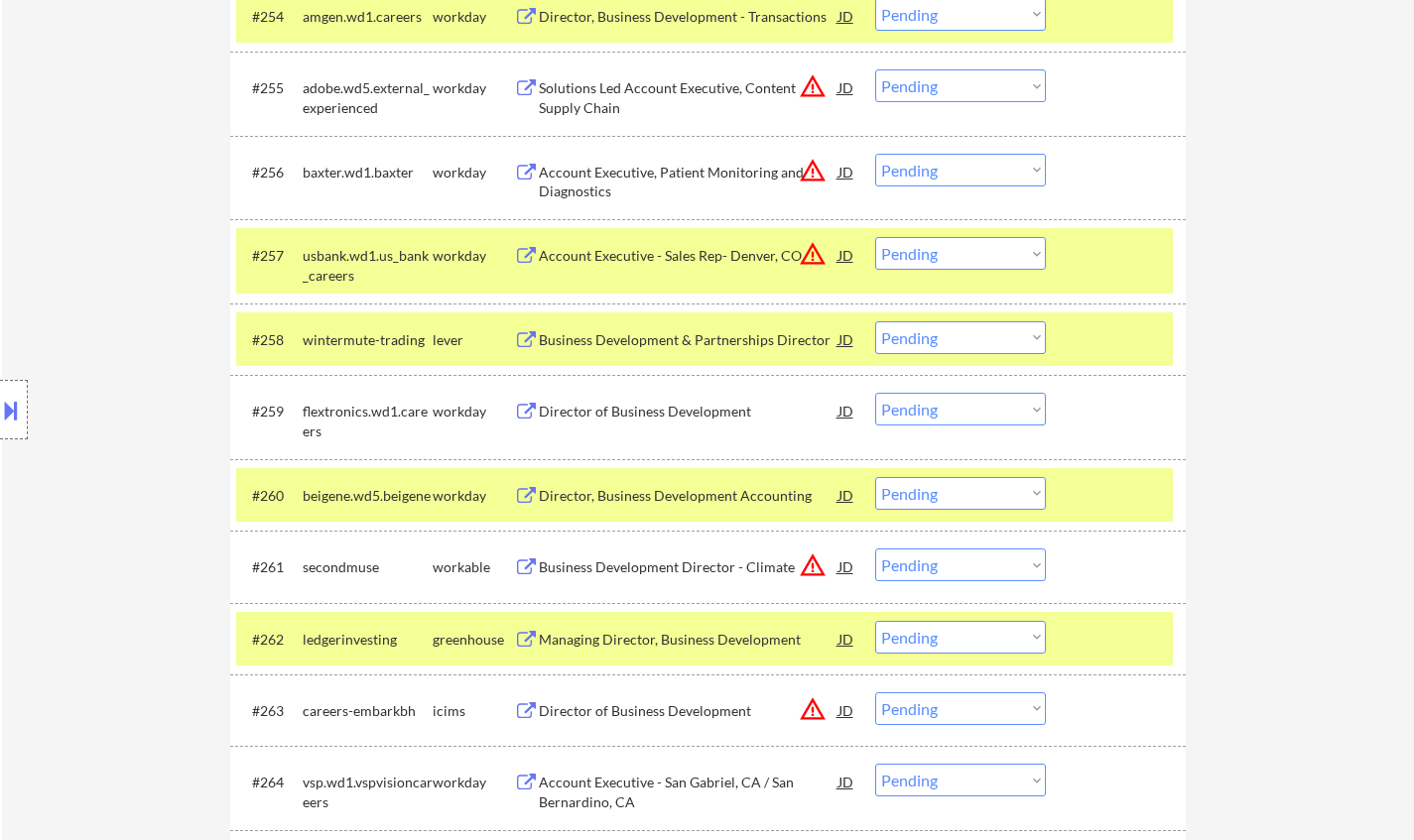 scroll, scrollTop: 4860, scrollLeft: 0, axis: vertical 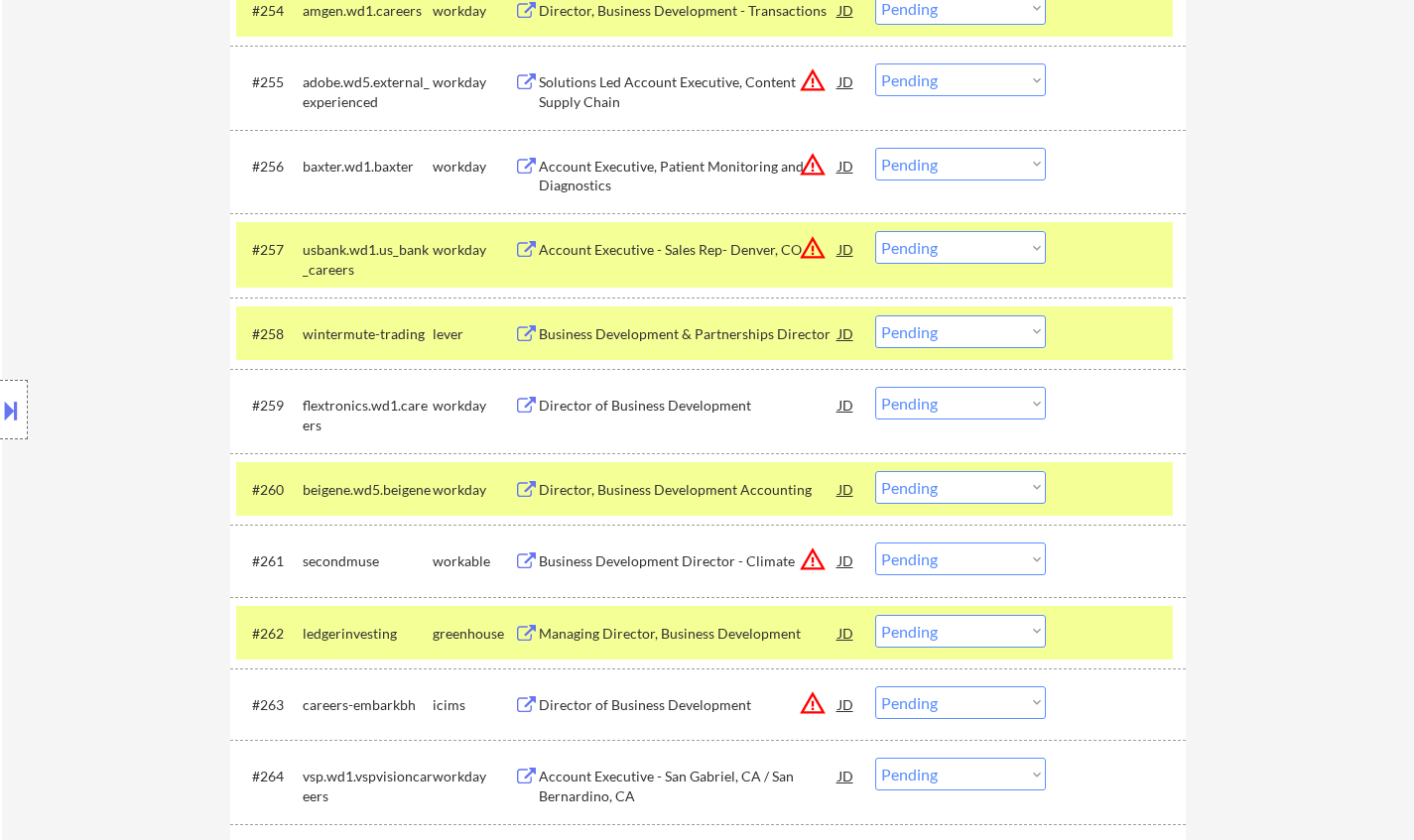 click on "Managing Director, Business Development" at bounding box center (689, 634) 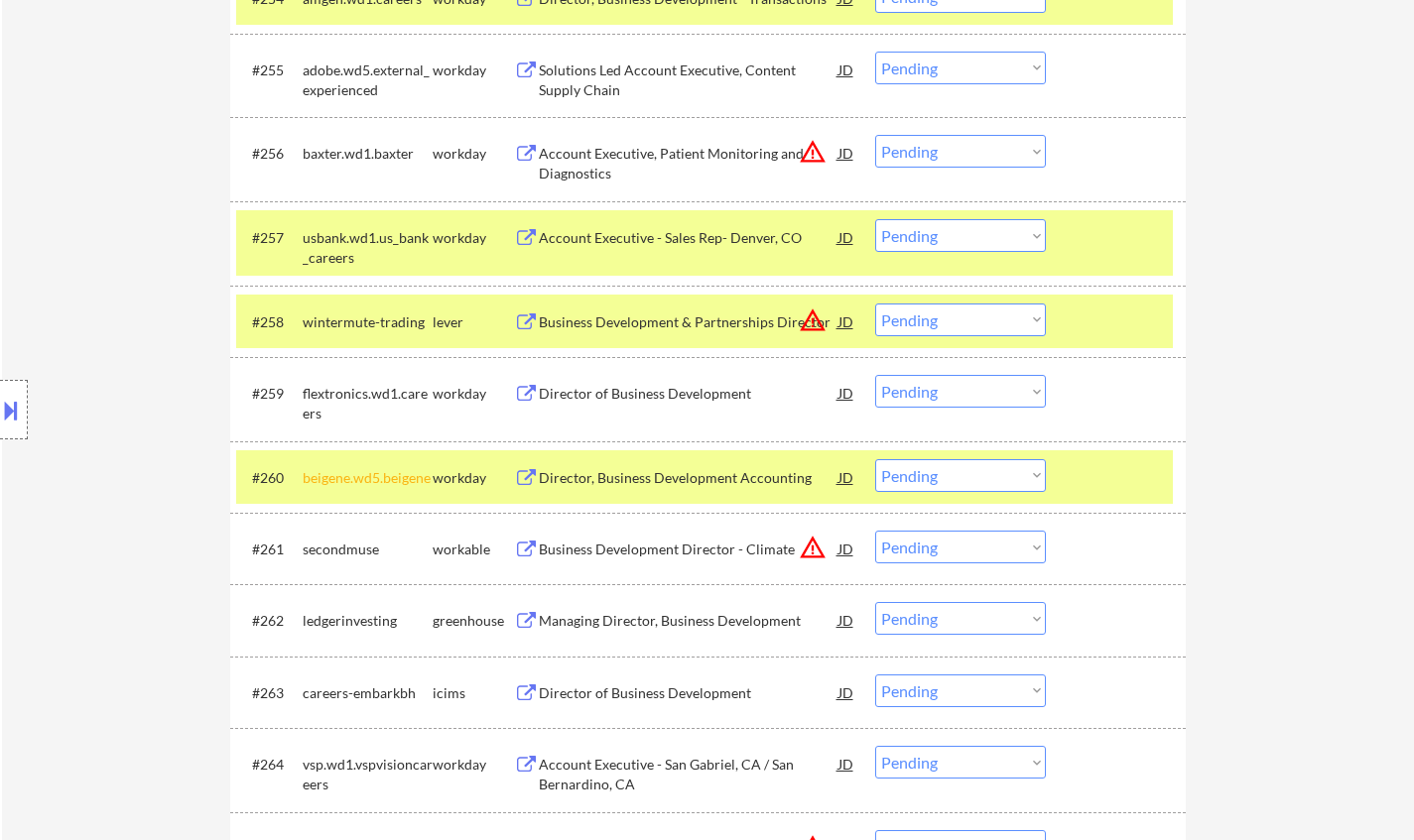 select on ""pending"" 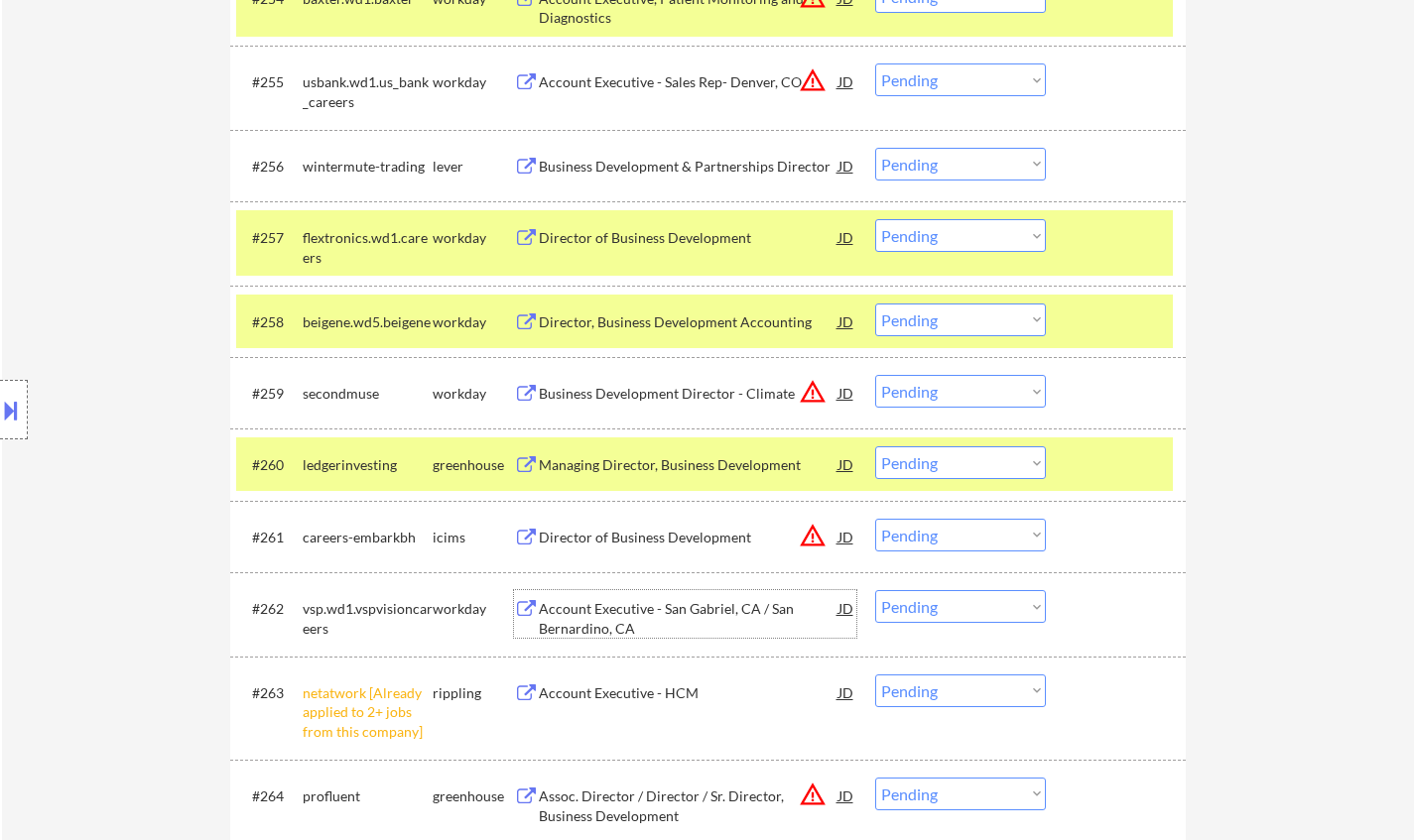 scroll, scrollTop: 5157, scrollLeft: 0, axis: vertical 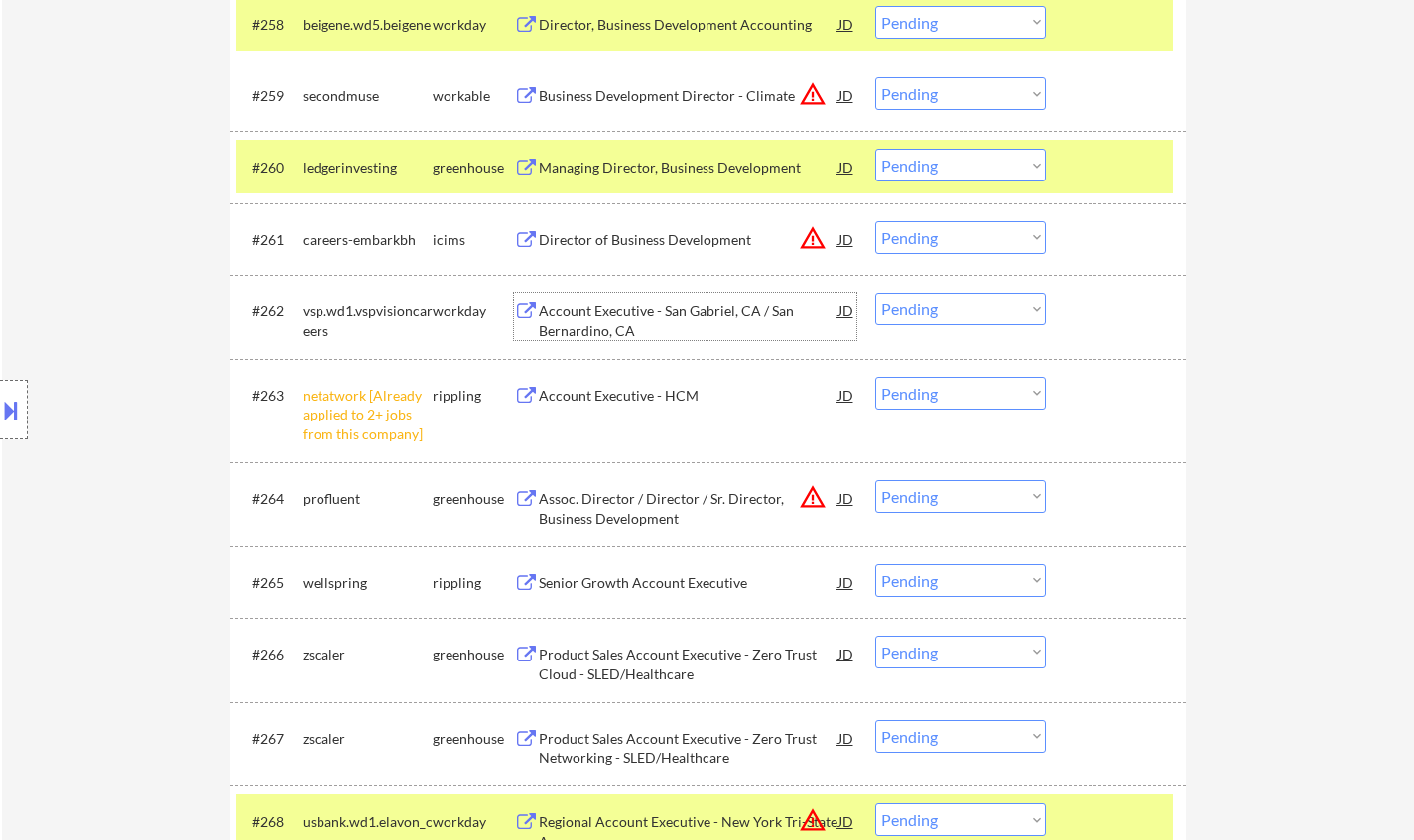 click on "Choose an option... Pending Applied Excluded (Questions) Excluded (Expired) Excluded (Location) Excluded (Bad Match) Excluded (Blocklist) Excluded (Salary) Excluded (Other)" at bounding box center [961, 165] 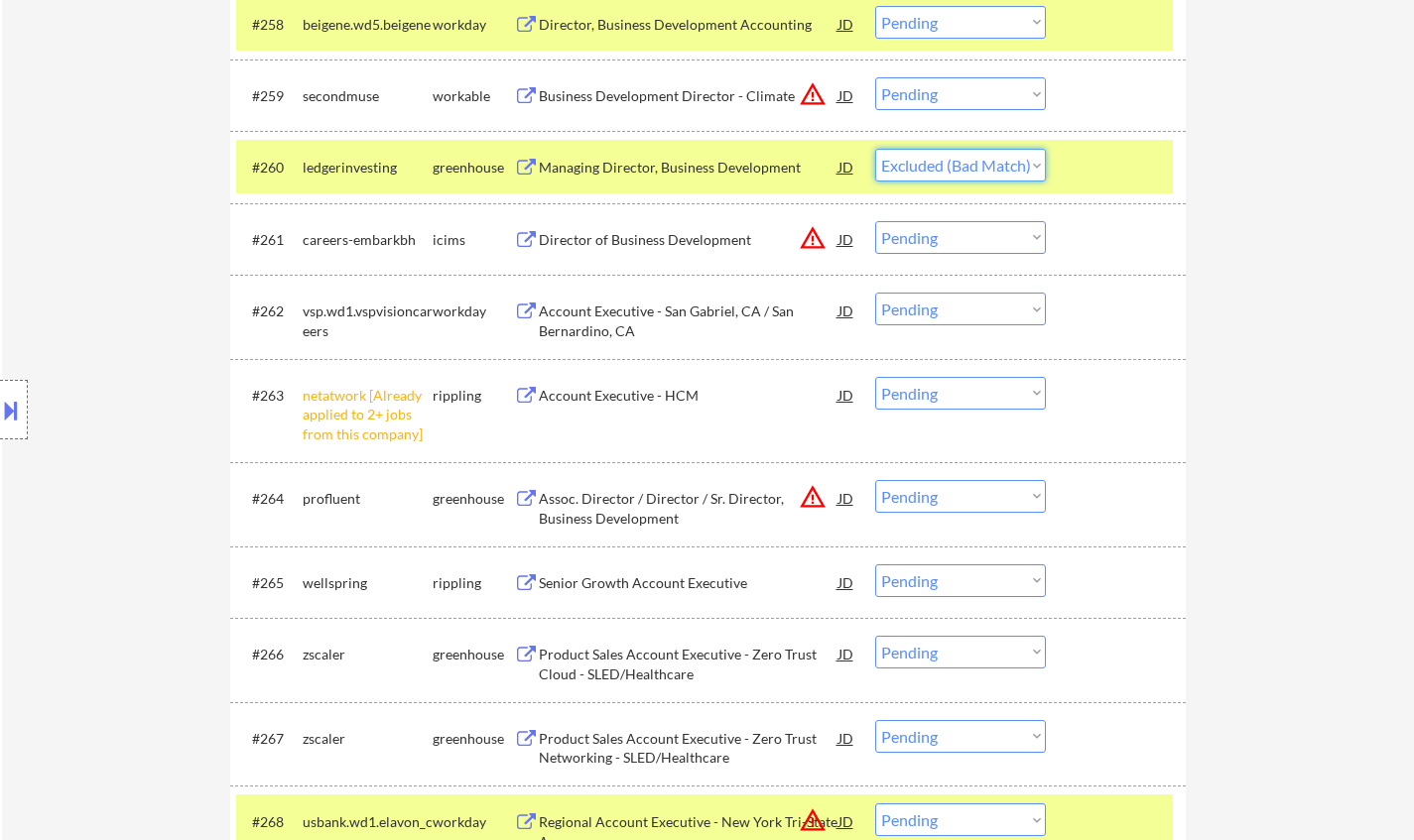 click on "Choose an option... Pending Applied Excluded (Questions) Excluded (Expired) Excluded (Location) Excluded (Bad Match) Excluded (Blocklist) Excluded (Salary) Excluded (Other)" at bounding box center [961, 165] 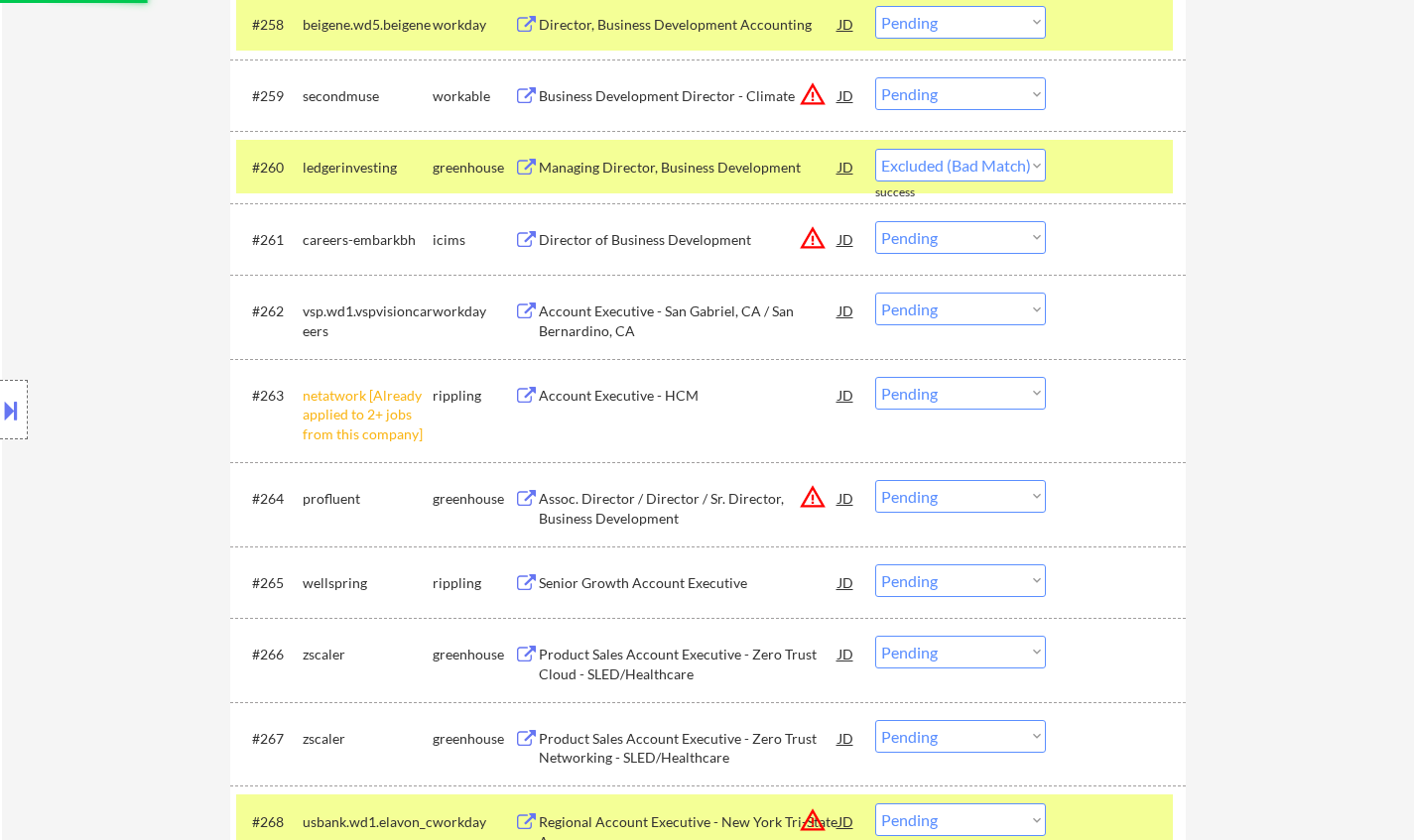 select on ""pending"" 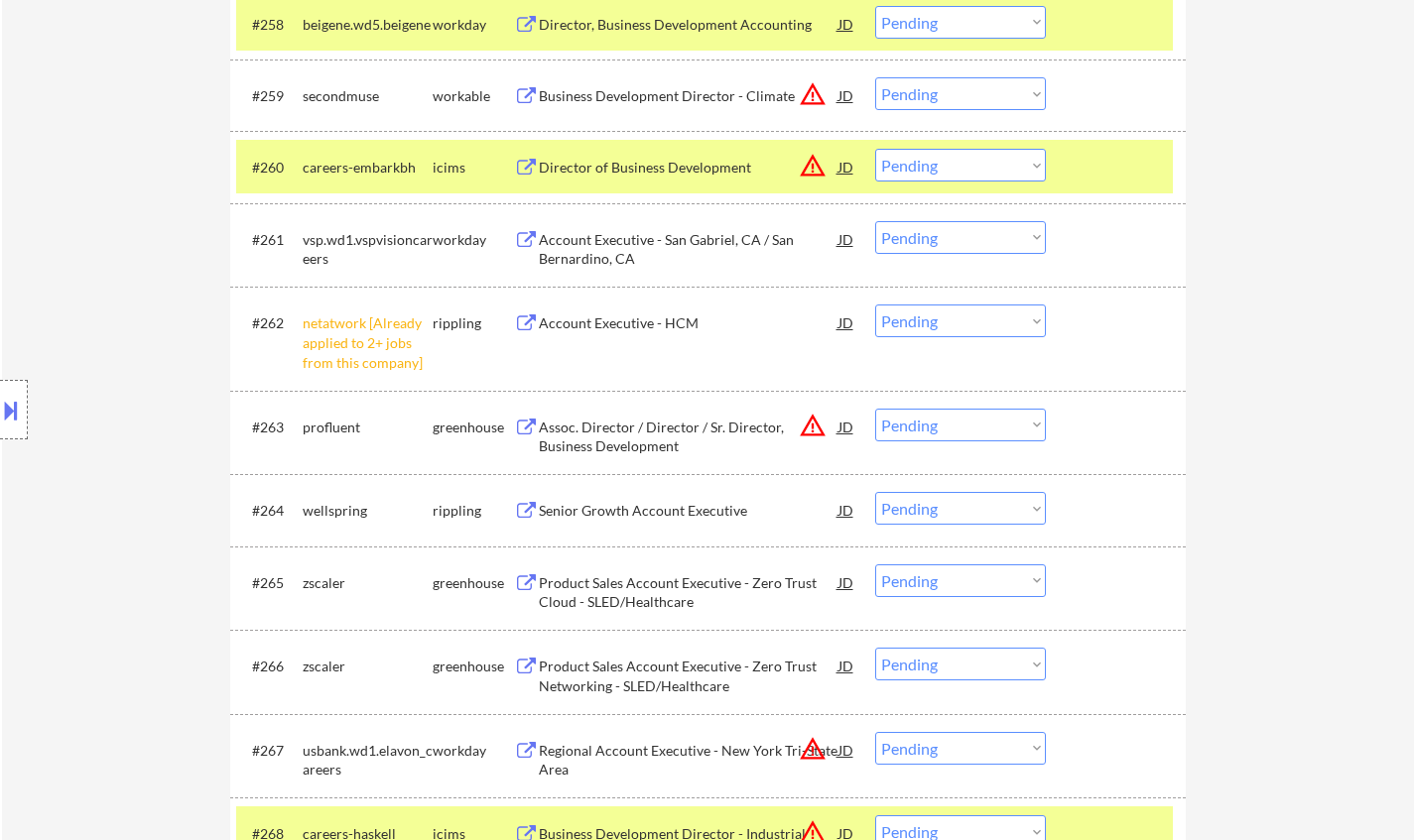drag, startPoint x: 949, startPoint y: 316, endPoint x: 974, endPoint y: 334, distance: 30.805844 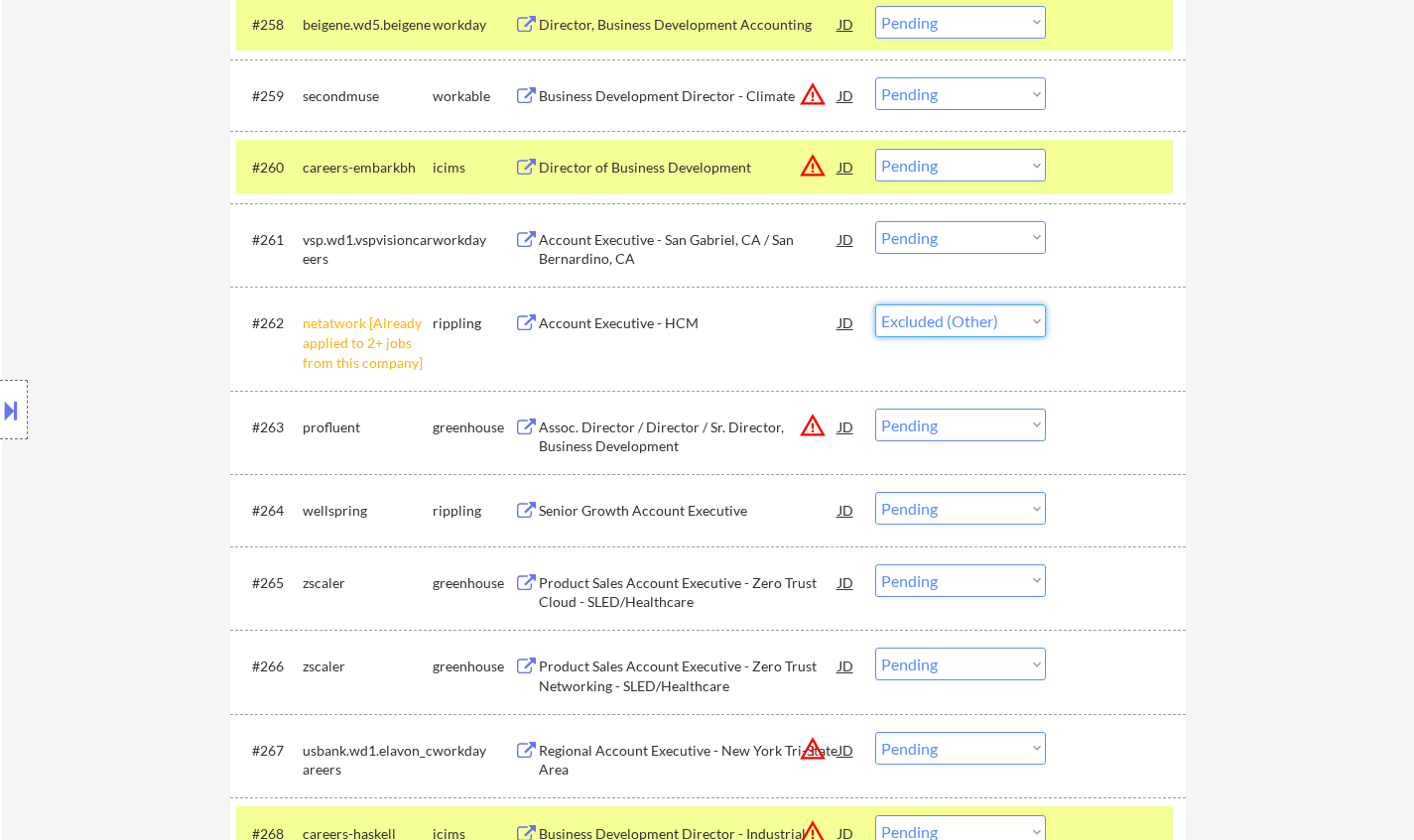 click on "Choose an option... Pending Applied Excluded (Questions) Excluded (Expired) Excluded (Location) Excluded (Bad Match) Excluded (Blocklist) Excluded (Salary) Excluded (Other)" at bounding box center (961, 320) 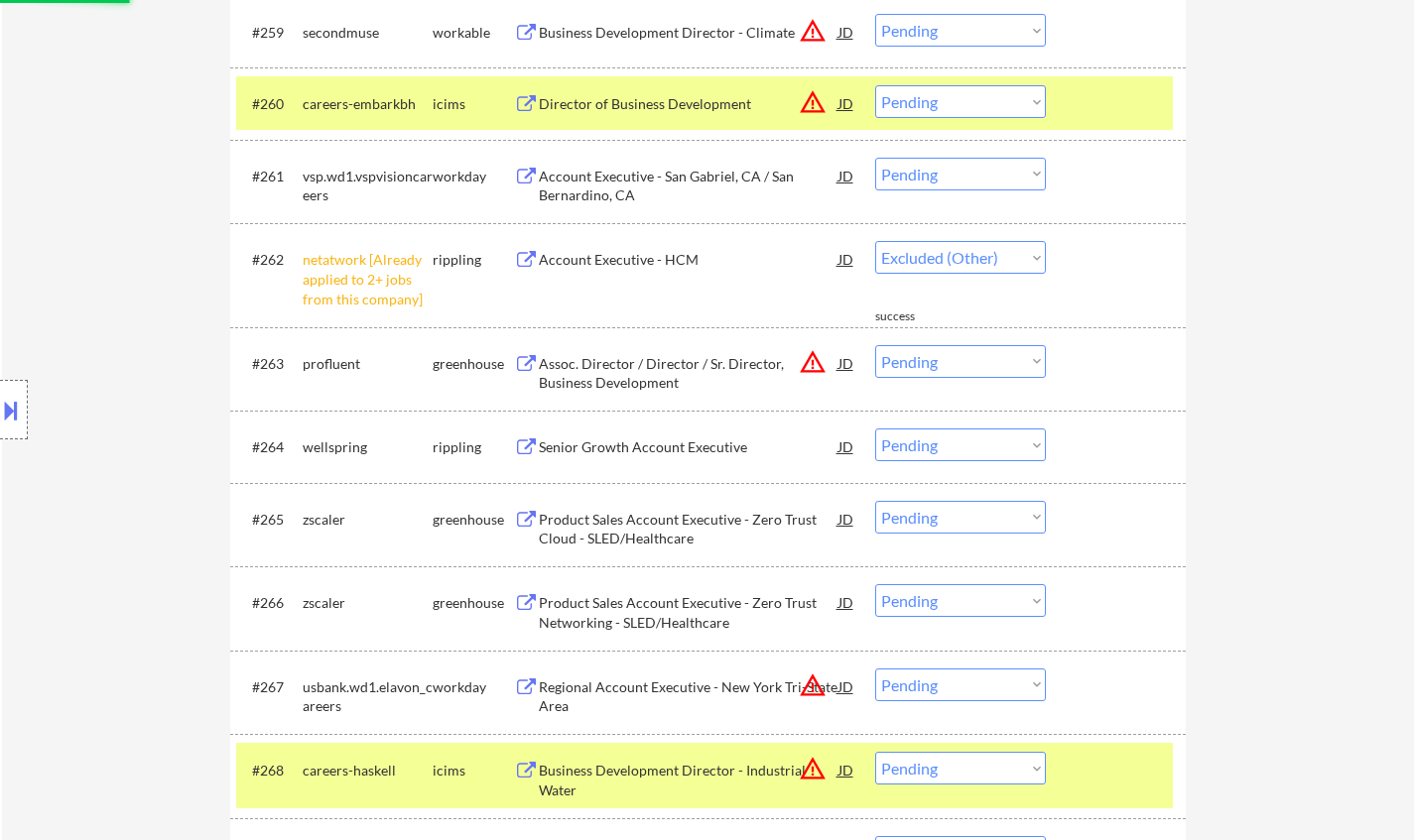 scroll, scrollTop: 5256, scrollLeft: 0, axis: vertical 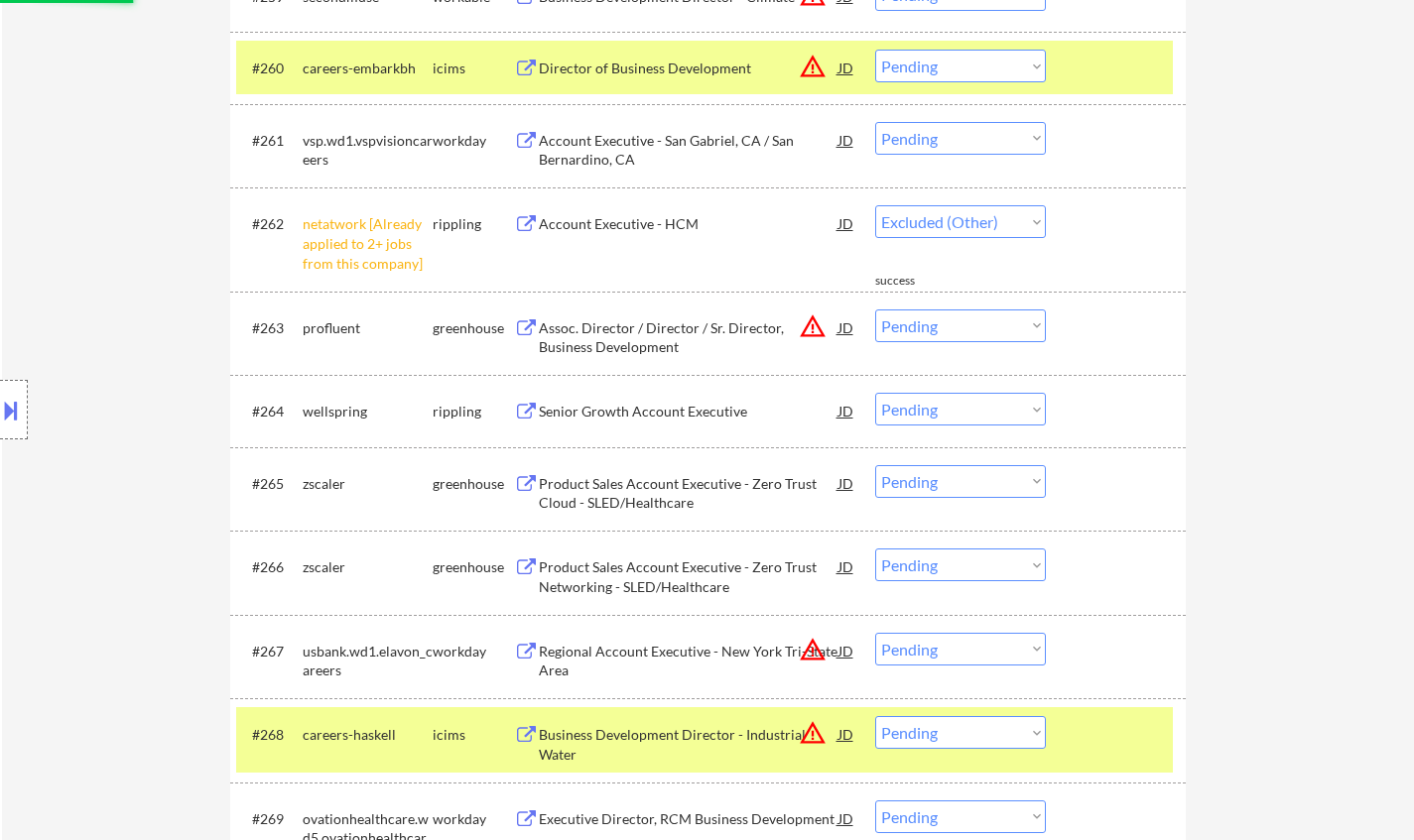 select on ""pending"" 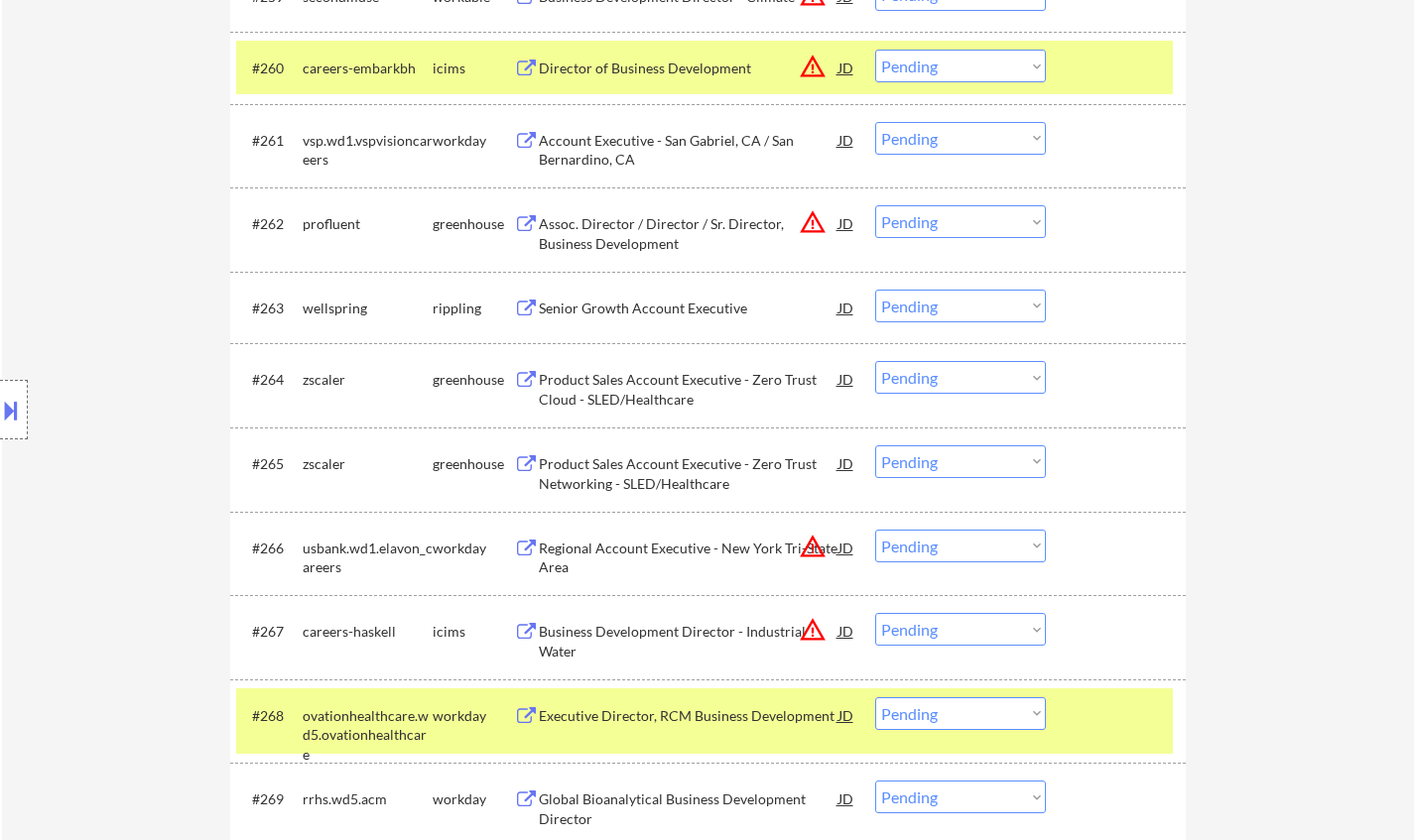 click on "Senior Growth Account Executive" at bounding box center (689, 307) 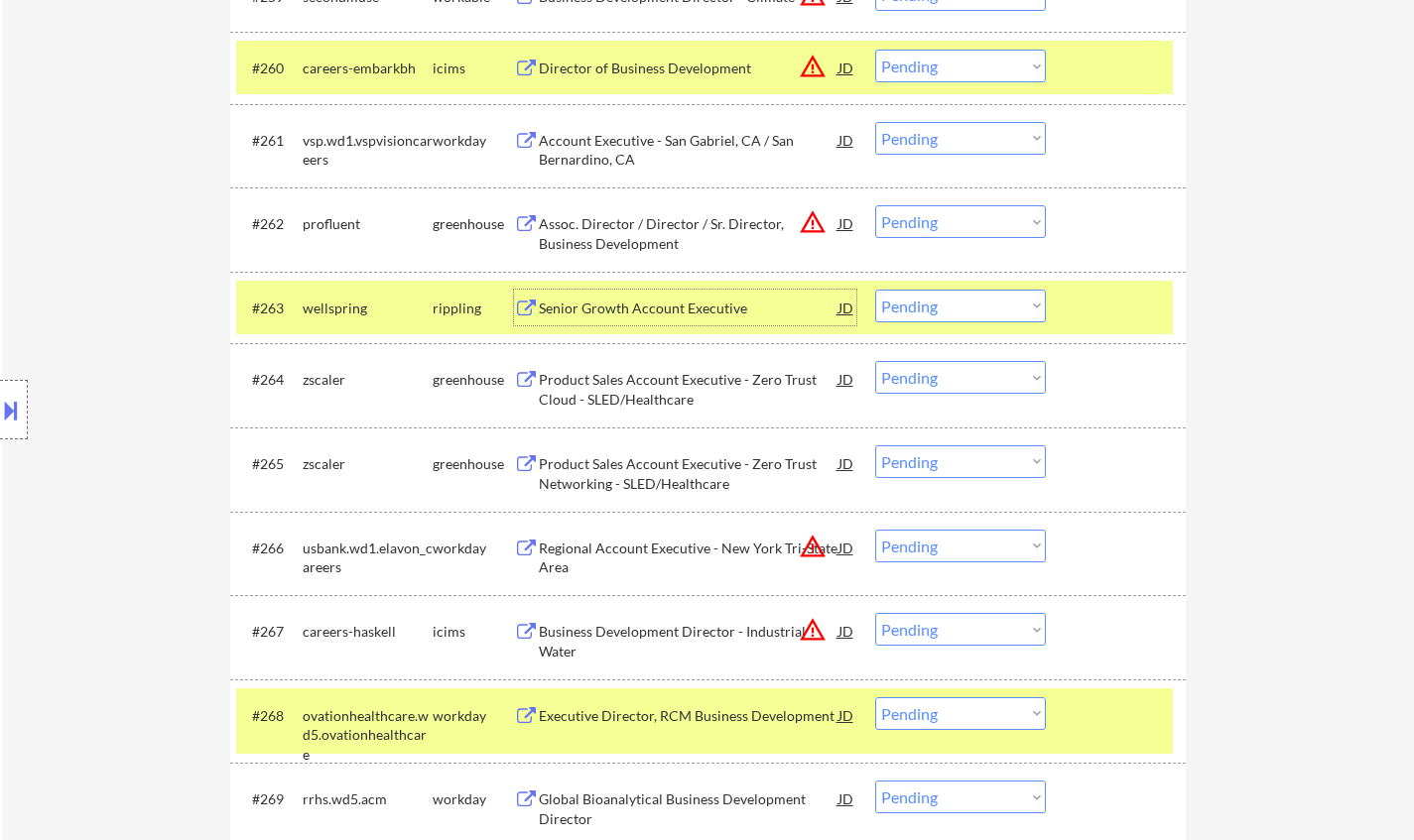 click on "Choose an option... Pending Applied Excluded (Questions) Excluded (Expired) Excluded (Location) Excluded (Bad Match) Excluded (Blocklist) Excluded (Salary) Excluded (Other)" at bounding box center [961, 305] 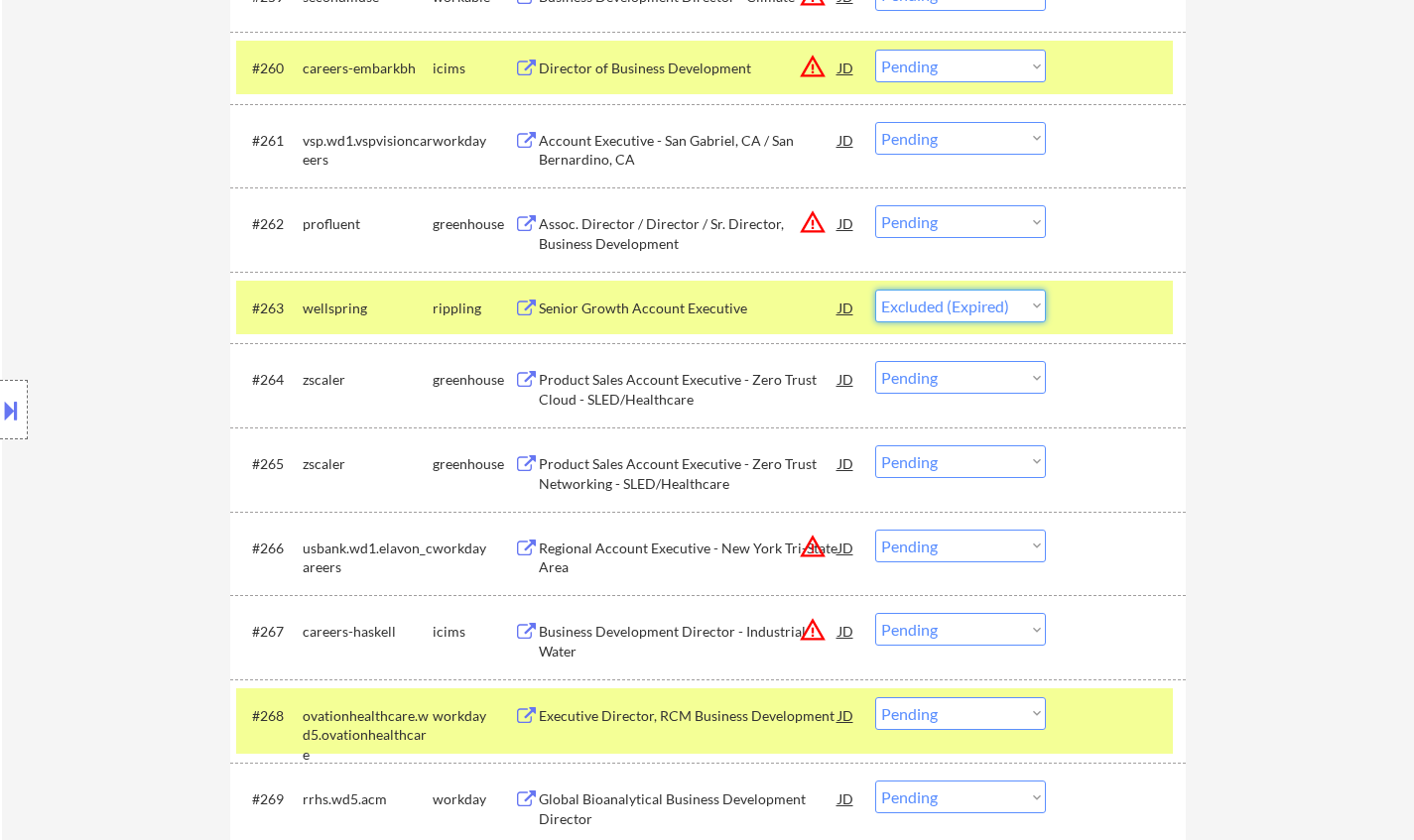 click on "Choose an option... Pending Applied Excluded (Questions) Excluded (Expired) Excluded (Location) Excluded (Bad Match) Excluded (Blocklist) Excluded (Salary) Excluded (Other)" at bounding box center [961, 305] 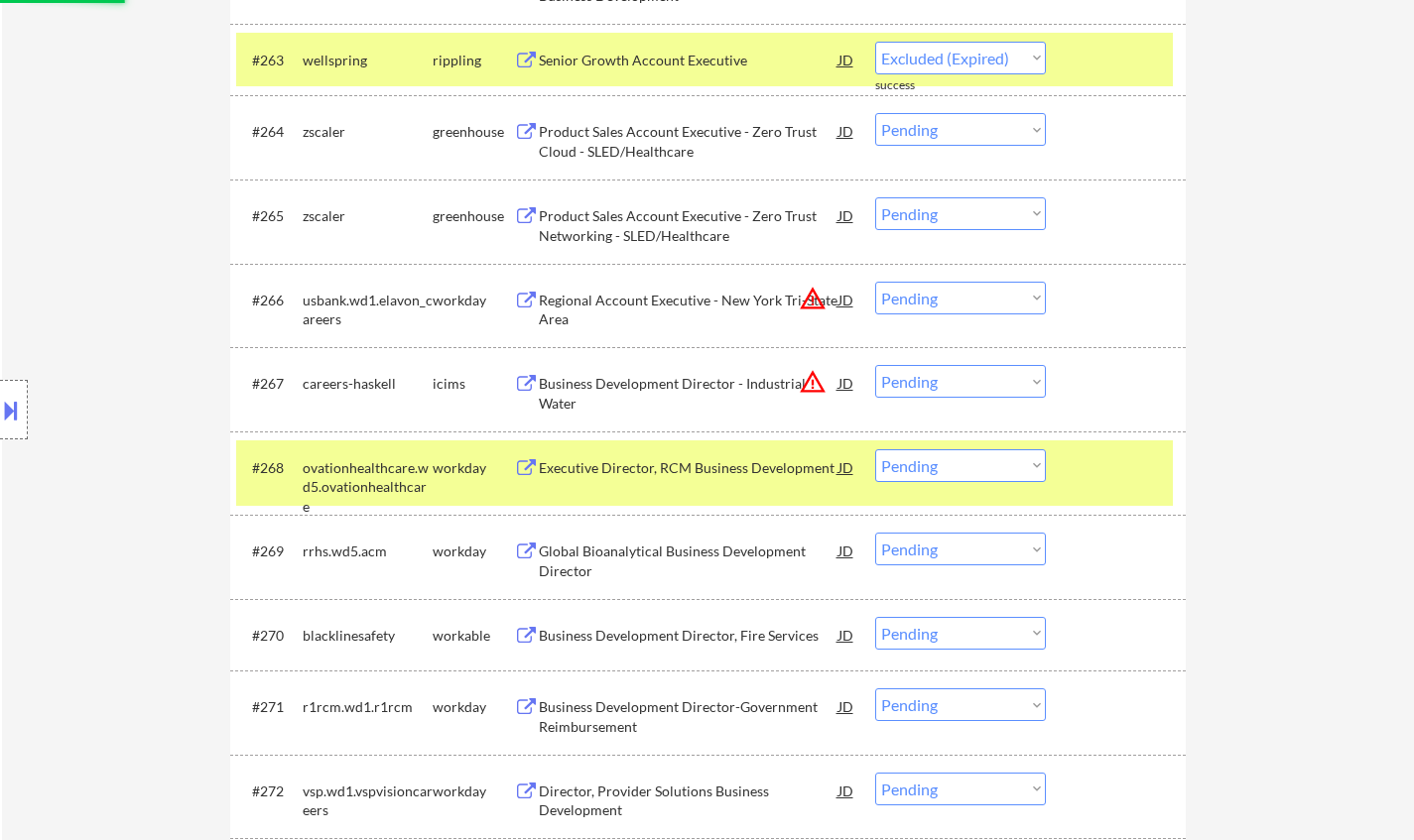 scroll, scrollTop: 5653, scrollLeft: 0, axis: vertical 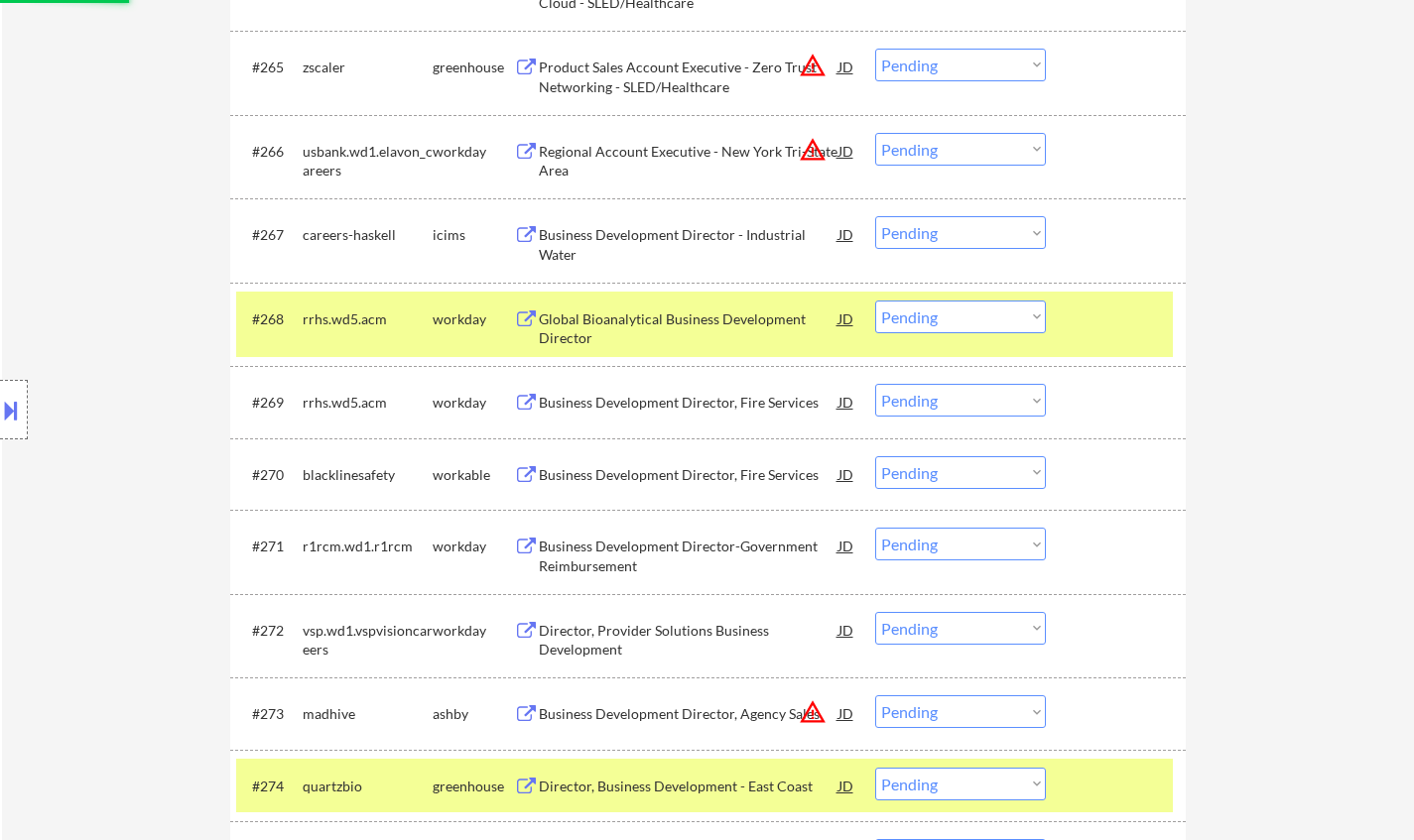 select on ""pending"" 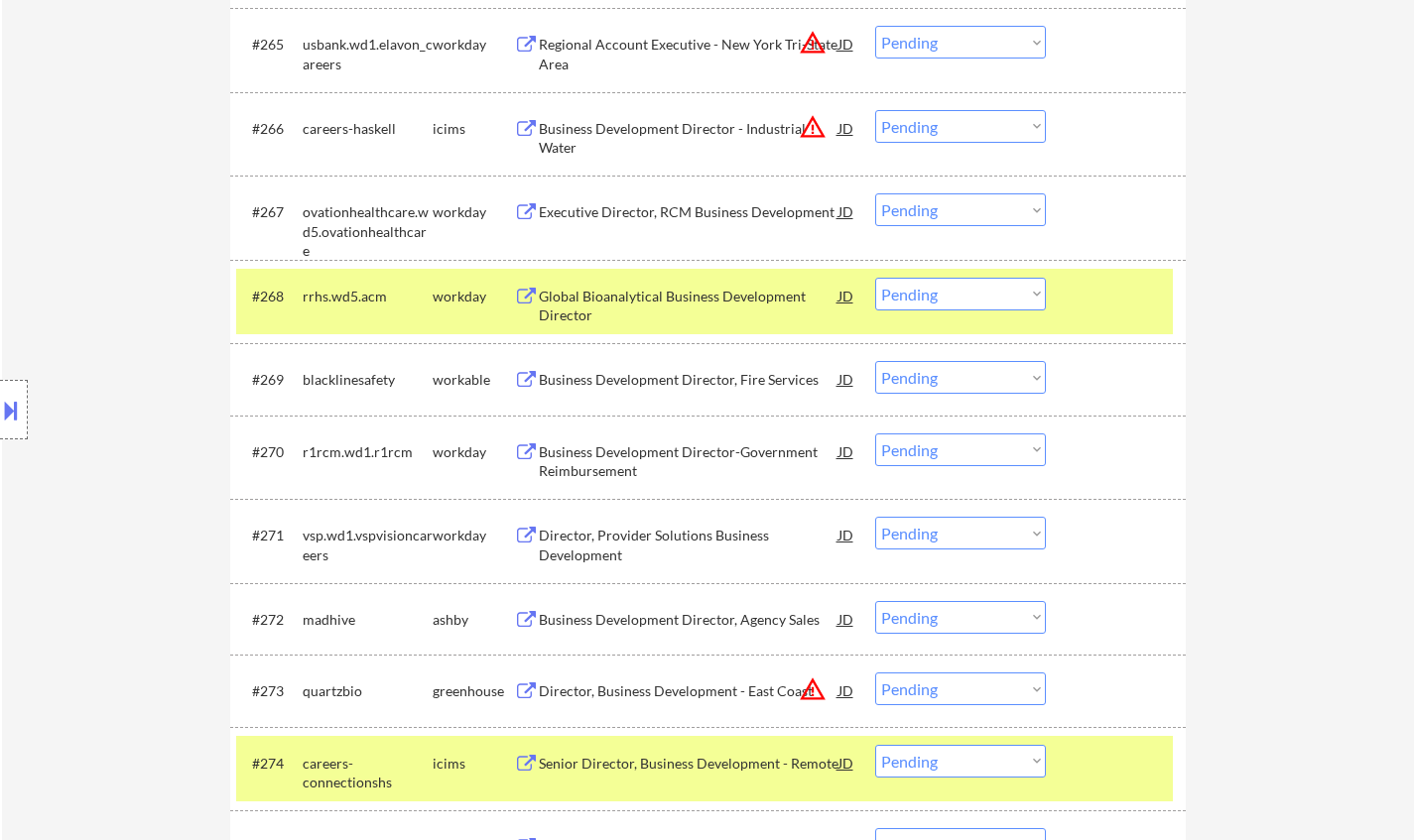 scroll, scrollTop: 5851, scrollLeft: 0, axis: vertical 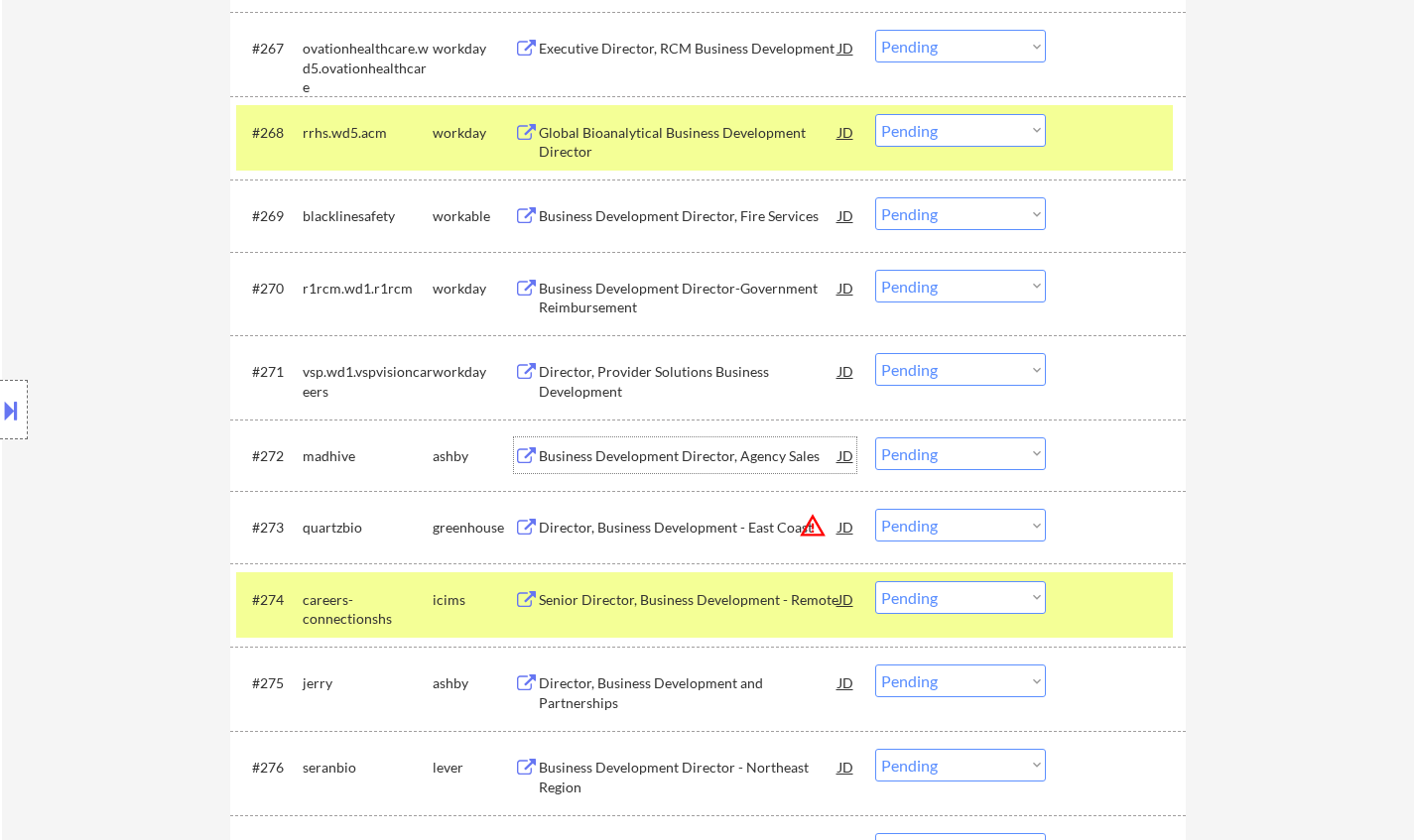click on "Business Development Director, Agency Sales" at bounding box center (689, 456) 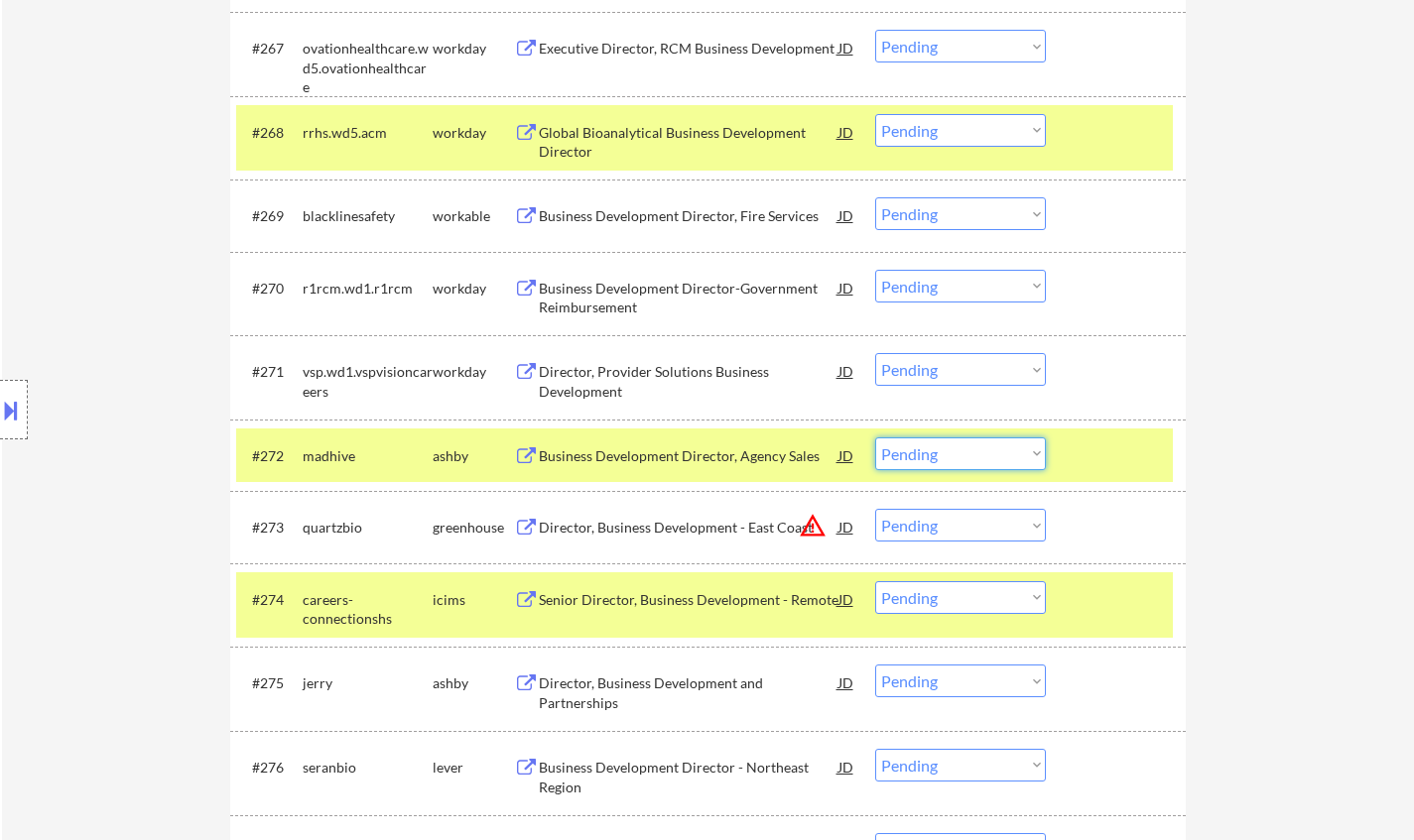 click on "Choose an option... Pending Applied Excluded (Questions) Excluded (Expired) Excluded (Location) Excluded (Bad Match) Excluded (Blocklist) Excluded (Salary) Excluded (Other)" at bounding box center [961, 453] 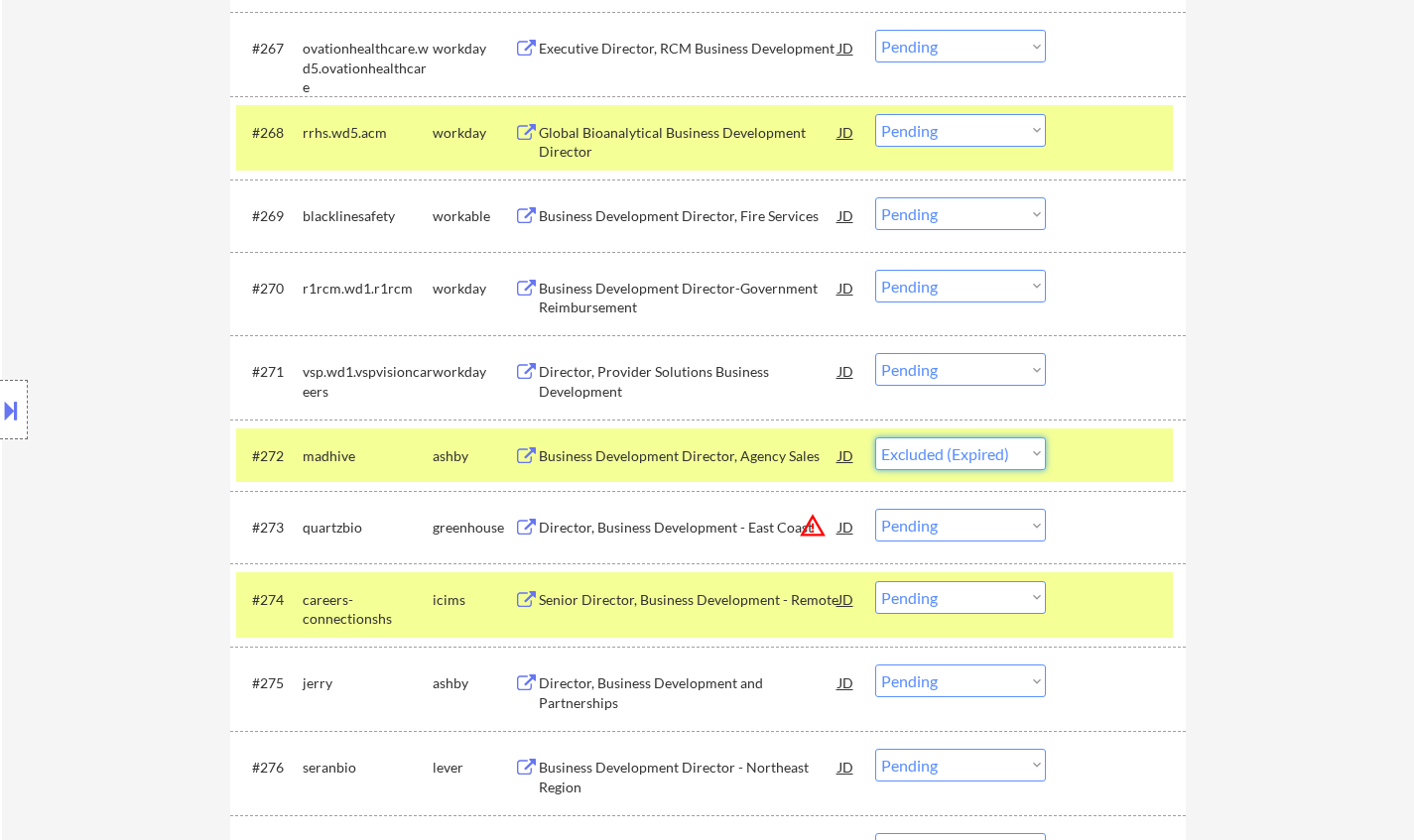 click on "Choose an option... Pending Applied Excluded (Questions) Excluded (Expired) Excluded (Location) Excluded (Bad Match) Excluded (Blocklist) Excluded (Salary) Excluded (Other)" at bounding box center (961, 453) 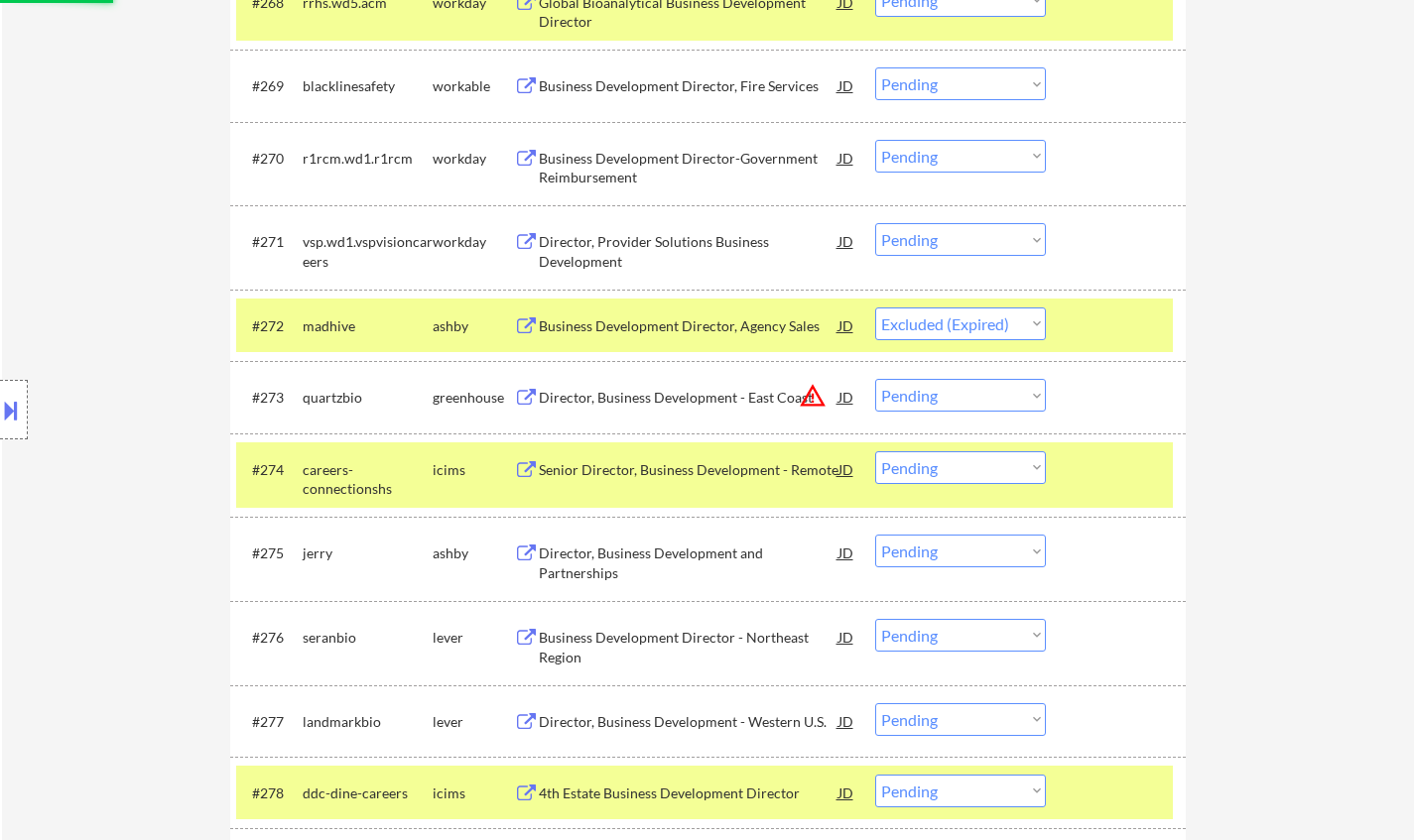 scroll, scrollTop: 6149, scrollLeft: 0, axis: vertical 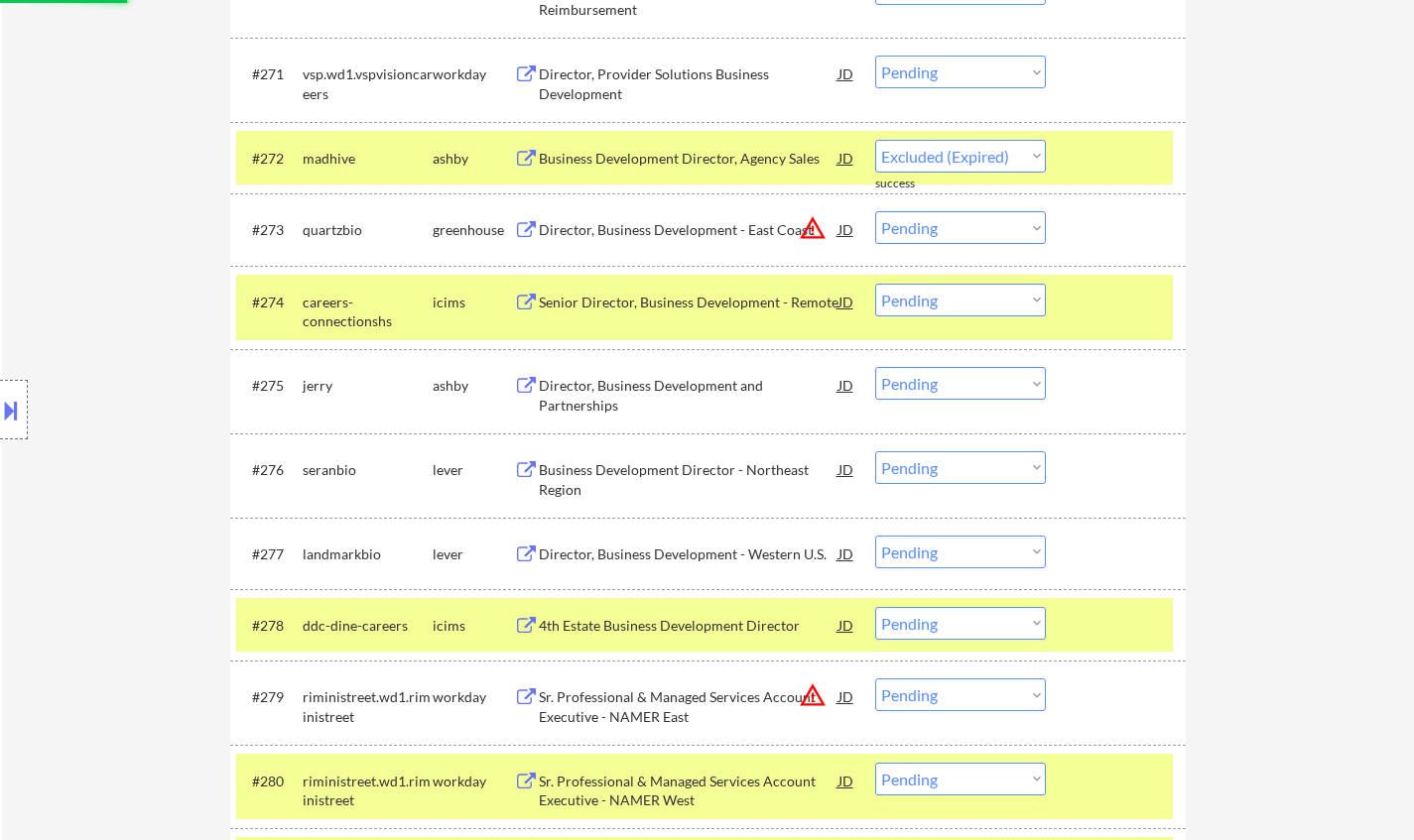 select on ""pending"" 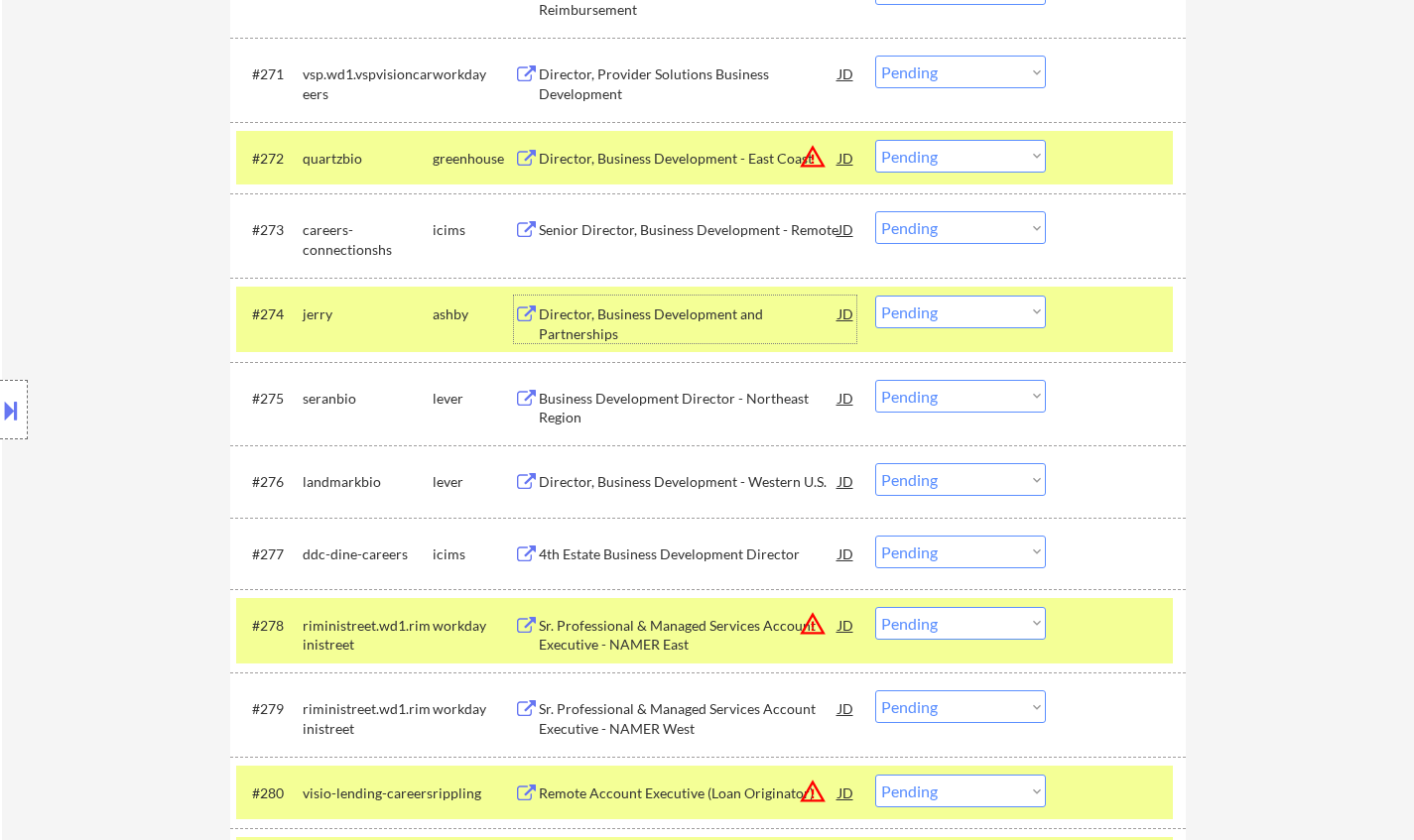 click on "Director, Business Development and Partnerships" at bounding box center (689, 323) 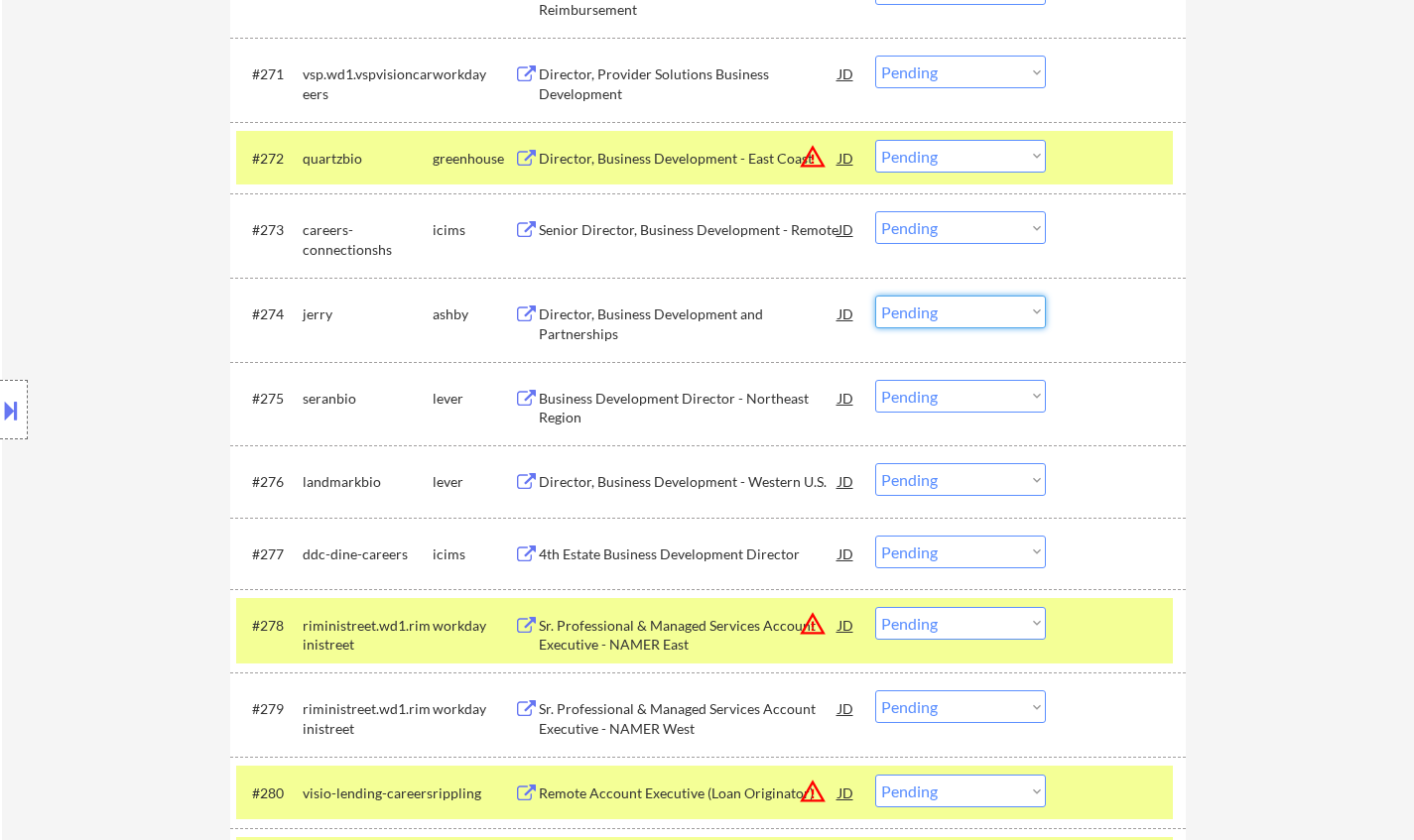 click on "Choose an option... Pending Applied Excluded (Questions) Excluded (Expired) Excluded (Location) Excluded (Bad Match) Excluded (Blocklist) Excluded (Salary) Excluded (Other)" at bounding box center (961, 311) 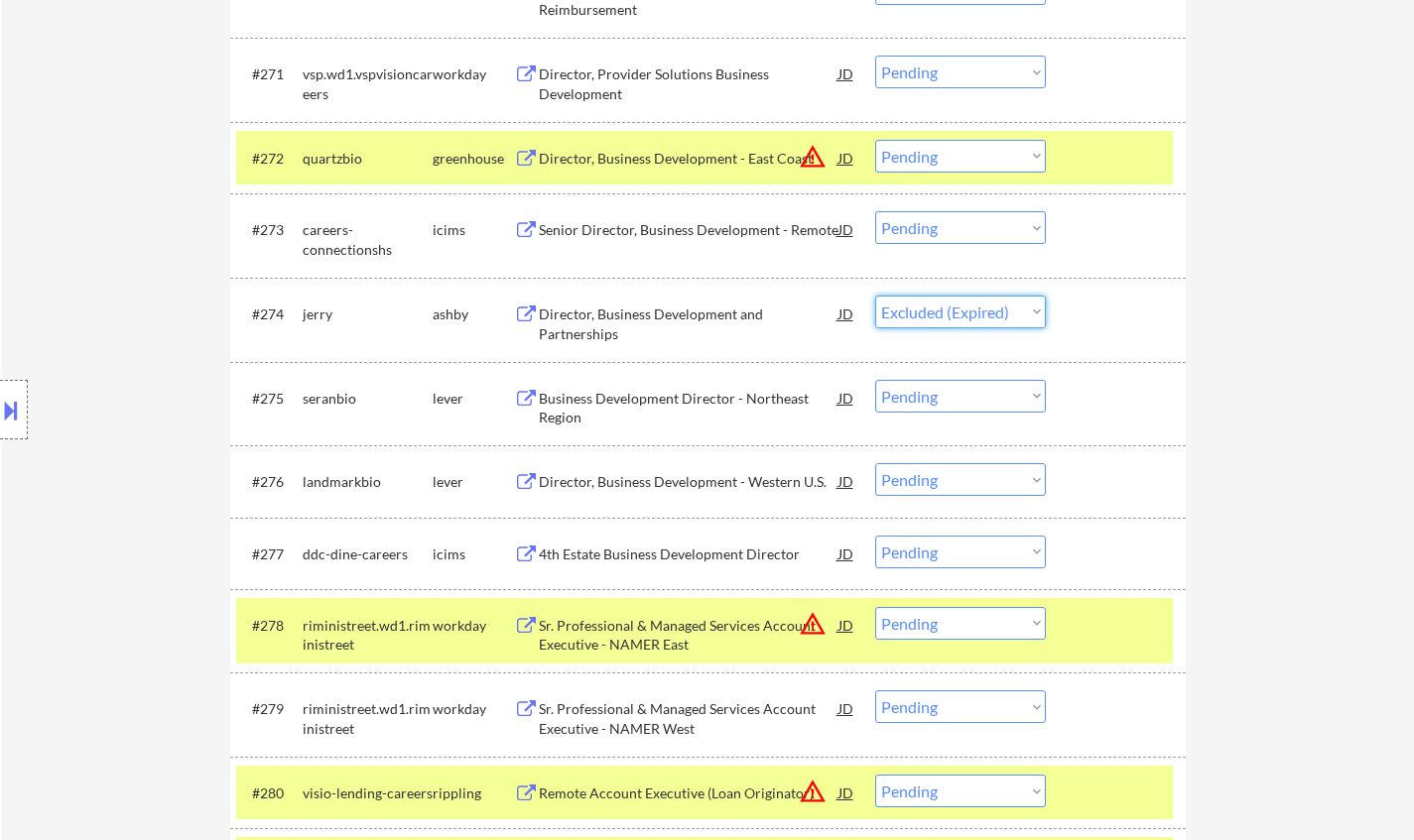 click on "Choose an option... Pending Applied Excluded (Questions) Excluded (Expired) Excluded (Location) Excluded (Bad Match) Excluded (Blocklist) Excluded (Salary) Excluded (Other)" at bounding box center (961, 311) 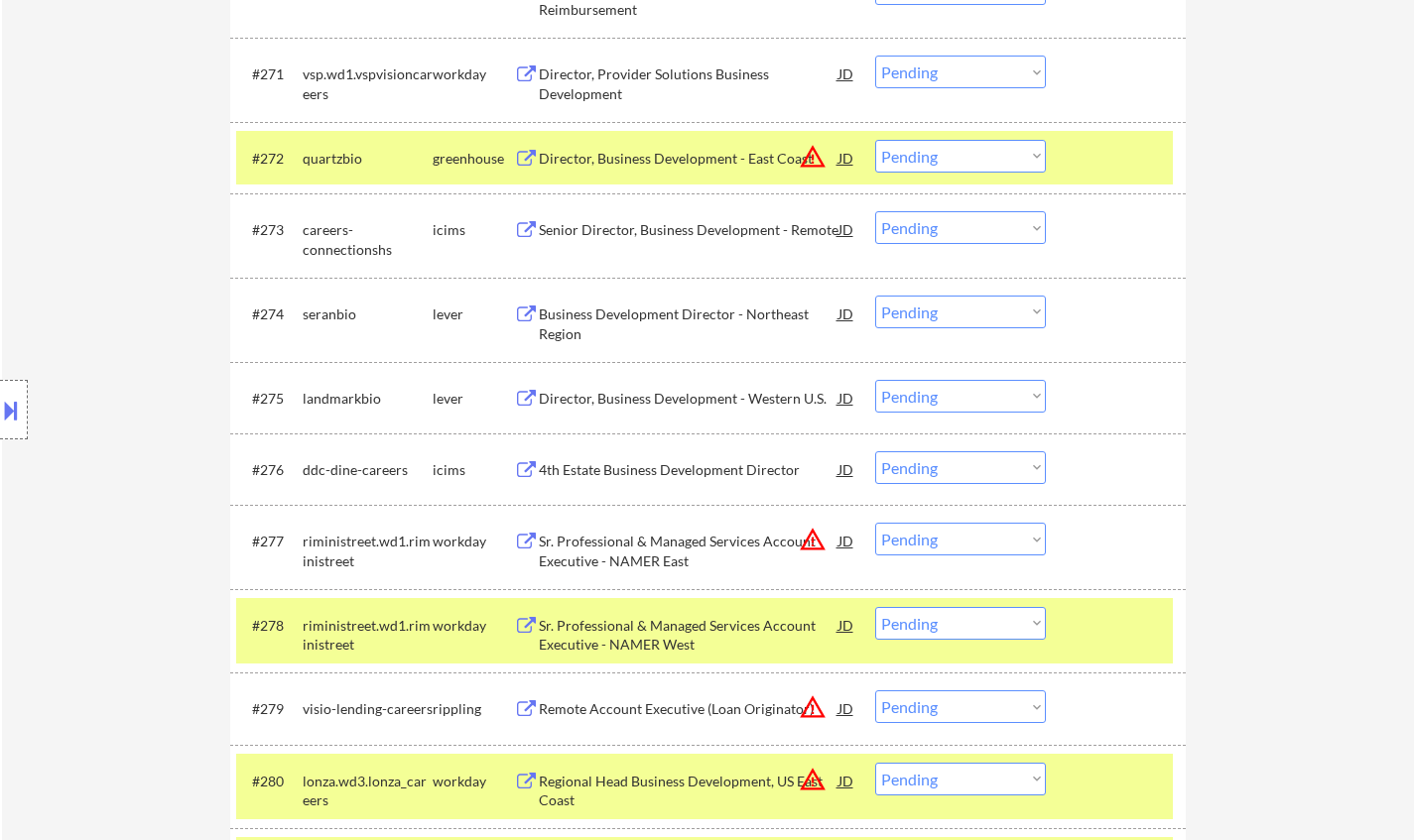 click on "Business Development Director - Northeast Region" at bounding box center [689, 323] 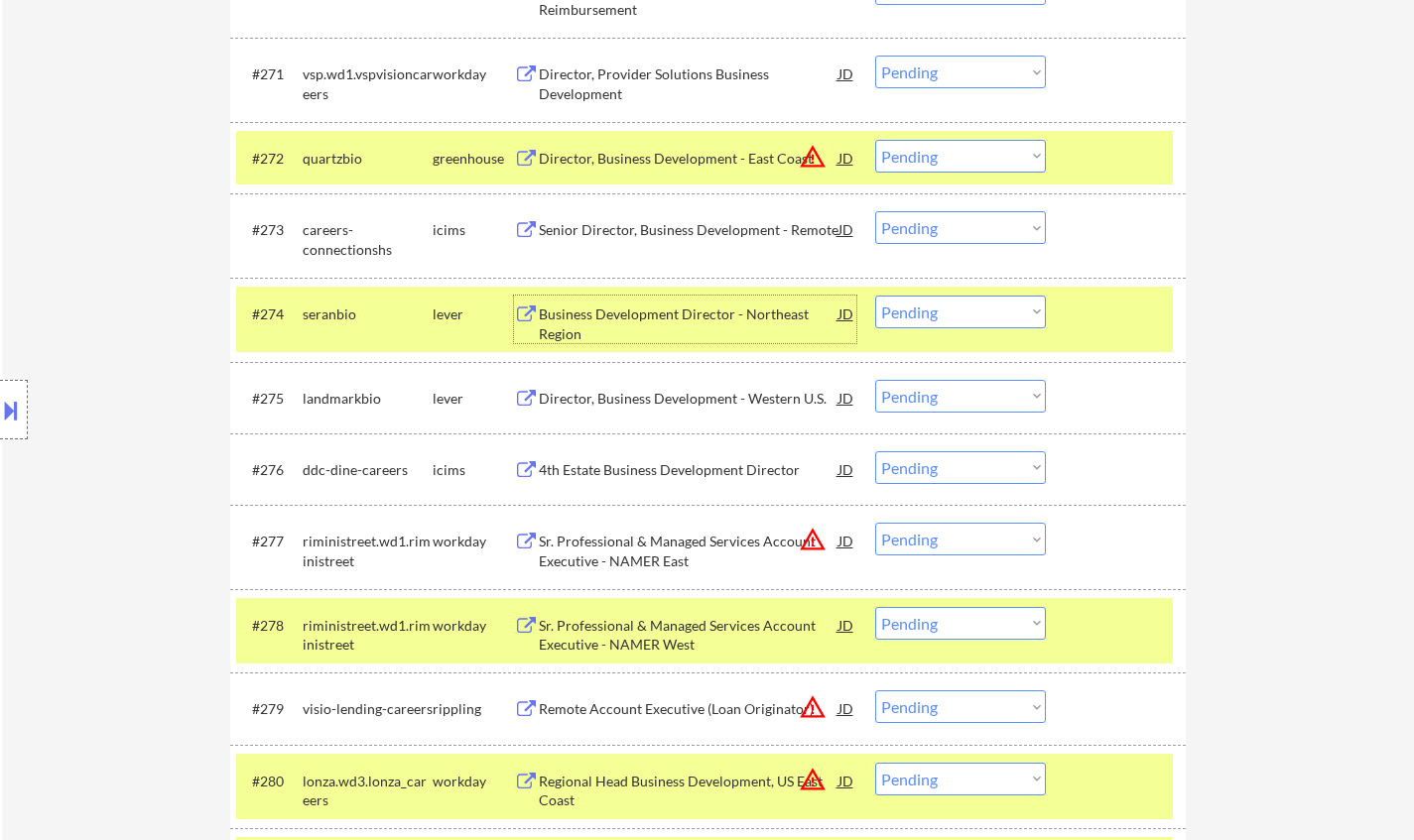 click on "Choose an option... Pending Applied Excluded (Questions) Excluded (Expired) Excluded (Location) Excluded (Bad Match) Excluded (Blocklist) Excluded (Salary) Excluded (Other)" at bounding box center (961, 311) 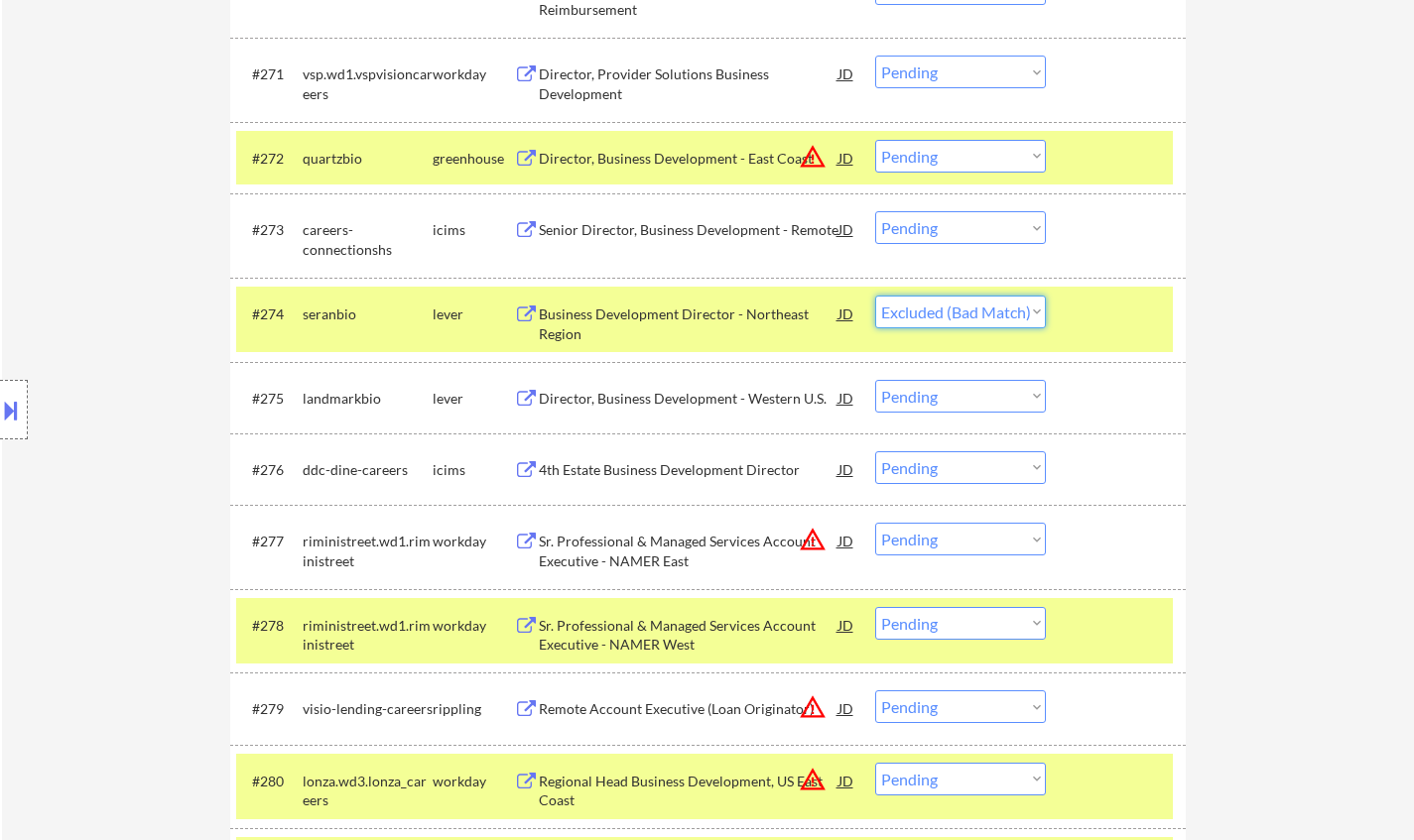 click on "Choose an option... Pending Applied Excluded (Questions) Excluded (Expired) Excluded (Location) Excluded (Bad Match) Excluded (Blocklist) Excluded (Salary) Excluded (Other)" at bounding box center [961, 311] 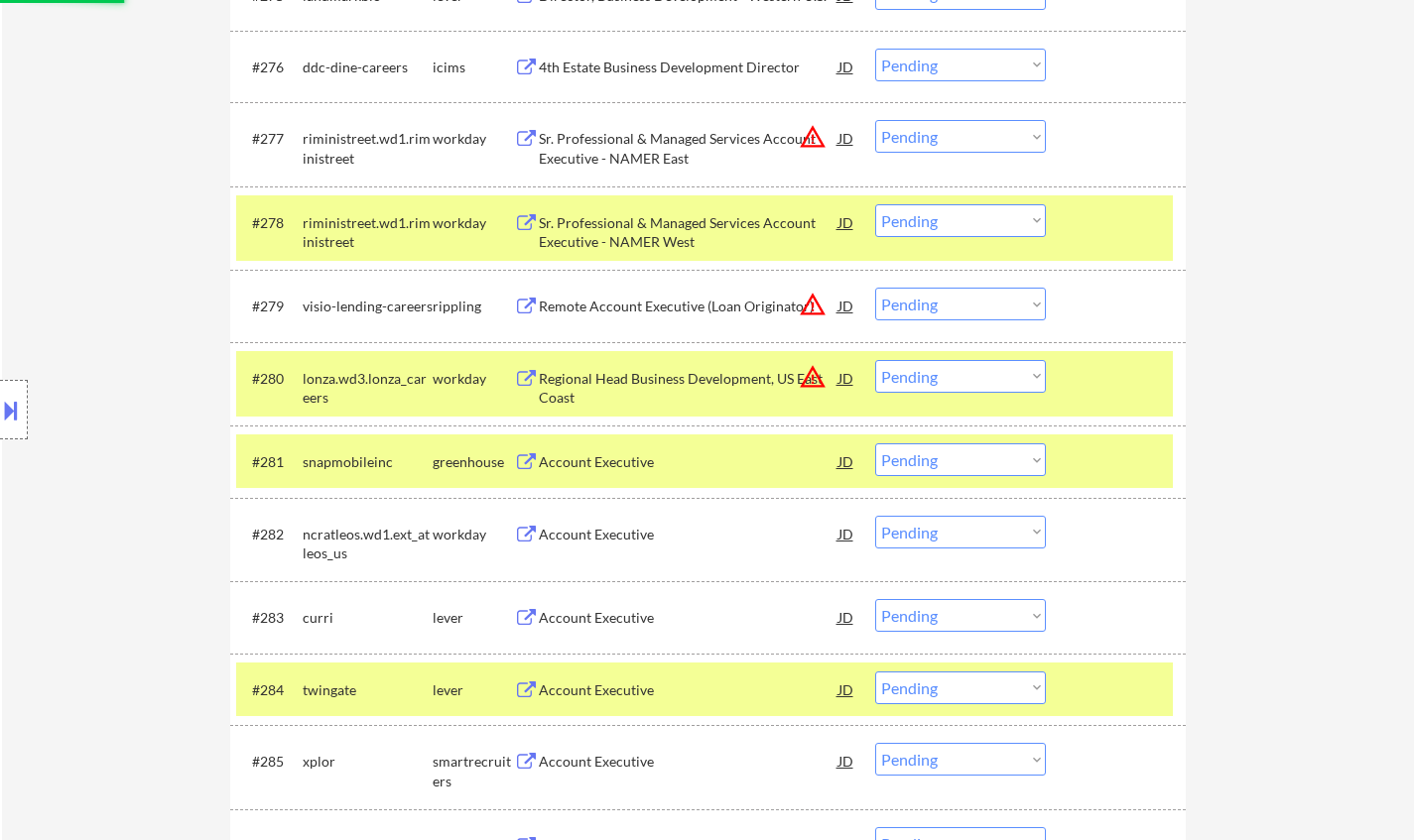 scroll, scrollTop: 6645, scrollLeft: 0, axis: vertical 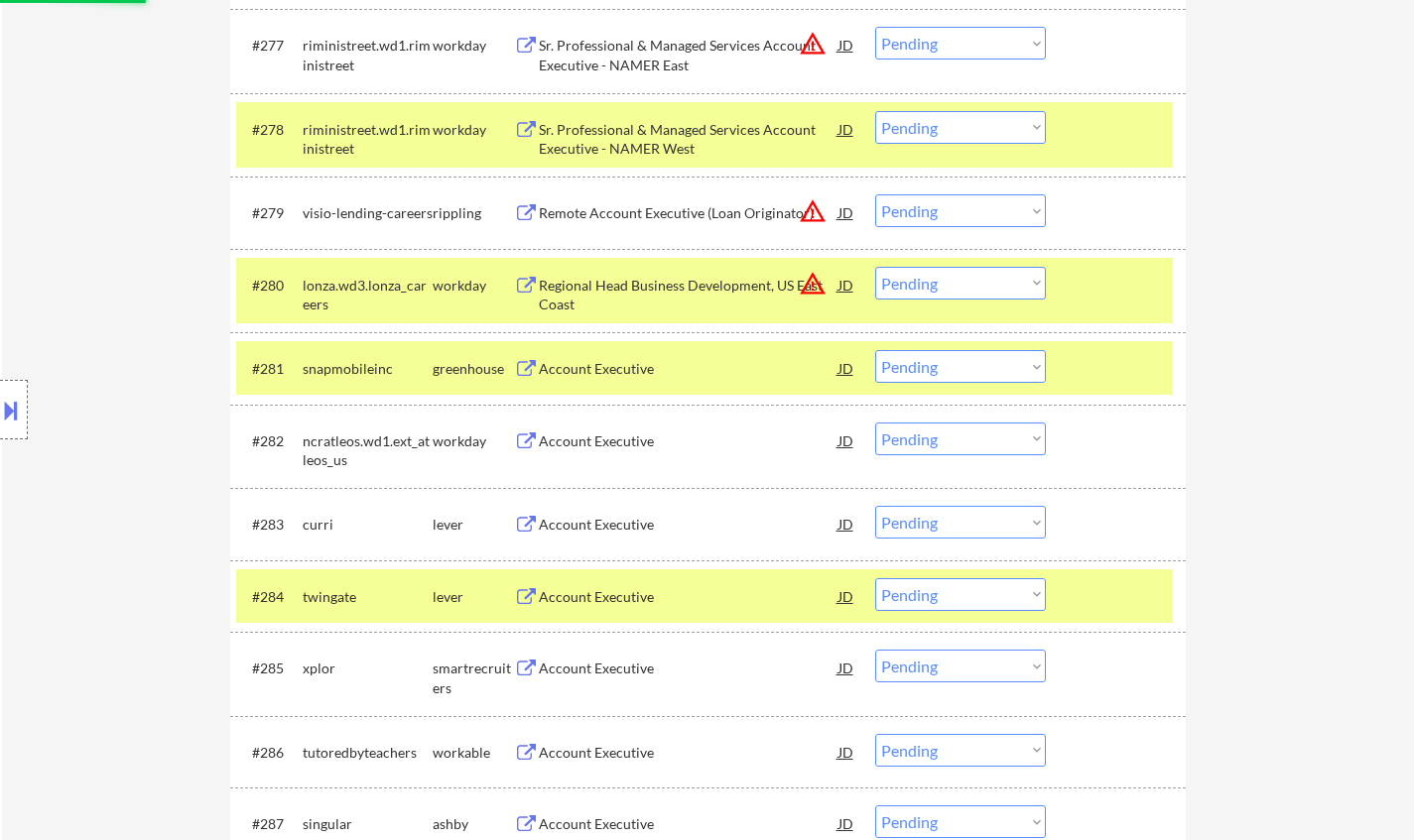 select on ""pending"" 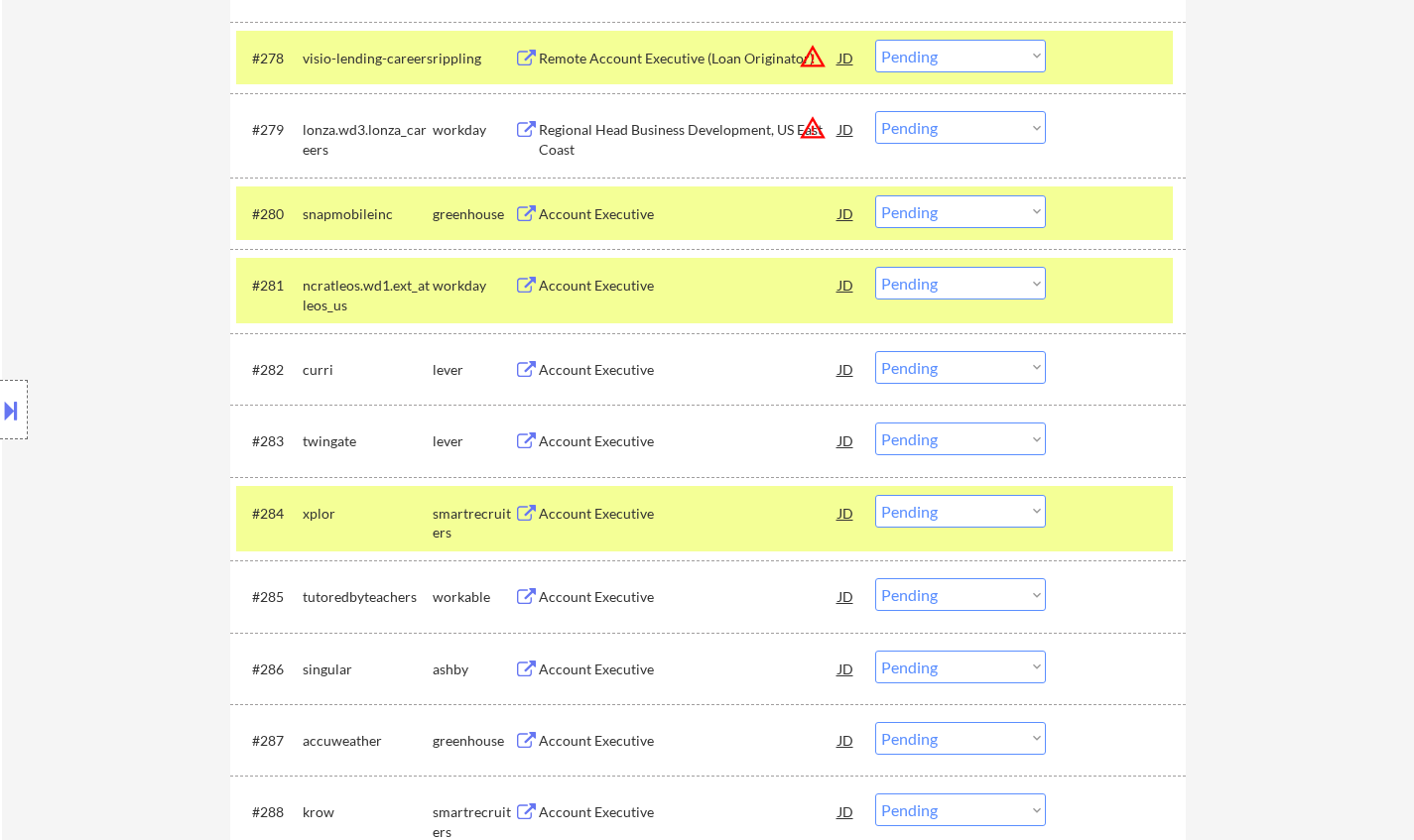scroll, scrollTop: 6645, scrollLeft: 0, axis: vertical 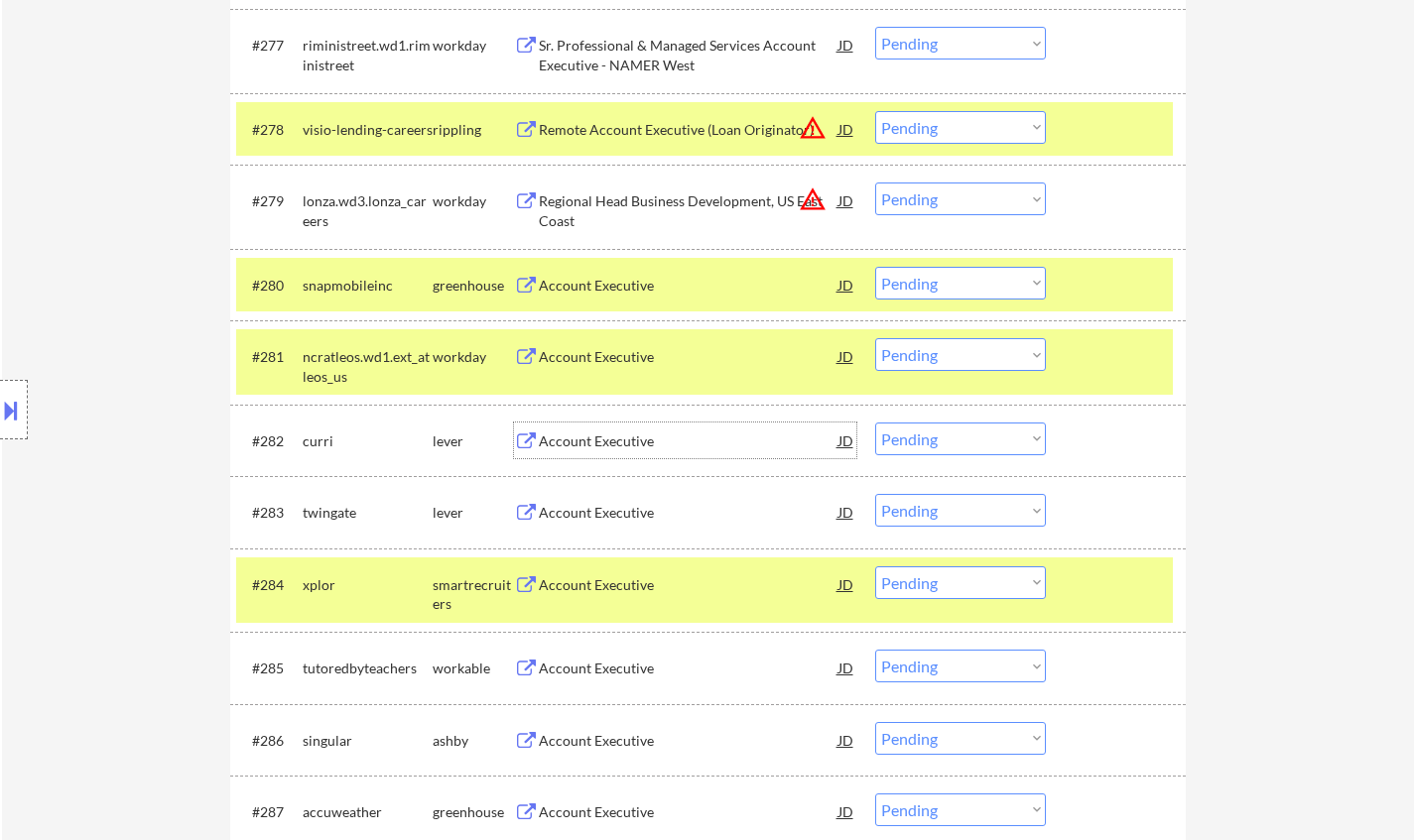 click on "Account Executive" at bounding box center (689, 441) 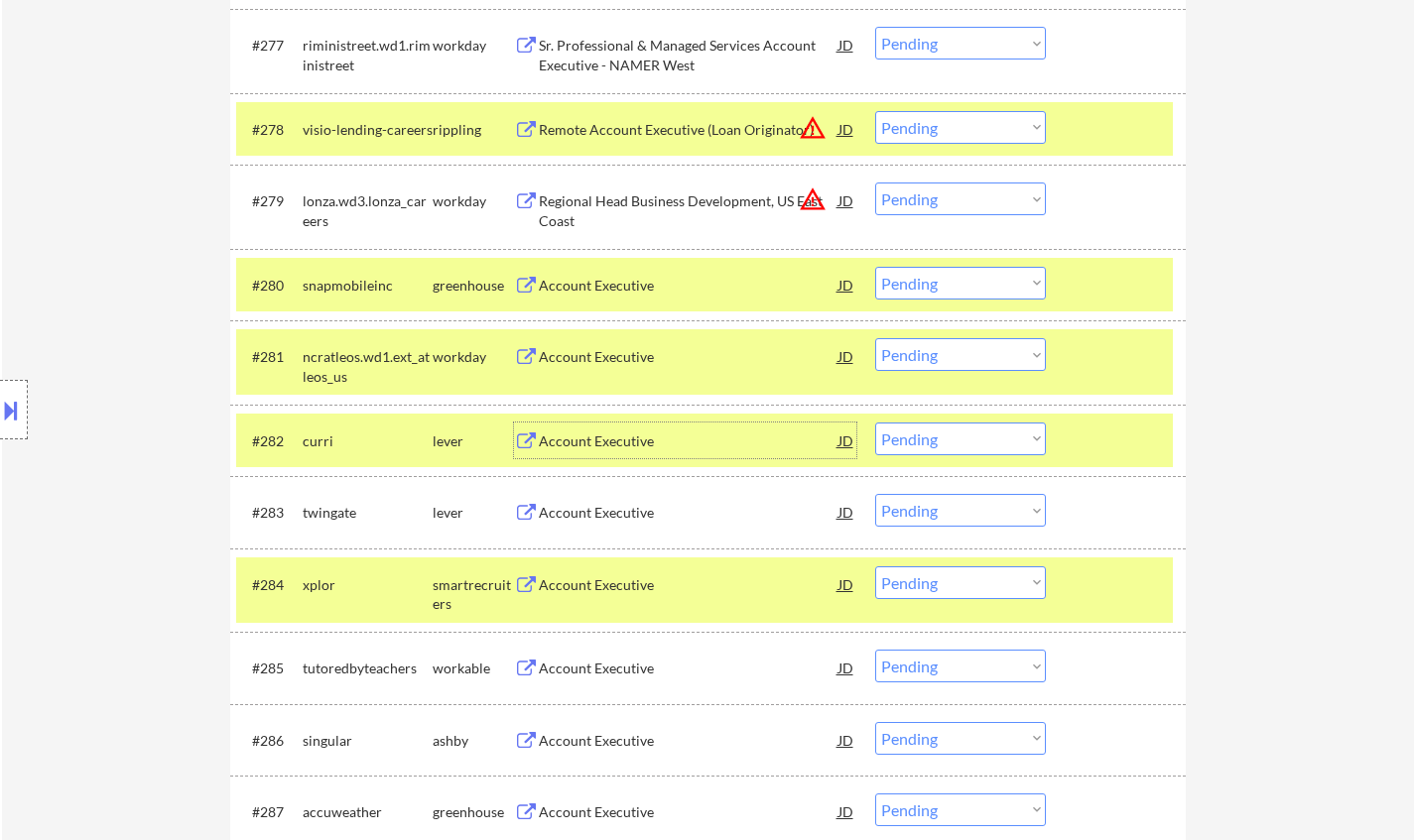 click on "Choose an option... Pending Applied Excluded (Questions) Excluded (Expired) Excluded (Location) Excluded (Bad Match) Excluded (Blocklist) Excluded (Salary) Excluded (Other)" at bounding box center [961, 438] 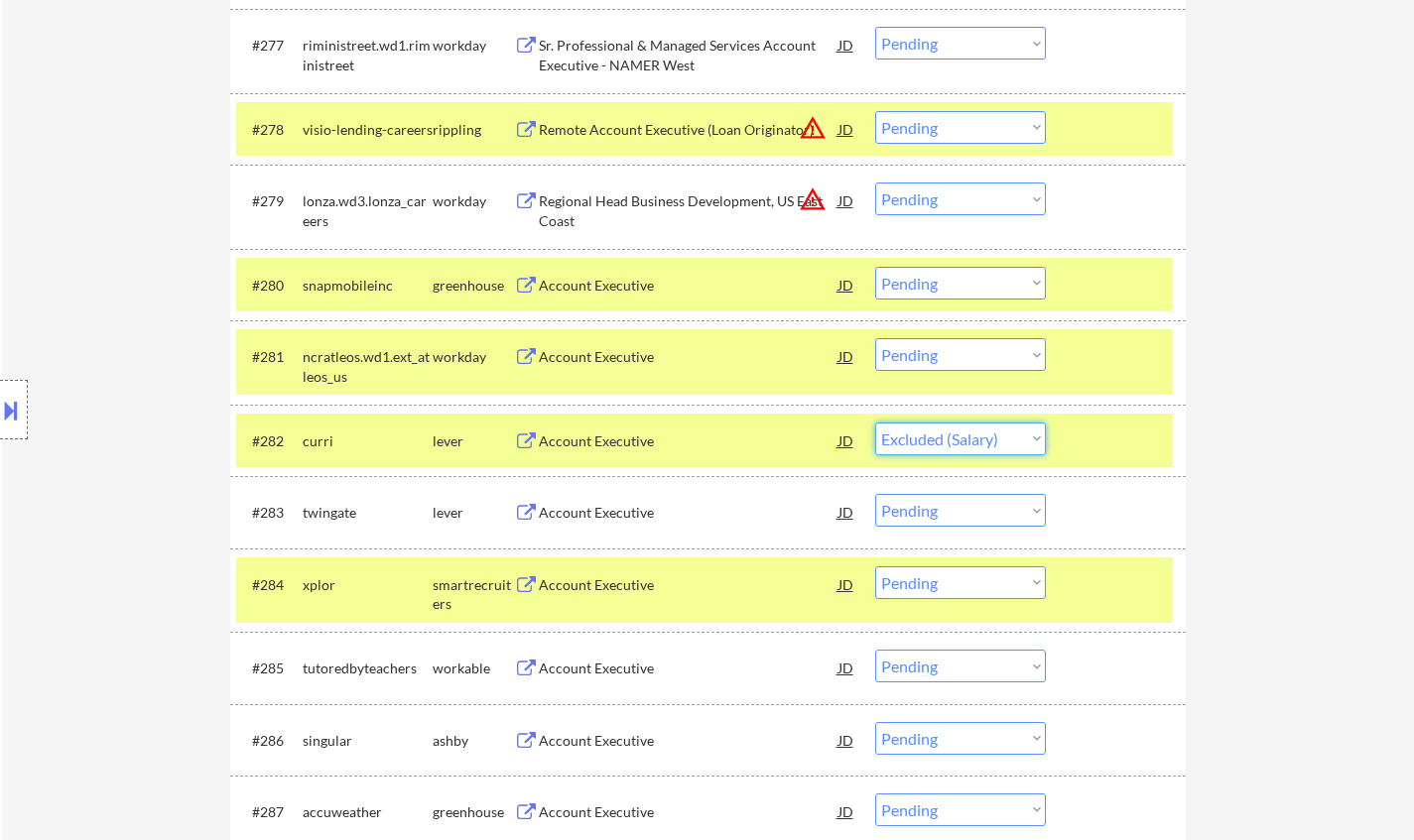 click on "Choose an option... Pending Applied Excluded (Questions) Excluded (Expired) Excluded (Location) Excluded (Bad Match) Excluded (Blocklist) Excluded (Salary) Excluded (Other)" at bounding box center [961, 438] 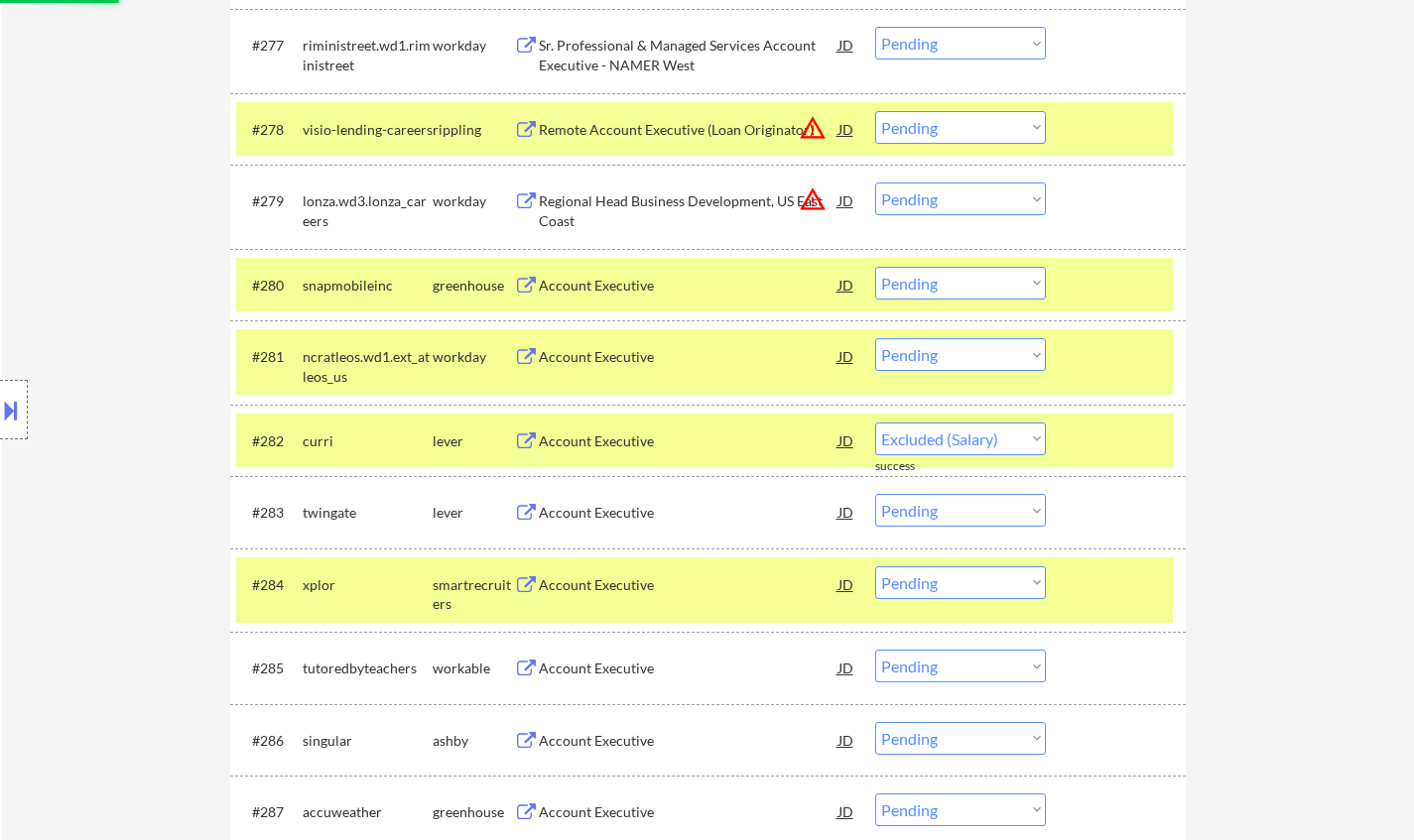 select on ""pending"" 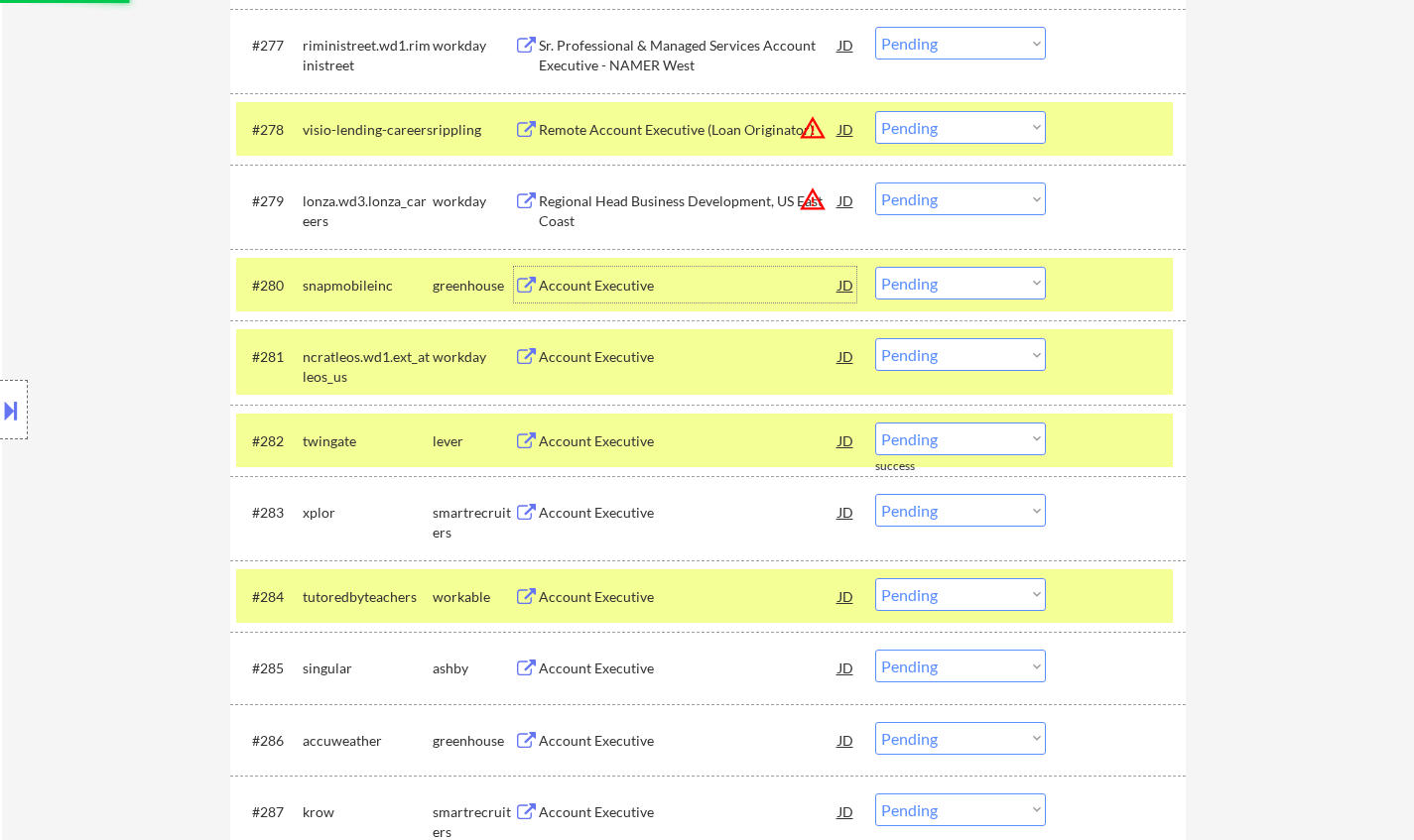 click on "Account Executive" at bounding box center (689, 286) 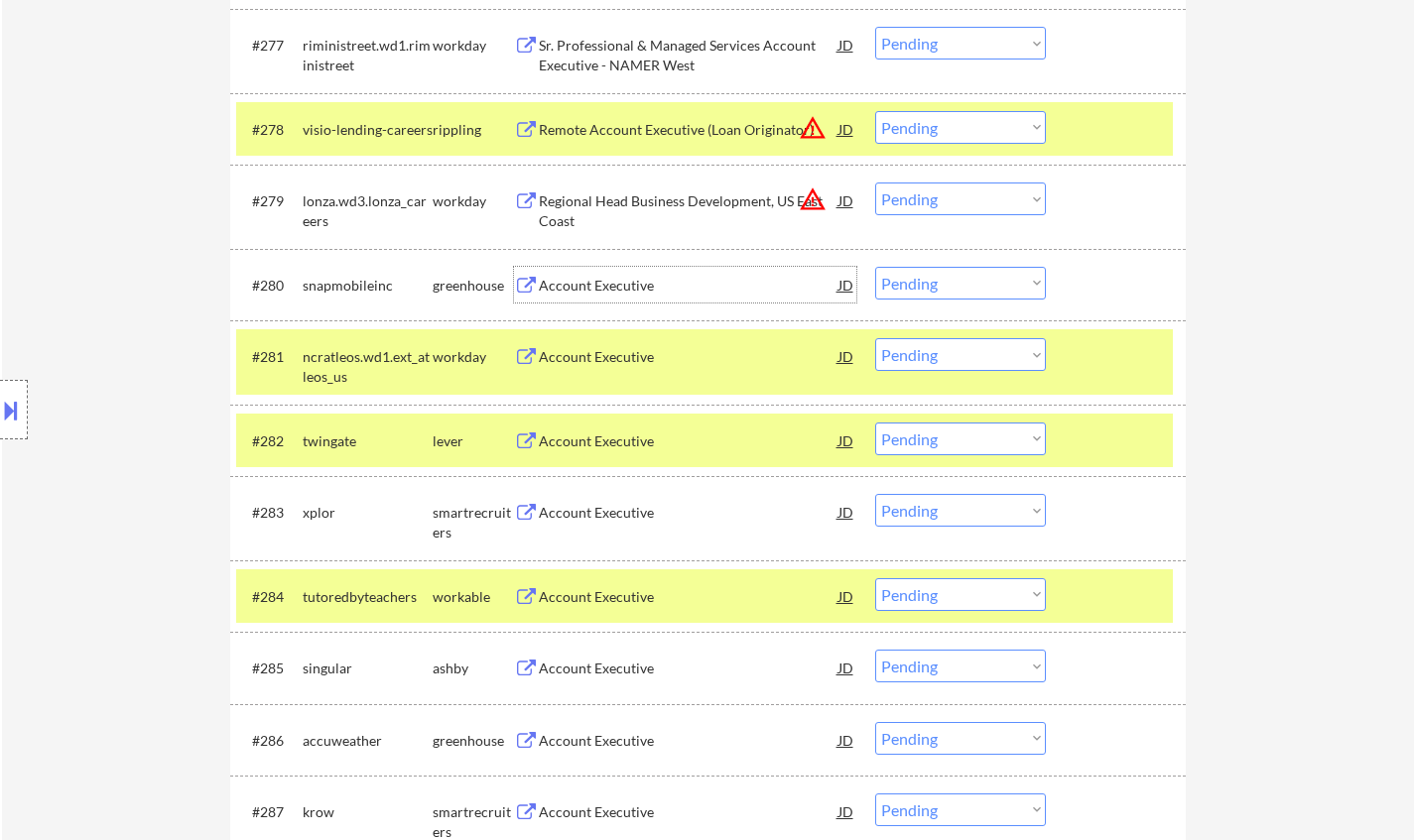 click on "Choose an option... Pending Applied Excluded (Questions) Excluded (Expired) Excluded (Location) Excluded (Bad Match) Excluded (Blocklist) Excluded (Salary) Excluded (Other)" at bounding box center (961, 283) 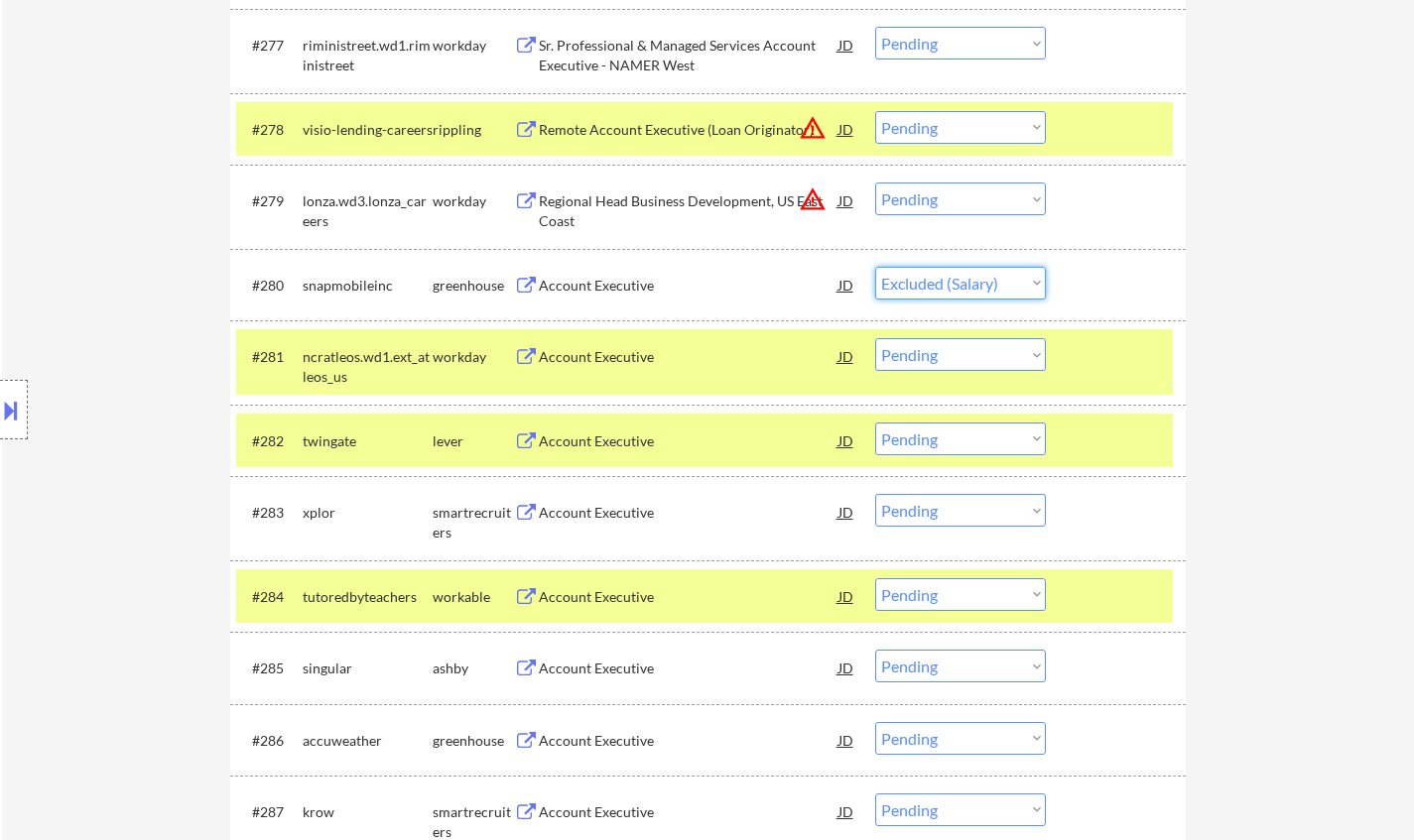 click on "Choose an option... Pending Applied Excluded (Questions) Excluded (Expired) Excluded (Location) Excluded (Bad Match) Excluded (Blocklist) Excluded (Salary) Excluded (Other)" at bounding box center (961, 283) 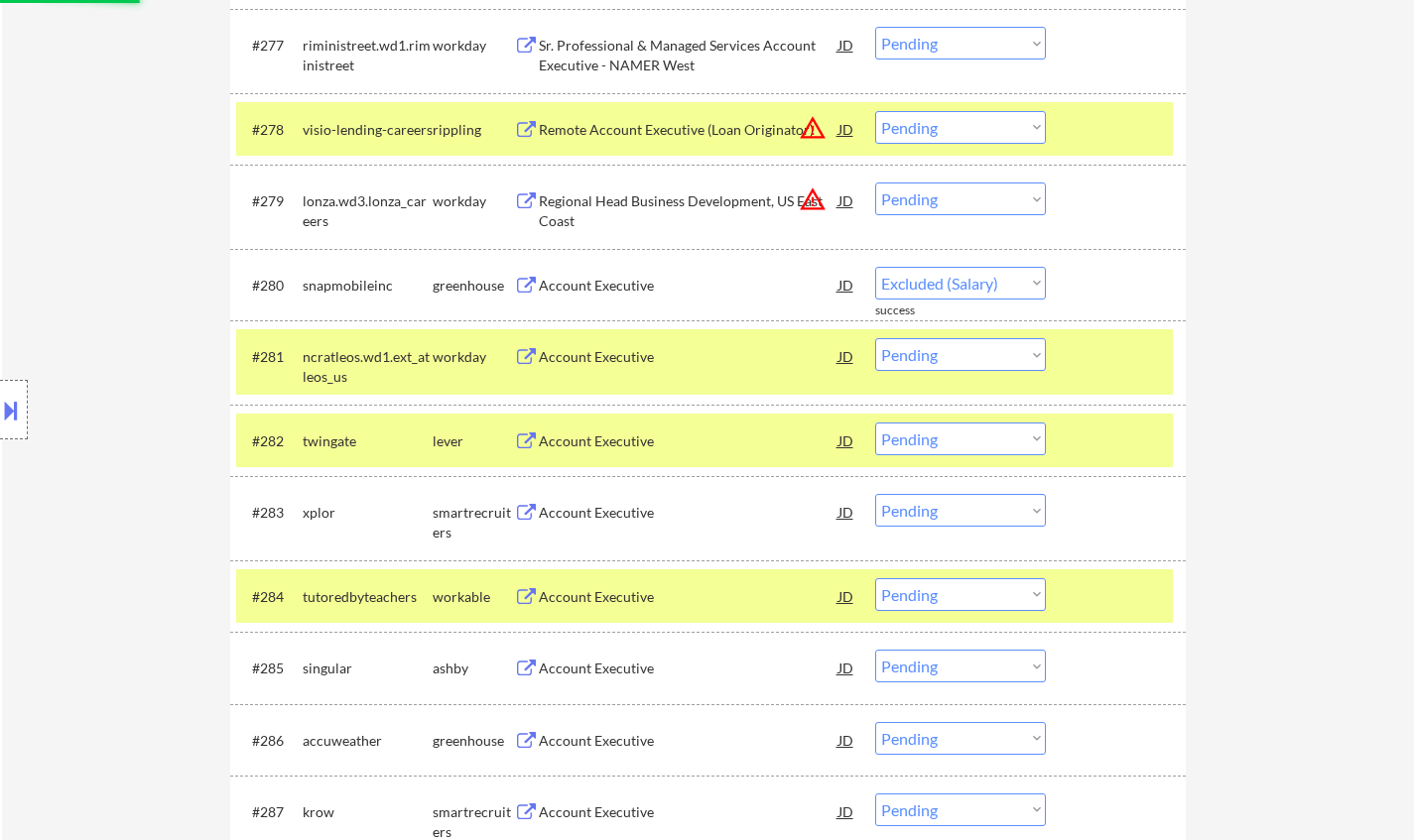 select on ""pending"" 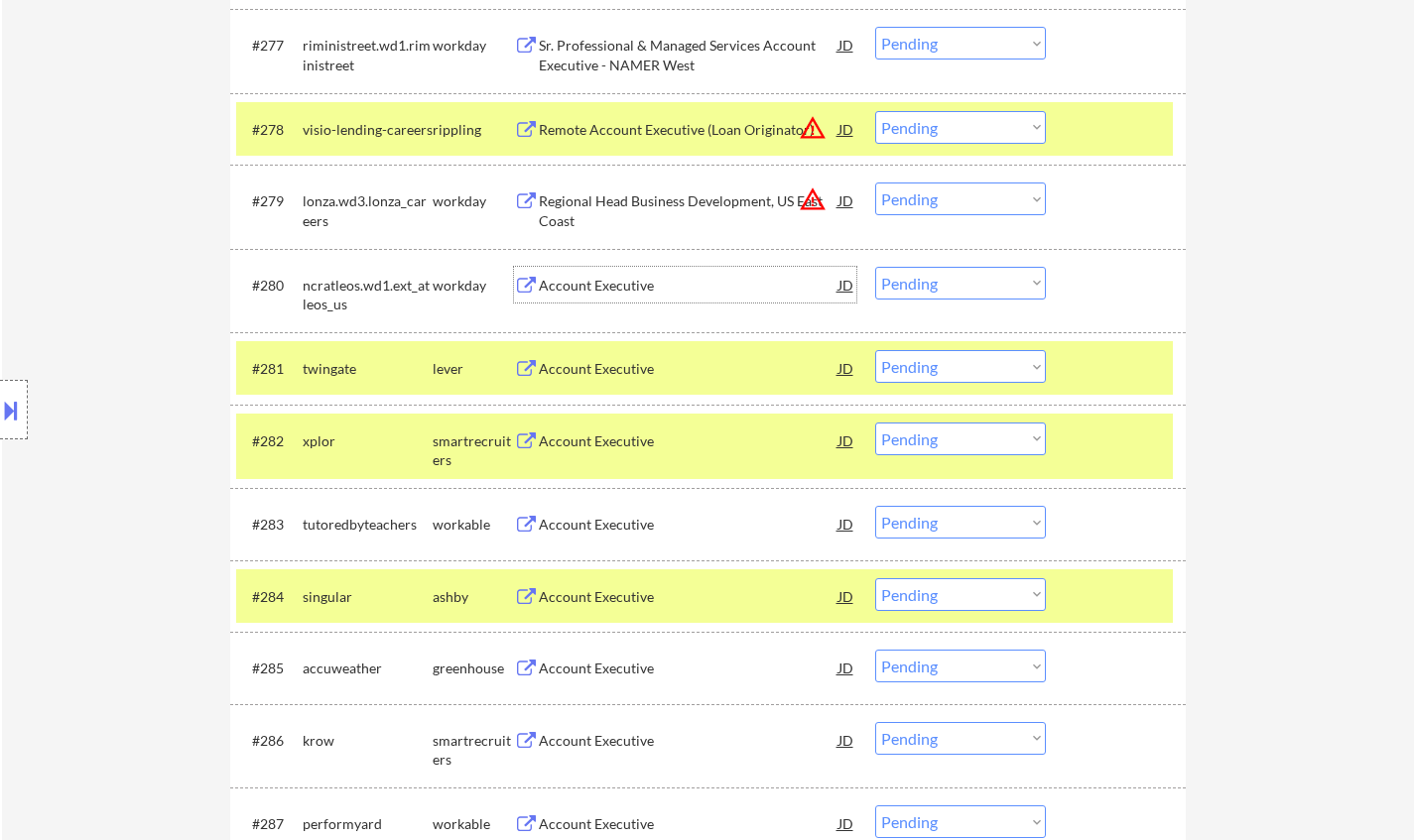 click on "Account Executive" at bounding box center (689, 286) 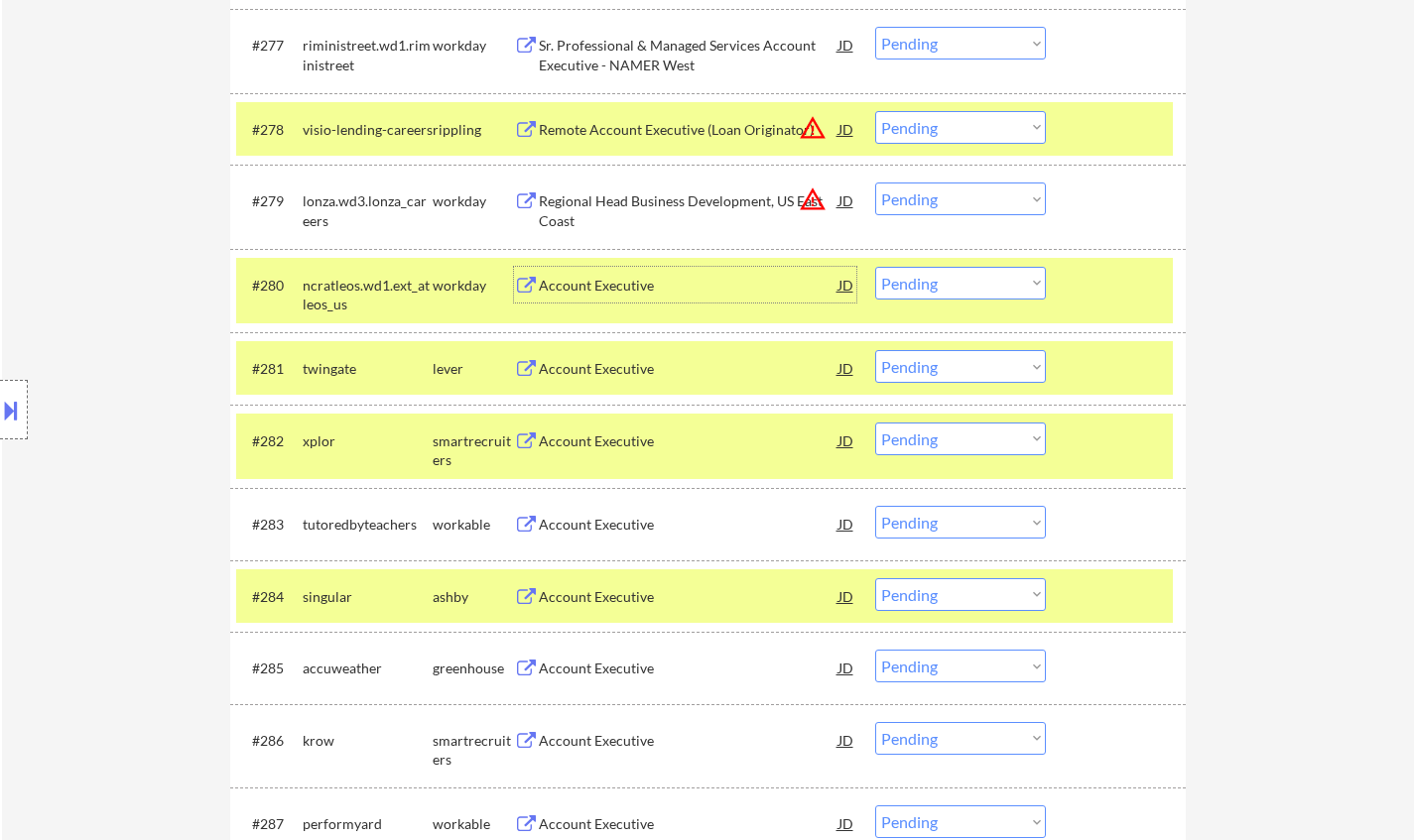click on "Account Executive" at bounding box center (689, 369) 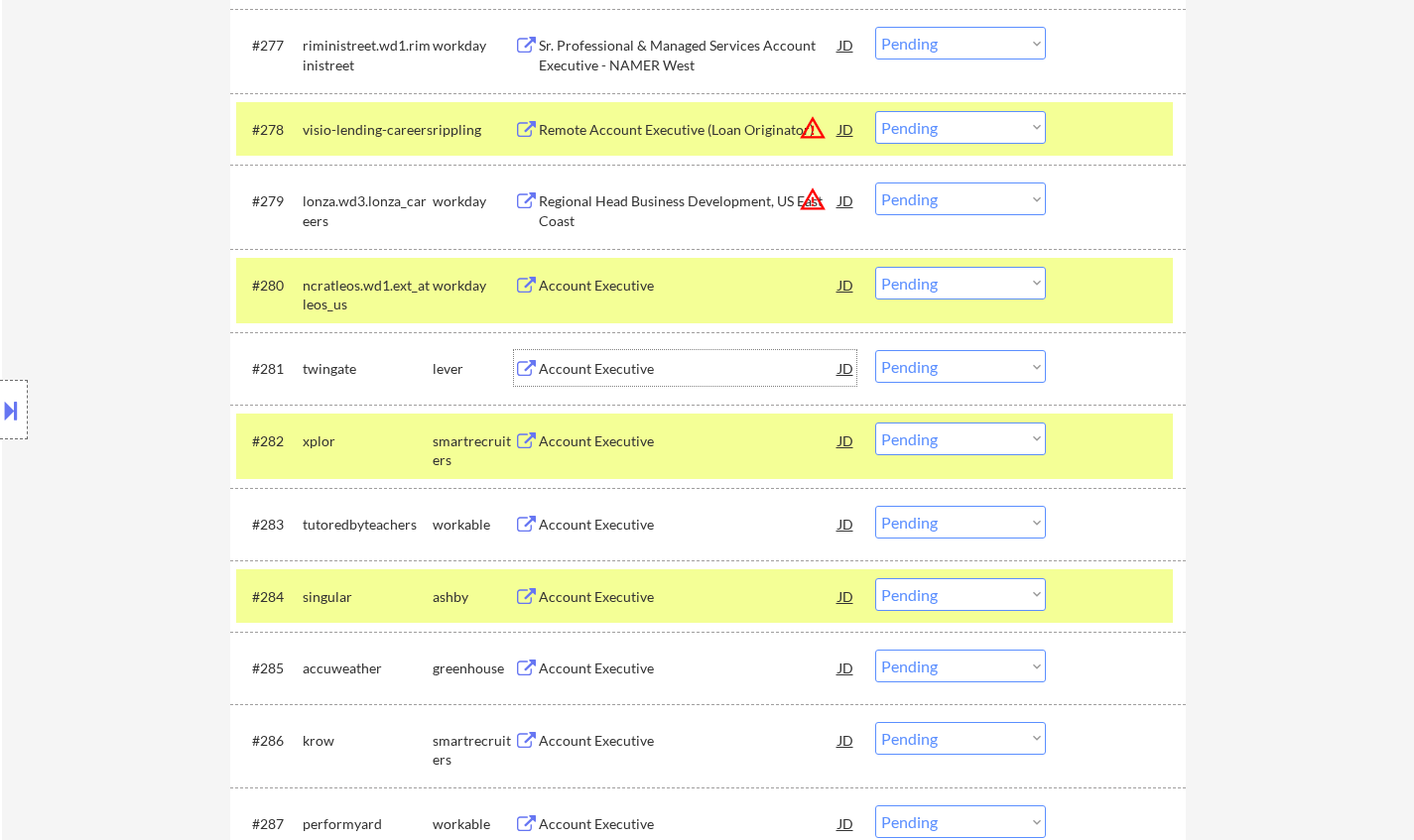 click on "Choose an option... Pending Applied Excluded (Questions) Excluded (Expired) Excluded (Location) Excluded (Bad Match) Excluded (Blocklist) Excluded (Salary) Excluded (Other)" at bounding box center [961, 366] 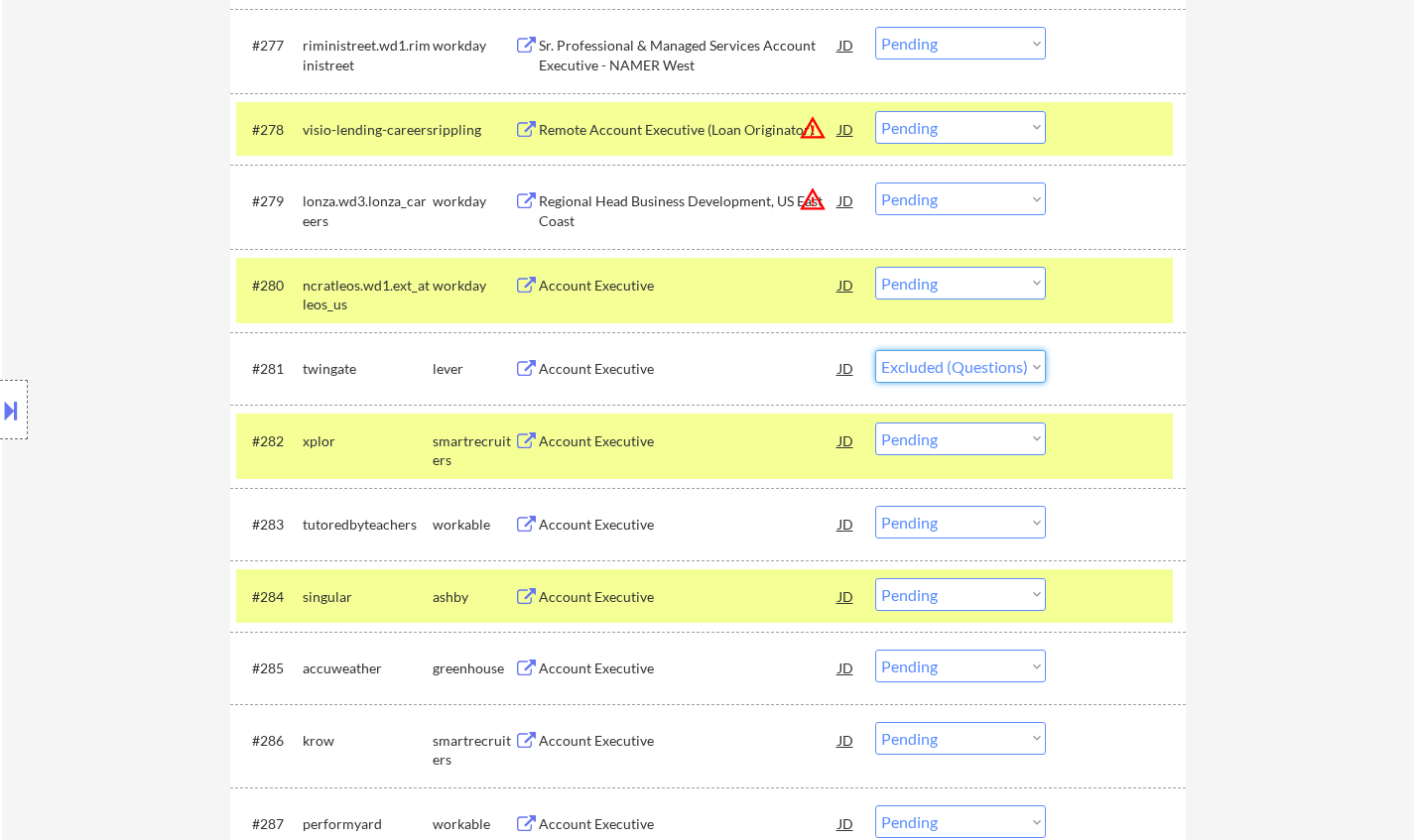 click on "Choose an option... Pending Applied Excluded (Questions) Excluded (Expired) Excluded (Location) Excluded (Bad Match) Excluded (Blocklist) Excluded (Salary) Excluded (Other)" at bounding box center (961, 366) 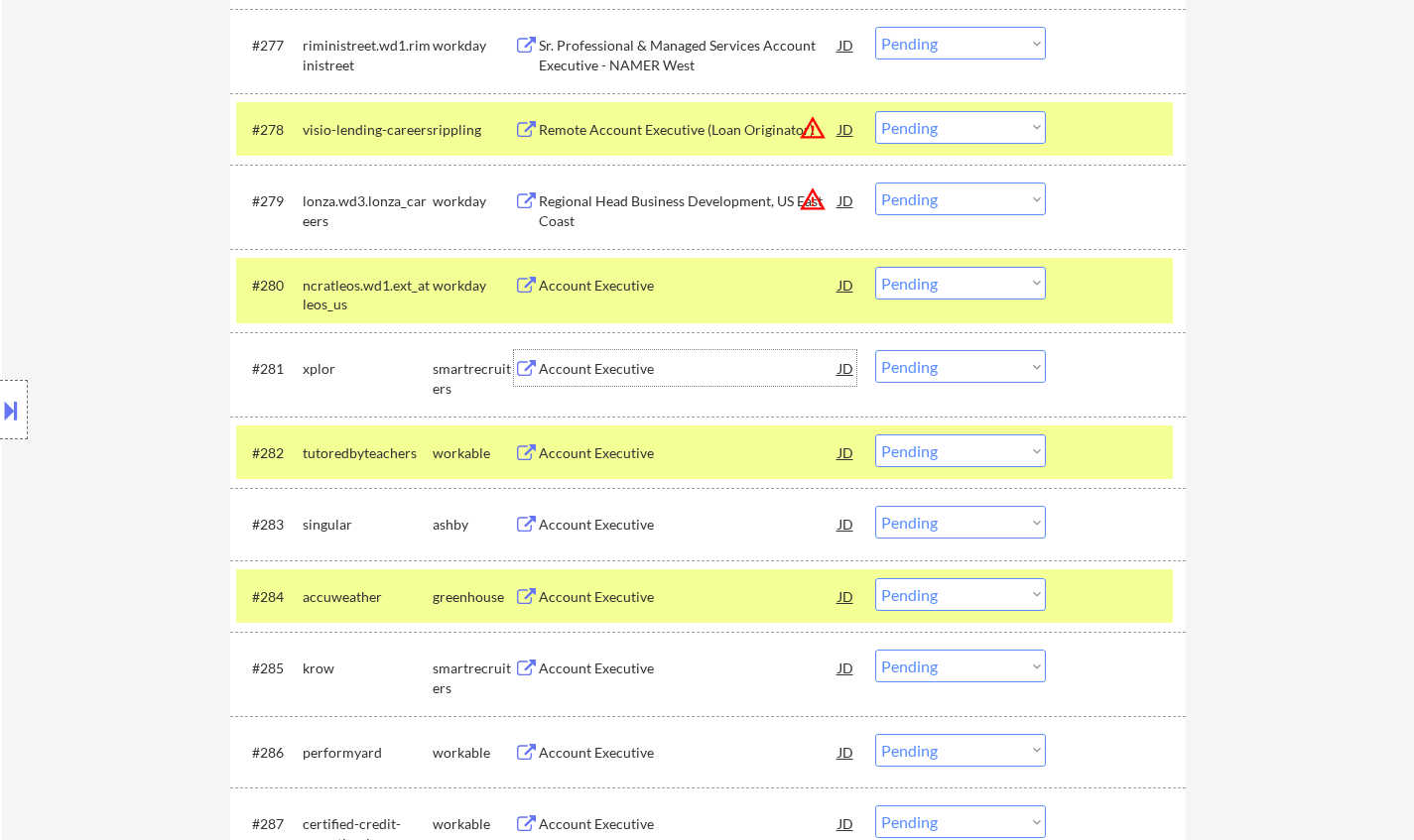 click on "Account Executive" at bounding box center (689, 369) 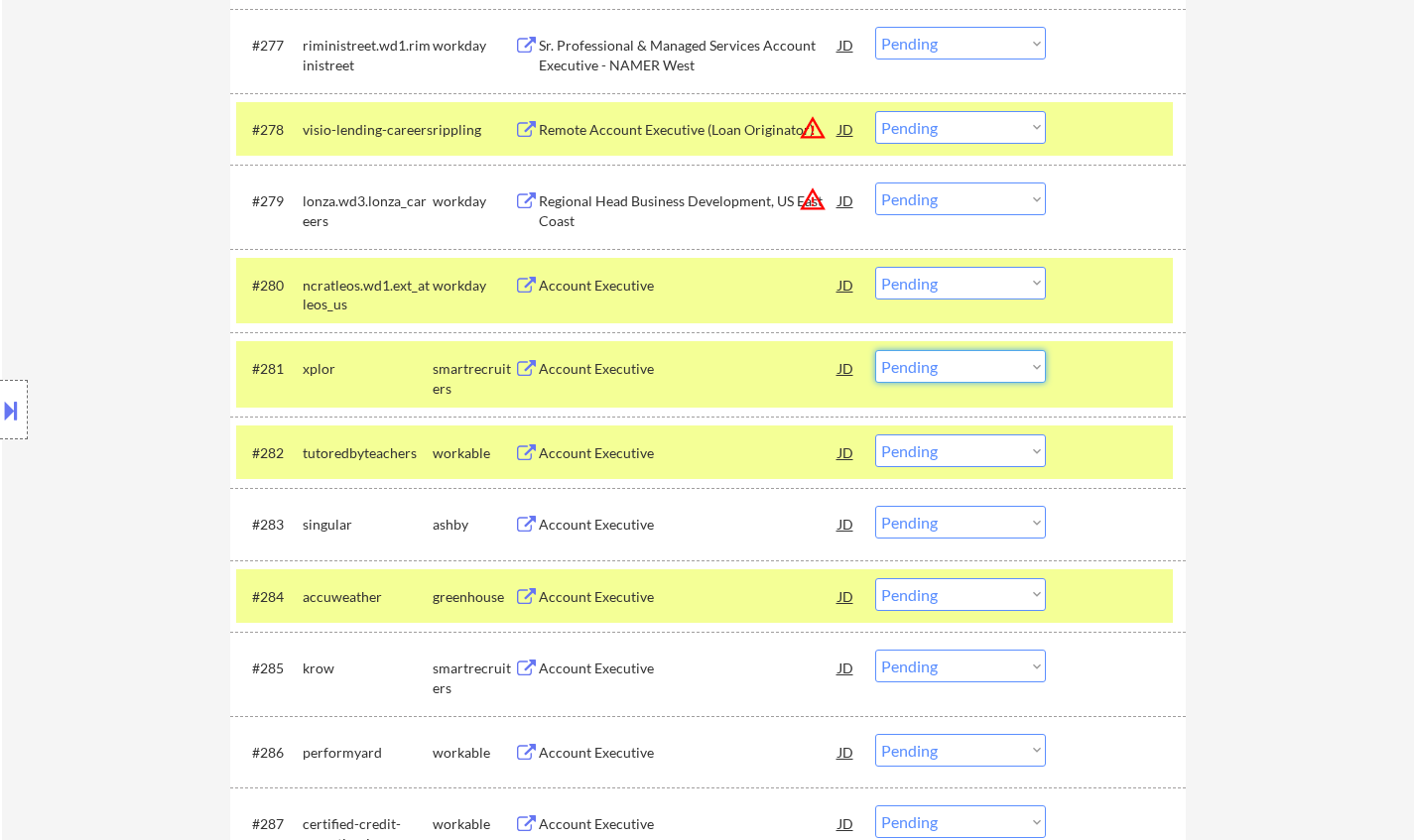 click on "Choose an option... Pending Applied Excluded (Questions) Excluded (Expired) Excluded (Location) Excluded (Bad Match) Excluded (Blocklist) Excluded (Salary) Excluded (Other)" at bounding box center [961, 366] 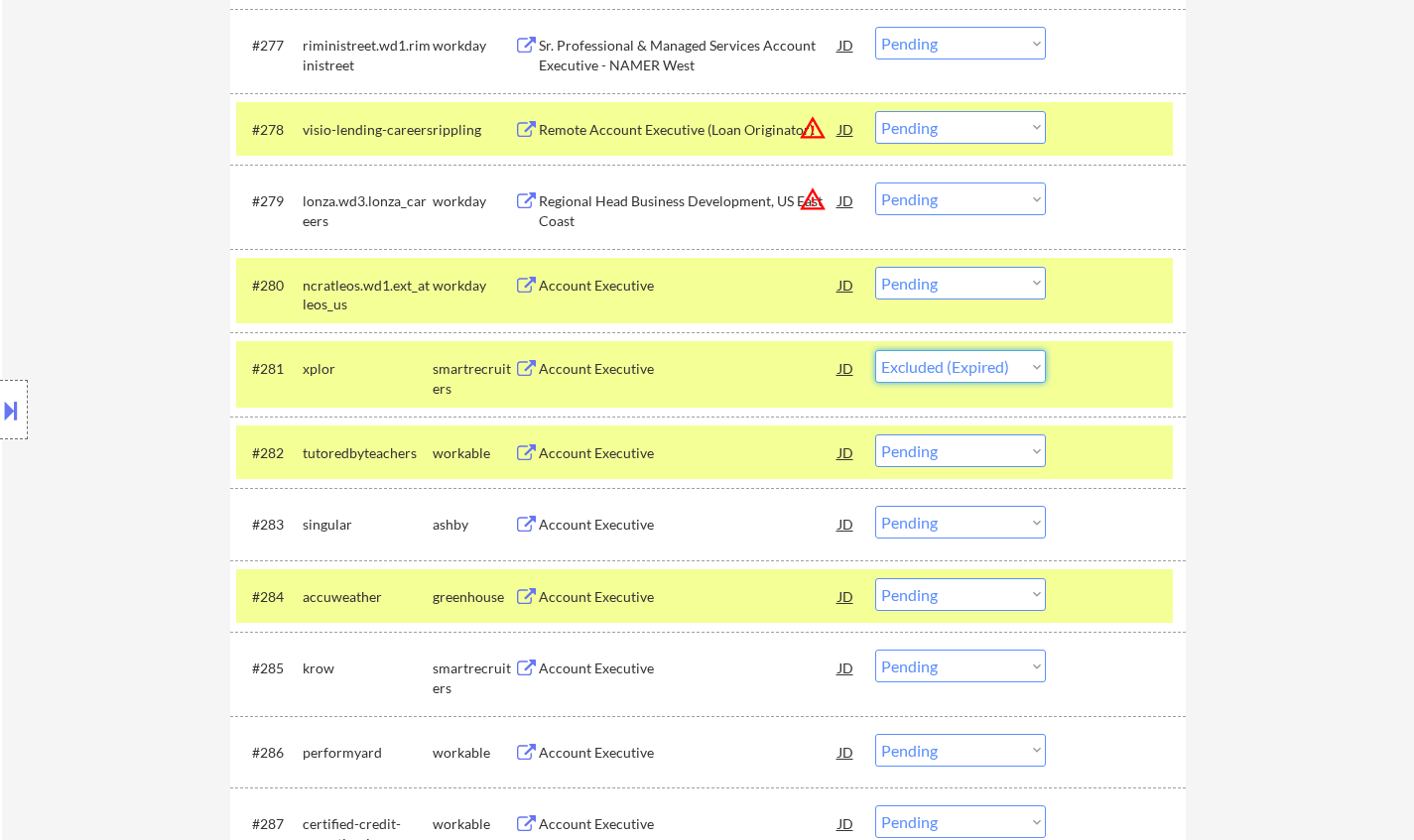 click on "Choose an option... Pending Applied Excluded (Questions) Excluded (Expired) Excluded (Location) Excluded (Bad Match) Excluded (Blocklist) Excluded (Salary) Excluded (Other)" at bounding box center (961, 366) 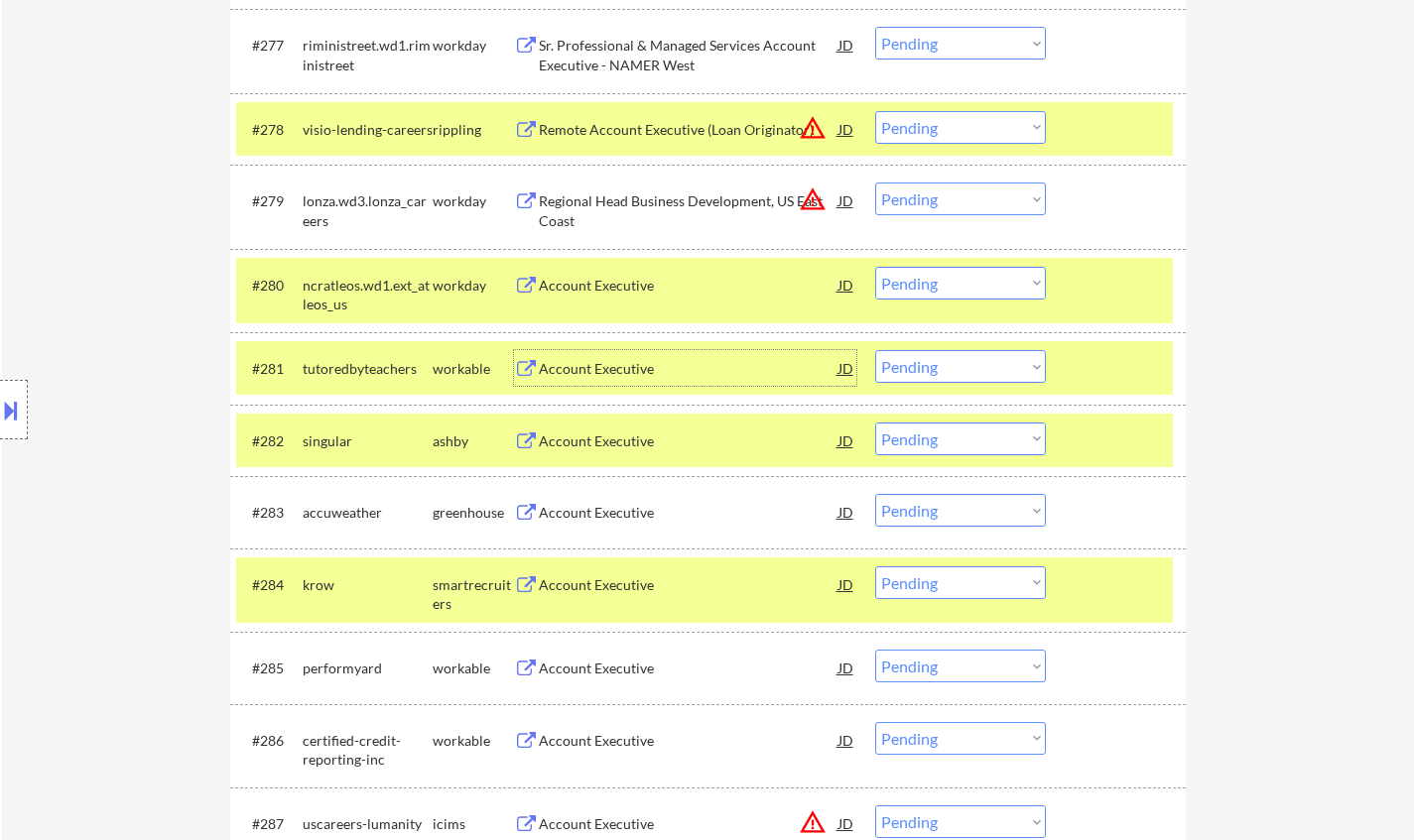 click on "Account Executive" at bounding box center [689, 369] 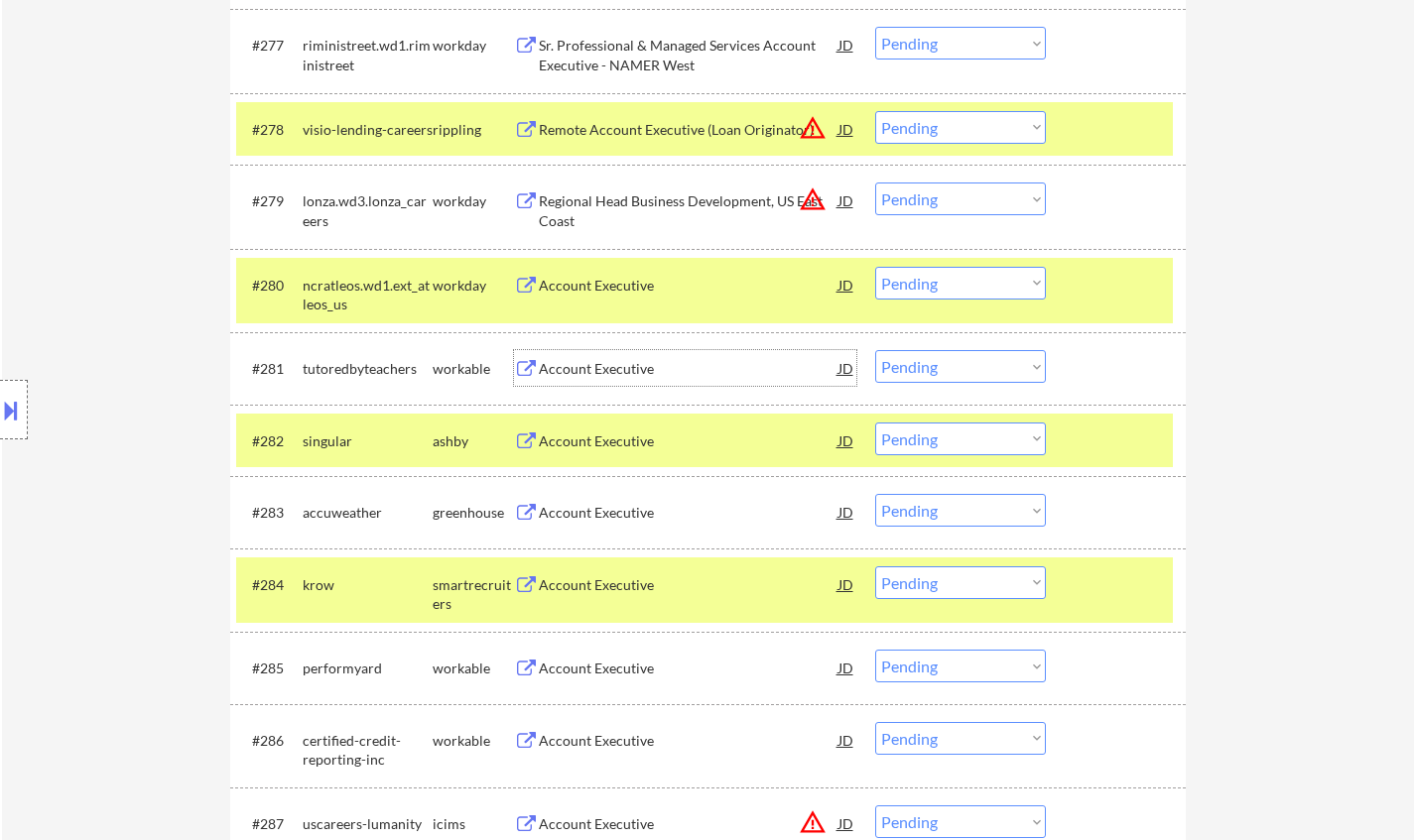 click on "Choose an option... Pending Applied Excluded (Questions) Excluded (Expired) Excluded (Location) Excluded (Bad Match) Excluded (Blocklist) Excluded (Salary) Excluded (Other)" at bounding box center (961, 366) 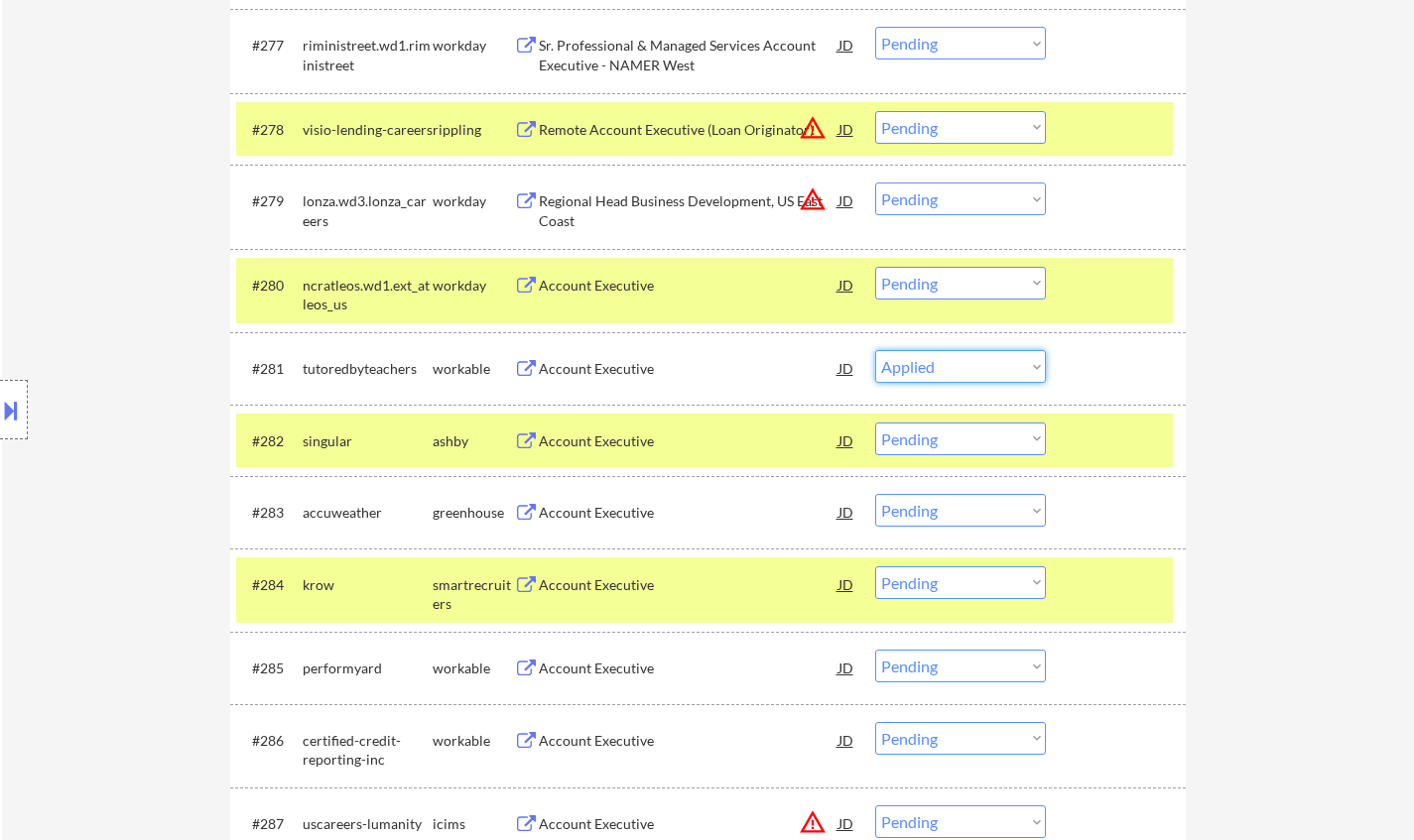 click on "Choose an option... Pending Applied Excluded (Questions) Excluded (Expired) Excluded (Location) Excluded (Bad Match) Excluded (Blocklist) Excluded (Salary) Excluded (Other)" at bounding box center [961, 366] 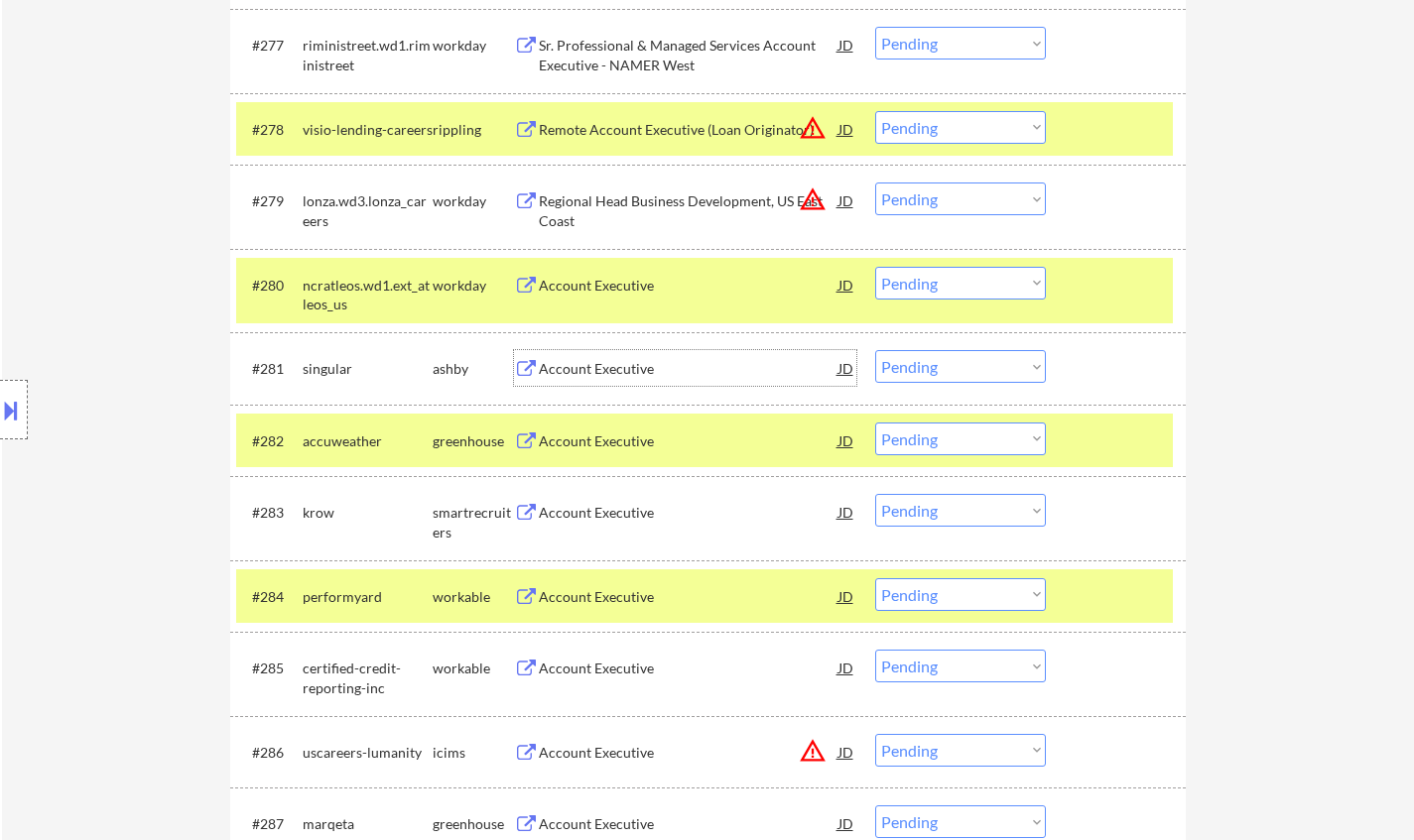 click on "Account Executive" at bounding box center (689, 369) 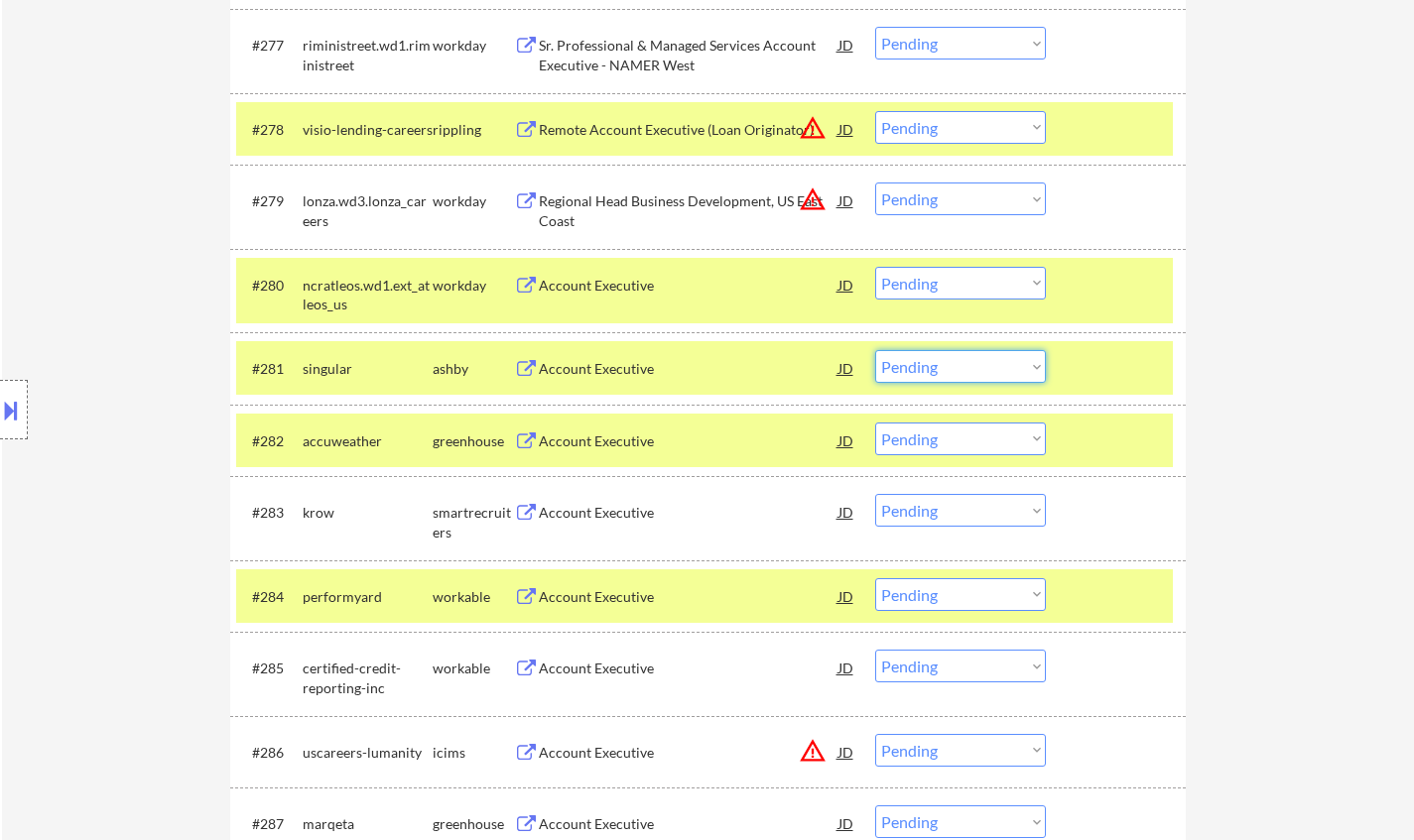 click on "Choose an option... Pending Applied Excluded (Questions) Excluded (Expired) Excluded (Location) Excluded (Bad Match) Excluded (Blocklist) Excluded (Salary) Excluded (Other)" at bounding box center [961, 366] 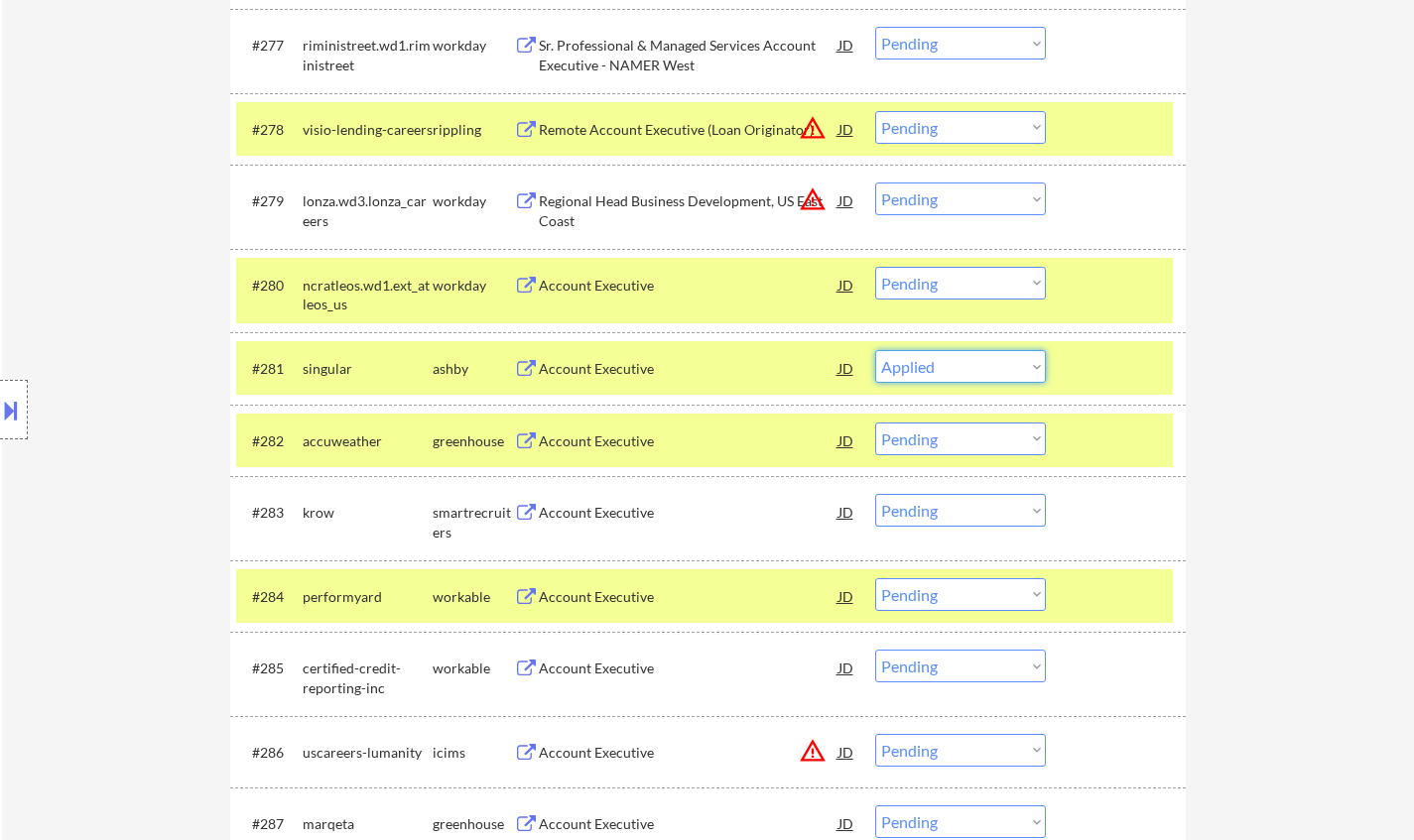 click on "Choose an option... Pending Applied Excluded (Questions) Excluded (Expired) Excluded (Location) Excluded (Bad Match) Excluded (Blocklist) Excluded (Salary) Excluded (Other)" at bounding box center (961, 366) 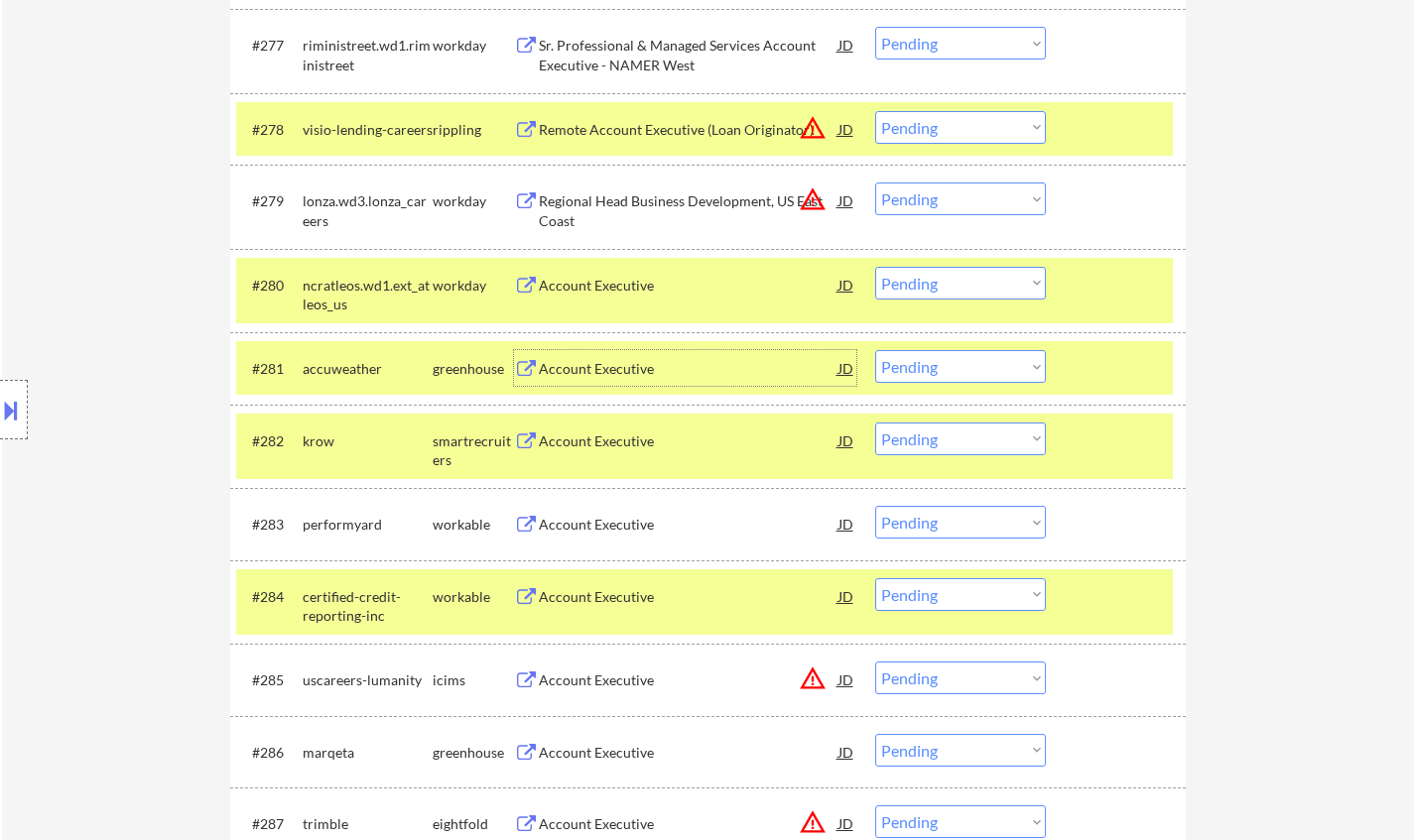 click on "Account Executive" at bounding box center (689, 369) 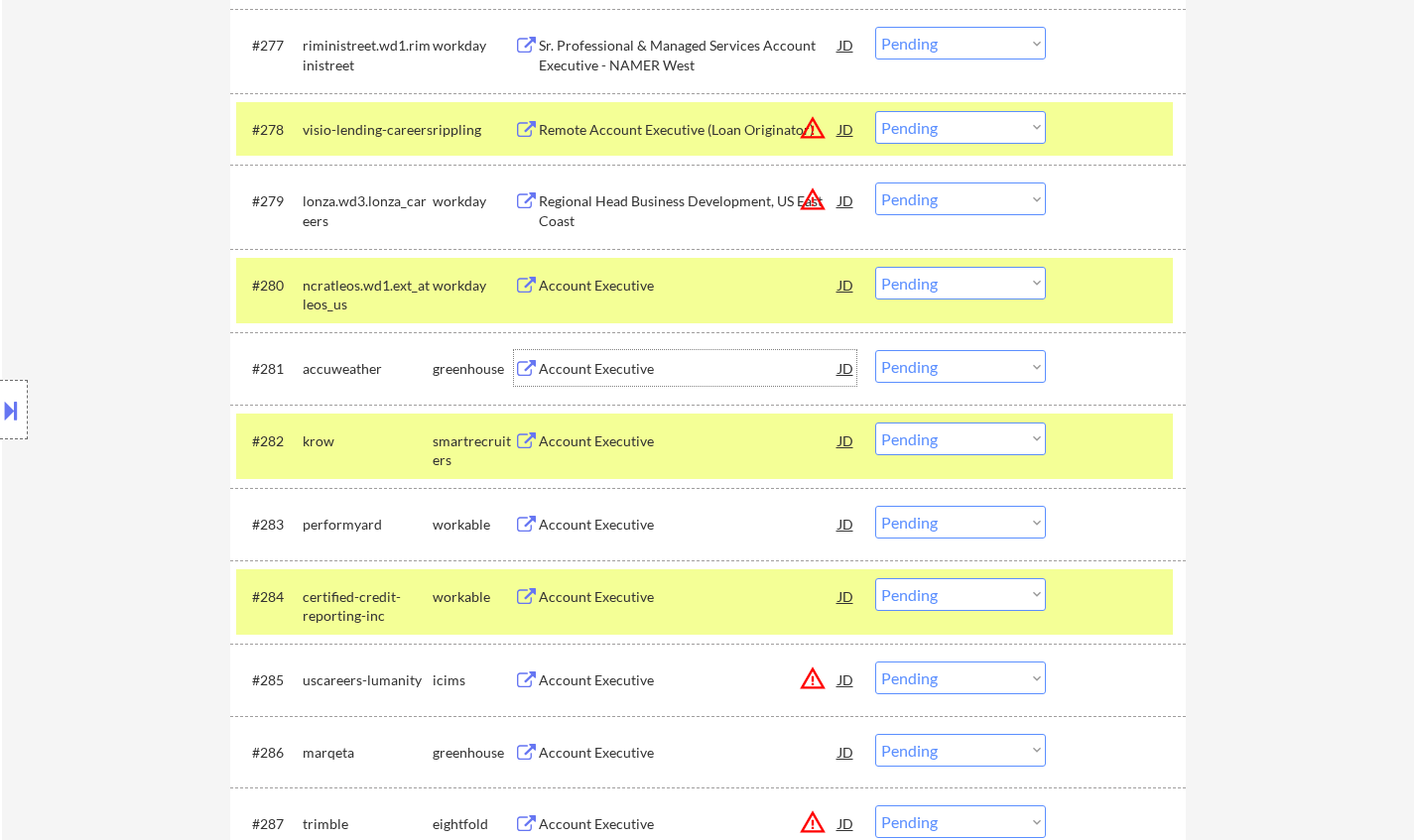 click on "Choose an option... Pending Applied Excluded (Questions) Excluded (Expired) Excluded (Location) Excluded (Bad Match) Excluded (Blocklist) Excluded (Salary) Excluded (Other)" at bounding box center [961, 366] 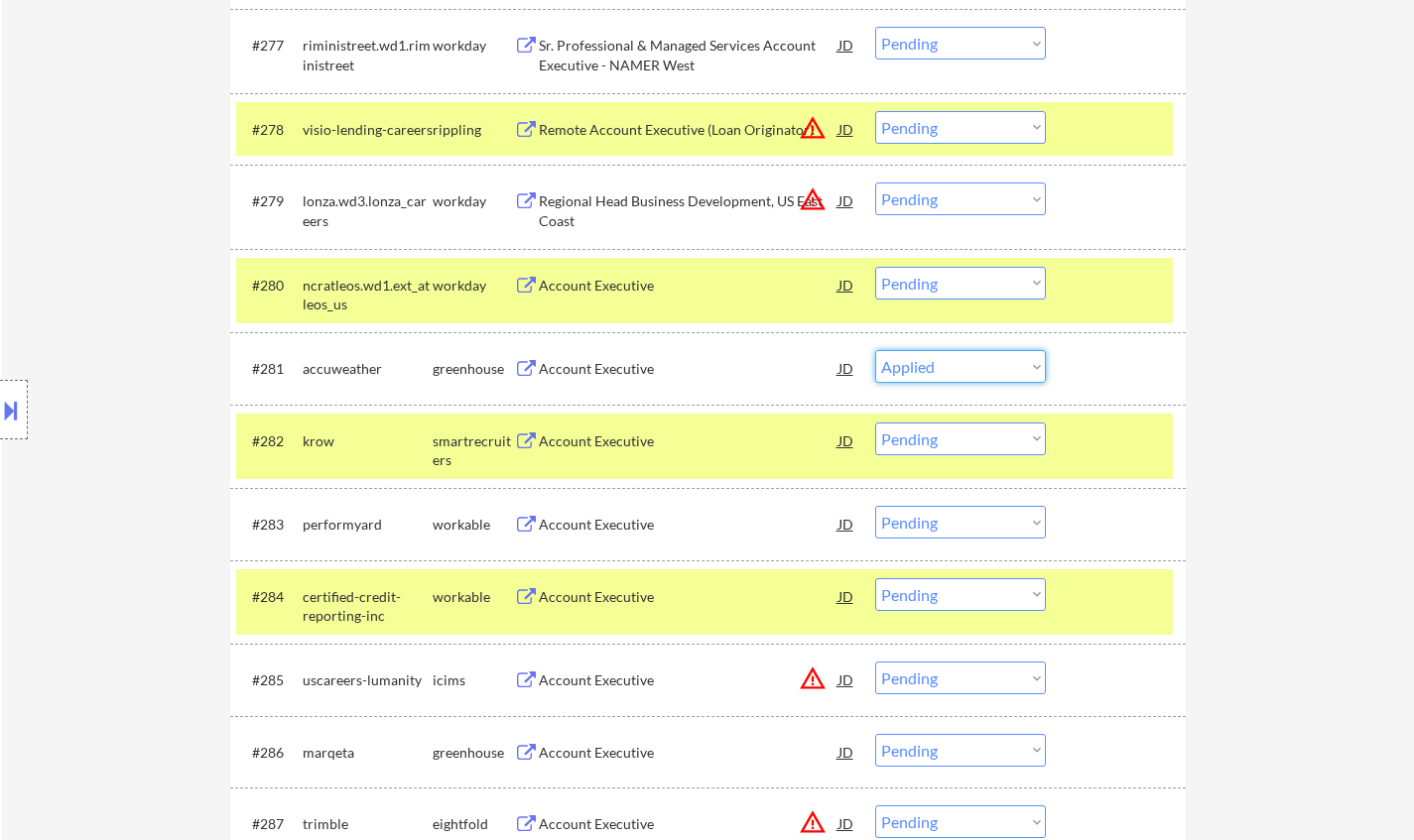 click on "Choose an option... Pending Applied Excluded (Questions) Excluded (Expired) Excluded (Location) Excluded (Bad Match) Excluded (Blocklist) Excluded (Salary) Excluded (Other)" at bounding box center [961, 366] 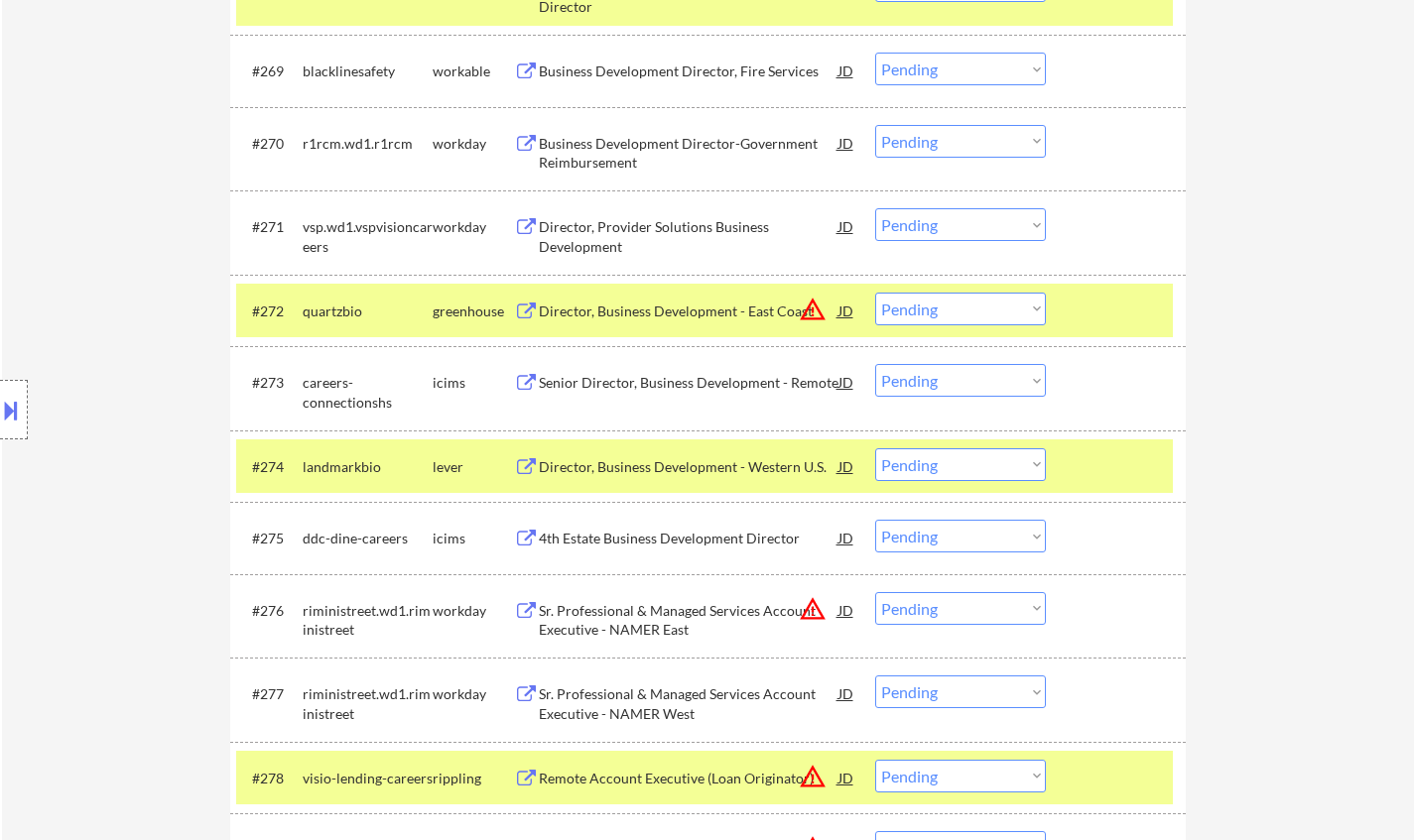scroll, scrollTop: 5851, scrollLeft: 0, axis: vertical 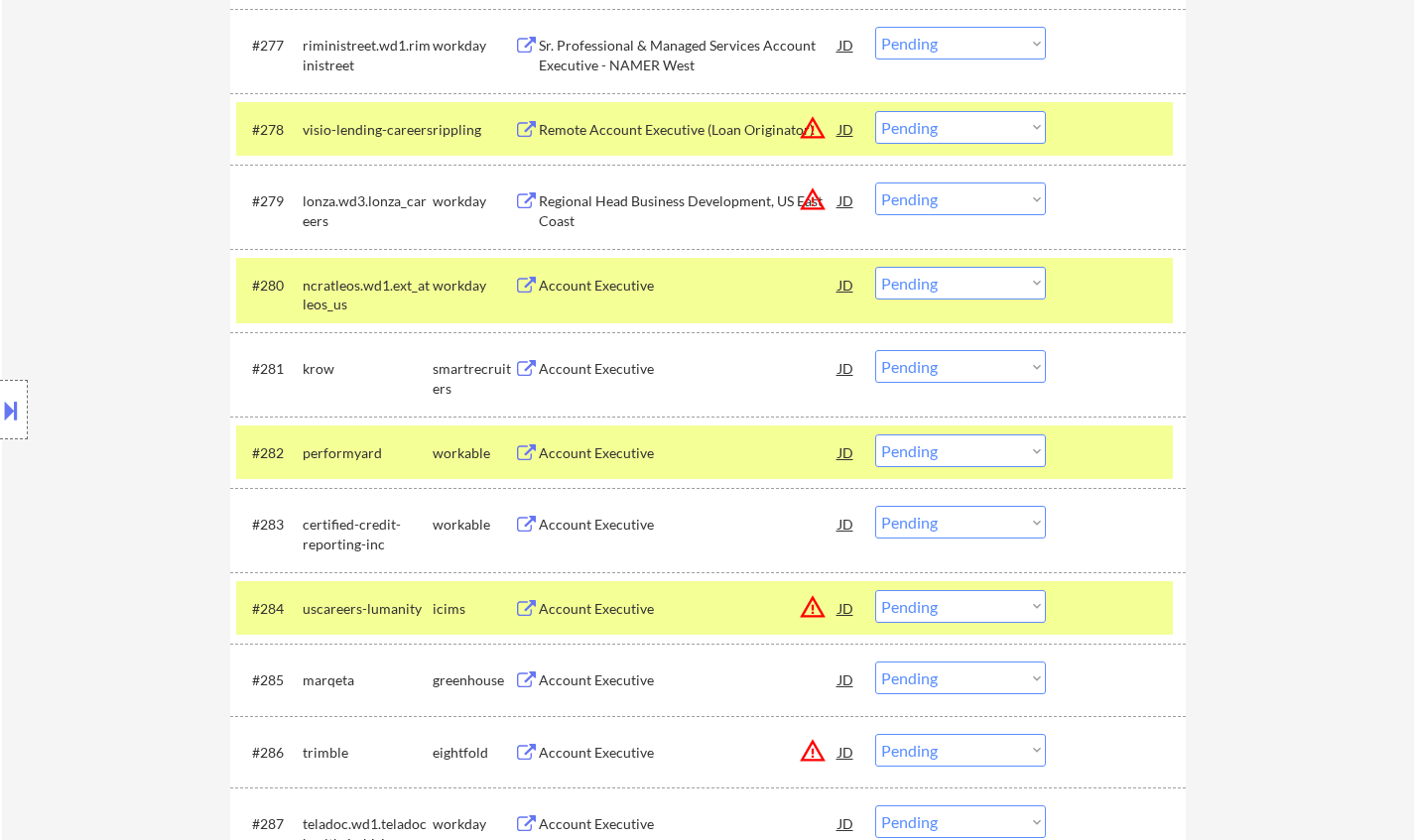 click on "Account Executive" at bounding box center (689, 369) 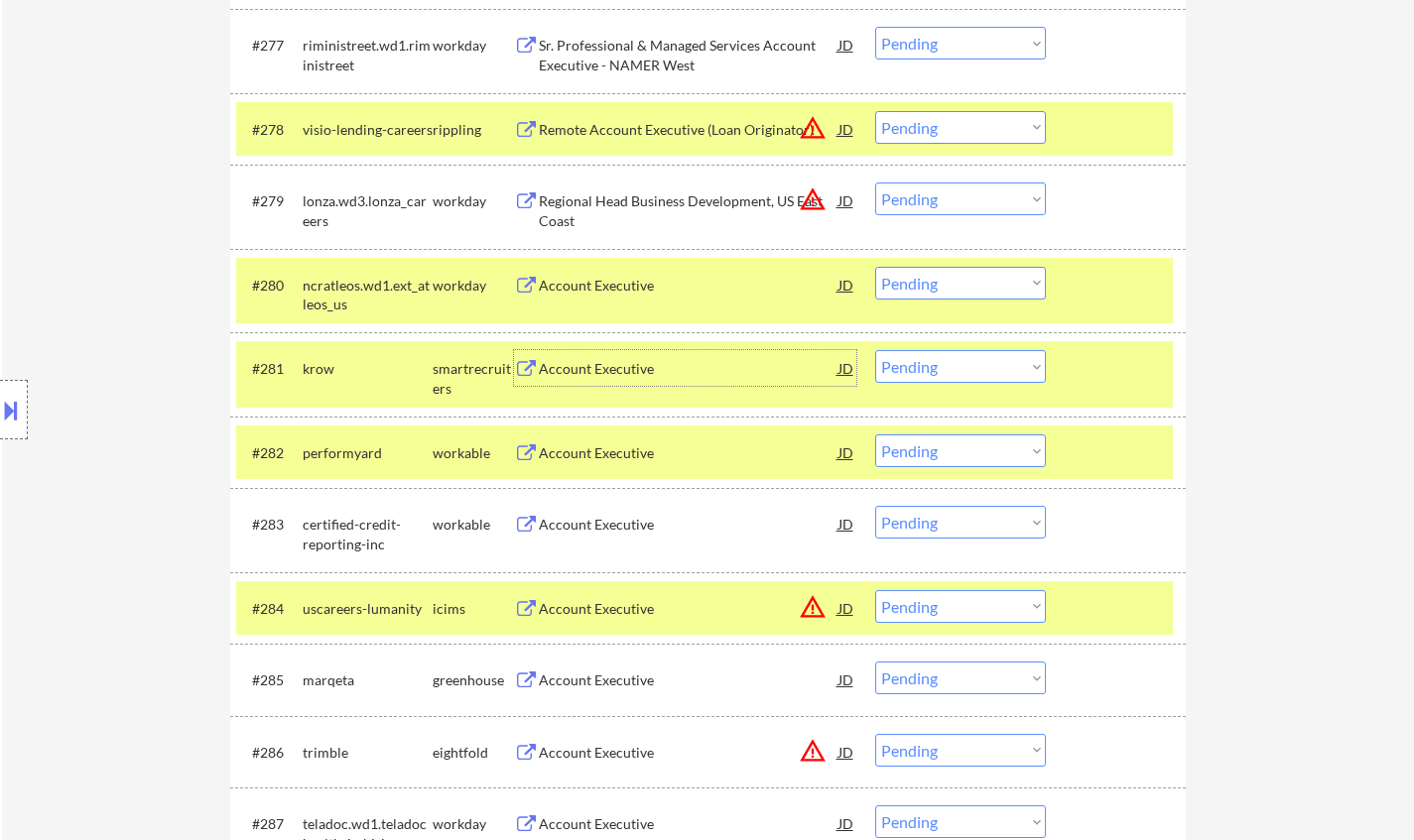 click on "Choose an option... Pending Applied Excluded (Questions) Excluded (Expired) Excluded (Location) Excluded (Bad Match) Excluded (Blocklist) Excluded (Salary) Excluded (Other)" at bounding box center (961, 366) 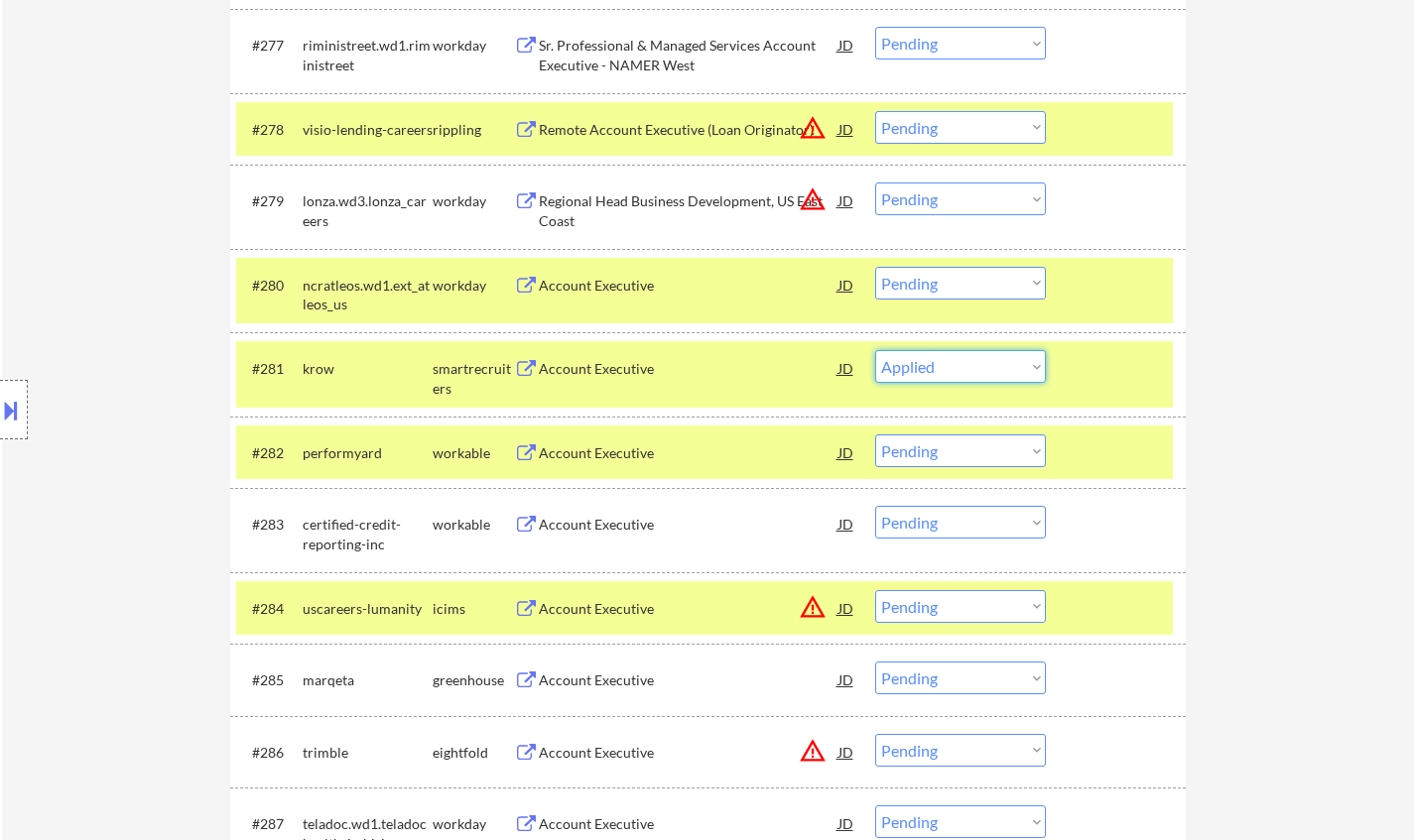 click on "Choose an option... Pending Applied Excluded (Questions) Excluded (Expired) Excluded (Location) Excluded (Bad Match) Excluded (Blocklist) Excluded (Salary) Excluded (Other)" at bounding box center [961, 366] 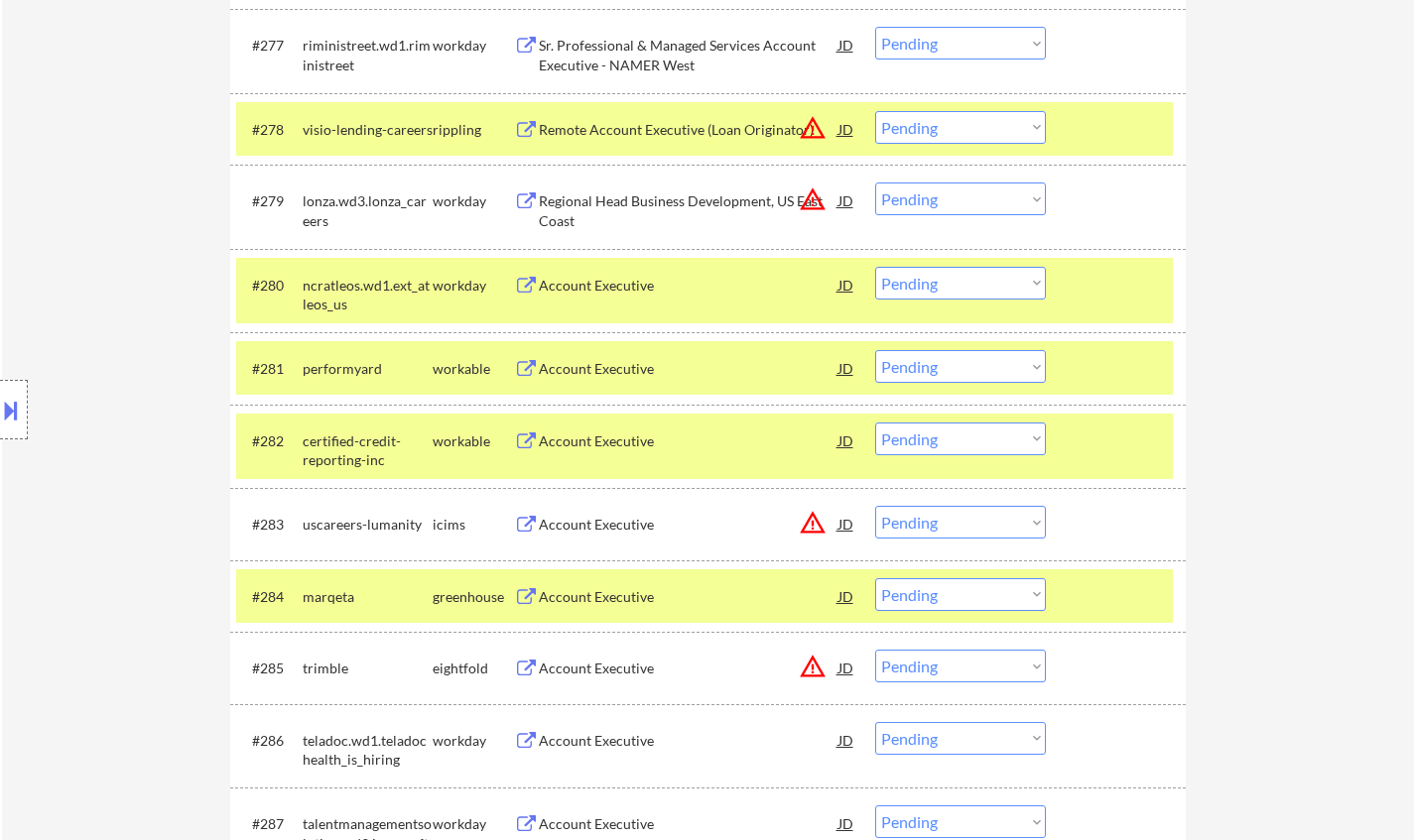 click on "Account Executive" at bounding box center (689, 369) 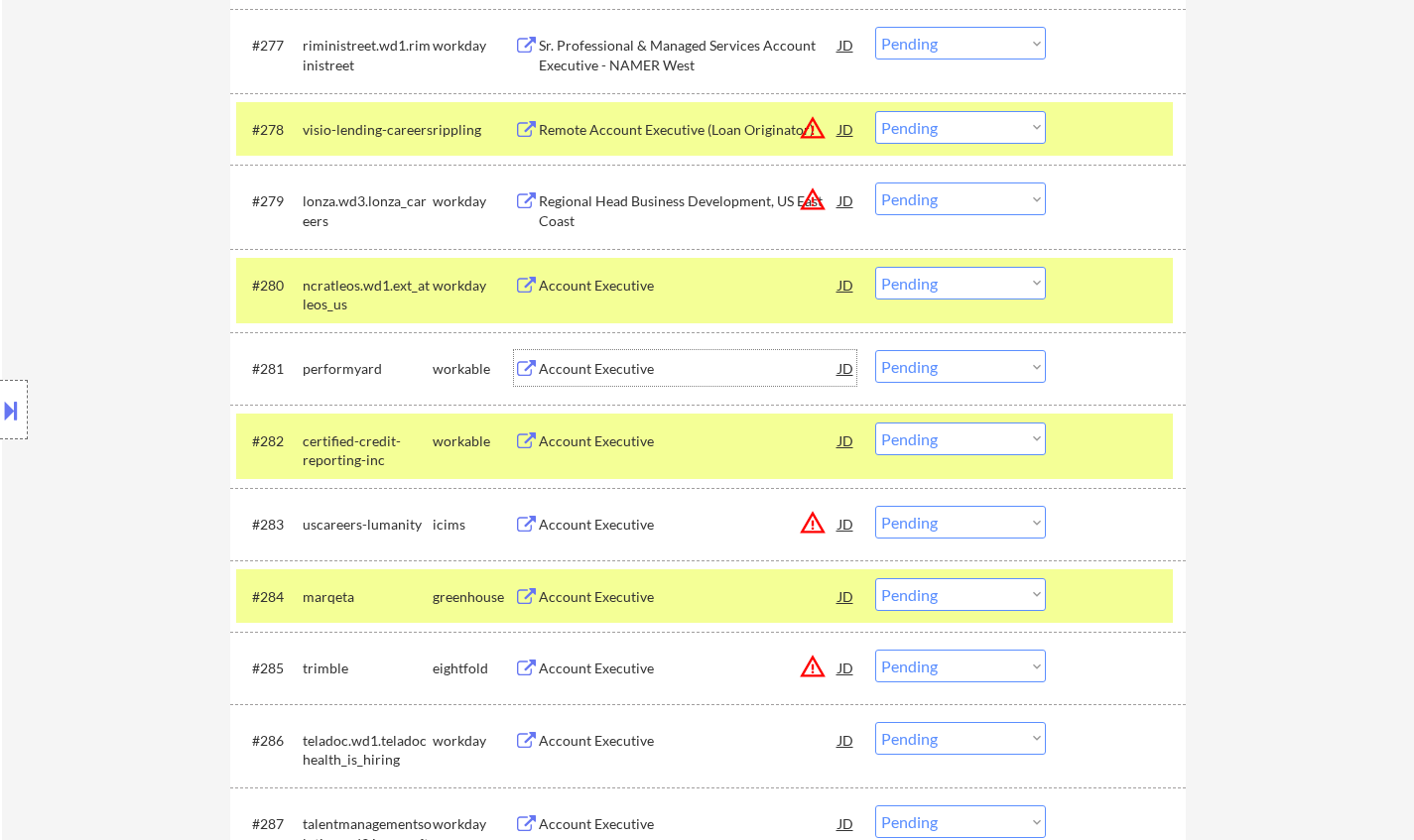 click on "Choose an option... Pending Applied Excluded (Questions) Excluded (Expired) Excluded (Location) Excluded (Bad Match) Excluded (Blocklist) Excluded (Salary) Excluded (Other)" at bounding box center (961, 366) 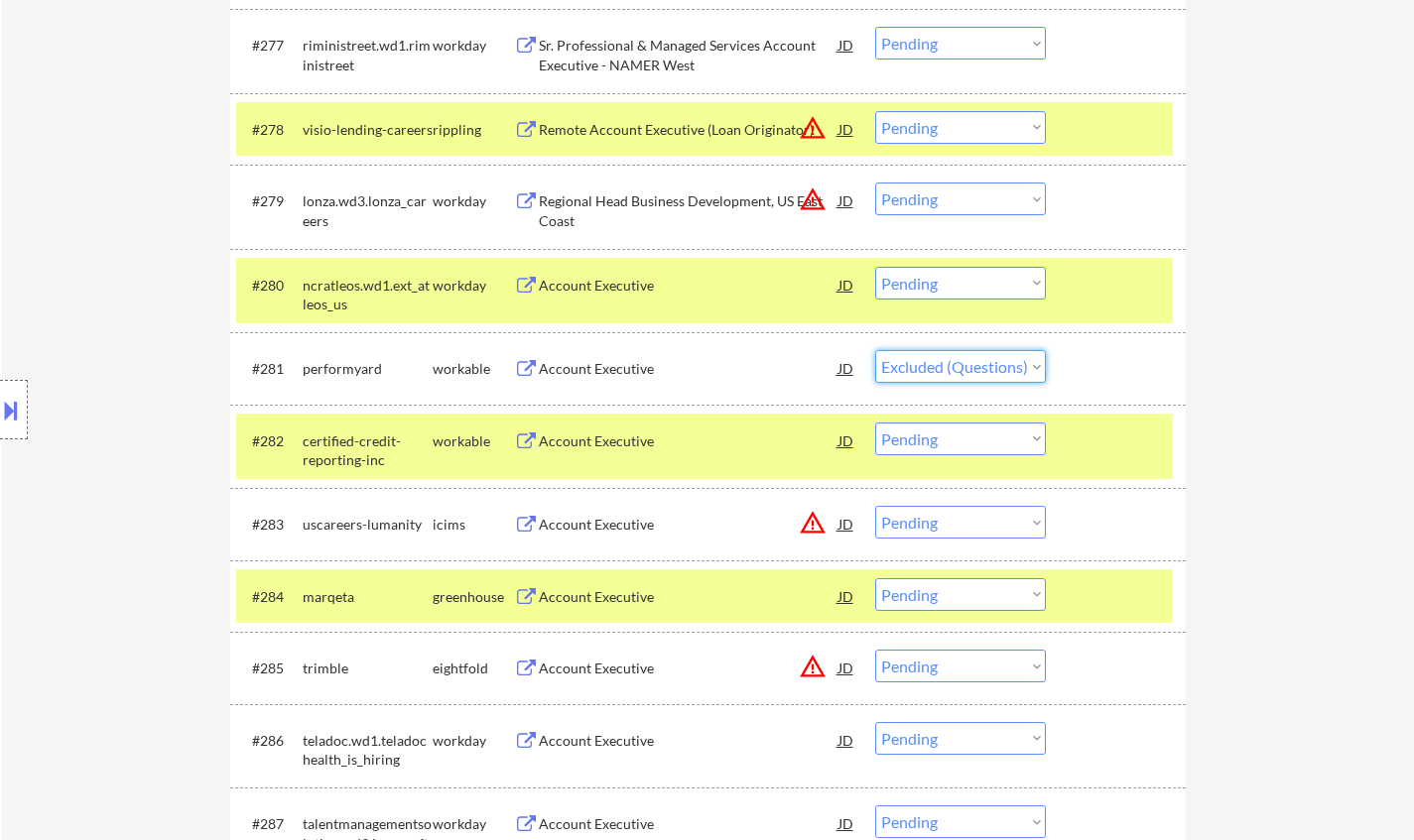 click on "Choose an option... Pending Applied Excluded (Questions) Excluded (Expired) Excluded (Location) Excluded (Bad Match) Excluded (Blocklist) Excluded (Salary) Excluded (Other)" at bounding box center [961, 366] 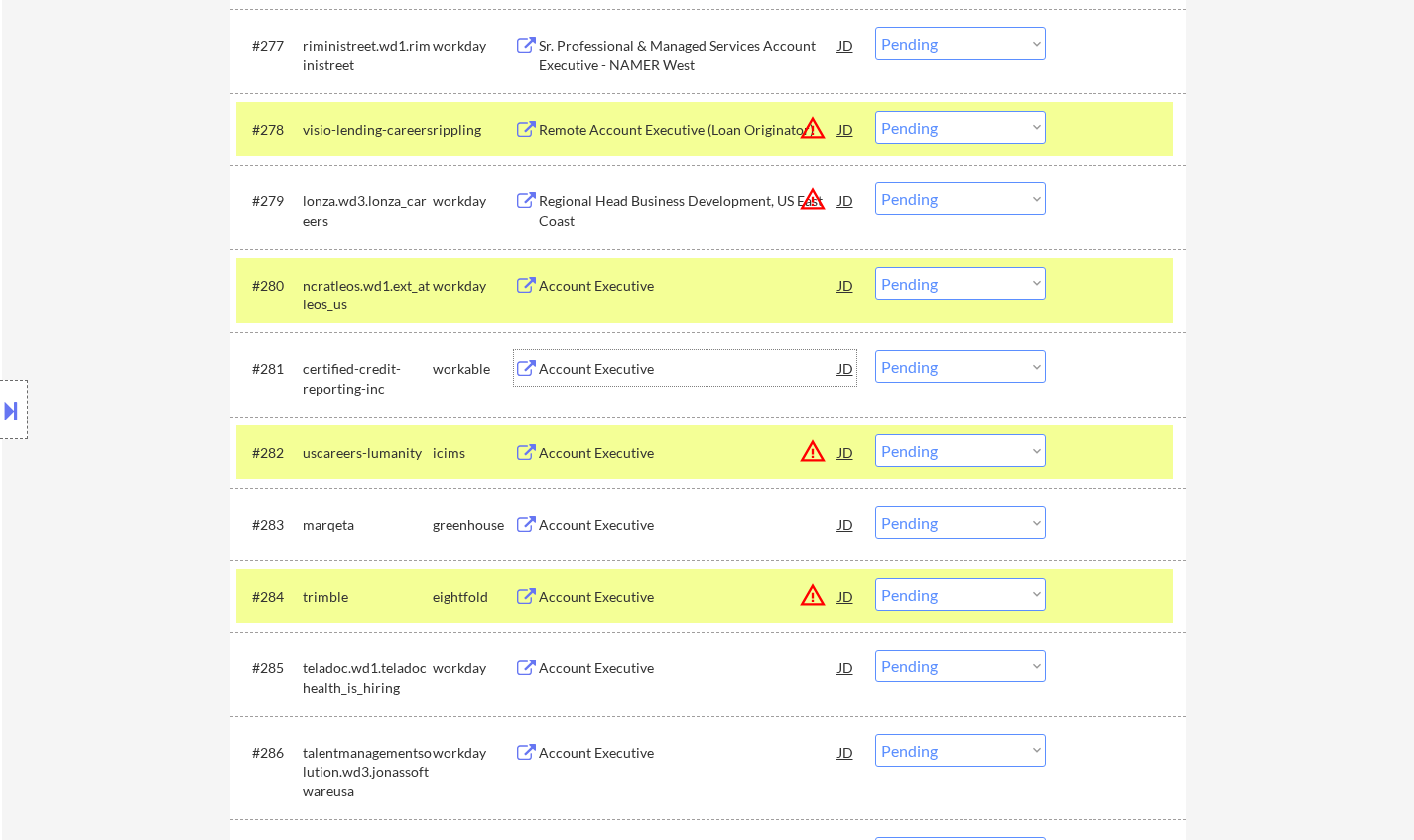 click on "Account Executive" at bounding box center [689, 369] 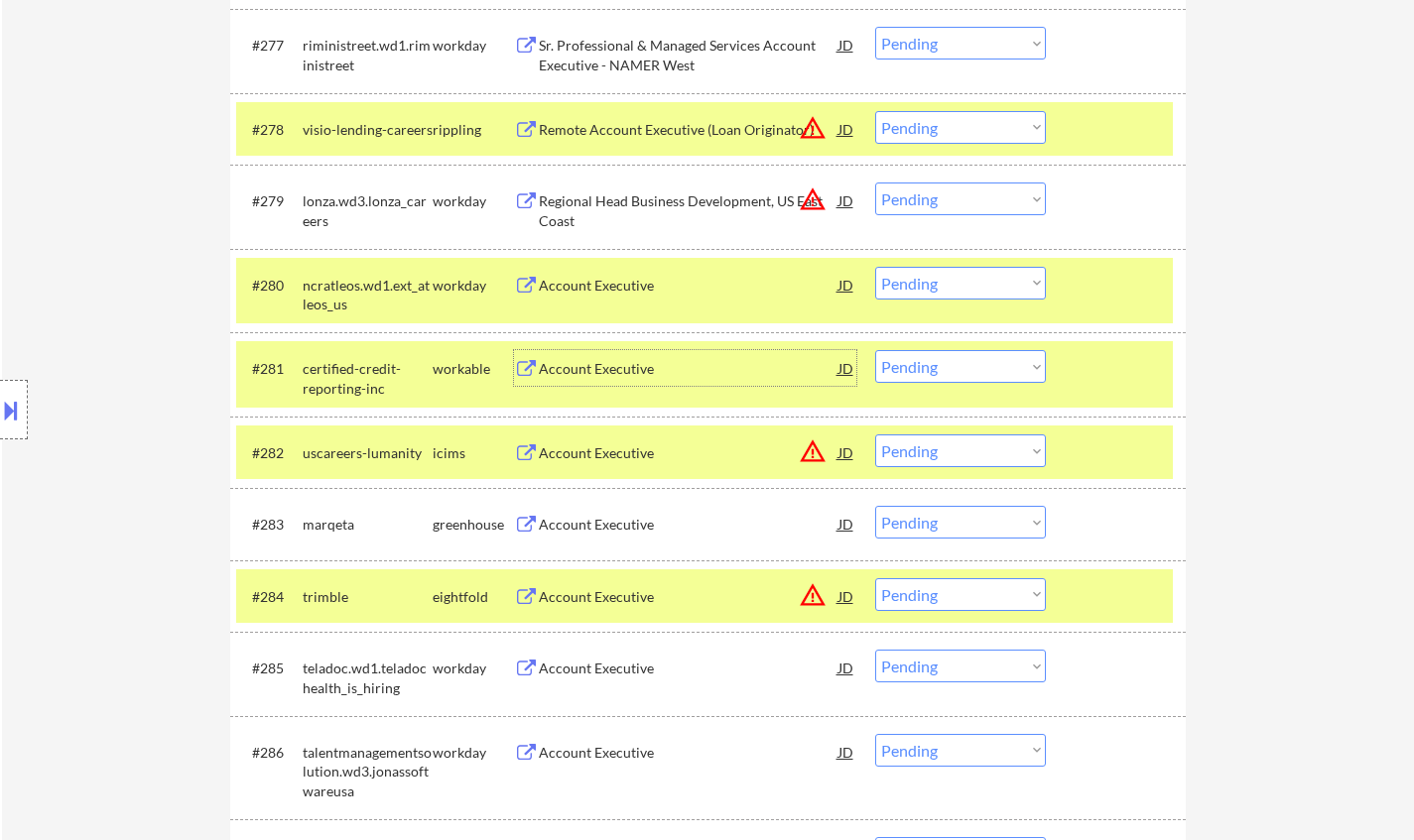 click on "Choose an option... Pending Applied Excluded (Questions) Excluded (Expired) Excluded (Location) Excluded (Bad Match) Excluded (Blocklist) Excluded (Salary) Excluded (Other)" at bounding box center [961, 366] 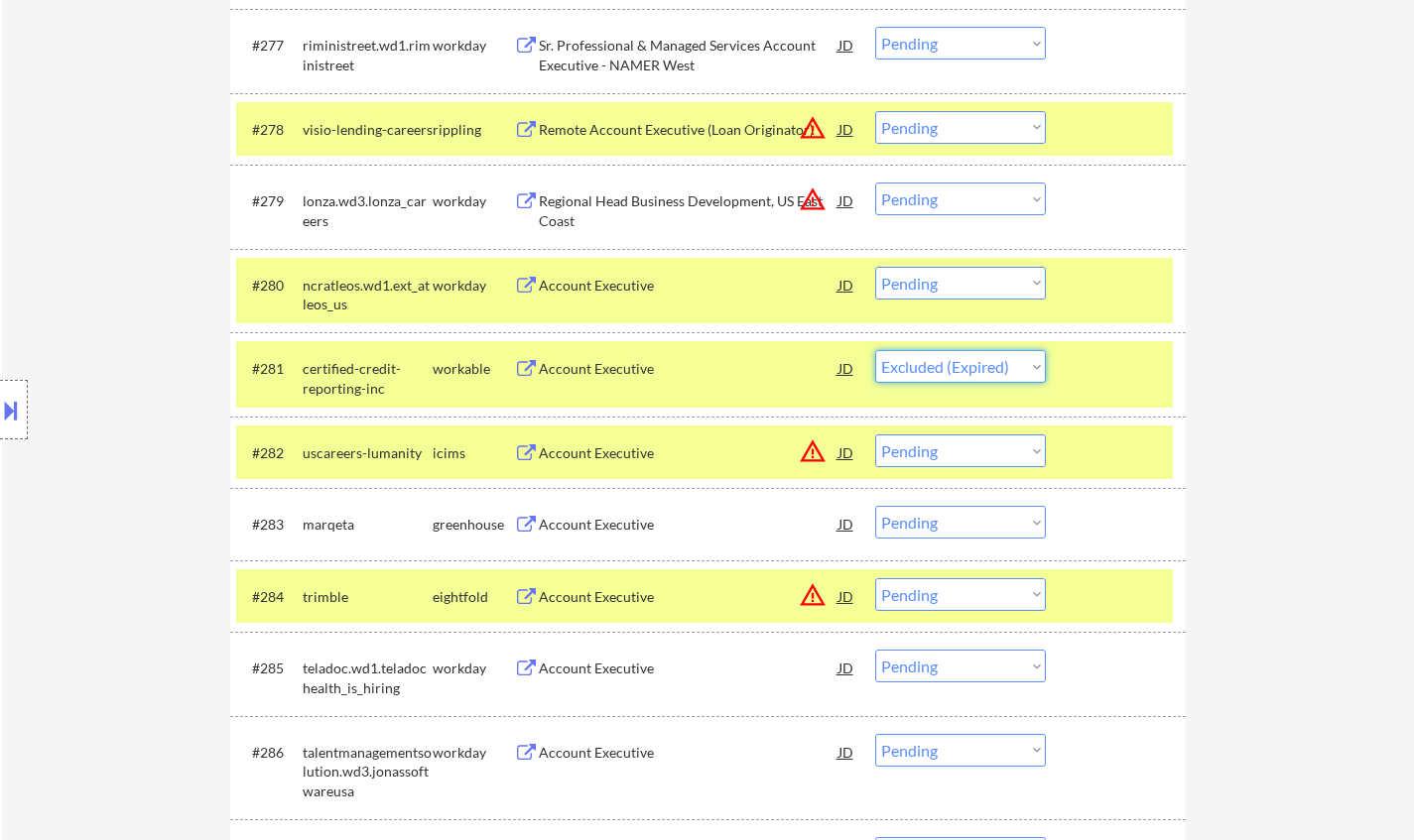 click on "Choose an option... Pending Applied Excluded (Questions) Excluded (Expired) Excluded (Location) Excluded (Bad Match) Excluded (Blocklist) Excluded (Salary) Excluded (Other)" at bounding box center (961, 366) 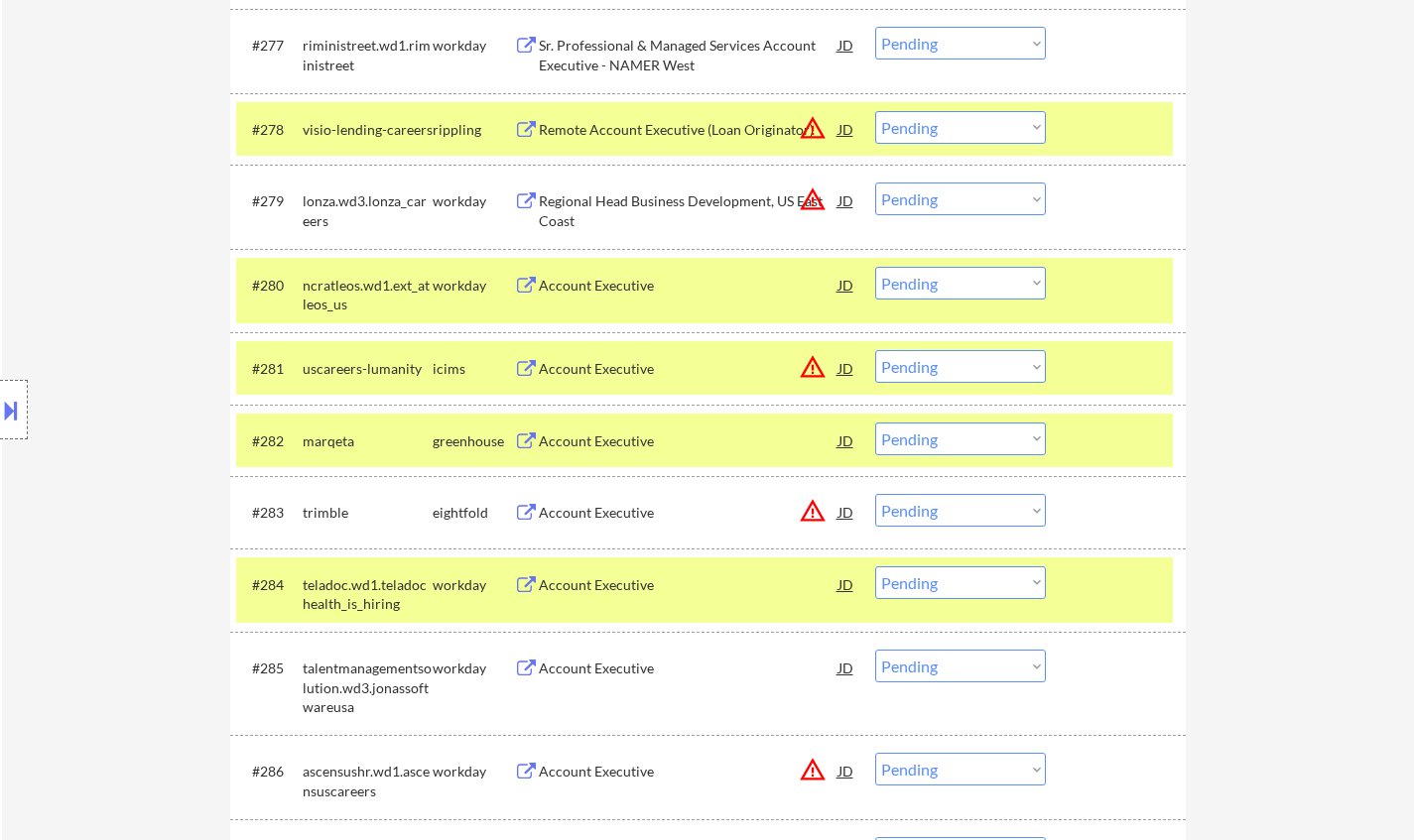 click on "JD" at bounding box center (846, 368) 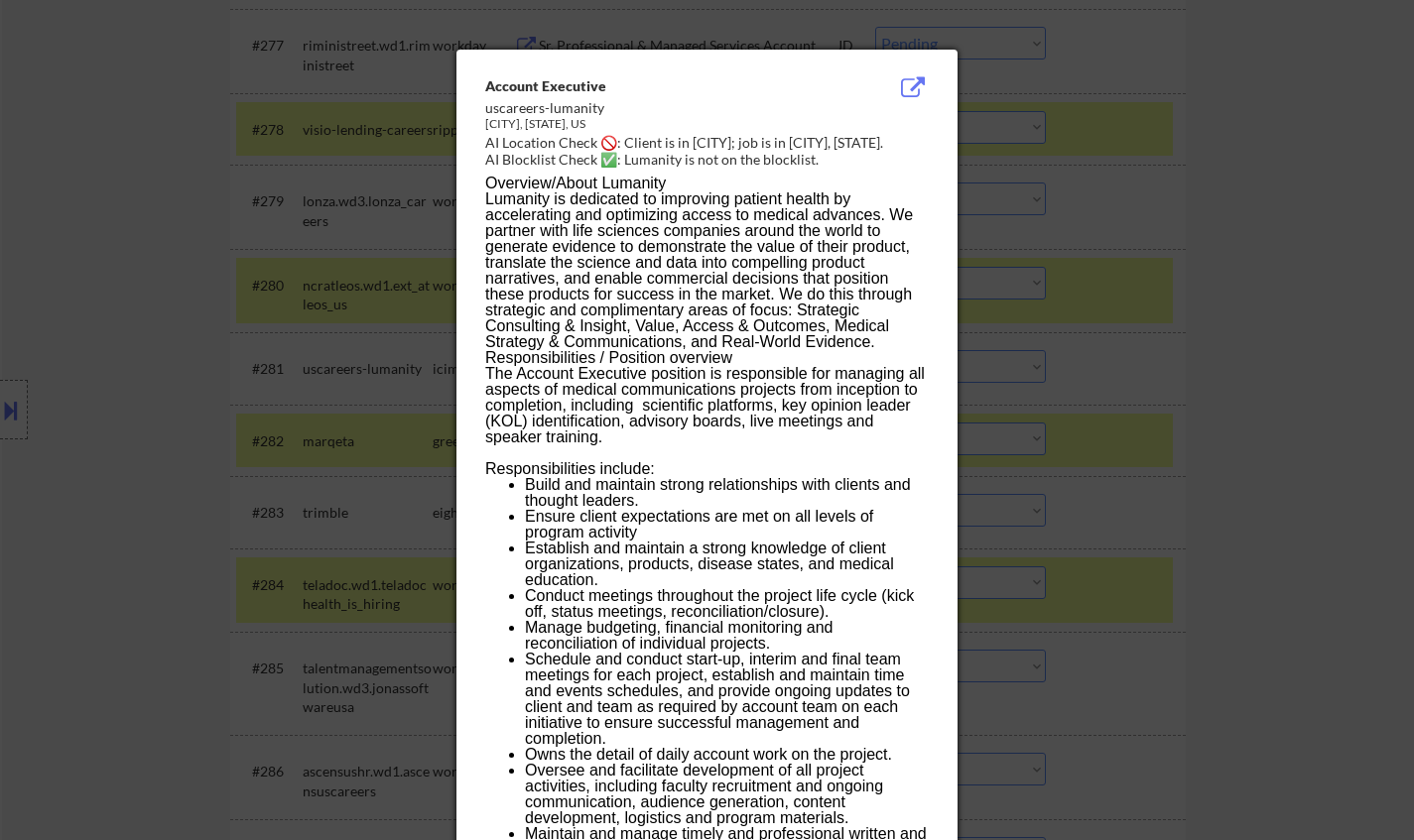 click at bounding box center (707, 420) 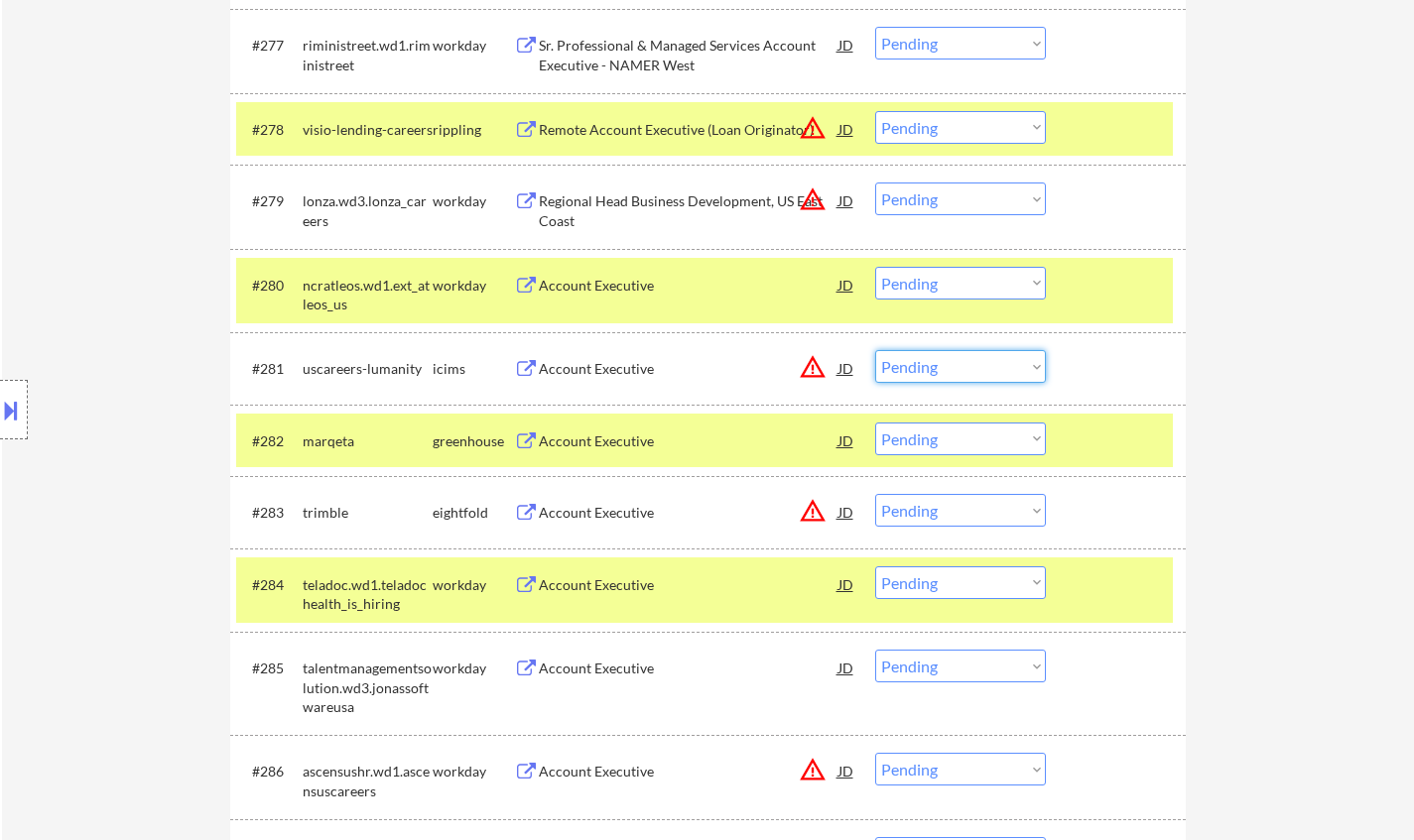 drag, startPoint x: 980, startPoint y: 367, endPoint x: 988, endPoint y: 381, distance: 16.124515 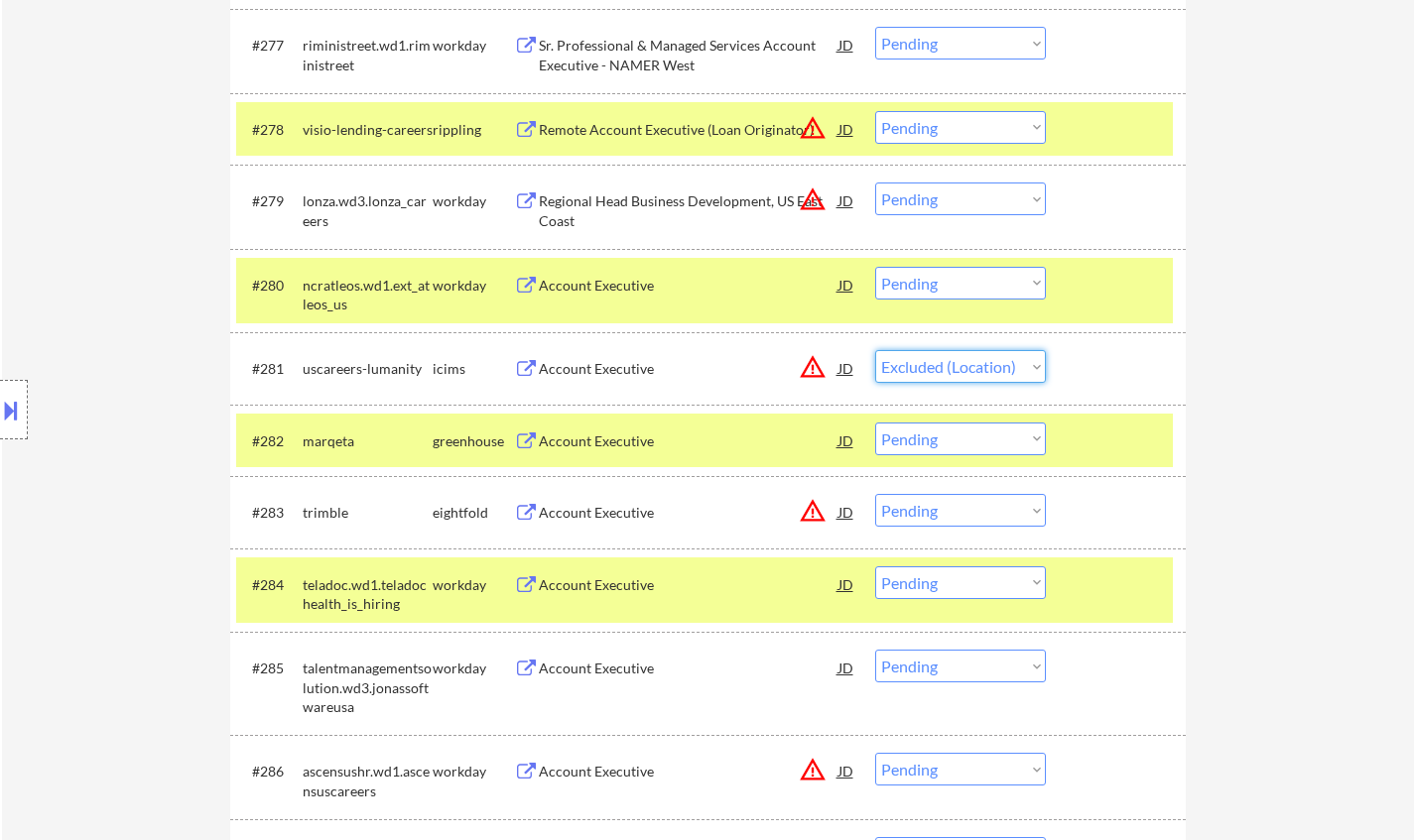 click on "Choose an option... Pending Applied Excluded (Questions) Excluded (Expired) Excluded (Location) Excluded (Bad Match) Excluded (Blocklist) Excluded (Salary) Excluded (Other)" at bounding box center (961, 366) 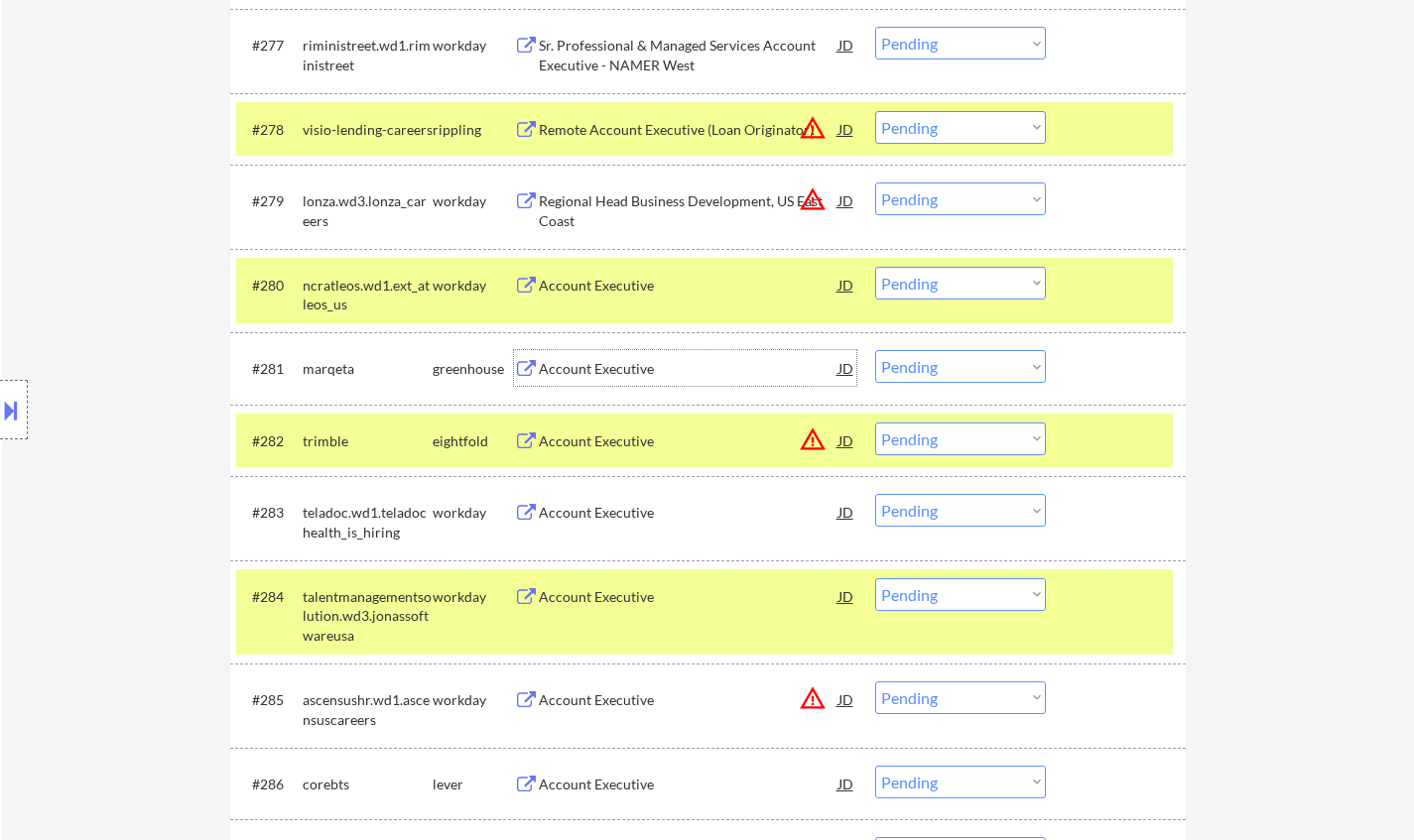 click on "Account Executive" at bounding box center [689, 369] 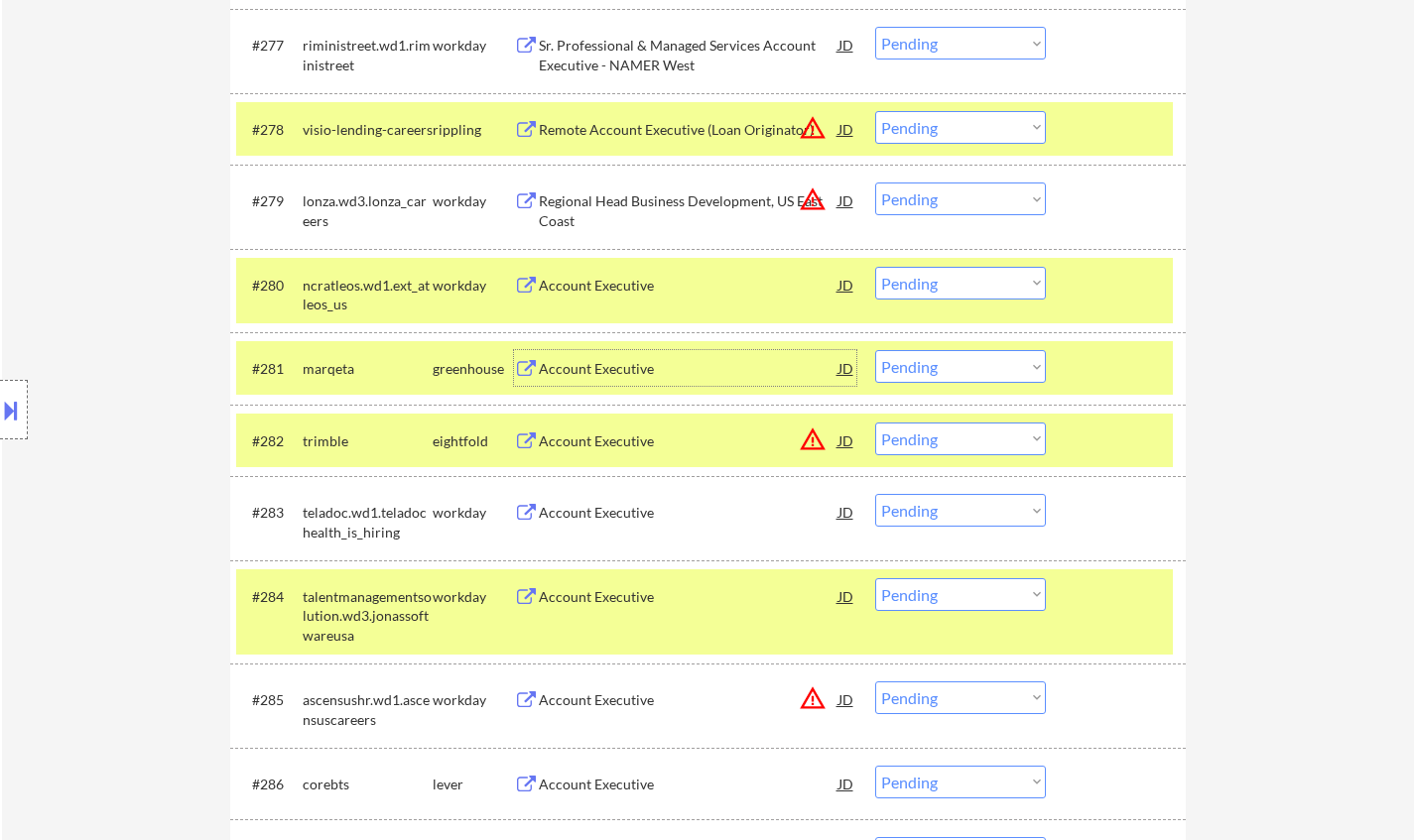 click on "Choose an option... Pending Applied Excluded (Questions) Excluded (Expired) Excluded (Location) Excluded (Bad Match) Excluded (Blocklist) Excluded (Salary) Excluded (Other)" at bounding box center [961, 366] 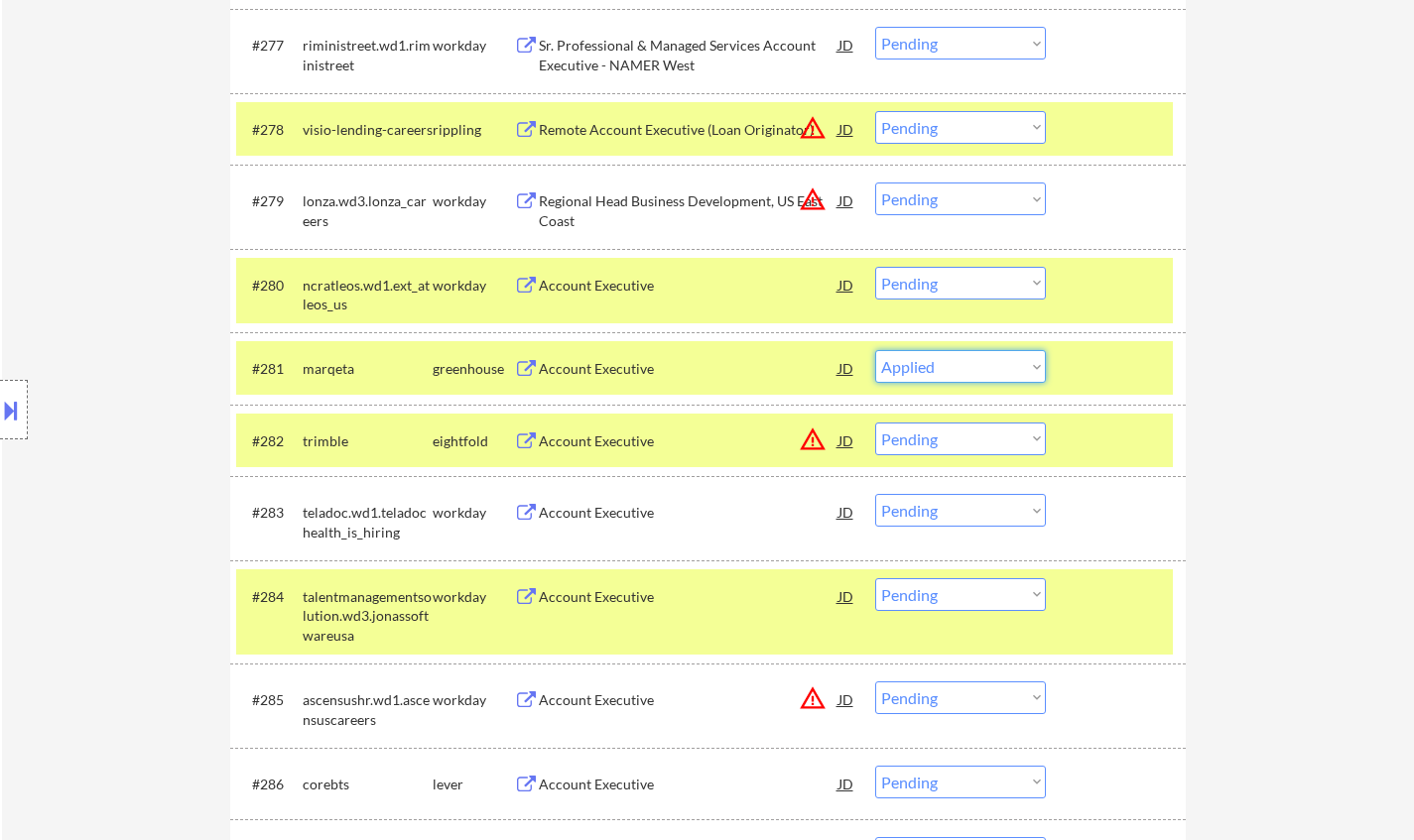 click on "Choose an option... Pending Applied Excluded (Questions) Excluded (Expired) Excluded (Location) Excluded (Bad Match) Excluded (Blocklist) Excluded (Salary) Excluded (Other)" at bounding box center [961, 366] 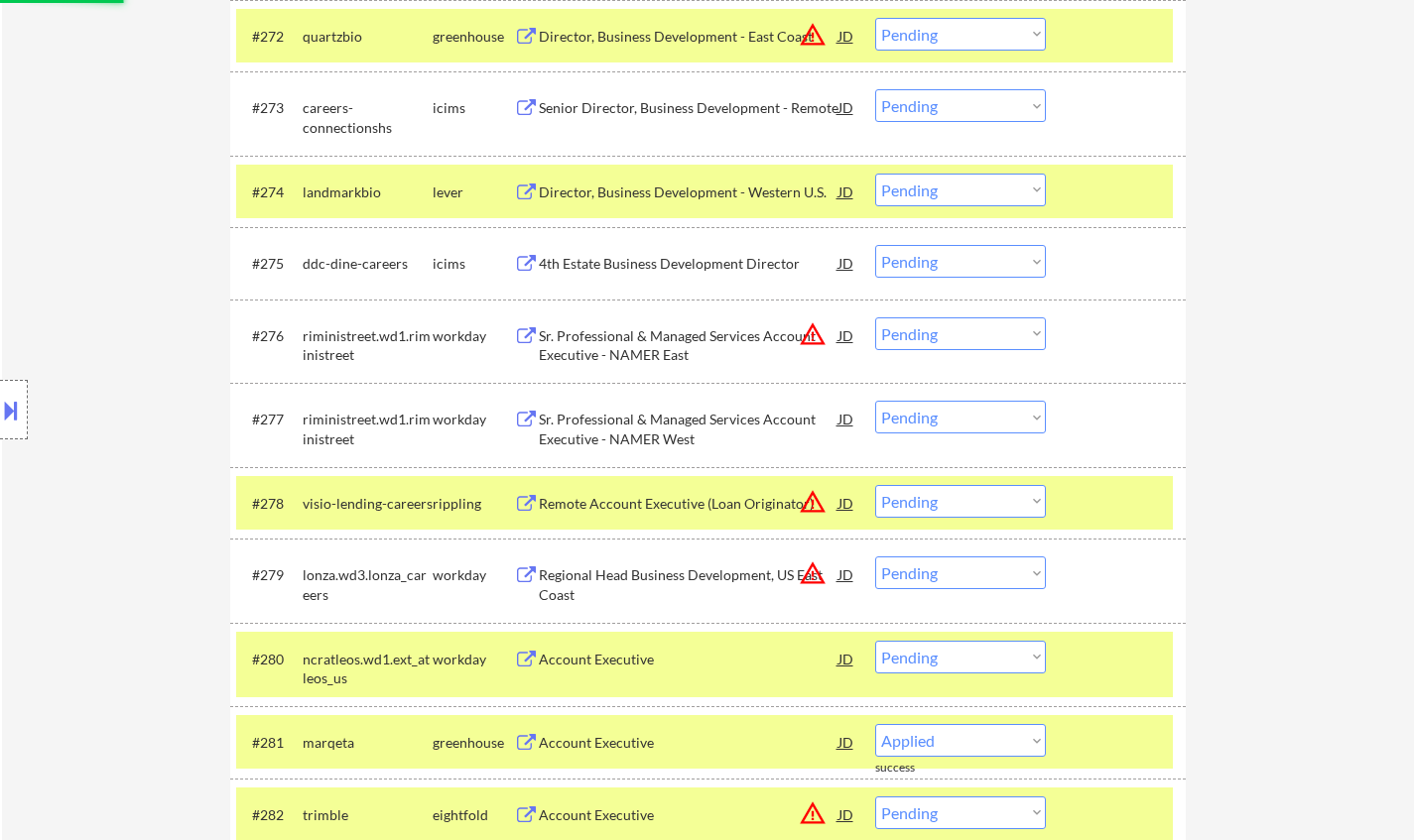 scroll, scrollTop: 0, scrollLeft: 0, axis: both 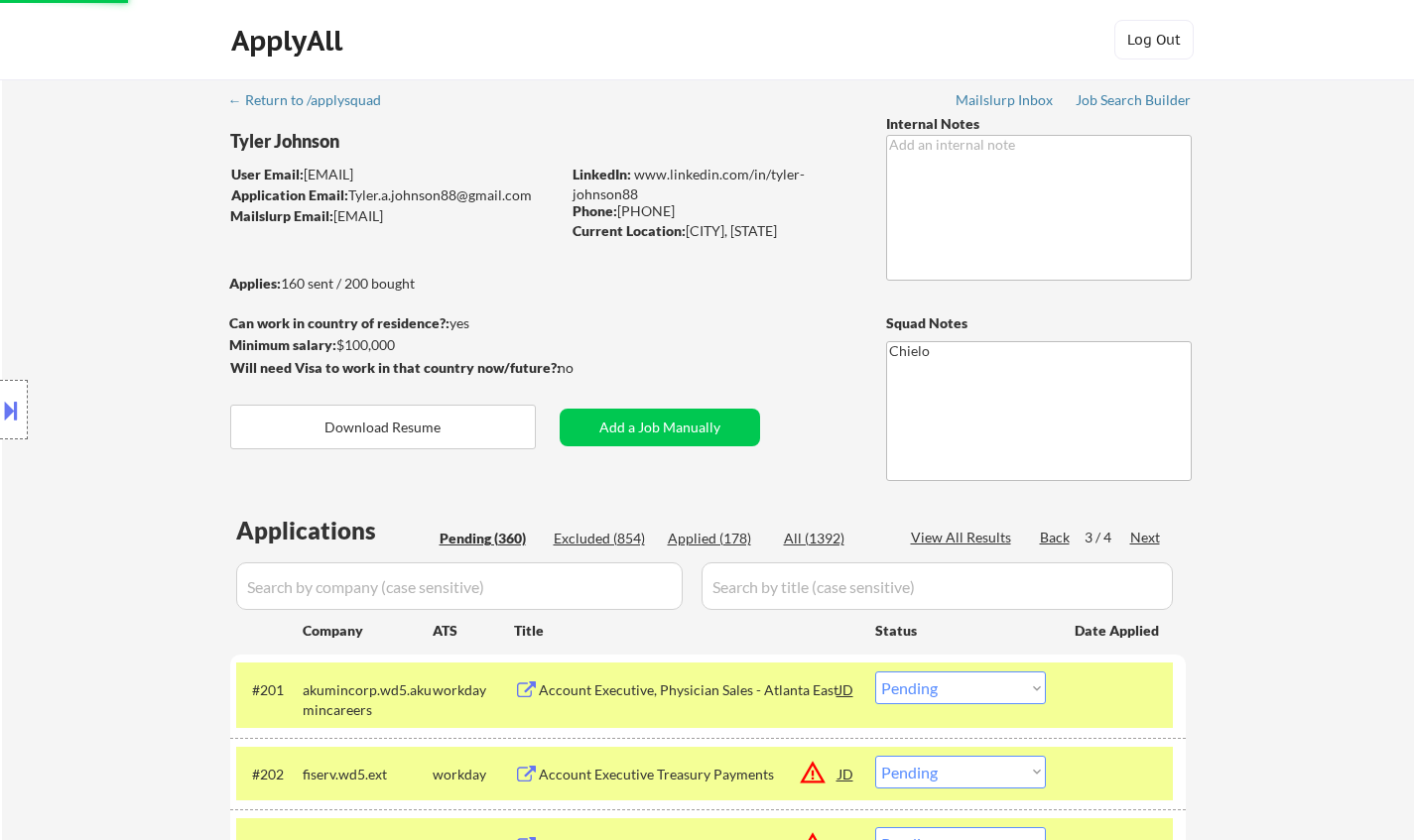 select on ""pending"" 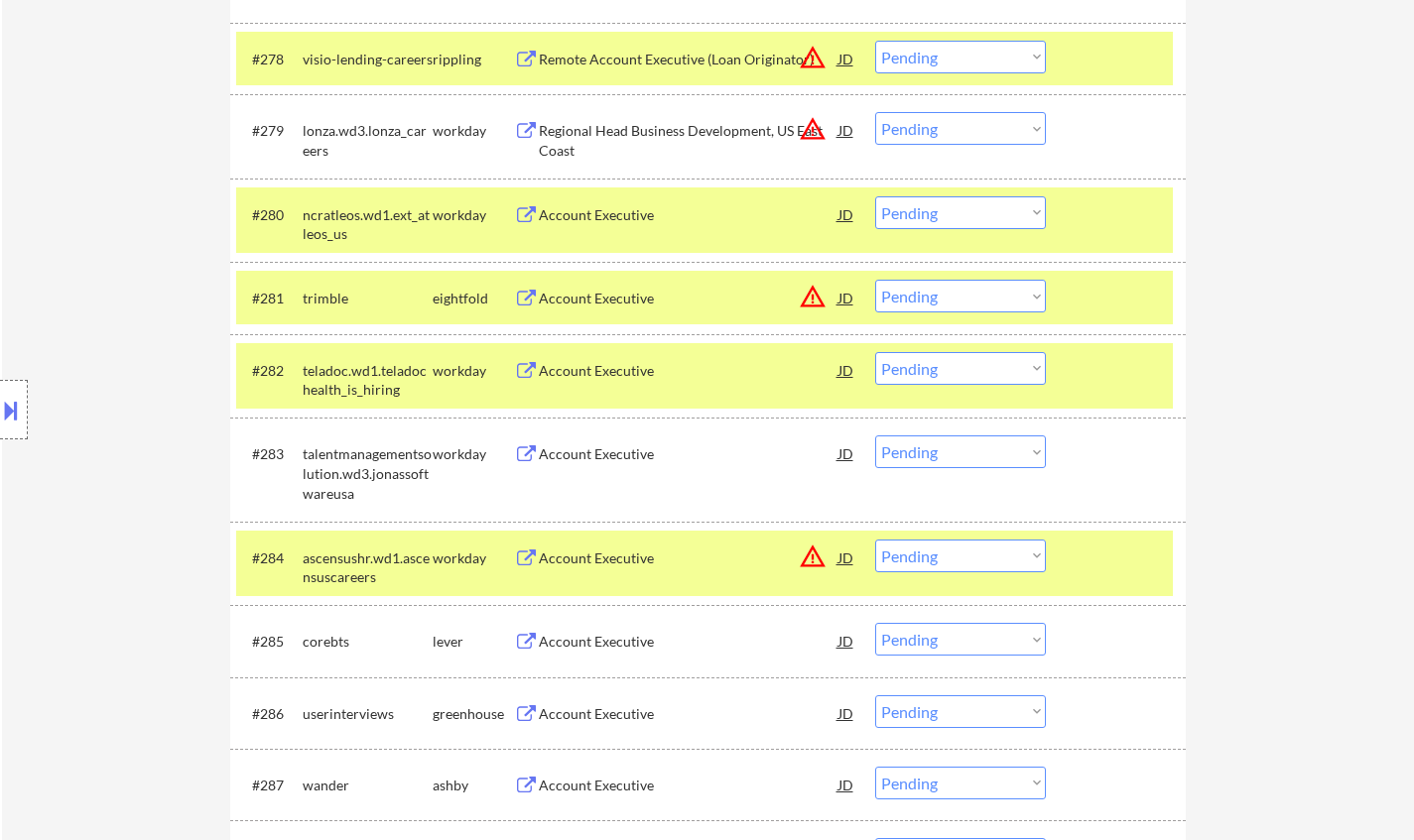 scroll, scrollTop: 7013, scrollLeft: 0, axis: vertical 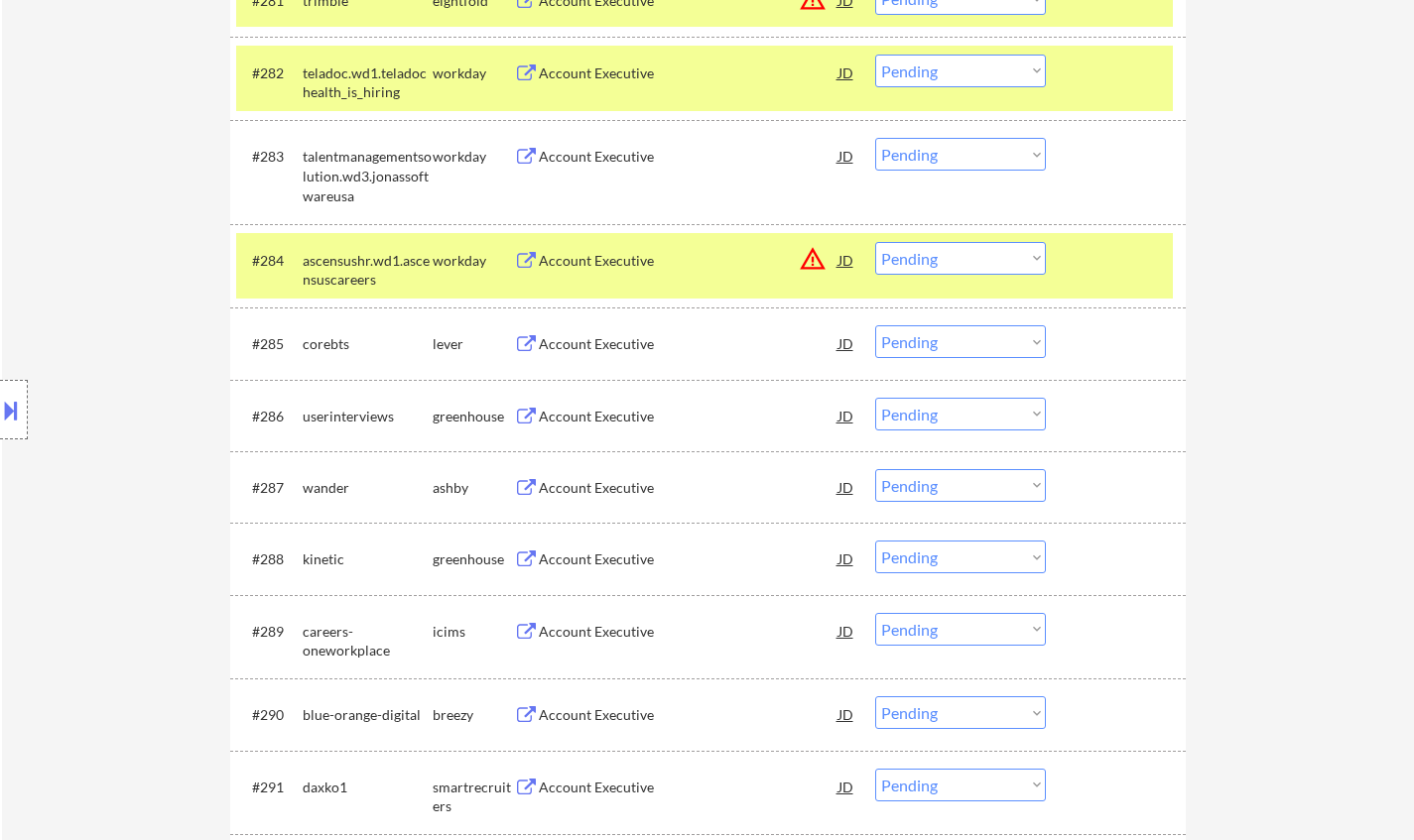 click on "Account Executive" at bounding box center (689, 344) 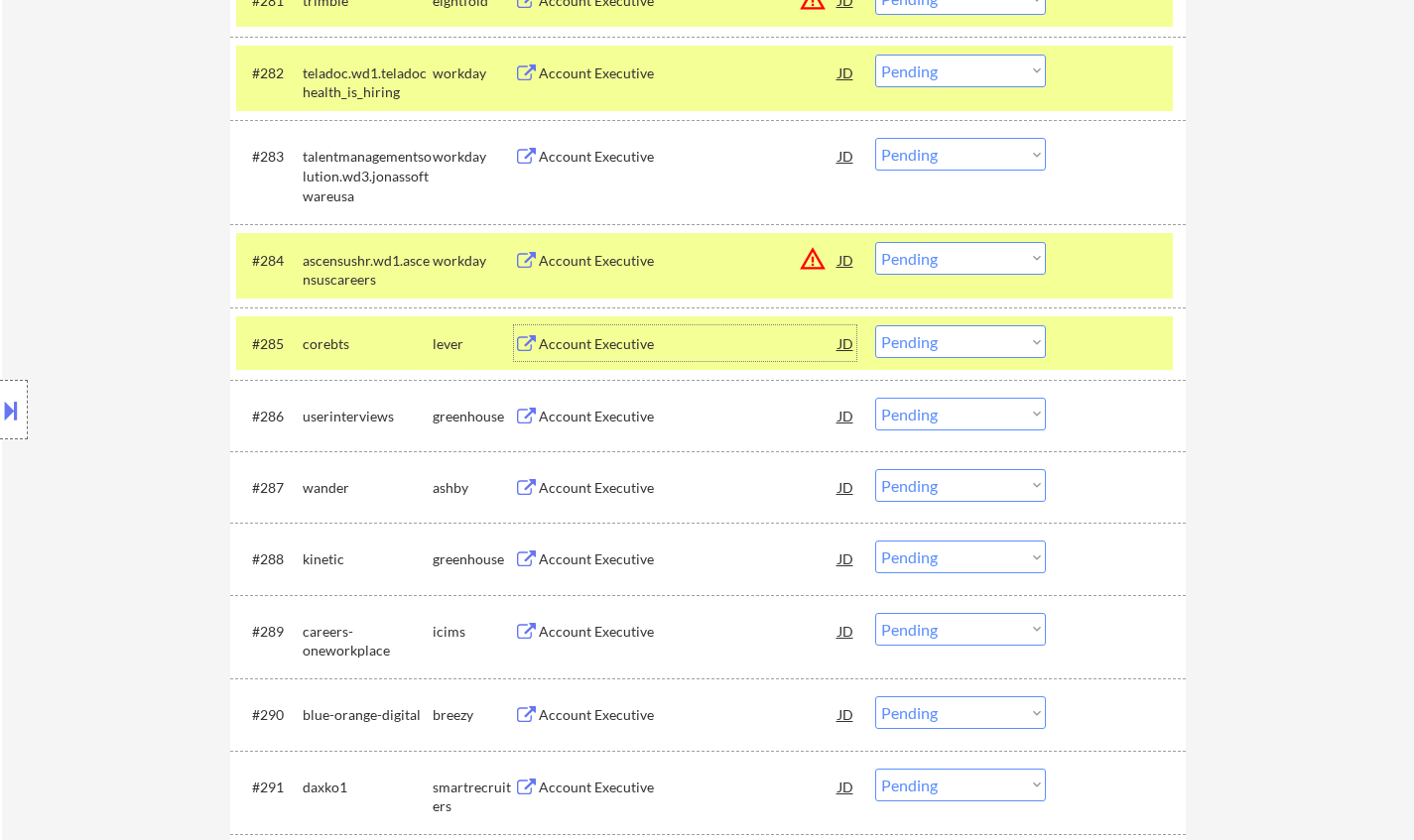 click on "Choose an option... Pending Applied Excluded (Questions) Excluded (Expired) Excluded (Location) Excluded (Bad Match) Excluded (Blocklist) Excluded (Salary) Excluded (Other)" at bounding box center [961, 341] 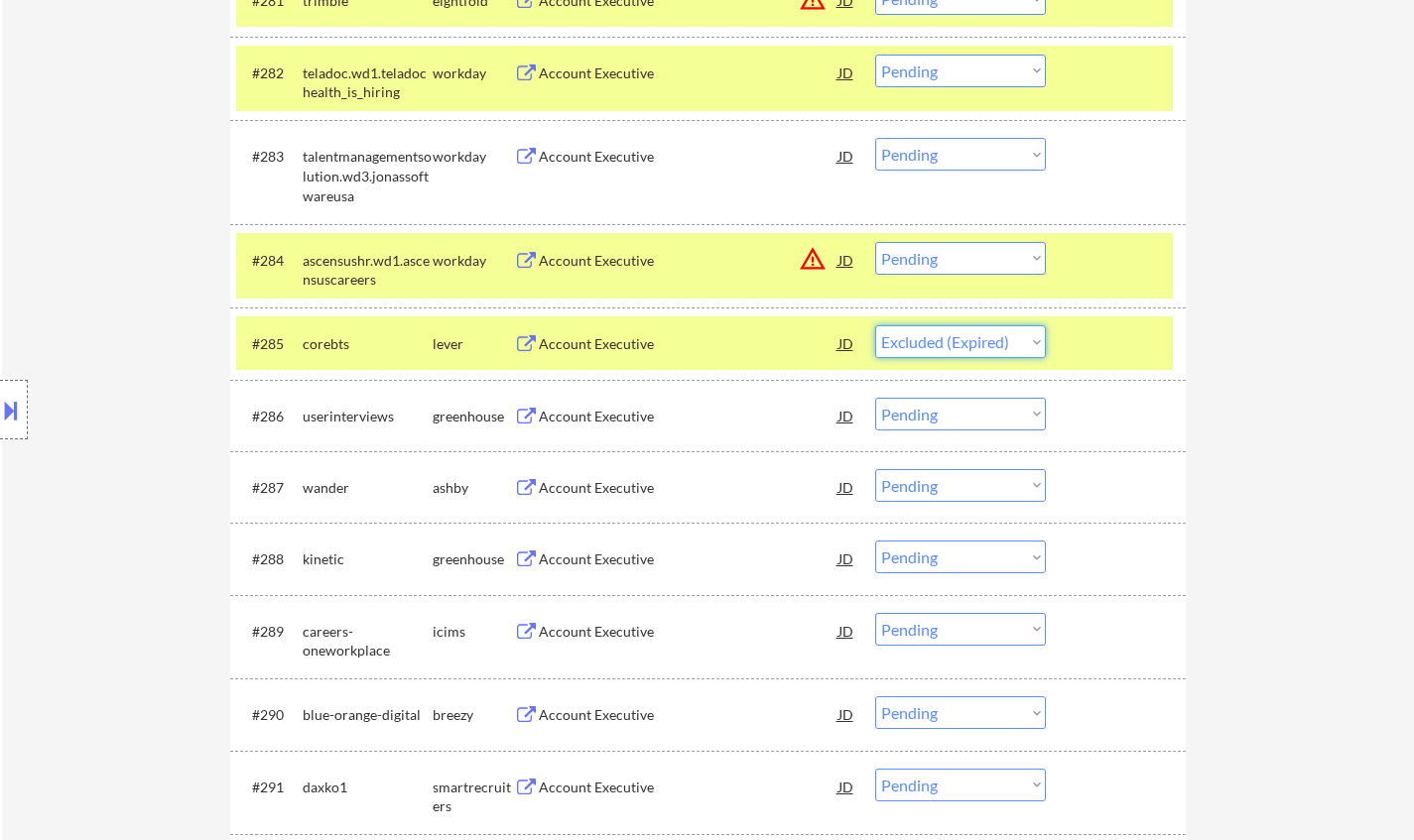 click on "Choose an option... Pending Applied Excluded (Questions) Excluded (Expired) Excluded (Location) Excluded (Bad Match) Excluded (Blocklist) Excluded (Salary) Excluded (Other)" at bounding box center [961, 341] 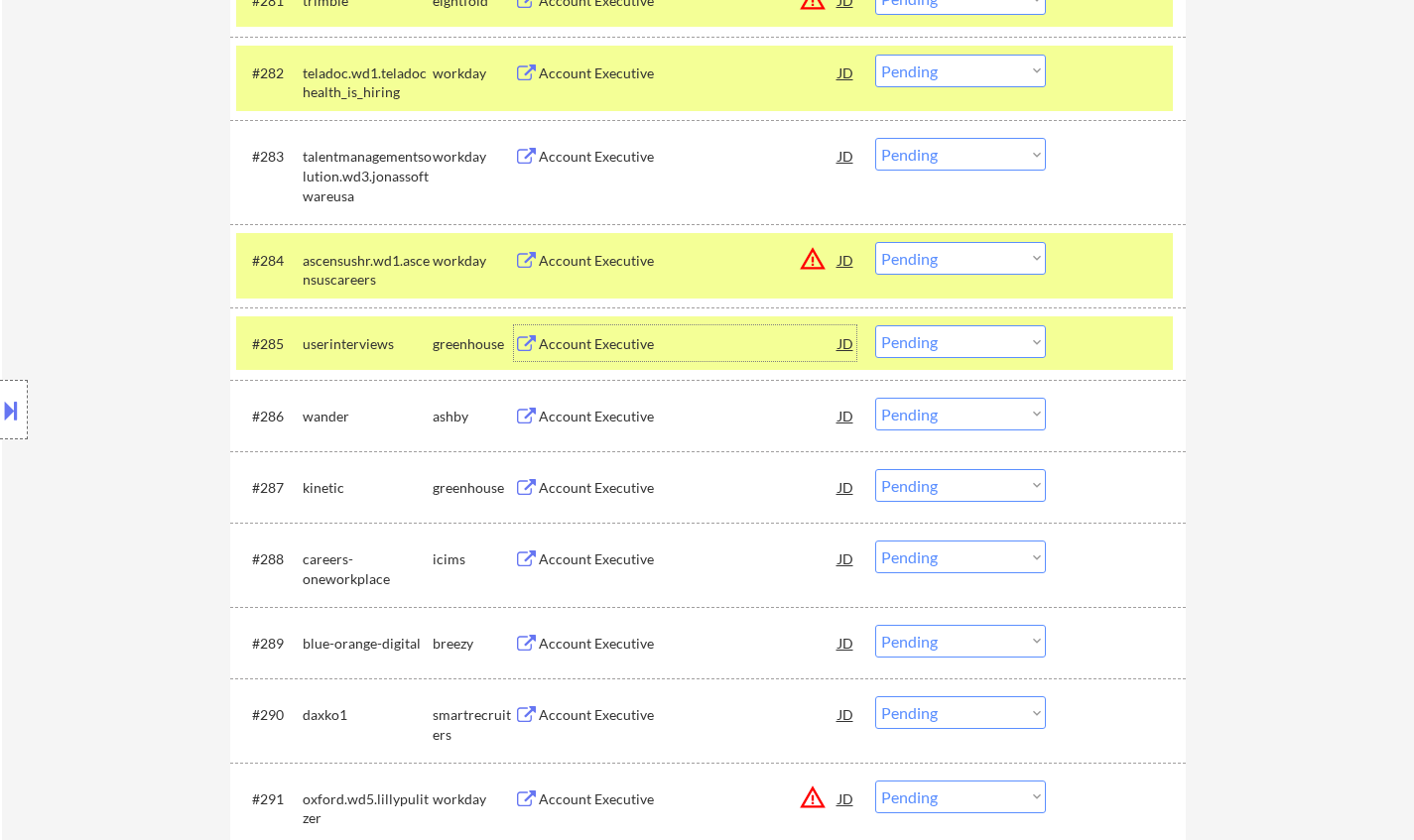 click on "Account Executive" at bounding box center [689, 344] 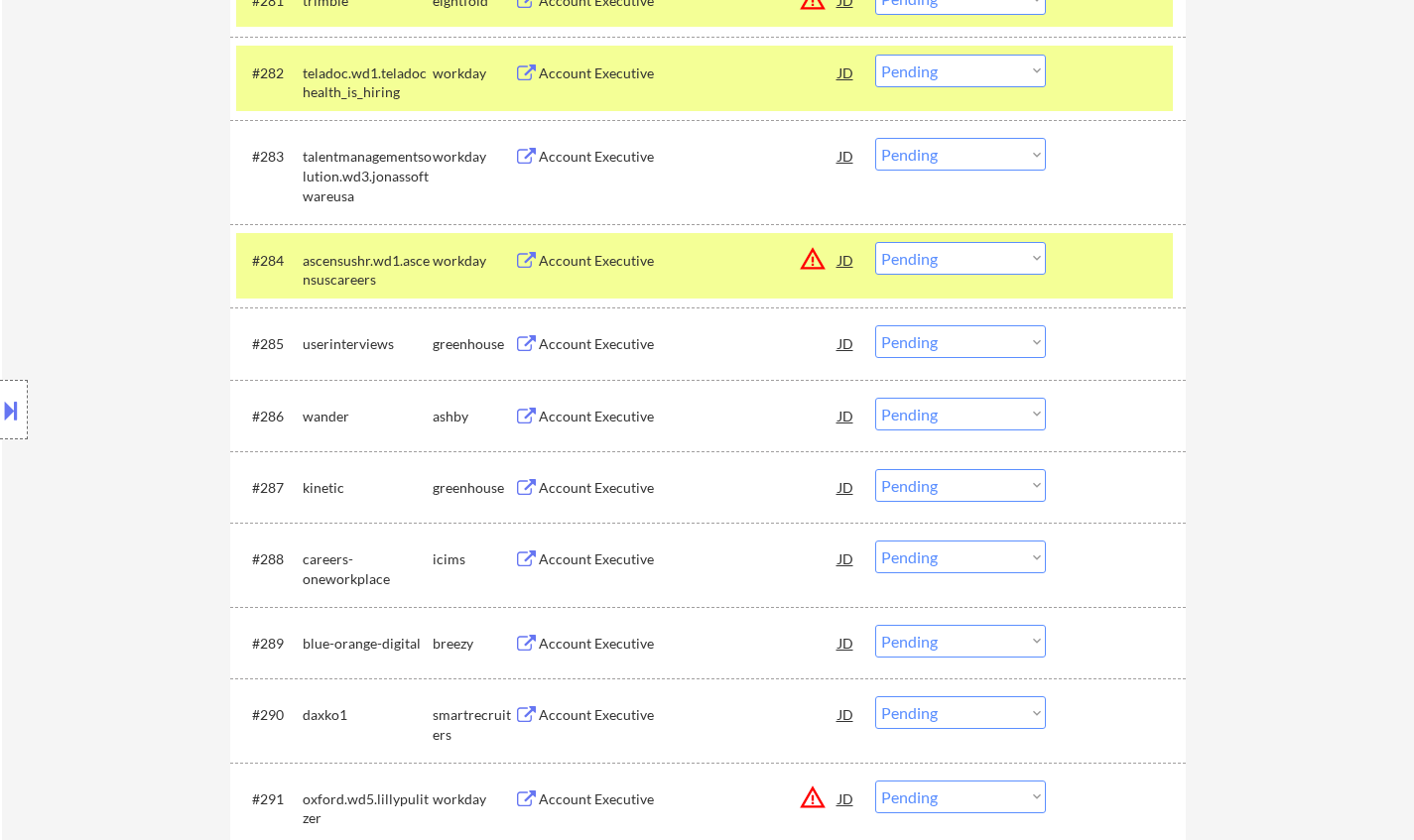 click on "Choose an option... Pending Applied Excluded (Questions) Excluded (Expired) Excluded (Location) Excluded (Bad Match) Excluded (Blocklist) Excluded (Salary) Excluded (Other)" at bounding box center (961, 341) 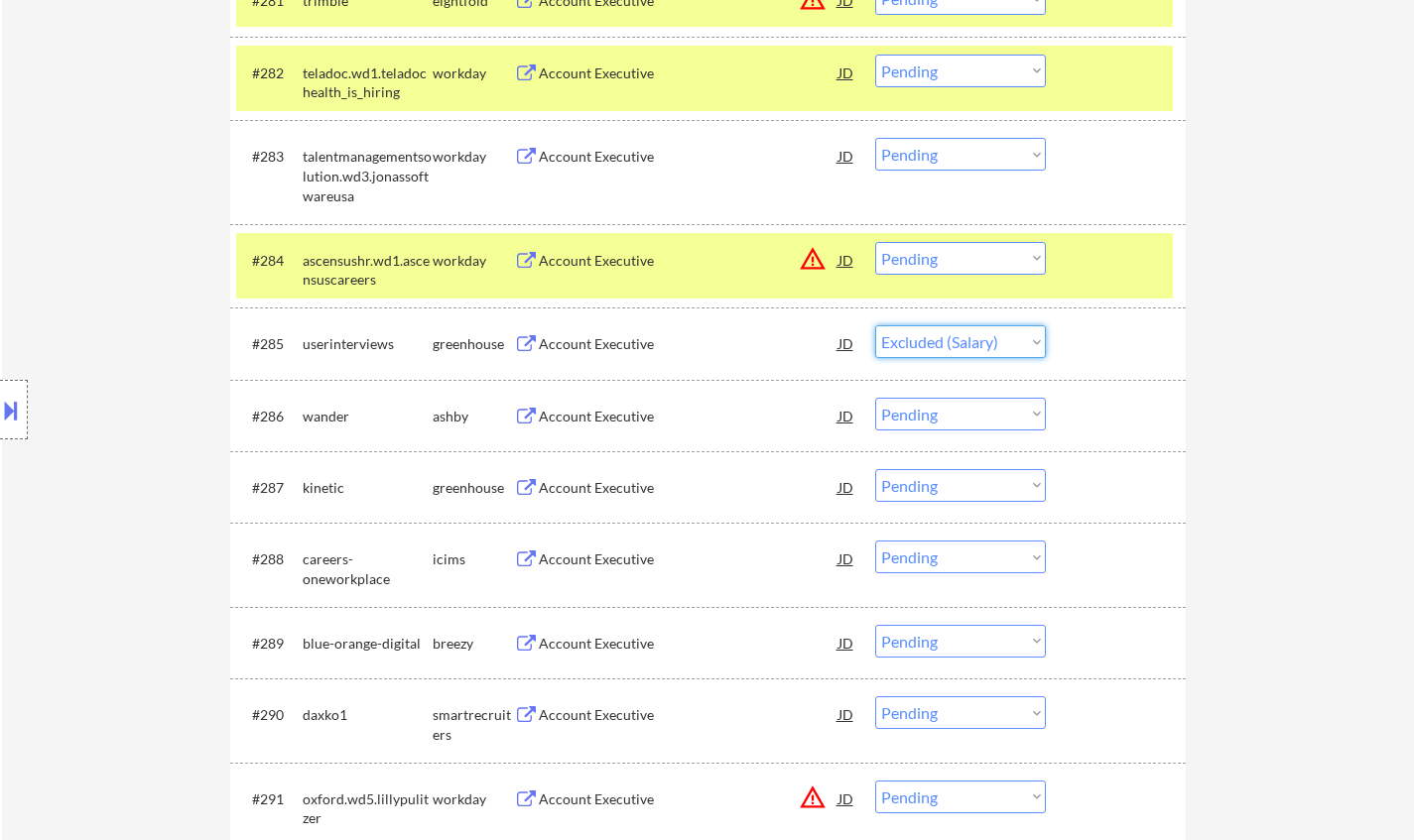 click on "Choose an option... Pending Applied Excluded (Questions) Excluded (Expired) Excluded (Location) Excluded (Bad Match) Excluded (Blocklist) Excluded (Salary) Excluded (Other)" at bounding box center [961, 341] 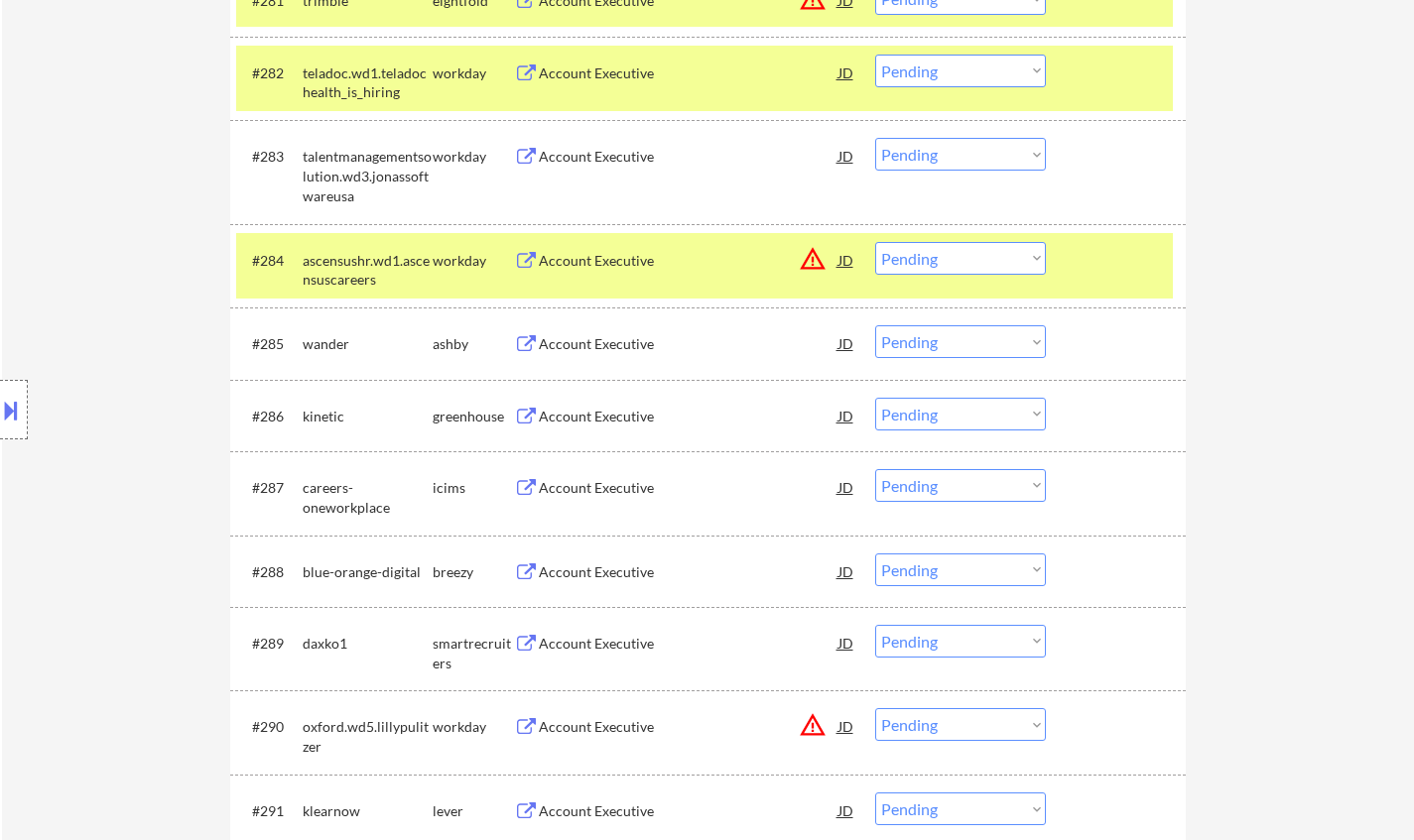 click on "Account Executive" at bounding box center [689, 344] 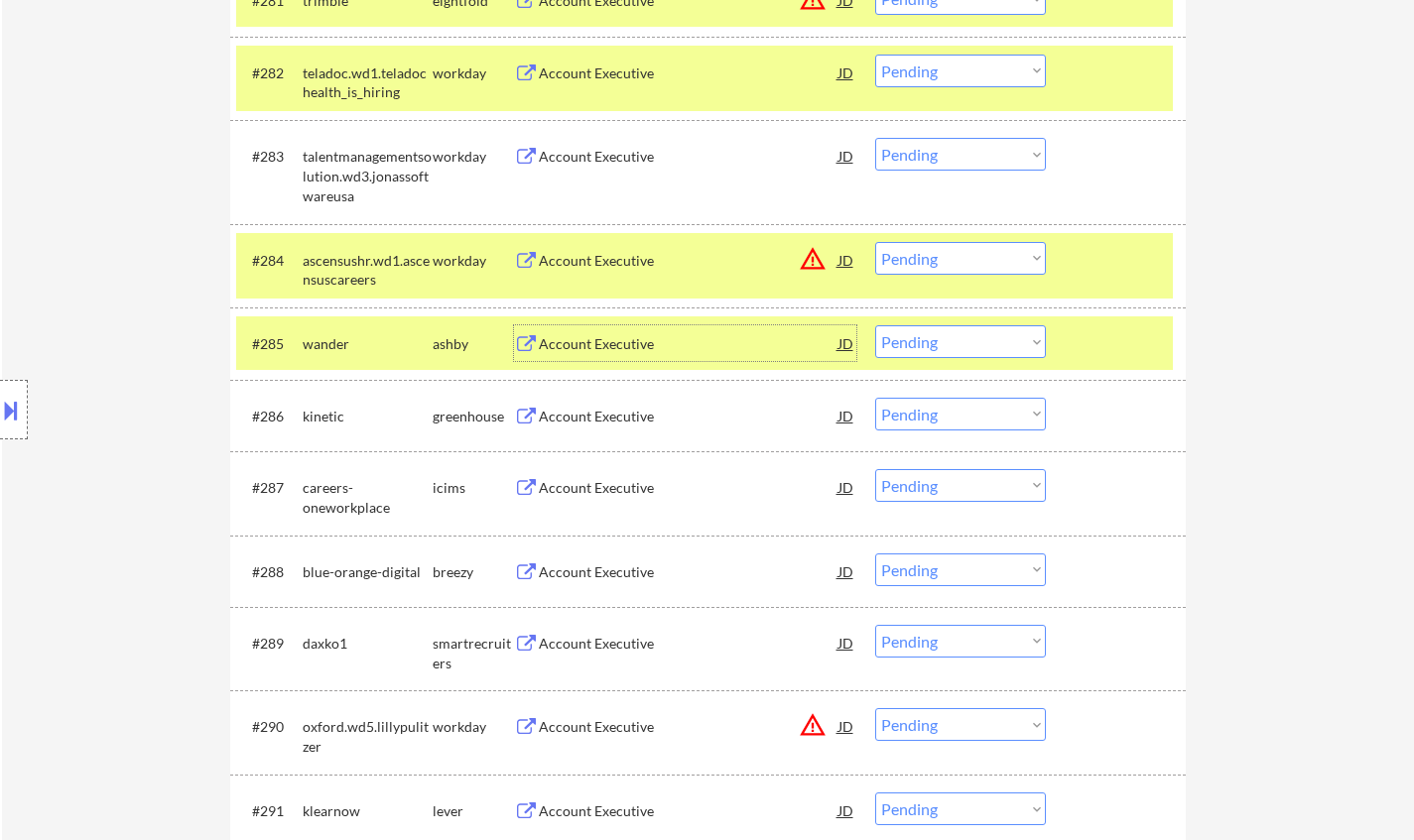 click on "Choose an option... Pending Applied Excluded (Questions) Excluded (Expired) Excluded (Location) Excluded (Bad Match) Excluded (Blocklist) Excluded (Salary) Excluded (Other)" at bounding box center [961, 341] 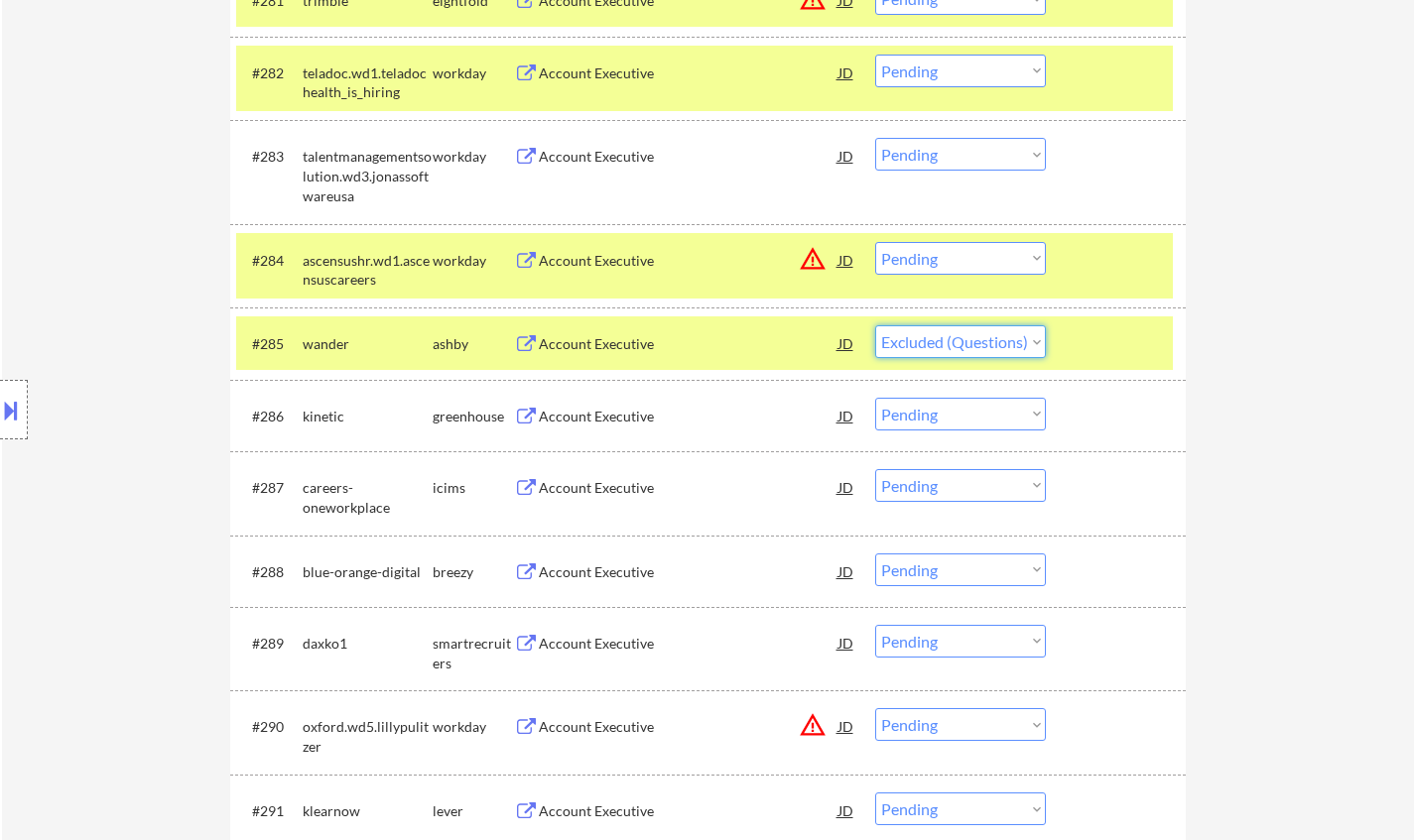 click on "Choose an option... Pending Applied Excluded (Questions) Excluded (Expired) Excluded (Location) Excluded (Bad Match) Excluded (Blocklist) Excluded (Salary) Excluded (Other)" at bounding box center (961, 341) 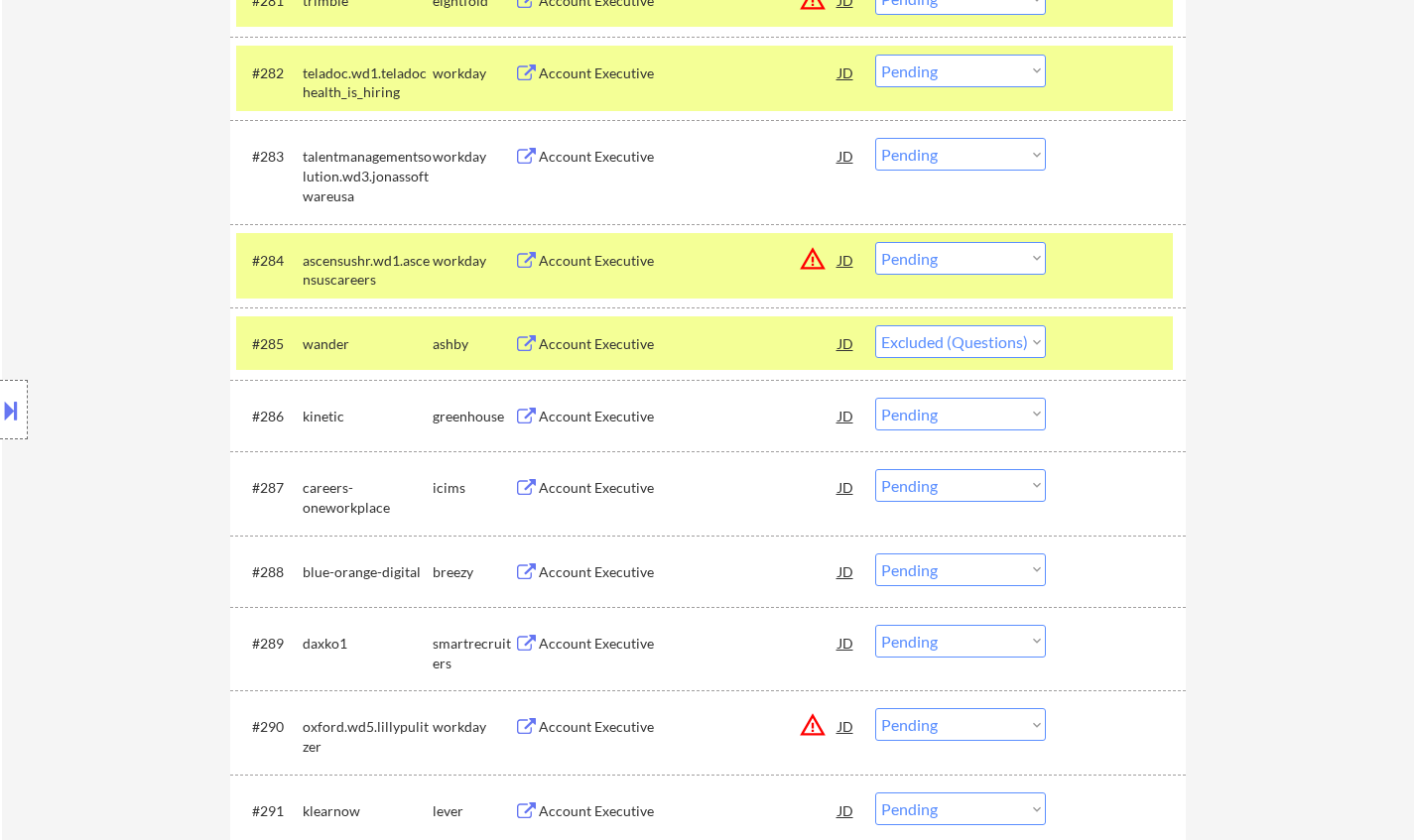 select on ""pending"" 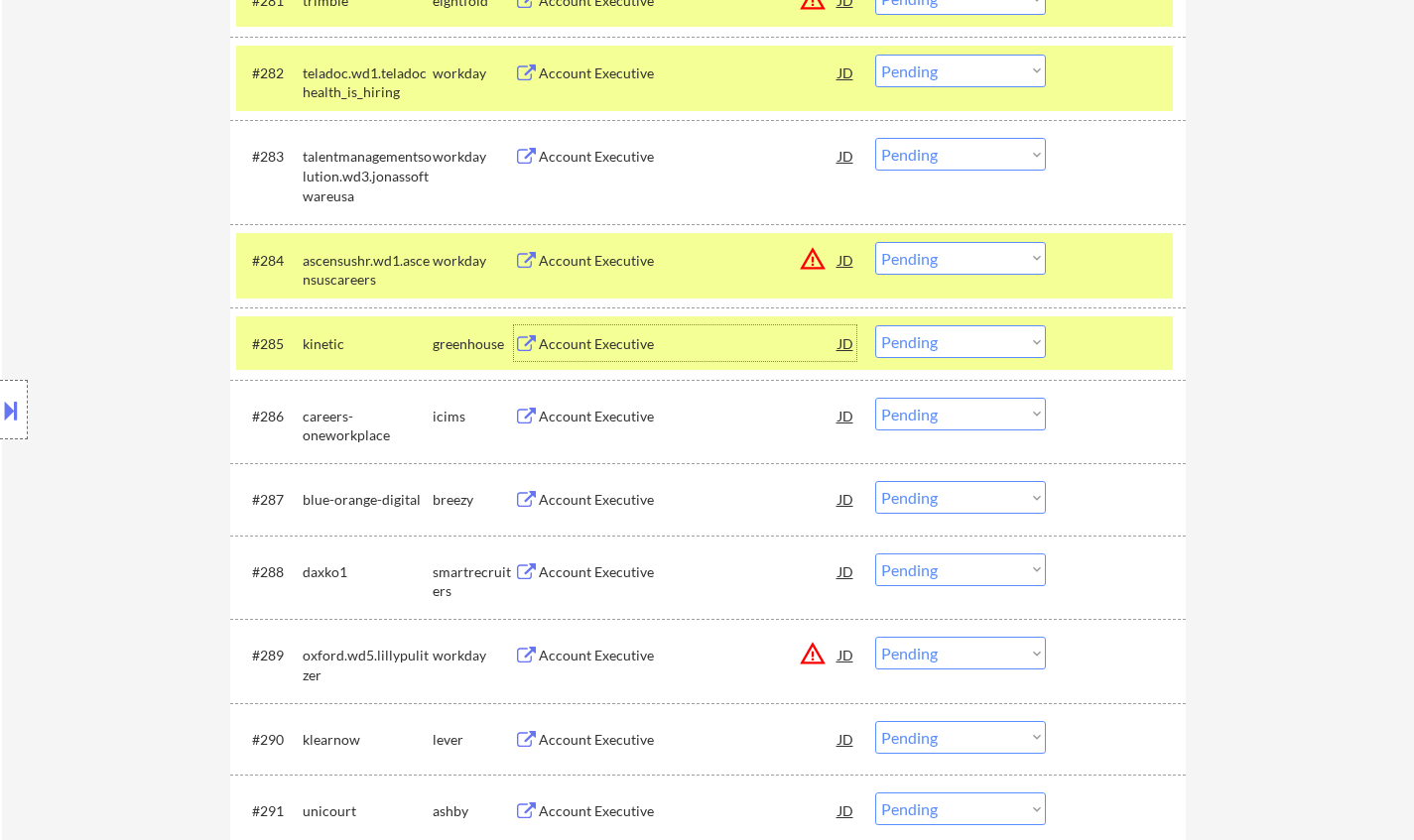 click on "Account Executive" at bounding box center (689, 344) 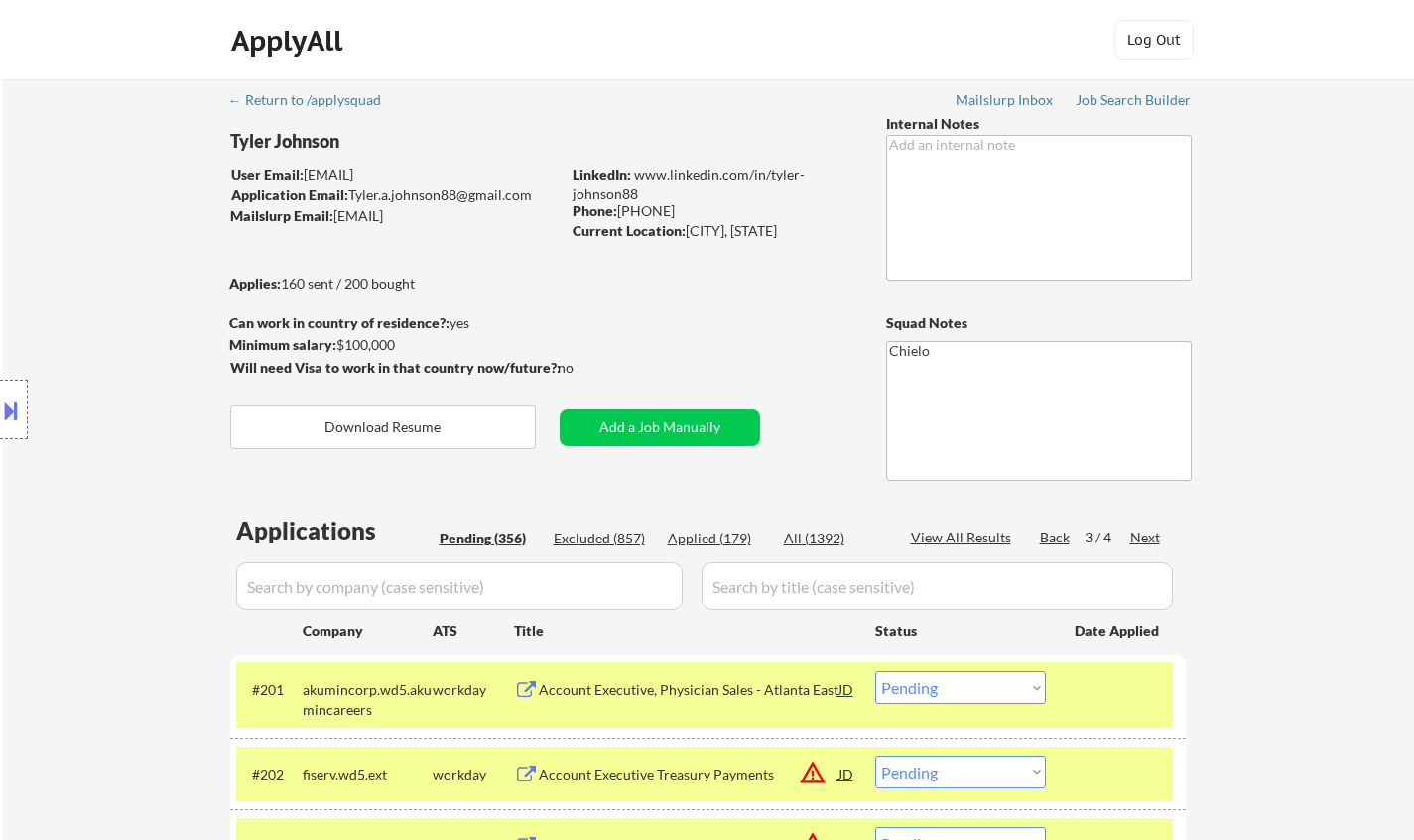 select on ""pending"" 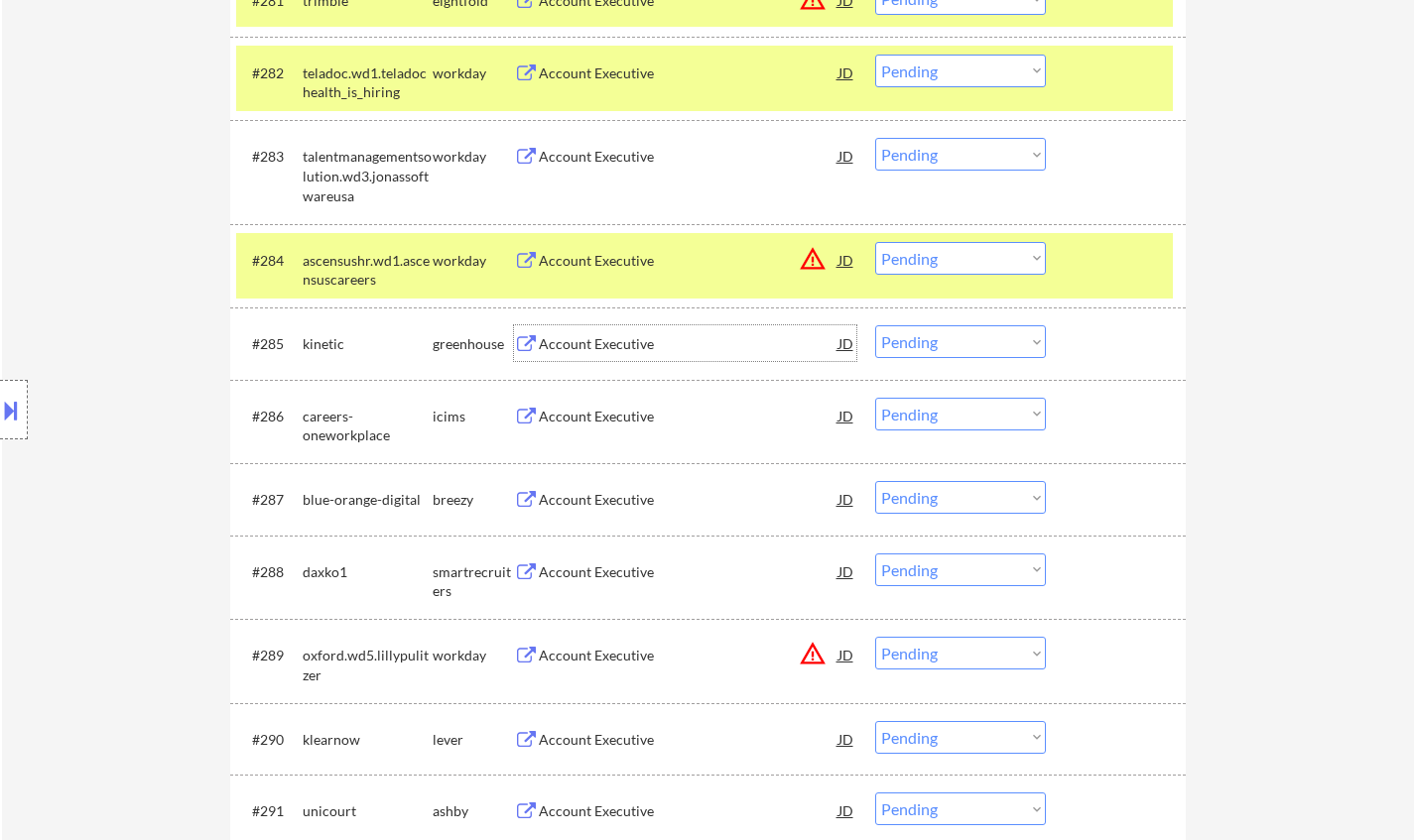 scroll, scrollTop: 7013, scrollLeft: 0, axis: vertical 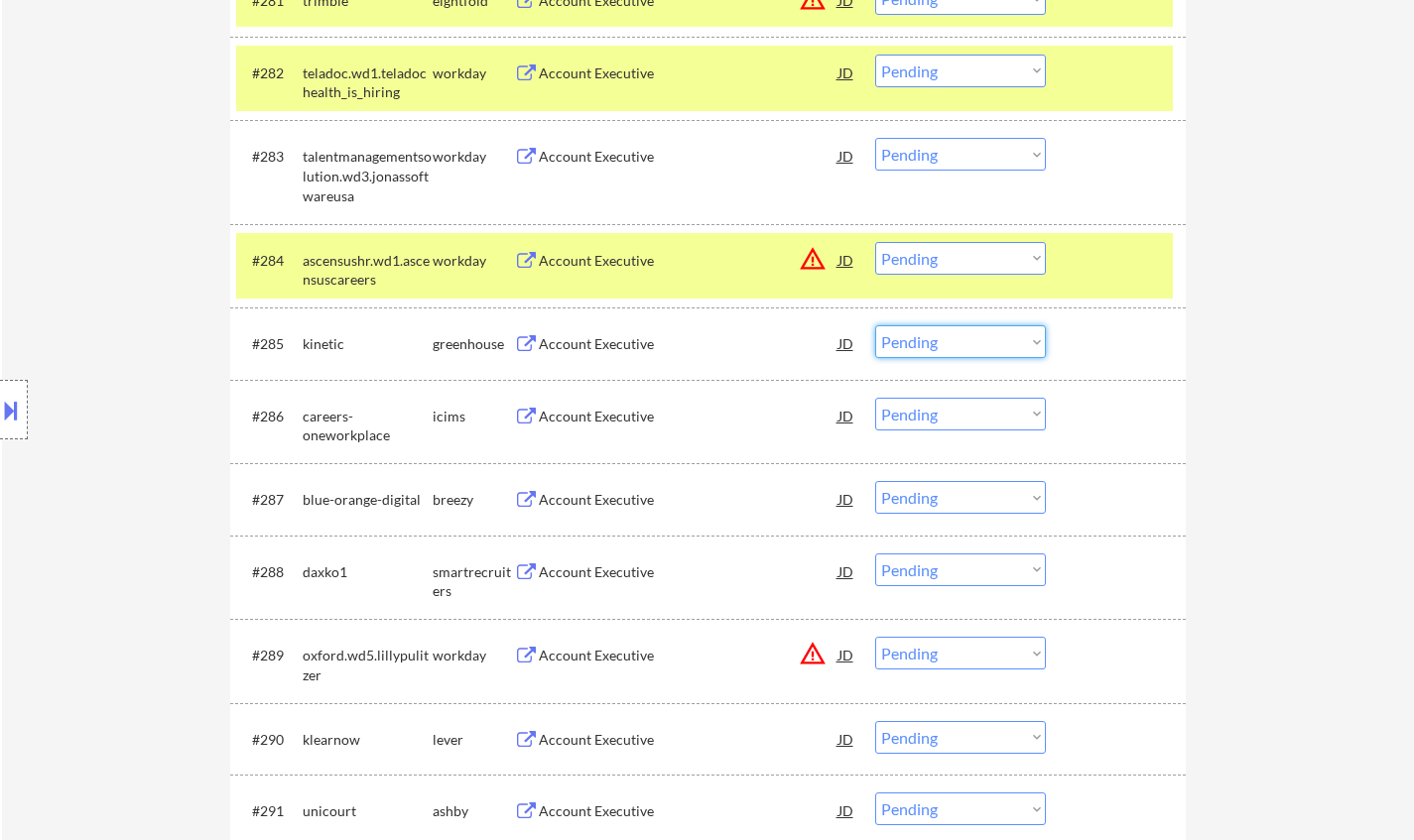 drag, startPoint x: 914, startPoint y: 337, endPoint x: 940, endPoint y: 355, distance: 31.622777 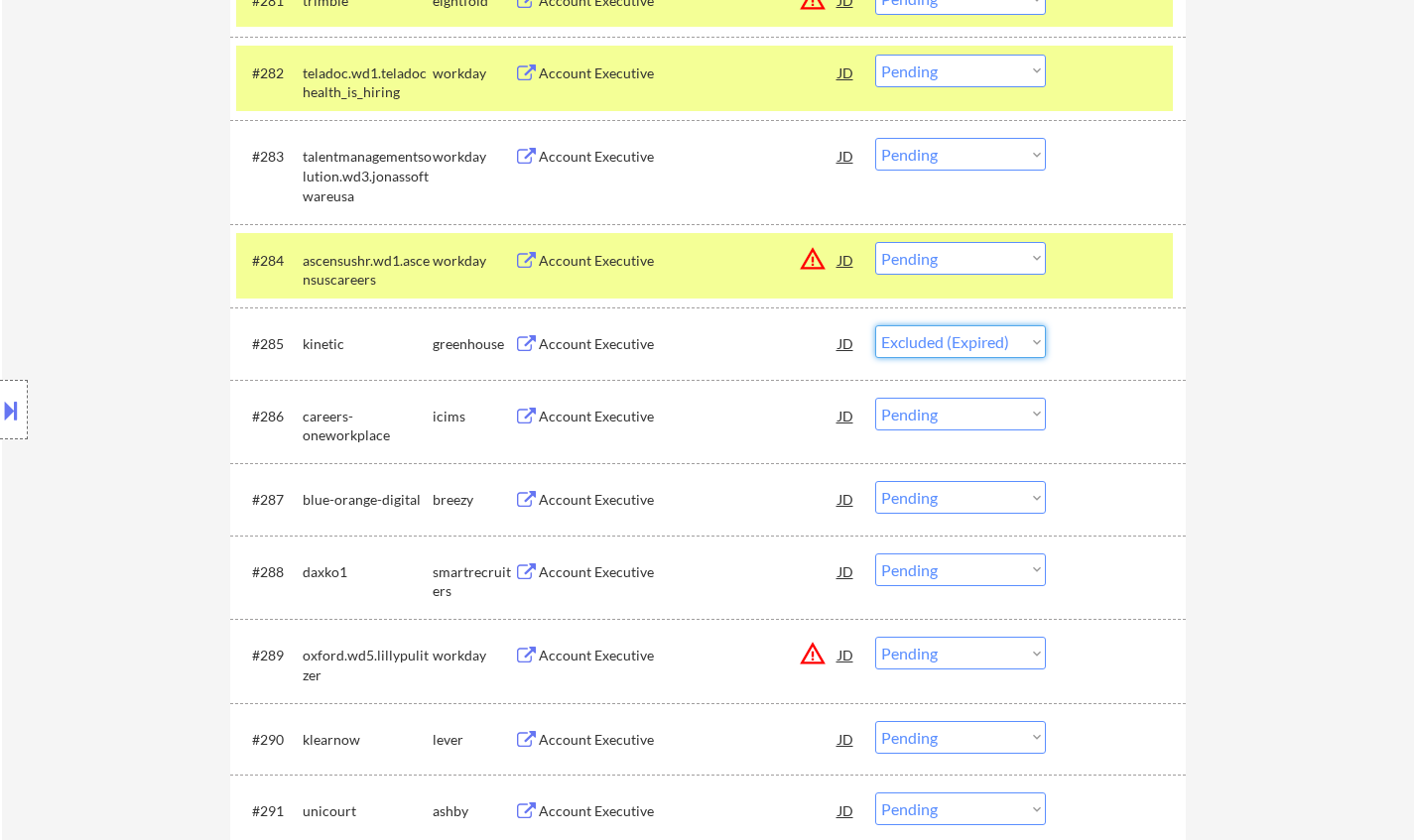 click on "Choose an option... Pending Applied Excluded (Questions) Excluded (Expired) Excluded (Location) Excluded (Bad Match) Excluded (Blocklist) Excluded (Salary) Excluded (Other)" at bounding box center [961, 341] 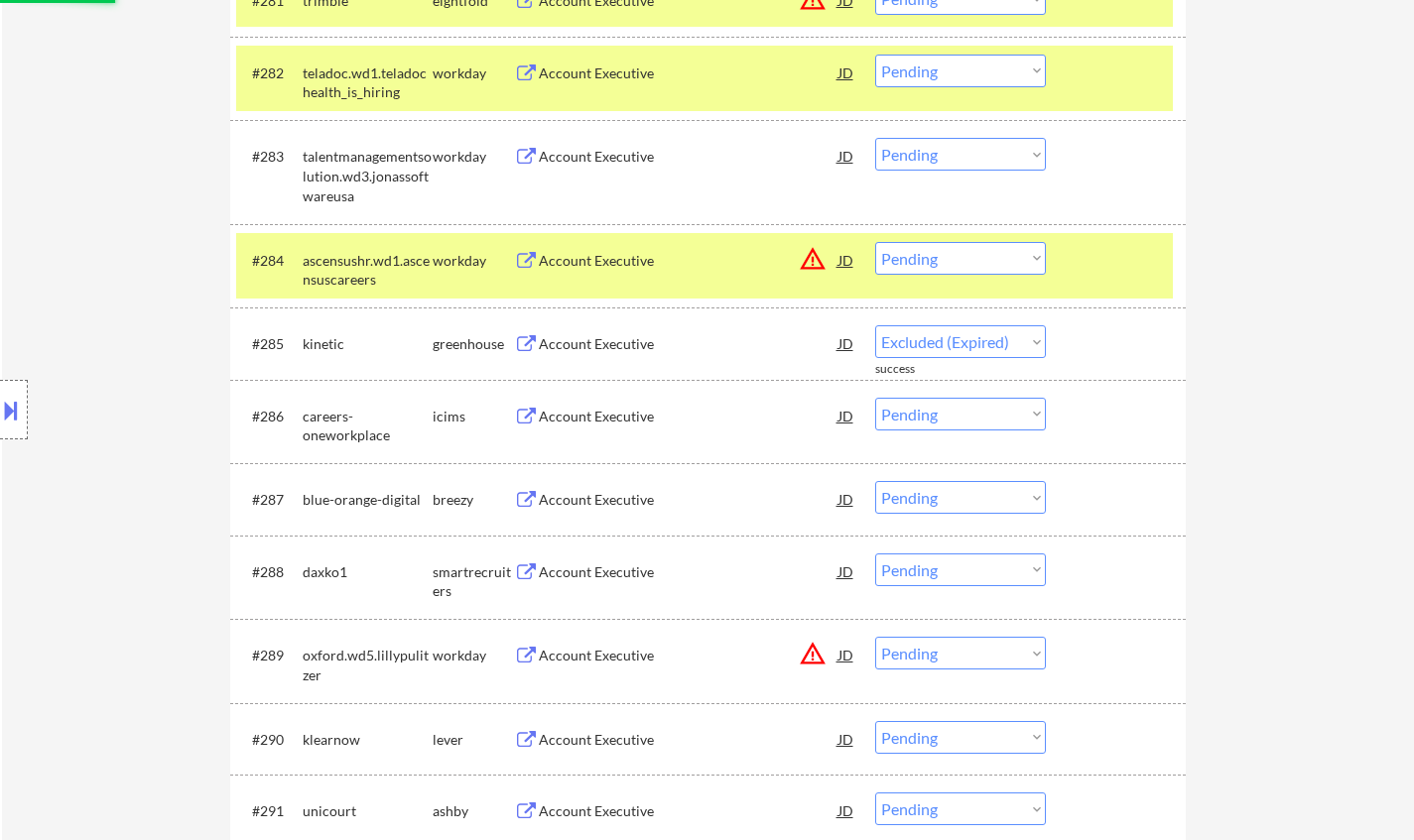 select on ""pending"" 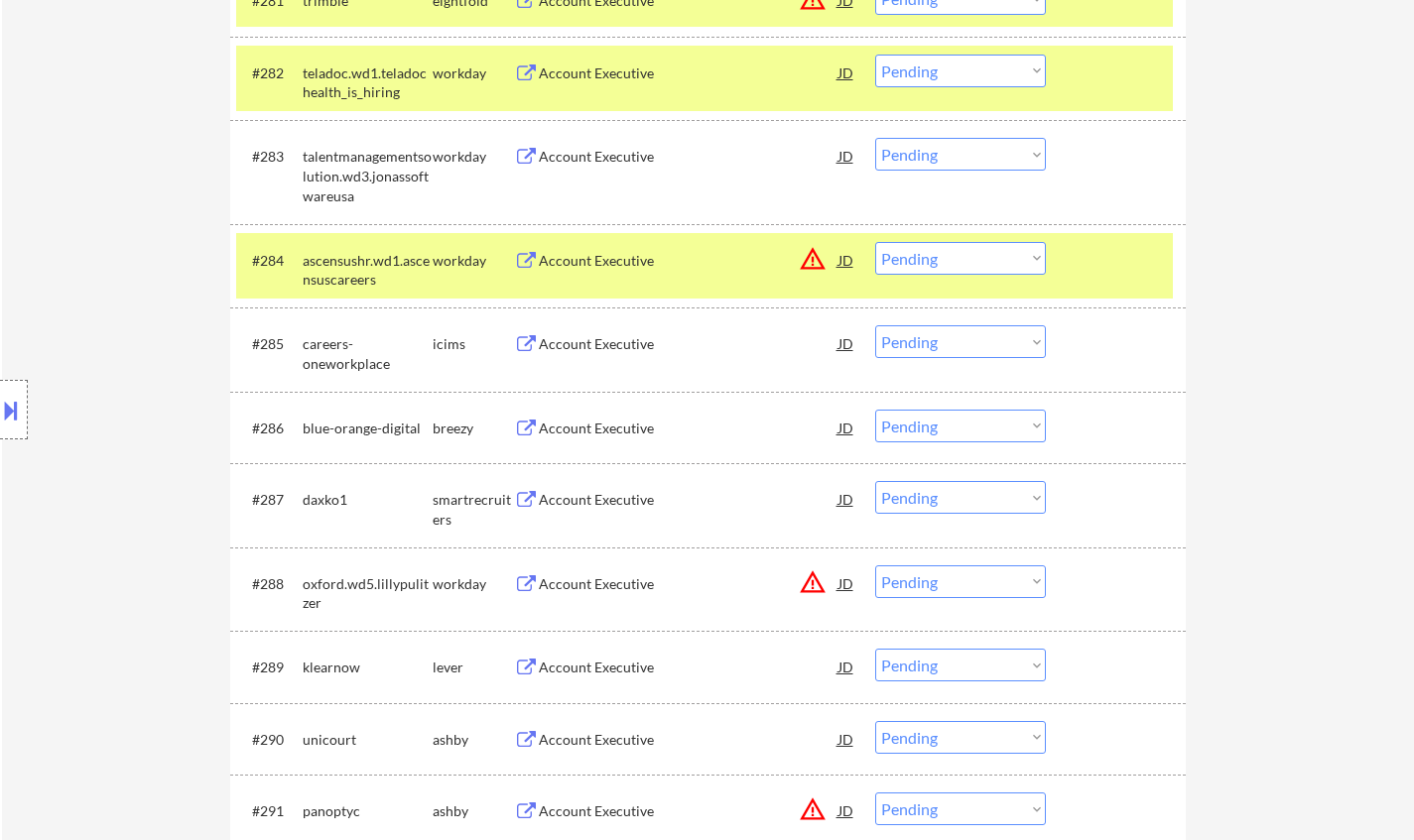 scroll, scrollTop: 7112, scrollLeft: 0, axis: vertical 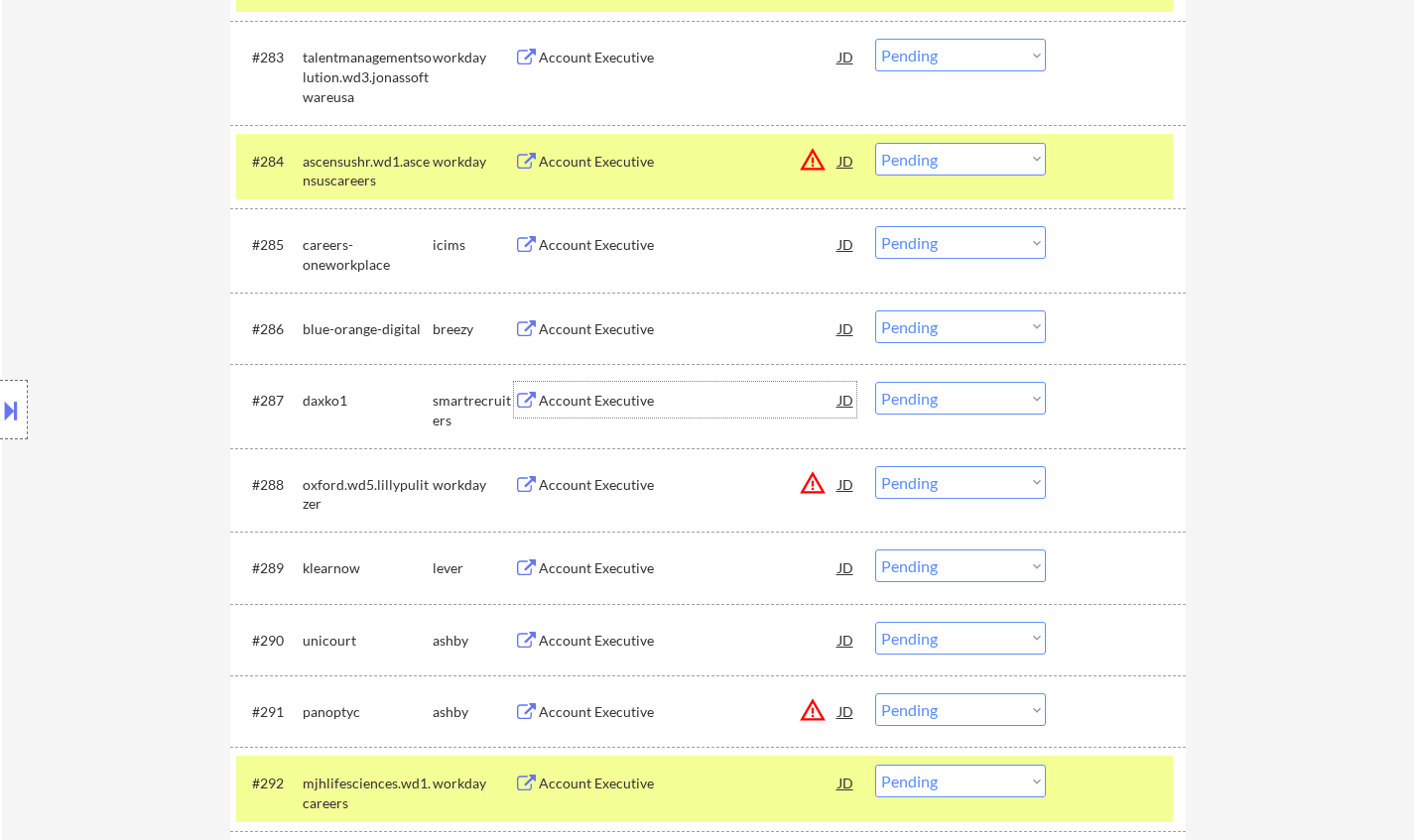 click on "Account Executive" at bounding box center (689, 401) 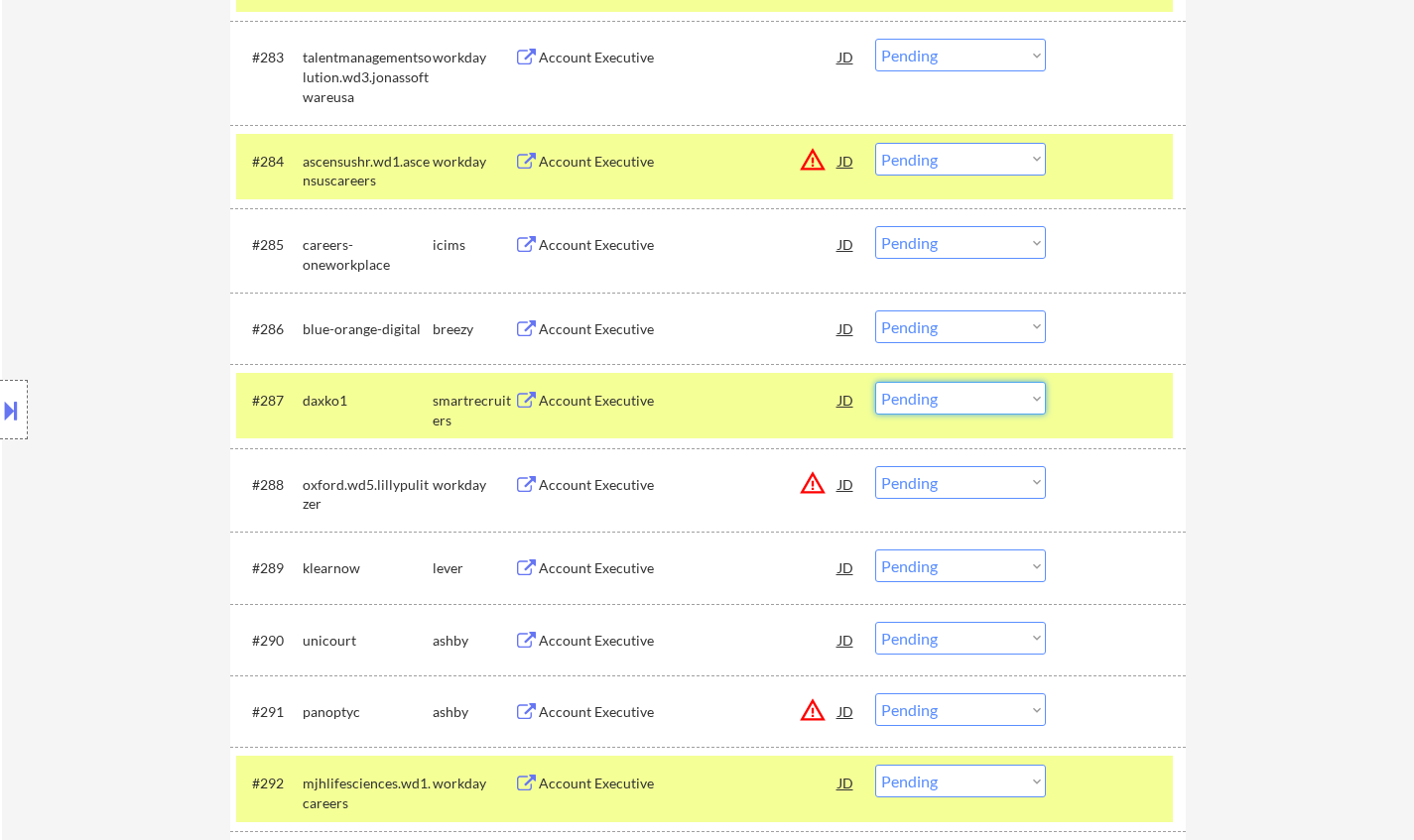 click on "Choose an option... Pending Applied Excluded (Questions) Excluded (Expired) Excluded (Location) Excluded (Bad Match) Excluded (Blocklist) Excluded (Salary) Excluded (Other)" at bounding box center [961, 398] 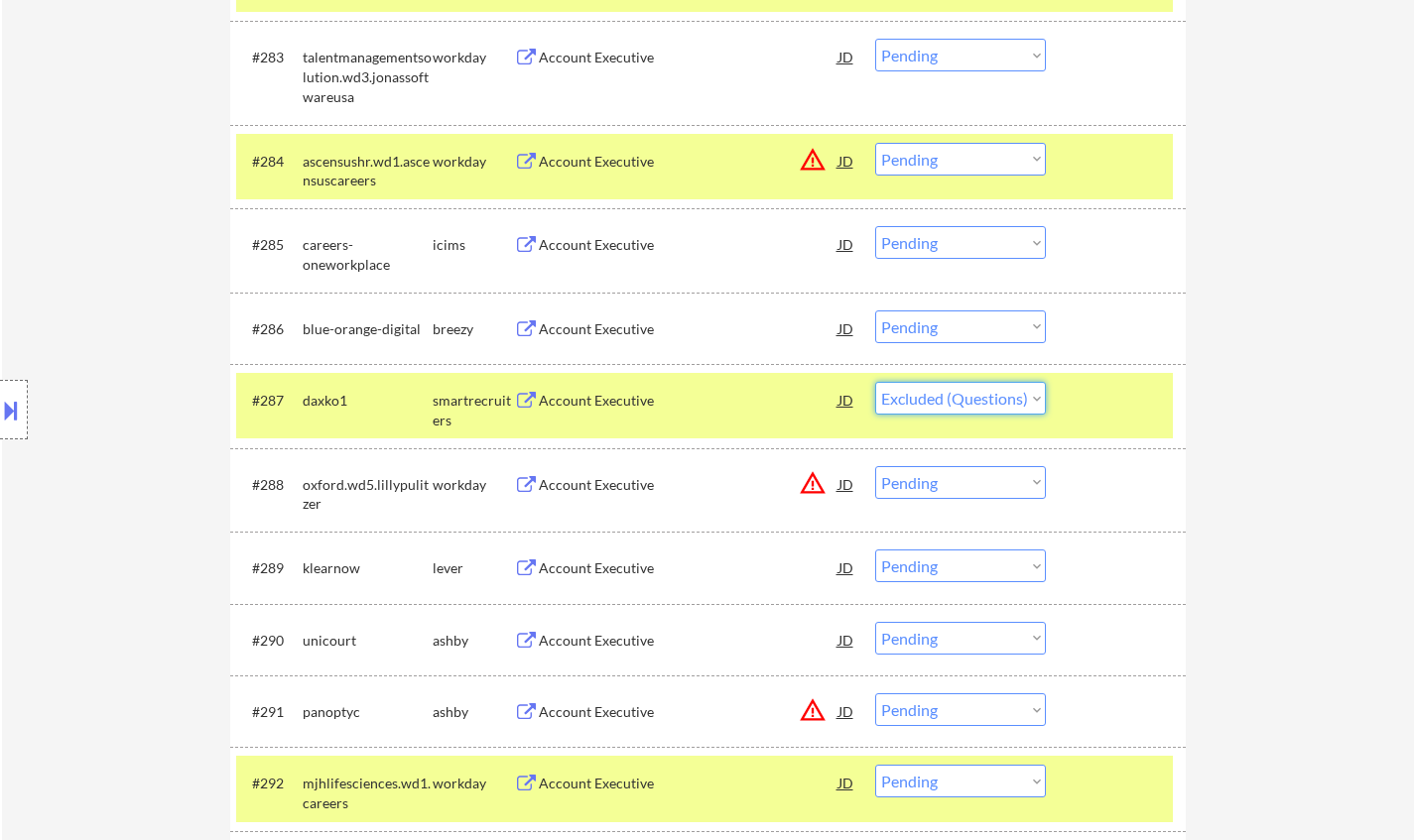 click on "Choose an option... Pending Applied Excluded (Questions) Excluded (Expired) Excluded (Location) Excluded (Bad Match) Excluded (Blocklist) Excluded (Salary) Excluded (Other)" at bounding box center [961, 398] 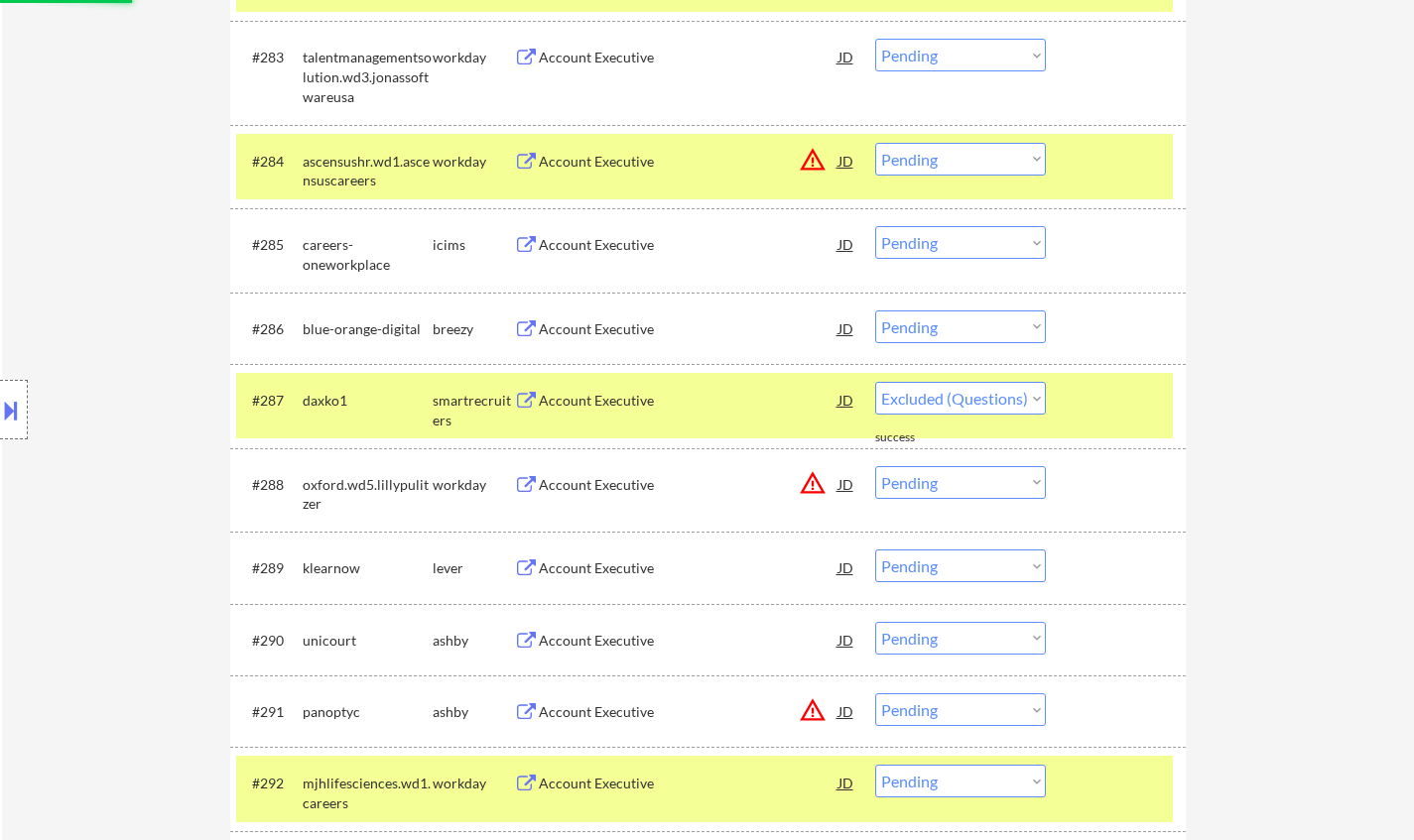 select on ""pending"" 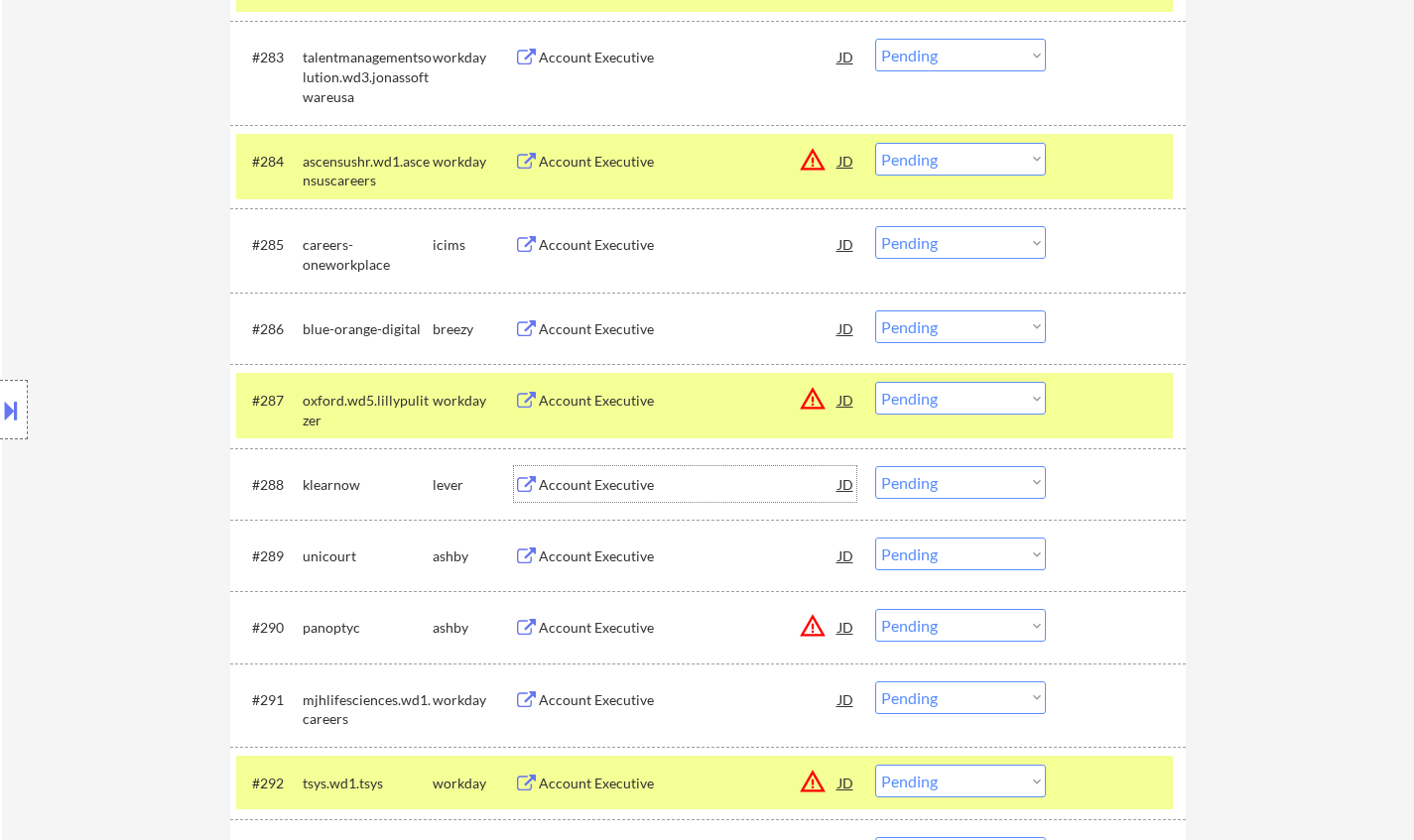 click on "Account Executive" at bounding box center (689, 485) 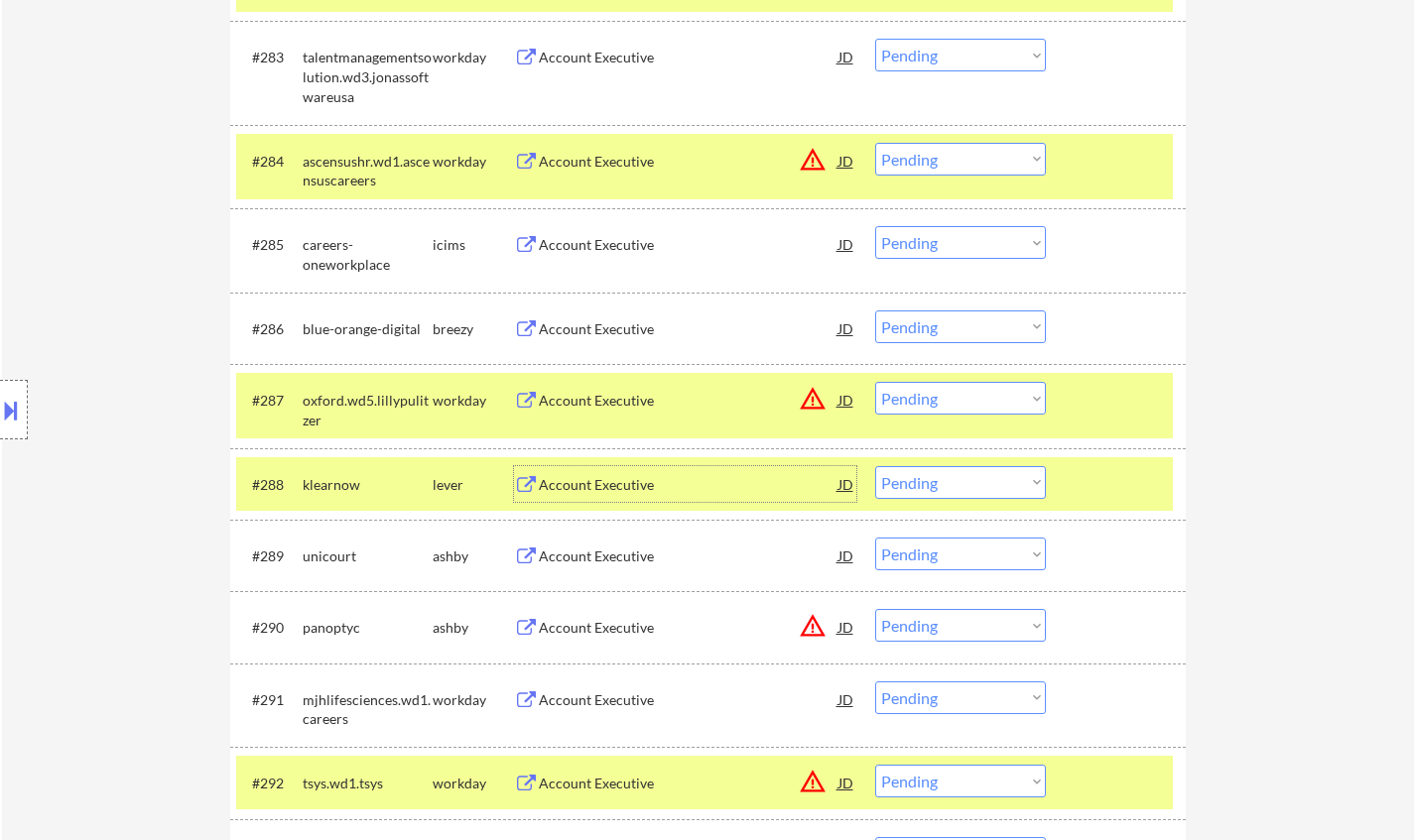 drag, startPoint x: 924, startPoint y: 473, endPoint x: 928, endPoint y: 491, distance: 18.439089 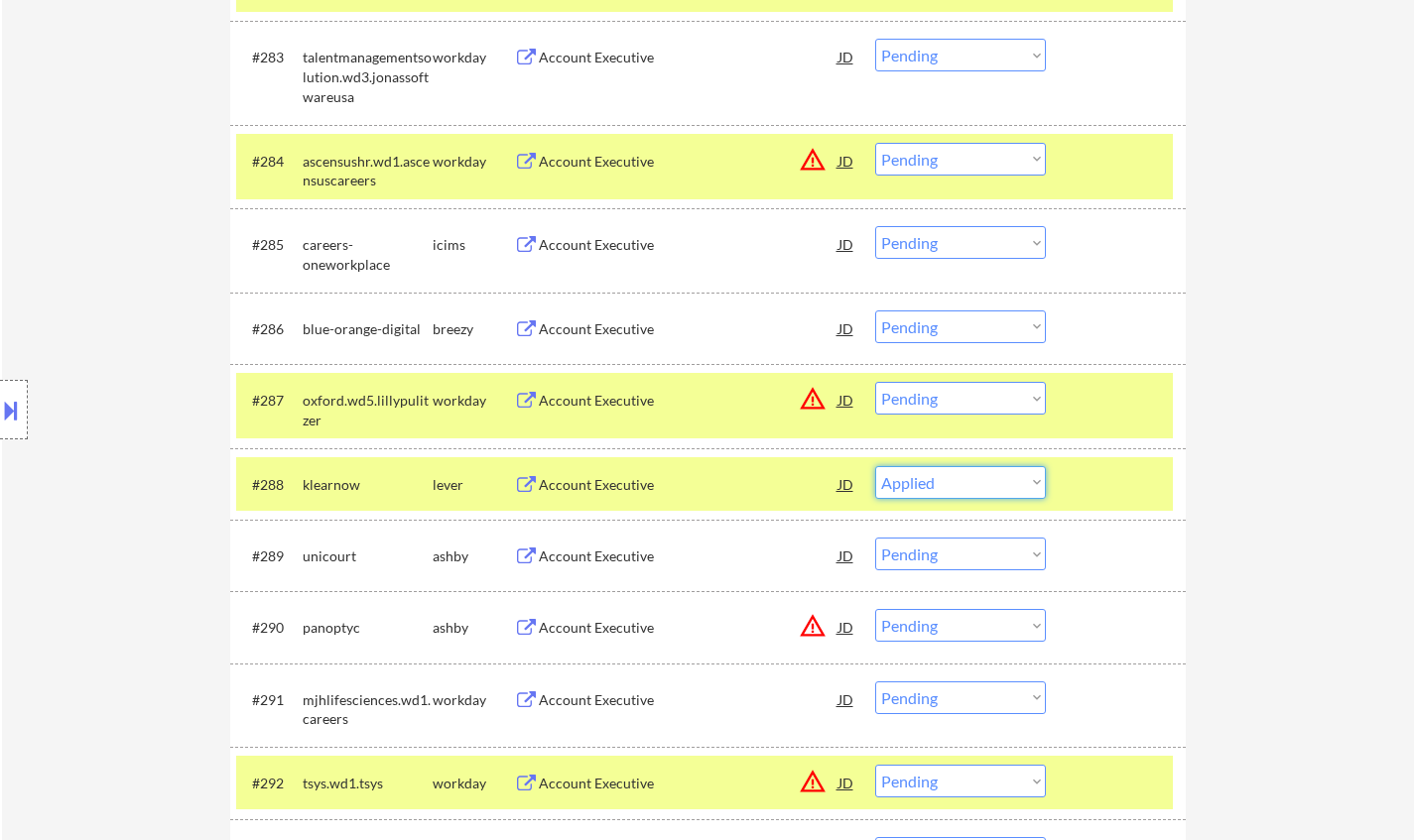 click on "Choose an option... Pending Applied Excluded (Questions) Excluded (Expired) Excluded (Location) Excluded (Bad Match) Excluded (Blocklist) Excluded (Salary) Excluded (Other)" at bounding box center (961, 482) 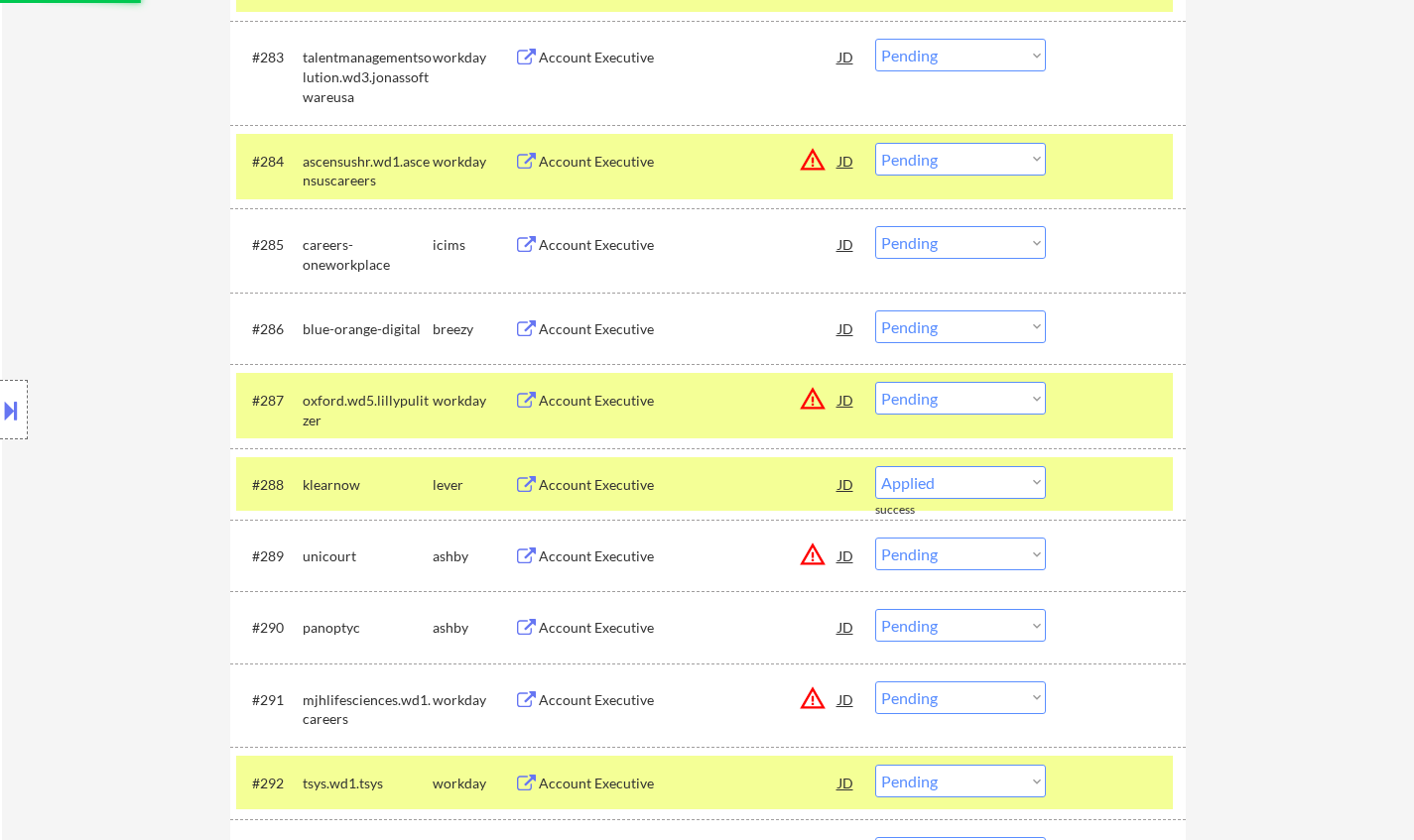 select on ""pending"" 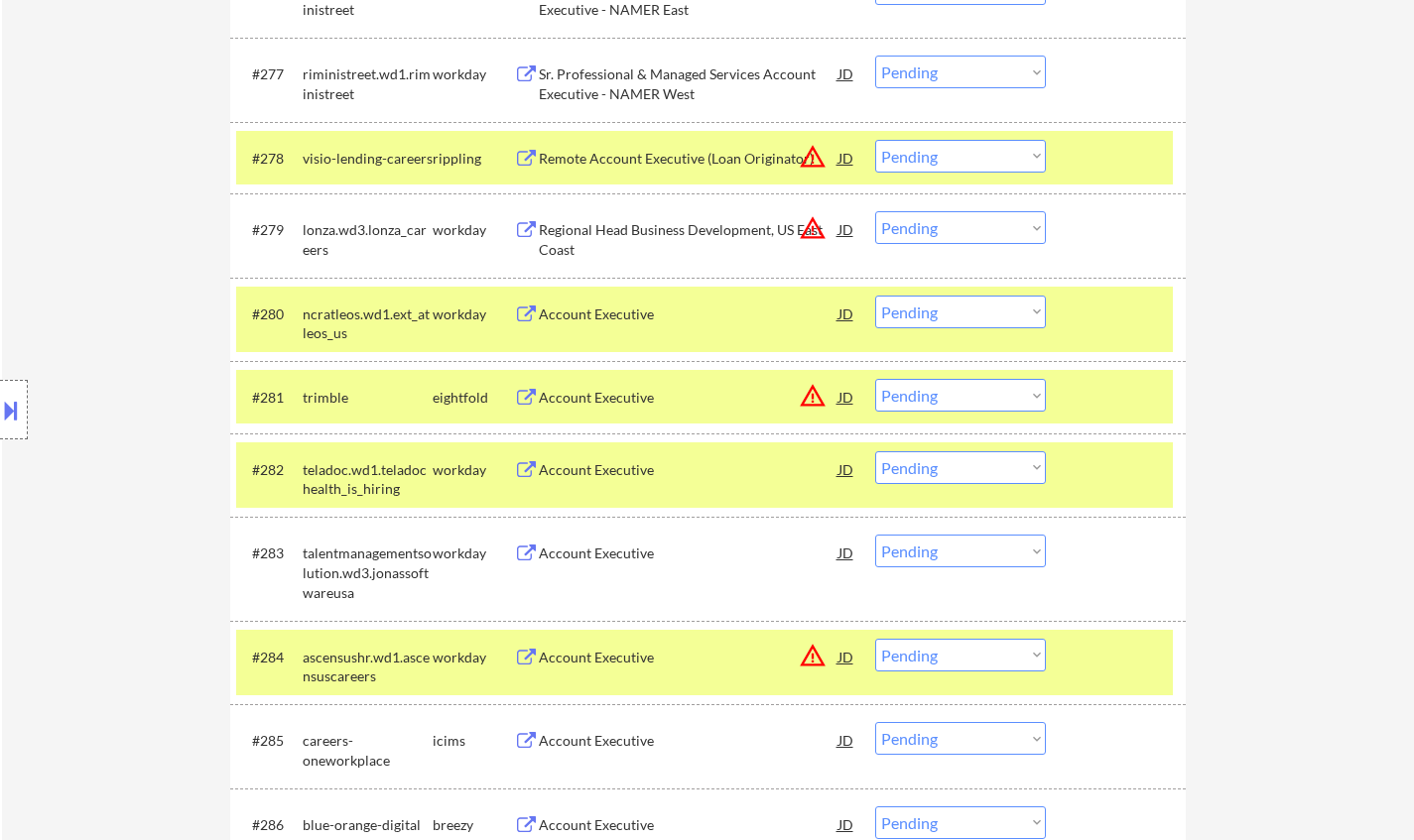 scroll, scrollTop: 6219, scrollLeft: 0, axis: vertical 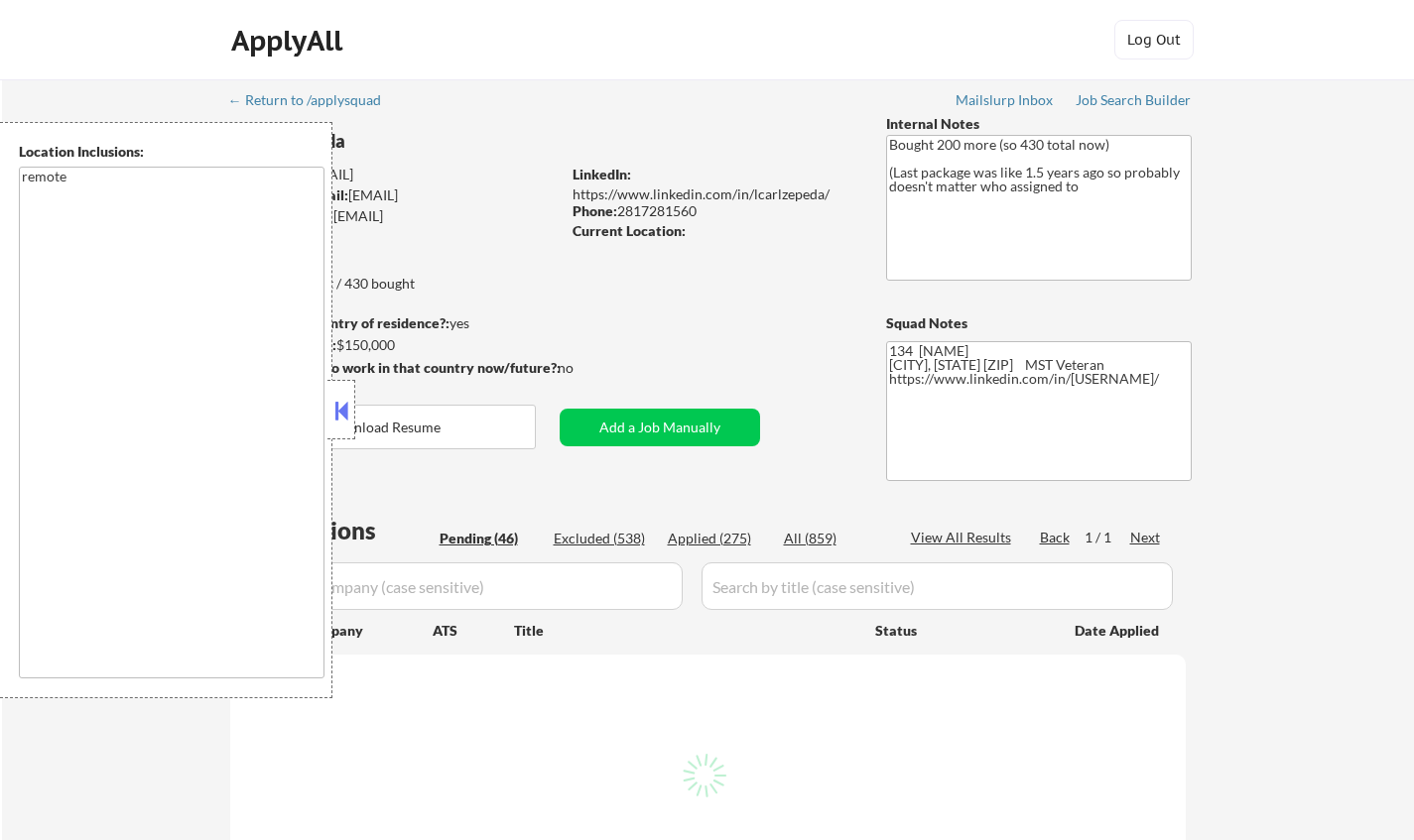 select on ""pending"" 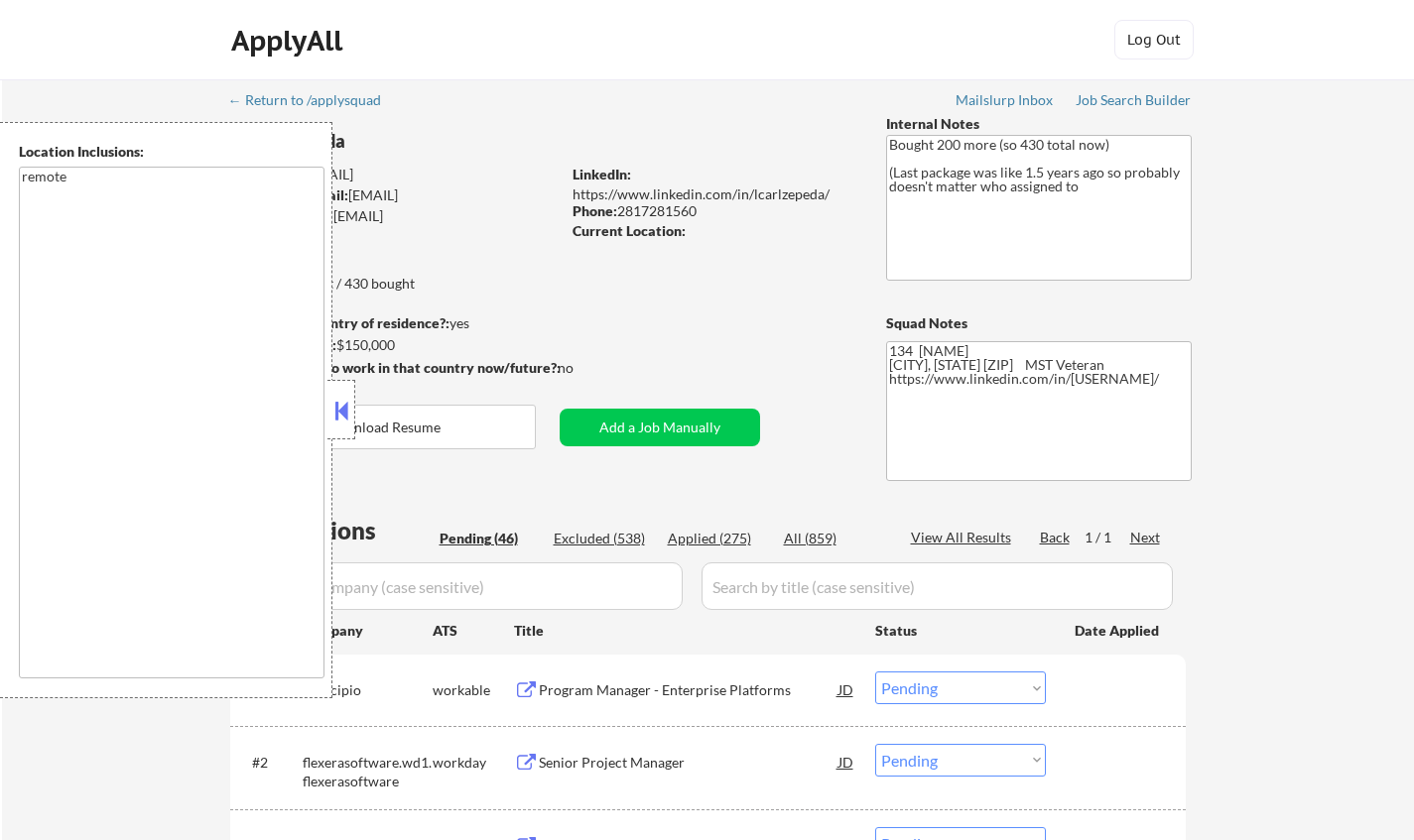 click at bounding box center (341, 411) 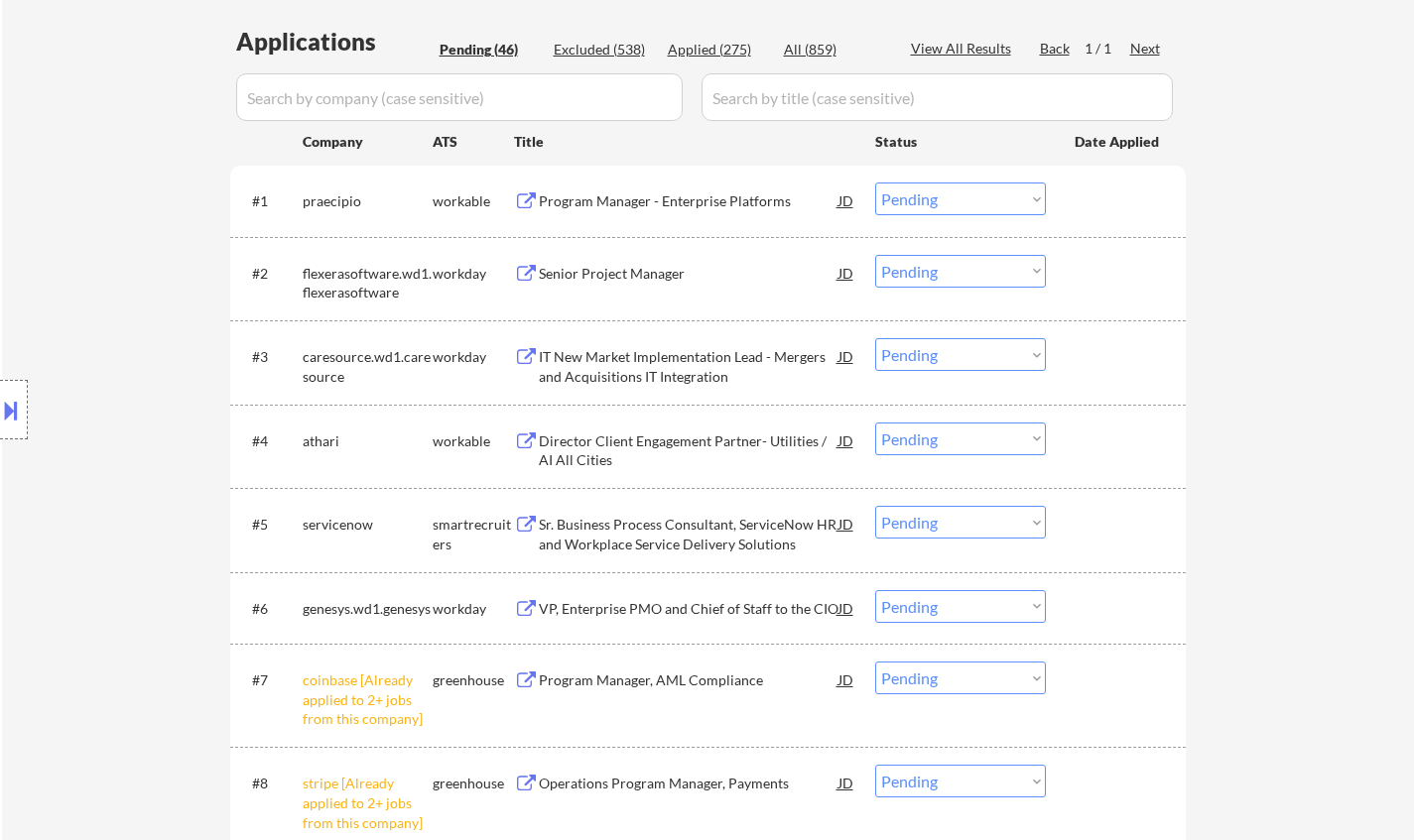 scroll, scrollTop: 793, scrollLeft: 0, axis: vertical 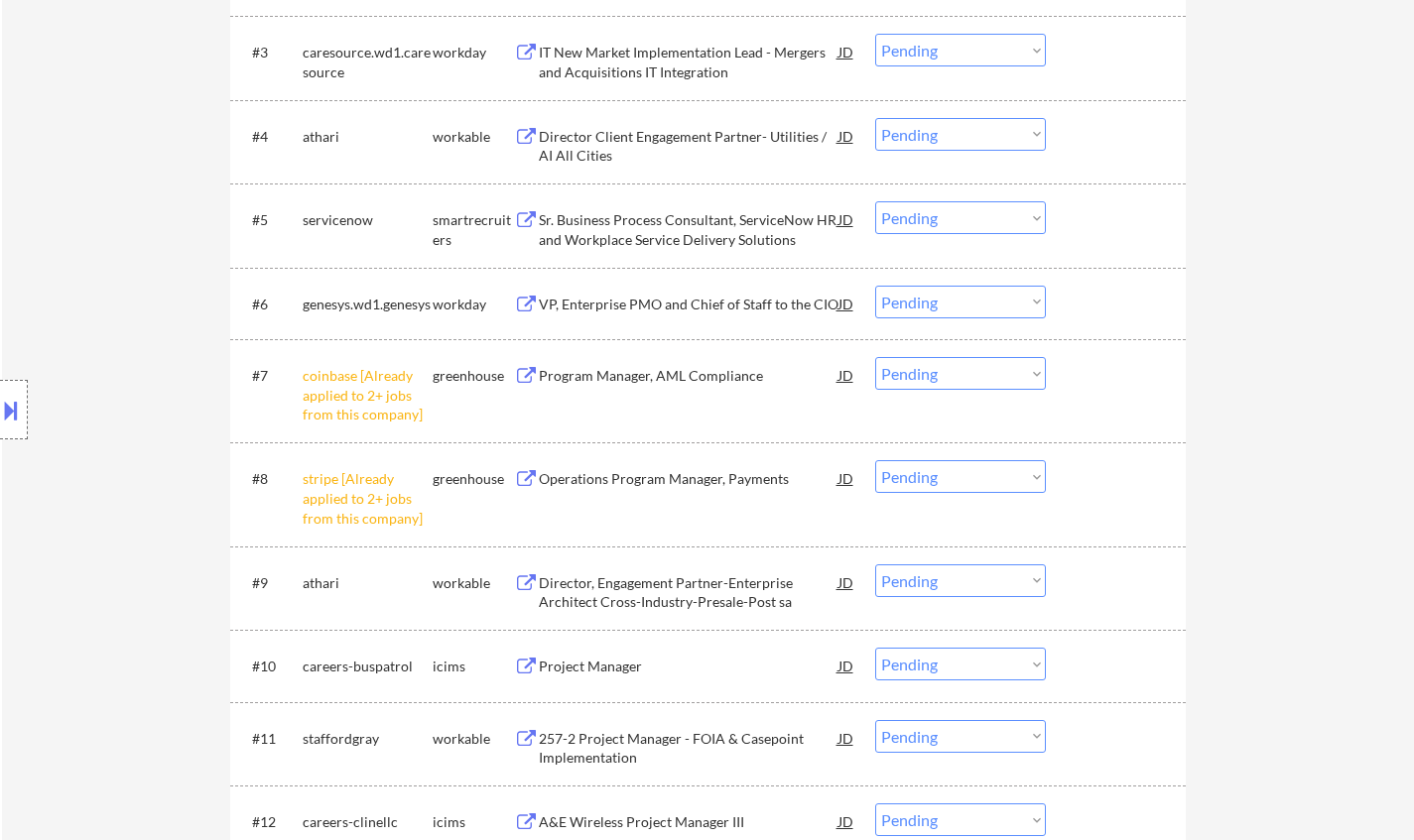 click on "Choose an option... Pending Applied Excluded (Questions) Excluded (Expired) Excluded (Location) Excluded (Bad Match) Excluded (Blocklist) Excluded (Salary) Excluded (Other)" at bounding box center [961, 373] 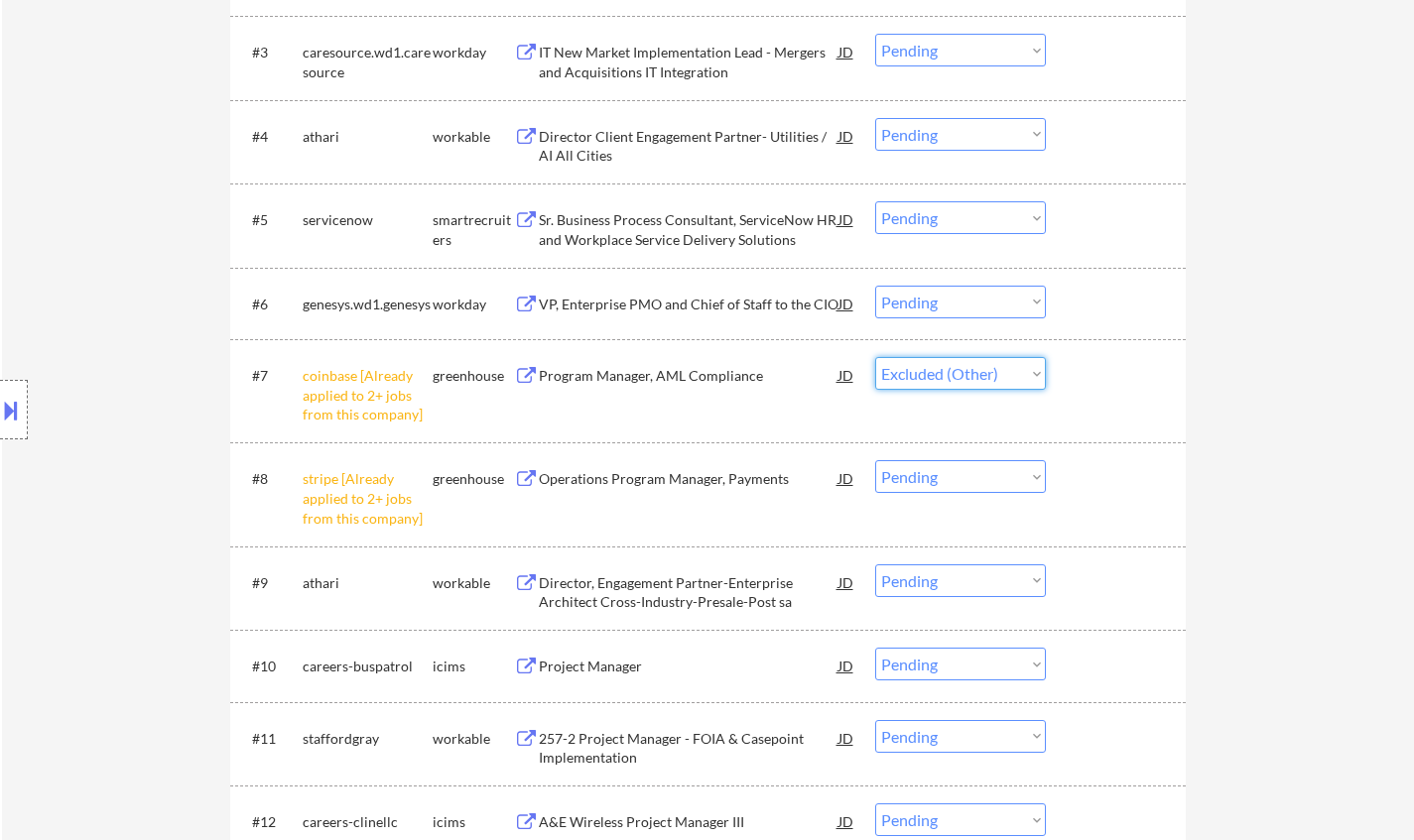 click on "Choose an option... Pending Applied Excluded (Questions) Excluded (Expired) Excluded (Location) Excluded (Bad Match) Excluded (Blocklist) Excluded (Salary) Excluded (Other)" at bounding box center [961, 373] 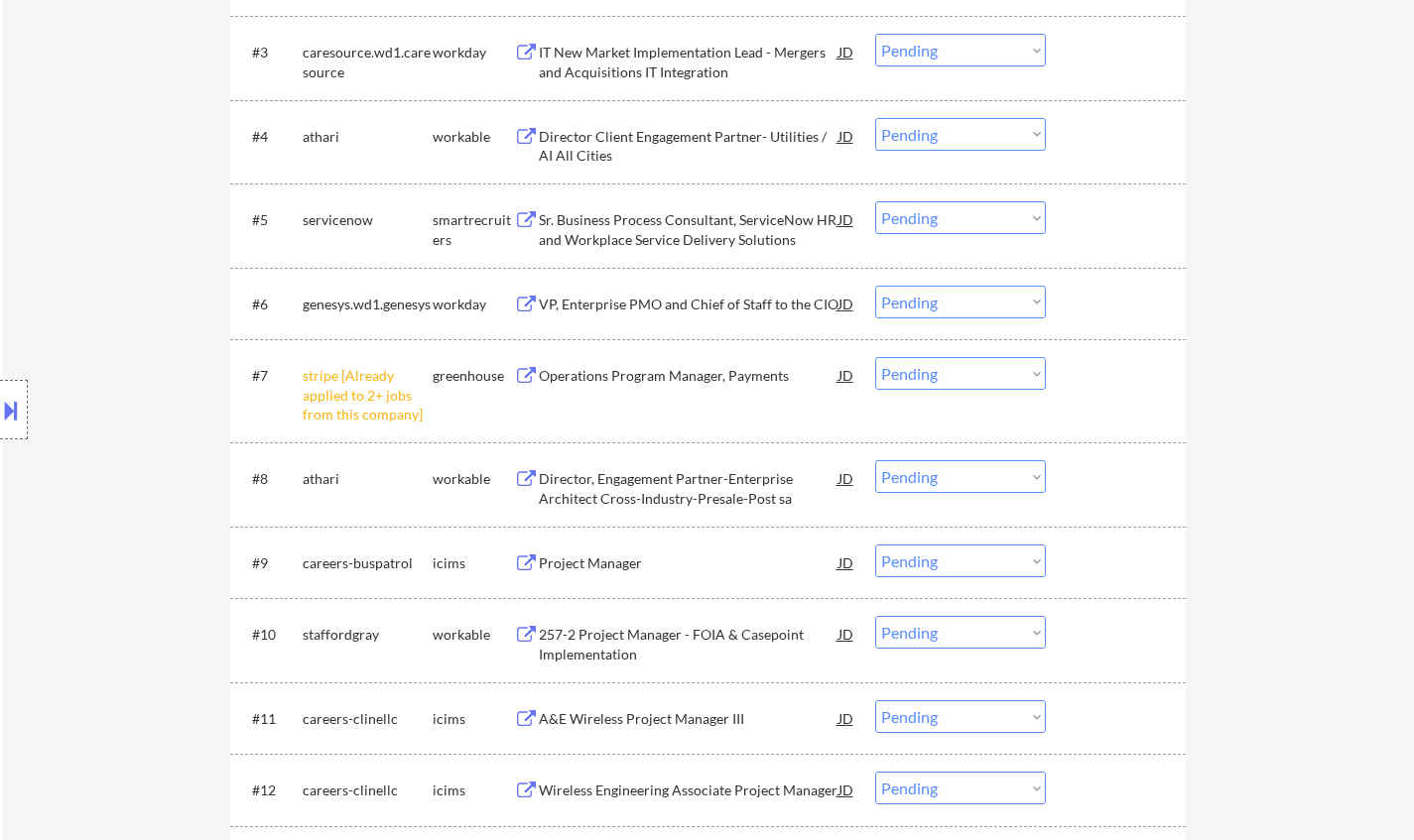click on "Choose an option... Pending Applied Excluded (Questions) Excluded (Expired) Excluded (Location) Excluded (Bad Match) Excluded (Blocklist) Excluded (Salary) Excluded (Other)" at bounding box center (961, 373) 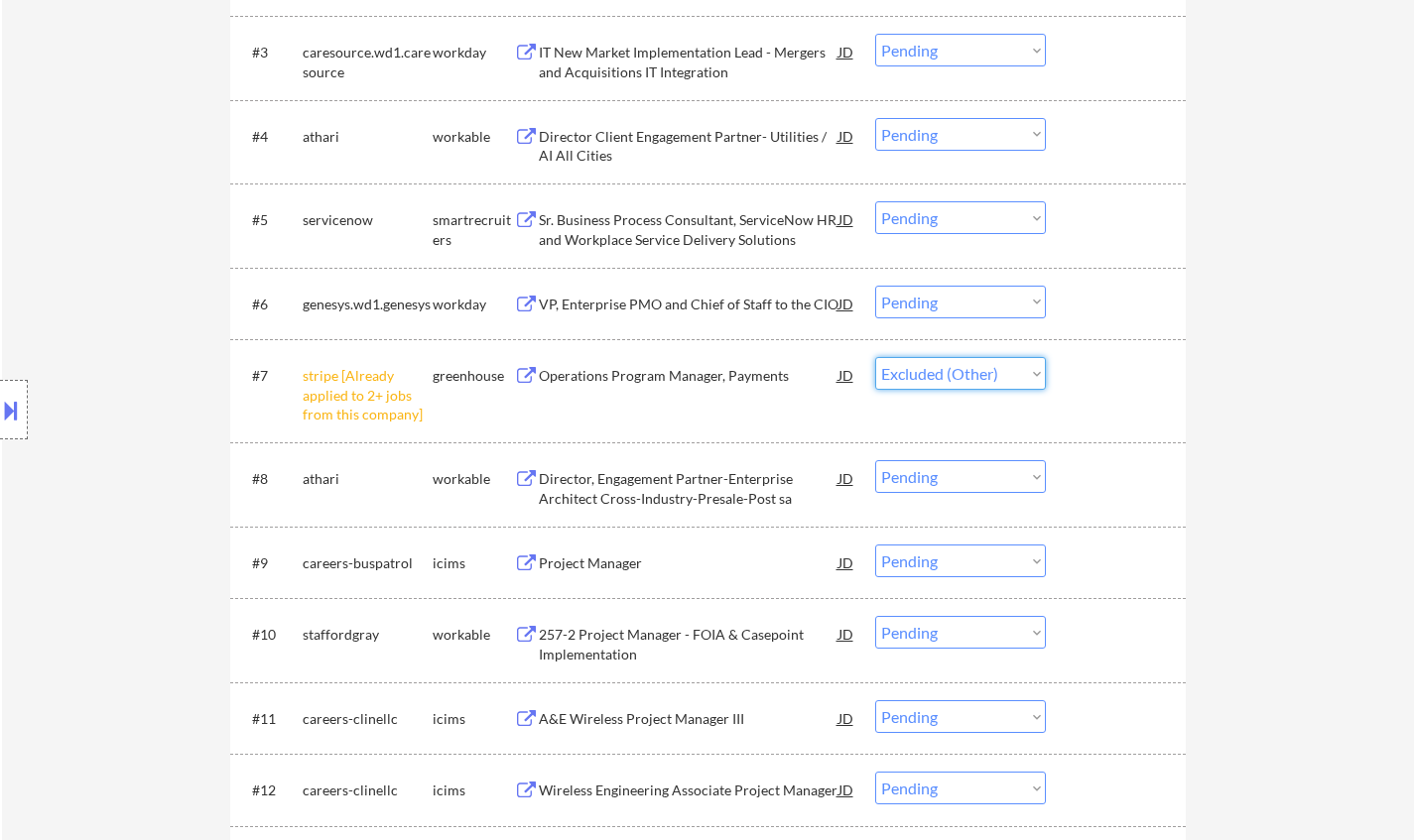 click on "Choose an option... Pending Applied Excluded (Questions) Excluded (Expired) Excluded (Location) Excluded (Bad Match) Excluded (Blocklist) Excluded (Salary) Excluded (Other)" at bounding box center [961, 373] 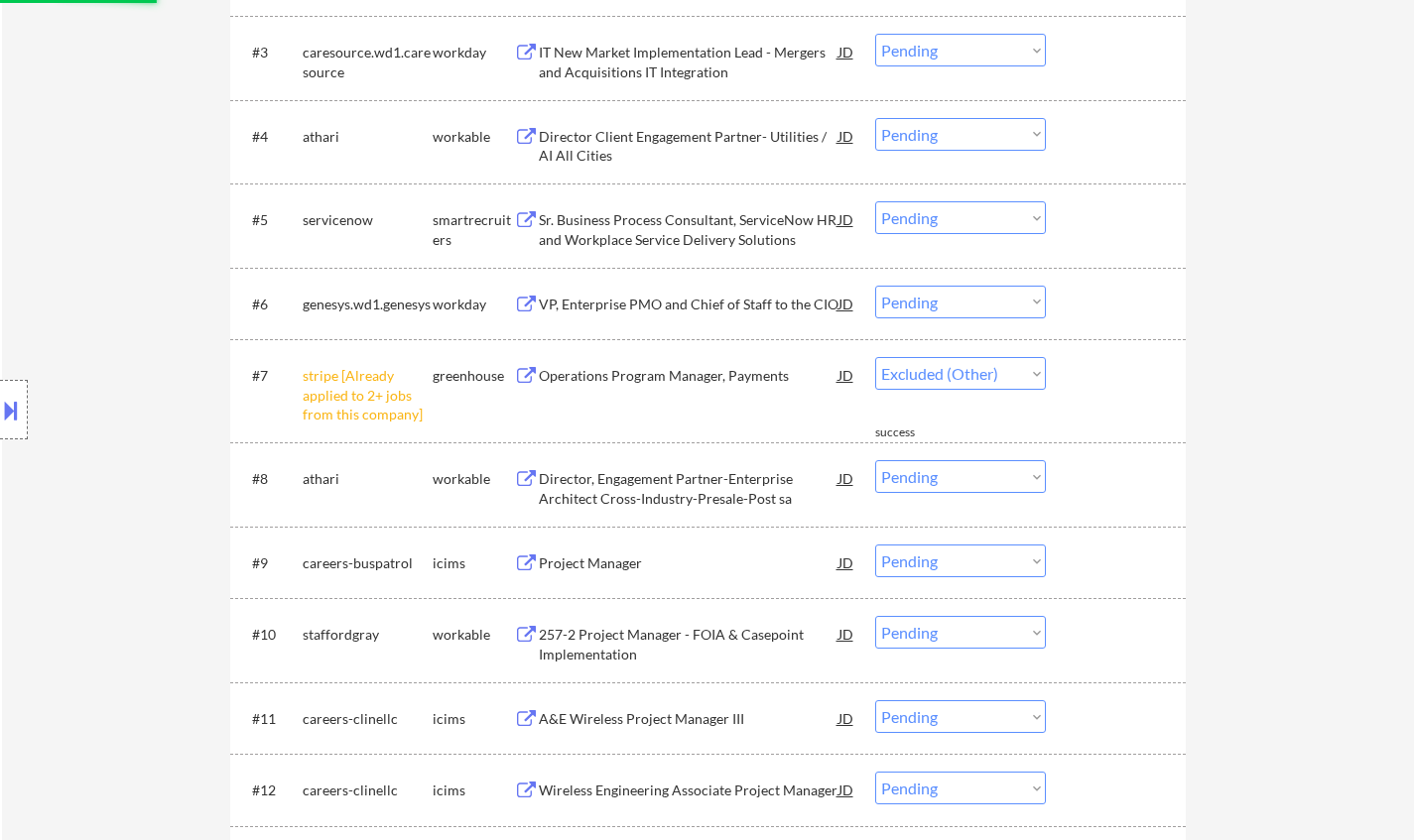 select on ""pending"" 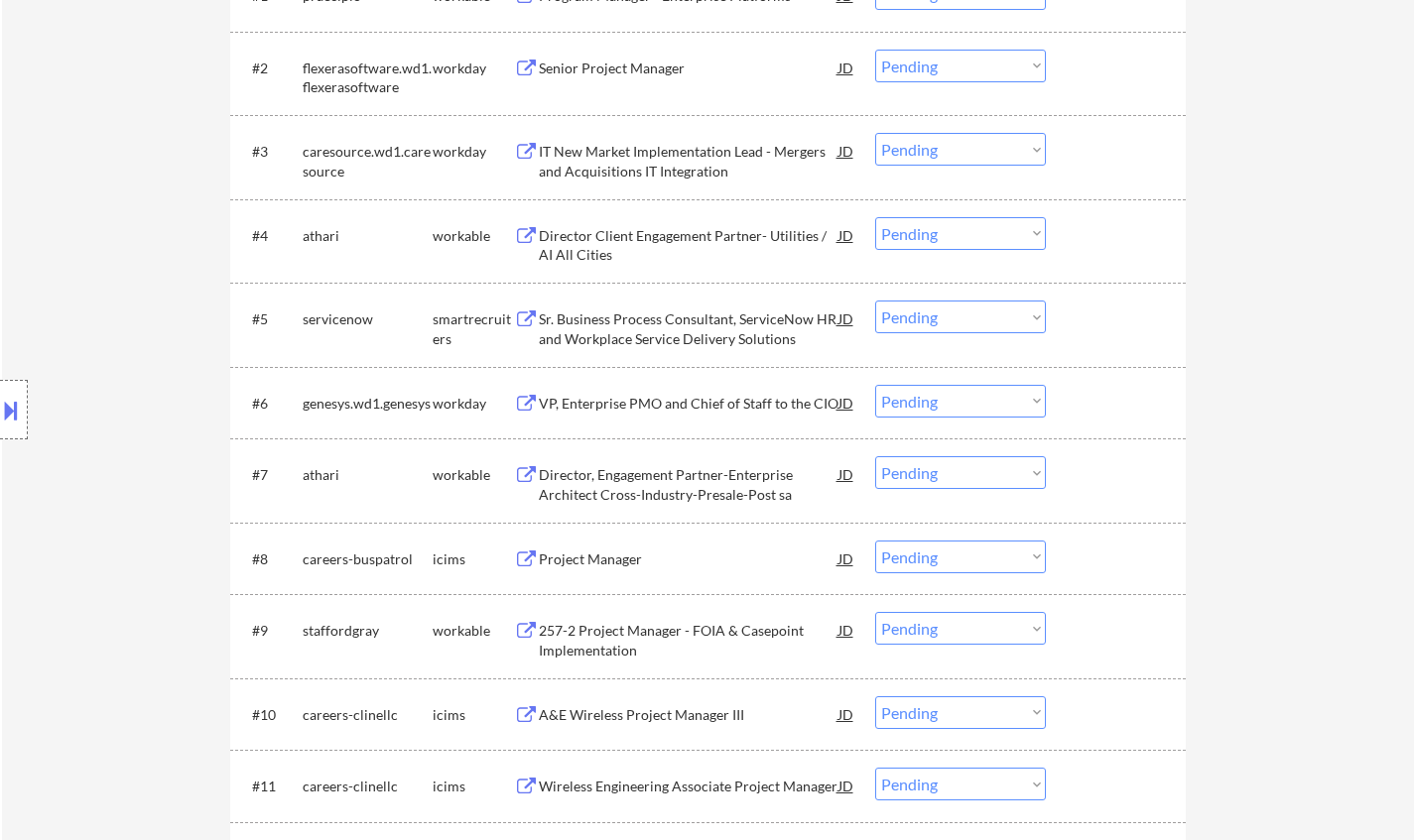 scroll, scrollTop: 198, scrollLeft: 0, axis: vertical 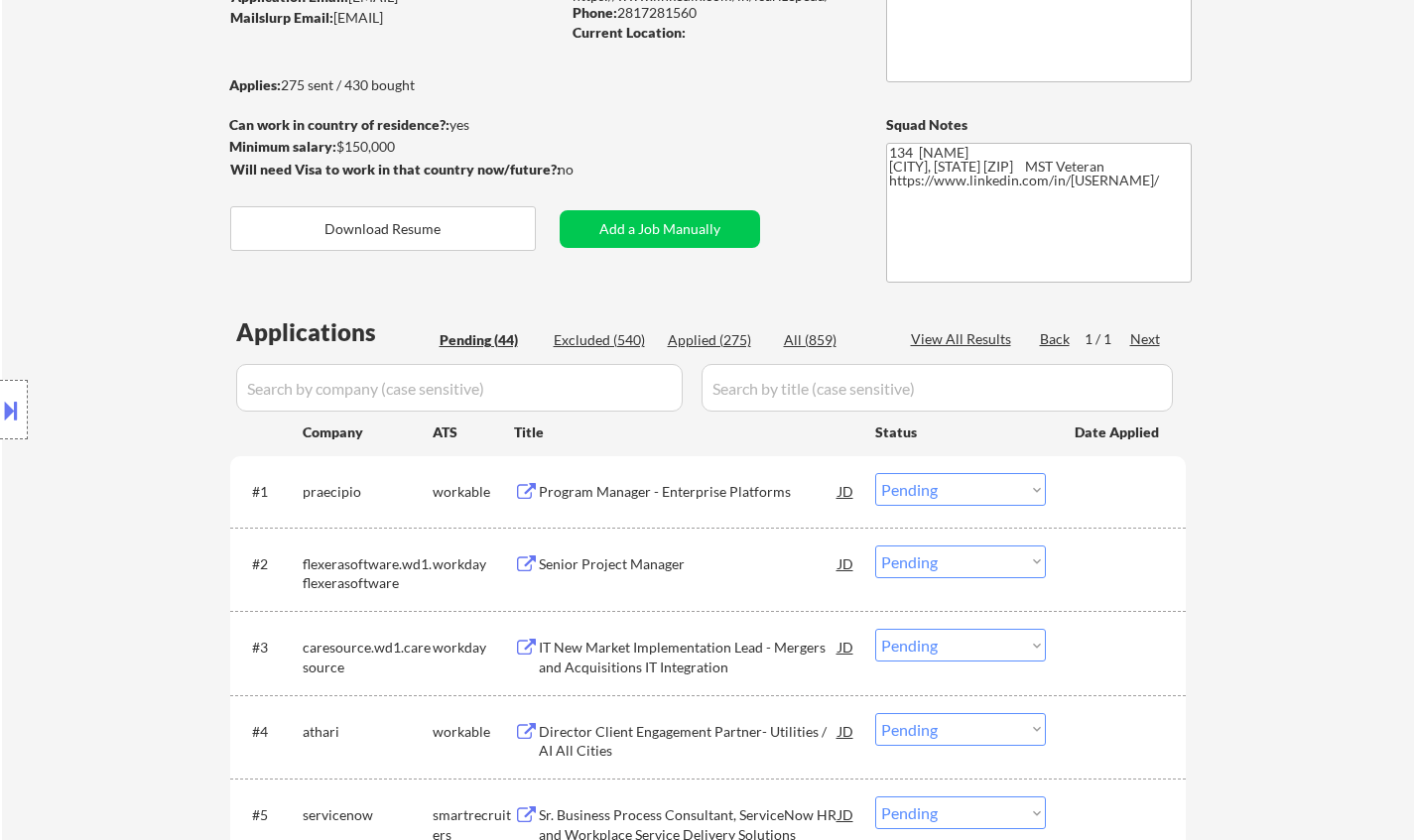 click on "Program Manager - Enterprise Platforms" at bounding box center [689, 492] 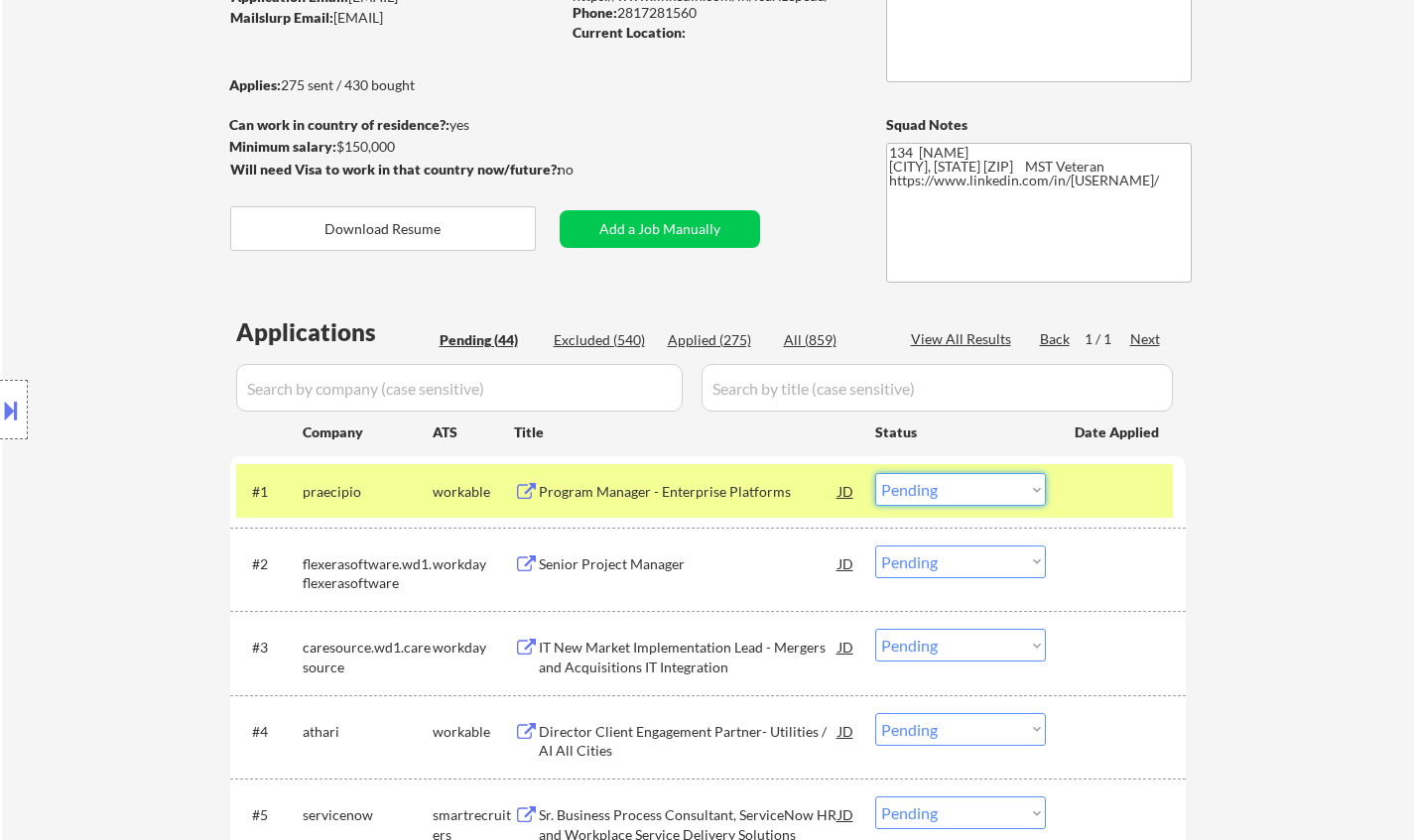 click on "Choose an option... Pending Applied Excluded (Questions) Excluded (Expired) Excluded (Location) Excluded (Bad Match) Excluded (Blocklist) Excluded (Salary) Excluded (Other)" at bounding box center [961, 489] 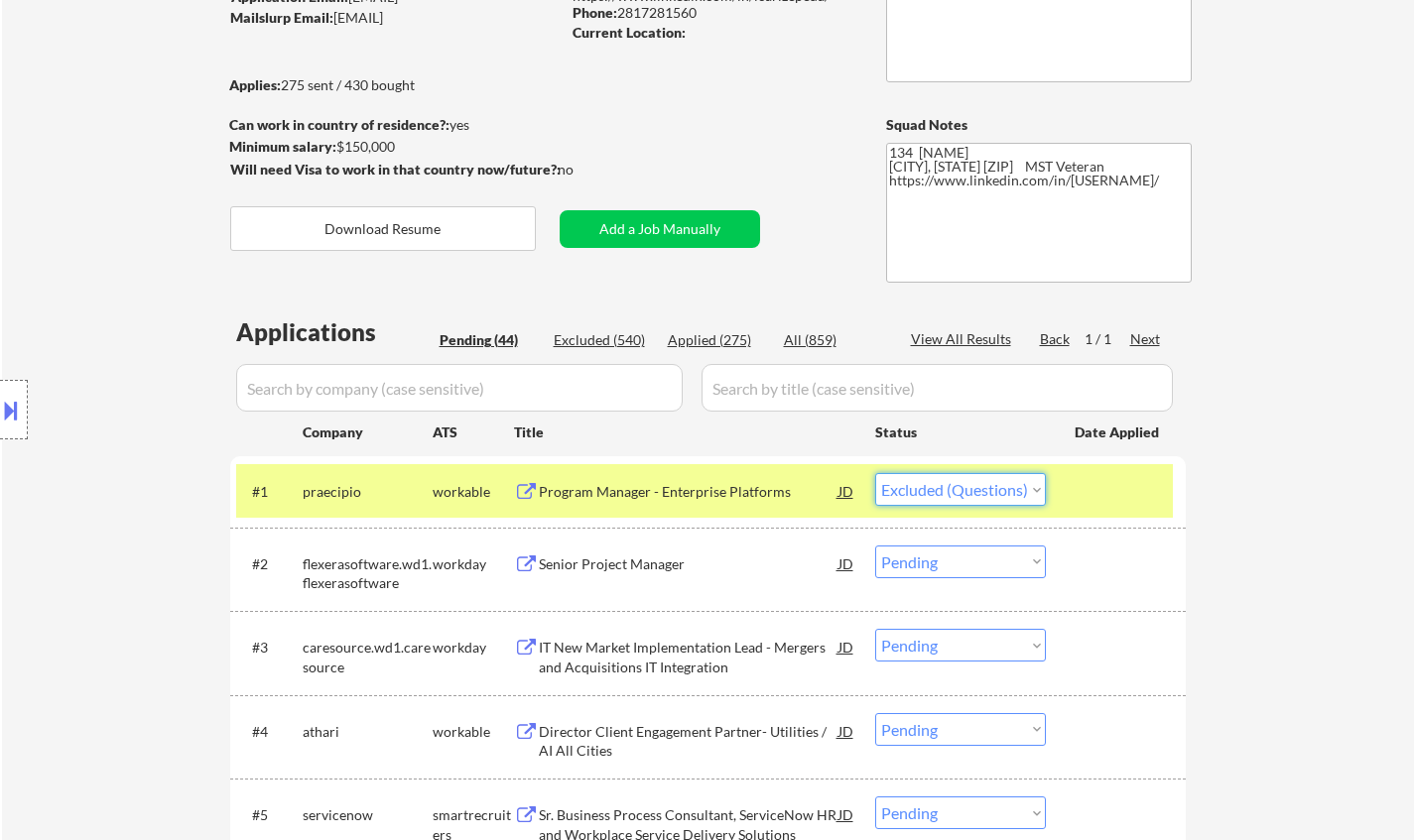 click on "Choose an option... Pending Applied Excluded (Questions) Excluded (Expired) Excluded (Location) Excluded (Bad Match) Excluded (Blocklist) Excluded (Salary) Excluded (Other)" at bounding box center [961, 489] 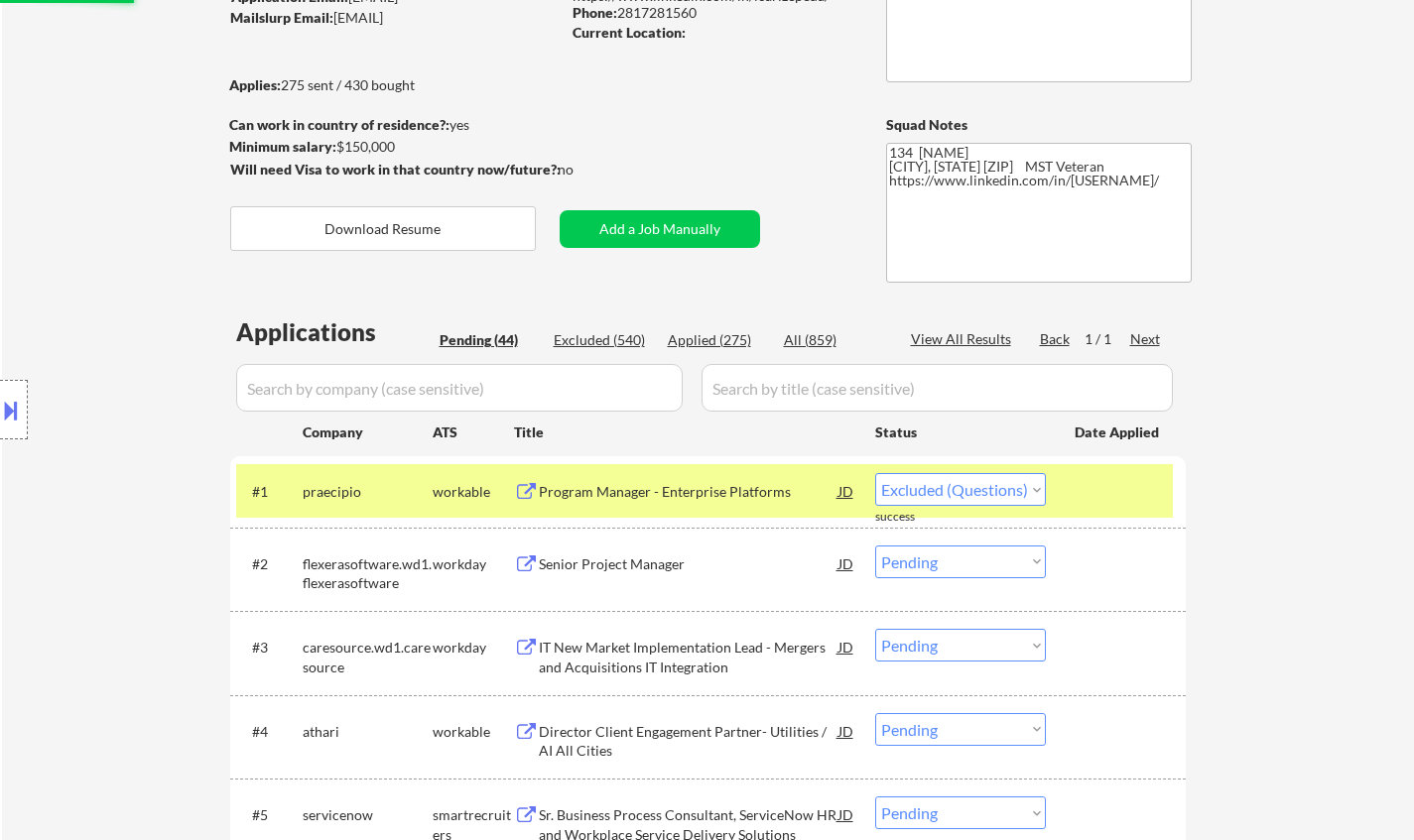 select on ""pending"" 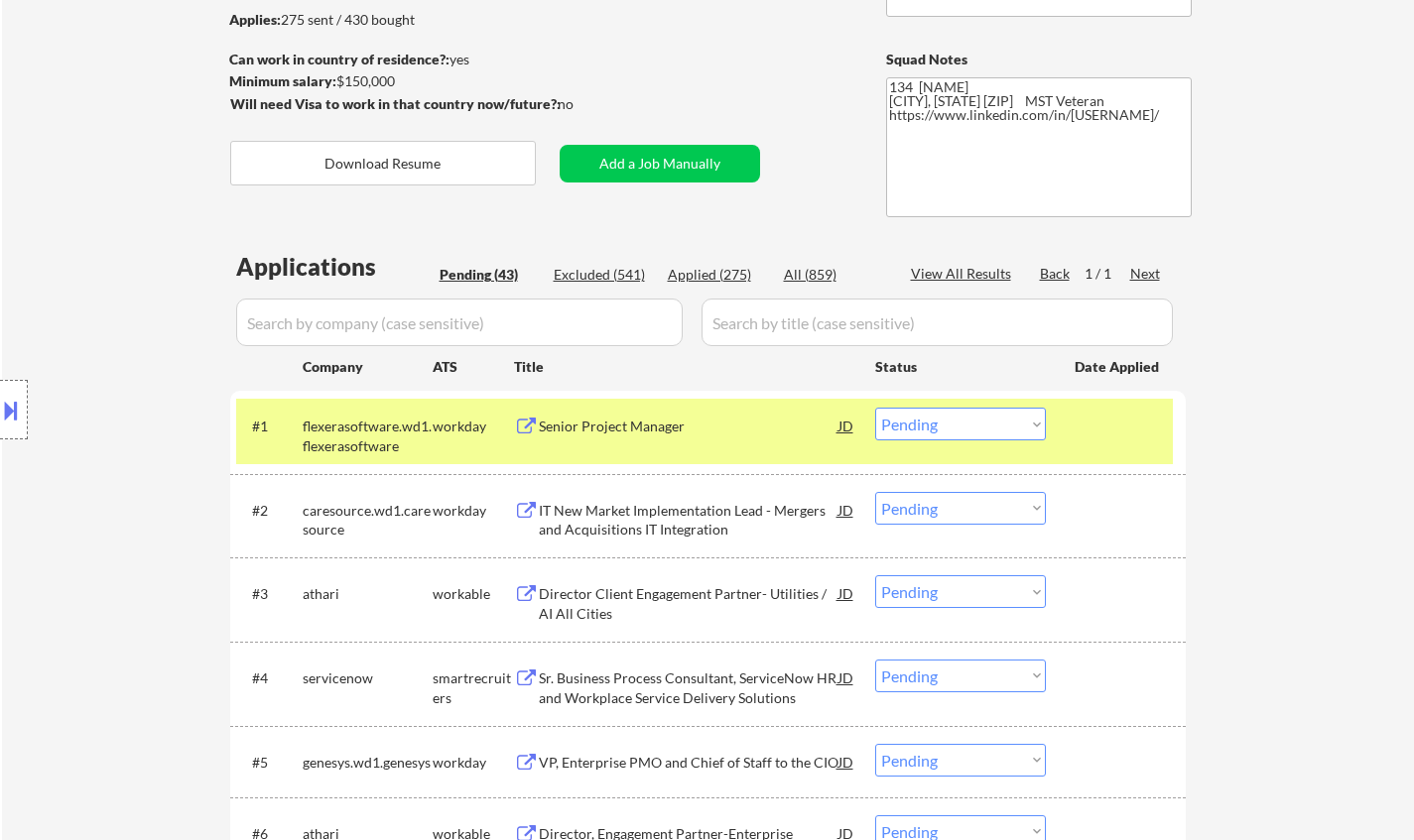 scroll, scrollTop: 298, scrollLeft: 0, axis: vertical 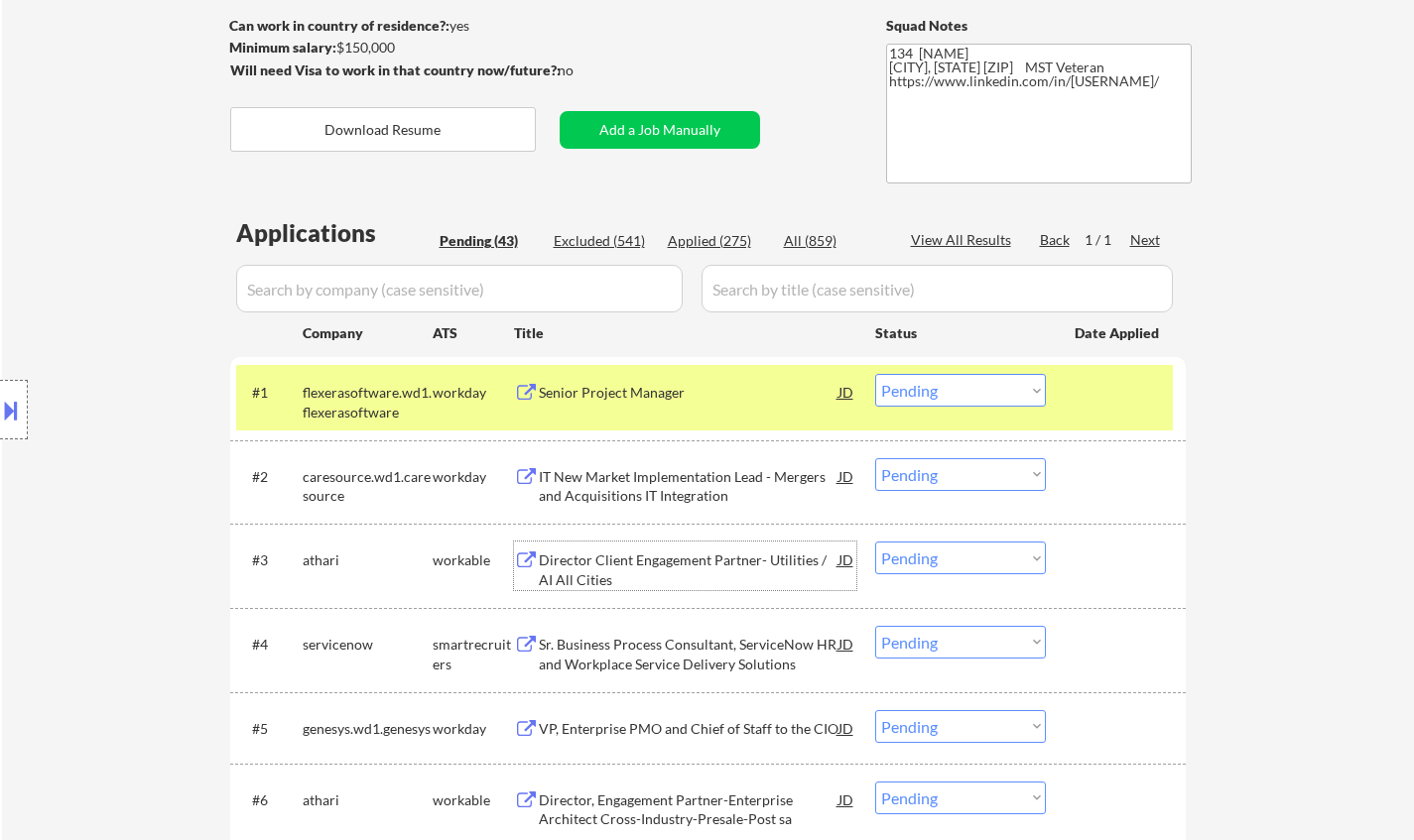 click on "Director Client Engagement Partner- Utilities / AI All Cities" at bounding box center (689, 569) 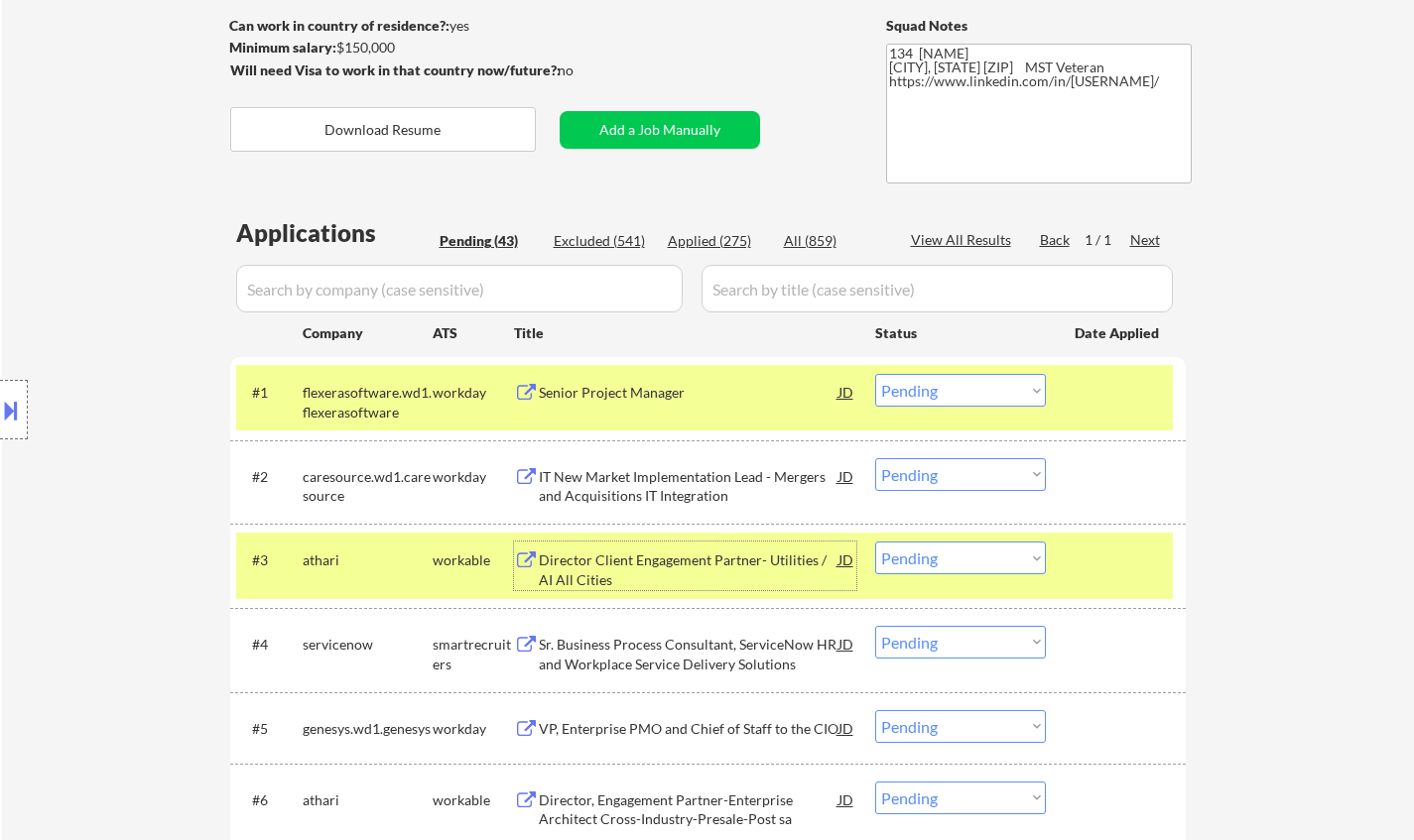 scroll, scrollTop: 694, scrollLeft: 0, axis: vertical 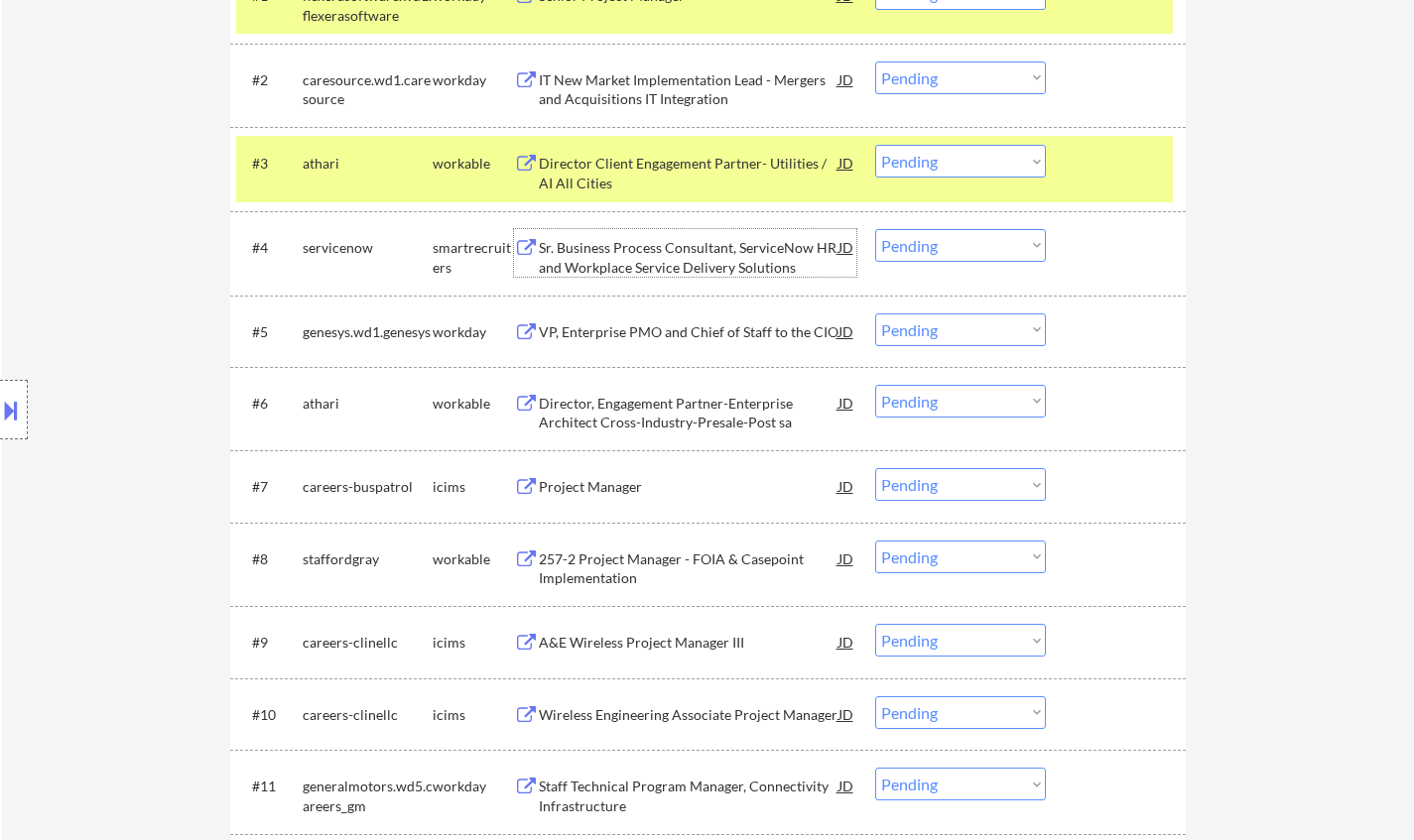 click on "Sr. Business Process Consultant, ServiceNow HR and Workplace Service Delivery Solutions" at bounding box center (689, 257) 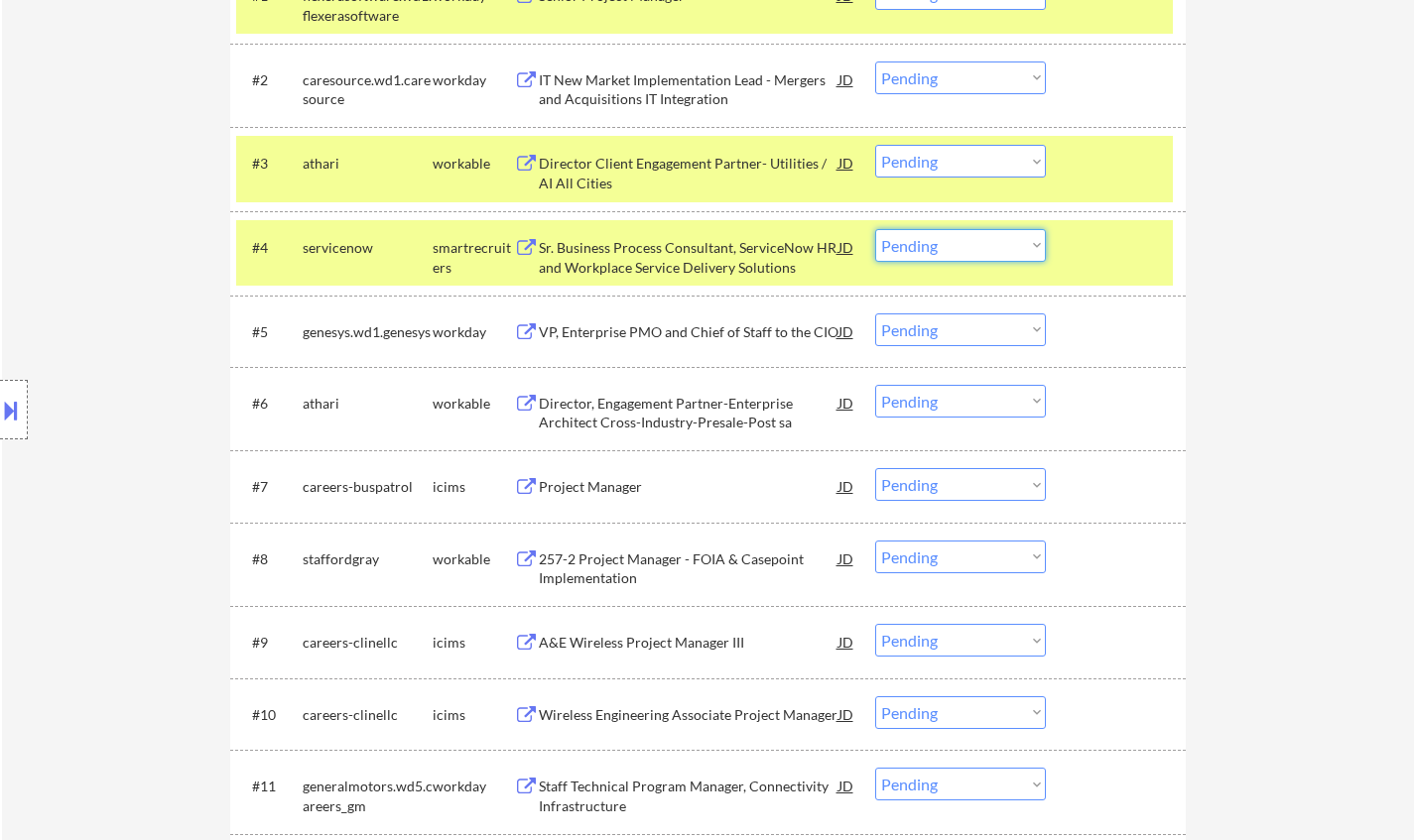 click on "Choose an option... Pending Applied Excluded (Questions) Excluded (Expired) Excluded (Location) Excluded (Bad Match) Excluded (Blocklist) Excluded (Salary) Excluded (Other)" at bounding box center (961, 245) 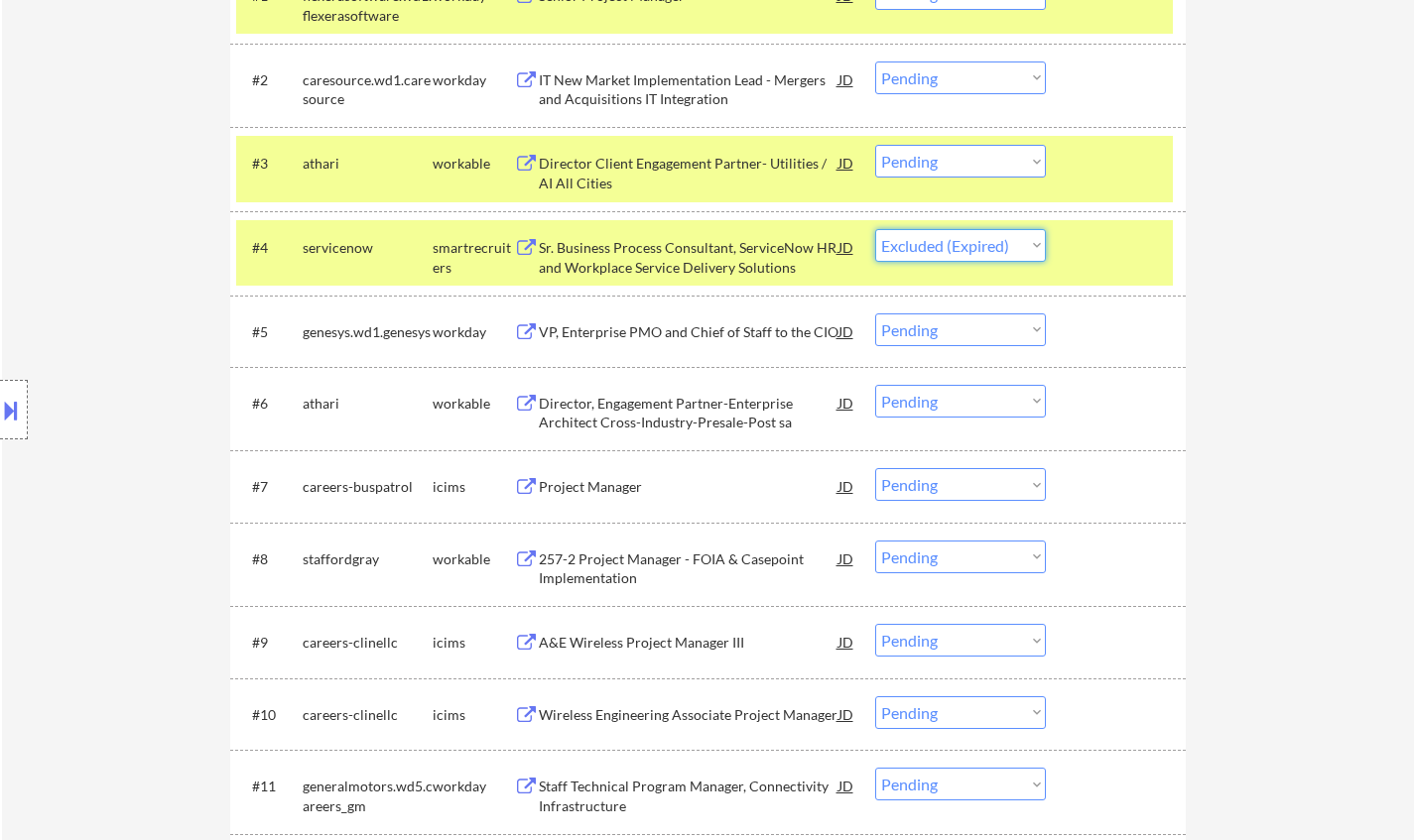 click on "Choose an option... Pending Applied Excluded (Questions) Excluded (Expired) Excluded (Location) Excluded (Bad Match) Excluded (Blocklist) Excluded (Salary) Excluded (Other)" at bounding box center (961, 245) 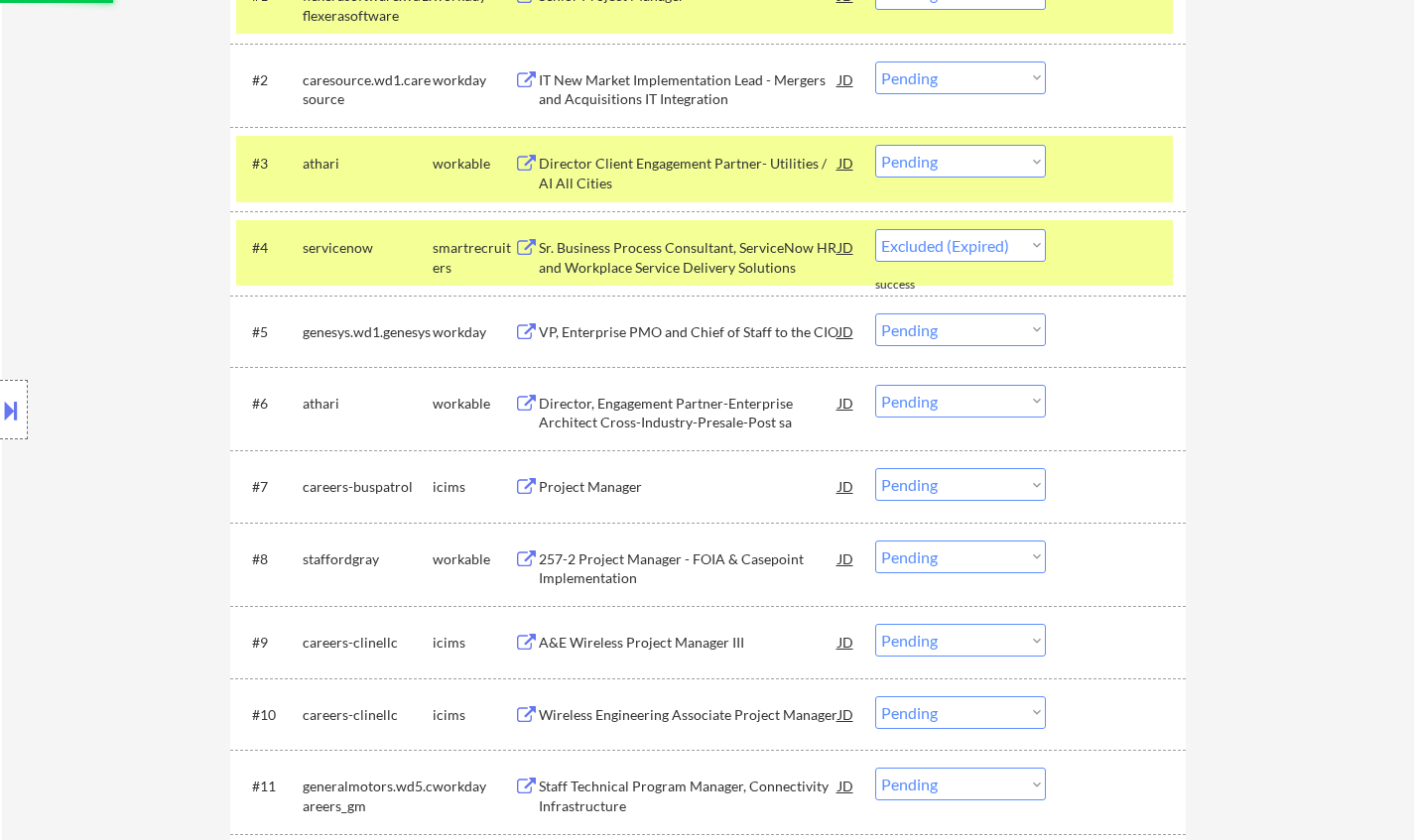 select on ""pending"" 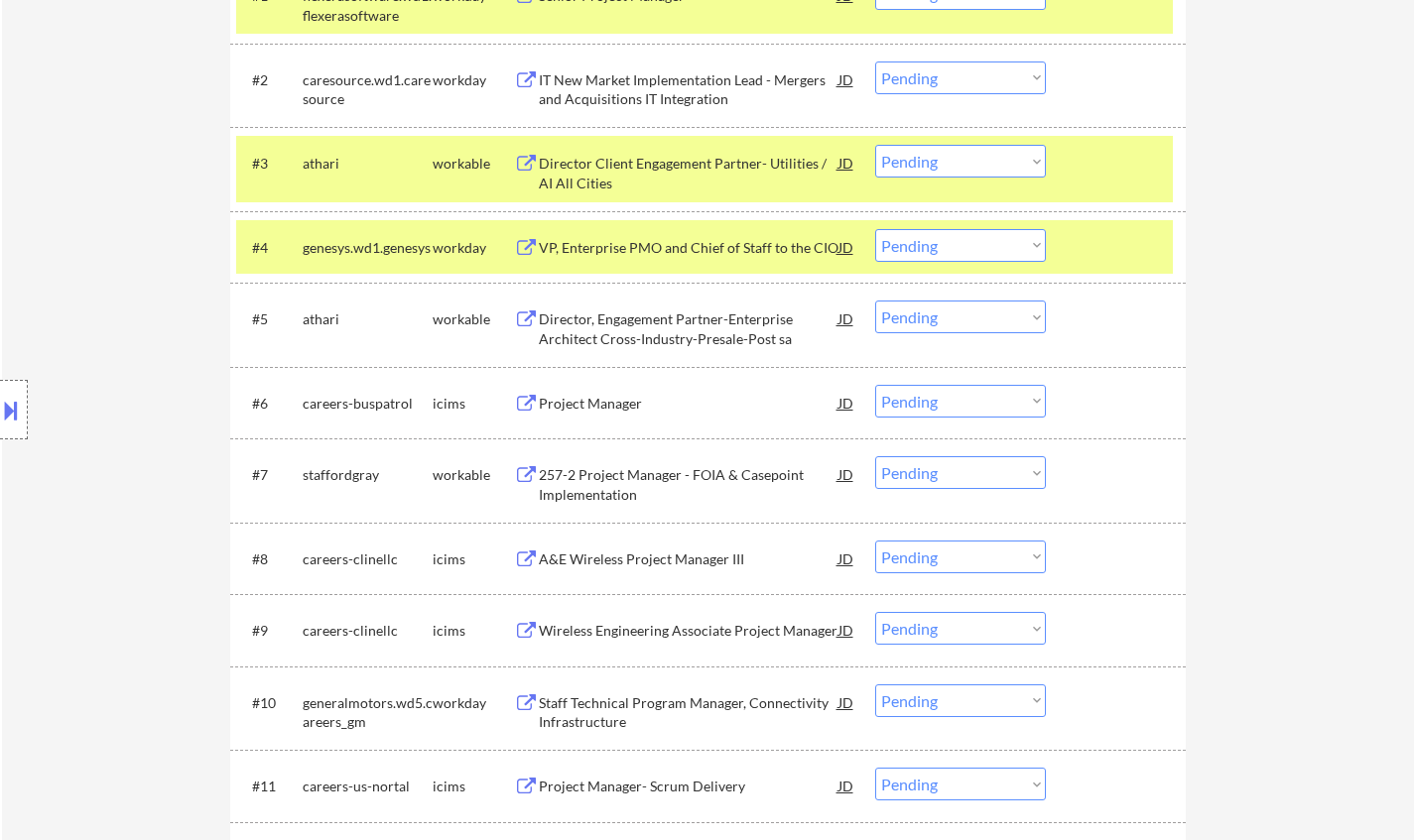 click on "257-2 Project Manager - FOIA & Casepoint Implementation" at bounding box center (689, 484) 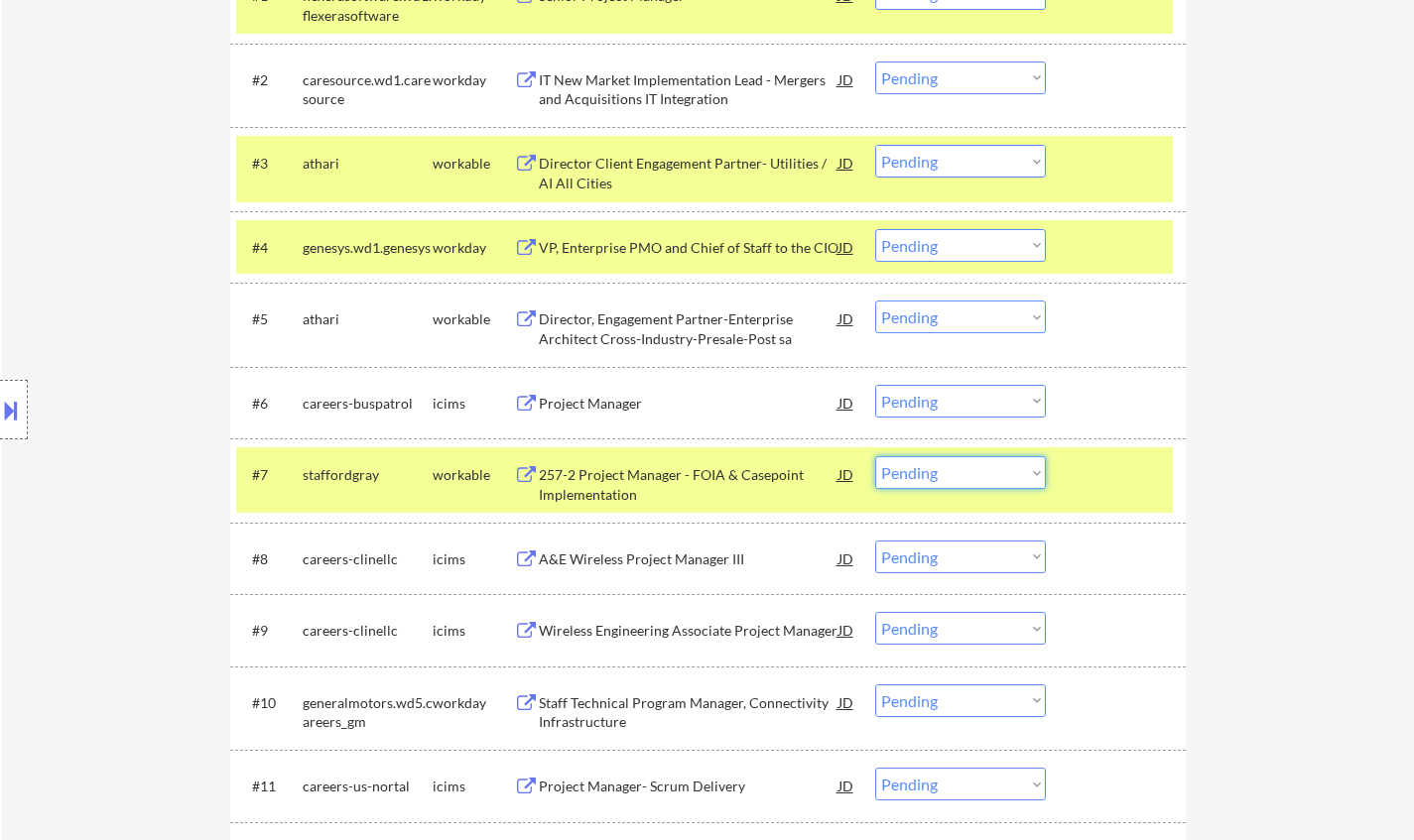 click on "Choose an option... Pending Applied Excluded (Questions) Excluded (Expired) Excluded (Location) Excluded (Bad Match) Excluded (Blocklist) Excluded (Salary) Excluded (Other)" at bounding box center [961, 472] 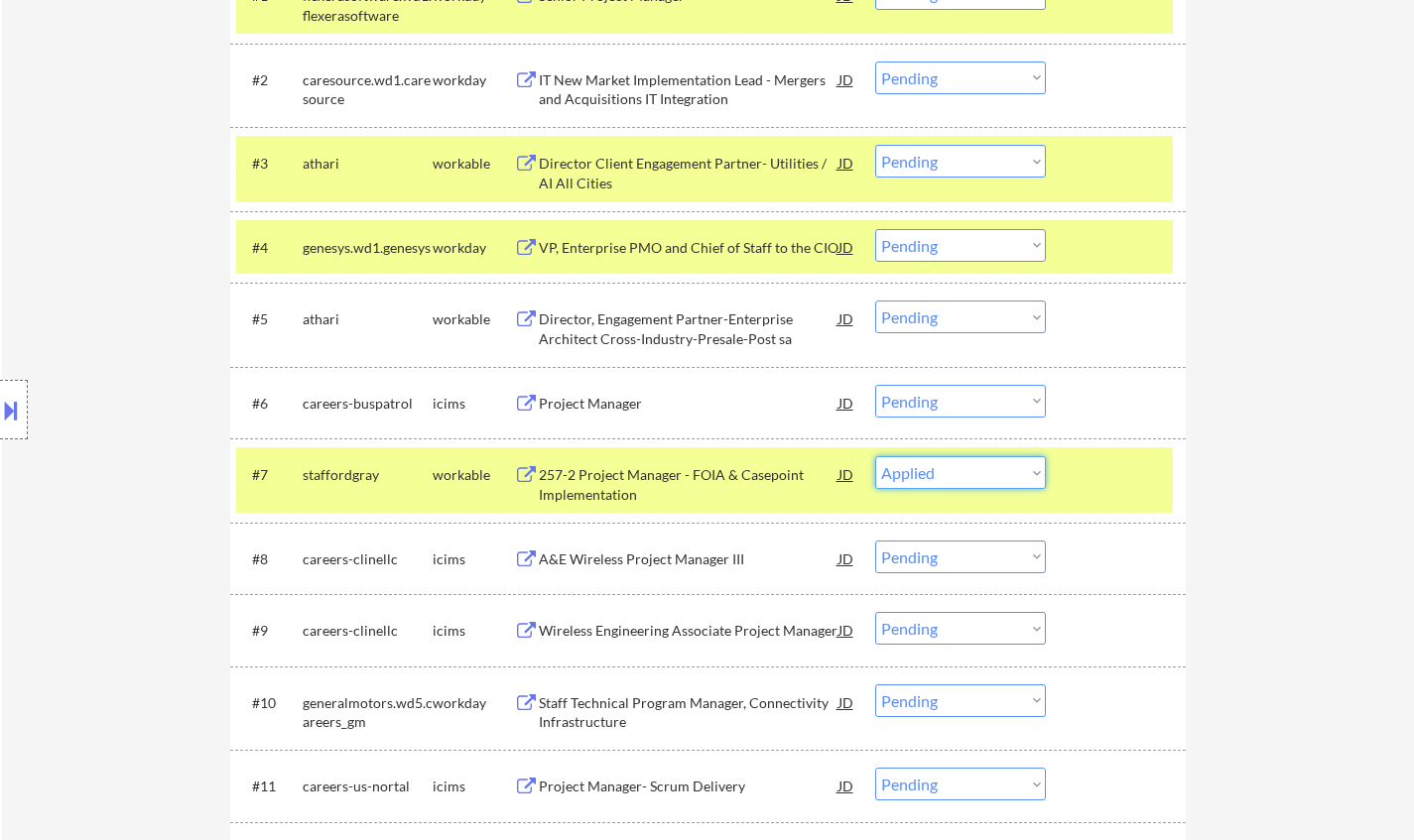 click on "Choose an option... Pending Applied Excluded (Questions) Excluded (Expired) Excluded (Location) Excluded (Bad Match) Excluded (Blocklist) Excluded (Salary) Excluded (Other)" at bounding box center [961, 472] 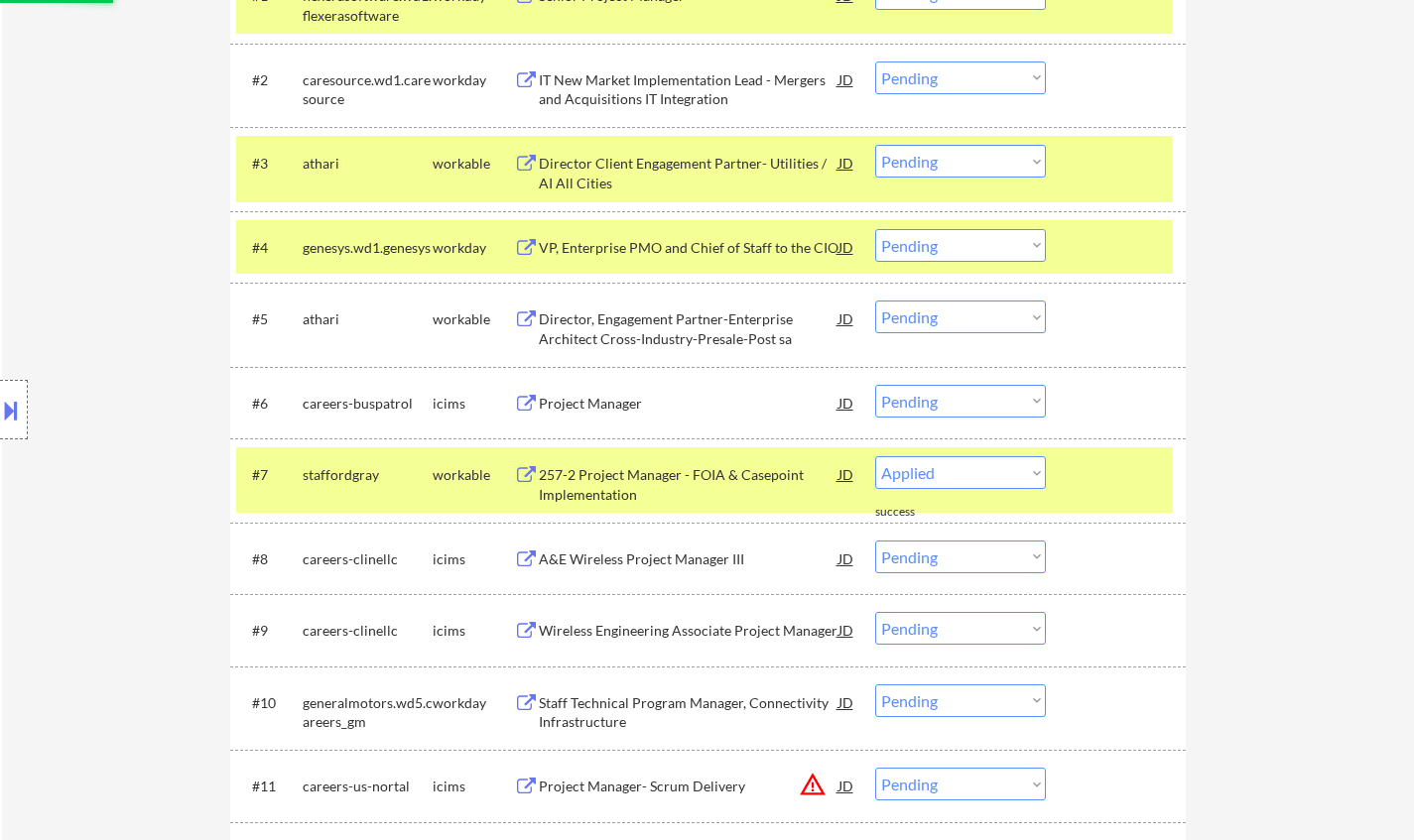 select on ""pending"" 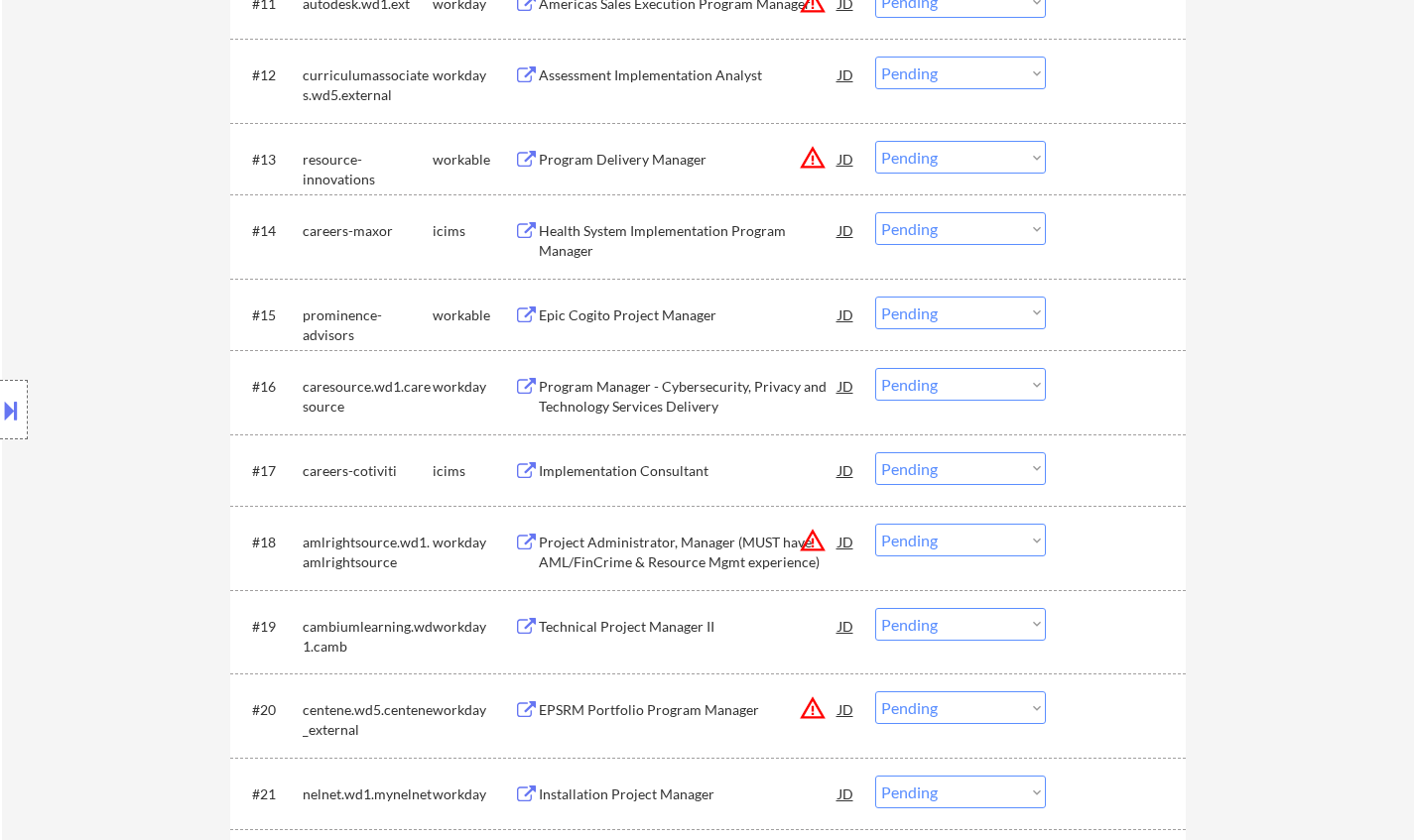 scroll, scrollTop: 1488, scrollLeft: 0, axis: vertical 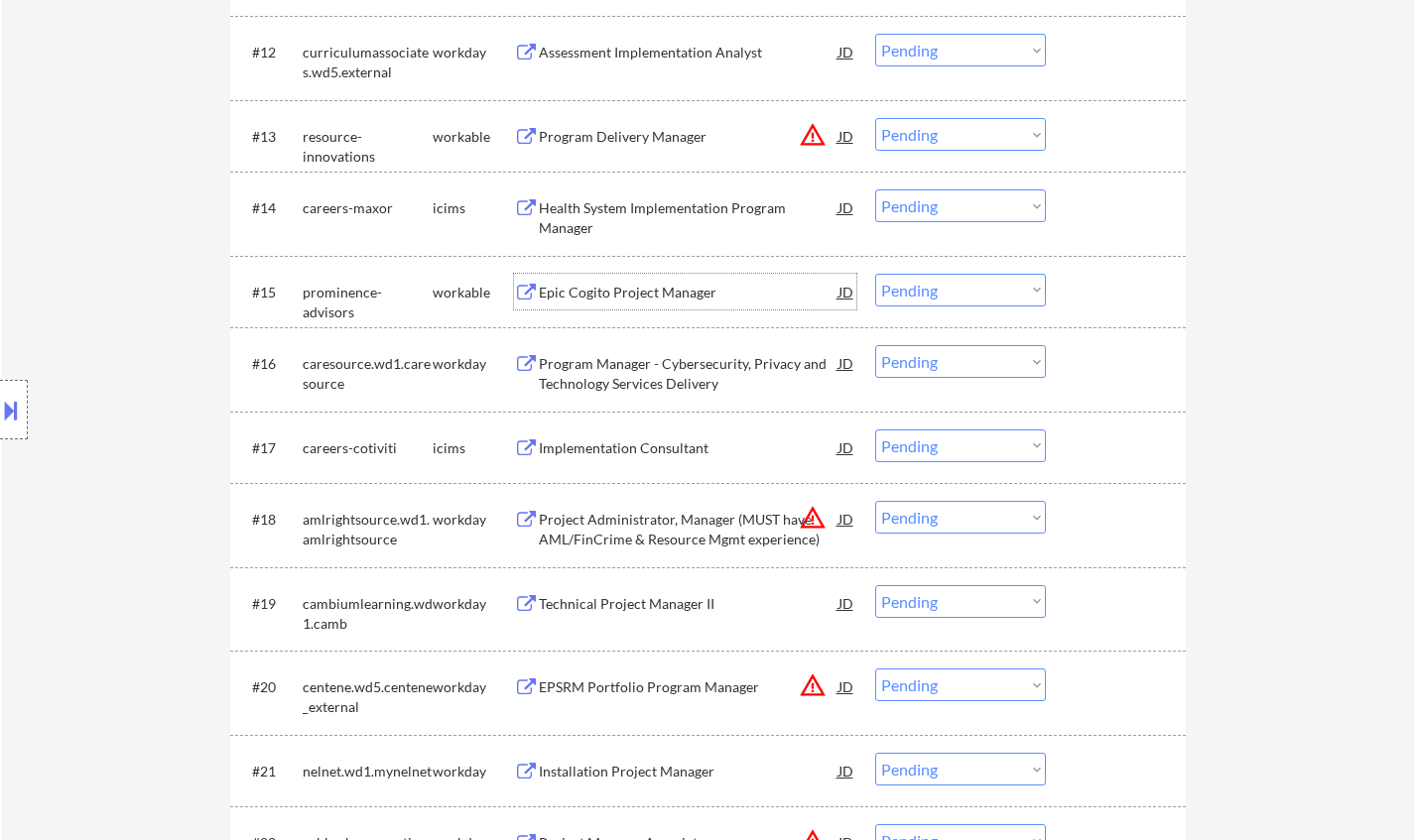 click on "Epic Cogito Project Manager" at bounding box center (689, 293) 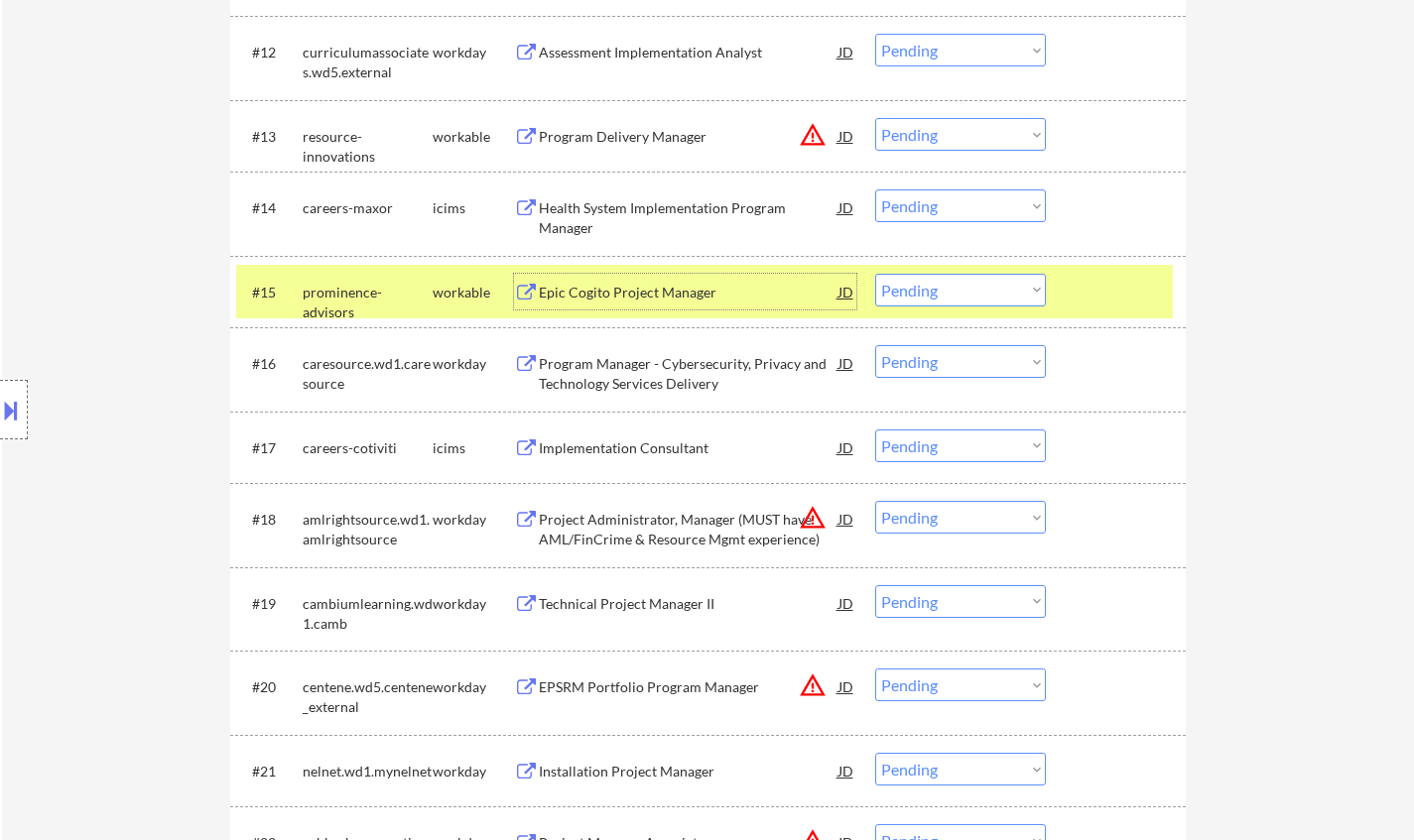 click on "Choose an option... Pending Applied Excluded (Questions) Excluded (Expired) Excluded (Location) Excluded (Bad Match) Excluded (Blocklist) Excluded (Salary) Excluded (Other)" at bounding box center (961, 290) 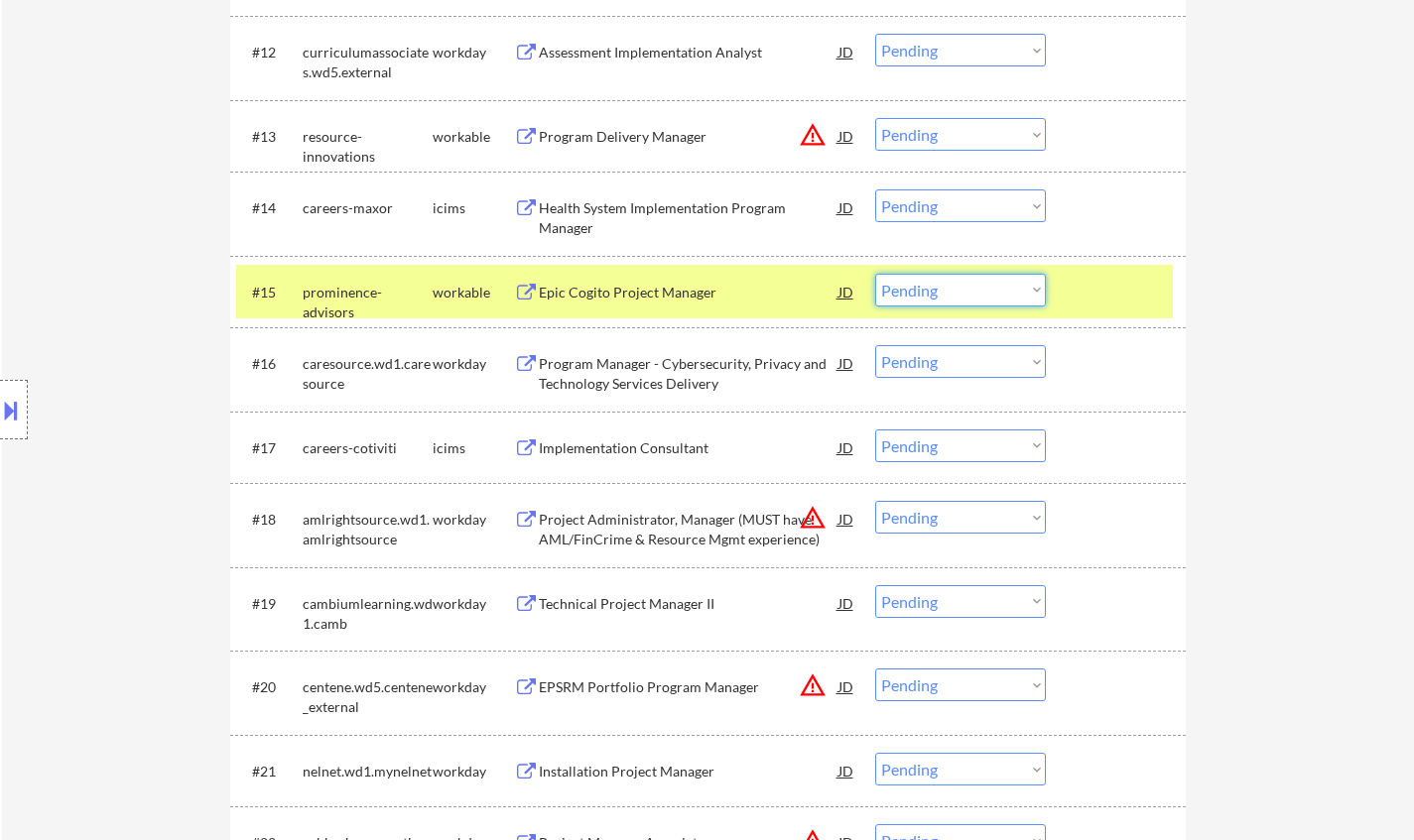 drag, startPoint x: 1382, startPoint y: 364, endPoint x: 1361, endPoint y: 365, distance: 21.023796 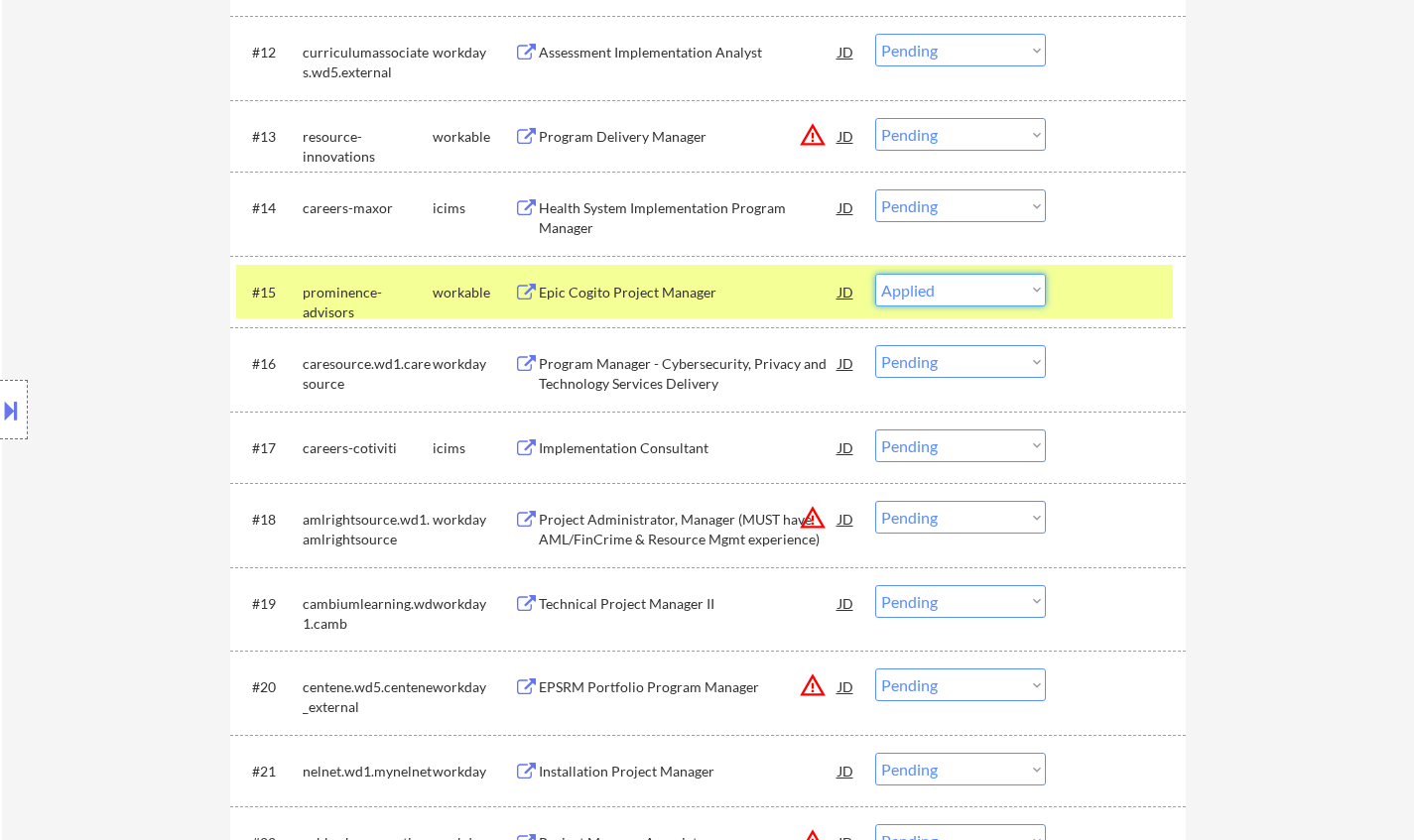 click on "Choose an option... Pending Applied Excluded (Questions) Excluded (Expired) Excluded (Location) Excluded (Bad Match) Excluded (Blocklist) Excluded (Salary) Excluded (Other)" at bounding box center (961, 290) 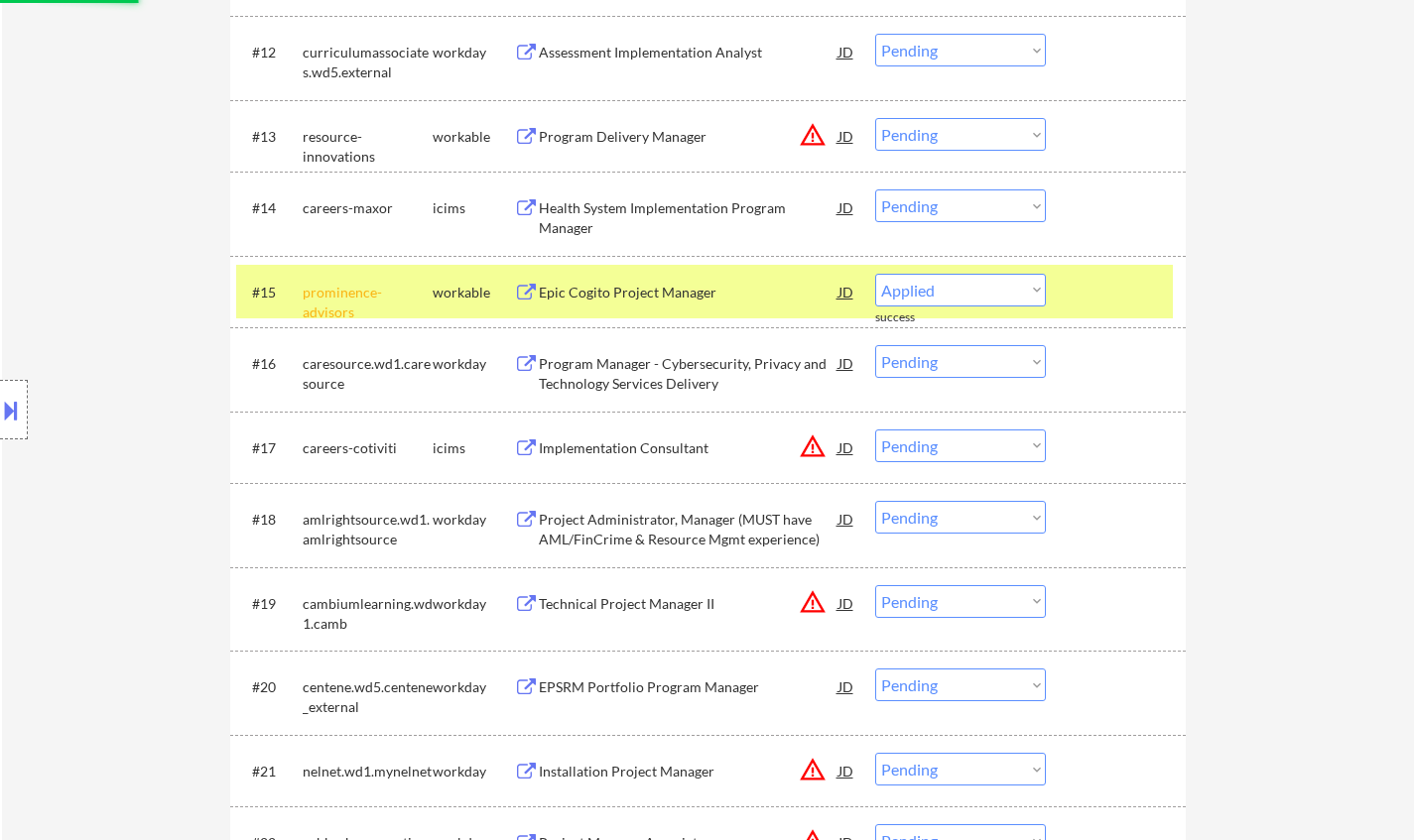 select on ""pending"" 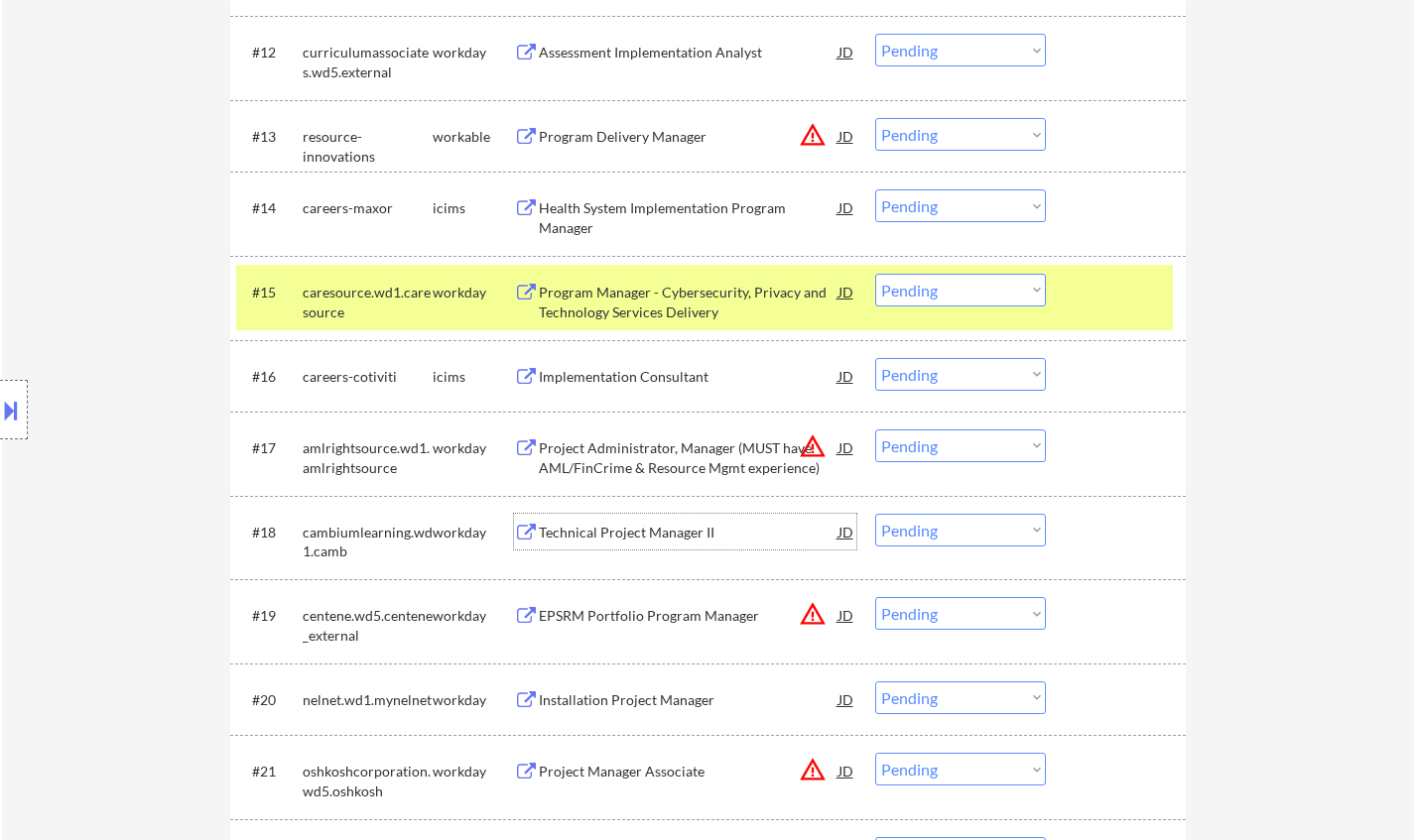 click on "Technical Project Manager II" at bounding box center [689, 533] 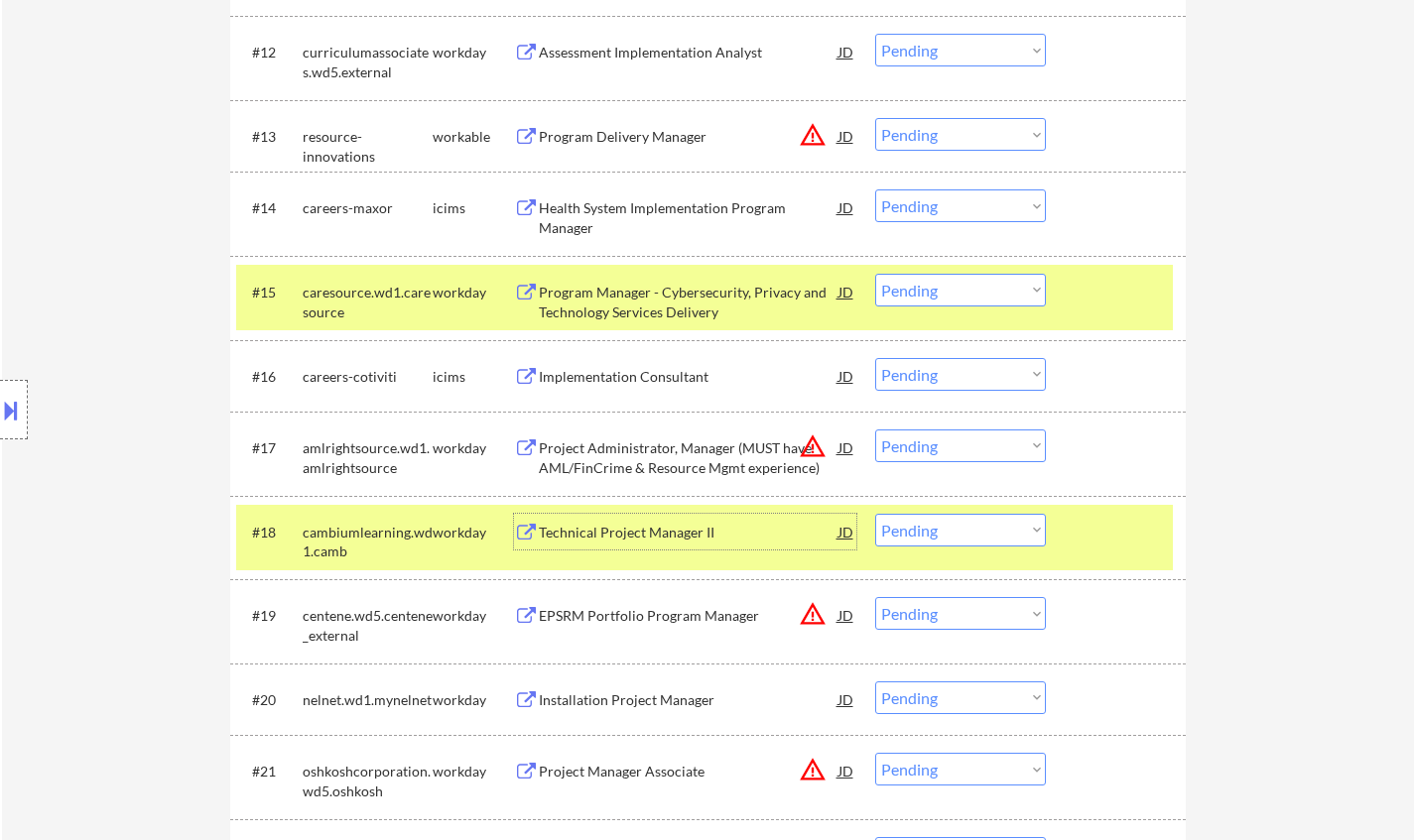 click on "Choose an option... Pending Applied Excluded (Questions) Excluded (Expired) Excluded (Location) Excluded (Bad Match) Excluded (Blocklist) Excluded (Salary) Excluded (Other)" at bounding box center (961, 530) 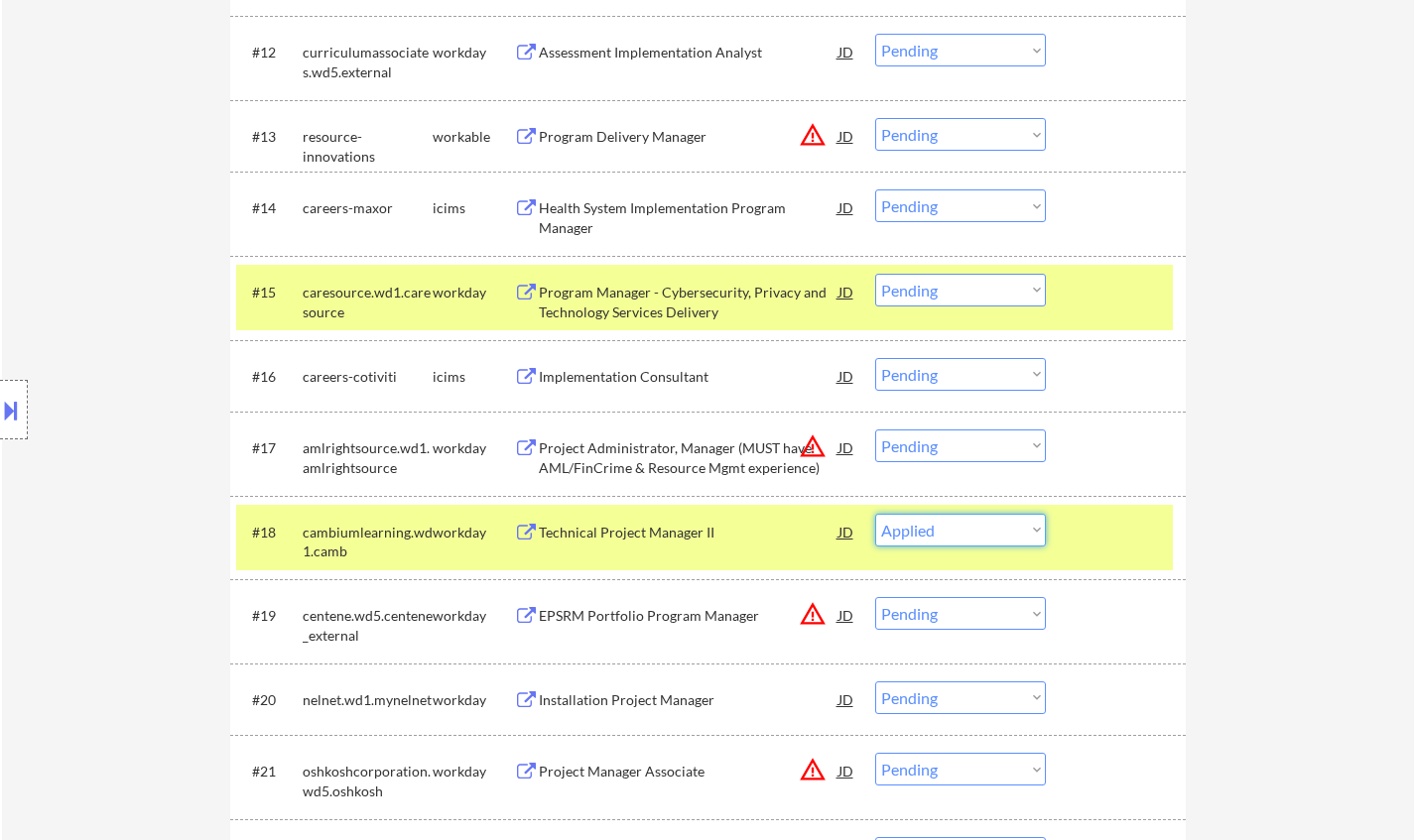click on "Choose an option... Pending Applied Excluded (Questions) Excluded (Expired) Excluded (Location) Excluded (Bad Match) Excluded (Blocklist) Excluded (Salary) Excluded (Other)" at bounding box center (961, 530) 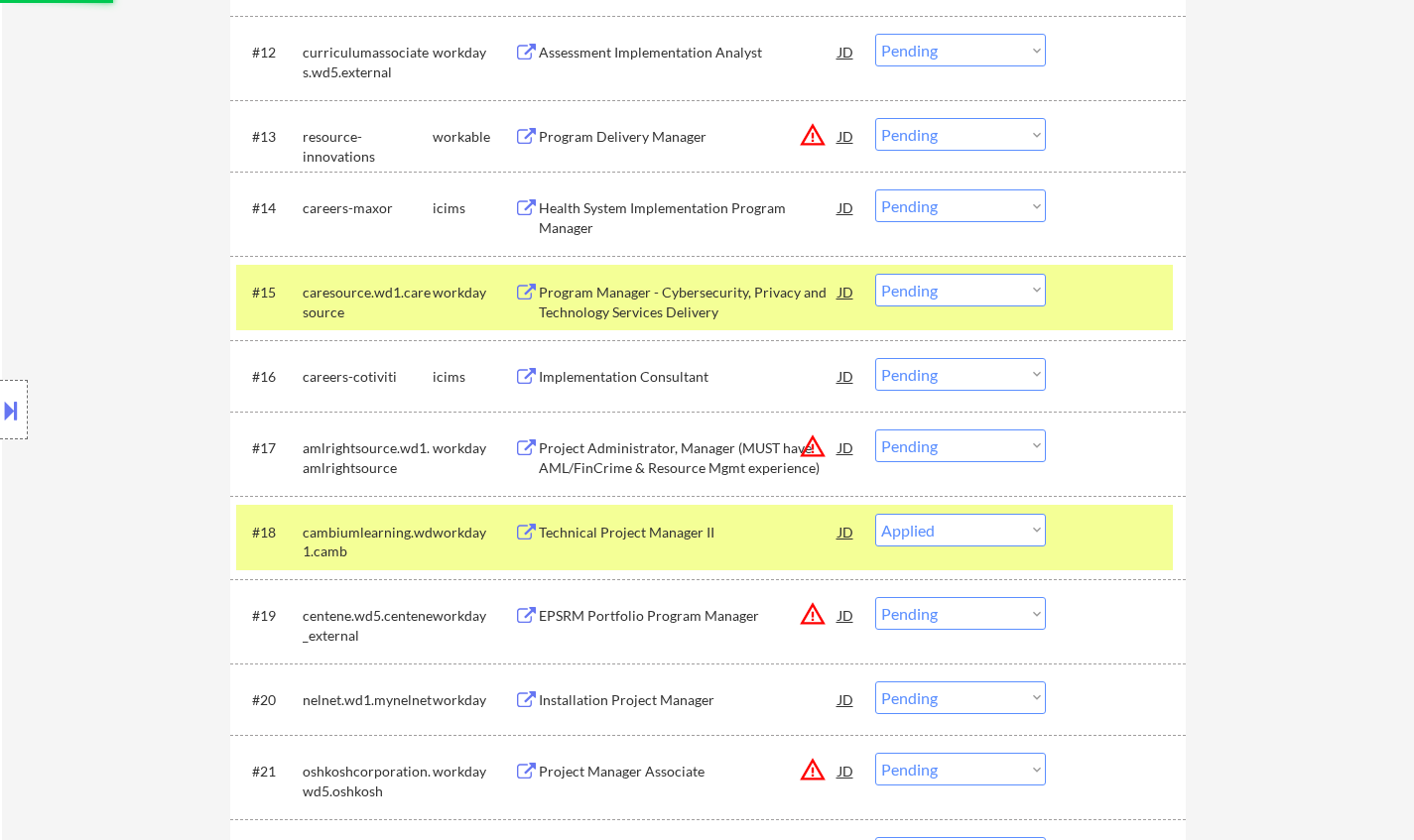 select on ""pending"" 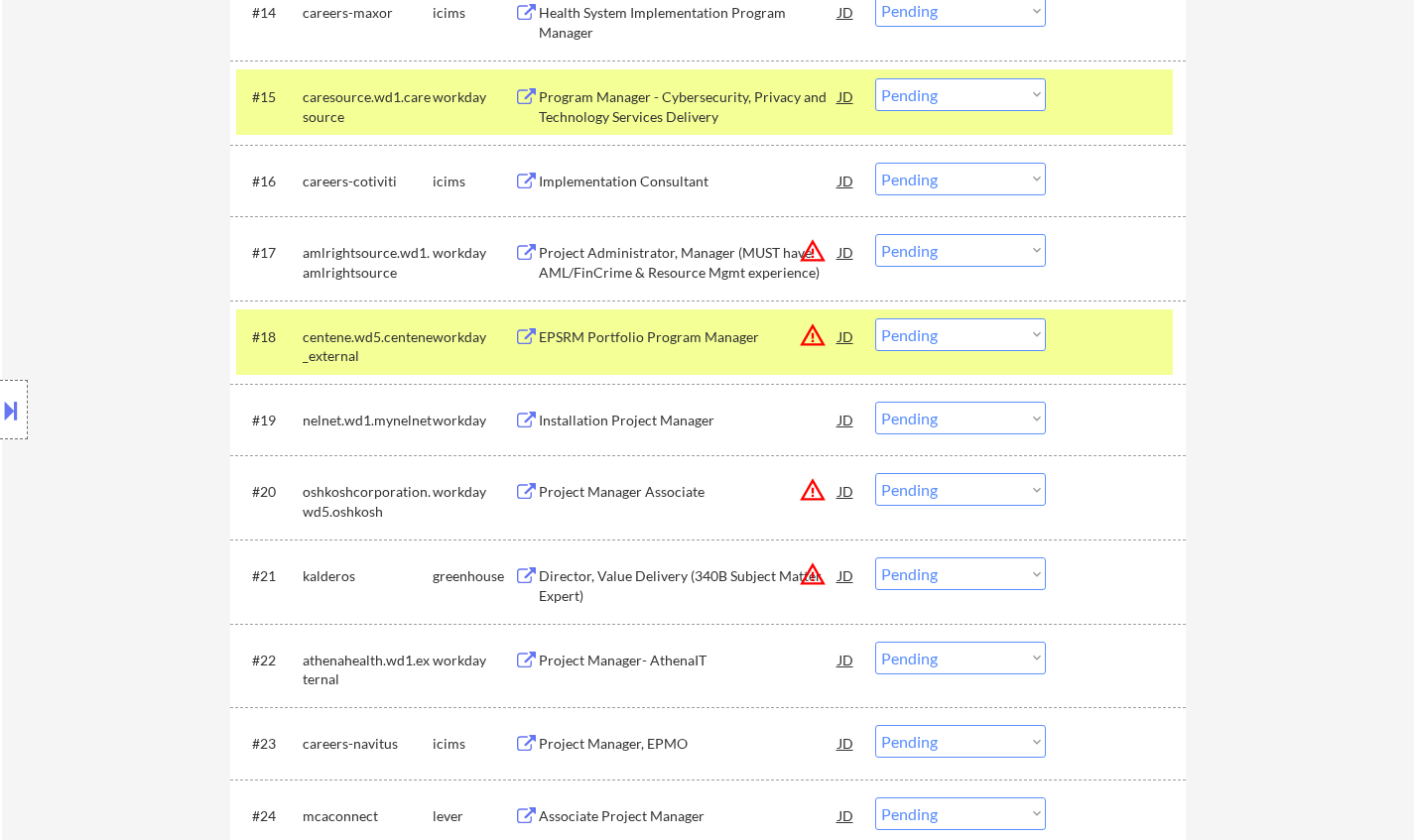 scroll, scrollTop: 1686, scrollLeft: 0, axis: vertical 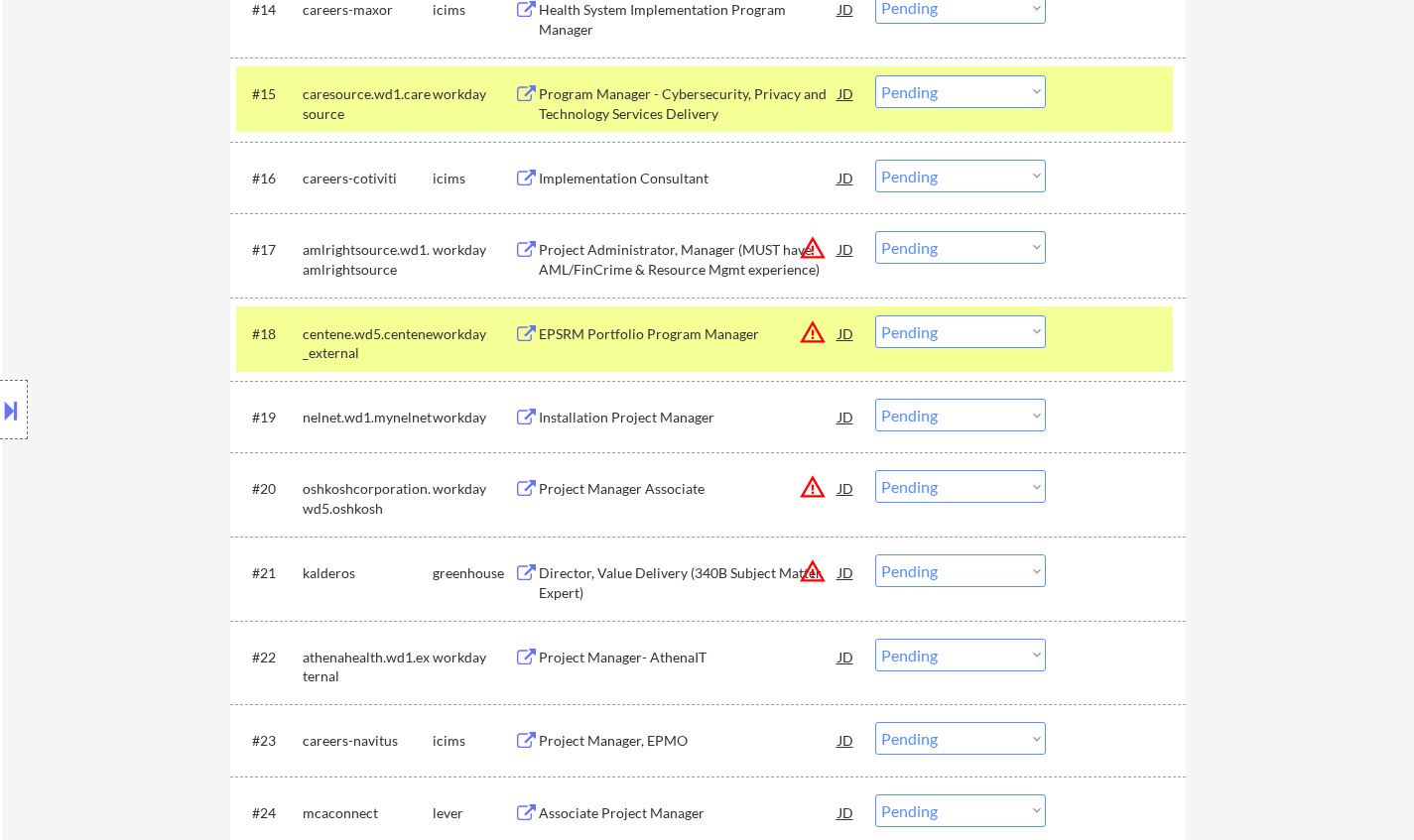 click at bounding box center [11, 410] 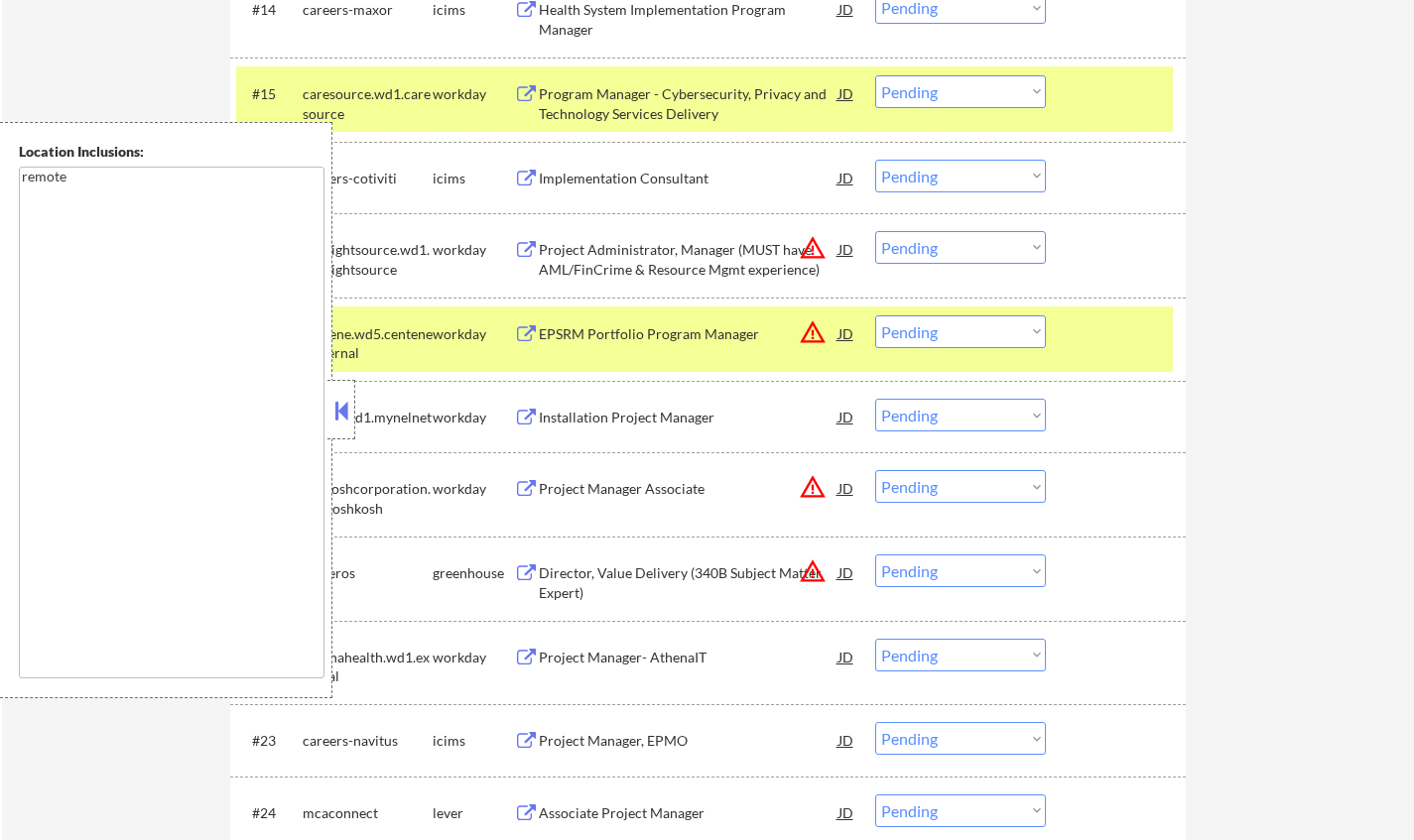 click at bounding box center [341, 411] 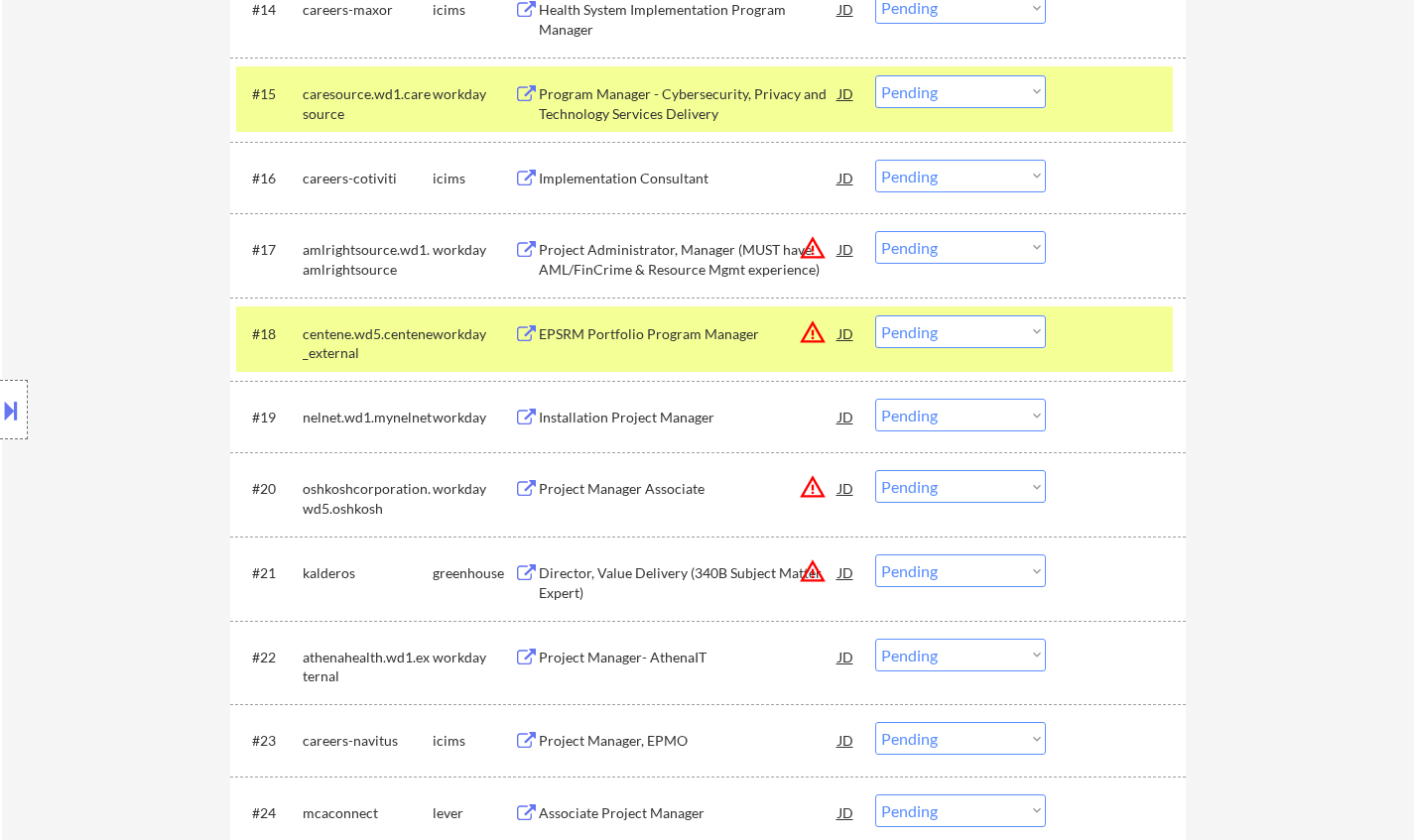 click on "JD" at bounding box center (846, 249) 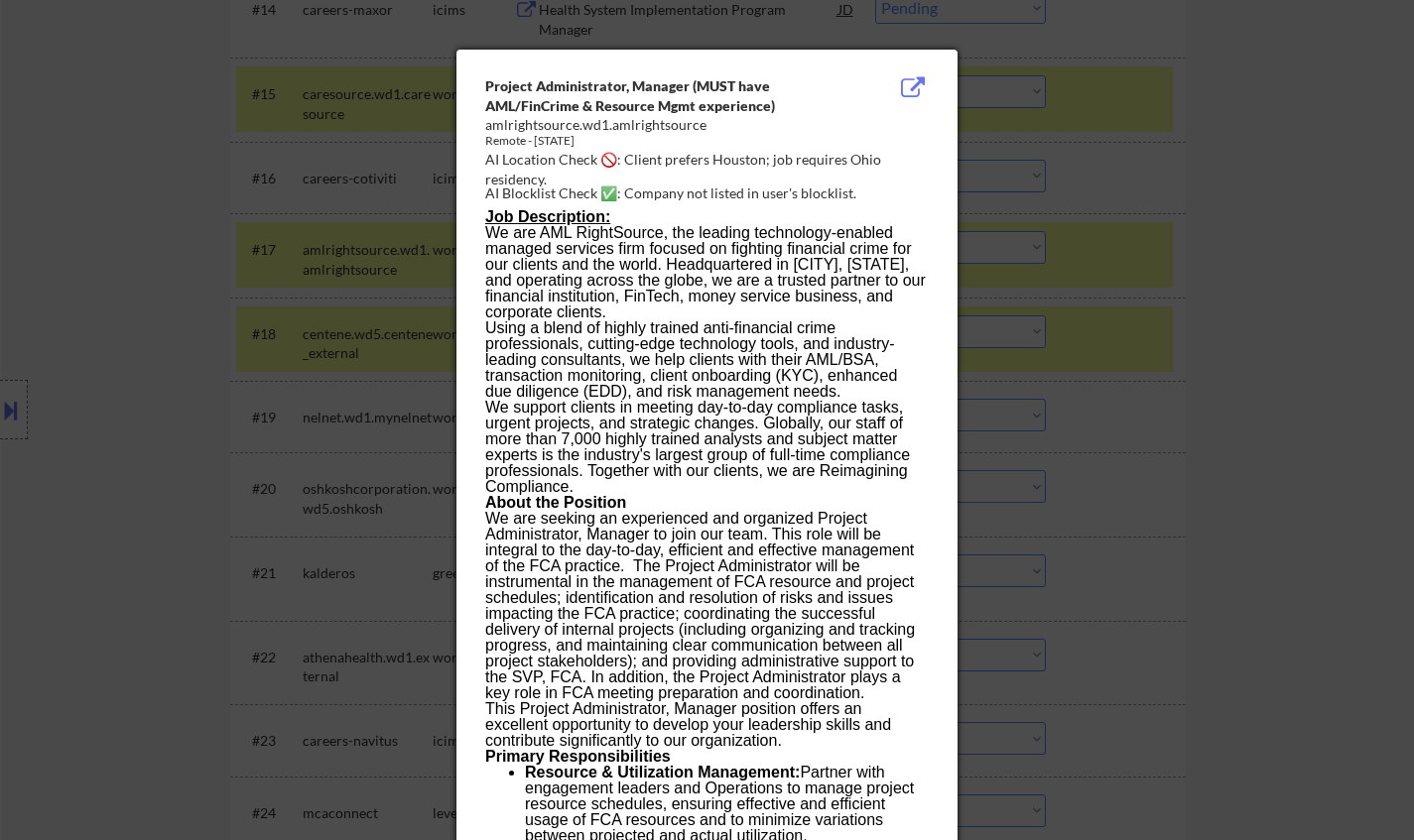click at bounding box center [707, 420] 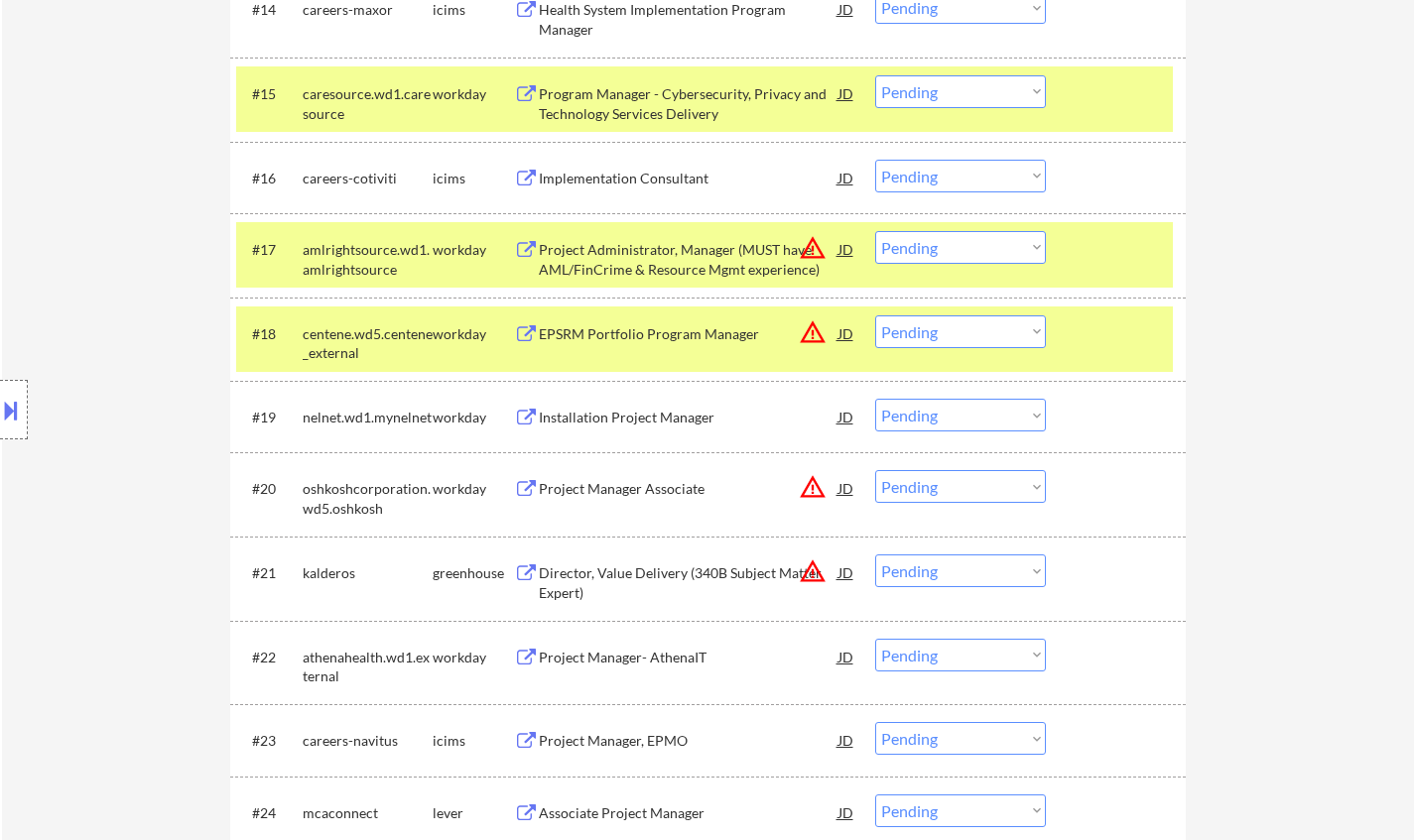 click on "Choose an option... Pending Applied Excluded (Questions) Excluded (Expired) Excluded (Location) Excluded (Bad Match) Excluded (Blocklist) Excluded (Salary) Excluded (Other)" at bounding box center [961, 247] 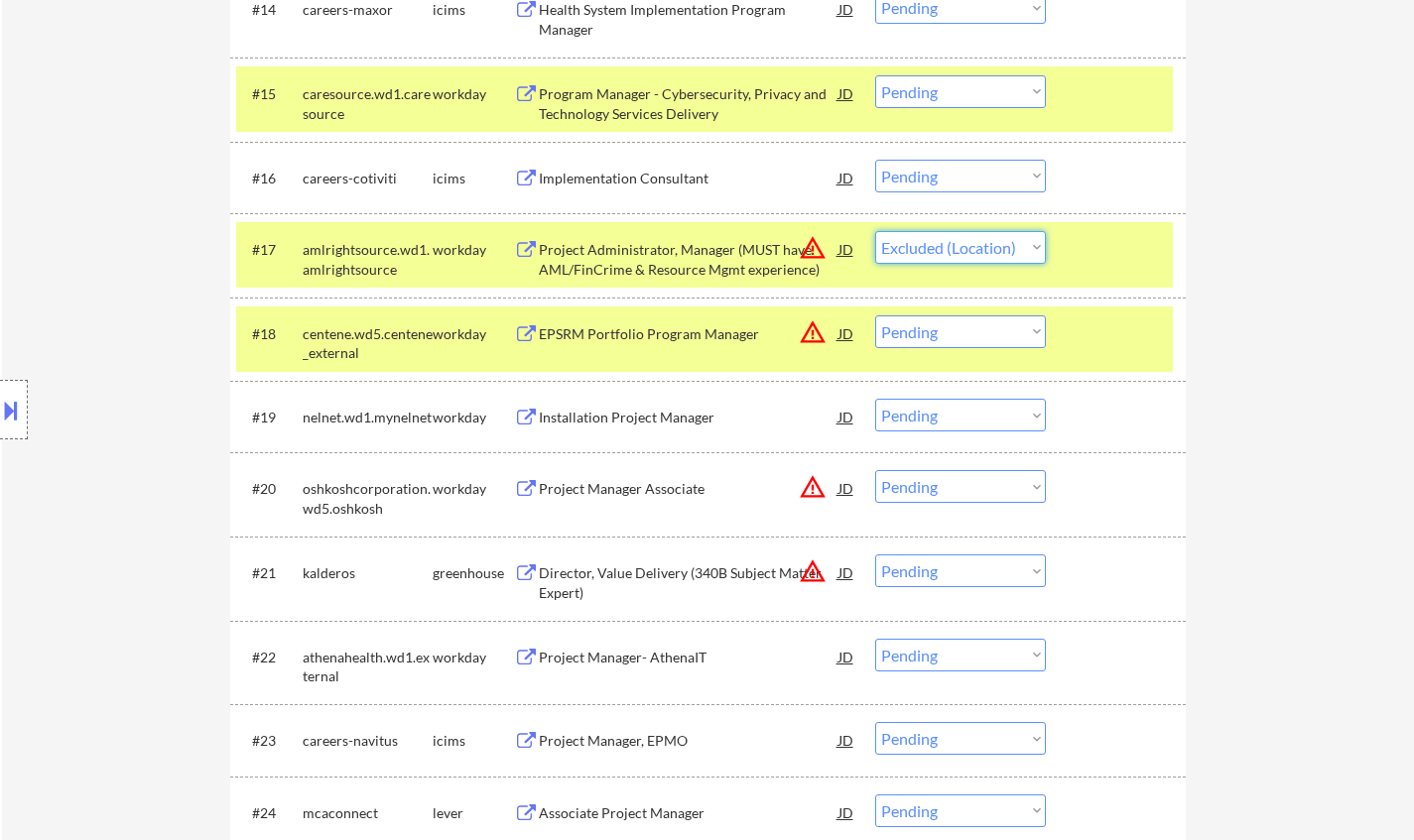 click on "Choose an option... Pending Applied Excluded (Questions) Excluded (Expired) Excluded (Location) Excluded (Bad Match) Excluded (Blocklist) Excluded (Salary) Excluded (Other)" at bounding box center [961, 247] 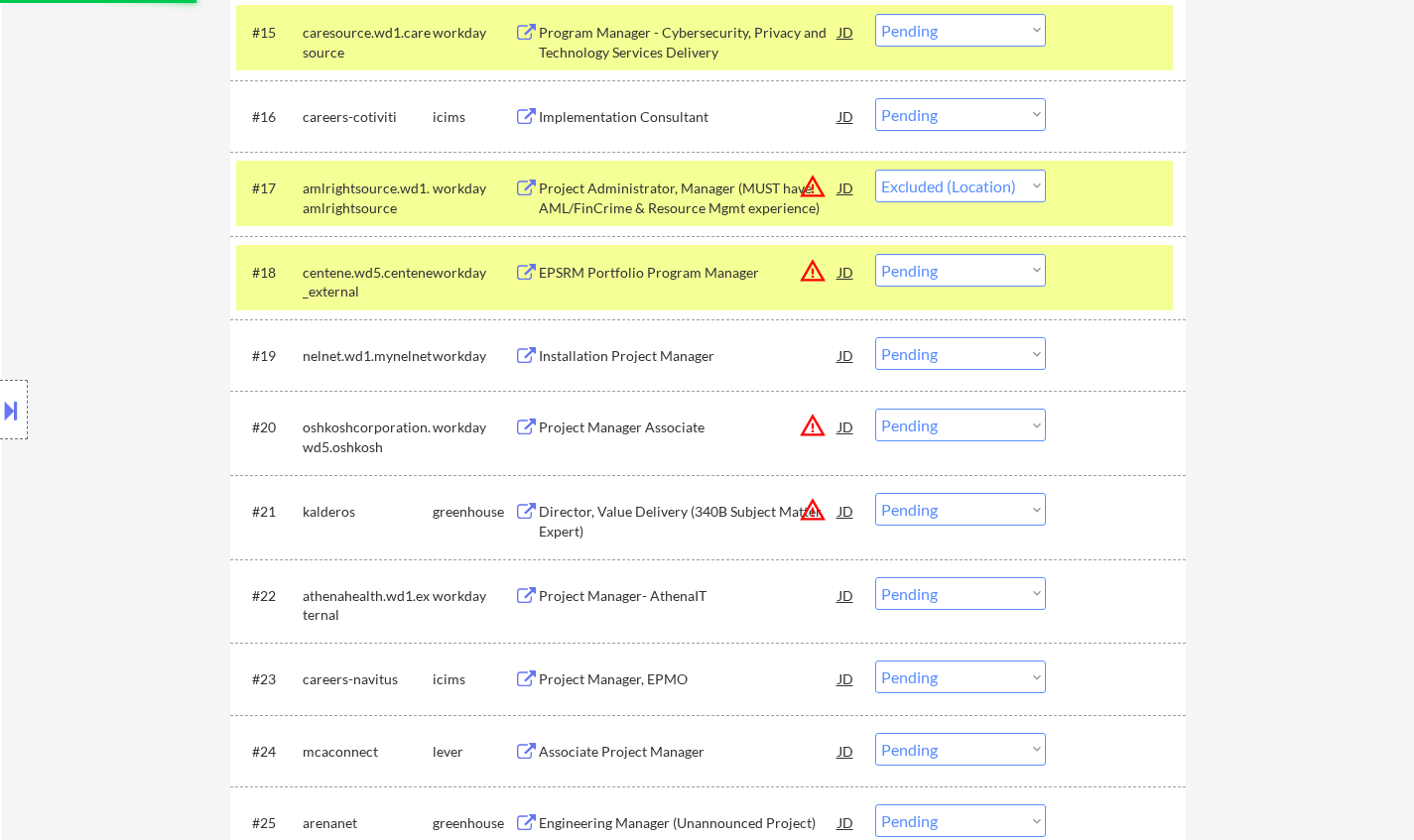 scroll, scrollTop: 1785, scrollLeft: 0, axis: vertical 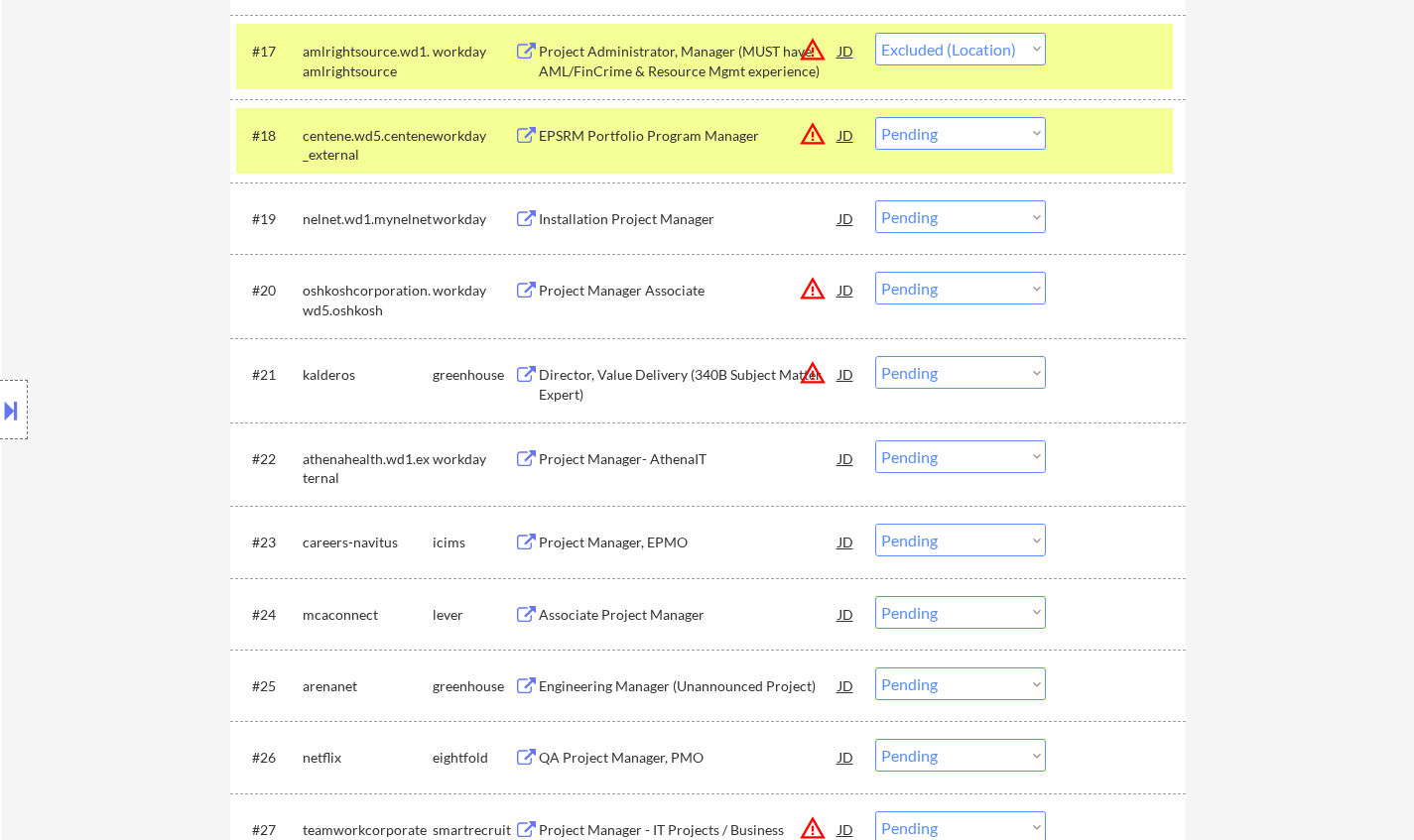 select on ""pending"" 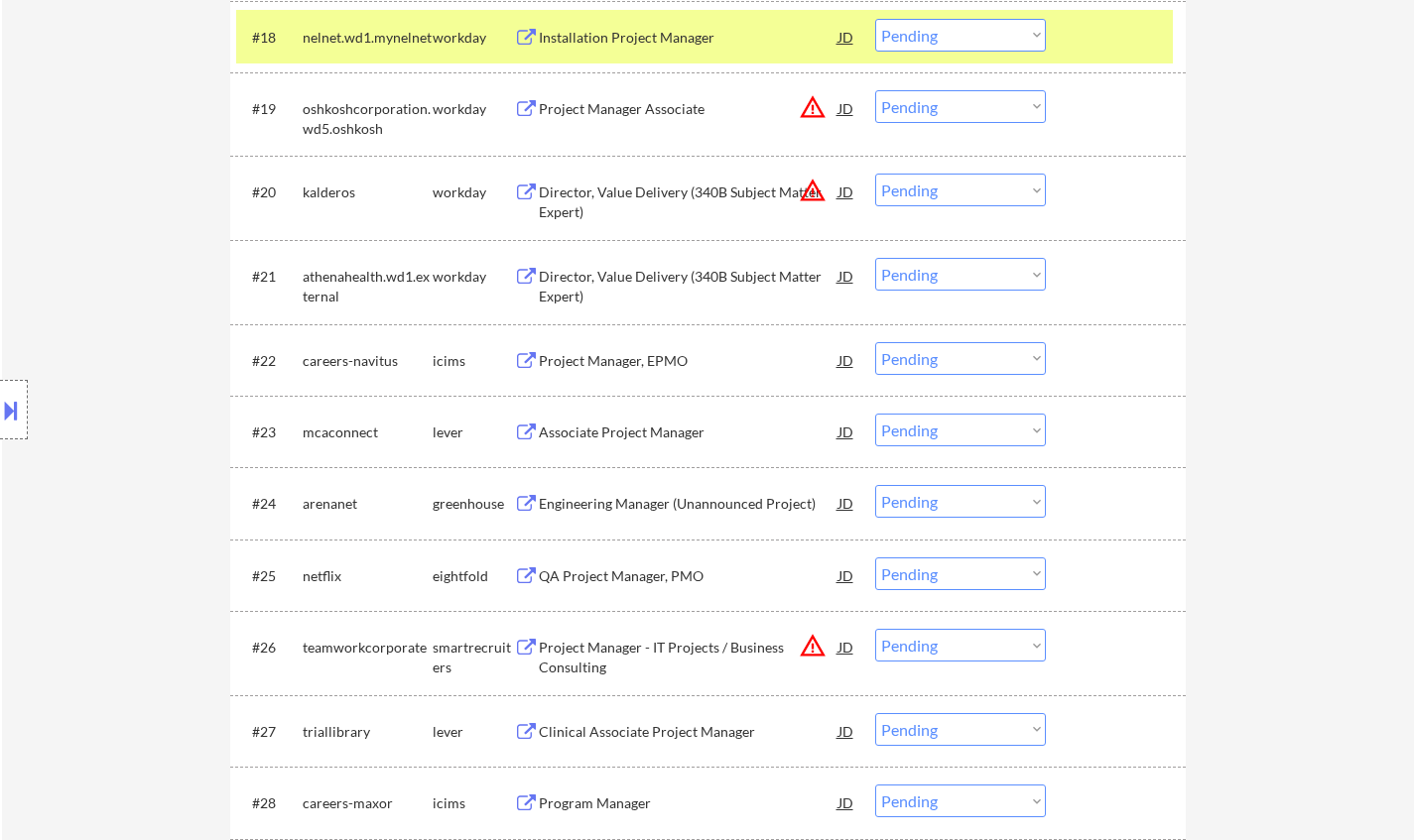 scroll, scrollTop: 1983, scrollLeft: 0, axis: vertical 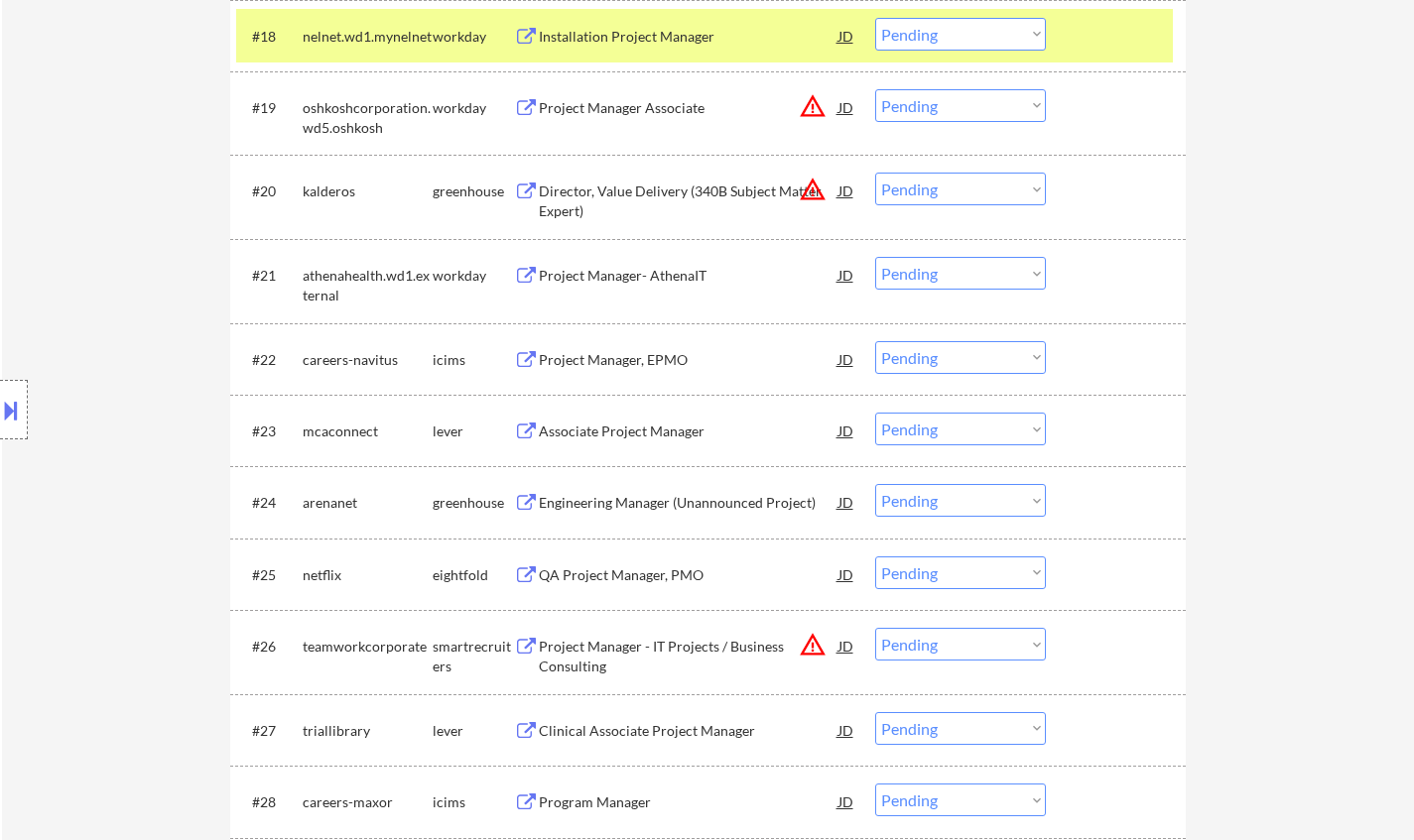 click on "Associate Project Manager" at bounding box center (689, 431) 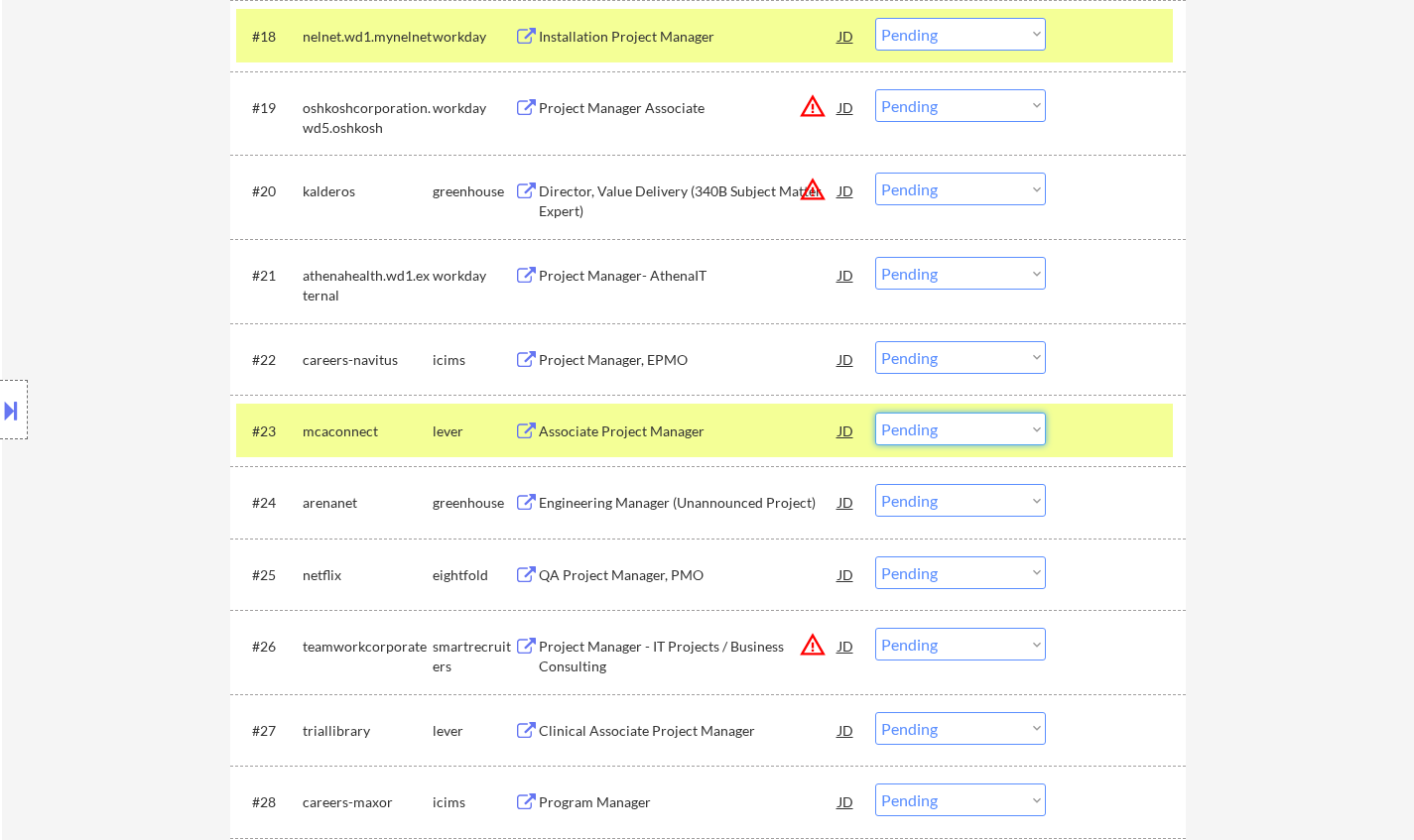 click on "Choose an option... Pending Applied Excluded (Questions) Excluded (Expired) Excluded (Location) Excluded (Bad Match) Excluded (Blocklist) Excluded (Salary) Excluded (Other)" at bounding box center (961, 428) 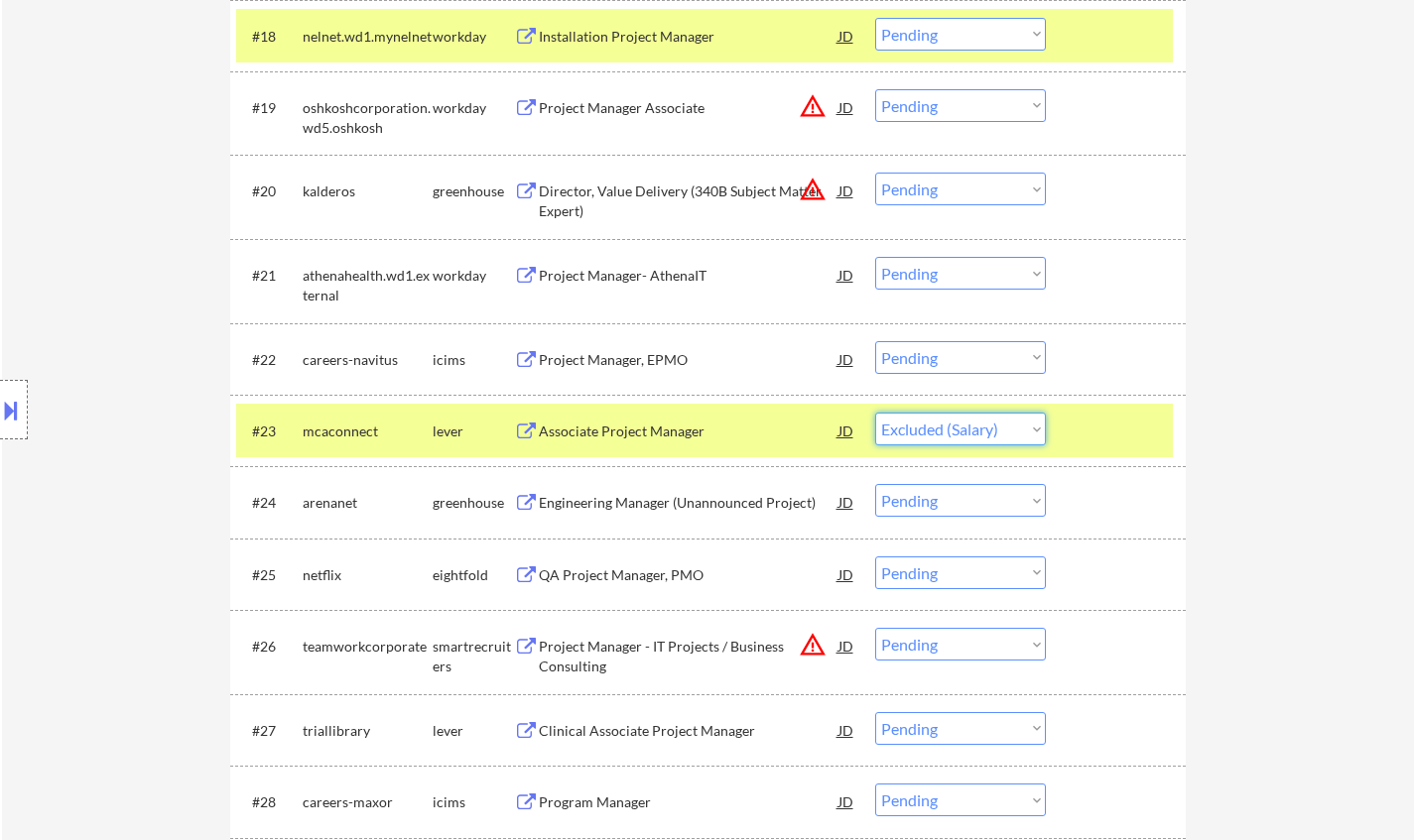 click on "Choose an option... Pending Applied Excluded (Questions) Excluded (Expired) Excluded (Location) Excluded (Bad Match) Excluded (Blocklist) Excluded (Salary) Excluded (Other)" at bounding box center [961, 428] 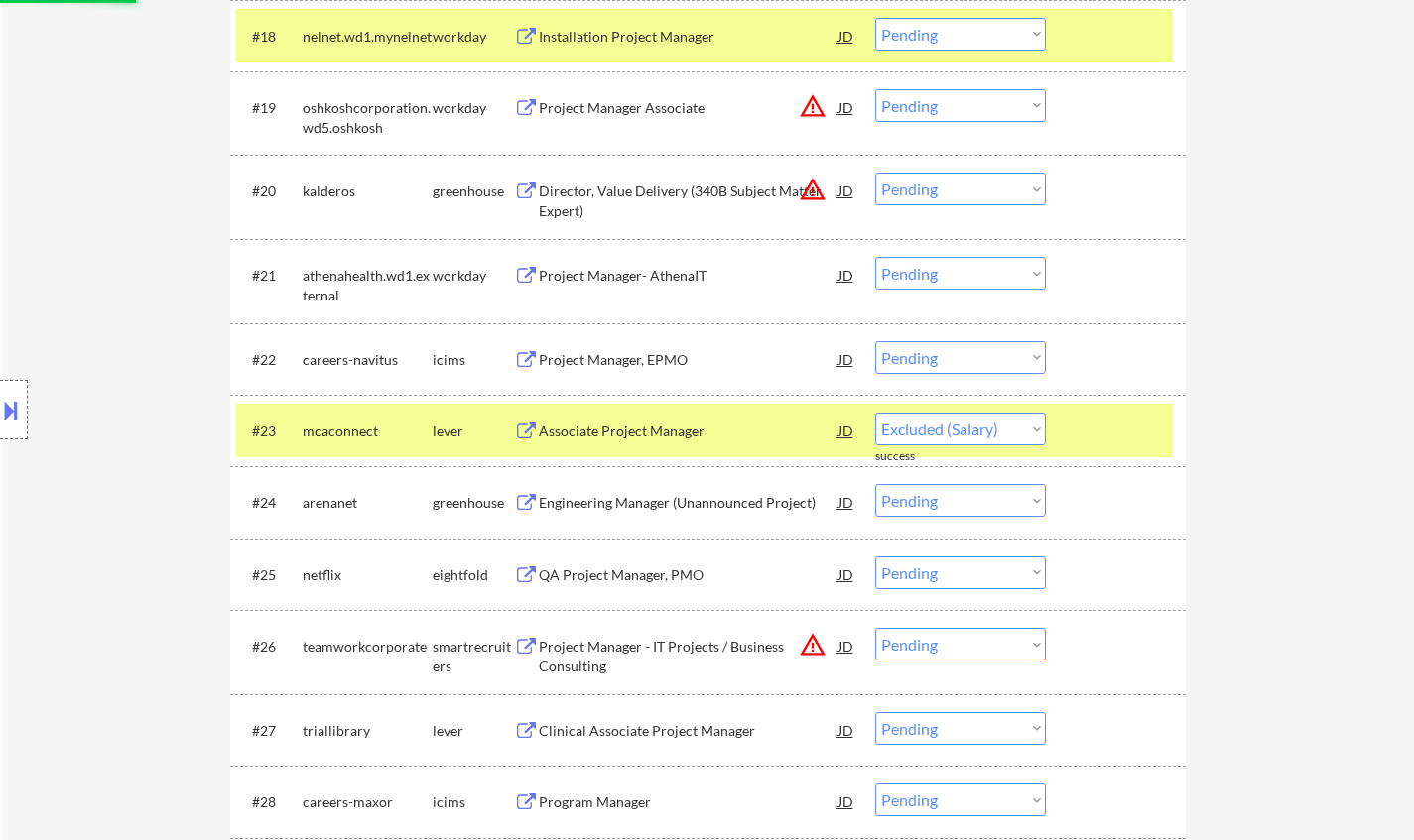 select on ""pending"" 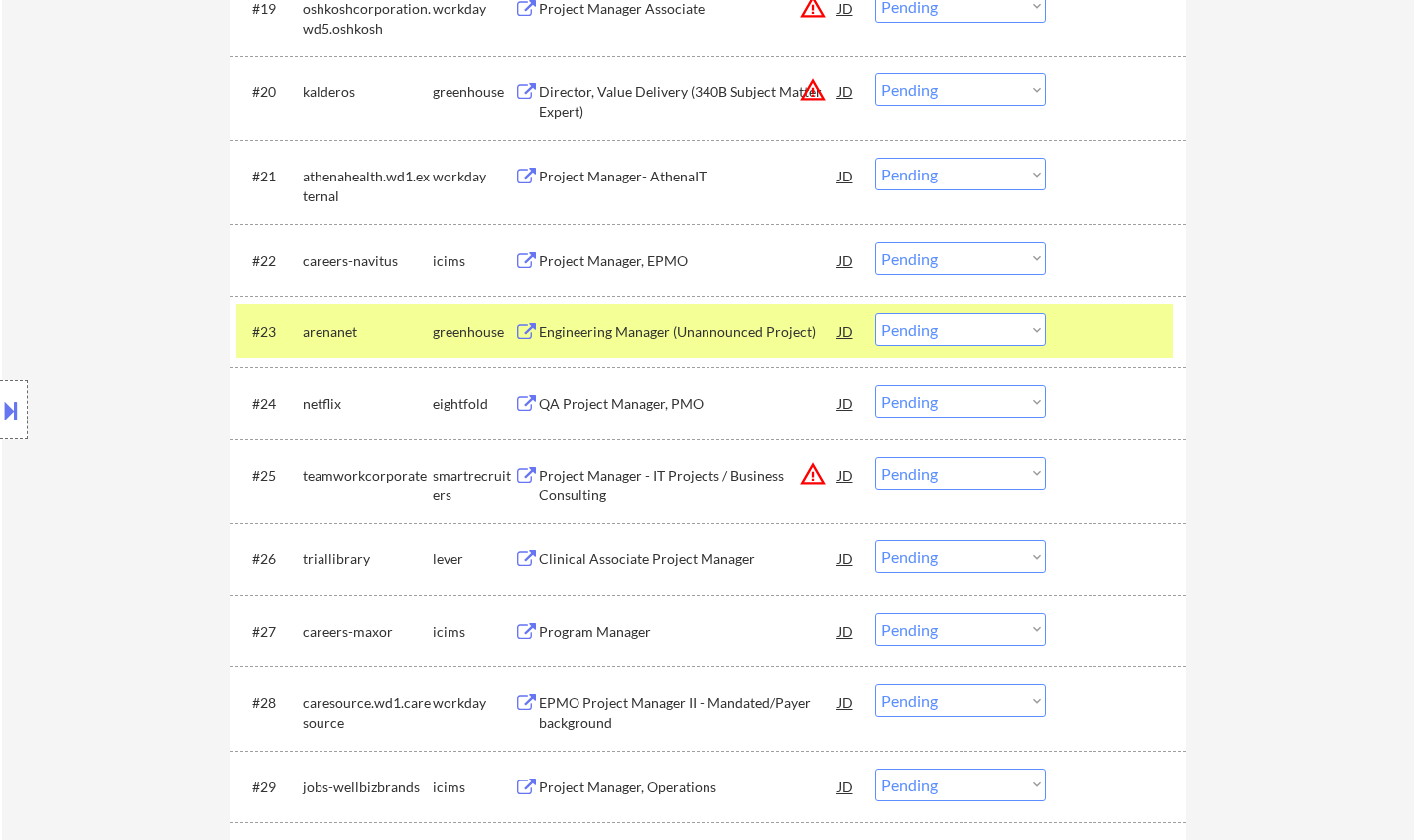 scroll, scrollTop: 2182, scrollLeft: 0, axis: vertical 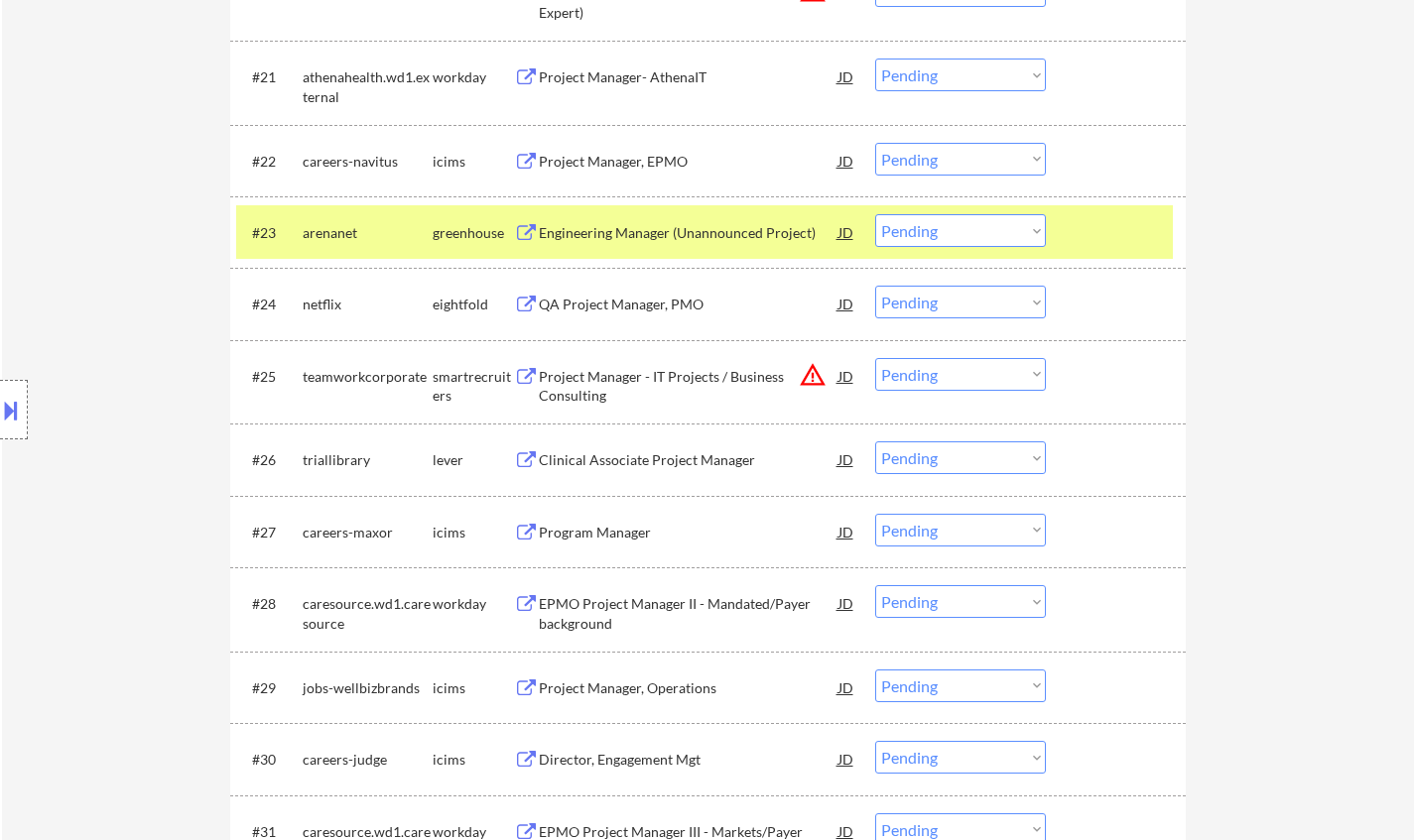 click on "Clinical Associate Project Manager" at bounding box center (689, 460) 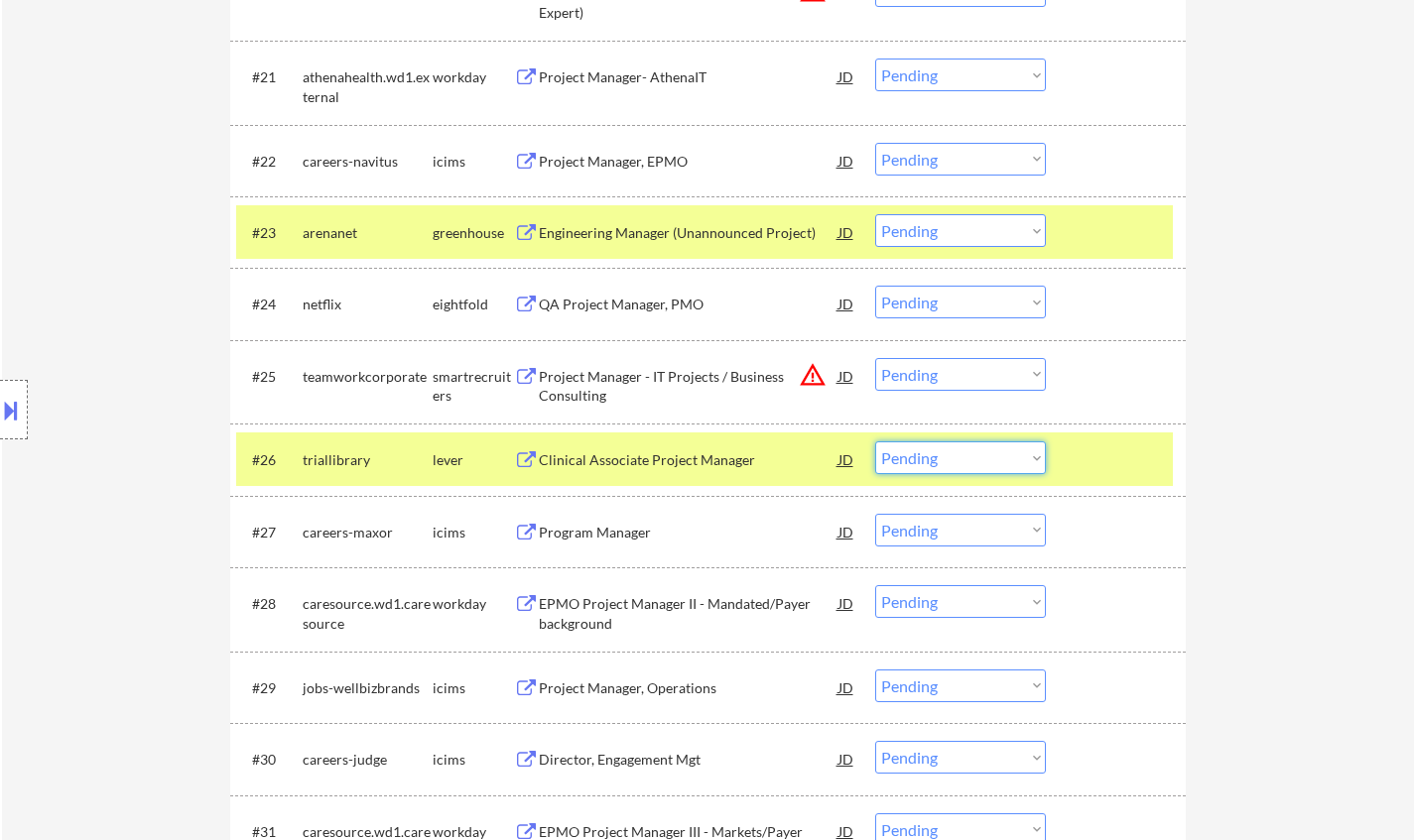 click on "Choose an option... Pending Applied Excluded (Questions) Excluded (Expired) Excluded (Location) Excluded (Bad Match) Excluded (Blocklist) Excluded (Salary) Excluded (Other)" at bounding box center [961, 457] 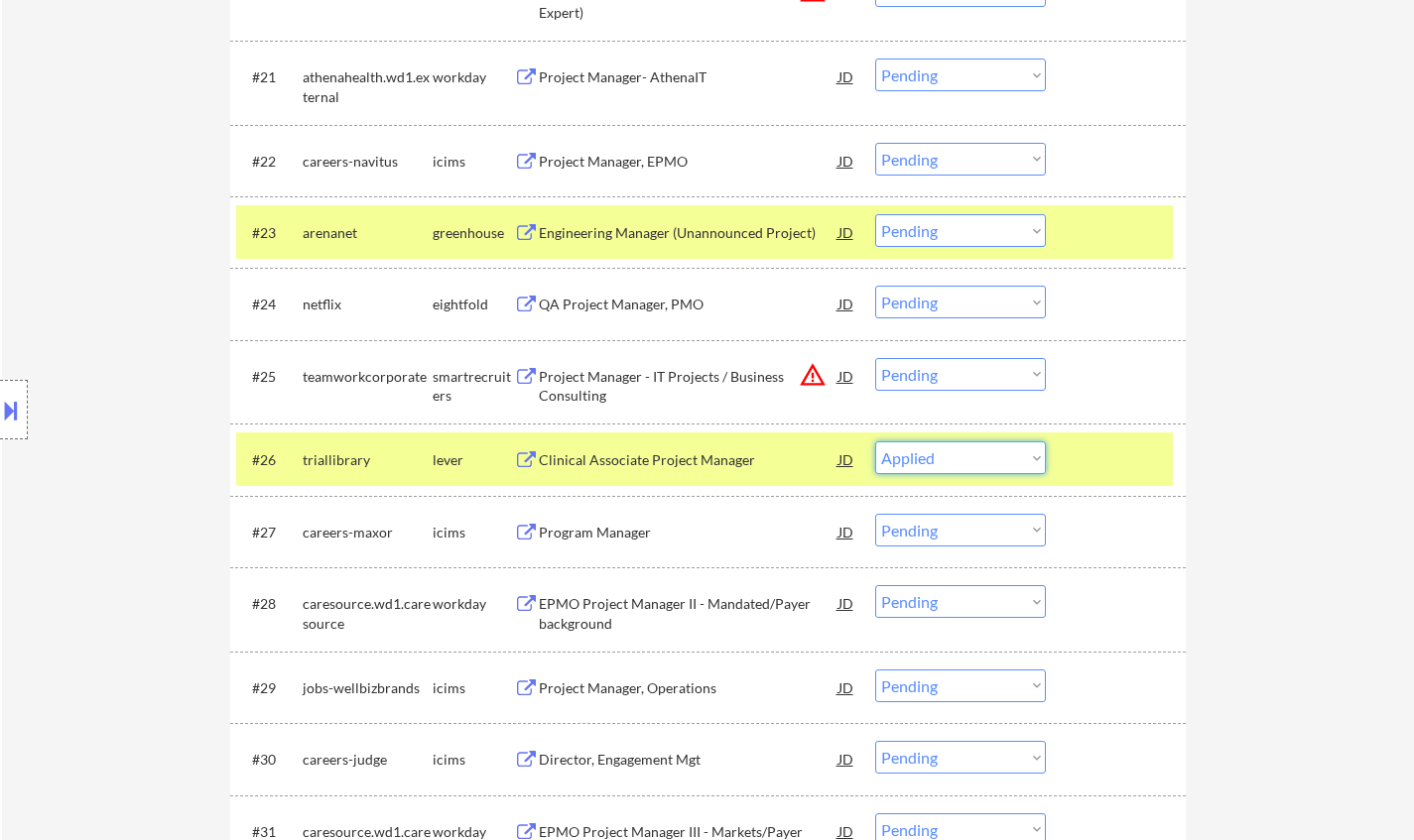 click on "Choose an option... Pending Applied Excluded (Questions) Excluded (Expired) Excluded (Location) Excluded (Bad Match) Excluded (Blocklist) Excluded (Salary) Excluded (Other)" at bounding box center (961, 457) 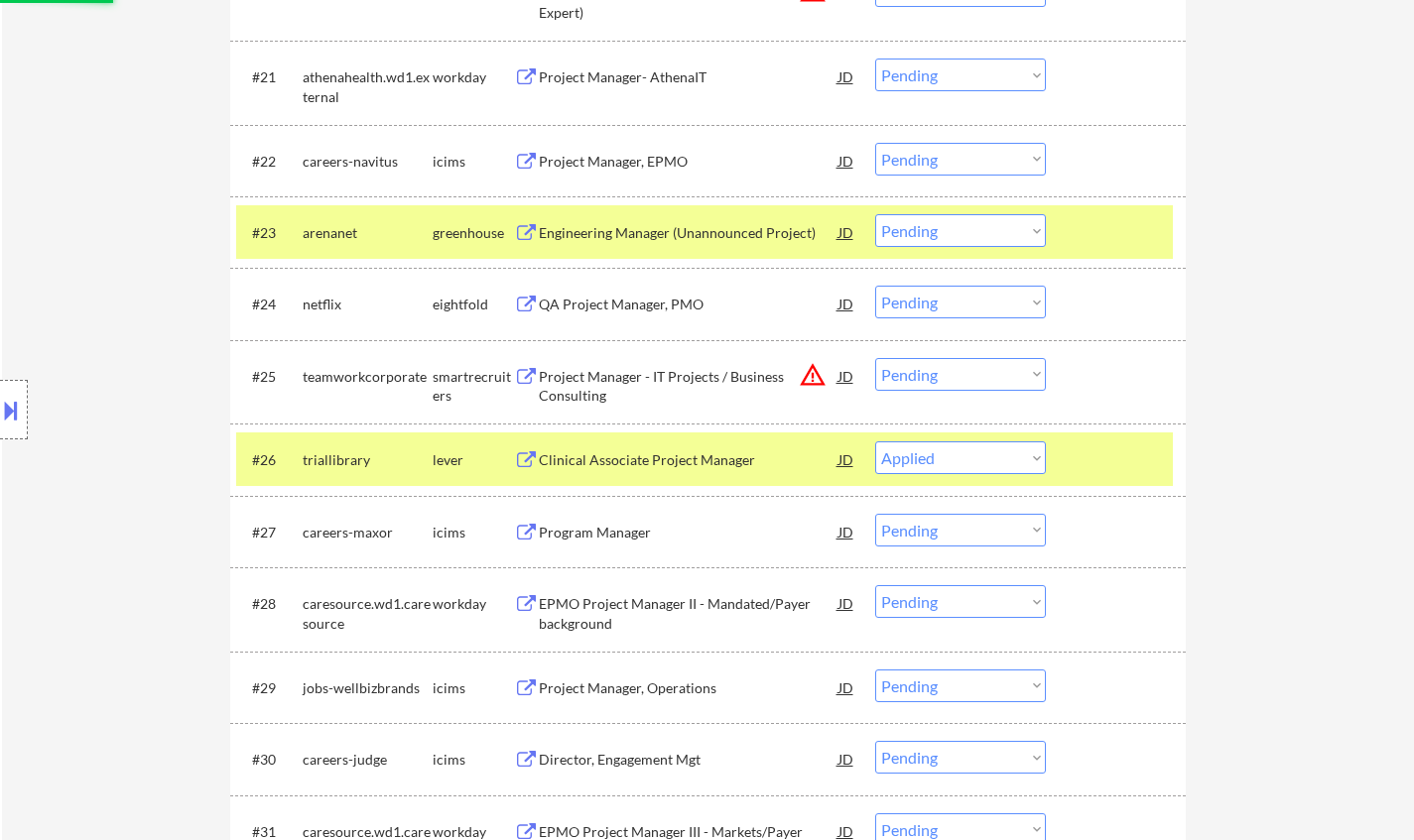 select on ""pending"" 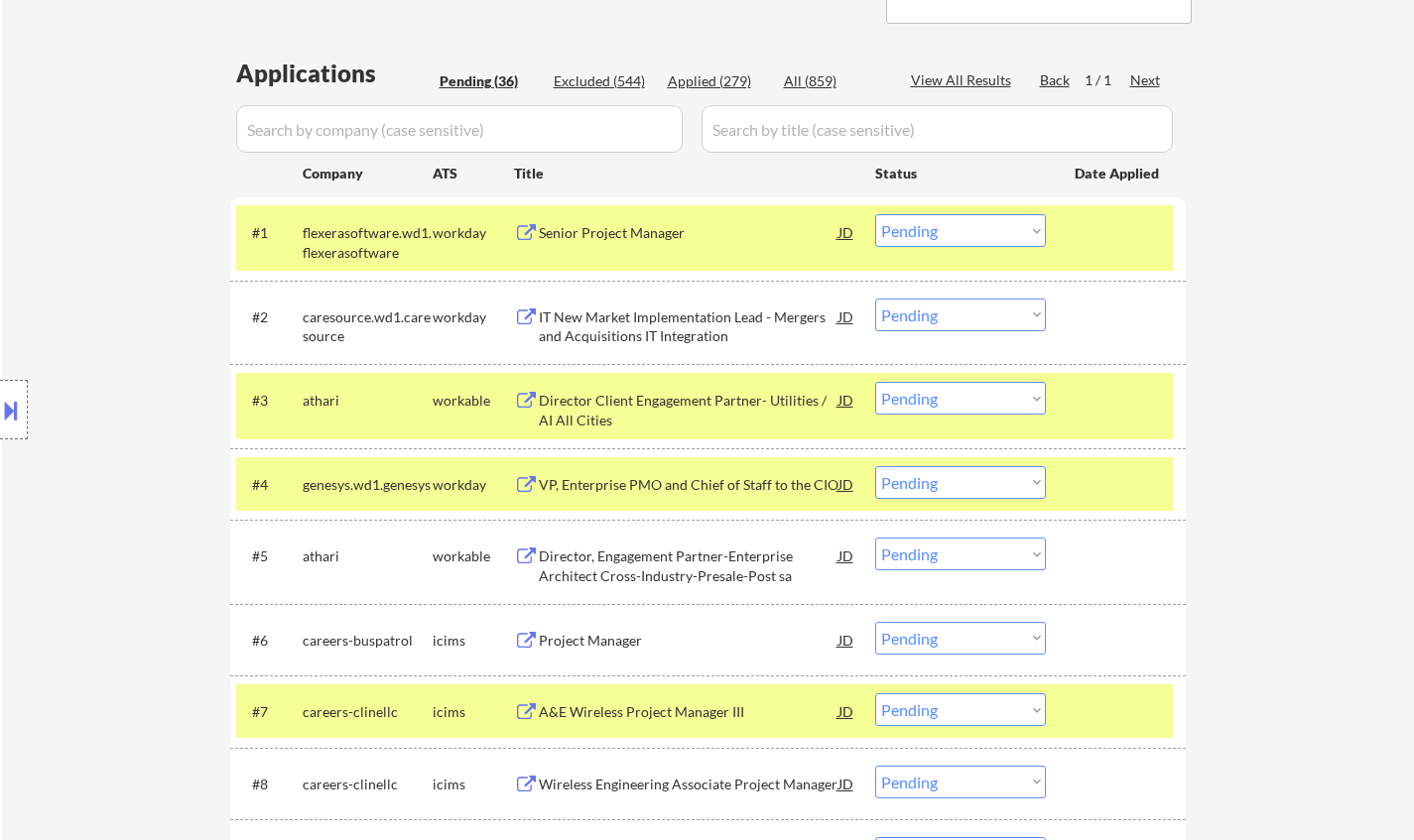 scroll, scrollTop: 496, scrollLeft: 0, axis: vertical 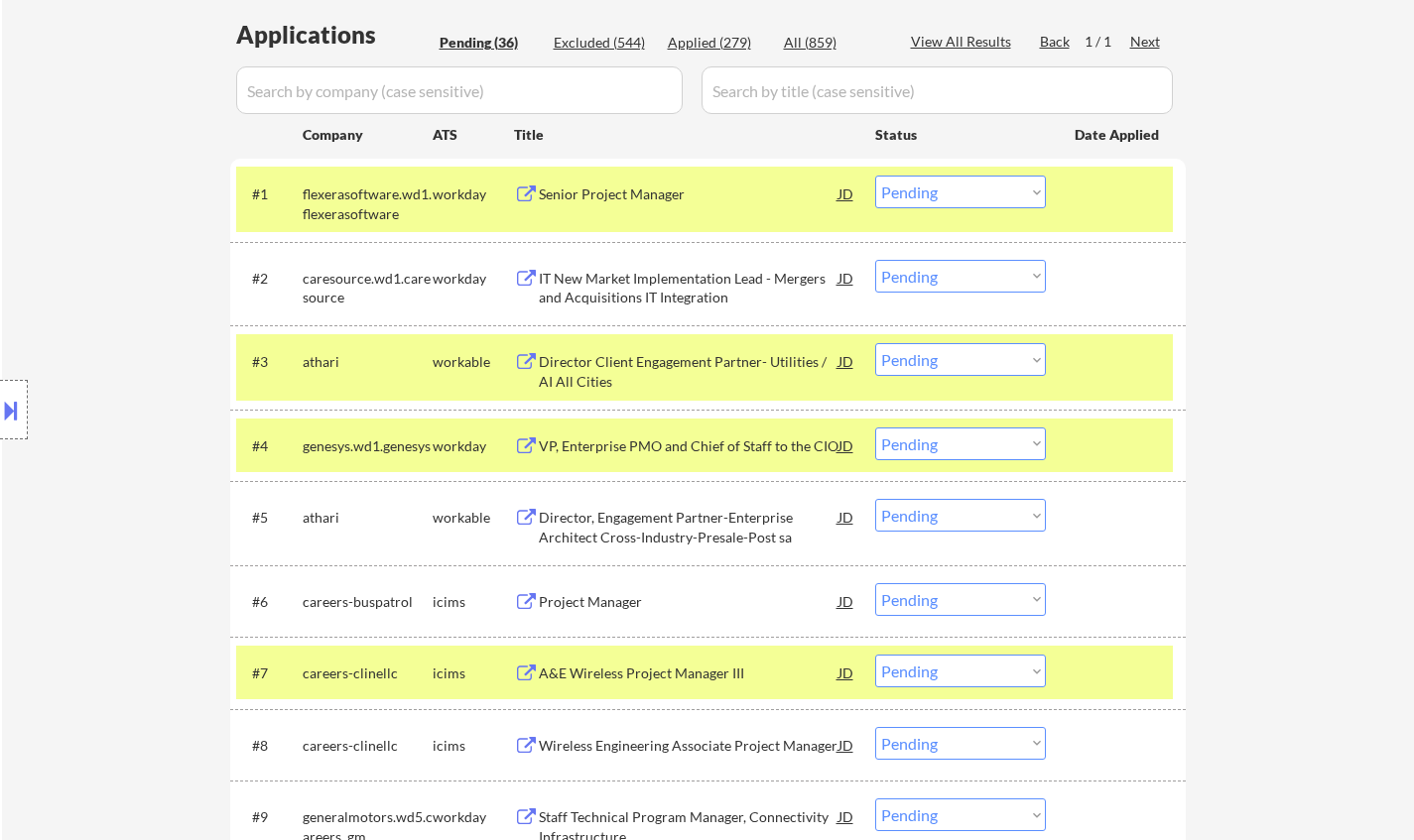 click on "Senior Project Manager" at bounding box center (689, 194) 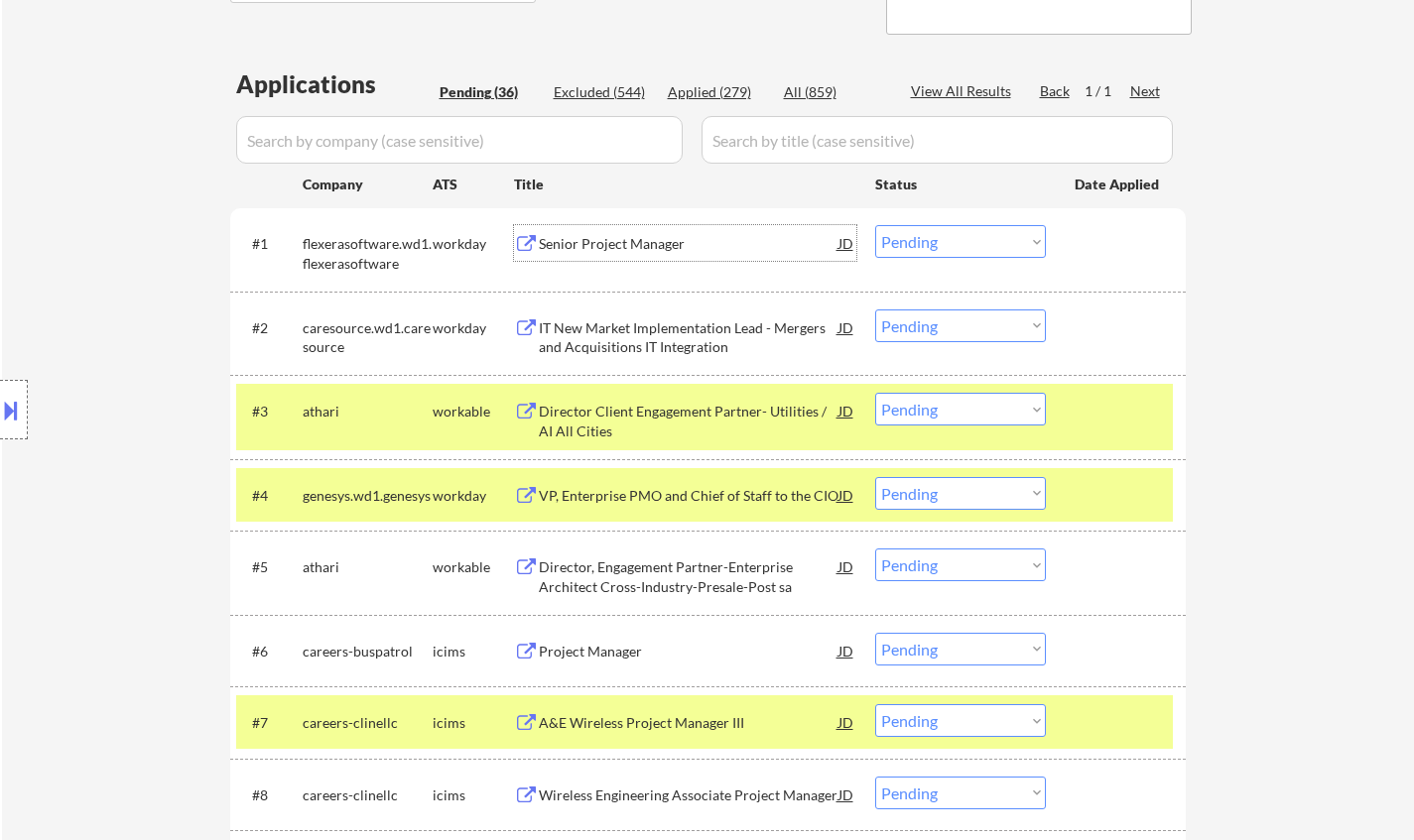 scroll, scrollTop: 496, scrollLeft: 0, axis: vertical 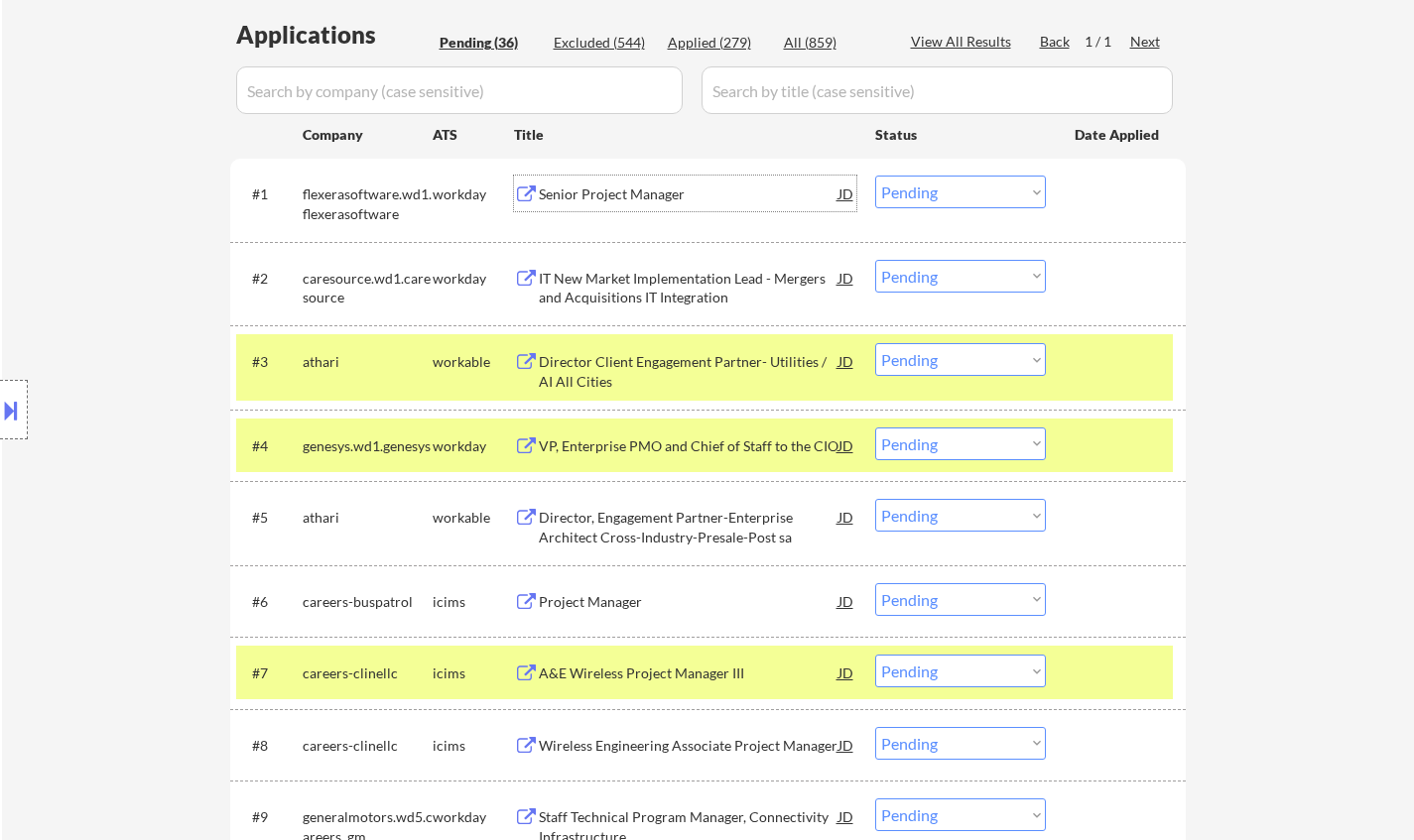 click on "Choose an option... Pending Applied Excluded (Questions) Excluded (Expired) Excluded (Location) Excluded (Bad Match) Excluded (Blocklist) Excluded (Salary) Excluded (Other)" at bounding box center [961, 191] 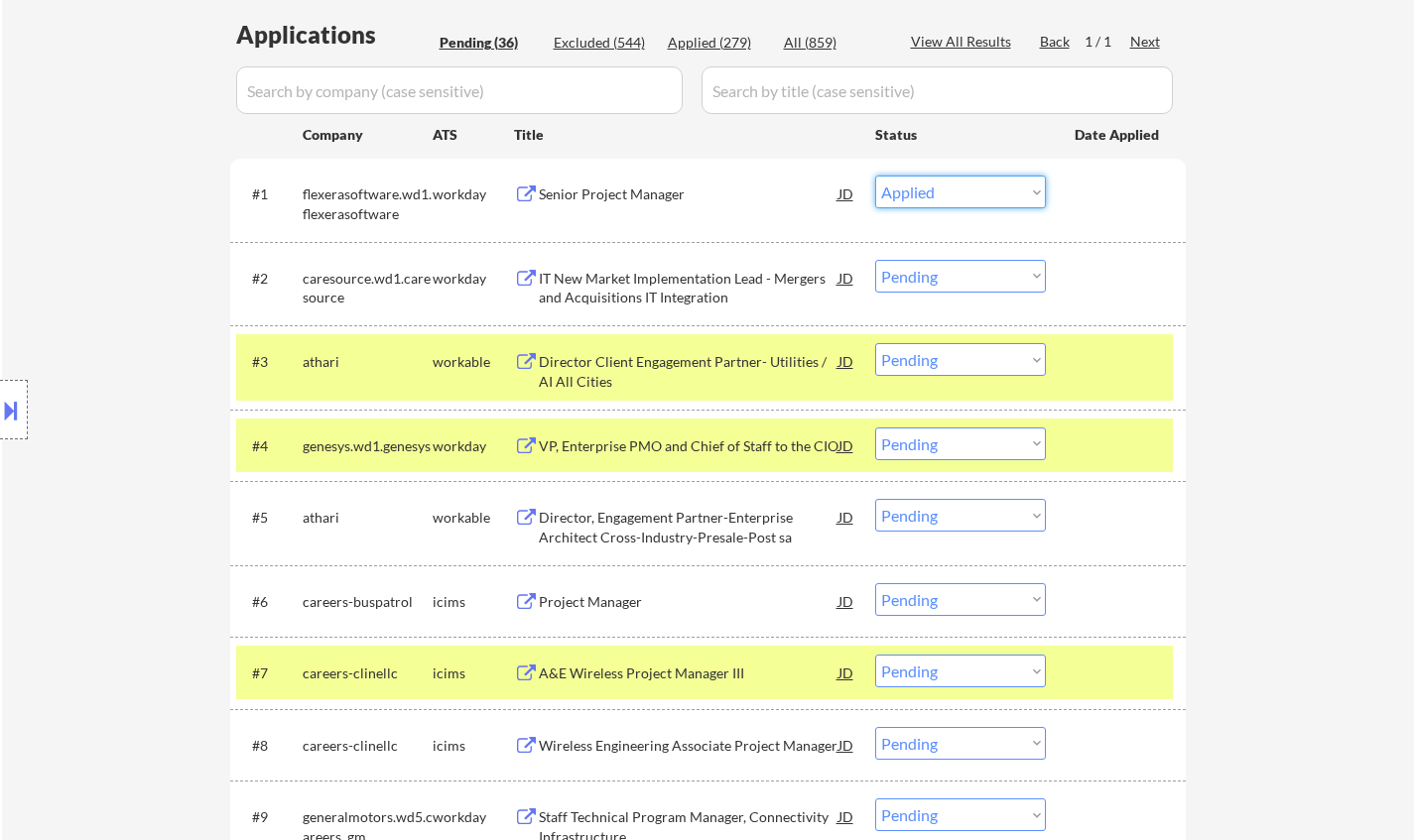 click on "Choose an option... Pending Applied Excluded (Questions) Excluded (Expired) Excluded (Location) Excluded (Bad Match) Excluded (Blocklist) Excluded (Salary) Excluded (Other)" at bounding box center (961, 191) 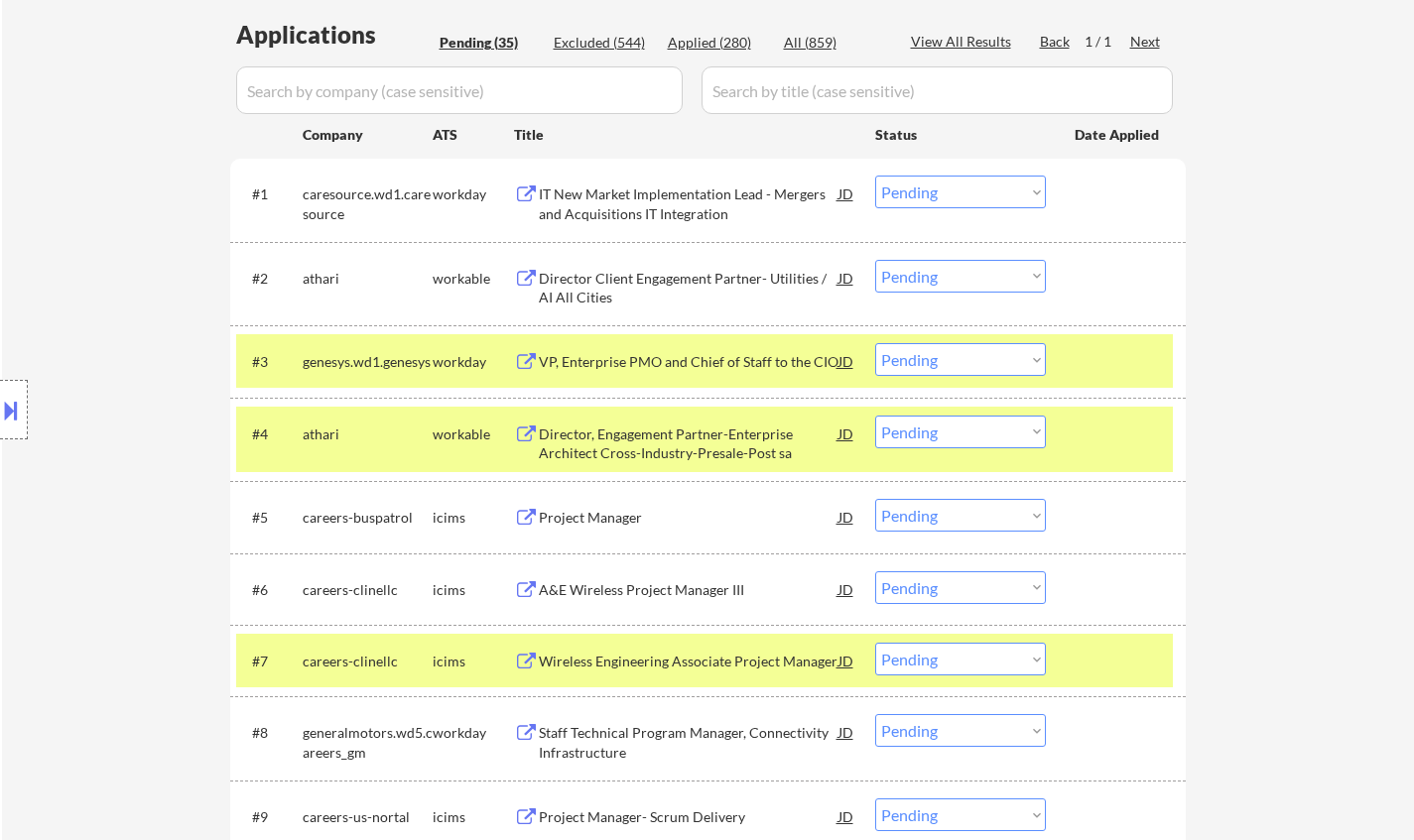 click on "IT New Market Implementation Lead - Mergers and Acquisitions IT Integration" at bounding box center (689, 203) 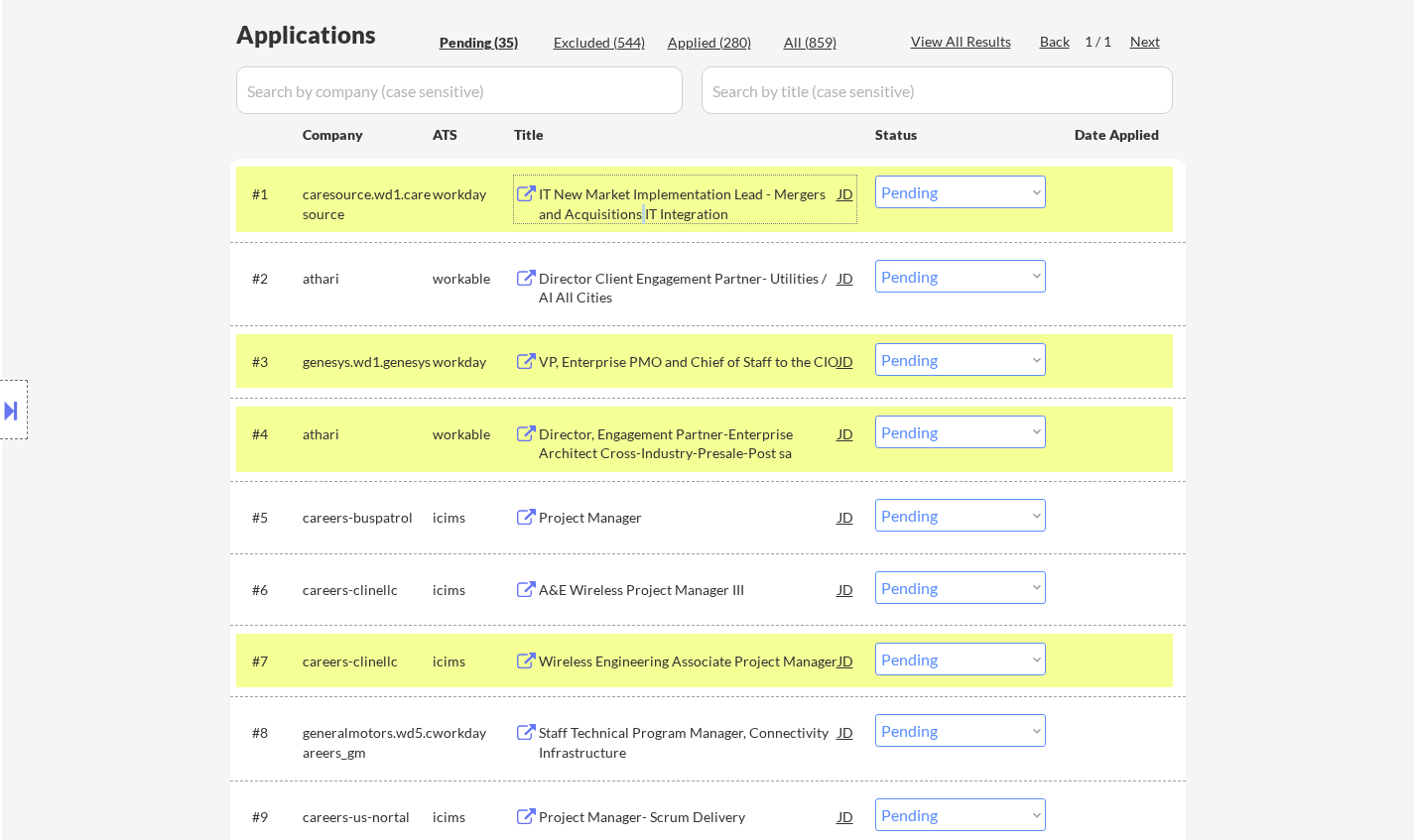 click on "Choose an option... Pending Applied Excluded (Questions) Excluded (Expired) Excluded (Location) Excluded (Bad Match) Excluded (Blocklist) Excluded (Salary) Excluded (Other)" at bounding box center (961, 191) 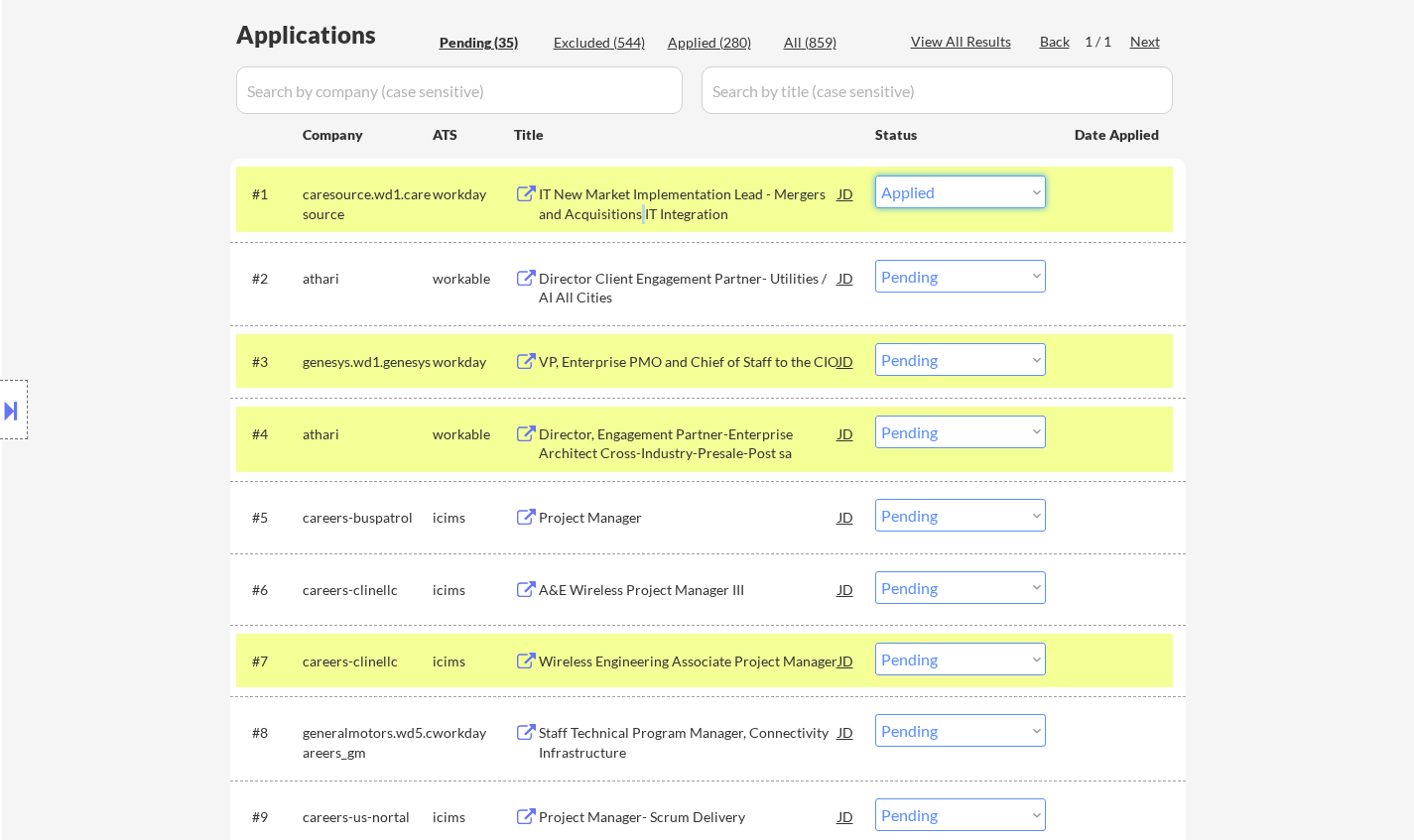 click on "Choose an option... Pending Applied Excluded (Questions) Excluded (Expired) Excluded (Location) Excluded (Bad Match) Excluded (Blocklist) Excluded (Salary) Excluded (Other)" at bounding box center (961, 191) 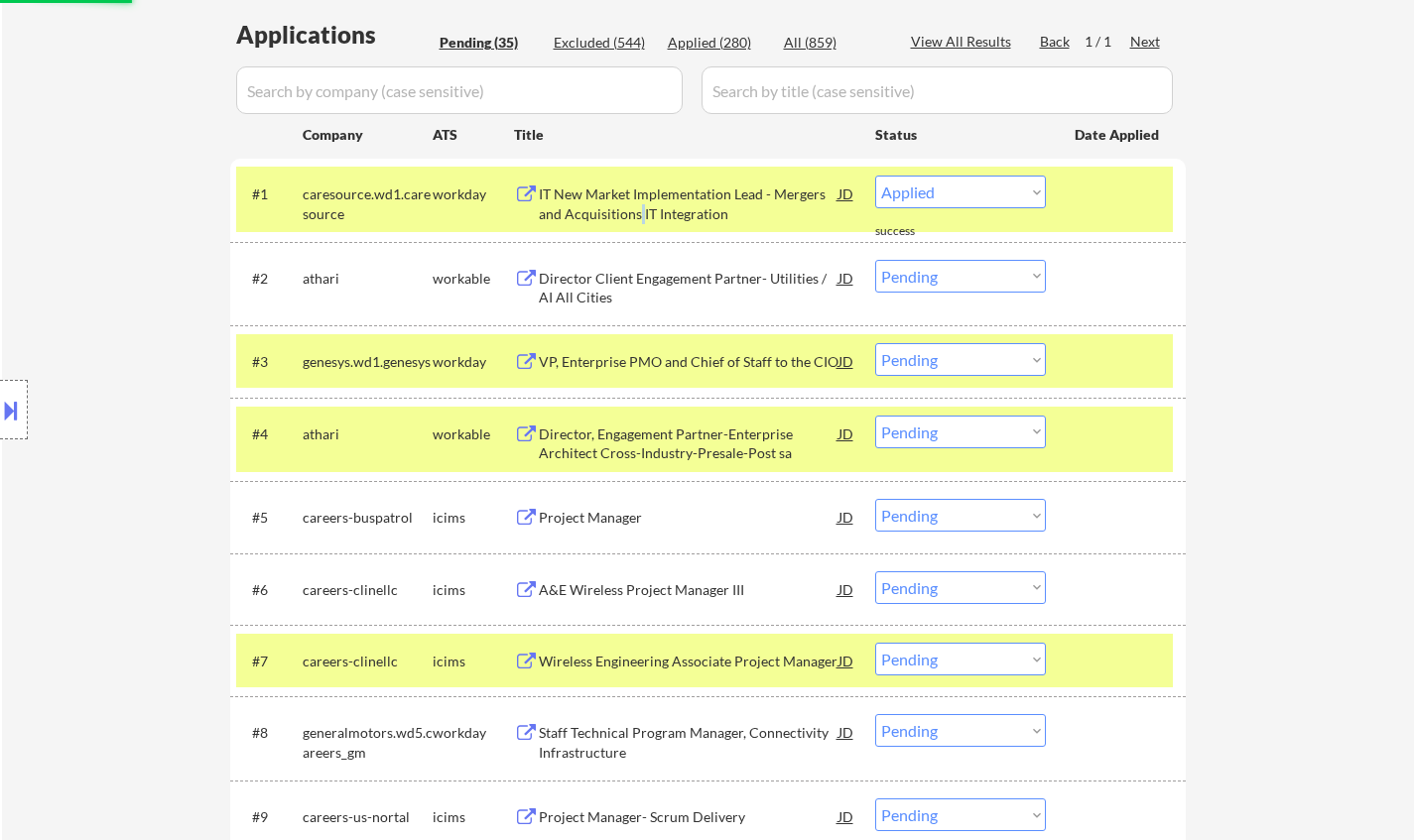select on ""pending"" 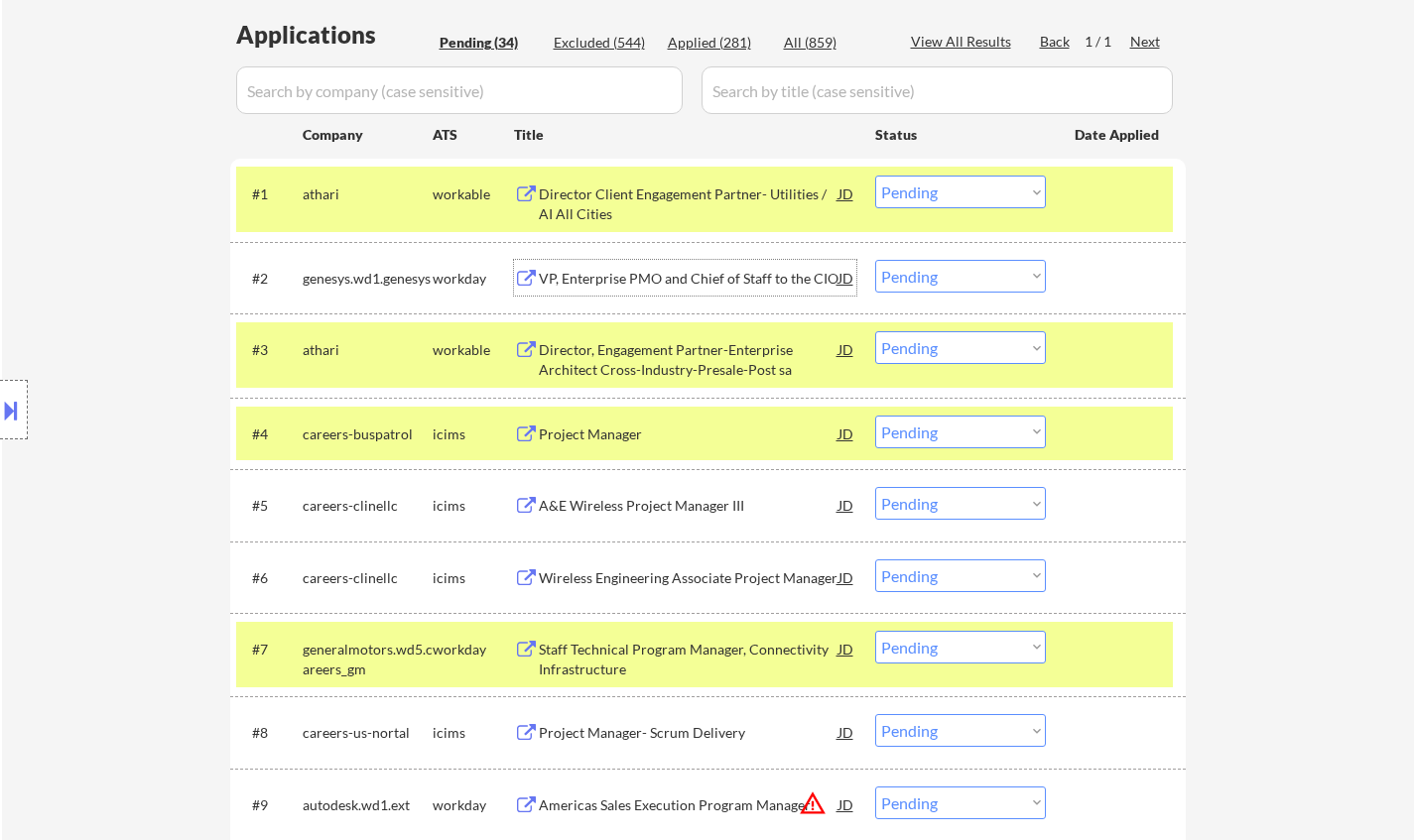 click on "VP, Enterprise PMO and Chief of Staff to the CIO" at bounding box center [689, 279] 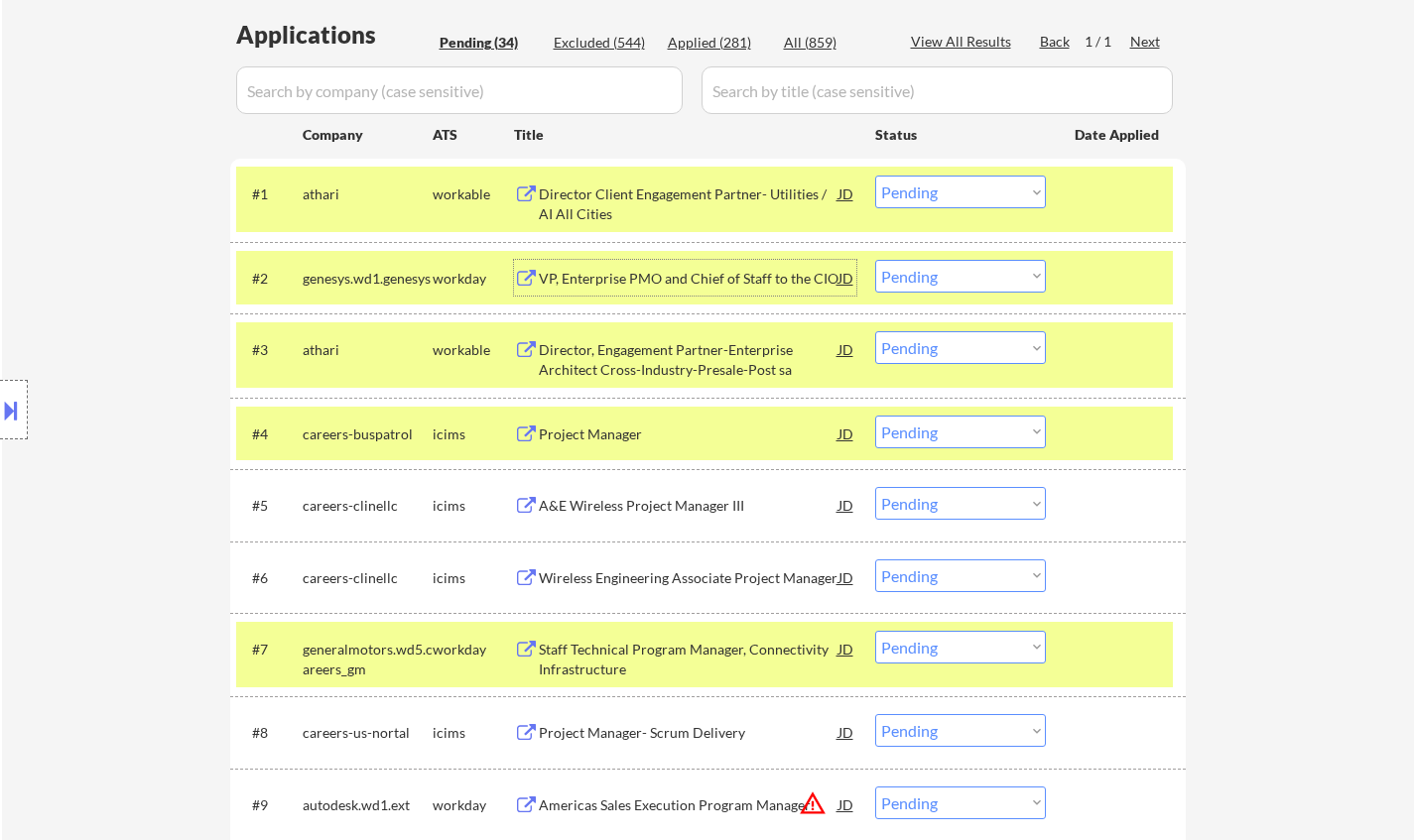 click on "#1 athari workable Director Client Engagement Partner- Utilities / AI All Cities JD Choose an option... Pending Applied Excluded (Questions) Excluded (Expired) Excluded (Location) Excluded (Bad Match) Excluded (Blocklist) Excluded (Salary) Excluded (Other)" at bounding box center [705, 199] 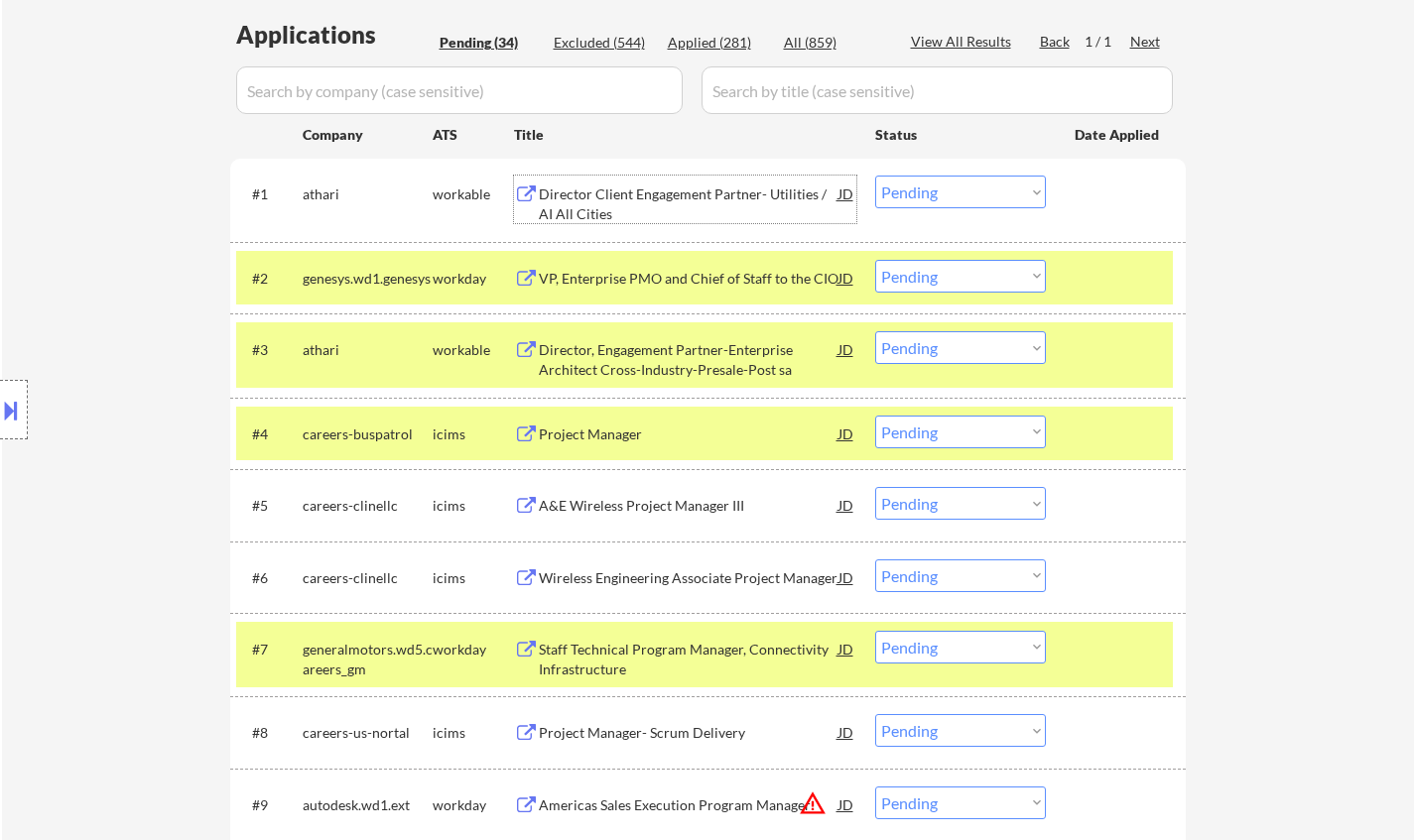 click on "Director Client Engagement Partner- Utilities / AI All Cities" at bounding box center [689, 199] 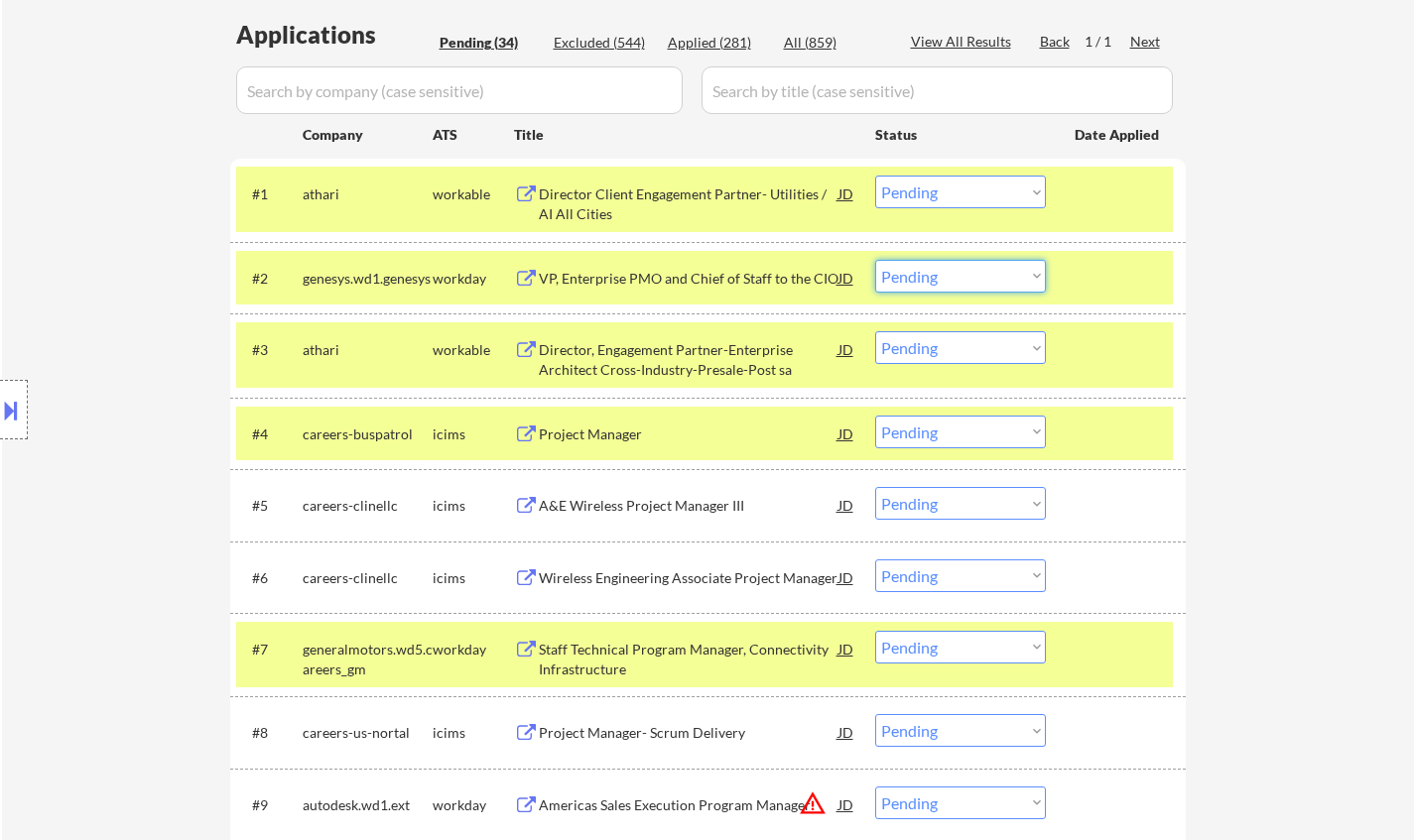 click on "Choose an option... Pending Applied Excluded (Questions) Excluded (Expired) Excluded (Location) Excluded (Bad Match) Excluded (Blocklist) Excluded (Salary) Excluded (Other)" at bounding box center [961, 276] 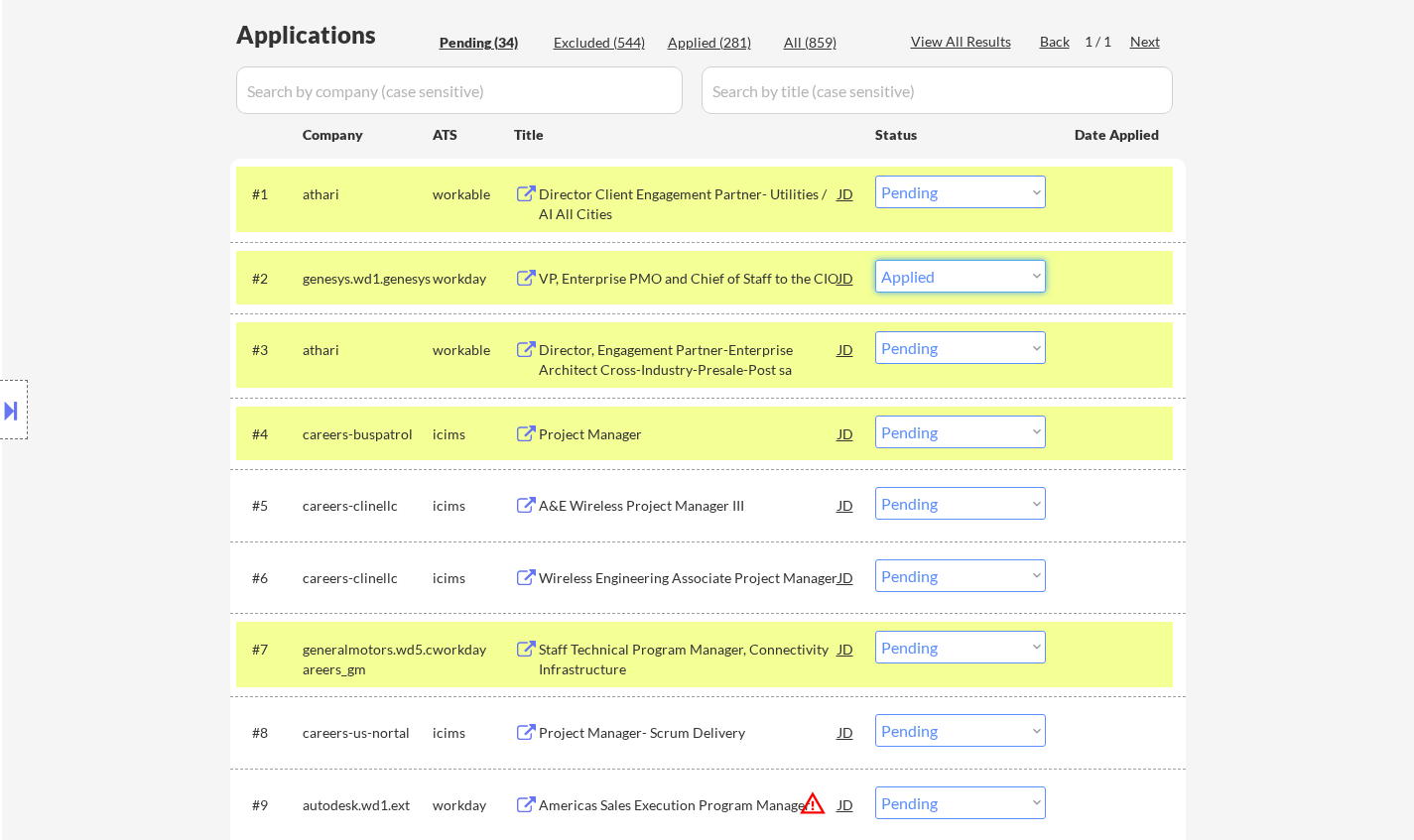 click on "Choose an option... Pending Applied Excluded (Questions) Excluded (Expired) Excluded (Location) Excluded (Bad Match) Excluded (Blocklist) Excluded (Salary) Excluded (Other)" at bounding box center (961, 276) 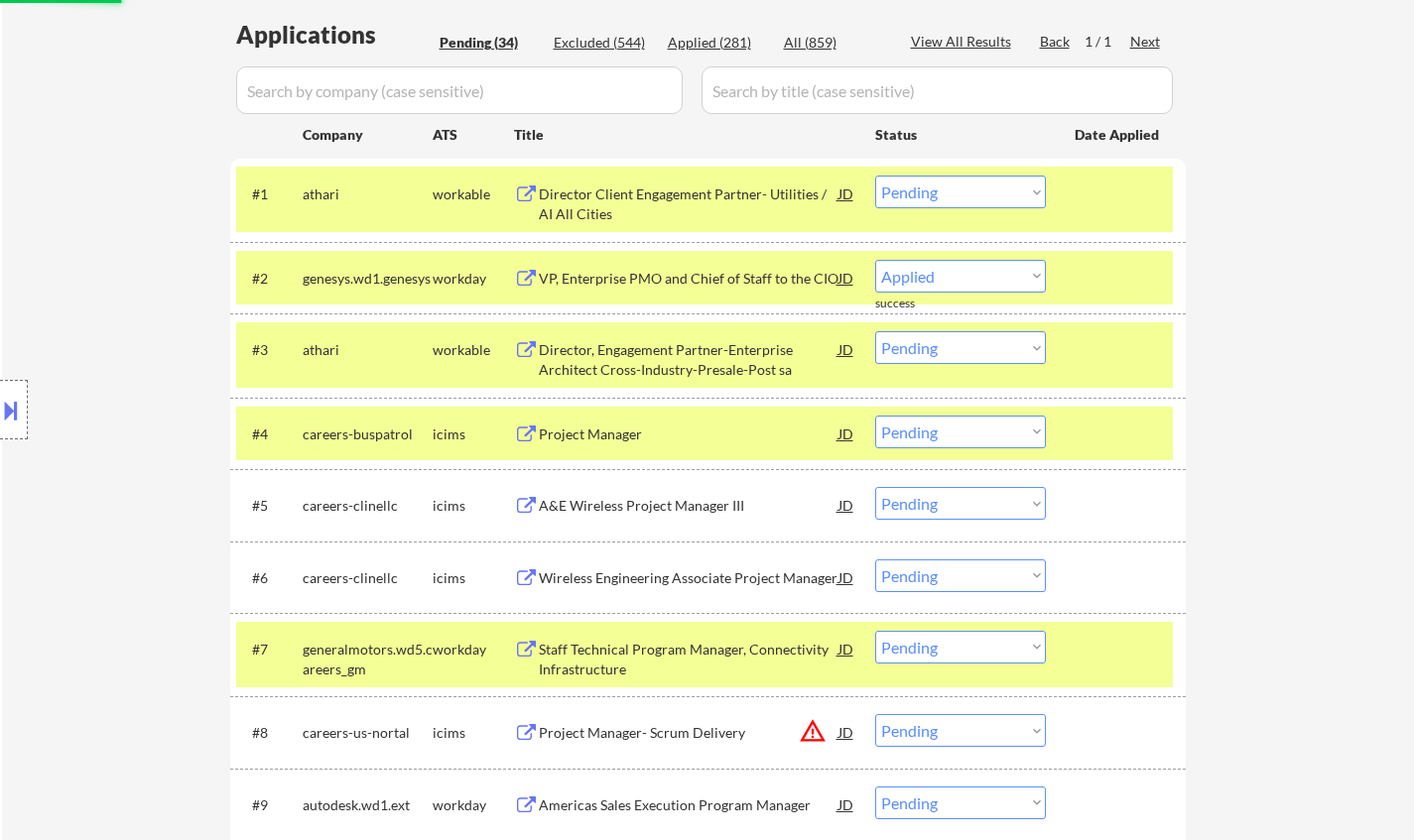 select on ""pending"" 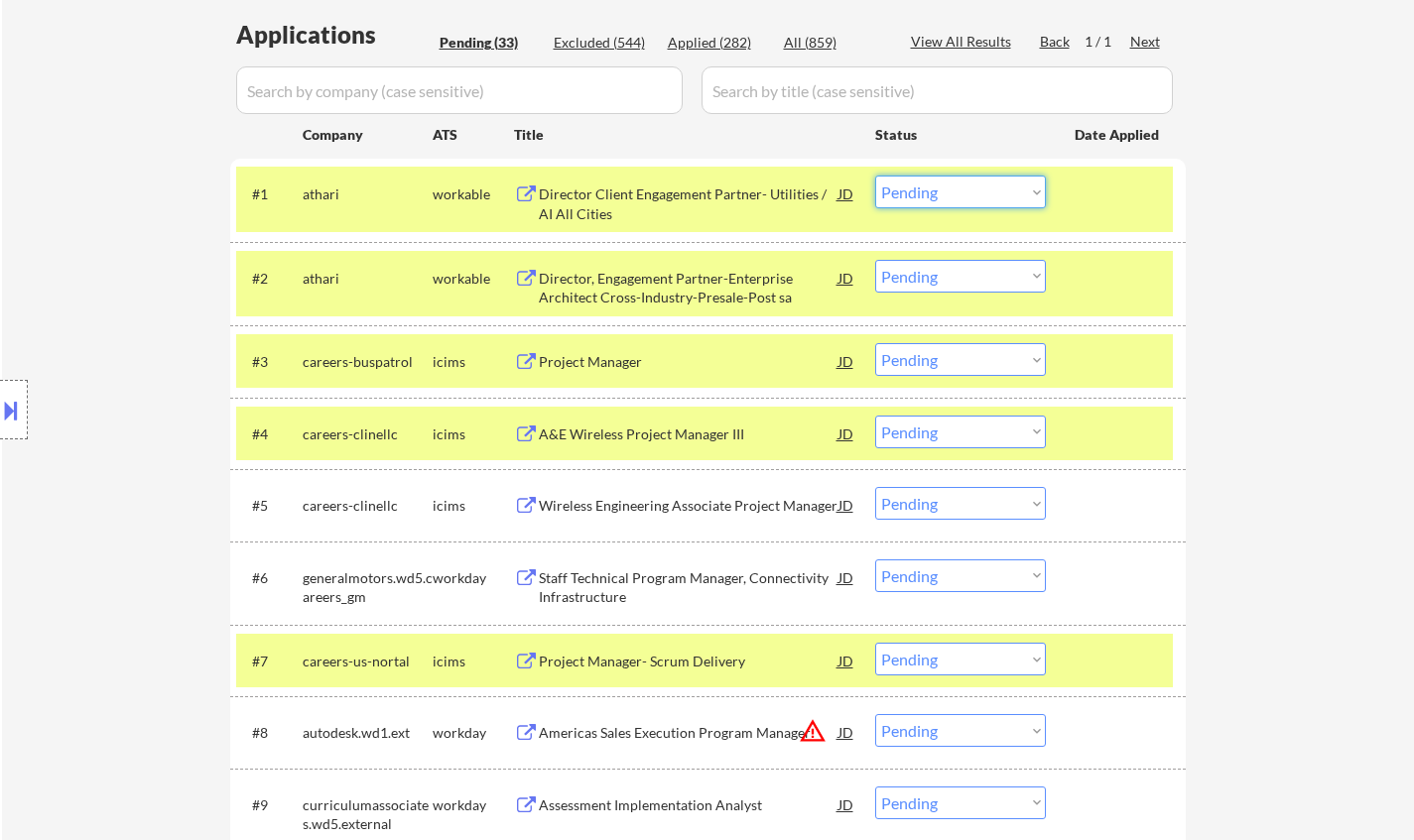 drag, startPoint x: 973, startPoint y: 192, endPoint x: 972, endPoint y: 204, distance: 12.0415946 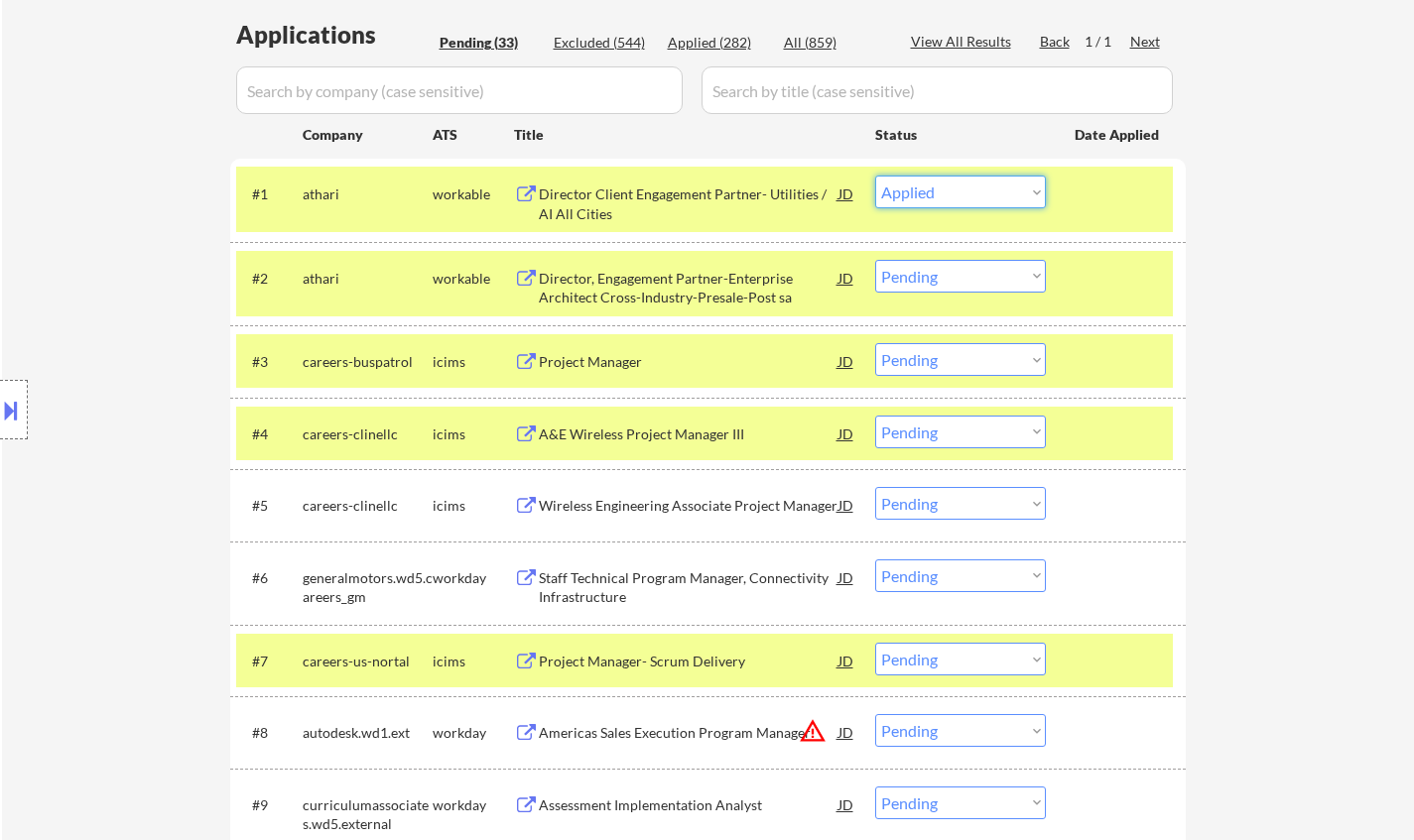 click on "Choose an option... Pending Applied Excluded (Questions) Excluded (Expired) Excluded (Location) Excluded (Bad Match) Excluded (Blocklist) Excluded (Salary) Excluded (Other)" at bounding box center [961, 191] 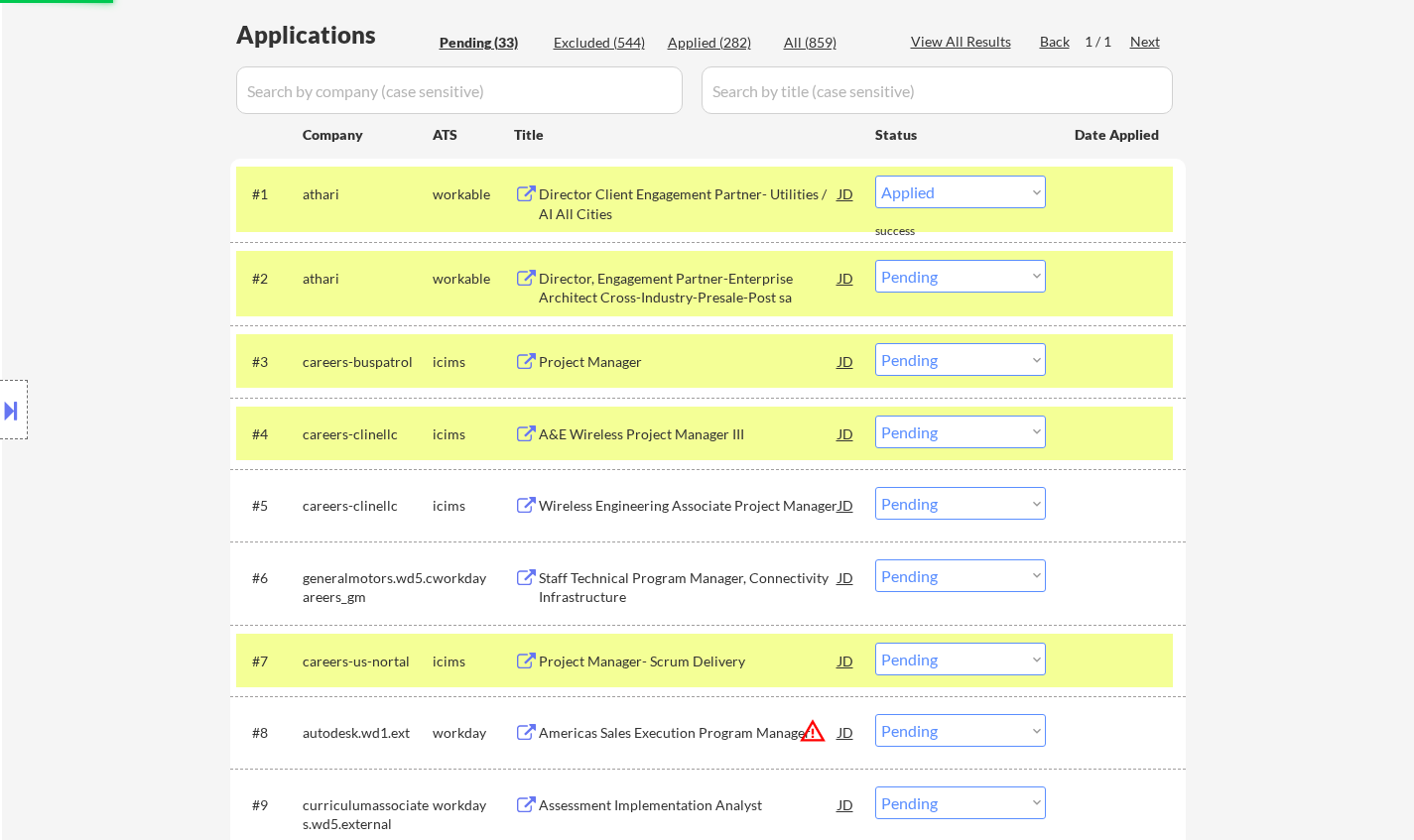select on ""pending"" 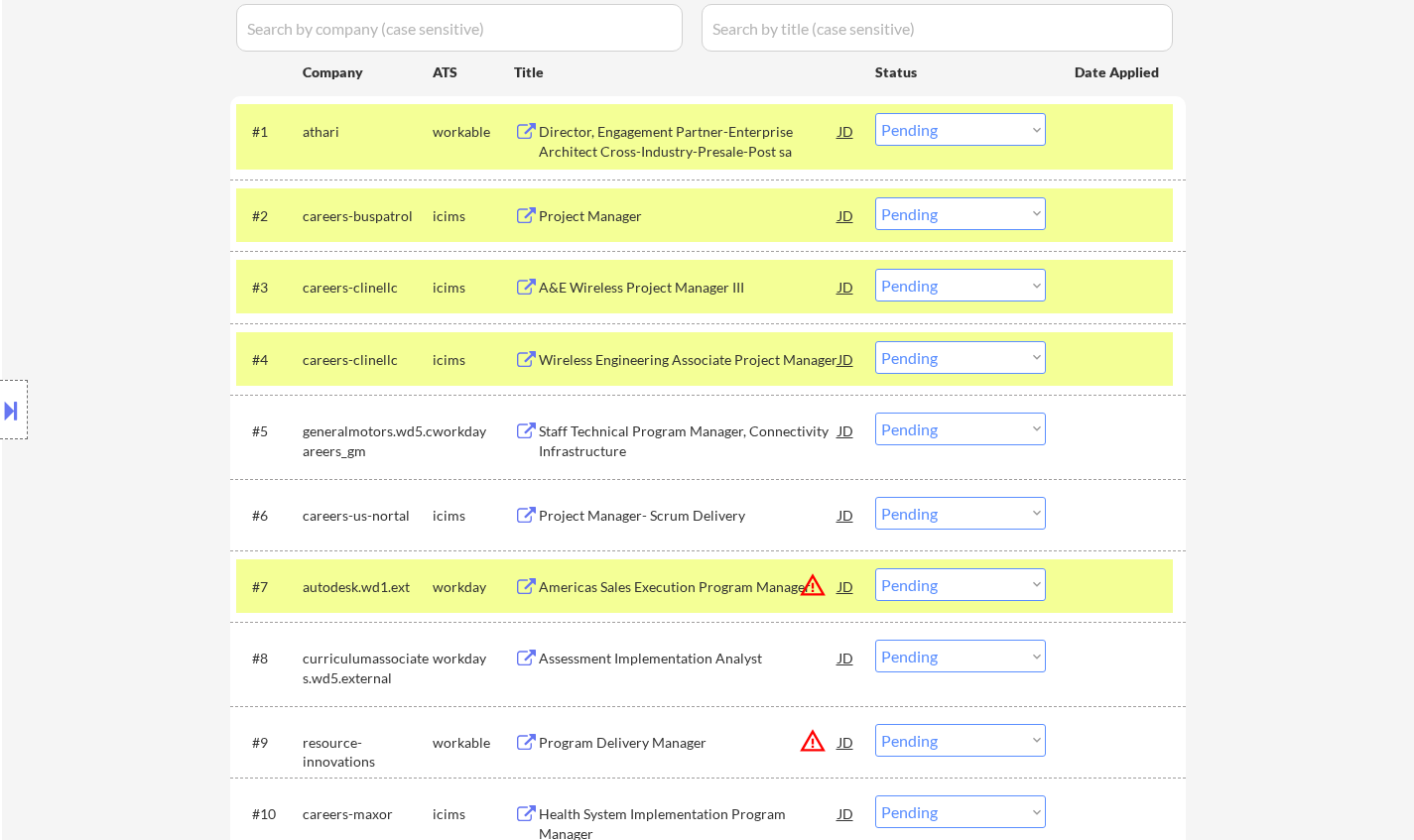 scroll, scrollTop: 595, scrollLeft: 0, axis: vertical 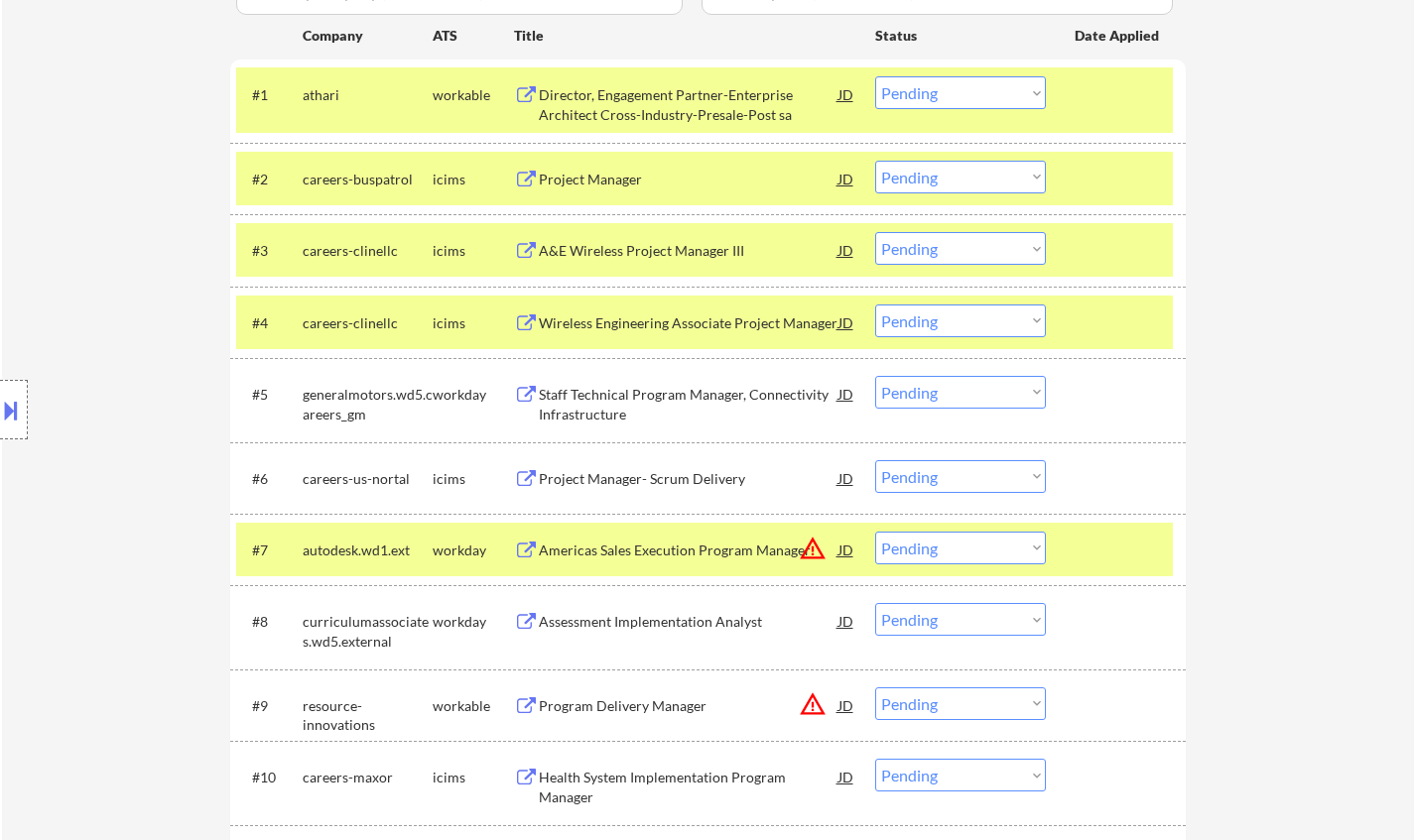 click on "Staff Technical Program Manager, Connectivity Infrastructure" at bounding box center [689, 404] 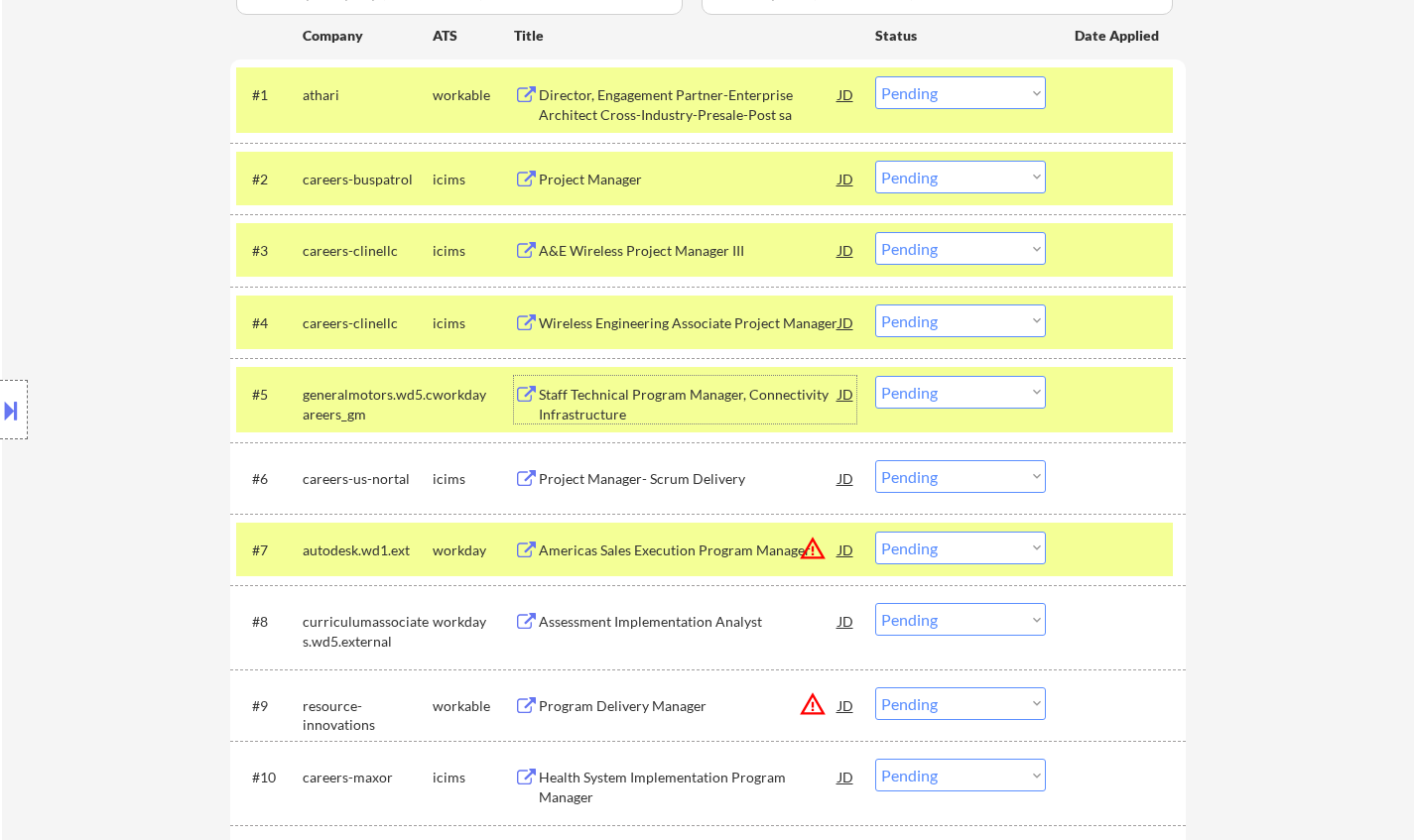 click on "Choose an option... Pending Applied Excluded (Questions) Excluded (Expired) Excluded (Location) Excluded (Bad Match) Excluded (Blocklist) Excluded (Salary) Excluded (Other)" at bounding box center (961, 392) 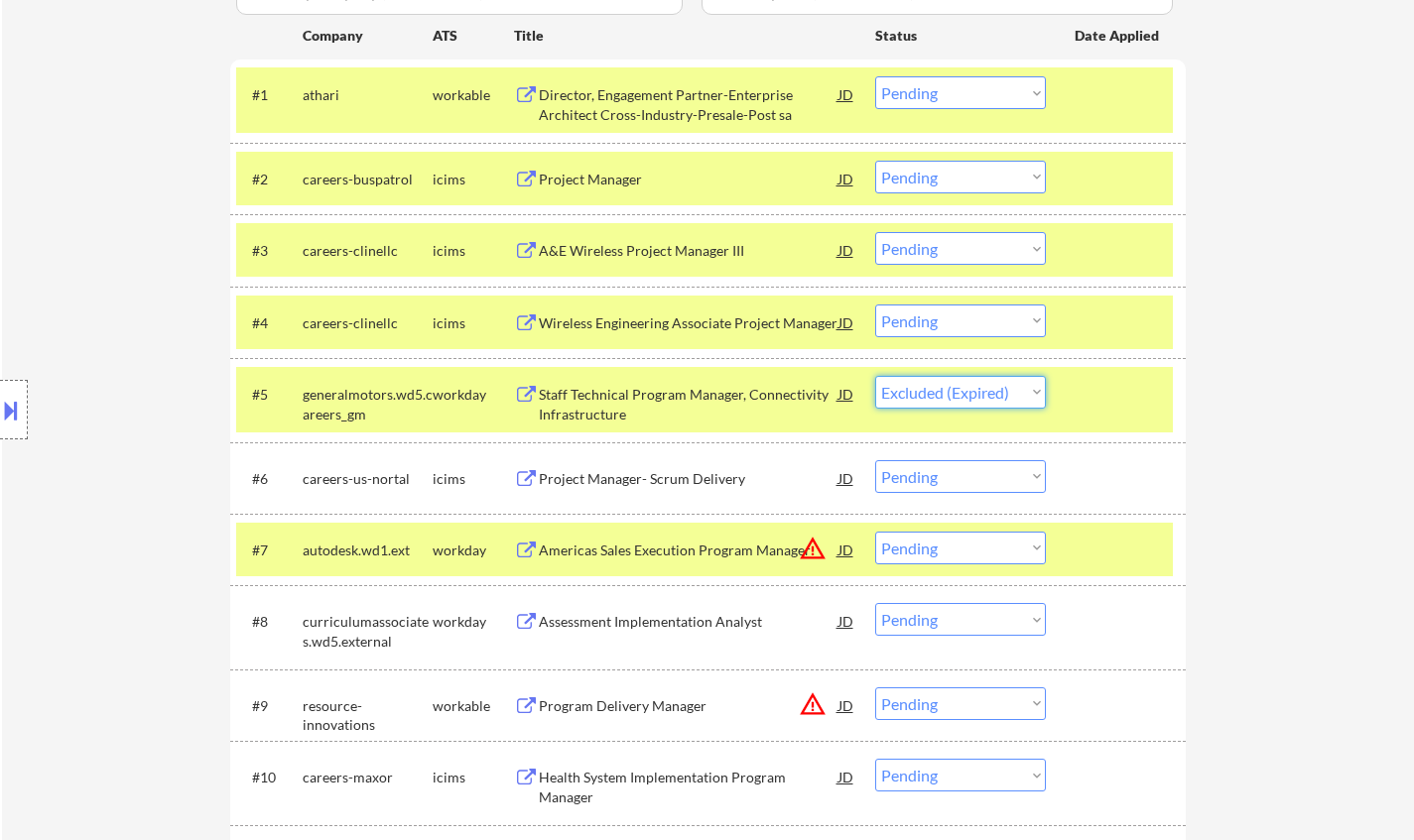 click on "Choose an option... Pending Applied Excluded (Questions) Excluded (Expired) Excluded (Location) Excluded (Bad Match) Excluded (Blocklist) Excluded (Salary) Excluded (Other)" at bounding box center (961, 392) 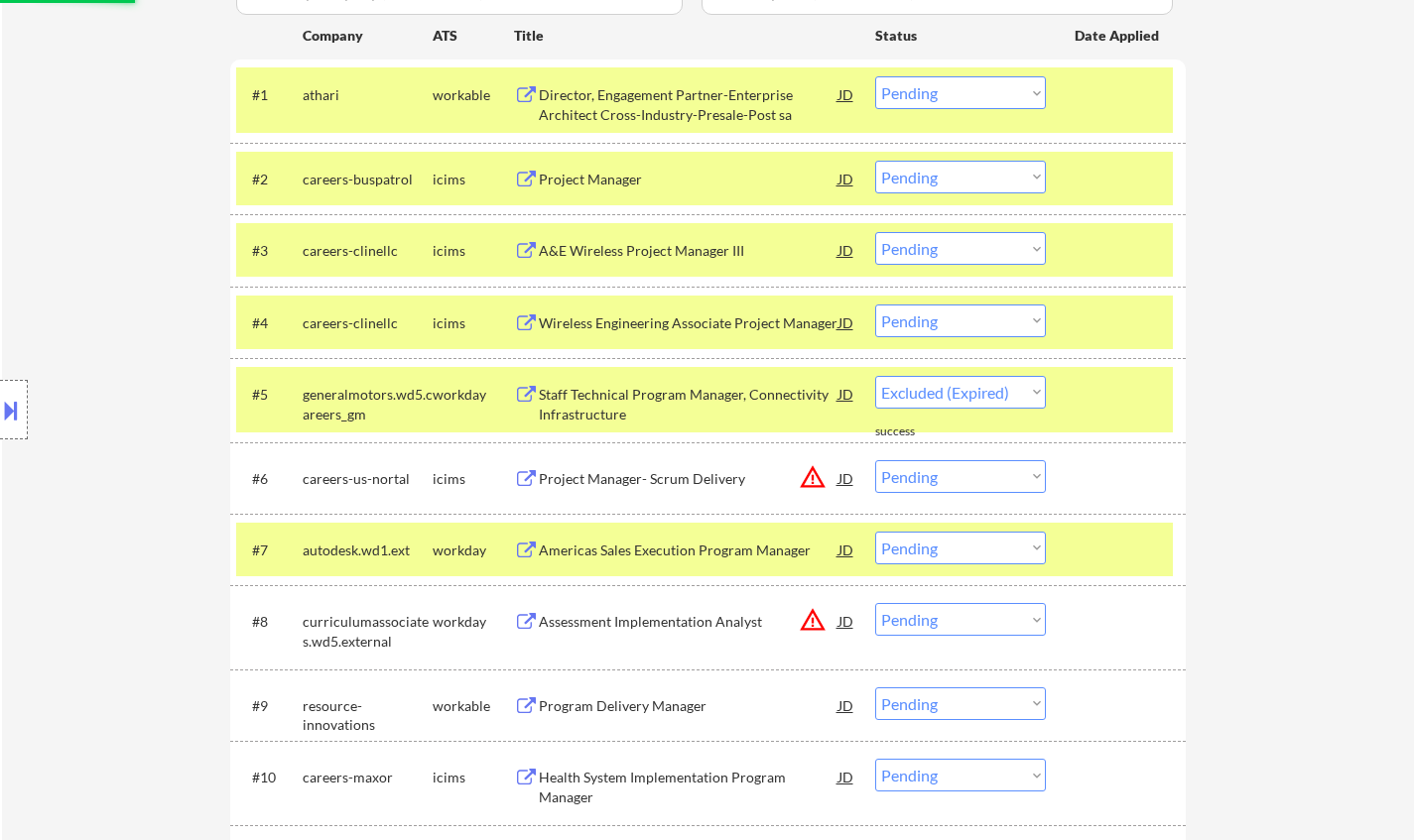 select on ""pending"" 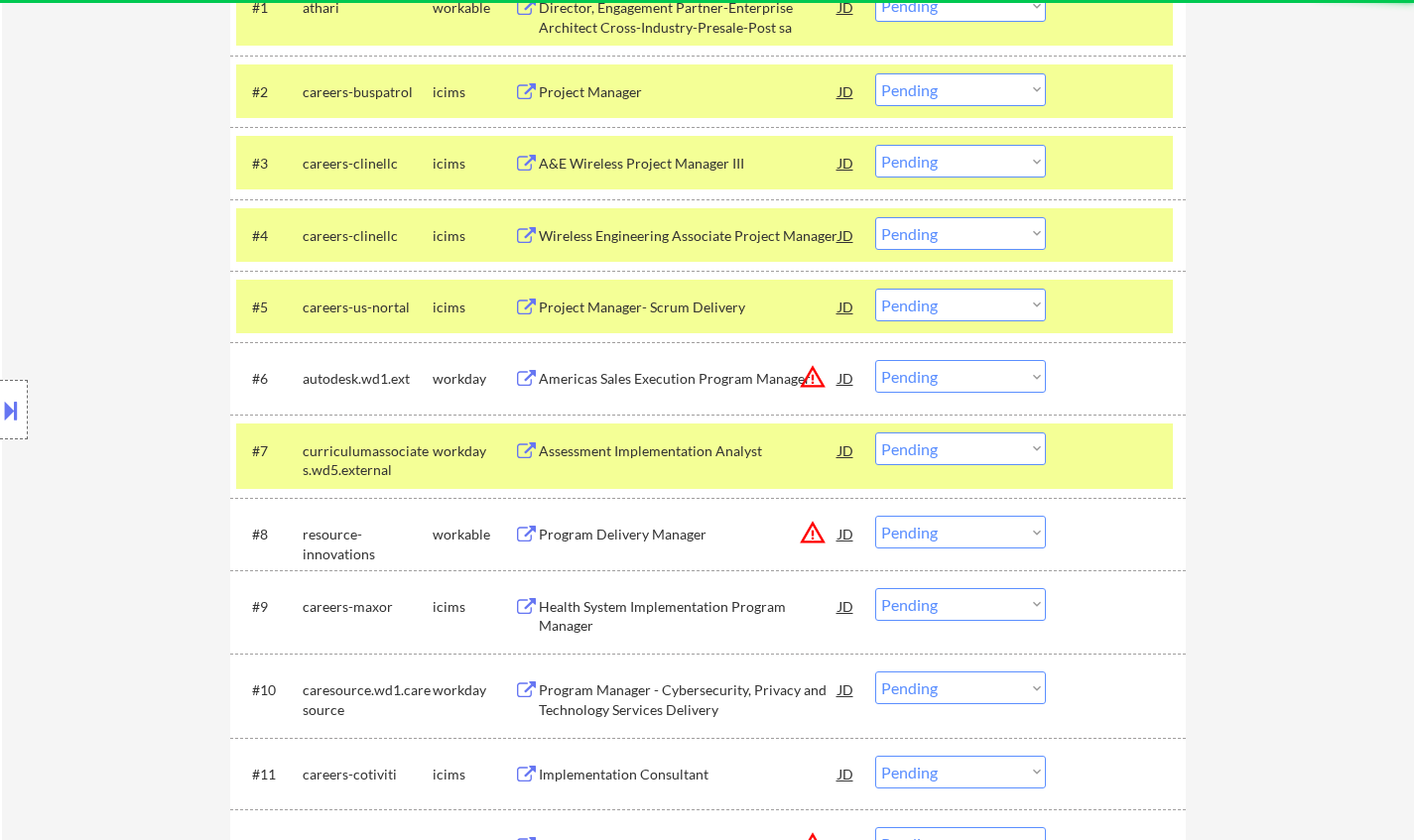 scroll, scrollTop: 694, scrollLeft: 0, axis: vertical 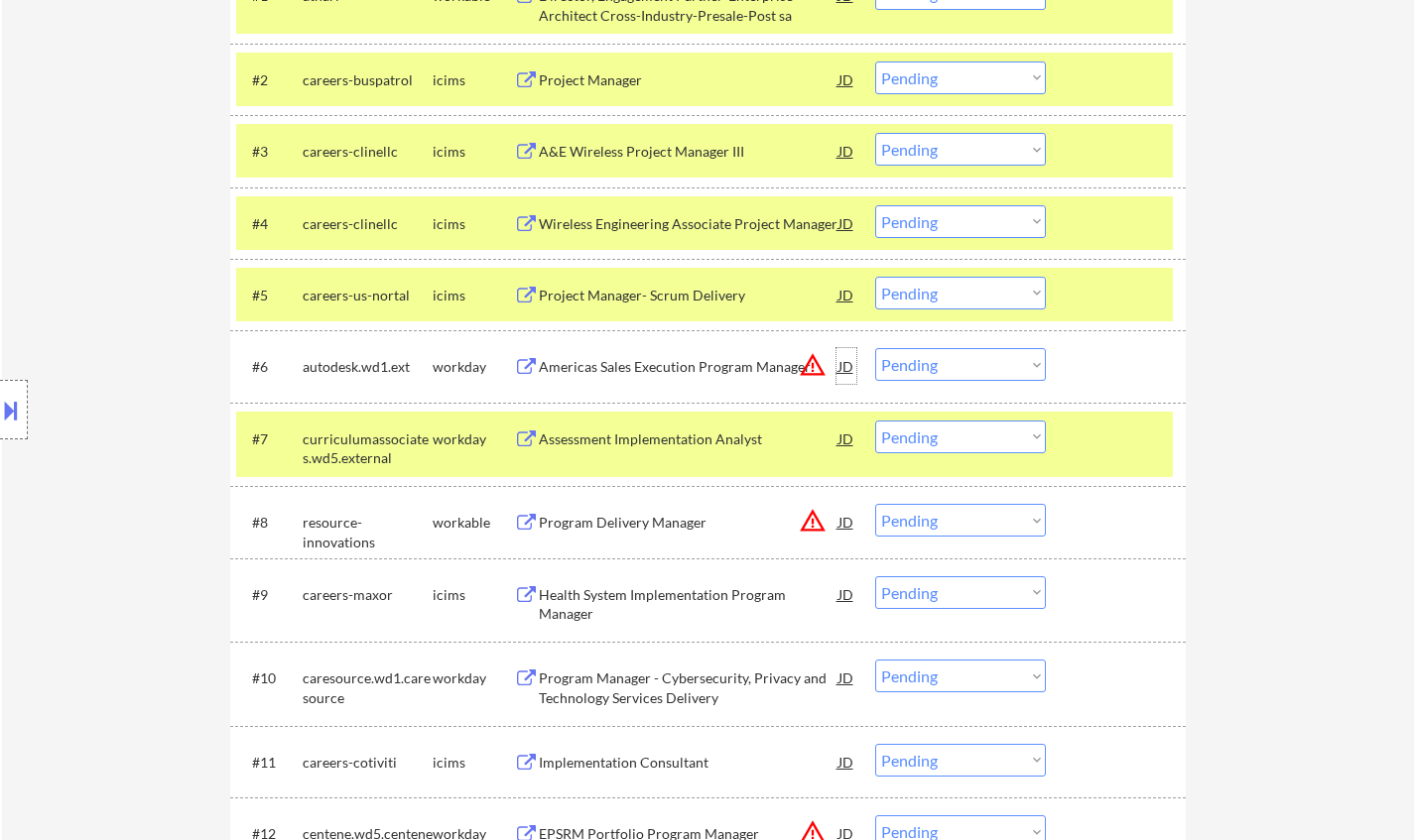 click on "JD" at bounding box center (846, 366) 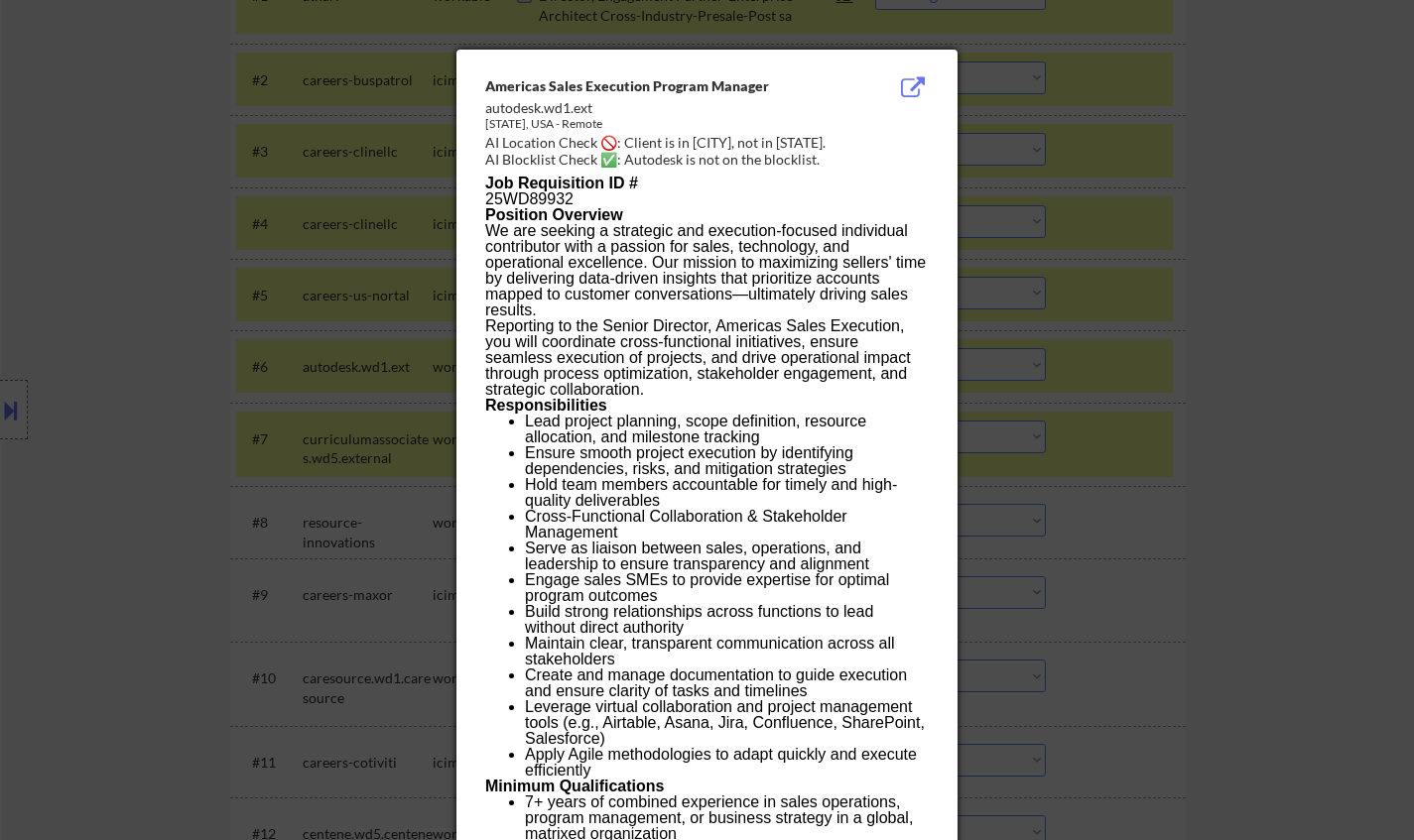 click at bounding box center (707, 420) 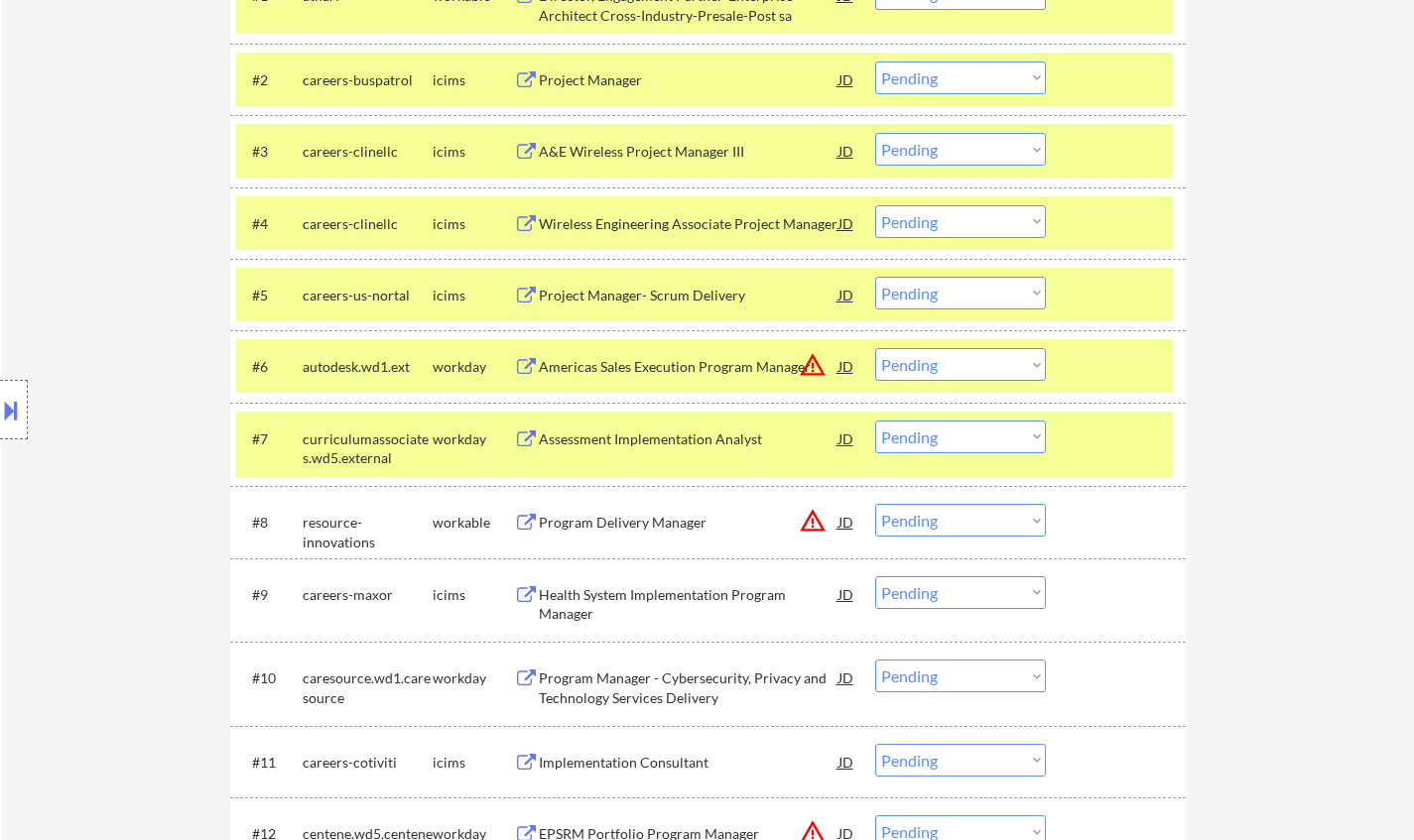 click on "Choose an option... Pending Applied Excluded (Questions) Excluded (Expired) Excluded (Location) Excluded (Bad Match) Excluded (Blocklist) Excluded (Salary) Excluded (Other)" at bounding box center [961, 364] 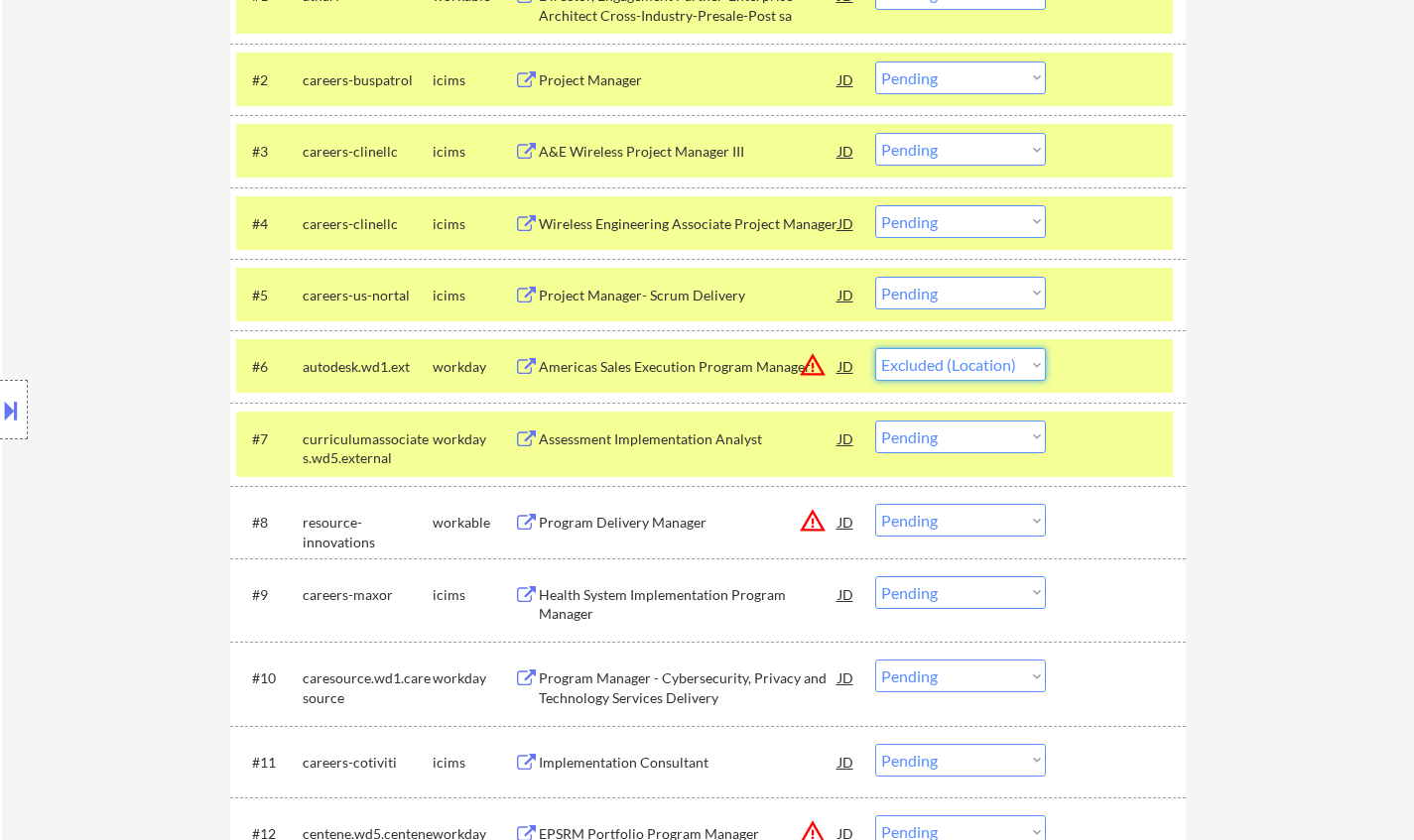 click on "Choose an option... Pending Applied Excluded (Questions) Excluded (Expired) Excluded (Location) Excluded (Bad Match) Excluded (Blocklist) Excluded (Salary) Excluded (Other)" at bounding box center [961, 364] 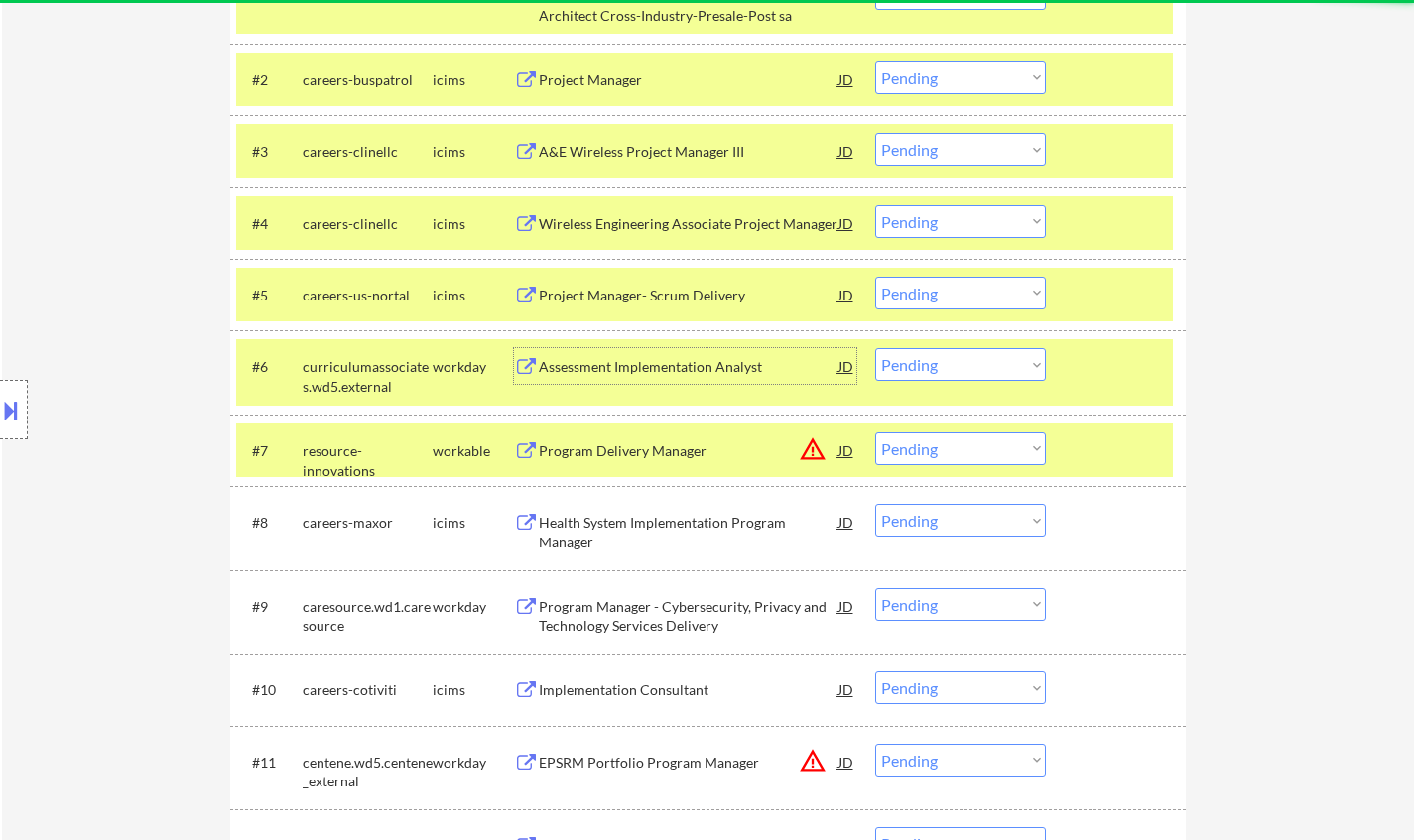 click on "Assessment Implementation Analyst" at bounding box center [689, 367] 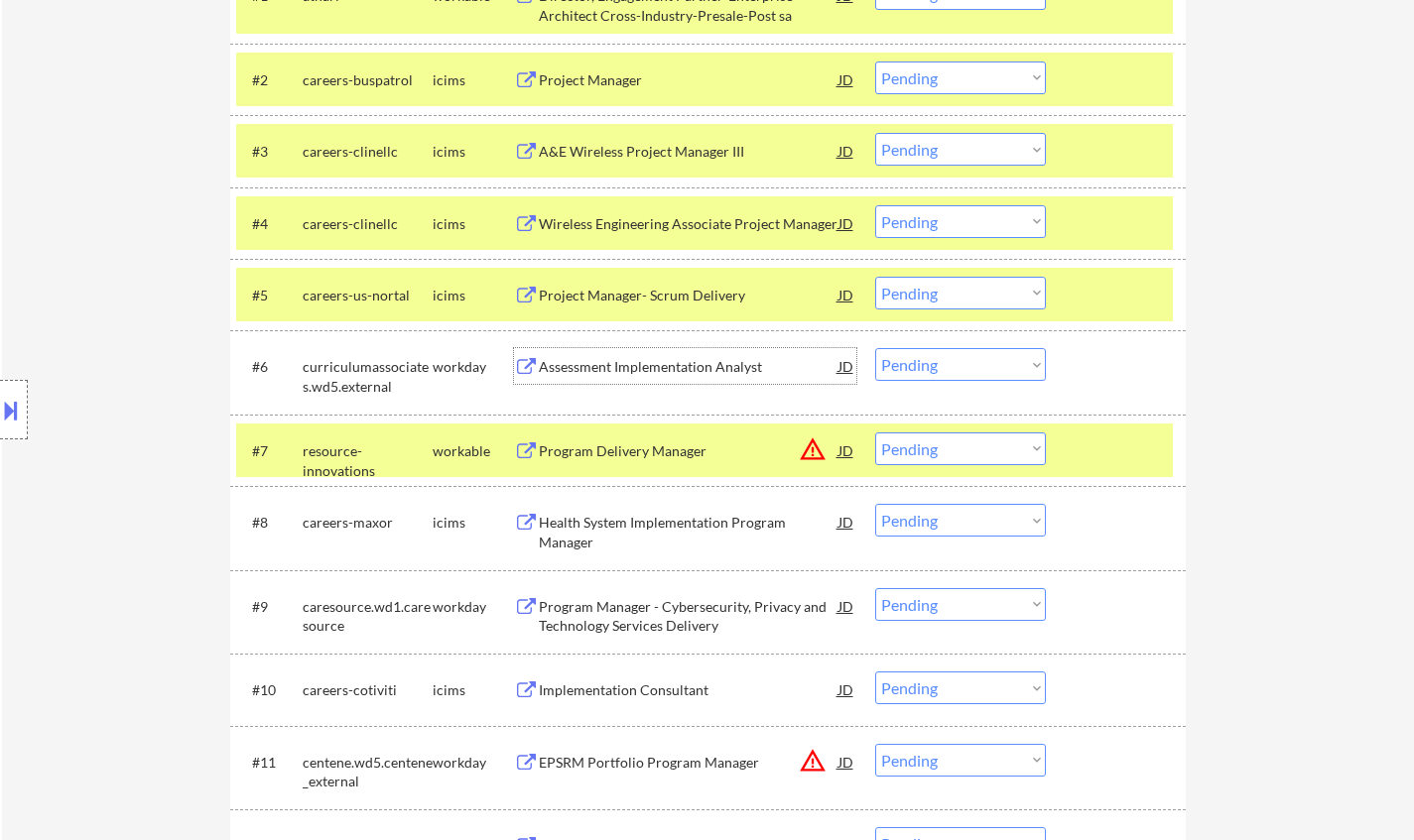 drag, startPoint x: 956, startPoint y: 371, endPoint x: 965, endPoint y: 380, distance: 12.727922 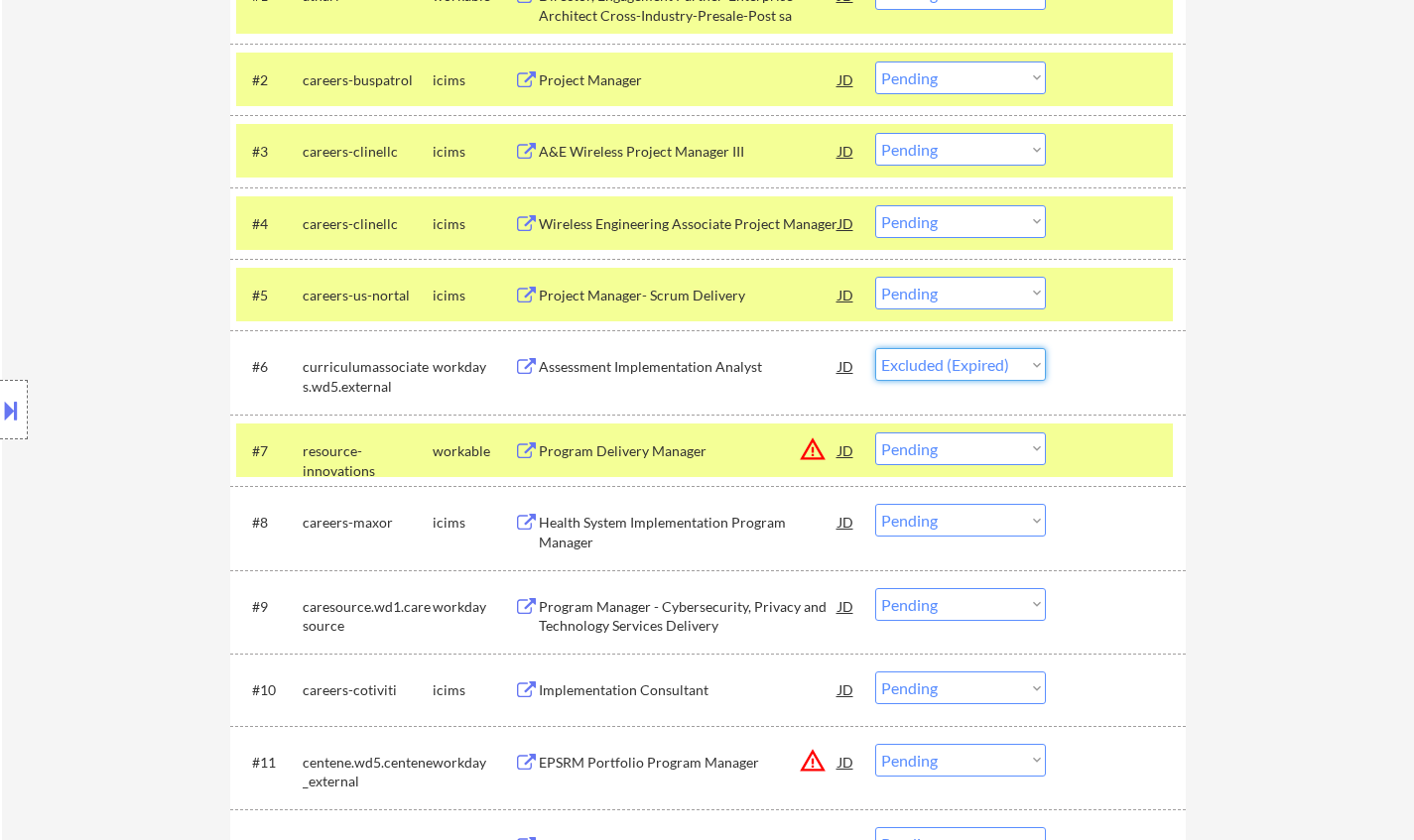 click on "Choose an option... Pending Applied Excluded (Questions) Excluded (Expired) Excluded (Location) Excluded (Bad Match) Excluded (Blocklist) Excluded (Salary) Excluded (Other)" at bounding box center [961, 364] 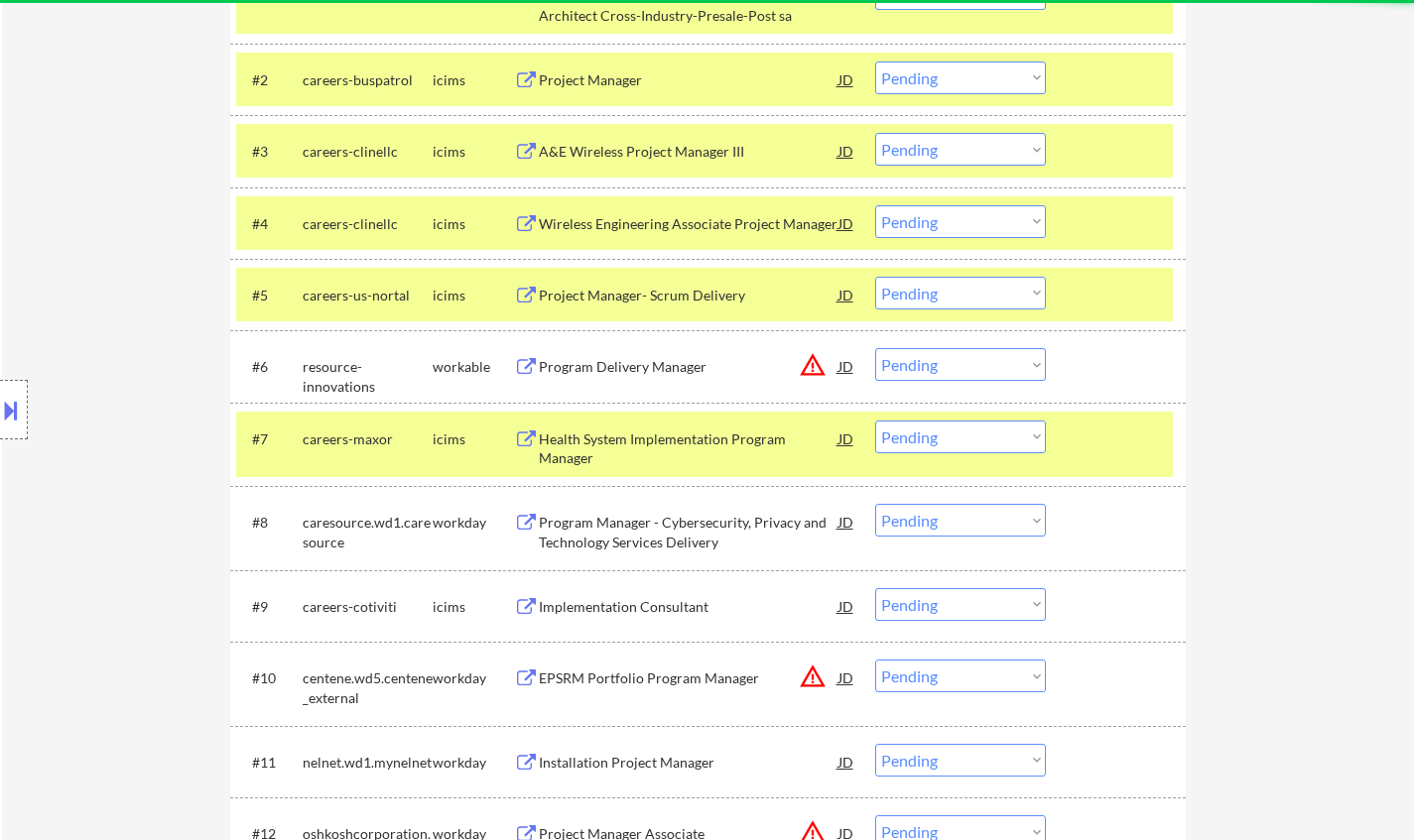 click at bounding box center (11, 410) 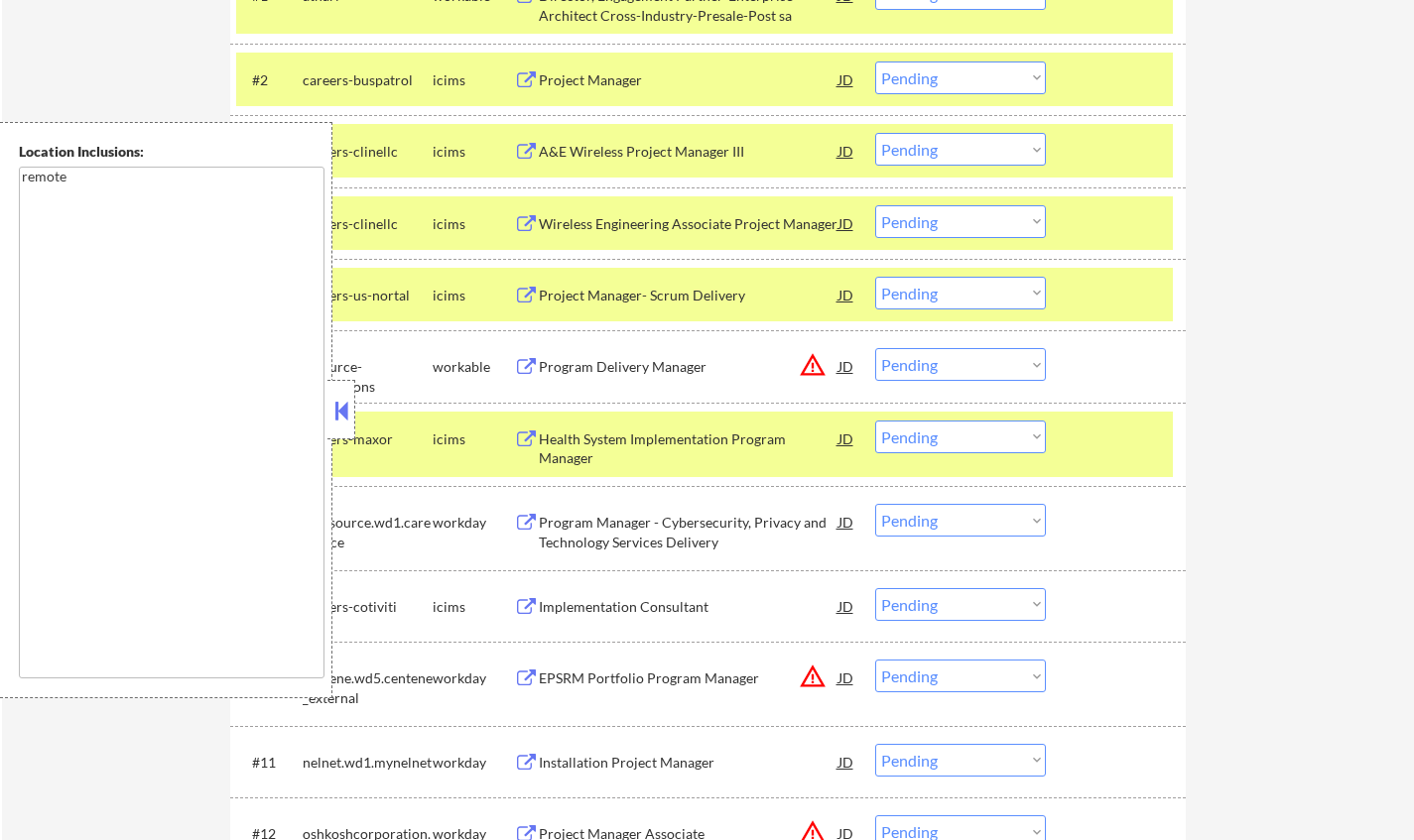 click on "Choose an option... Pending Applied Excluded (Questions) Excluded (Expired) Excluded (Location) Excluded (Bad Match) Excluded (Blocklist) Excluded (Salary) Excluded (Other)" at bounding box center (961, 364) 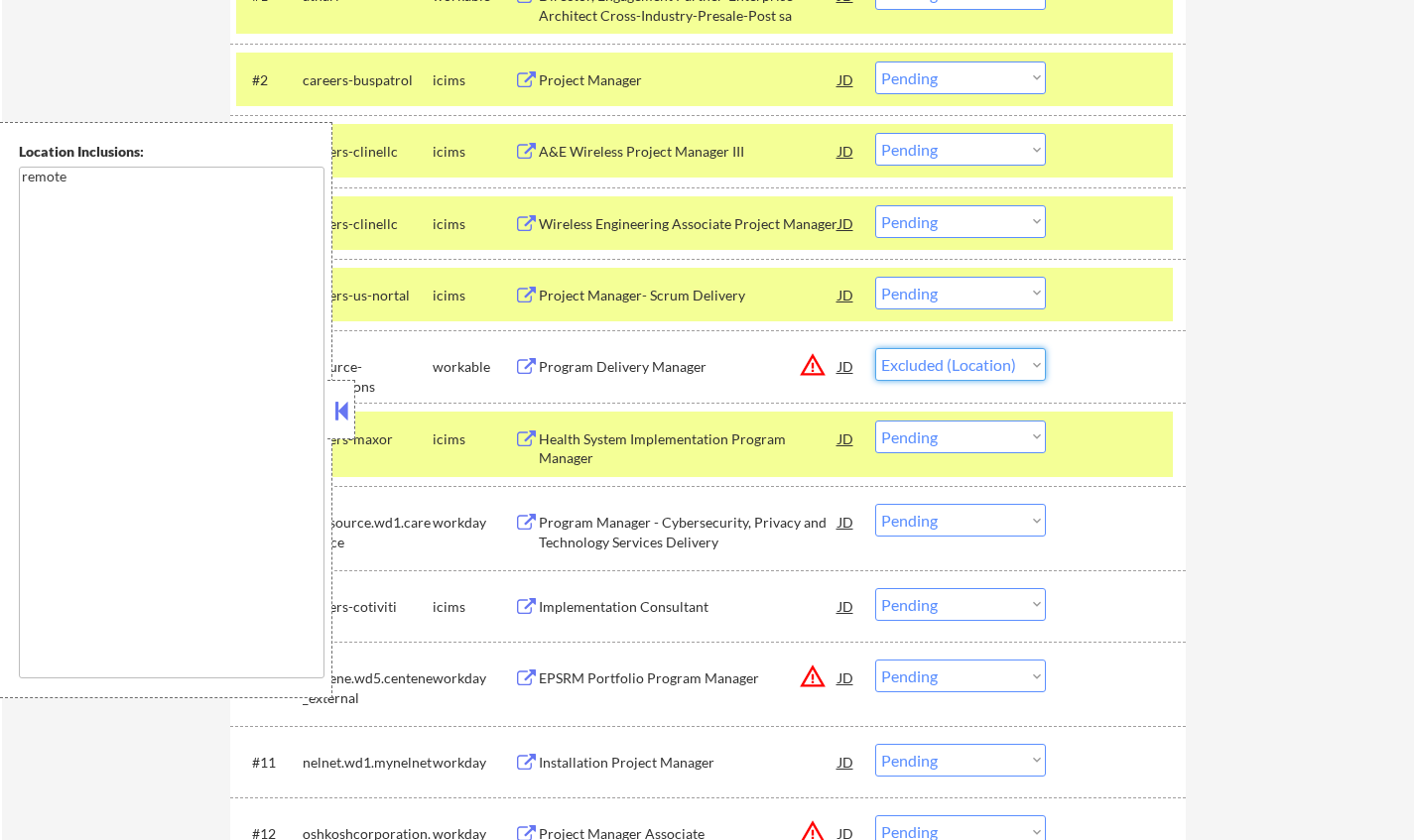 click on "Choose an option... Pending Applied Excluded (Questions) Excluded (Expired) Excluded (Location) Excluded (Bad Match) Excluded (Blocklist) Excluded (Salary) Excluded (Other)" at bounding box center [961, 364] 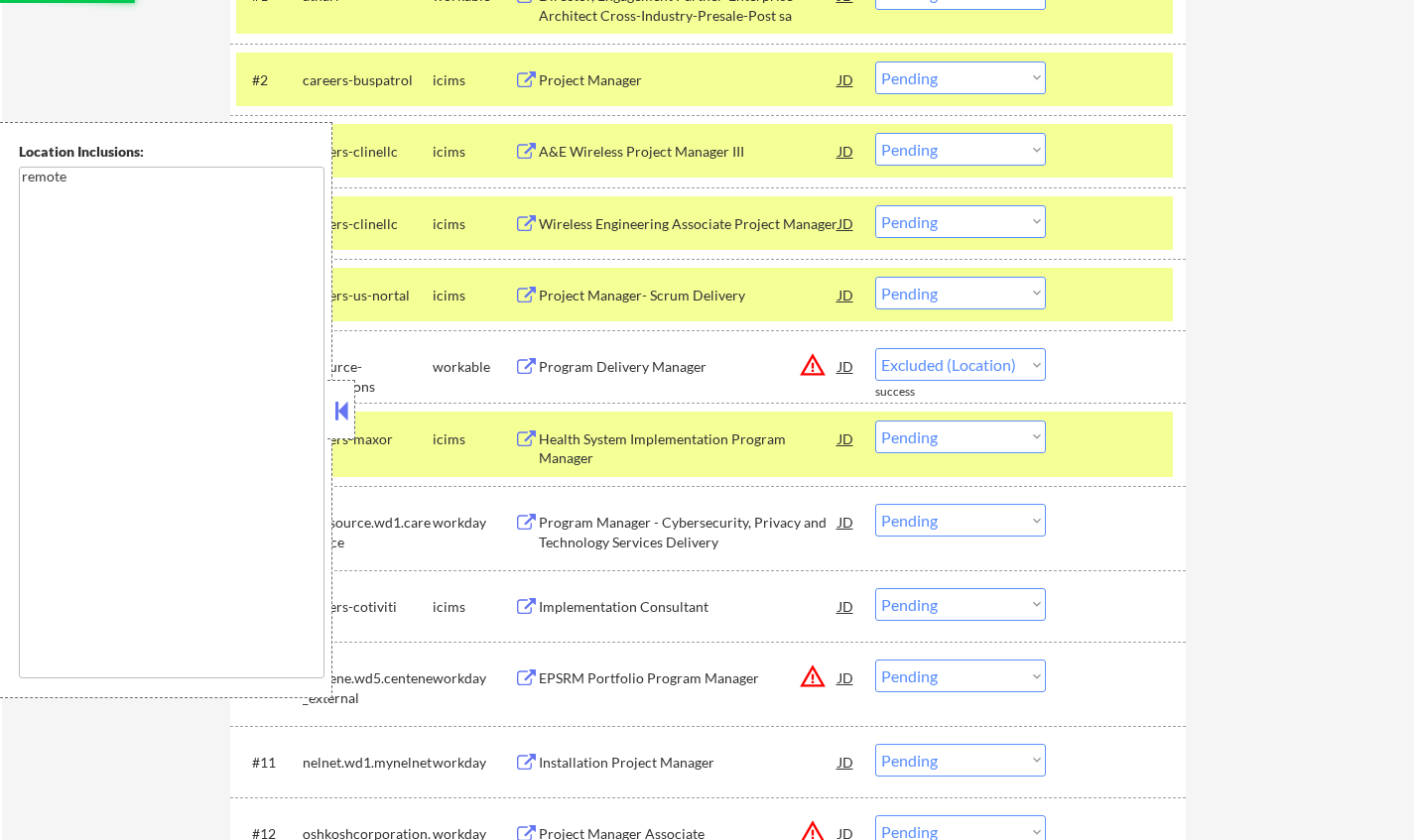 click at bounding box center [341, 411] 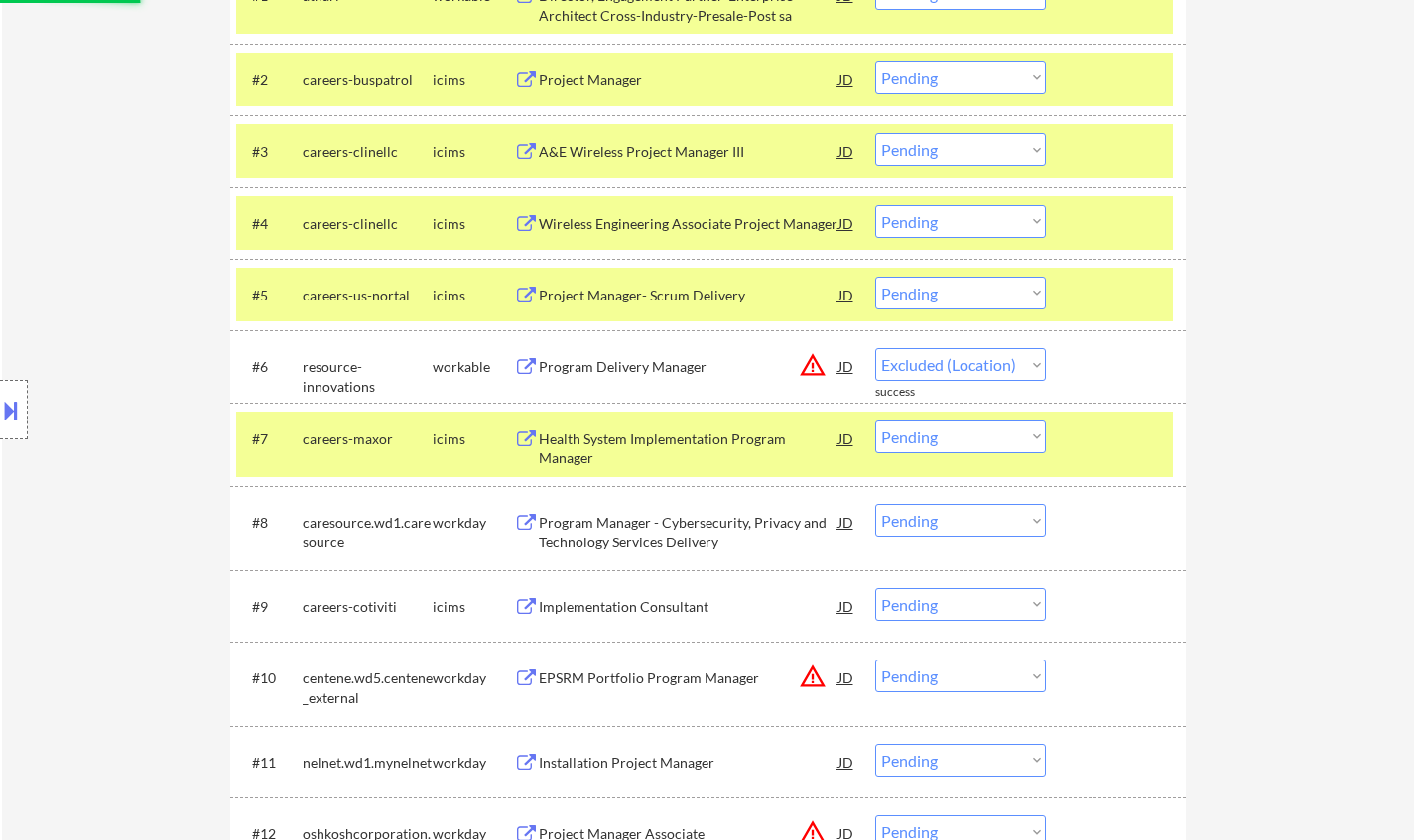 select on ""pending"" 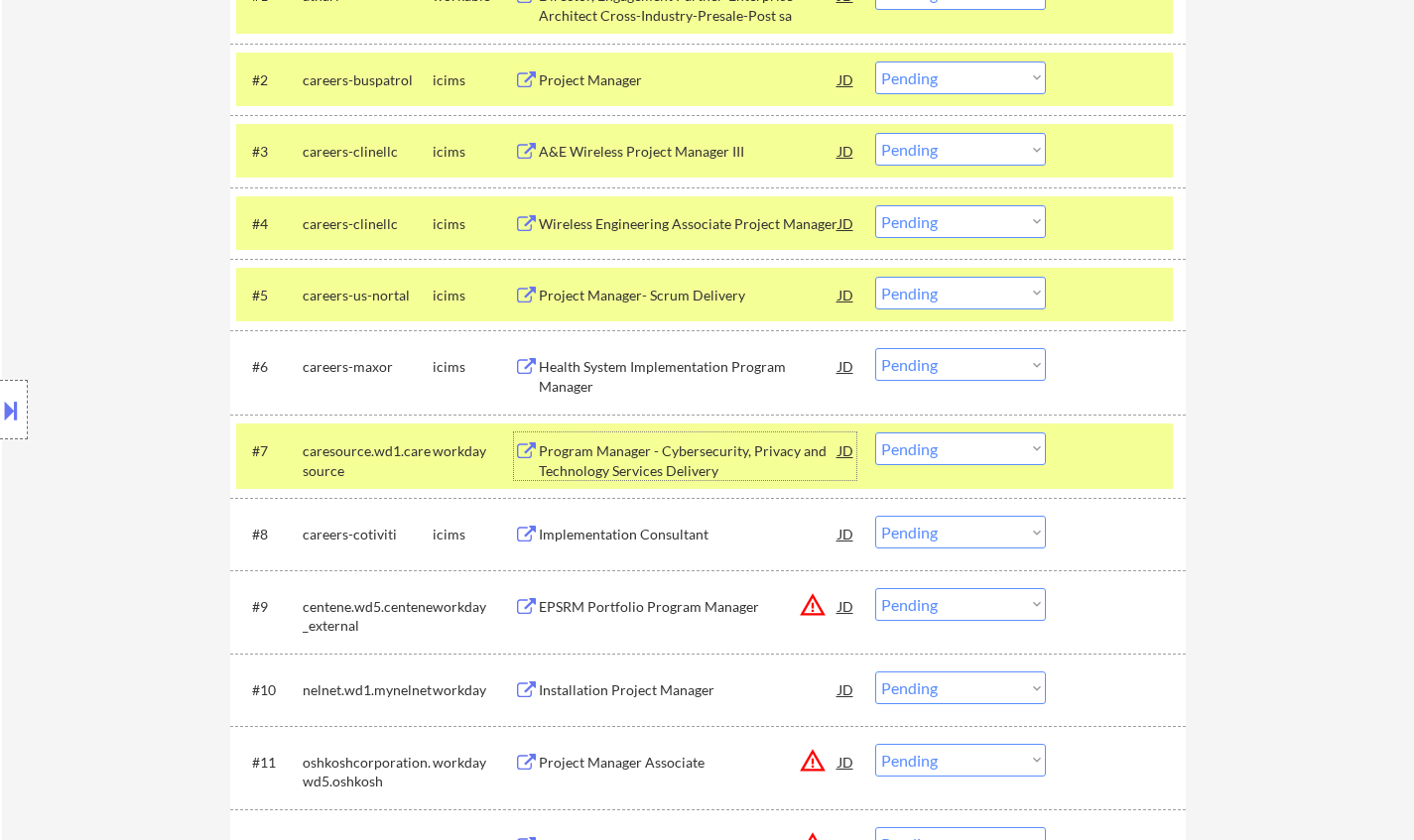 click on "Program Manager - Cybersecurity, Privacy and Technology Services Delivery" at bounding box center [689, 460] 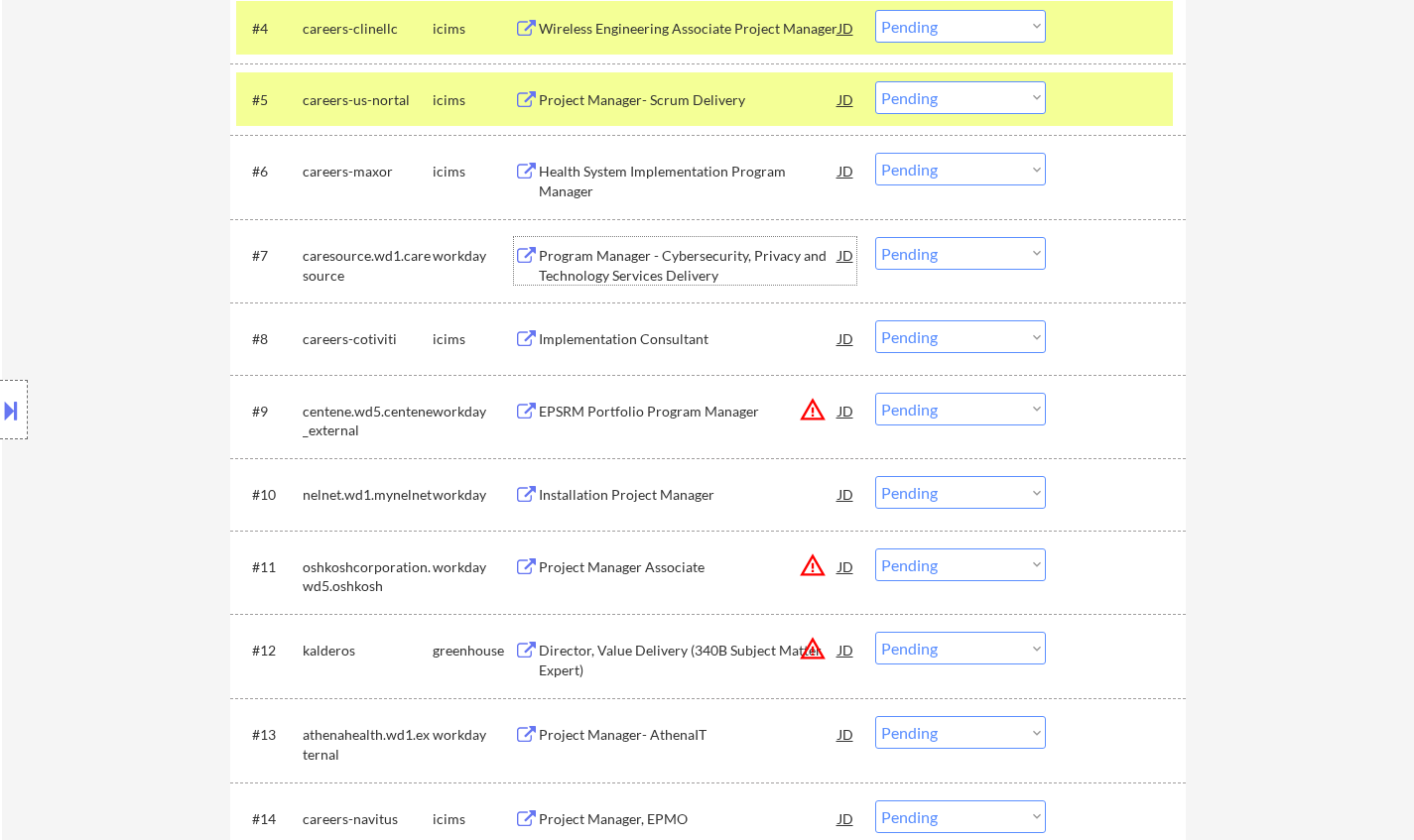 scroll, scrollTop: 893, scrollLeft: 0, axis: vertical 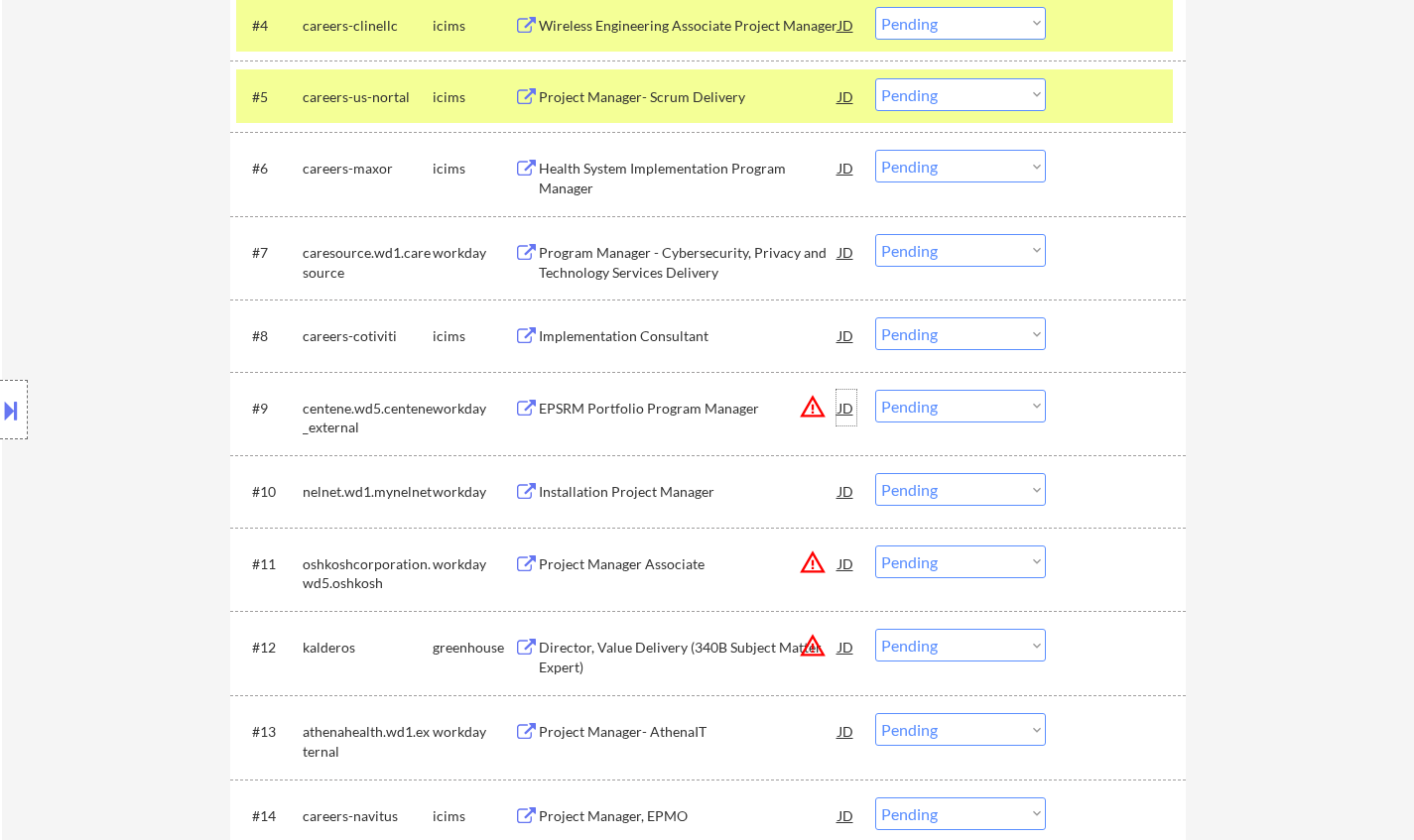 click on "JD" at bounding box center (846, 408) 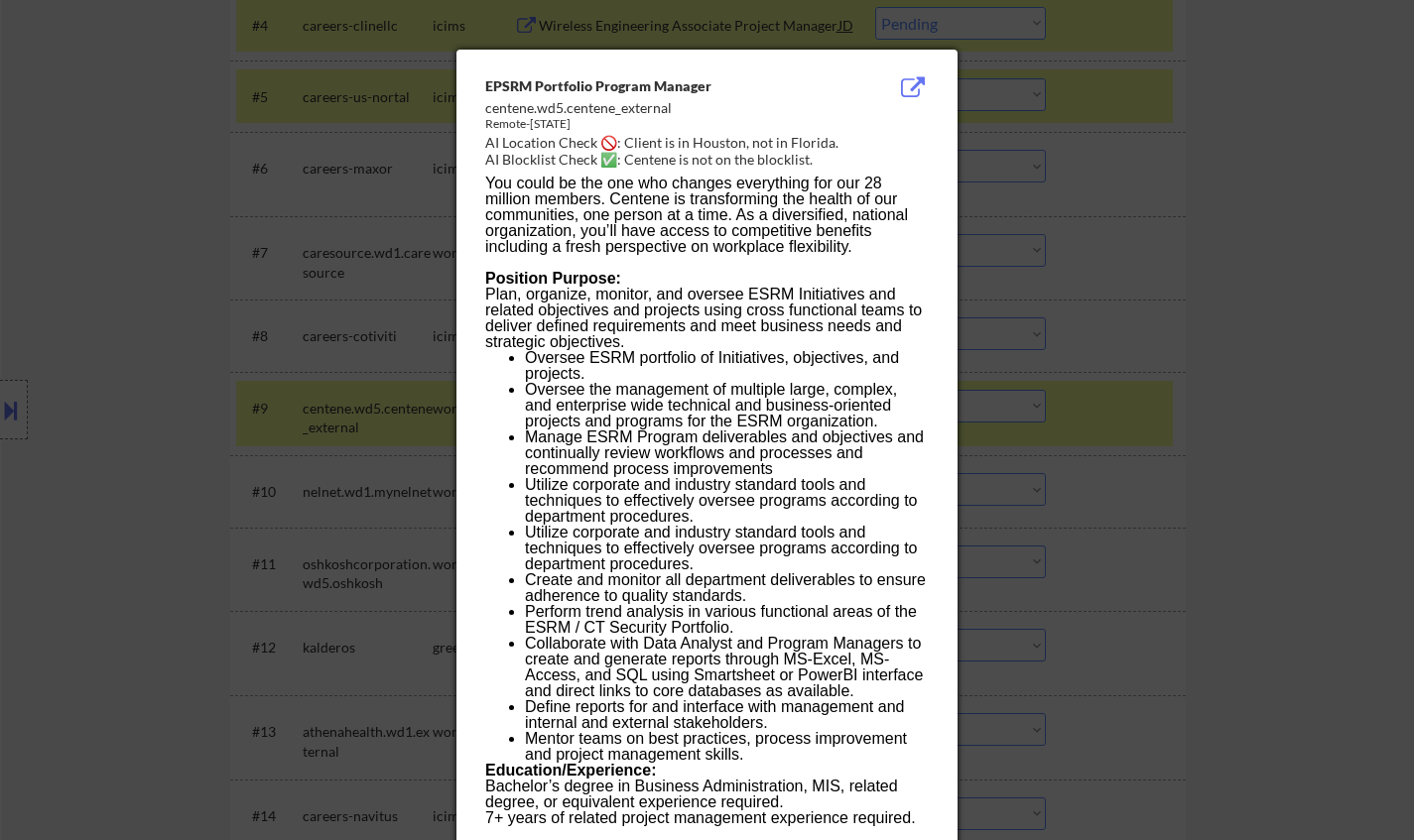 click at bounding box center [707, 420] 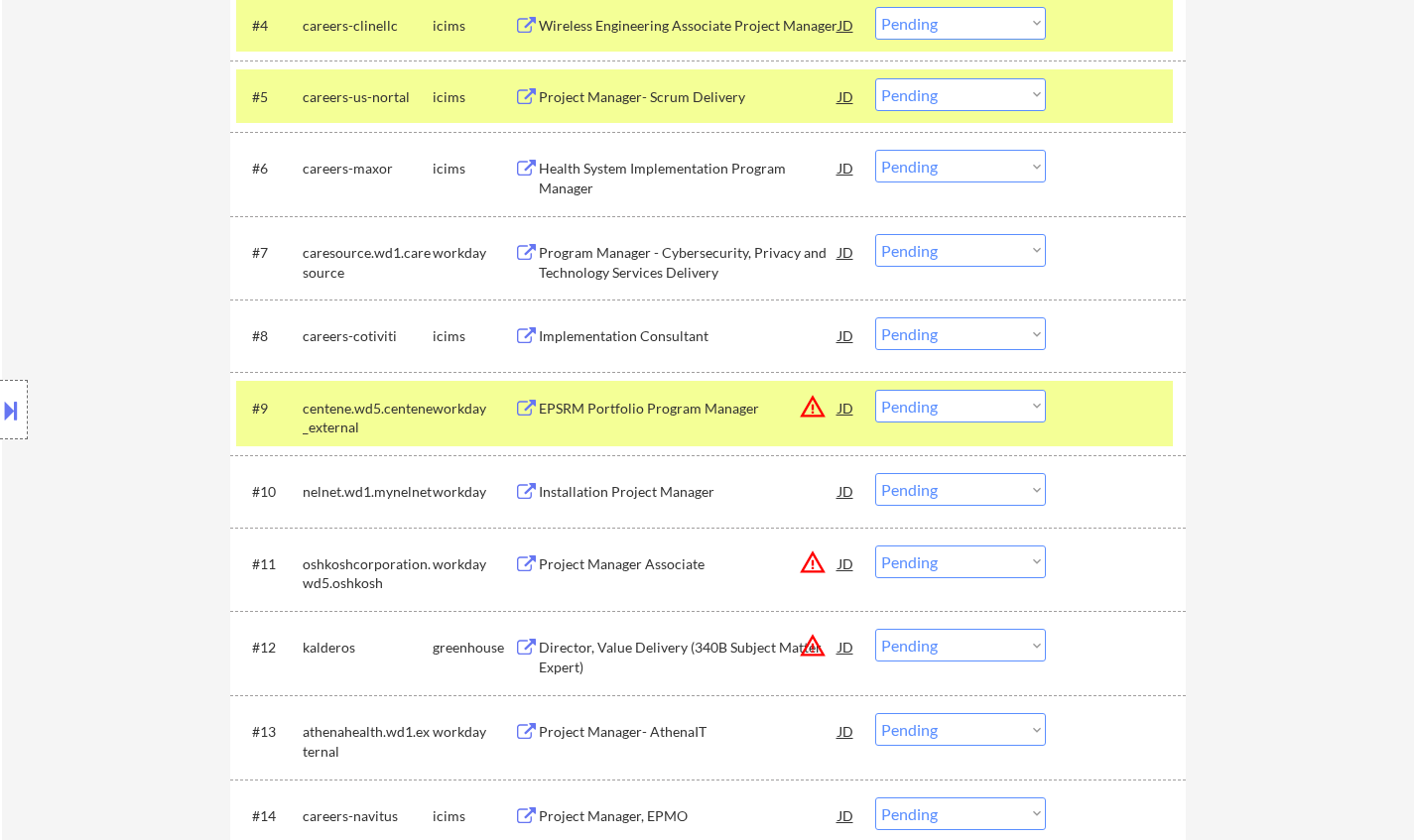 click on "Choose an option... Pending Applied Excluded (Questions) Excluded (Expired) Excluded (Location) Excluded (Bad Match) Excluded (Blocklist) Excluded (Salary) Excluded (Other)" at bounding box center (961, 406) 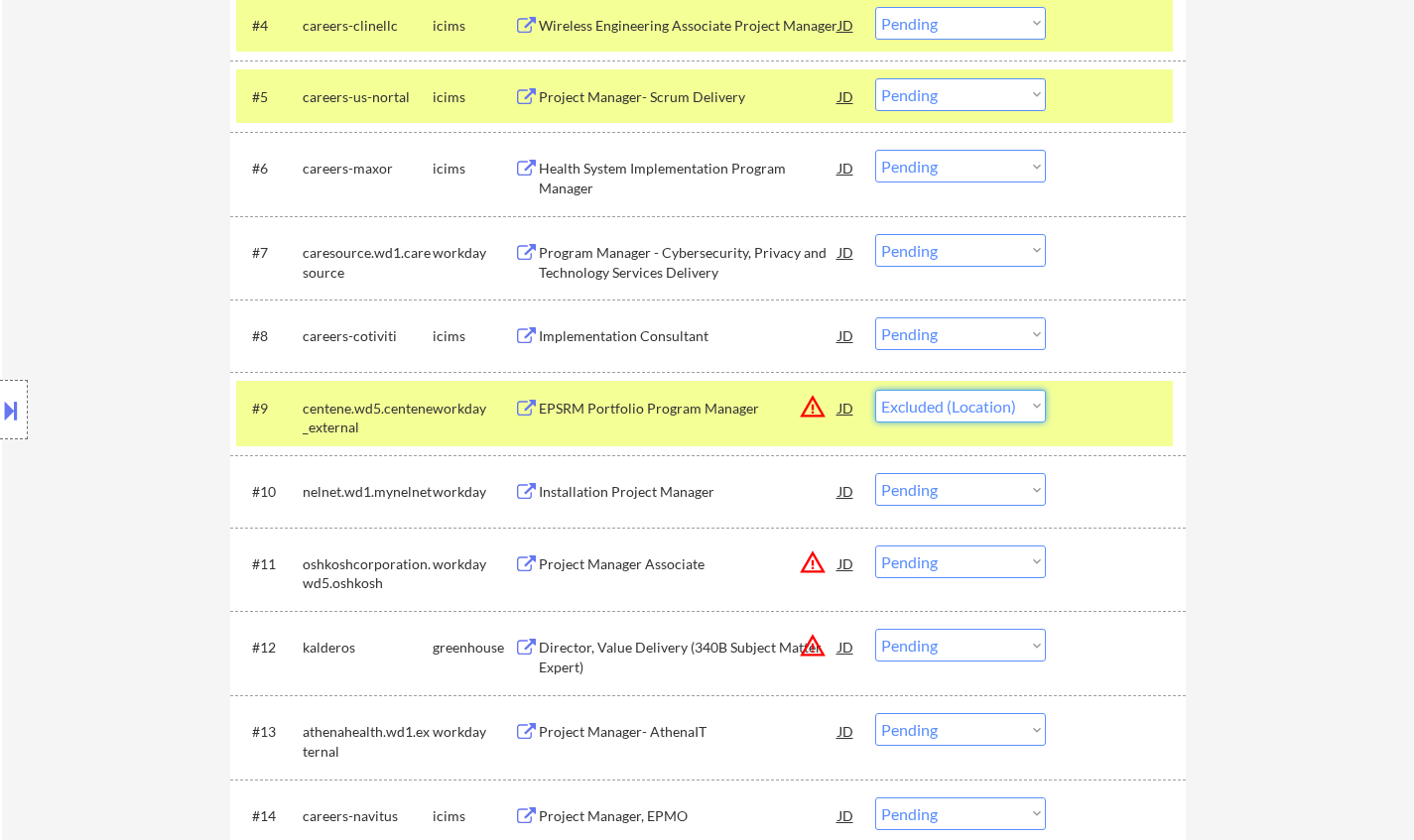 click on "Choose an option... Pending Applied Excluded (Questions) Excluded (Expired) Excluded (Location) Excluded (Bad Match) Excluded (Blocklist) Excluded (Salary) Excluded (Other)" at bounding box center [961, 406] 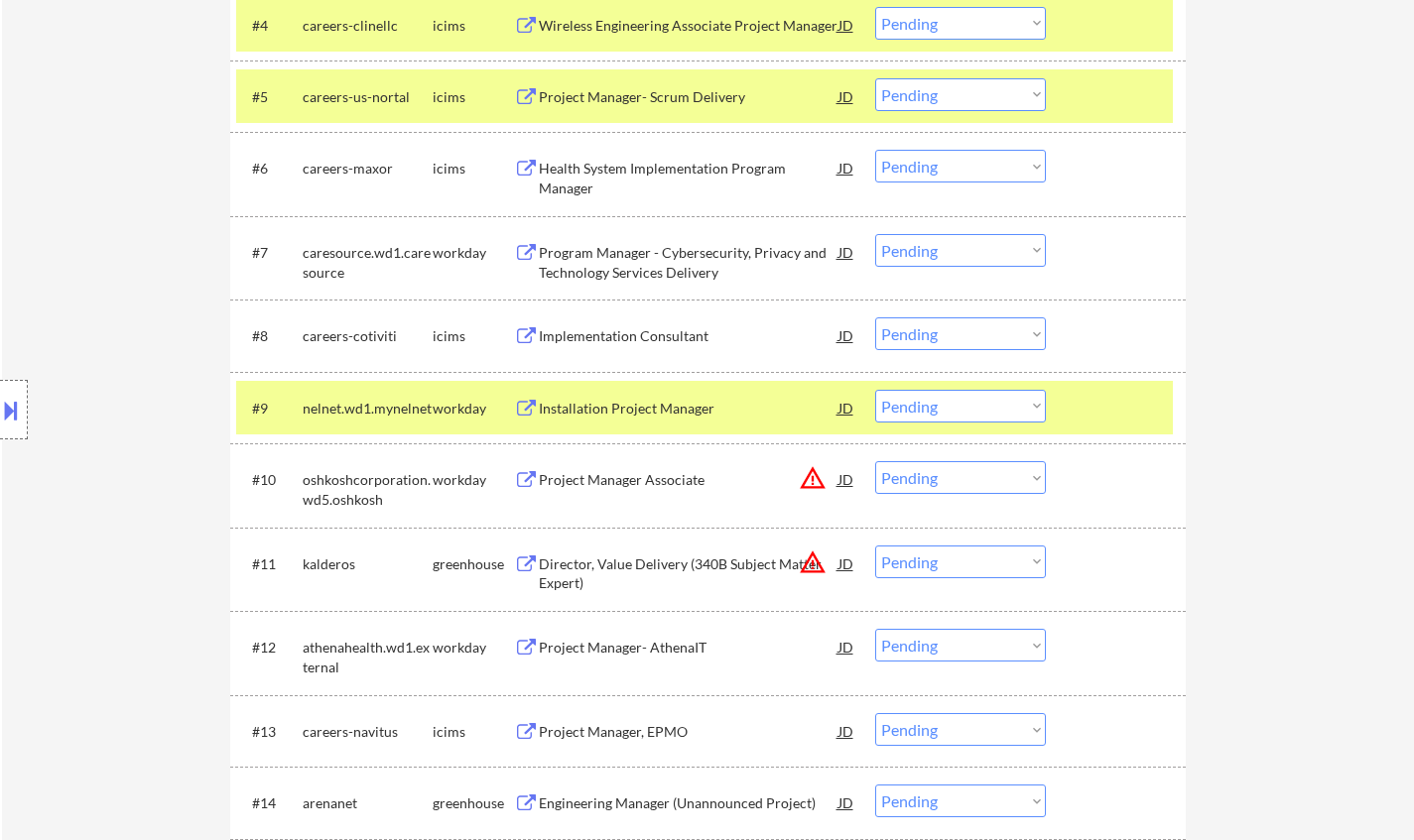 scroll, scrollTop: 992, scrollLeft: 0, axis: vertical 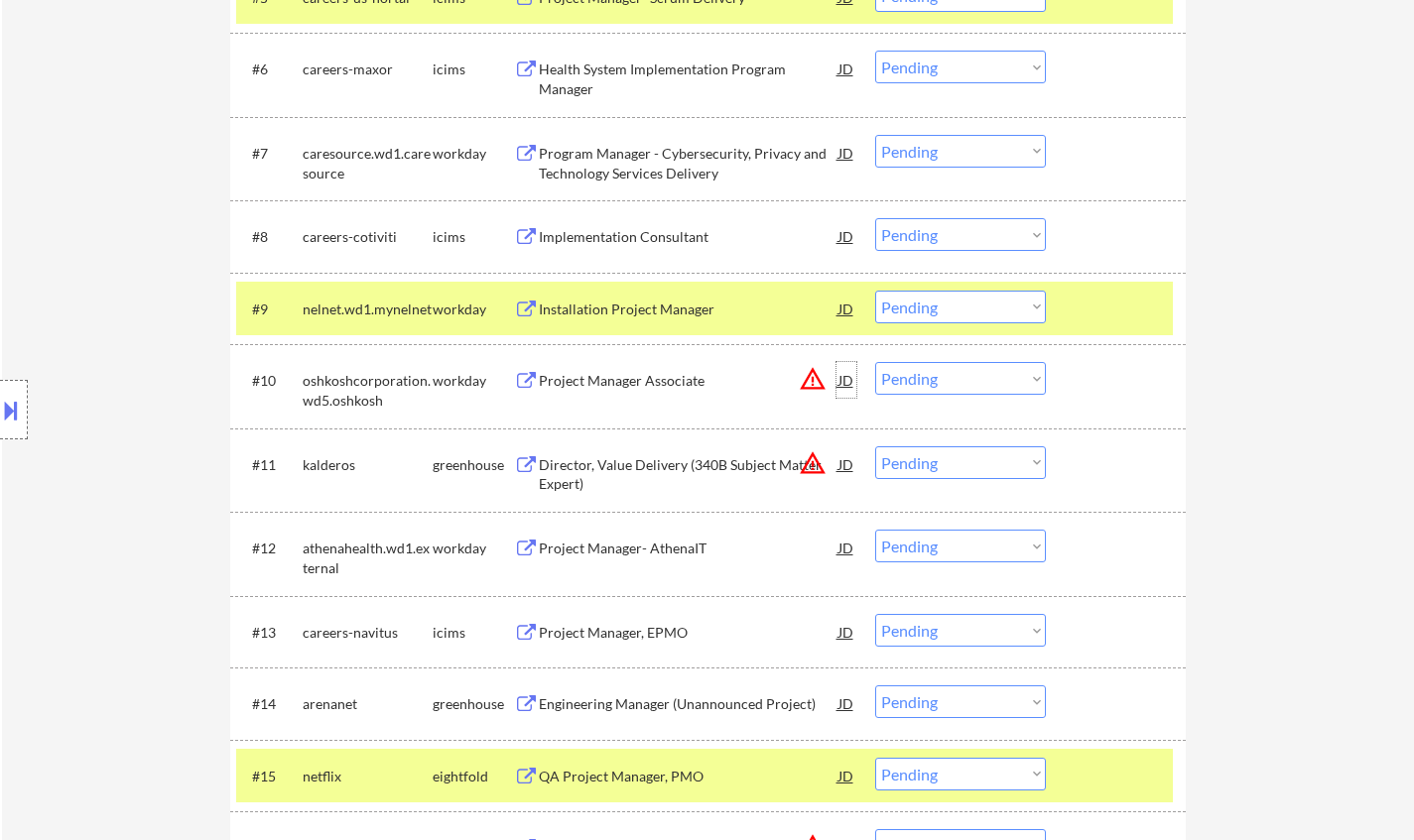 click on "JD" at bounding box center (846, 380) 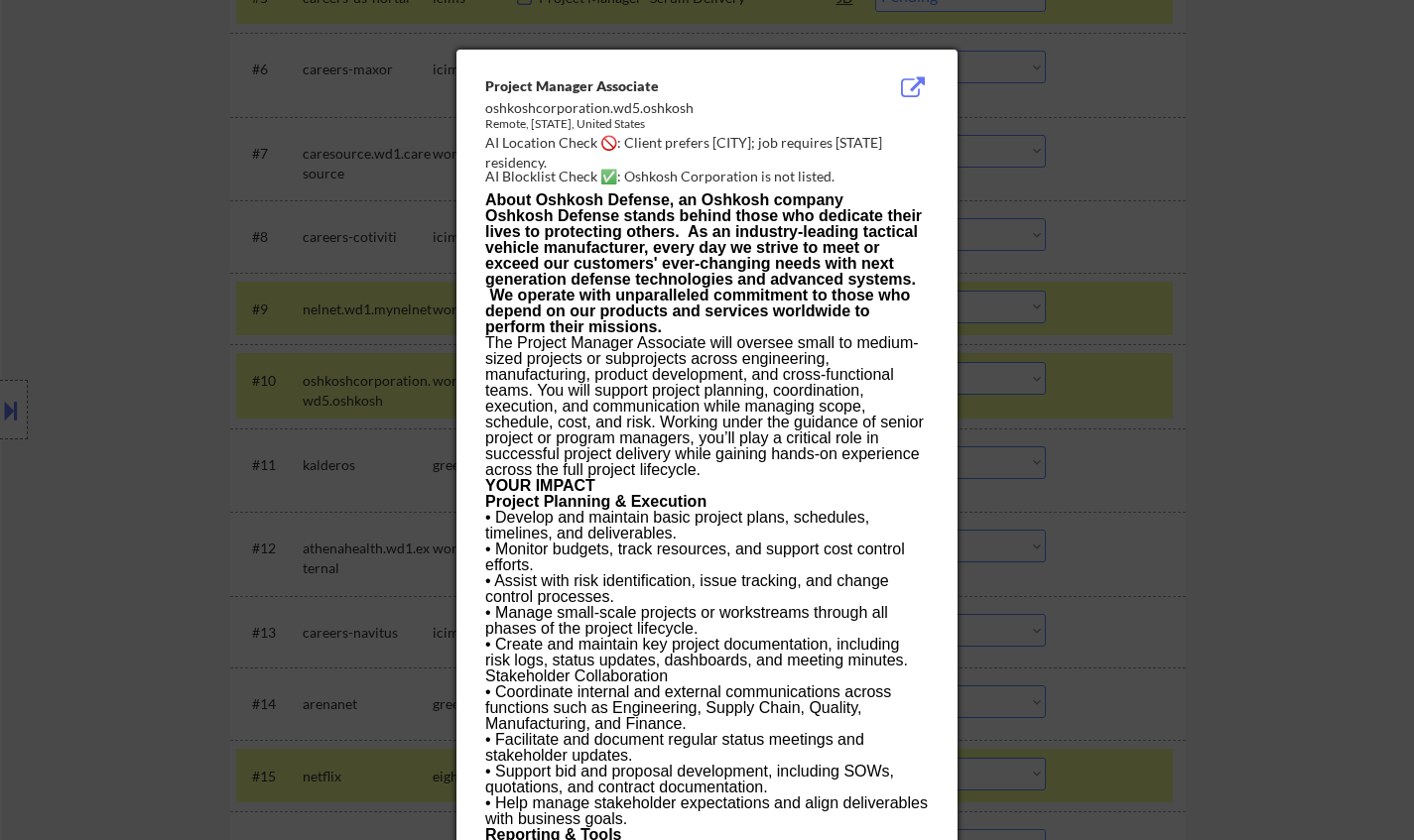 click at bounding box center (707, 420) 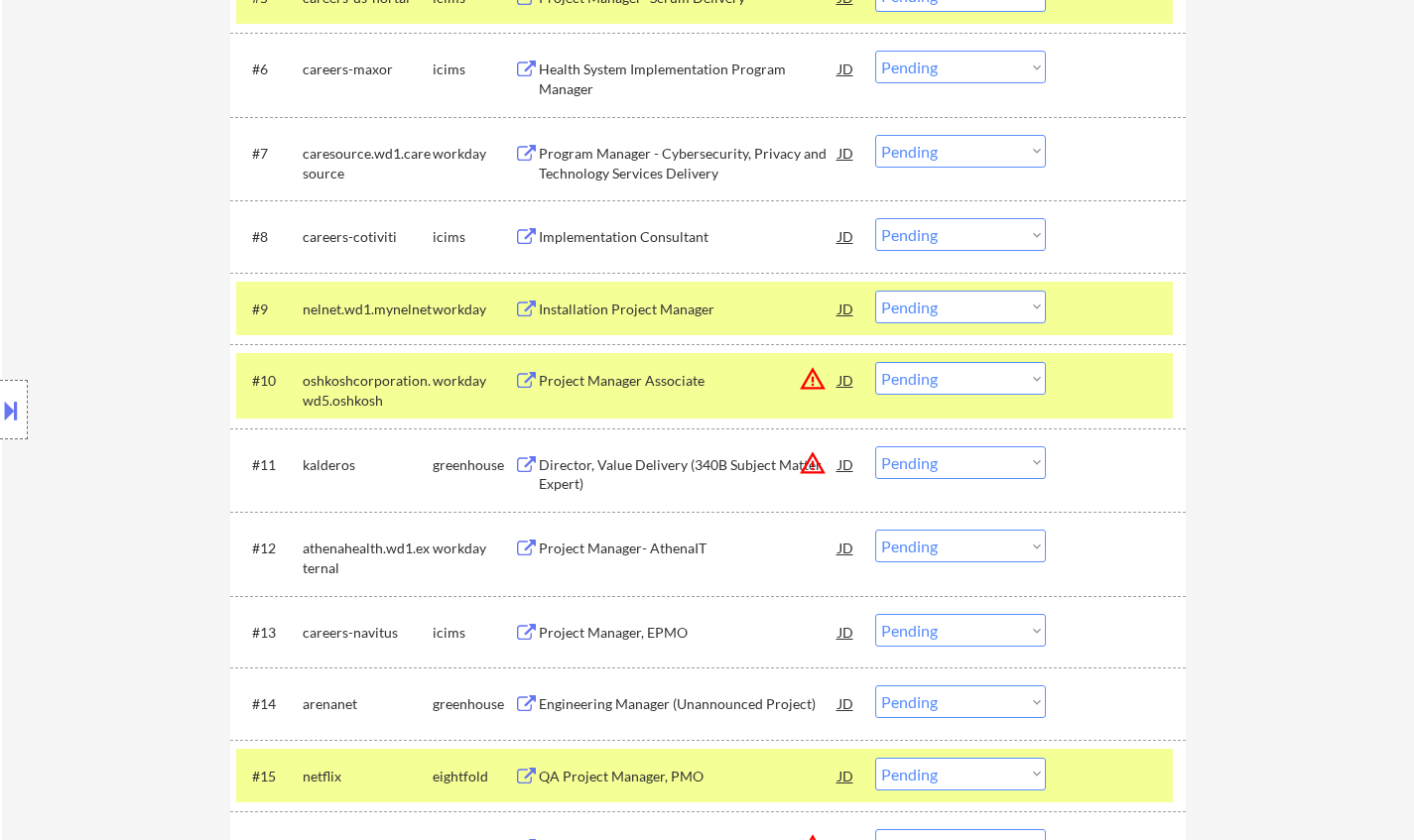 drag, startPoint x: 960, startPoint y: 372, endPoint x: 967, endPoint y: 393, distance: 22.135944 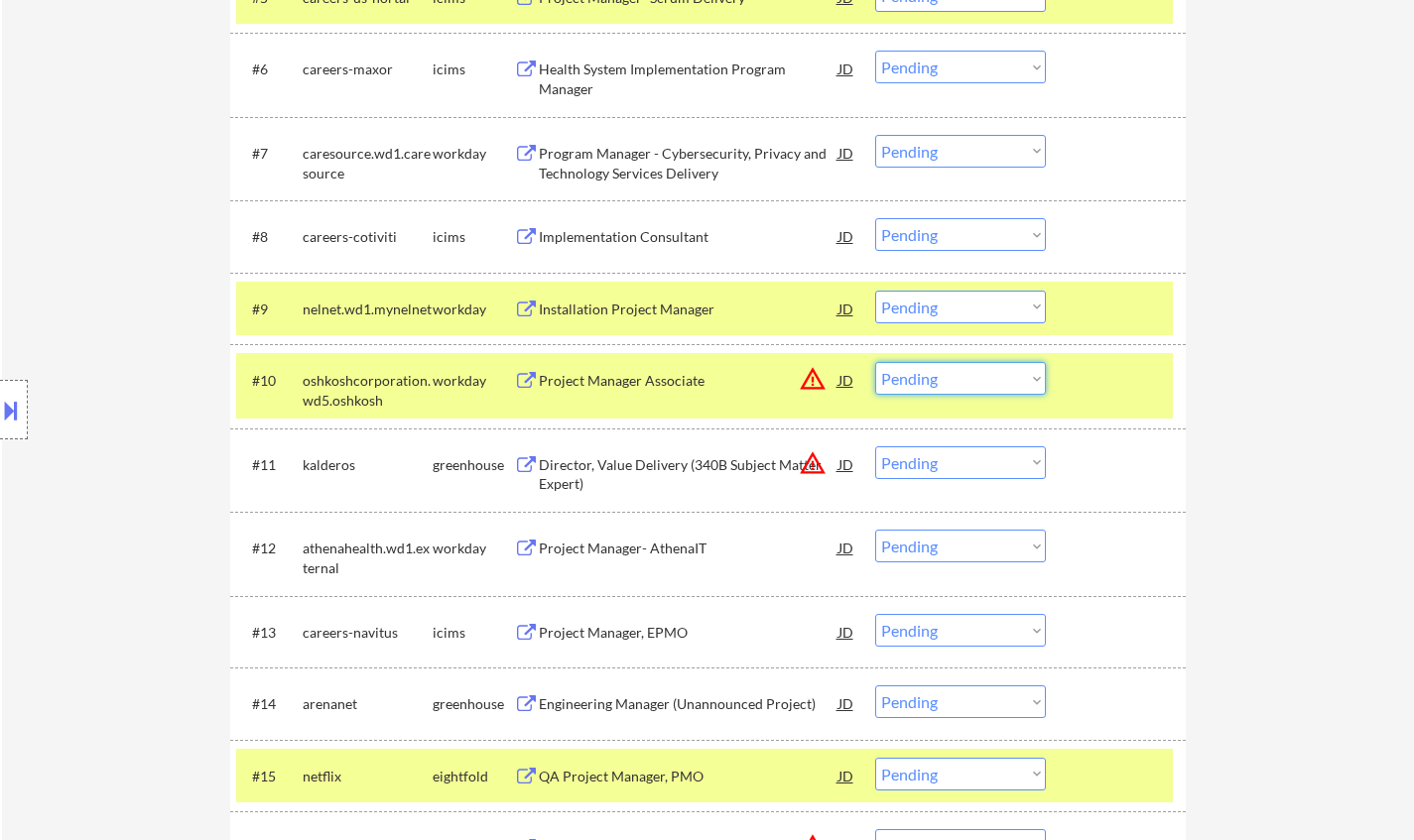 click on "Installation Project Manager" at bounding box center (689, 309) 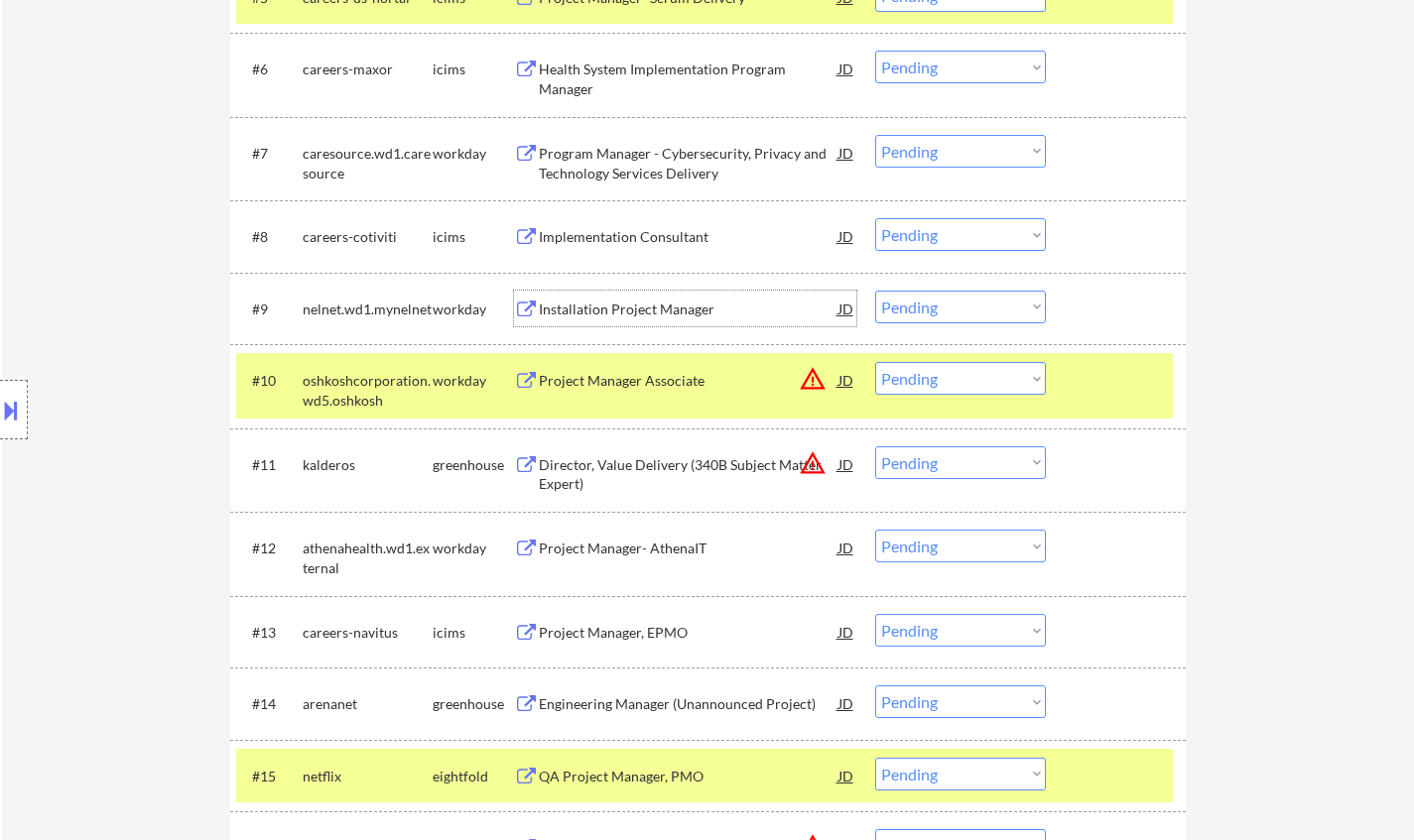 drag, startPoint x: 962, startPoint y: 308, endPoint x: 966, endPoint y: 318, distance: 10.77033 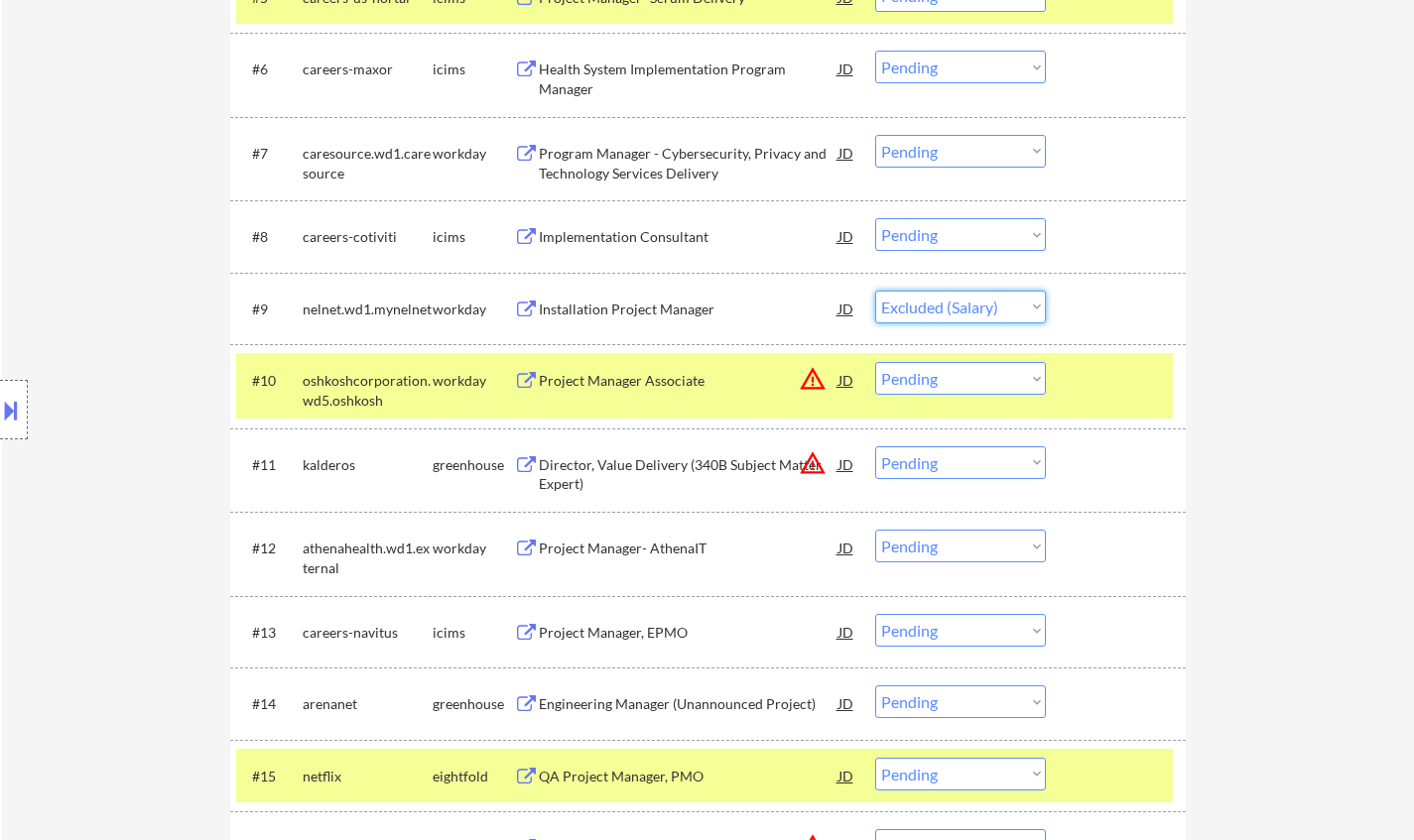 click on "Choose an option... Pending Applied Excluded (Questions) Excluded (Expired) Excluded (Location) Excluded (Bad Match) Excluded (Blocklist) Excluded (Salary) Excluded (Other)" at bounding box center [961, 306] 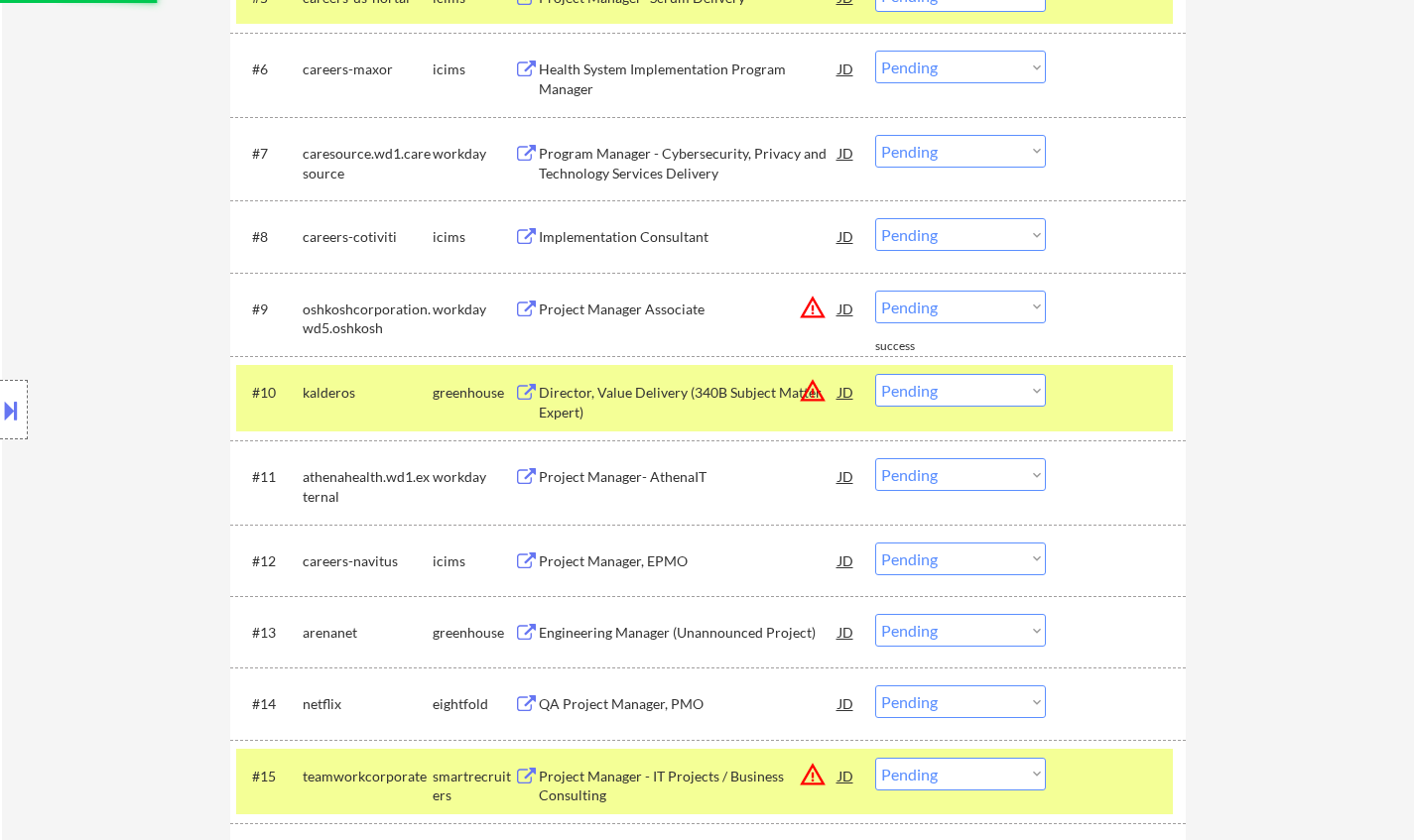 click on "JD" at bounding box center (846, 308) 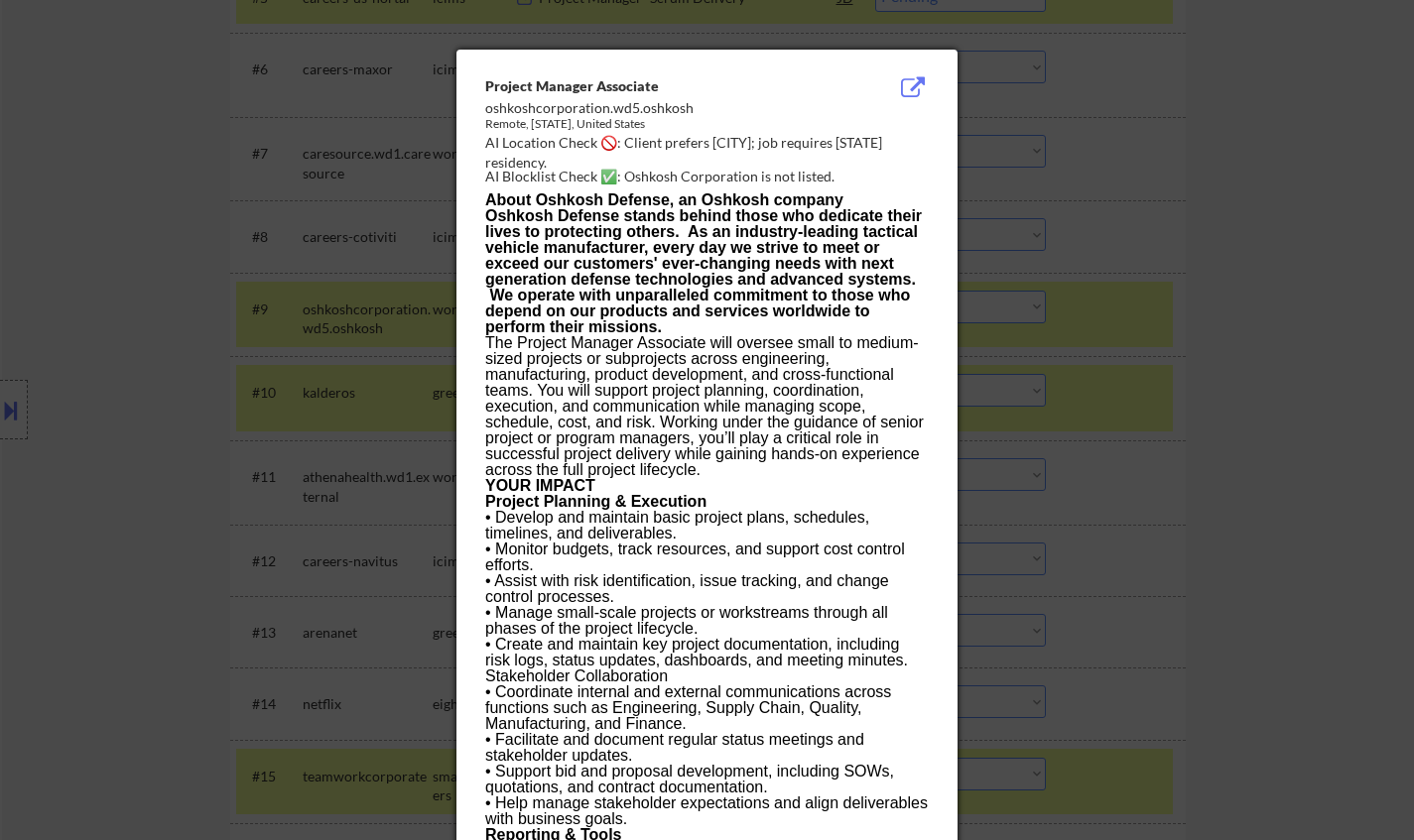 click at bounding box center [707, 420] 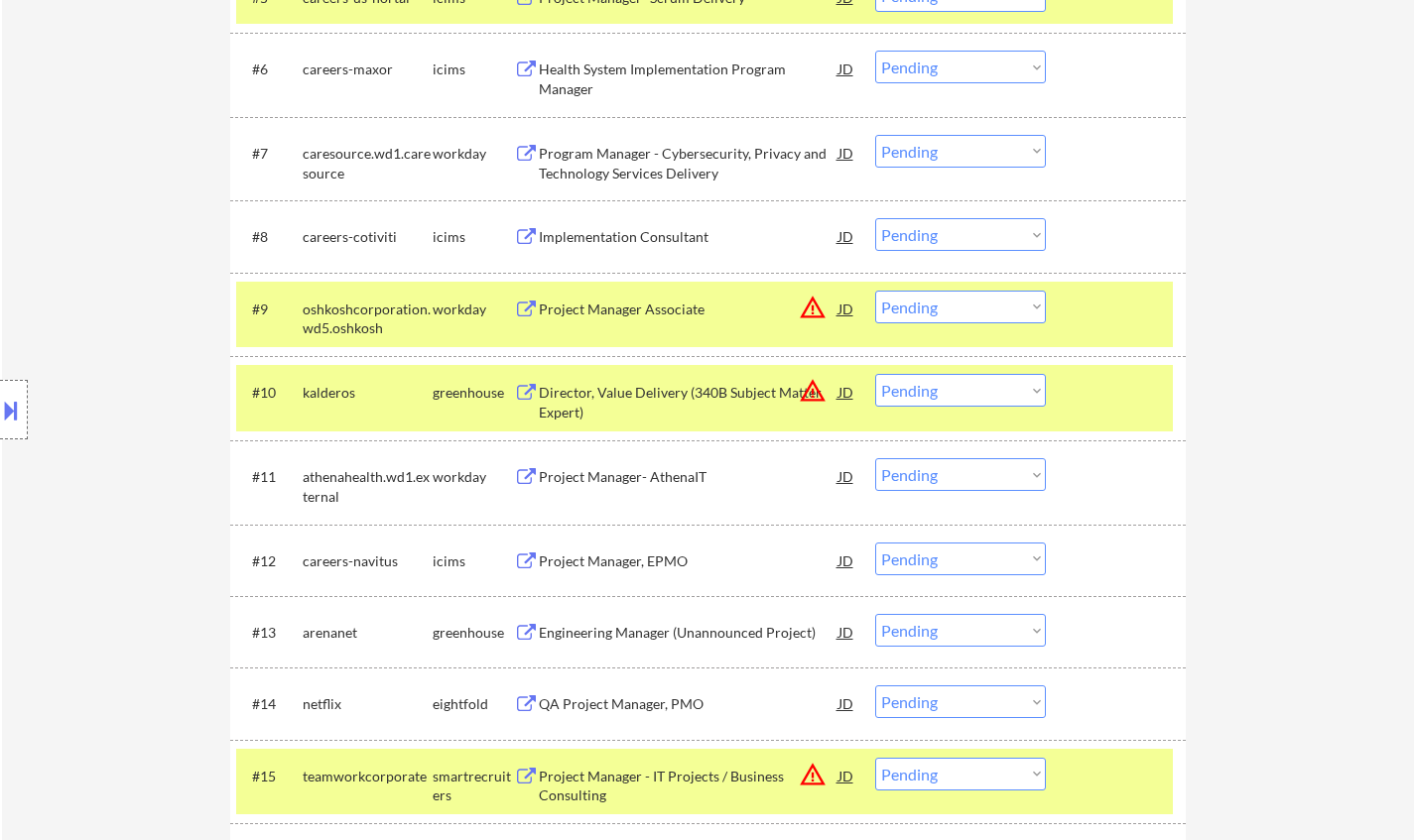 click on "Choose an option... Pending Applied Excluded (Questions) Excluded (Expired) Excluded (Location) Excluded (Bad Match) Excluded (Blocklist) Excluded (Salary) Excluded (Other)" at bounding box center (961, 306) 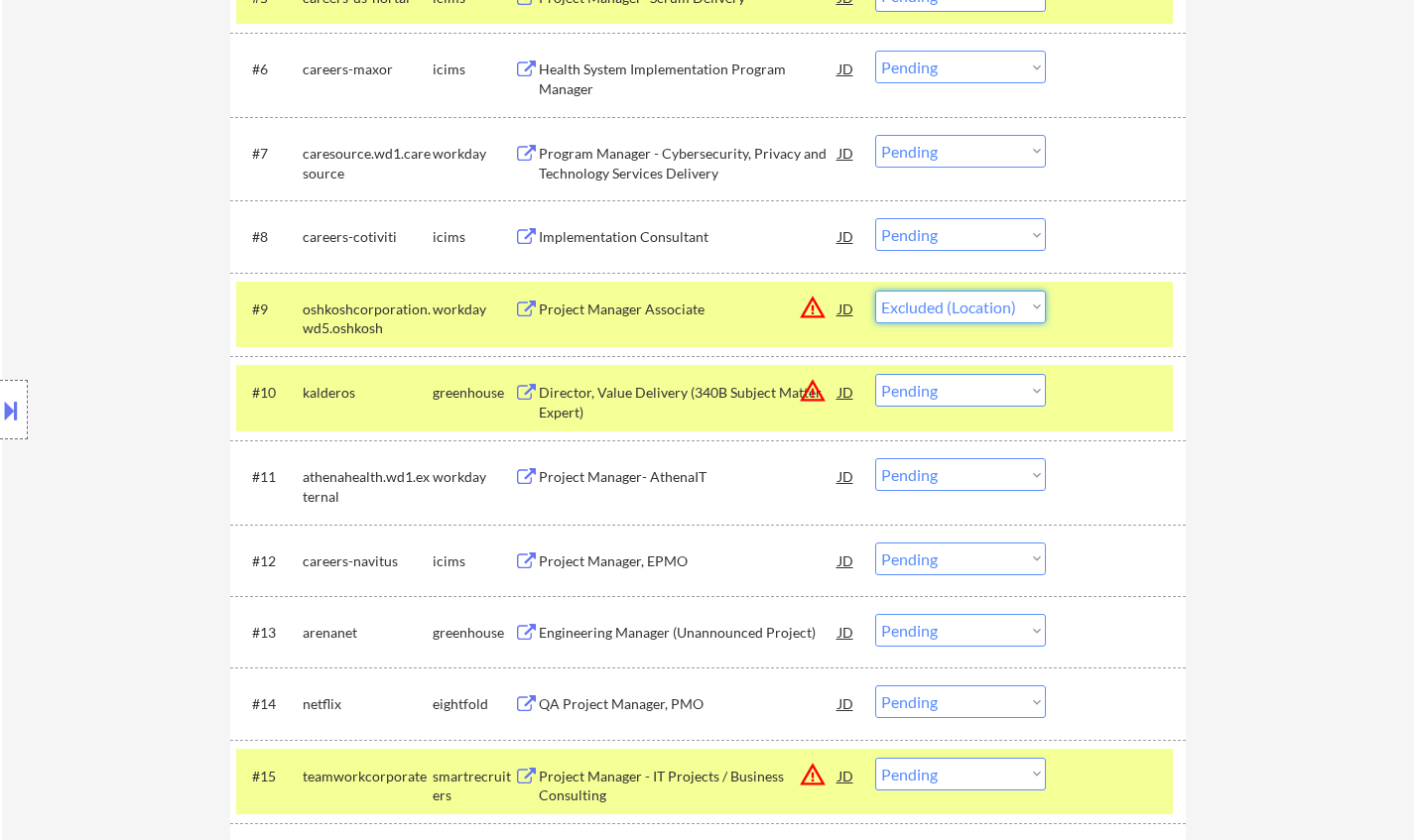 click on "Choose an option... Pending Applied Excluded (Questions) Excluded (Expired) Excluded (Location) Excluded (Bad Match) Excluded (Blocklist) Excluded (Salary) Excluded (Other)" at bounding box center (961, 306) 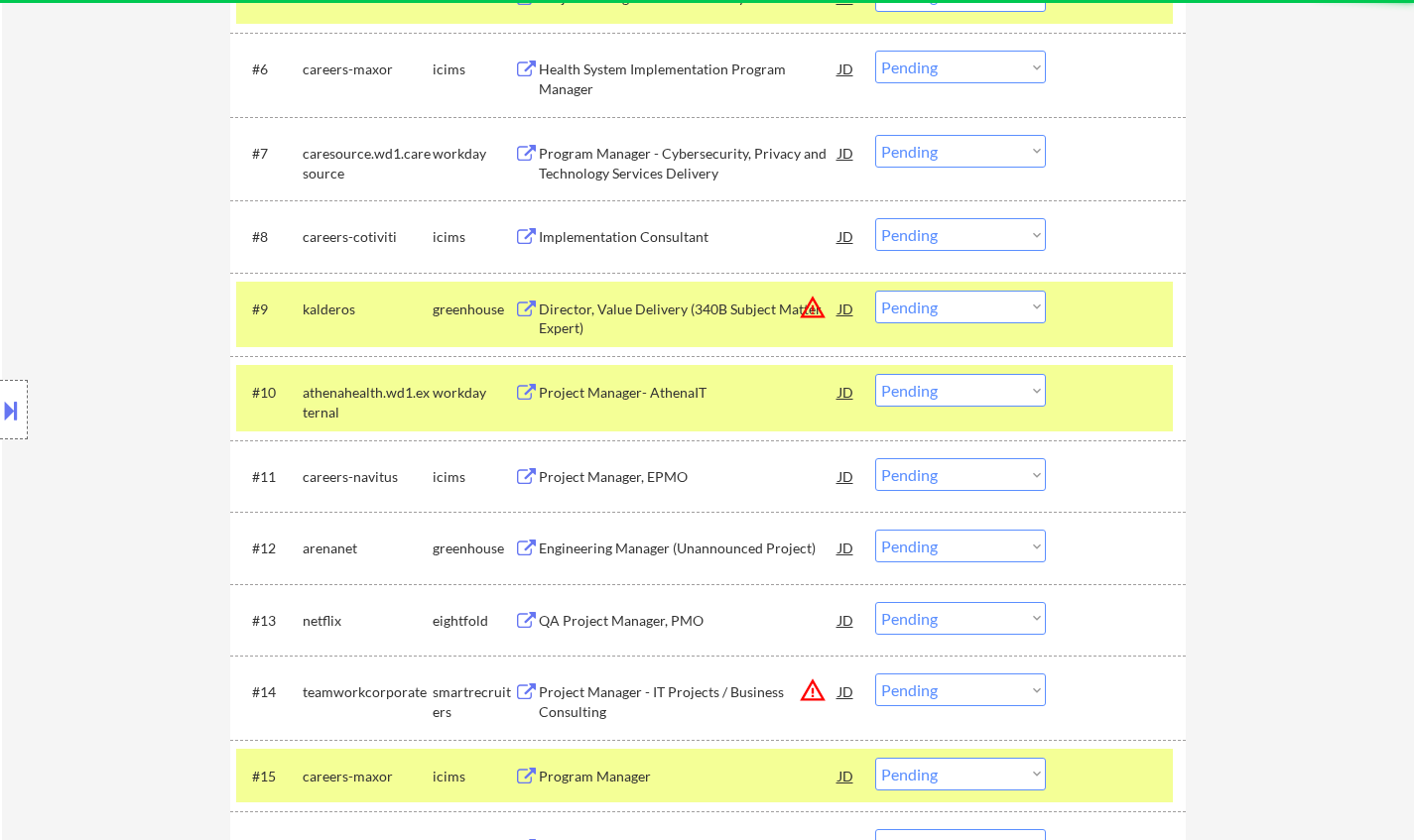 click on "JD" at bounding box center (846, 308) 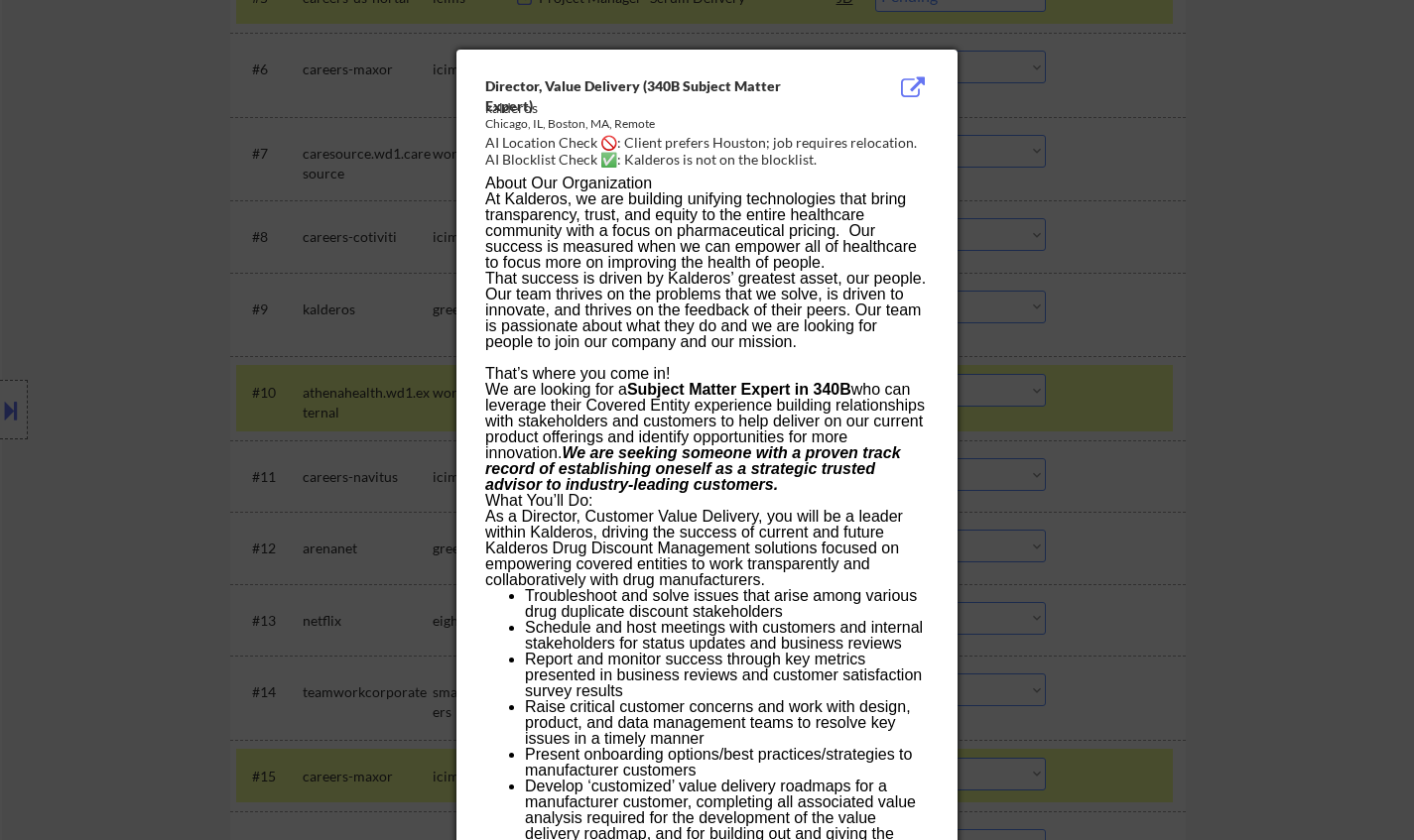 click at bounding box center (707, 420) 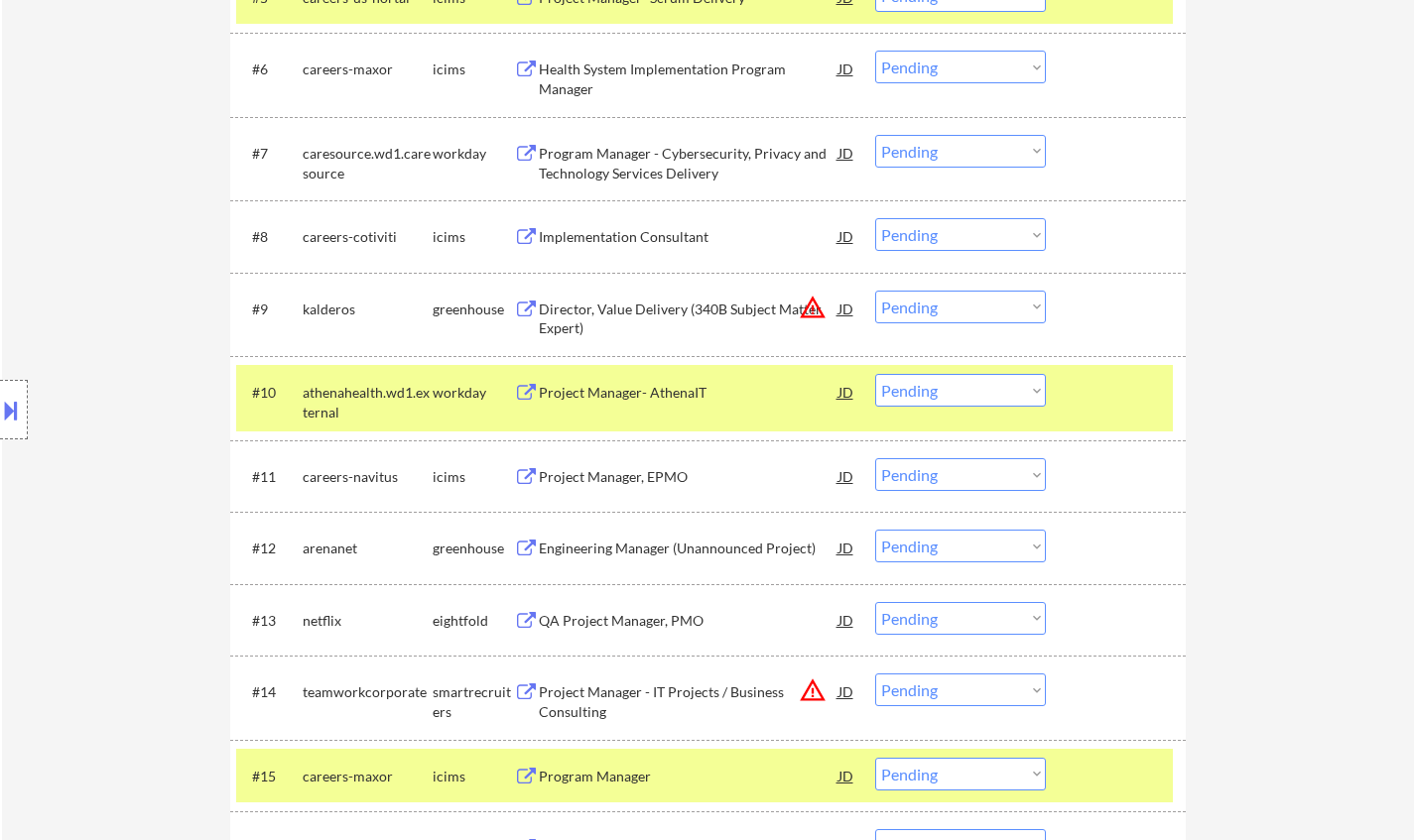click on "Choose an option... Pending Applied Excluded (Questions) Excluded (Expired) Excluded (Location) Excluded (Bad Match) Excluded (Blocklist) Excluded (Salary) Excluded (Other)" at bounding box center [961, 306] 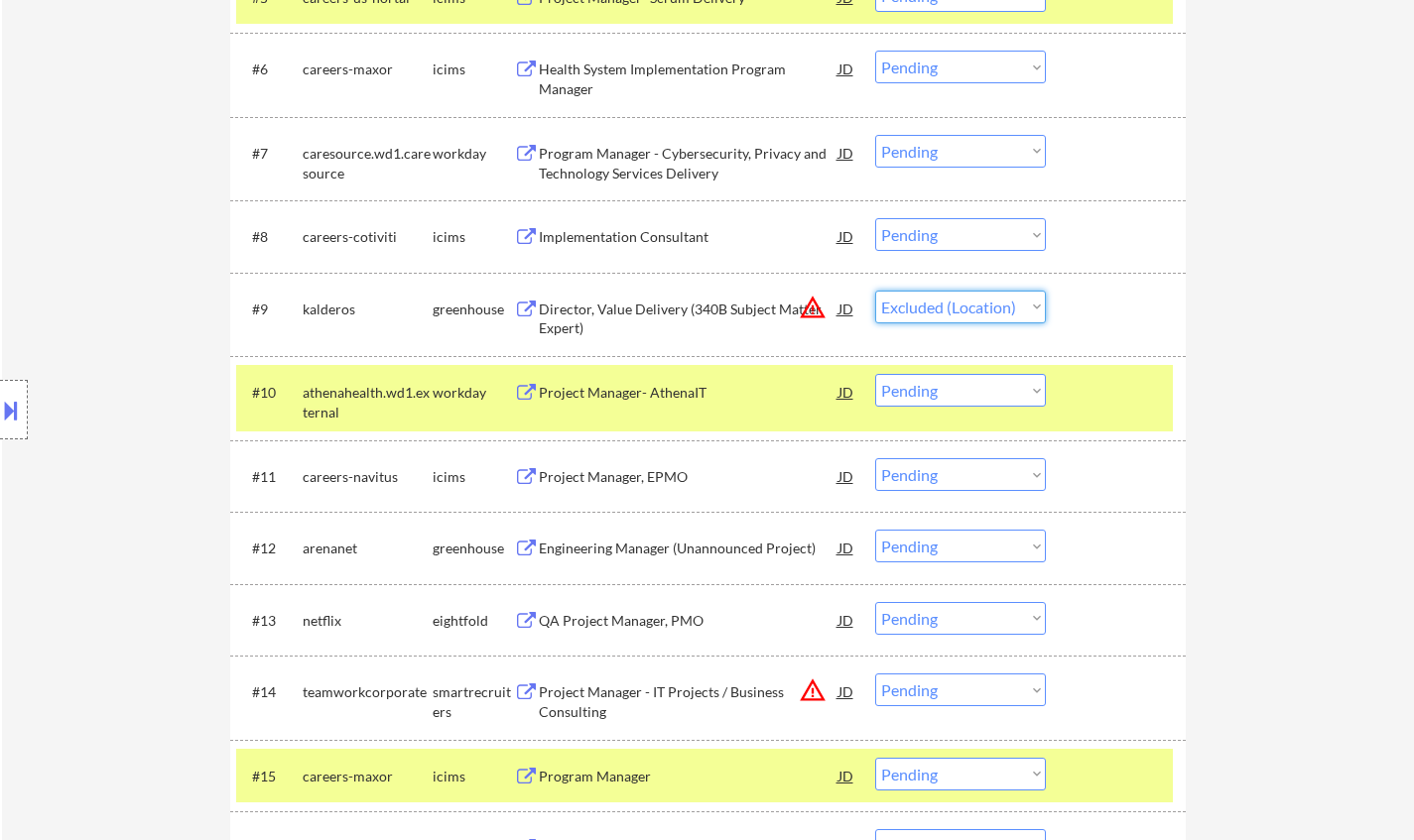 click on "Choose an option... Pending Applied Excluded (Questions) Excluded (Expired) Excluded (Location) Excluded (Bad Match) Excluded (Blocklist) Excluded (Salary) Excluded (Other)" at bounding box center [961, 306] 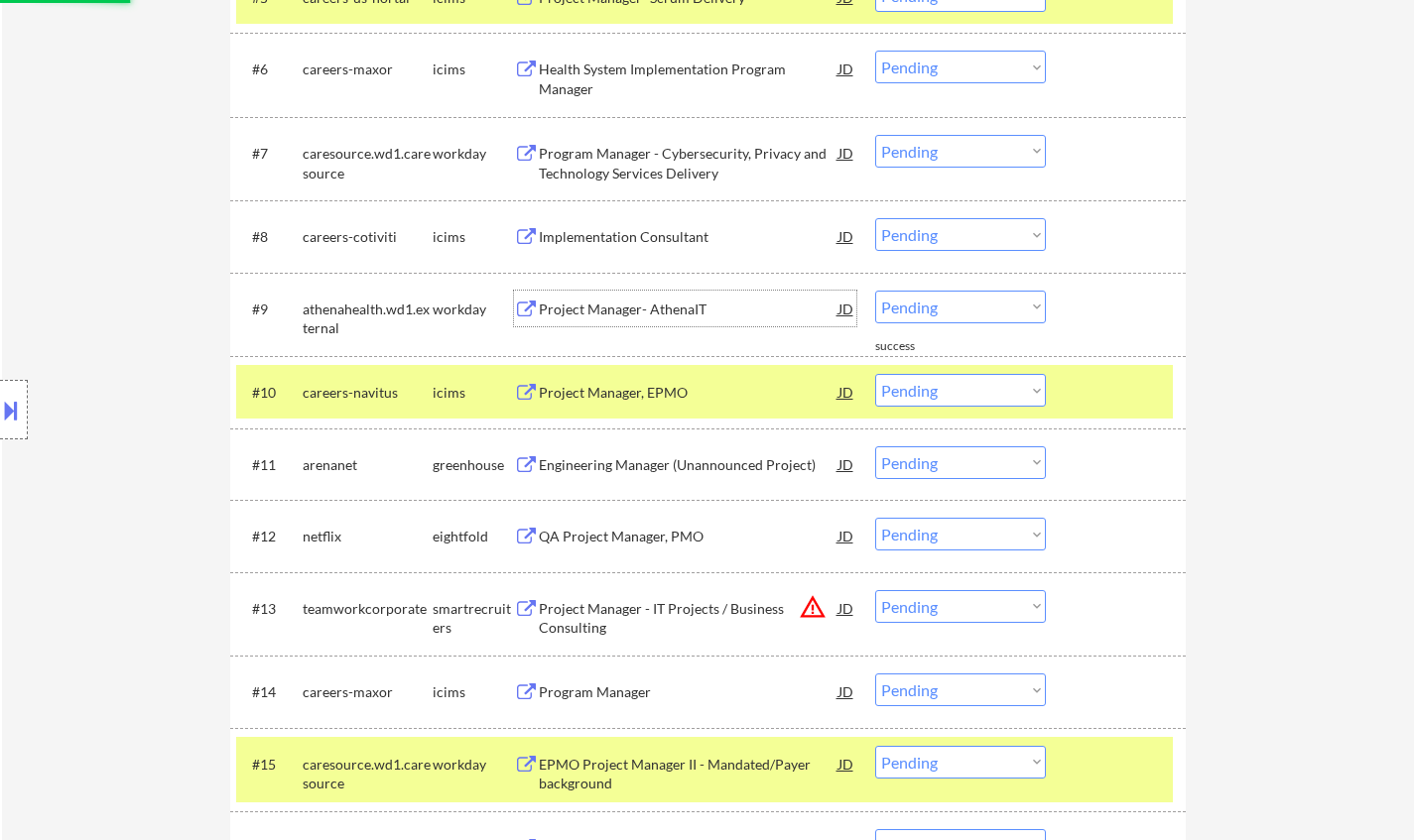 click on "Project Manager- AthenaIT" at bounding box center (689, 309) 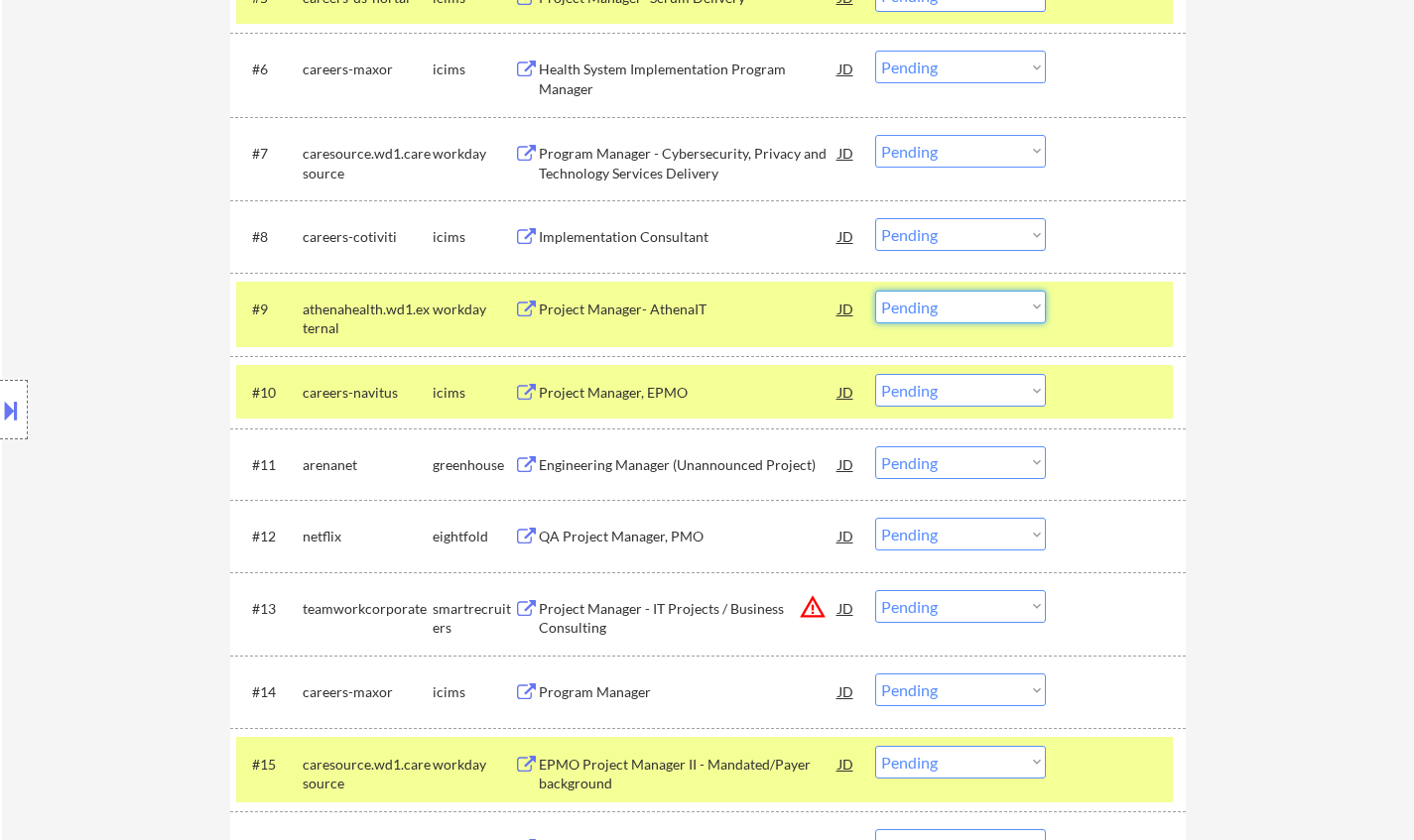 drag, startPoint x: 999, startPoint y: 307, endPoint x: 1006, endPoint y: 321, distance: 15.652476 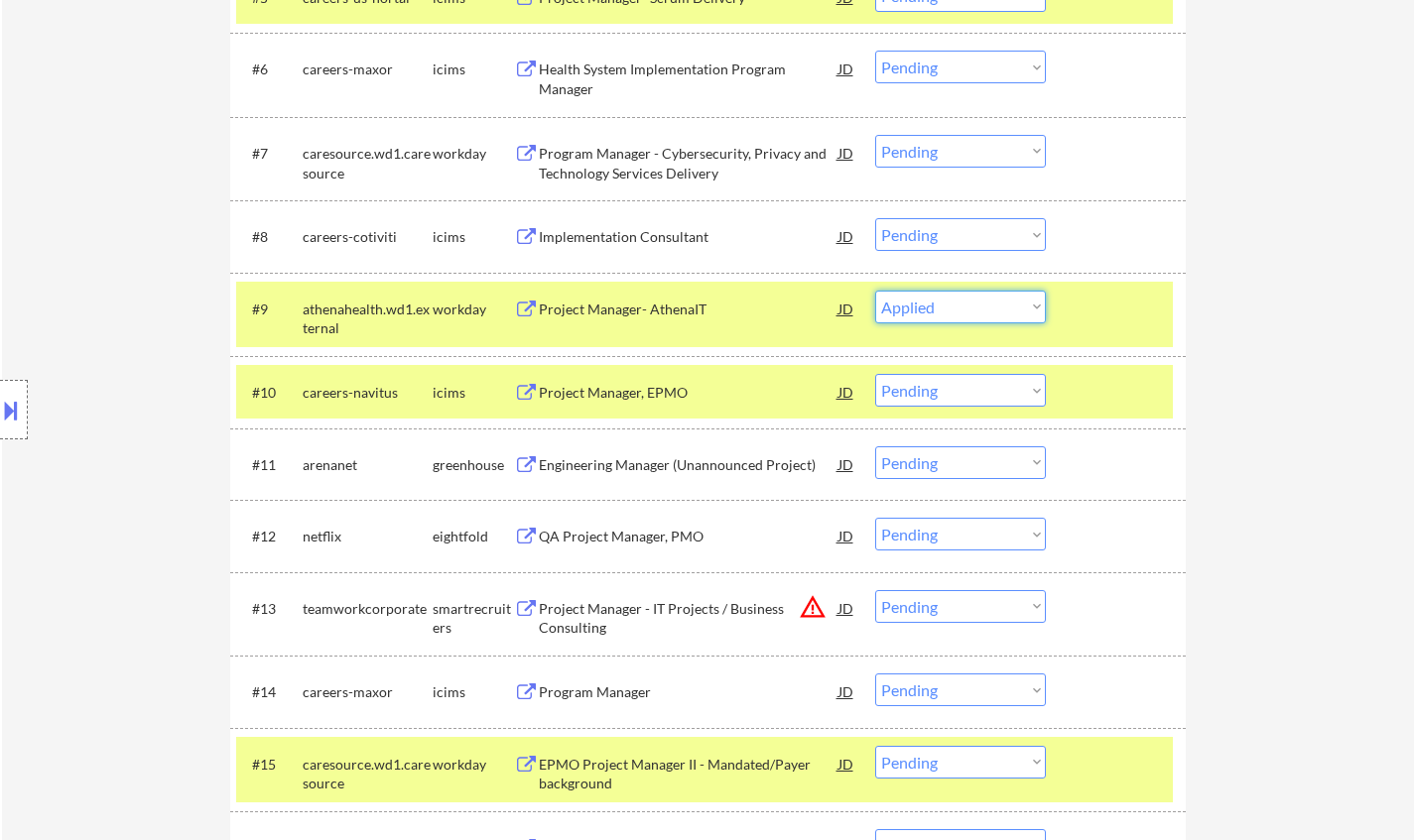 click on "Choose an option... Pending Applied Excluded (Questions) Excluded (Expired) Excluded (Location) Excluded (Bad Match) Excluded (Blocklist) Excluded (Salary) Excluded (Other)" at bounding box center (961, 306) 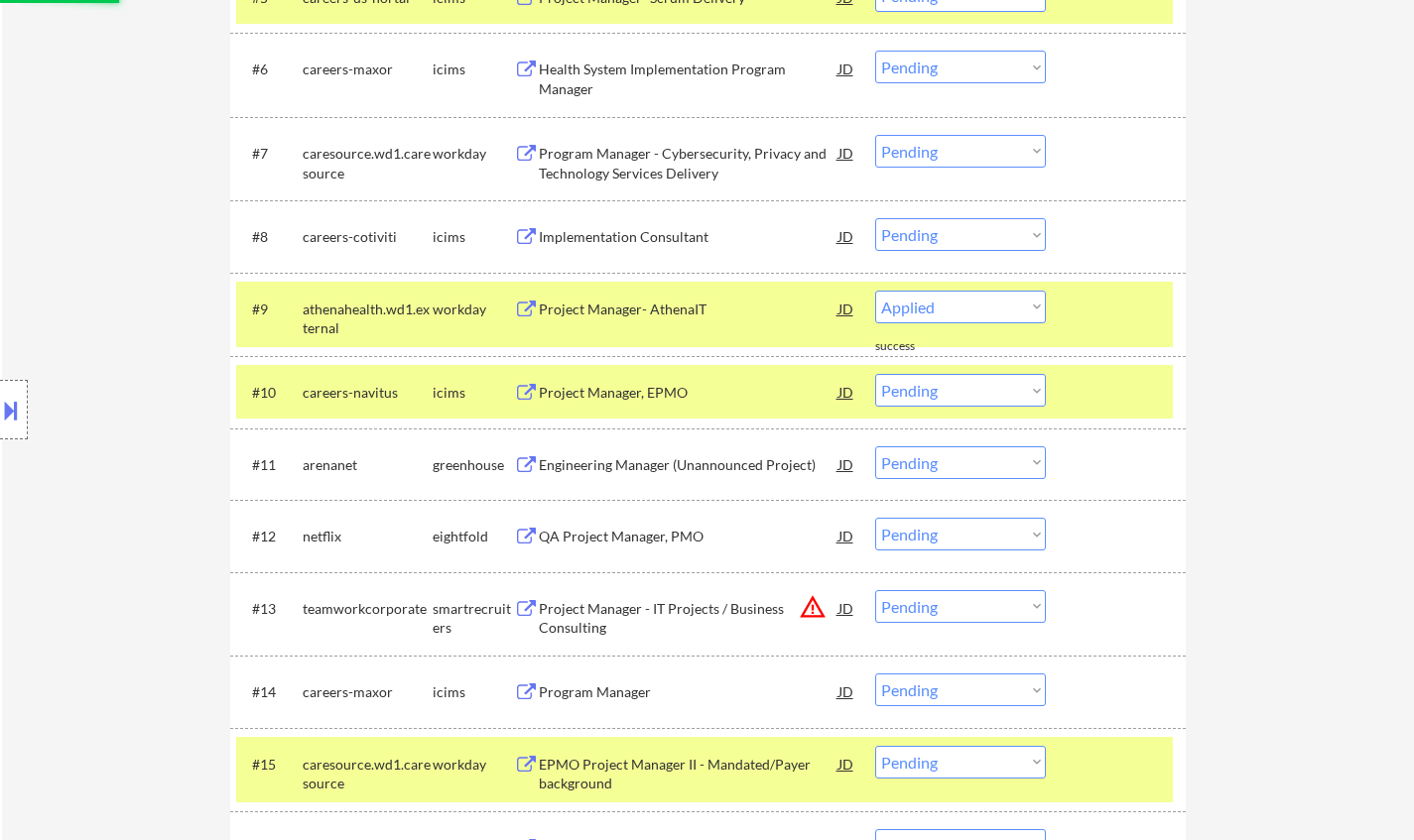 select on ""pending"" 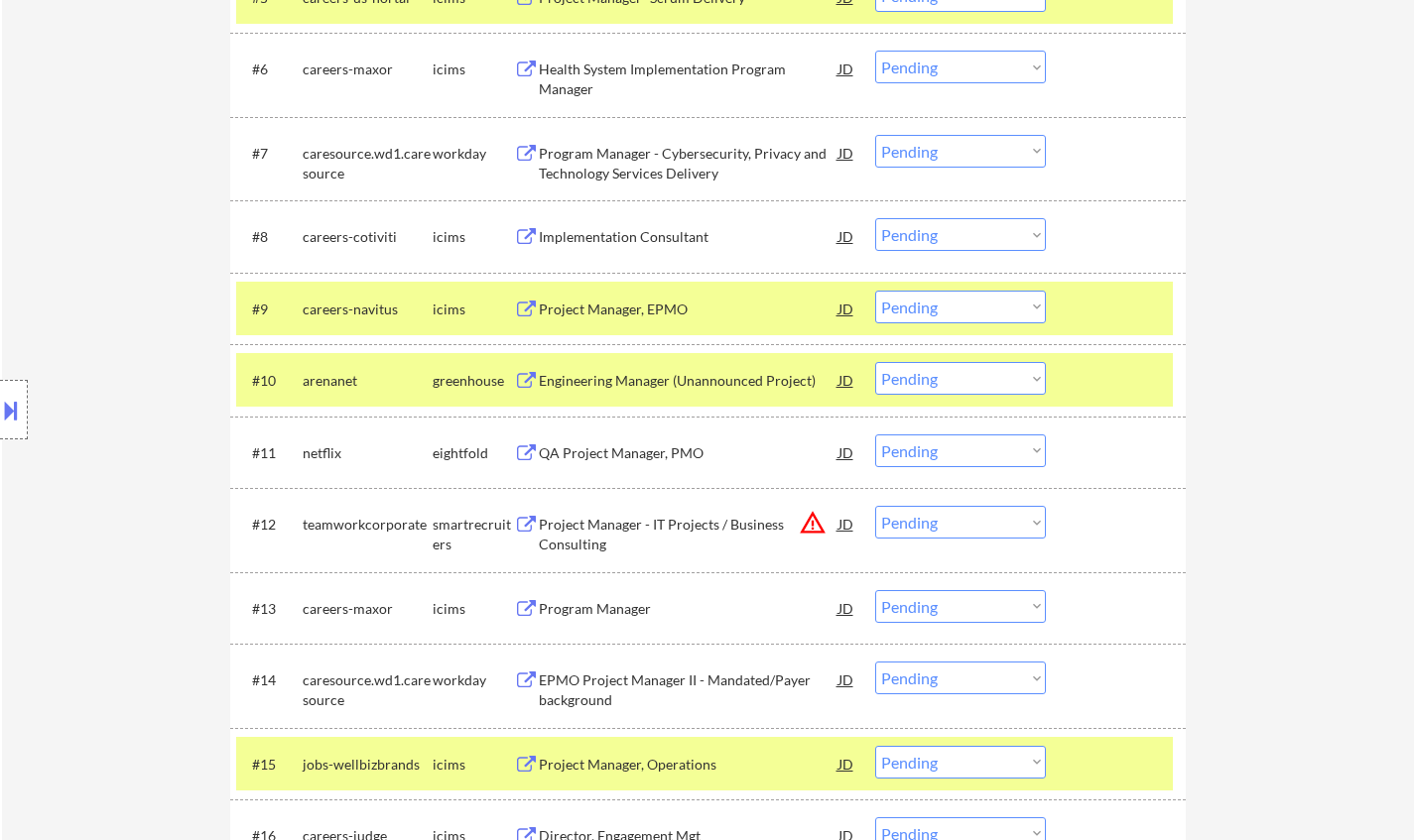 click on "Engineering Manager (Unannounced Project)" at bounding box center (689, 381) 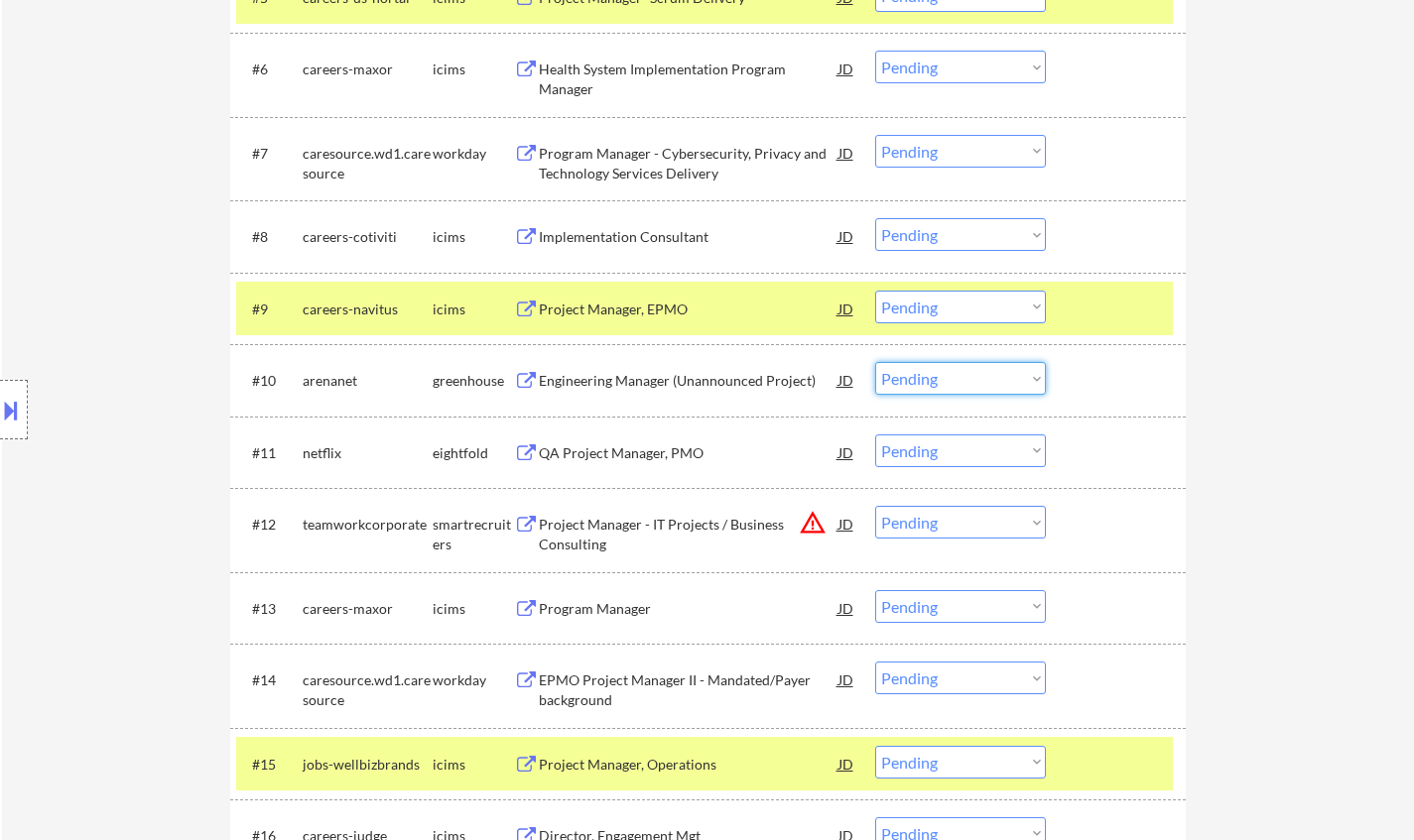click on "Choose an option... Pending Applied Excluded (Questions) Excluded (Expired) Excluded (Location) Excluded (Bad Match) Excluded (Blocklist) Excluded (Salary) Excluded (Other)" at bounding box center [961, 378] 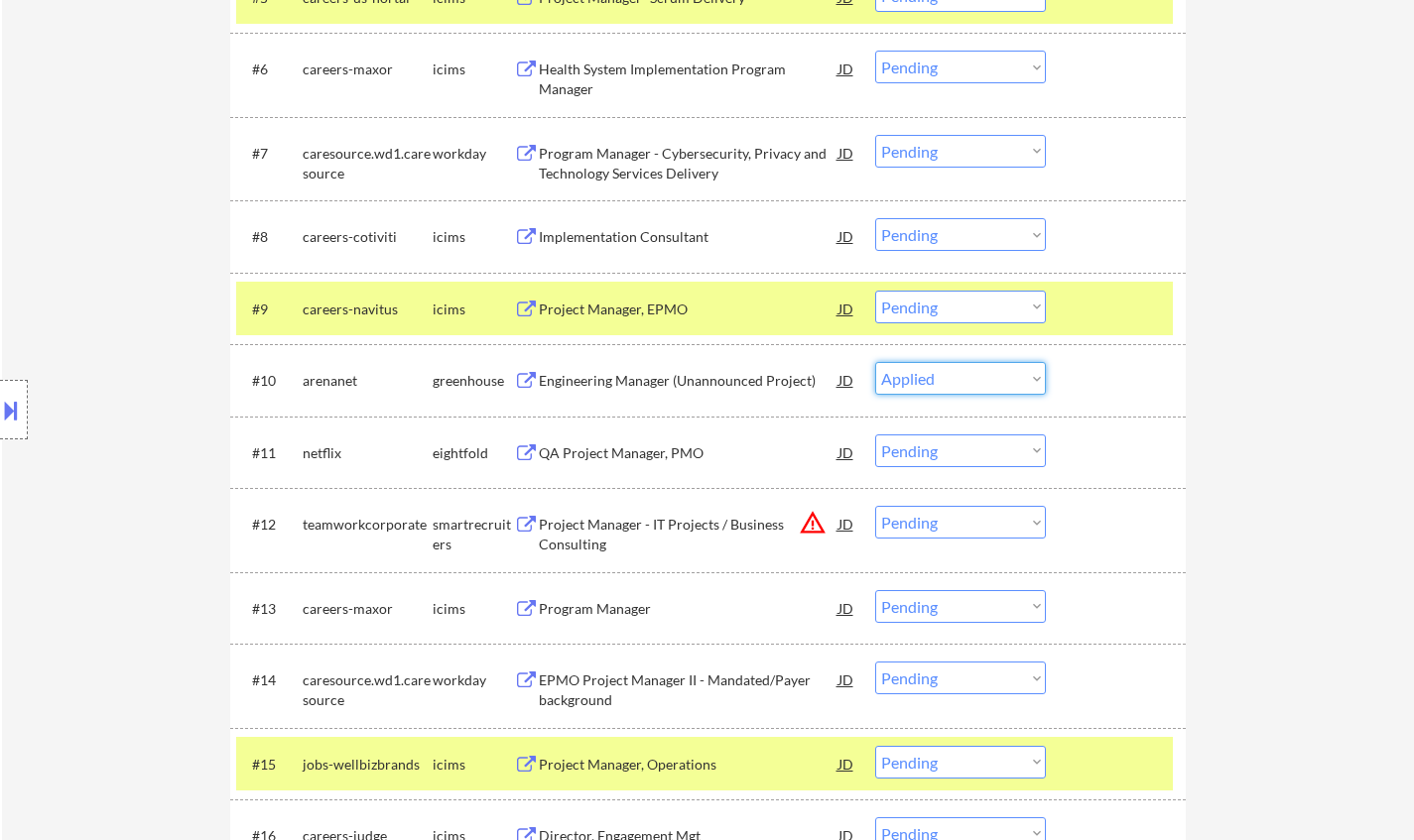 click on "Choose an option... Pending Applied Excluded (Questions) Excluded (Expired) Excluded (Location) Excluded (Bad Match) Excluded (Blocklist) Excluded (Salary) Excluded (Other)" at bounding box center [961, 378] 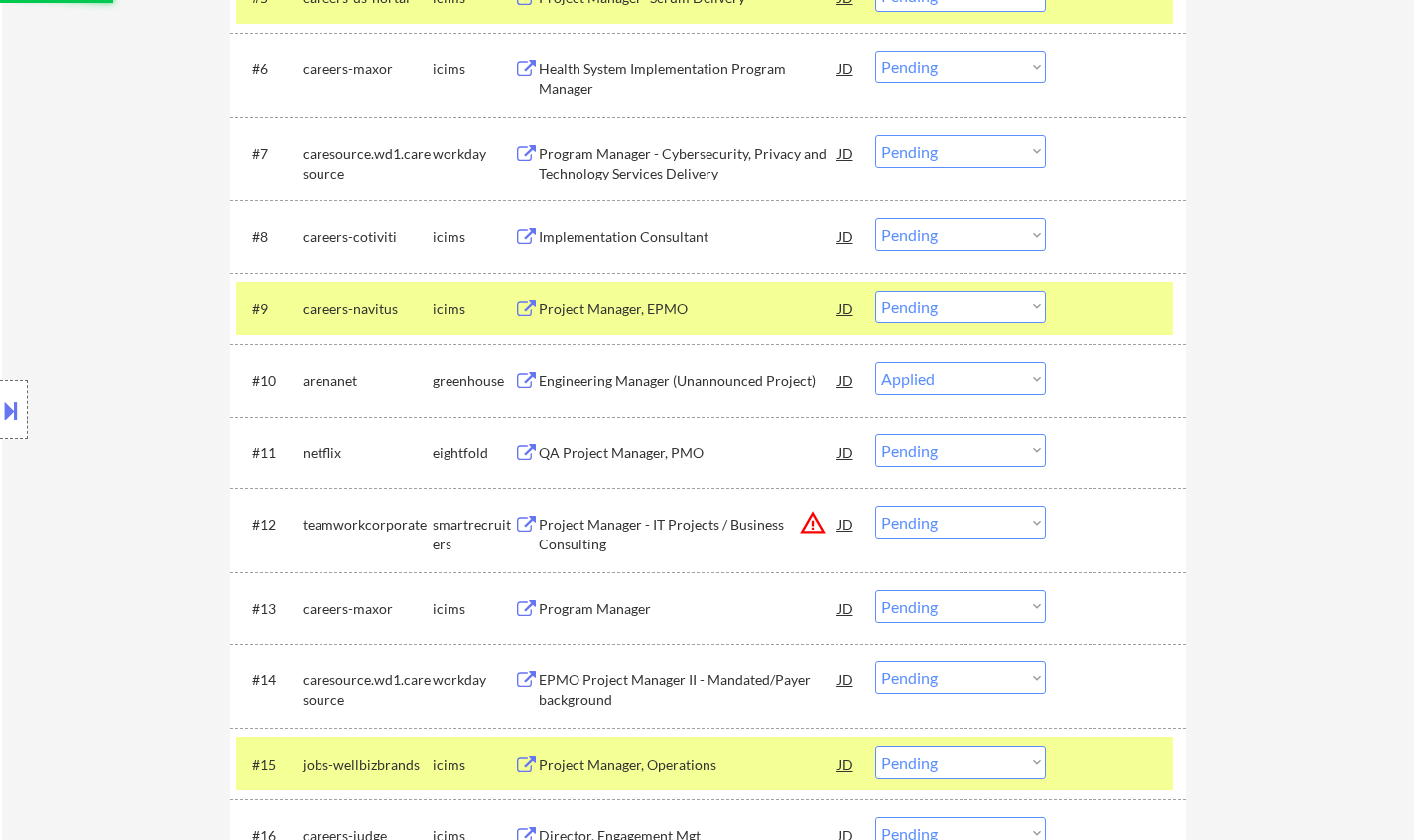 select on ""pending"" 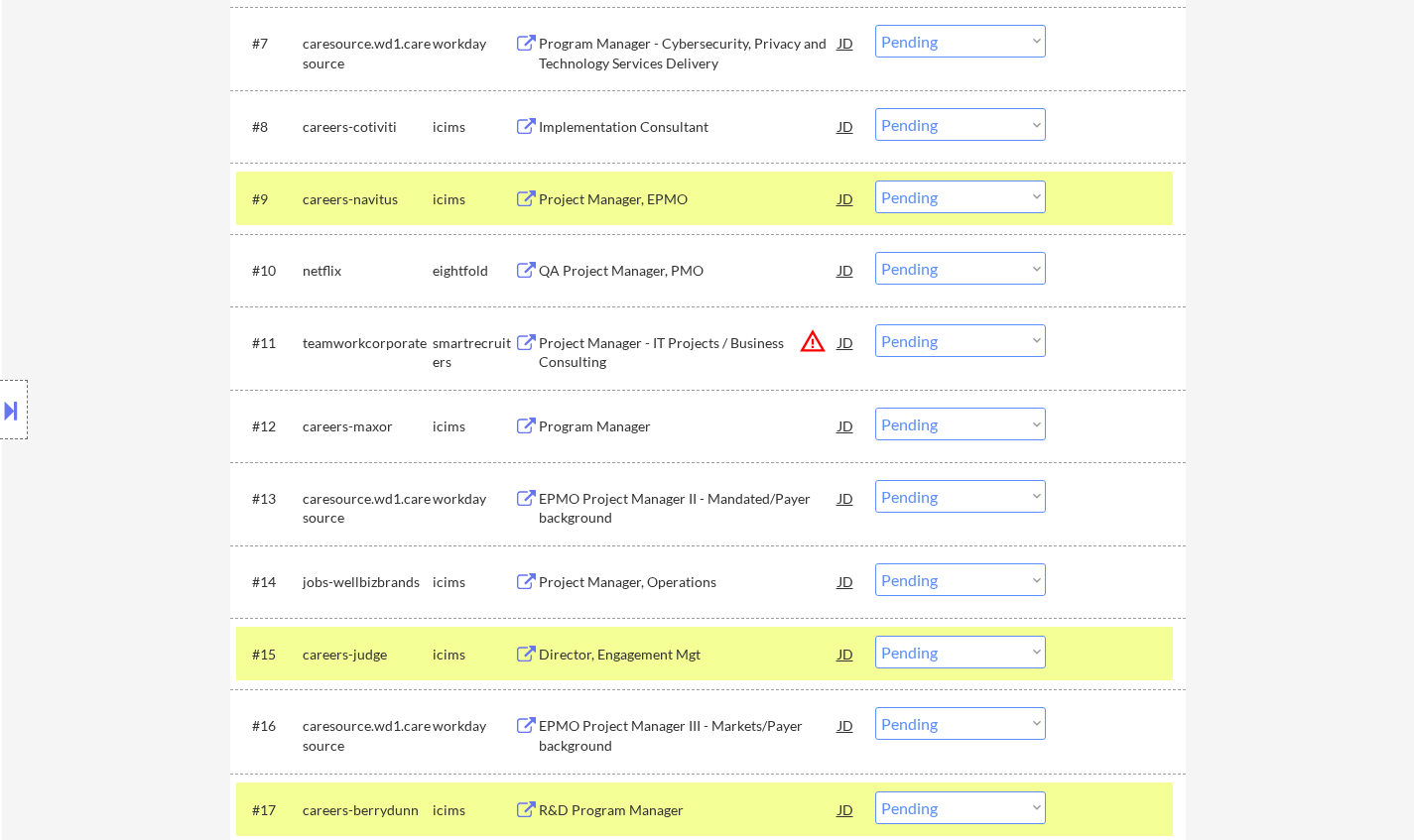 scroll, scrollTop: 1190, scrollLeft: 0, axis: vertical 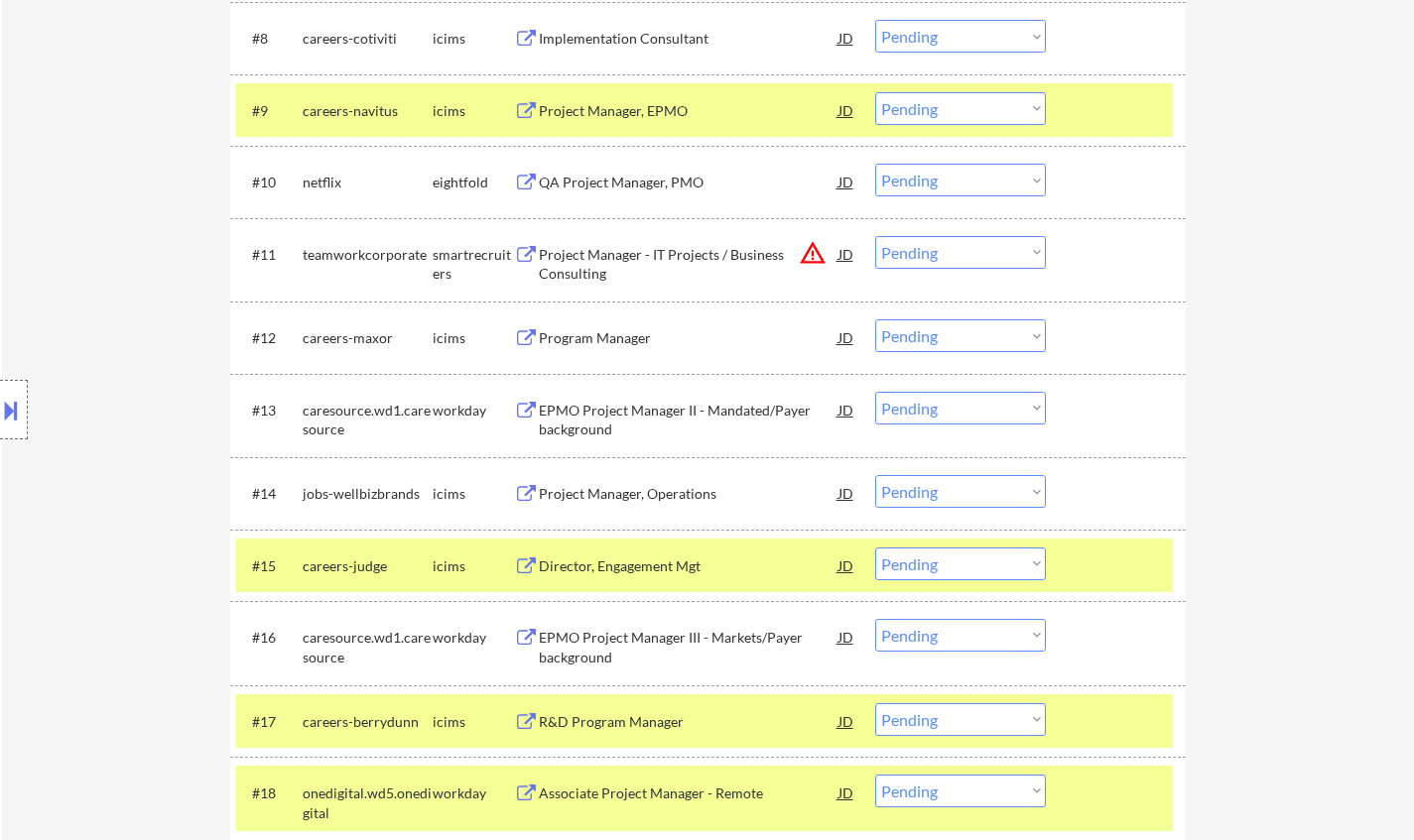 click on "JD" at bounding box center (846, 254) 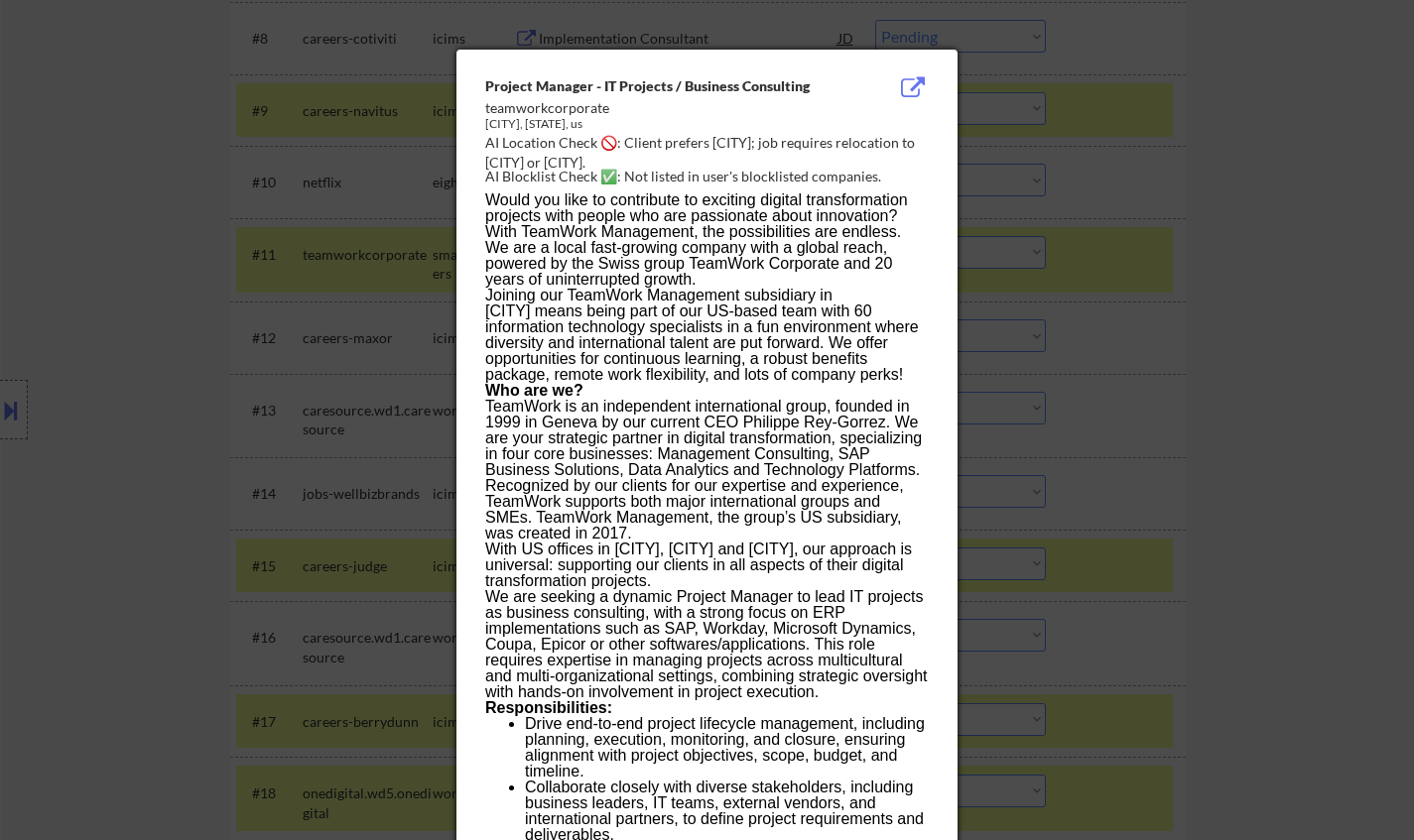 drag, startPoint x: 1325, startPoint y: 384, endPoint x: 1124, endPoint y: 349, distance: 204.02451 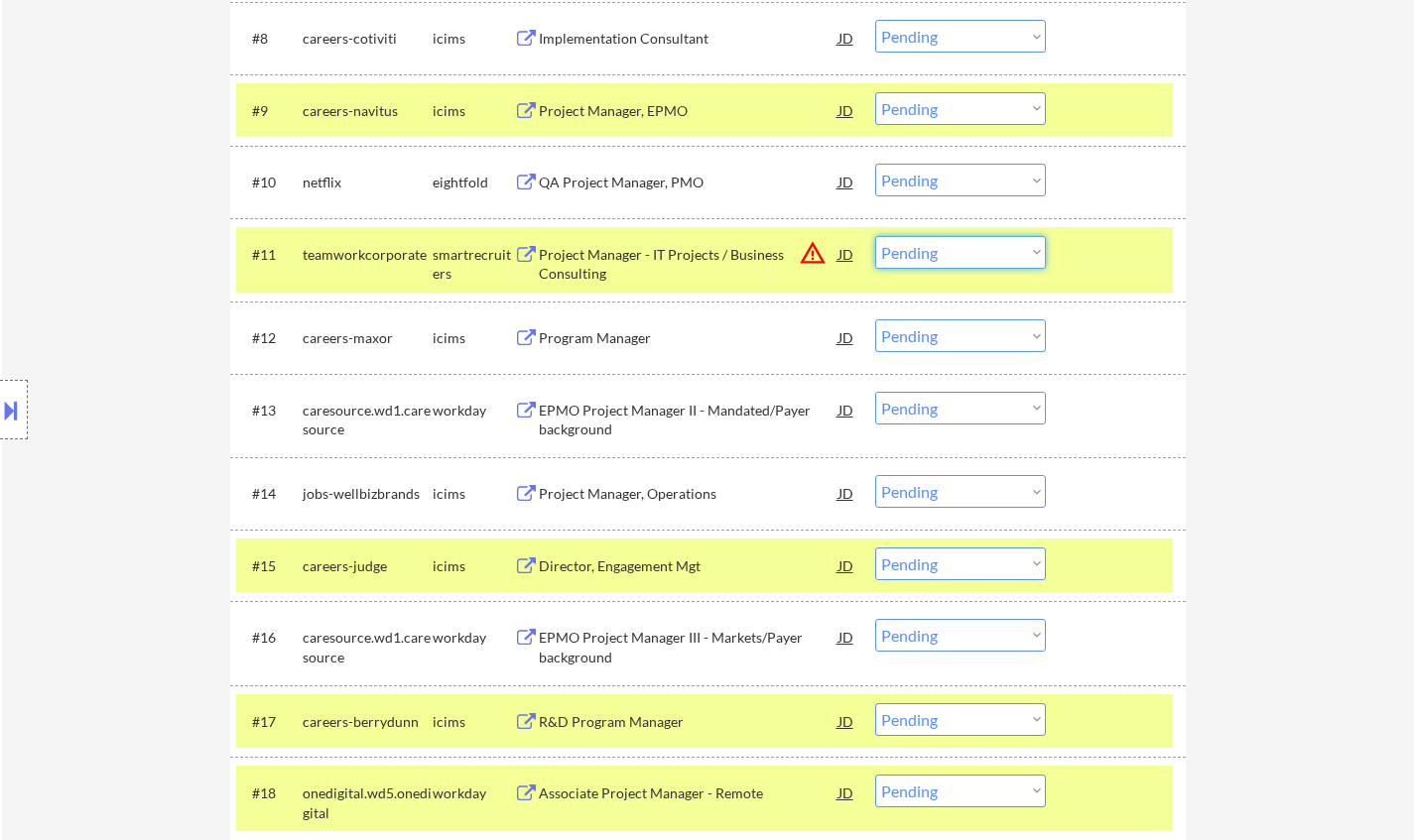 click on "Choose an option... Pending Applied Excluded (Questions) Excluded (Expired) Excluded (Location) Excluded (Bad Match) Excluded (Blocklist) Excluded (Salary) Excluded (Other)" at bounding box center [961, 252] 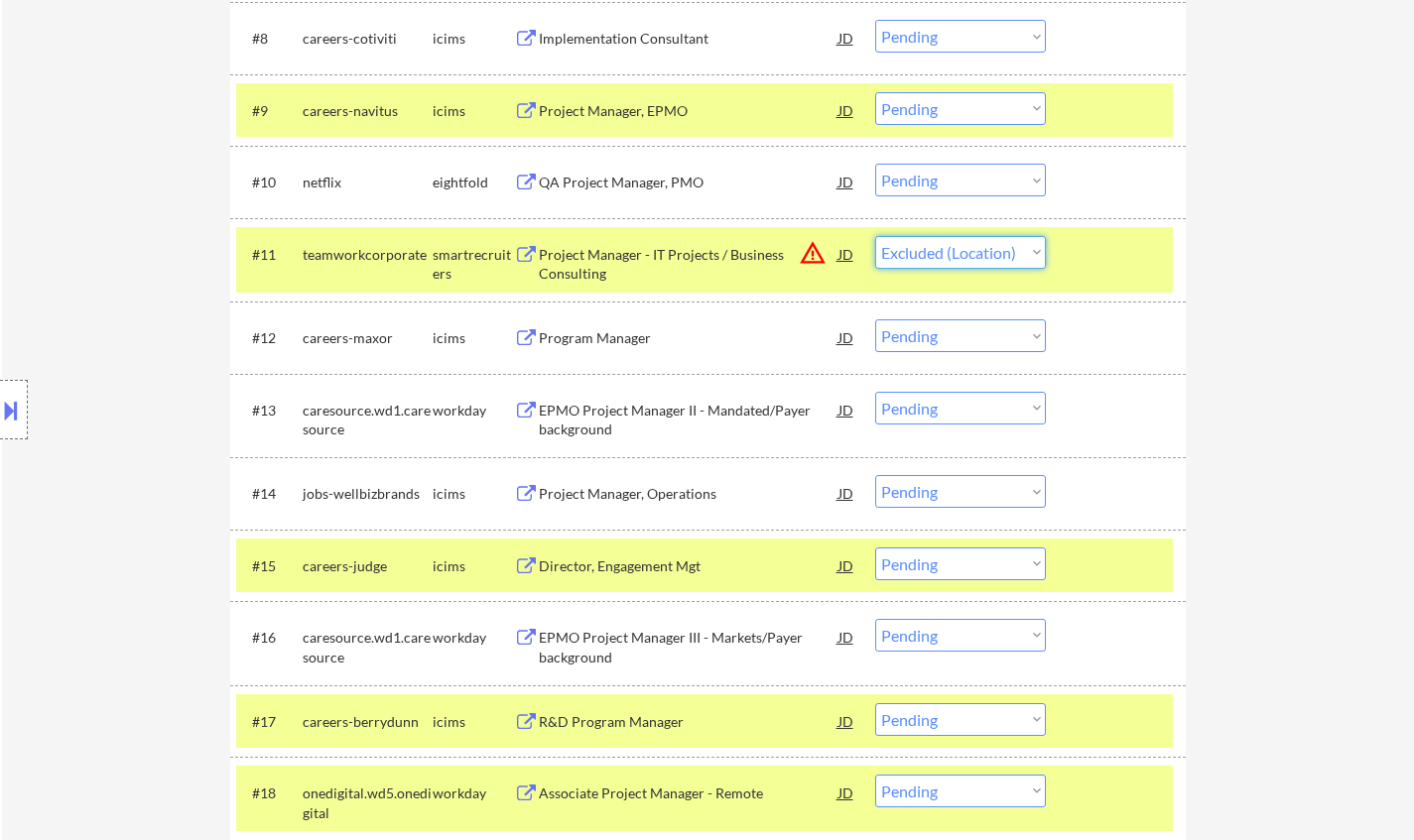 click on "Choose an option... Pending Applied Excluded (Questions) Excluded (Expired) Excluded (Location) Excluded (Bad Match) Excluded (Blocklist) Excluded (Salary) Excluded (Other)" at bounding box center [961, 252] 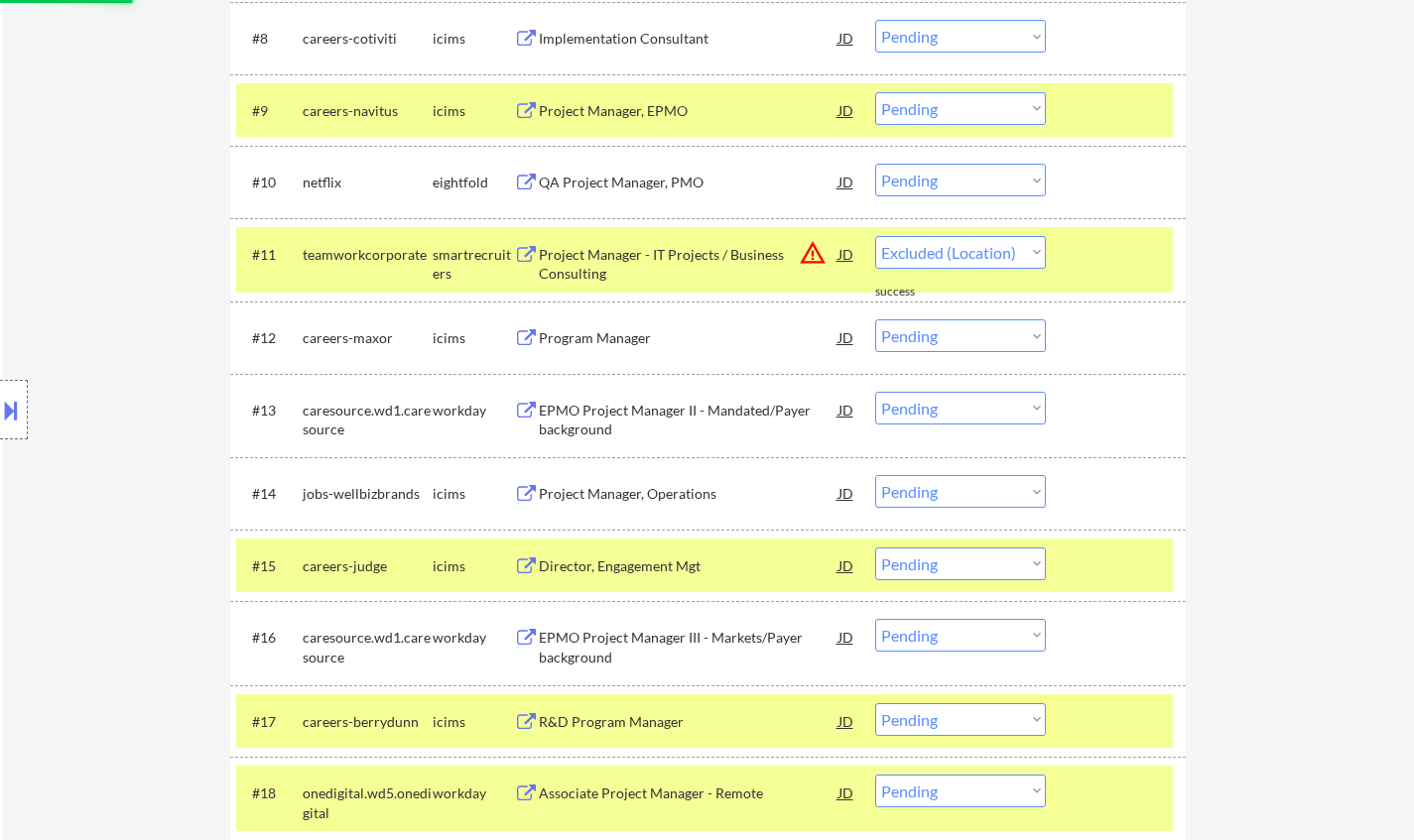 select on ""pending"" 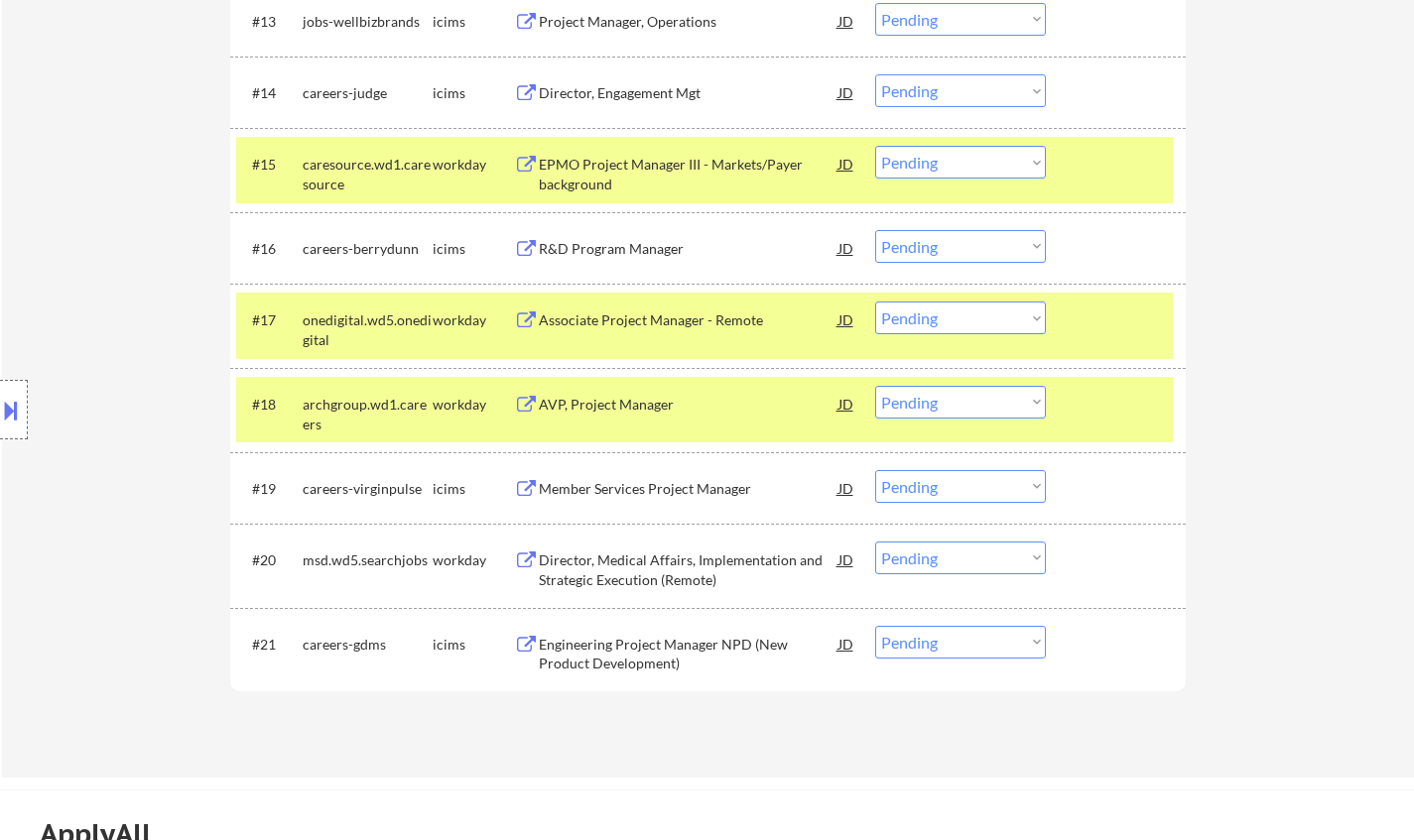 scroll, scrollTop: 1587, scrollLeft: 0, axis: vertical 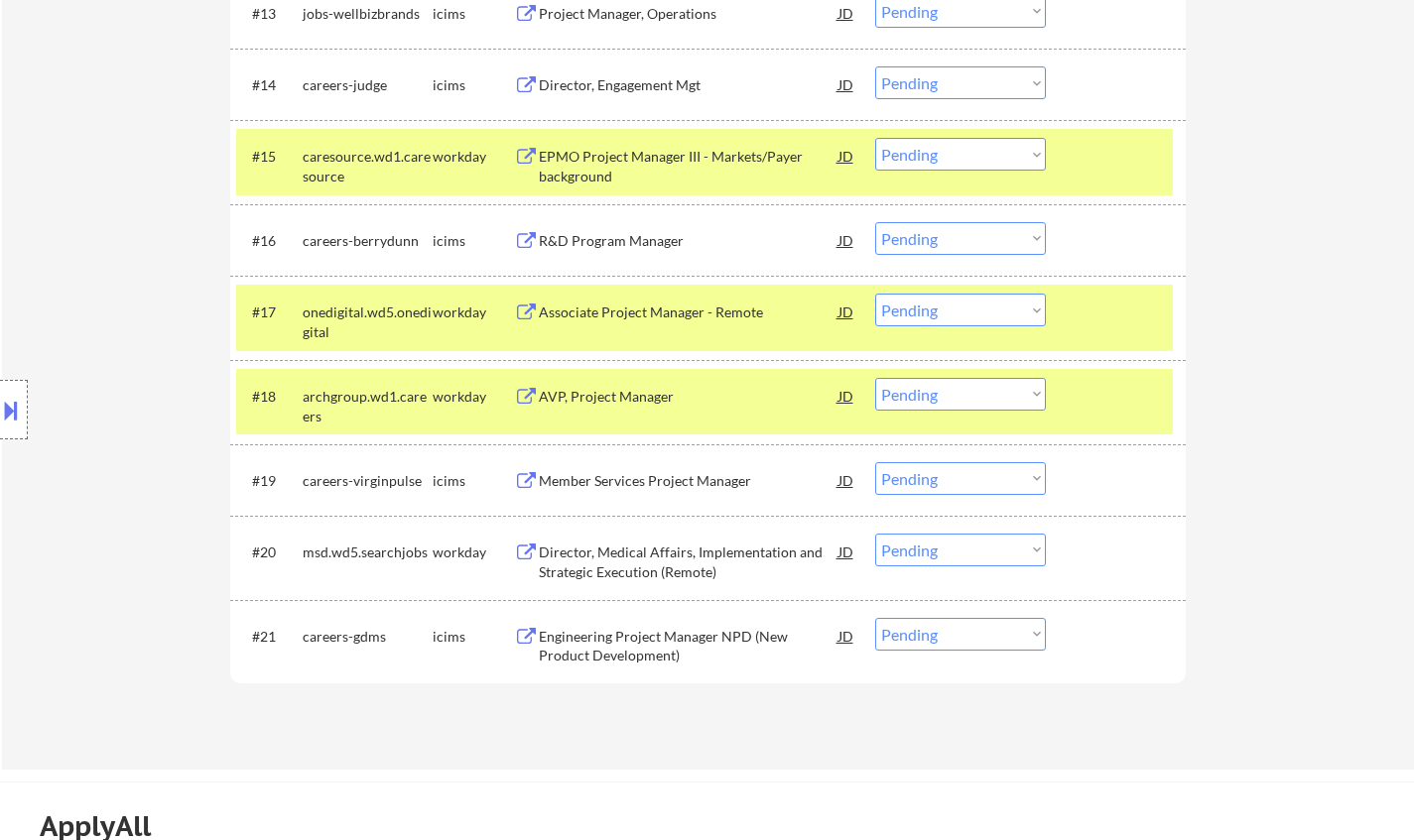 drag, startPoint x: 948, startPoint y: 315, endPoint x: 963, endPoint y: 323, distance: 17 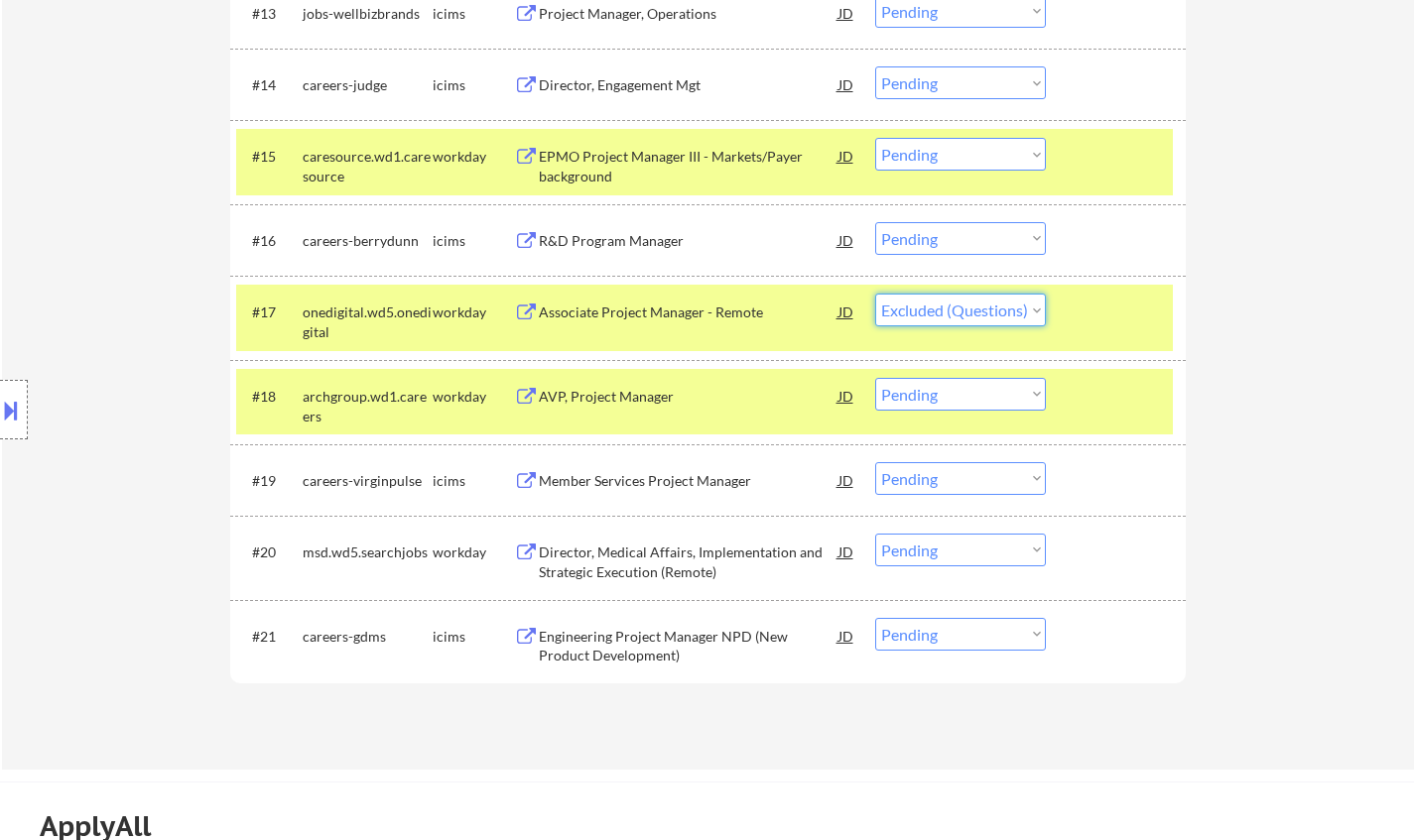 click on "Choose an option... Pending Applied Excluded (Questions) Excluded (Expired) Excluded (Location) Excluded (Bad Match) Excluded (Blocklist) Excluded (Salary) Excluded (Other)" at bounding box center [961, 309] 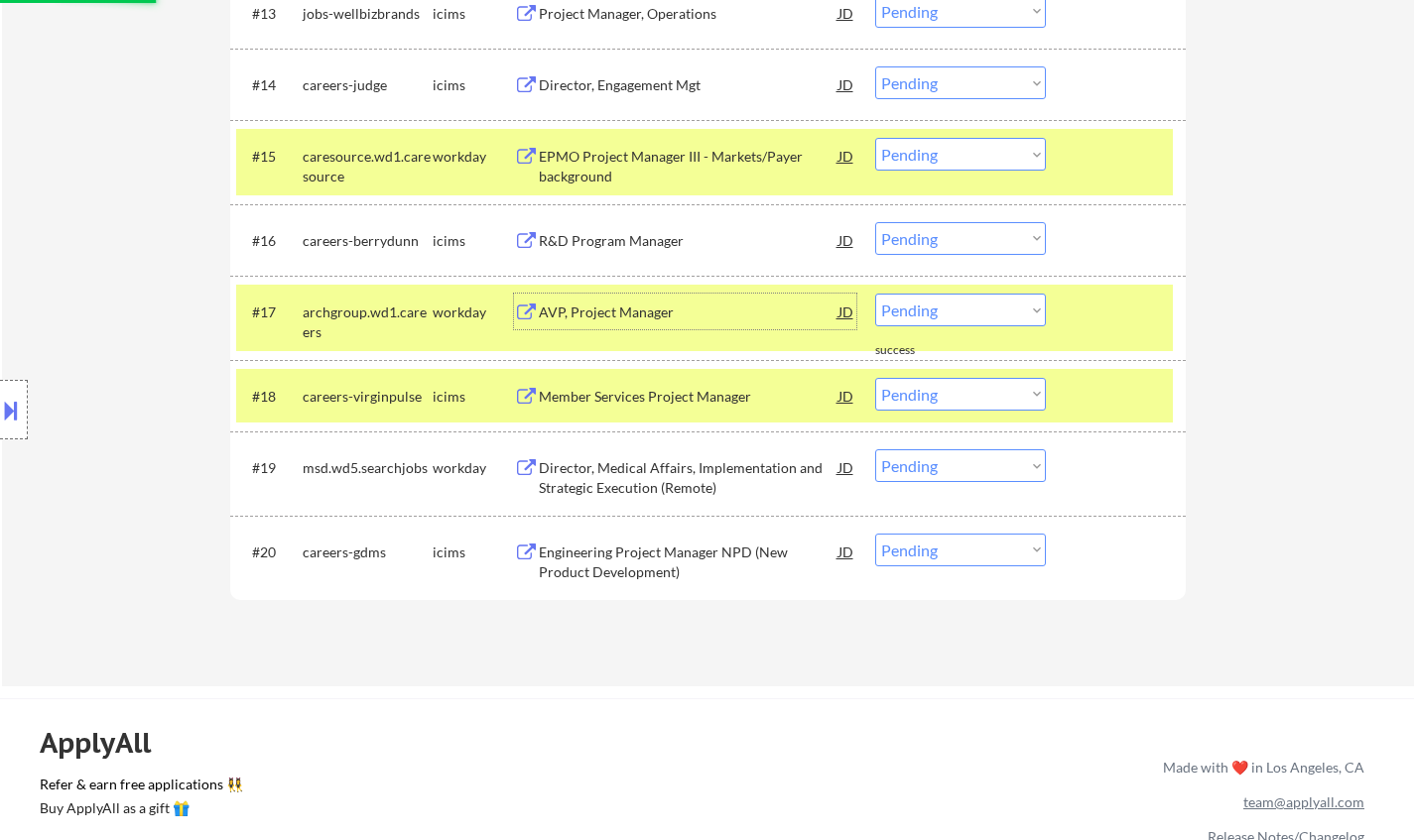 click on "AVP, Project Manager" at bounding box center (689, 312) 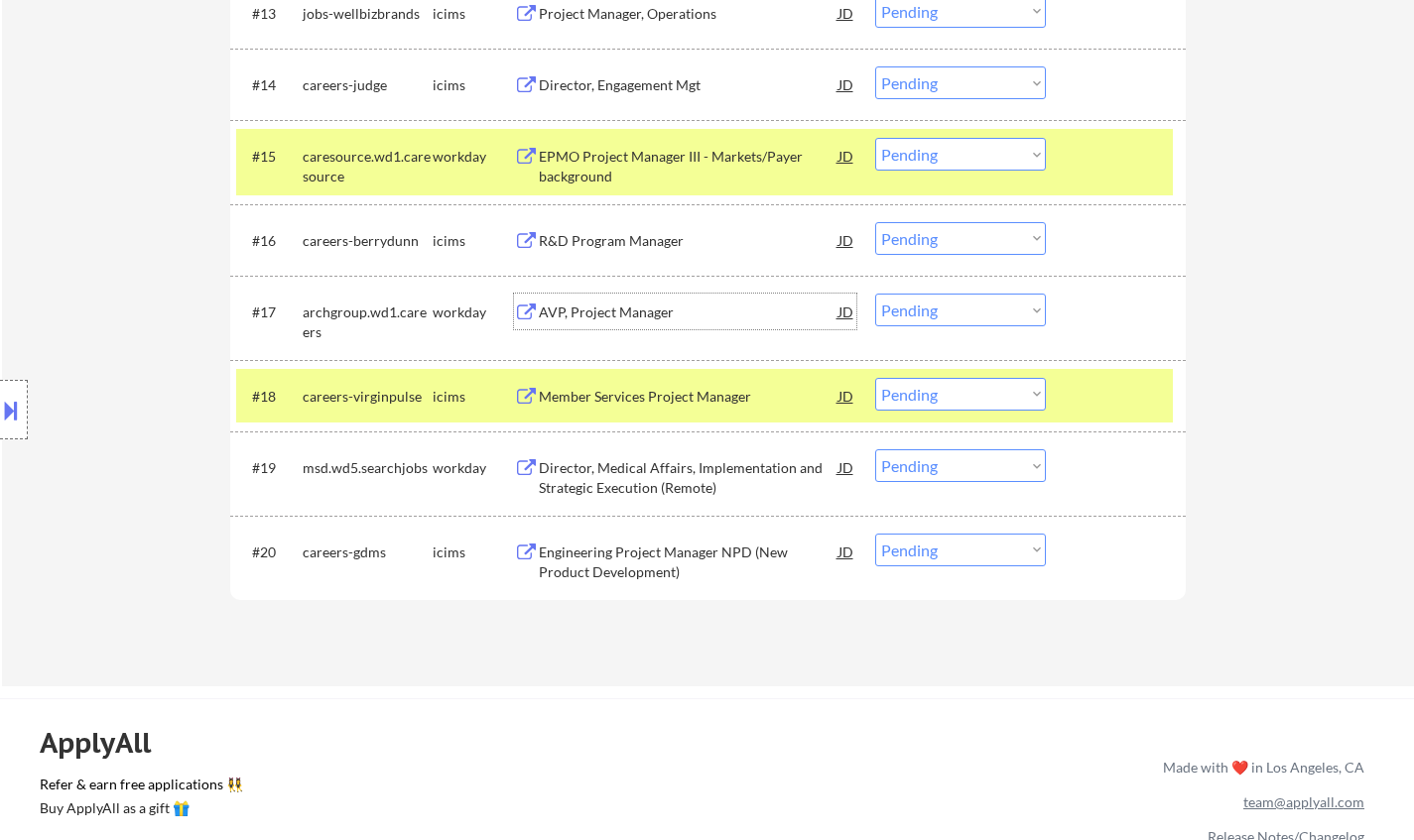 click on "Choose an option... Pending Applied Excluded (Questions) Excluded (Expired) Excluded (Location) Excluded (Bad Match) Excluded (Blocklist) Excluded (Salary) Excluded (Other)" at bounding box center [961, 309] 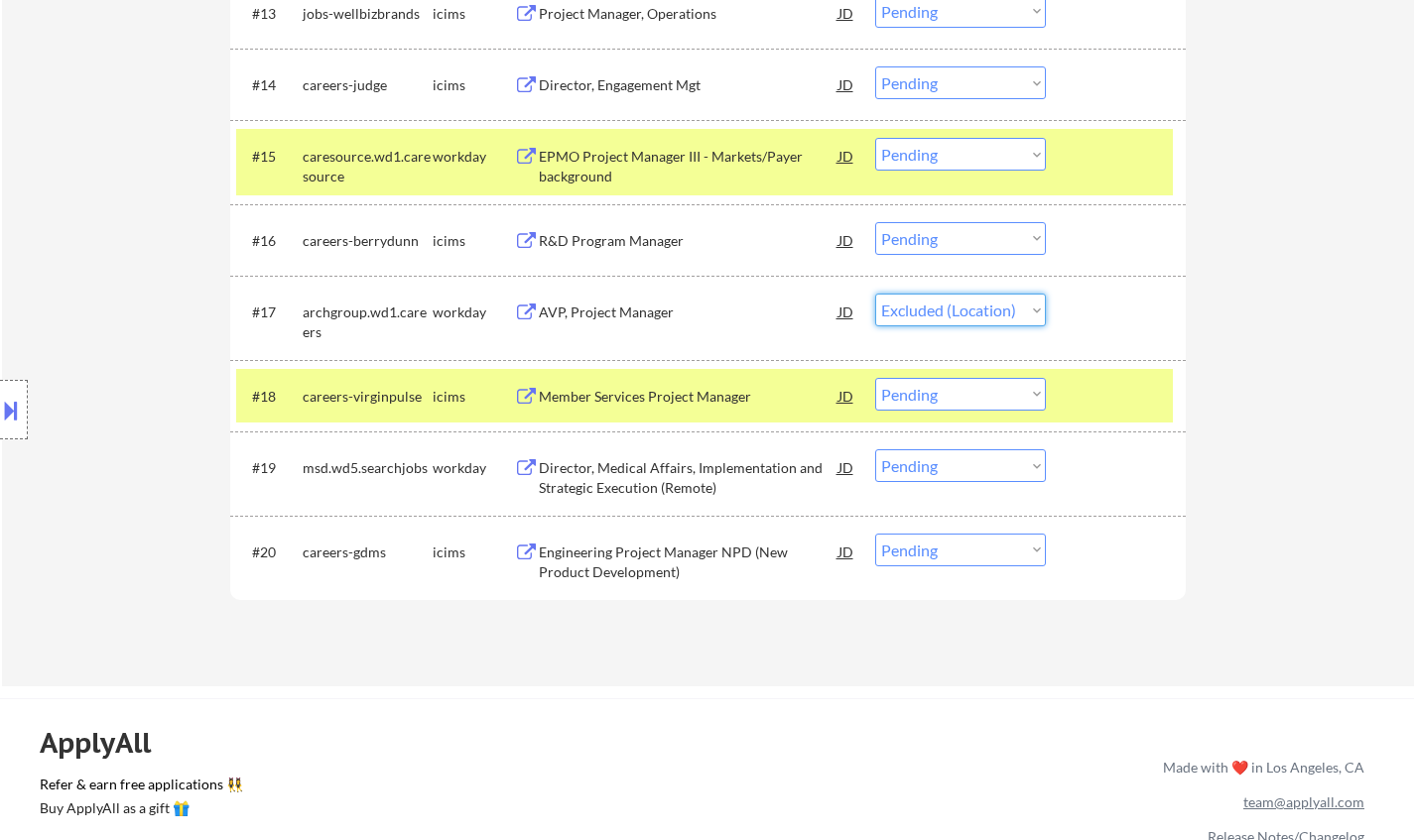 click on "Choose an option... Pending Applied Excluded (Questions) Excluded (Expired) Excluded (Location) Excluded (Bad Match) Excluded (Blocklist) Excluded (Salary) Excluded (Other)" at bounding box center (961, 309) 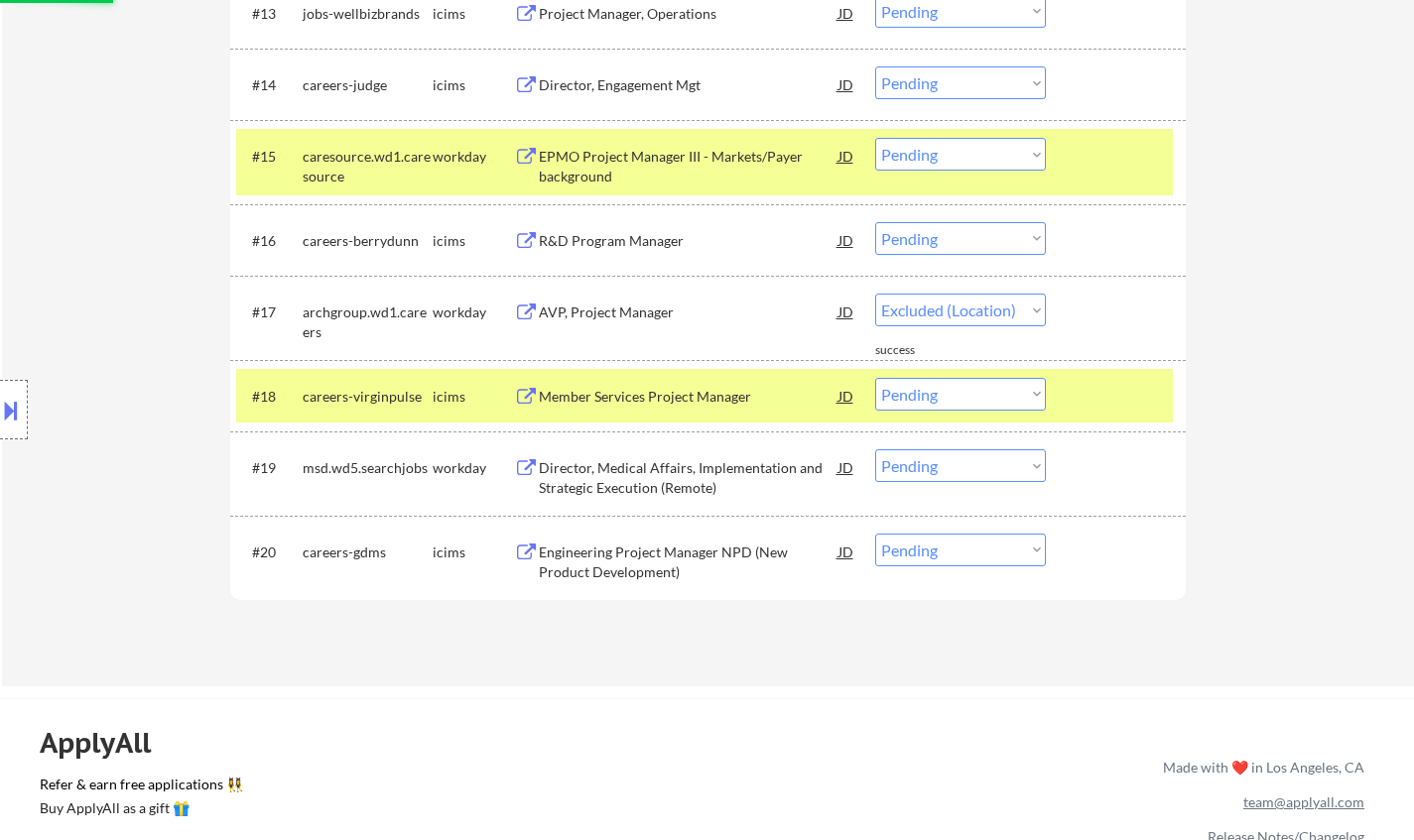select on ""pending"" 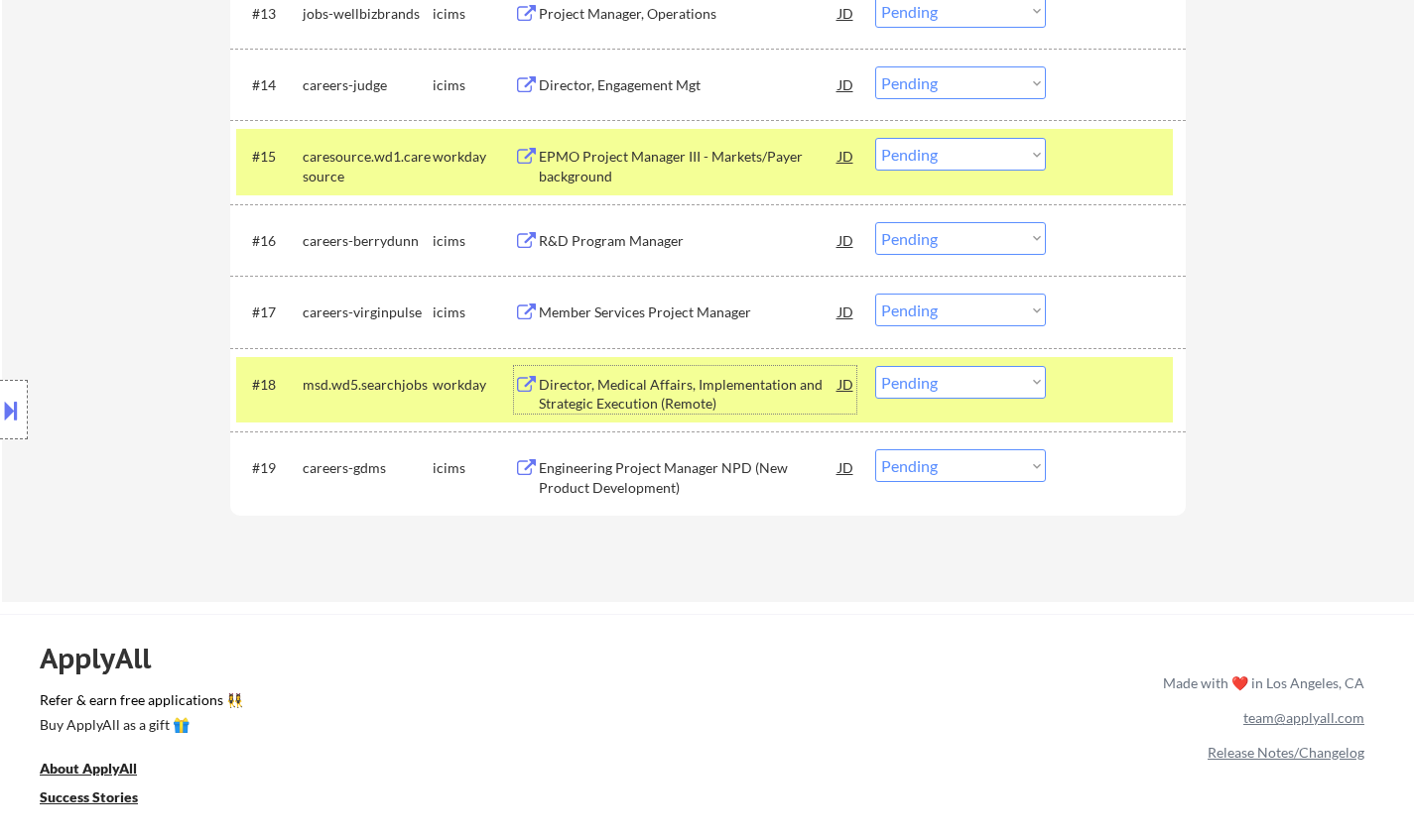 click on "Director, Medical Affairs, Implementation and Strategic Execution (Remote)" at bounding box center (689, 394) 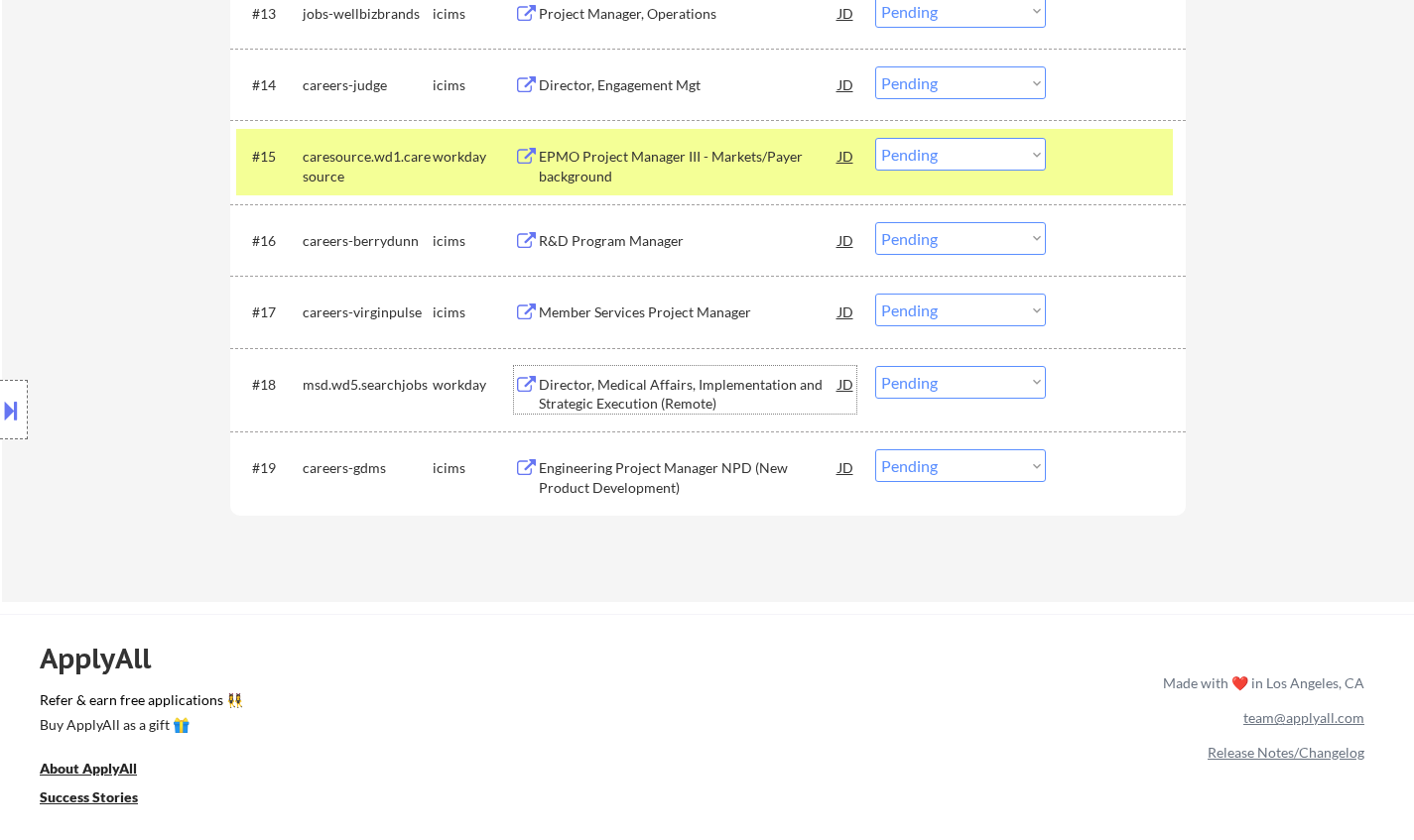 click on "Choose an option... Pending Applied Excluded (Questions) Excluded (Expired) Excluded (Location) Excluded (Bad Match) Excluded (Blocklist) Excluded (Salary) Excluded (Other)" at bounding box center (961, 382) 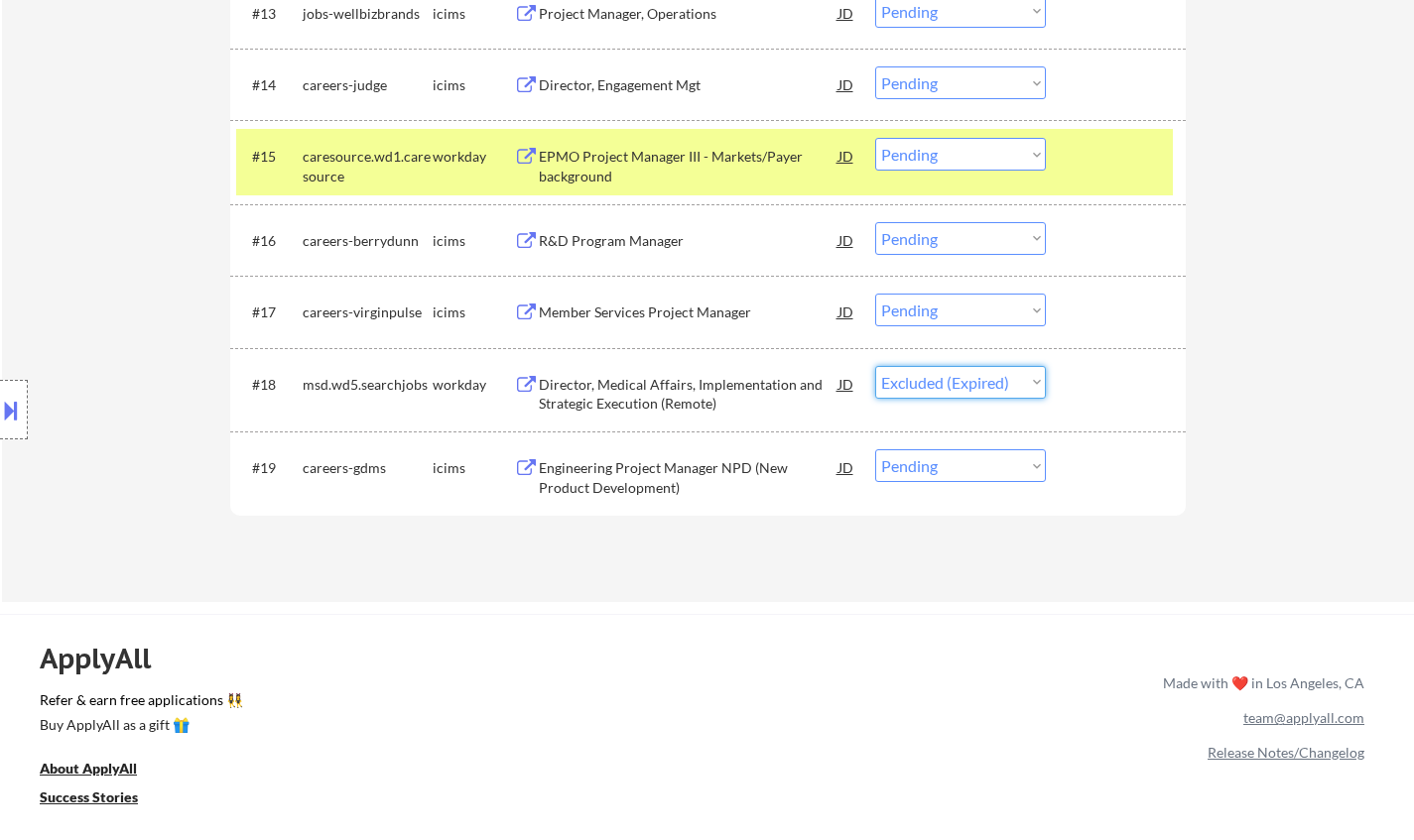 click on "Choose an option... Pending Applied Excluded (Questions) Excluded (Expired) Excluded (Location) Excluded (Bad Match) Excluded (Blocklist) Excluded (Salary) Excluded (Other)" at bounding box center [961, 382] 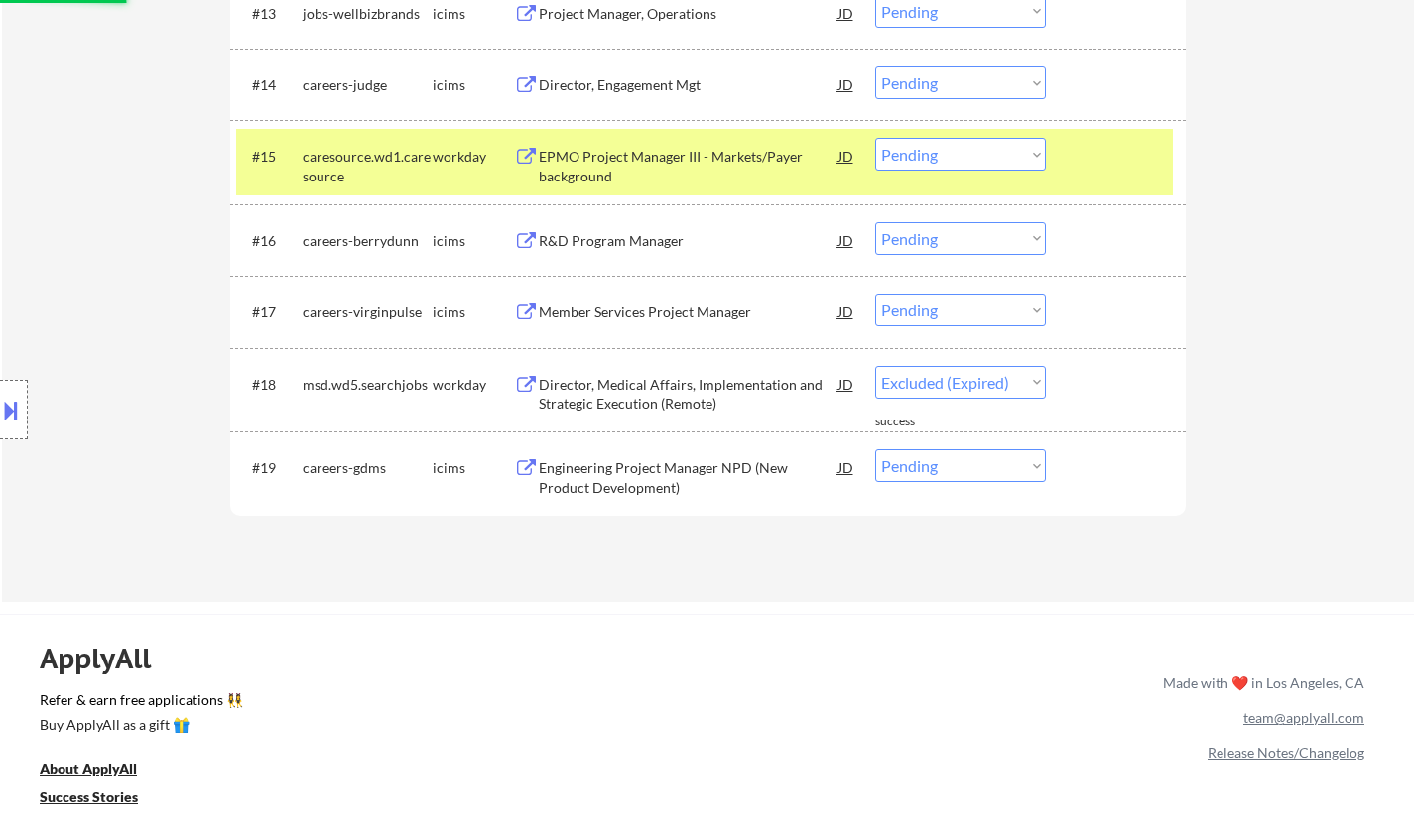select on ""pending"" 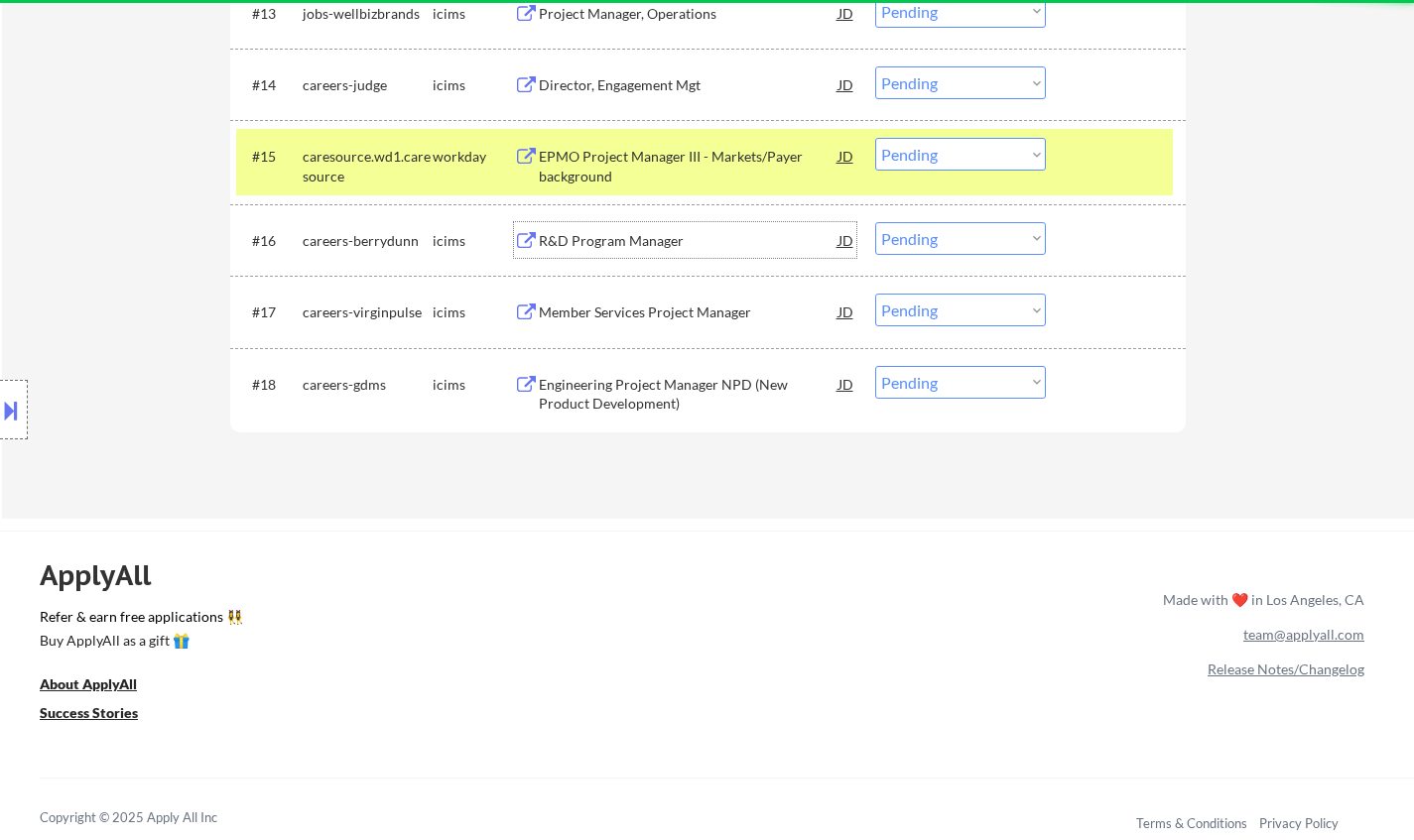 click on "R&D Program Manager" at bounding box center (689, 241) 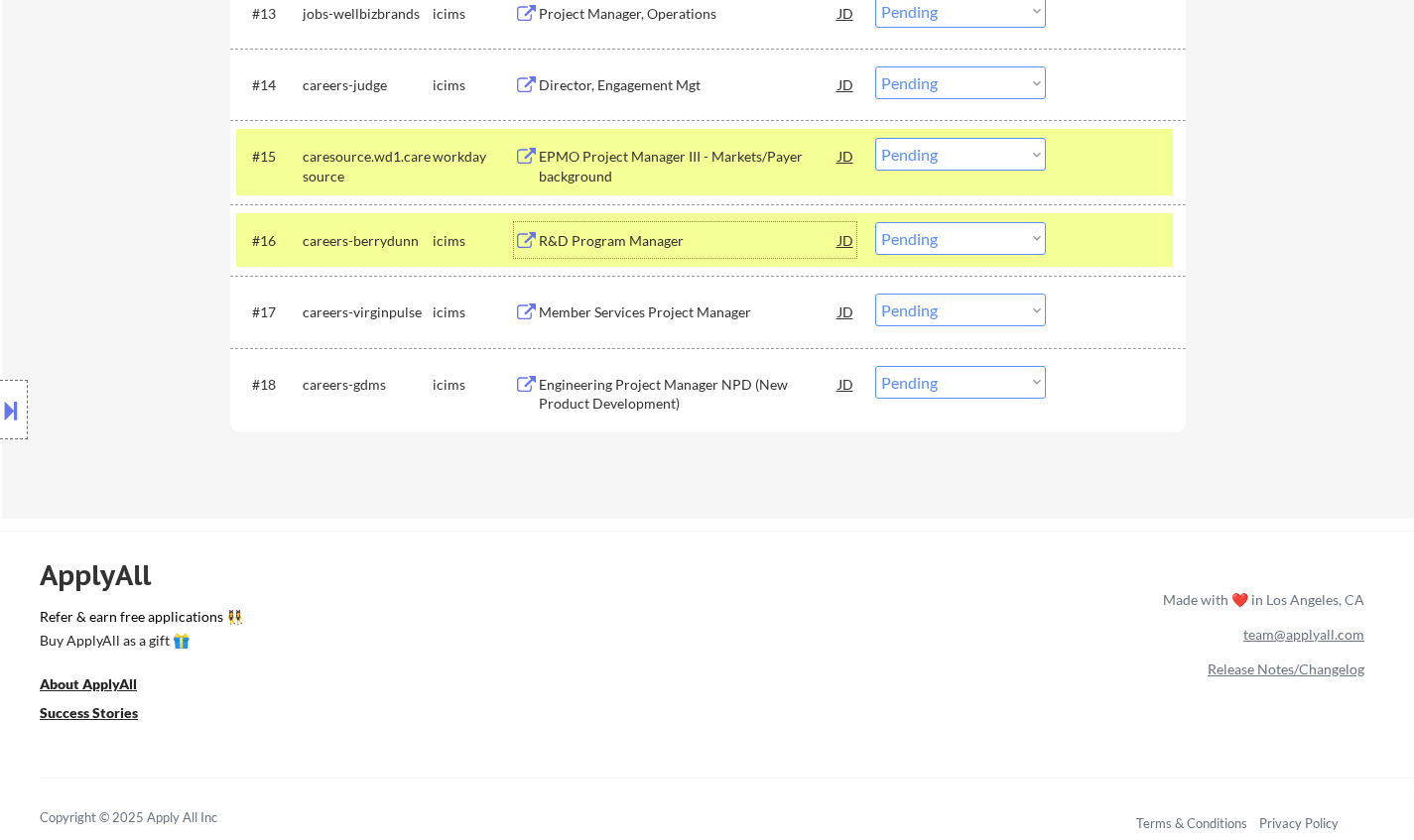 click on "Choose an option... Pending Applied Excluded (Questions) Excluded (Expired) Excluded (Location) Excluded (Bad Match) Excluded (Blocklist) Excluded (Salary) Excluded (Other)" at bounding box center (961, 238) 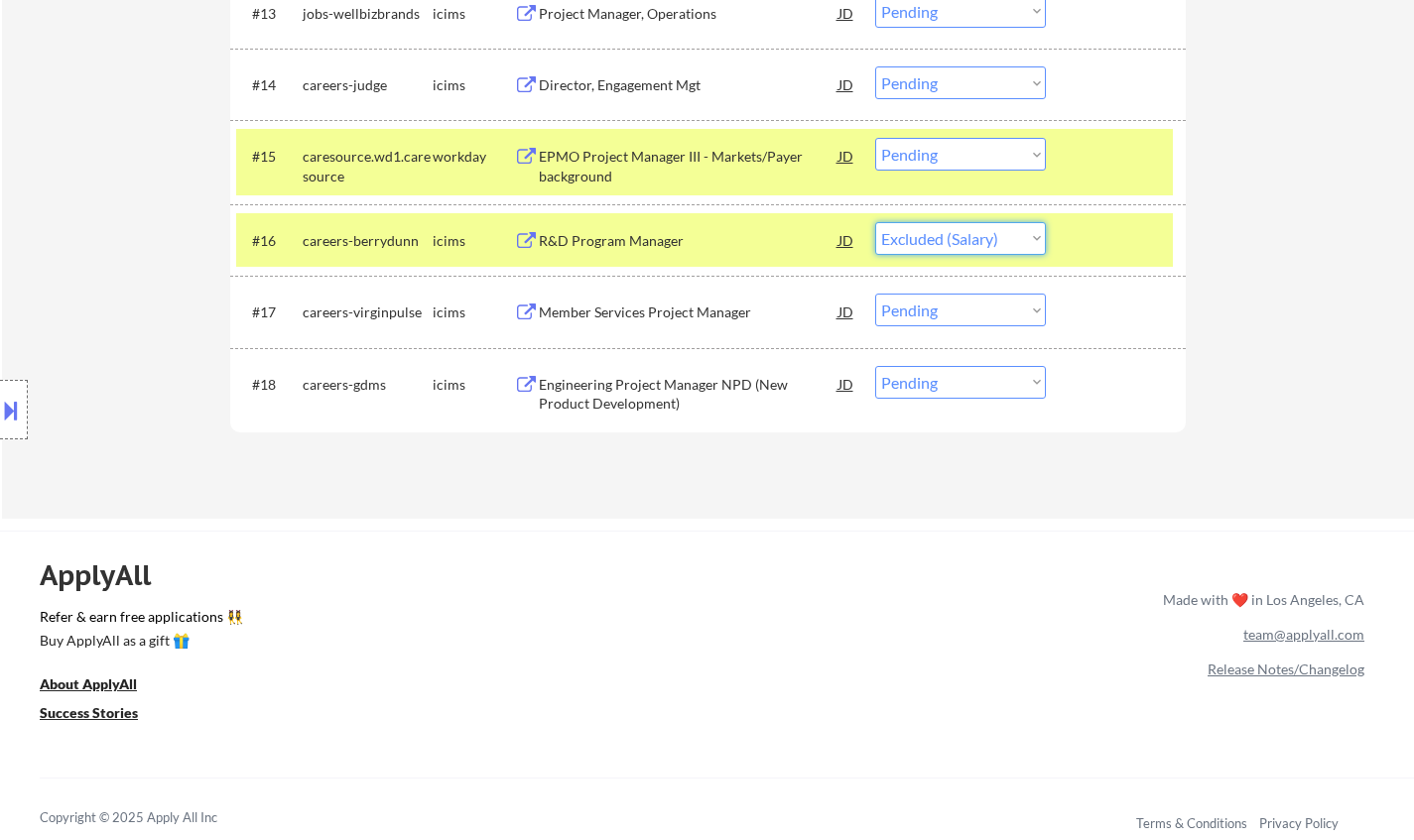 click on "Choose an option... Pending Applied Excluded (Questions) Excluded (Expired) Excluded (Location) Excluded (Bad Match) Excluded (Blocklist) Excluded (Salary) Excluded (Other)" at bounding box center (961, 238) 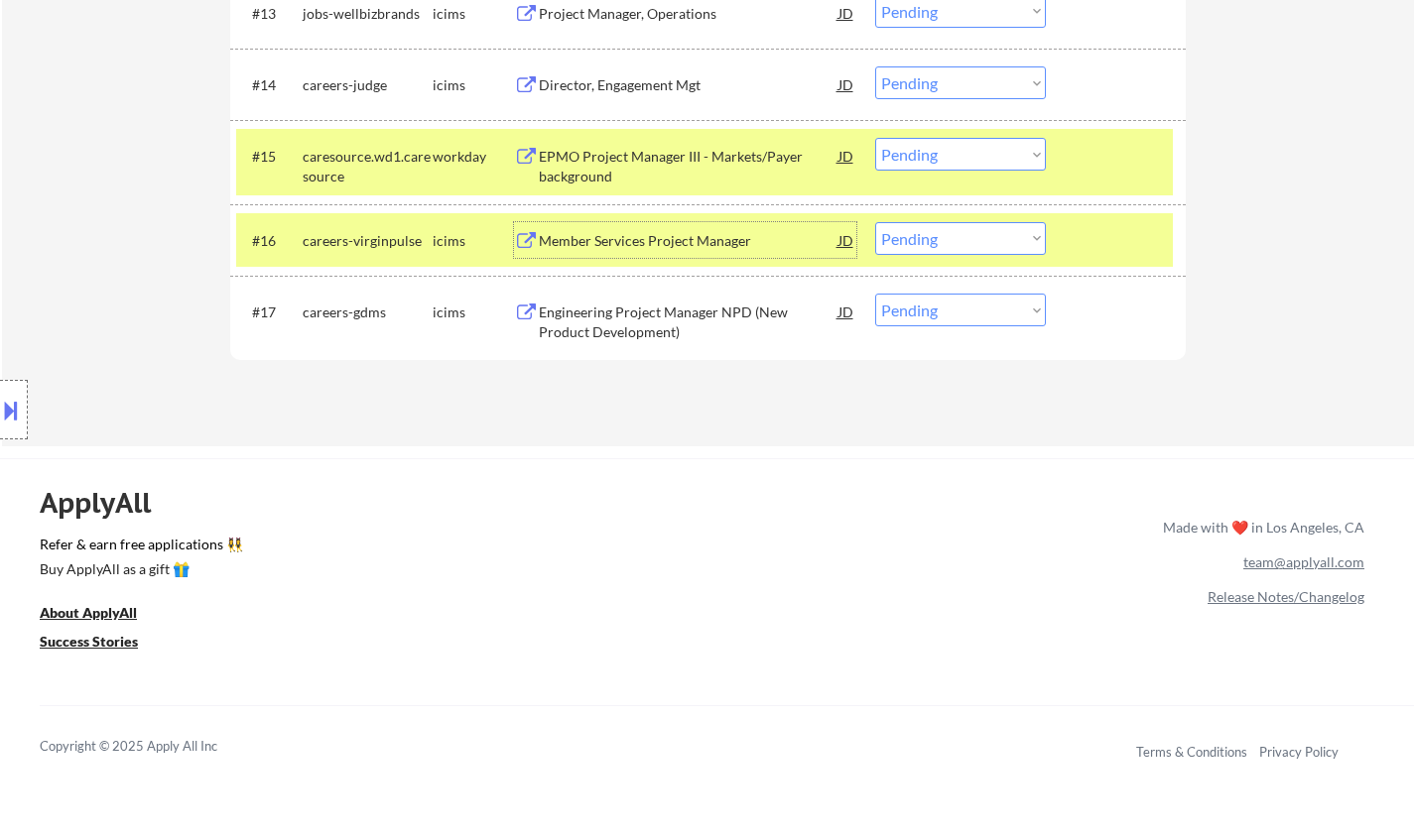 click on "Member Services Project Manager" at bounding box center [689, 241] 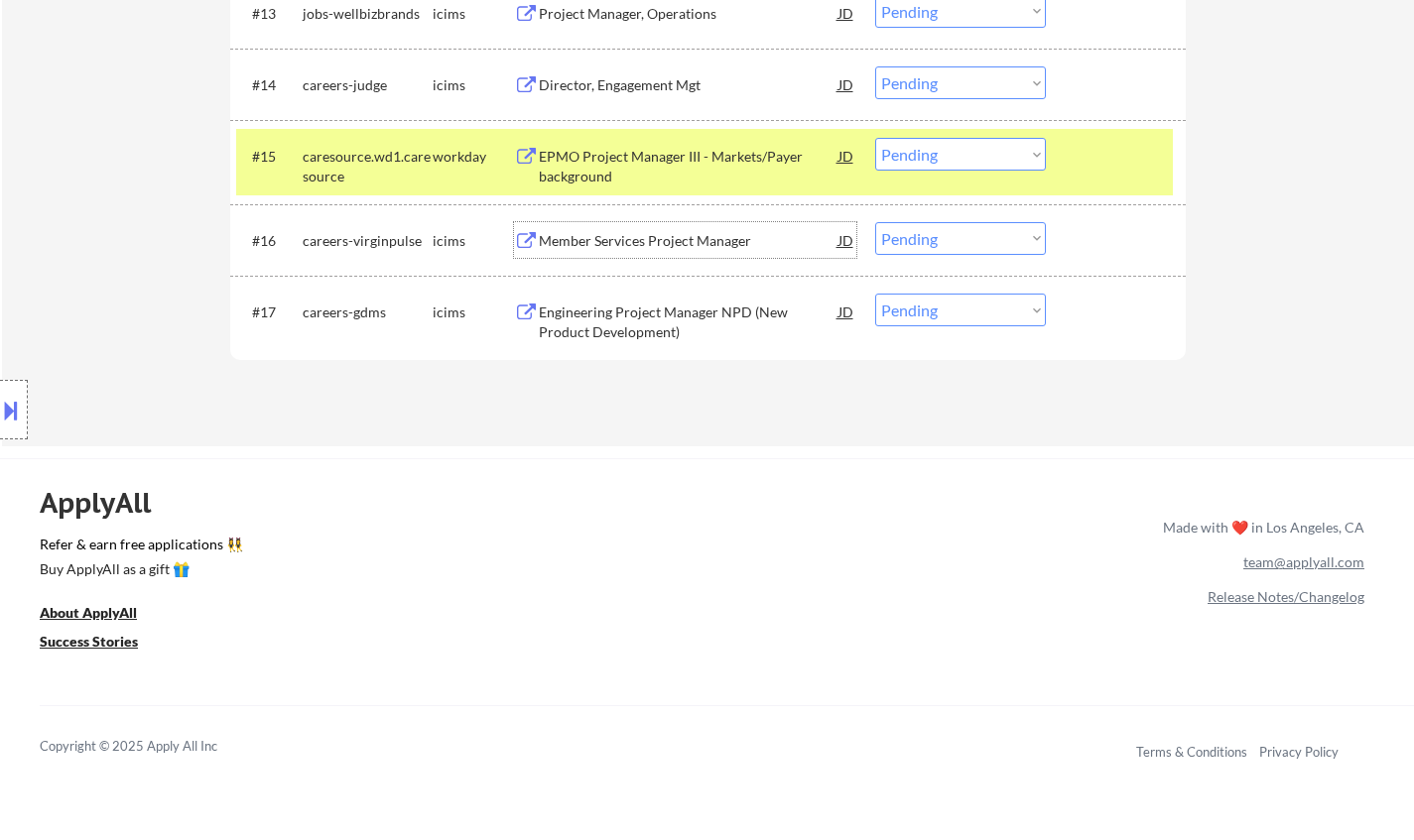 drag, startPoint x: 938, startPoint y: 239, endPoint x: 960, endPoint y: 250, distance: 24.596748 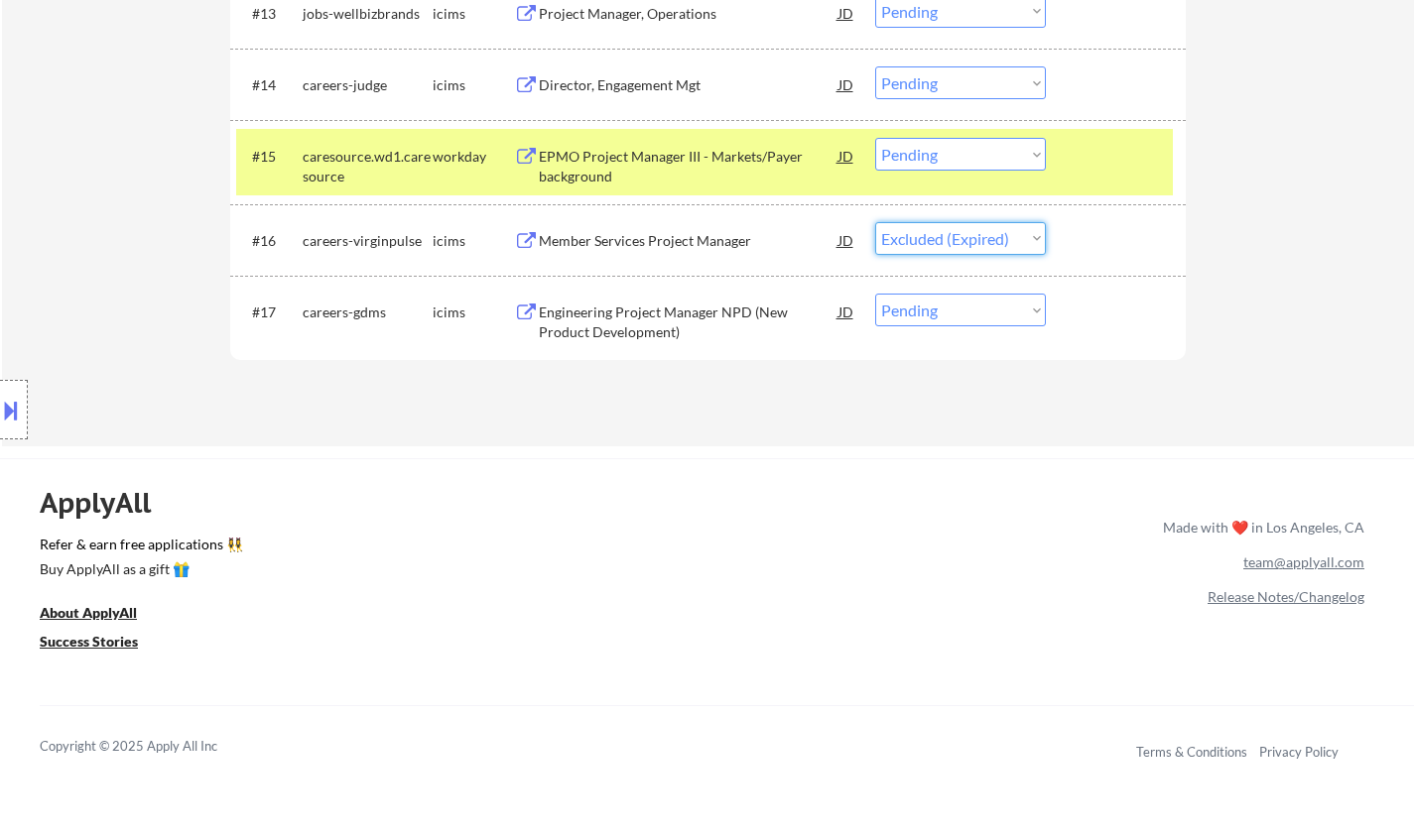 click on "Choose an option... Pending Applied Excluded (Questions) Excluded (Expired) Excluded (Location) Excluded (Bad Match) Excluded (Blocklist) Excluded (Salary) Excluded (Other)" at bounding box center [961, 238] 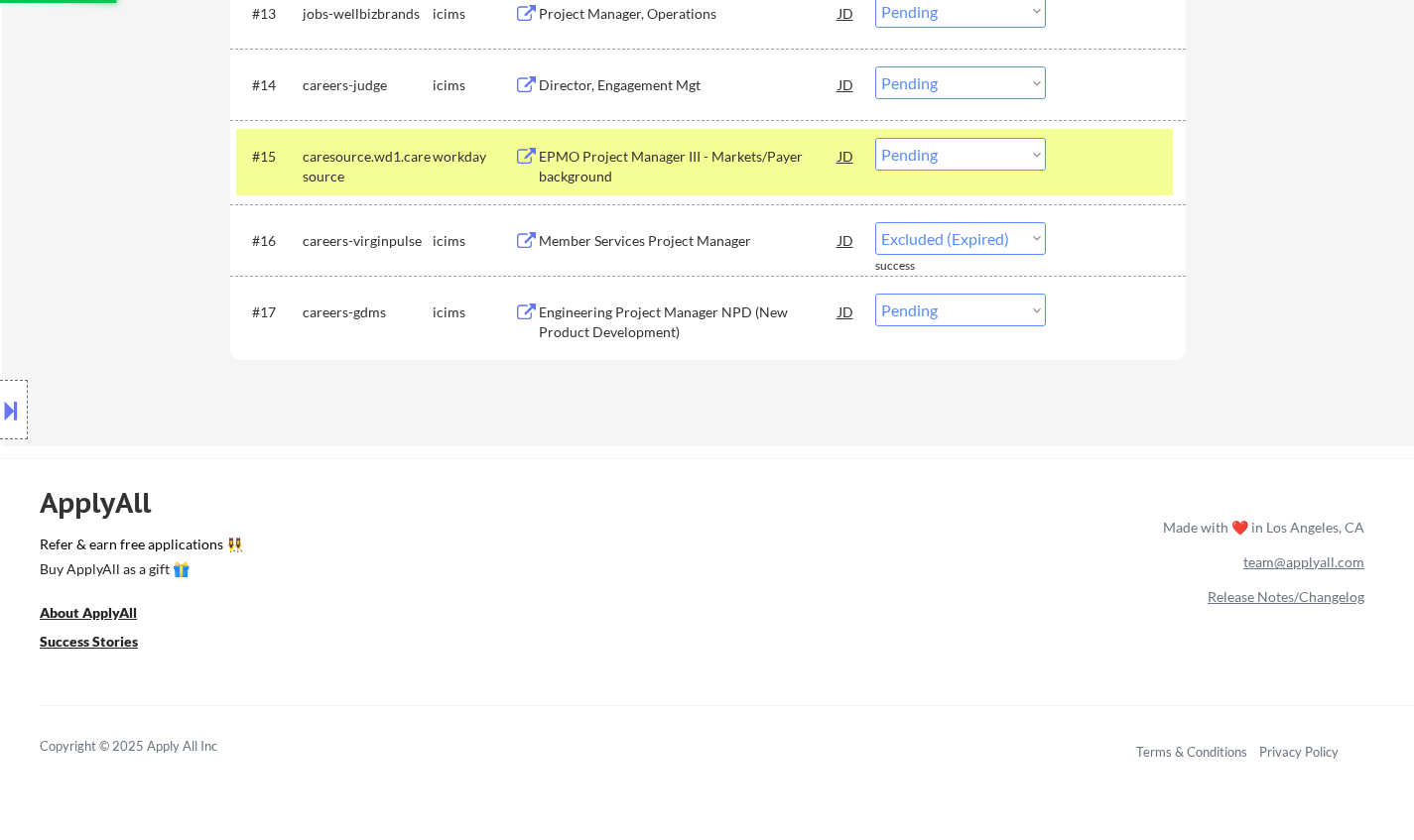 select on ""pending"" 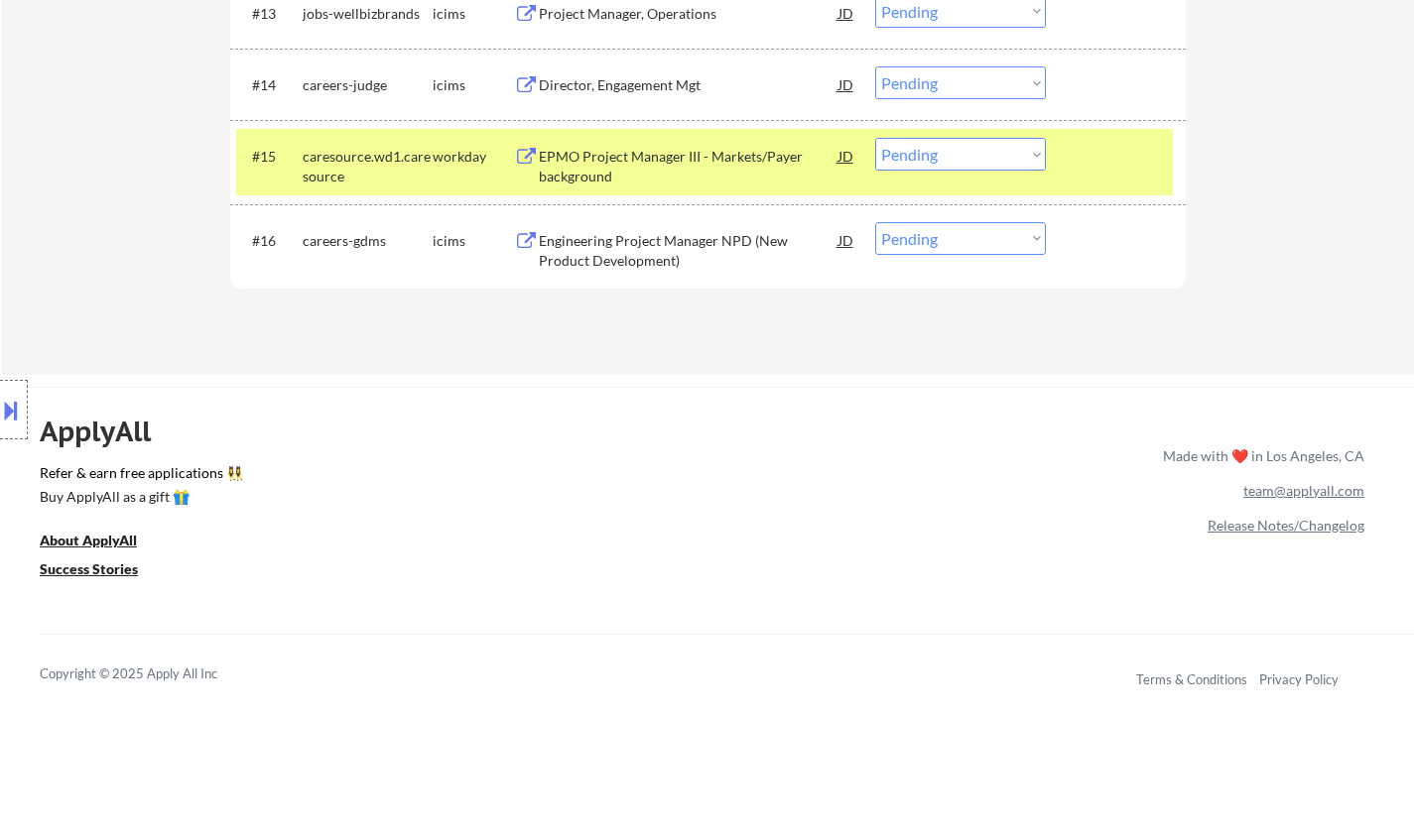 click on "Director, Engagement Mgt" at bounding box center [689, 85] 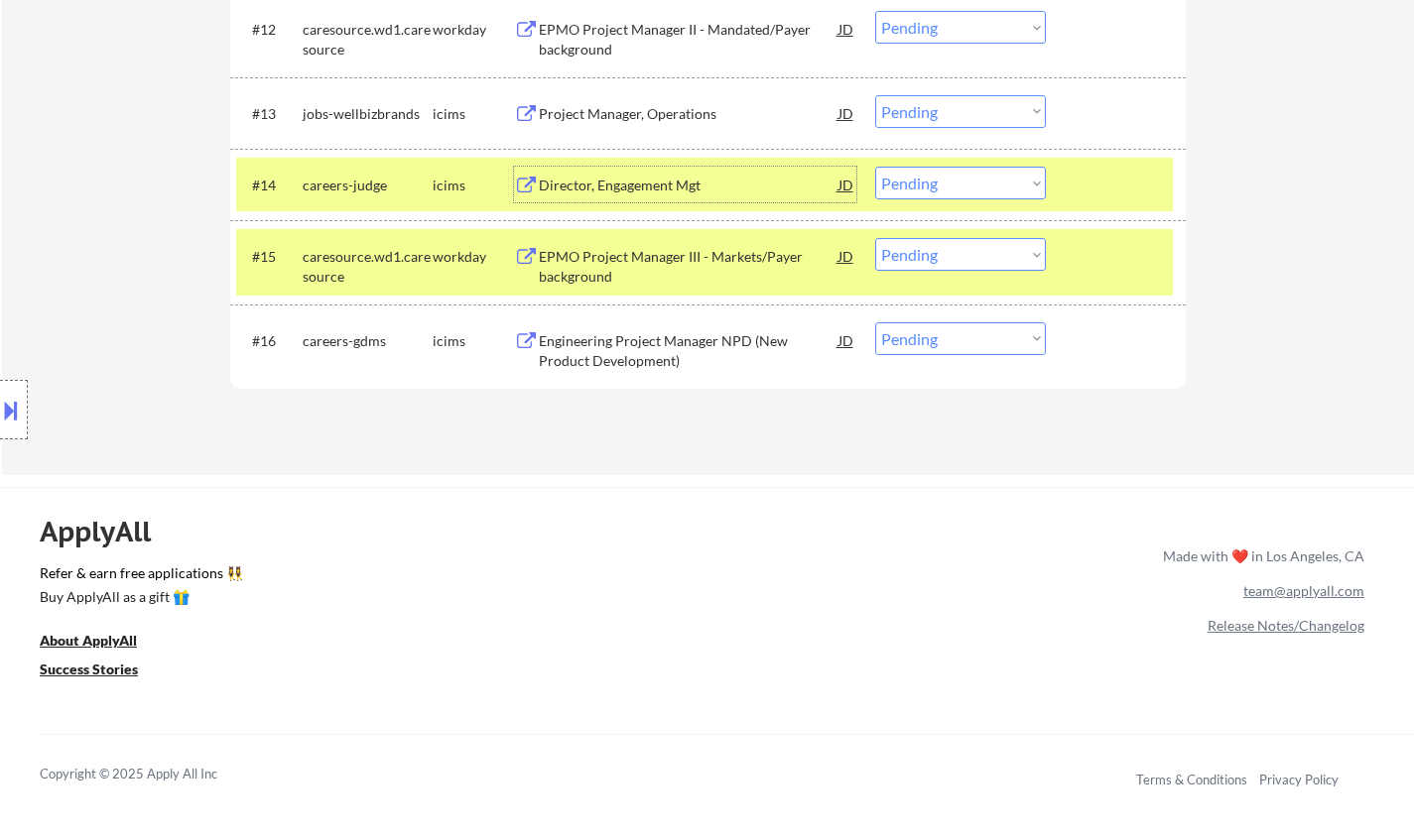 scroll, scrollTop: 1388, scrollLeft: 0, axis: vertical 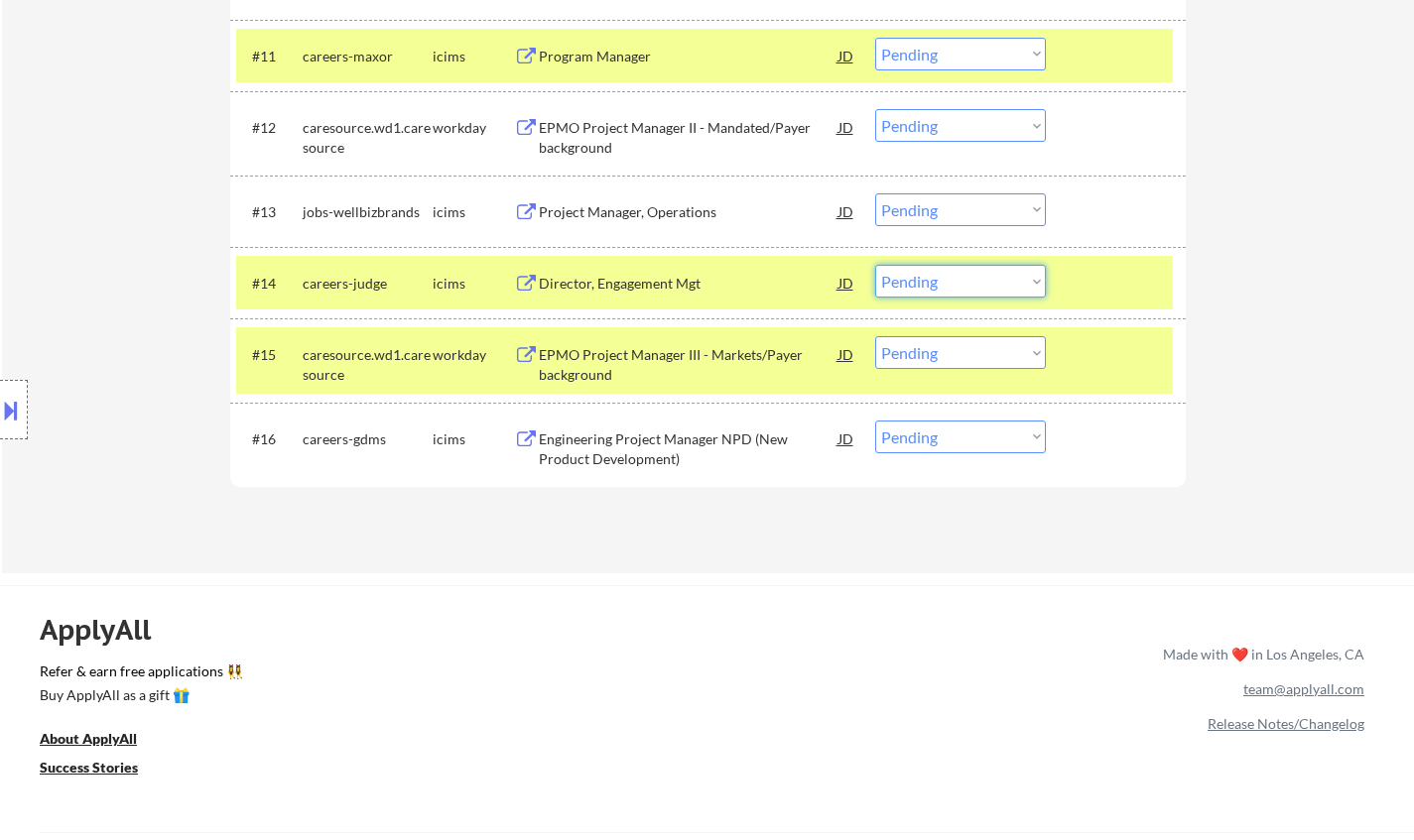 click on "Choose an option... Pending Applied Excluded (Questions) Excluded (Expired) Excluded (Location) Excluded (Bad Match) Excluded (Blocklist) Excluded (Salary) Excluded (Other)" at bounding box center [961, 281] 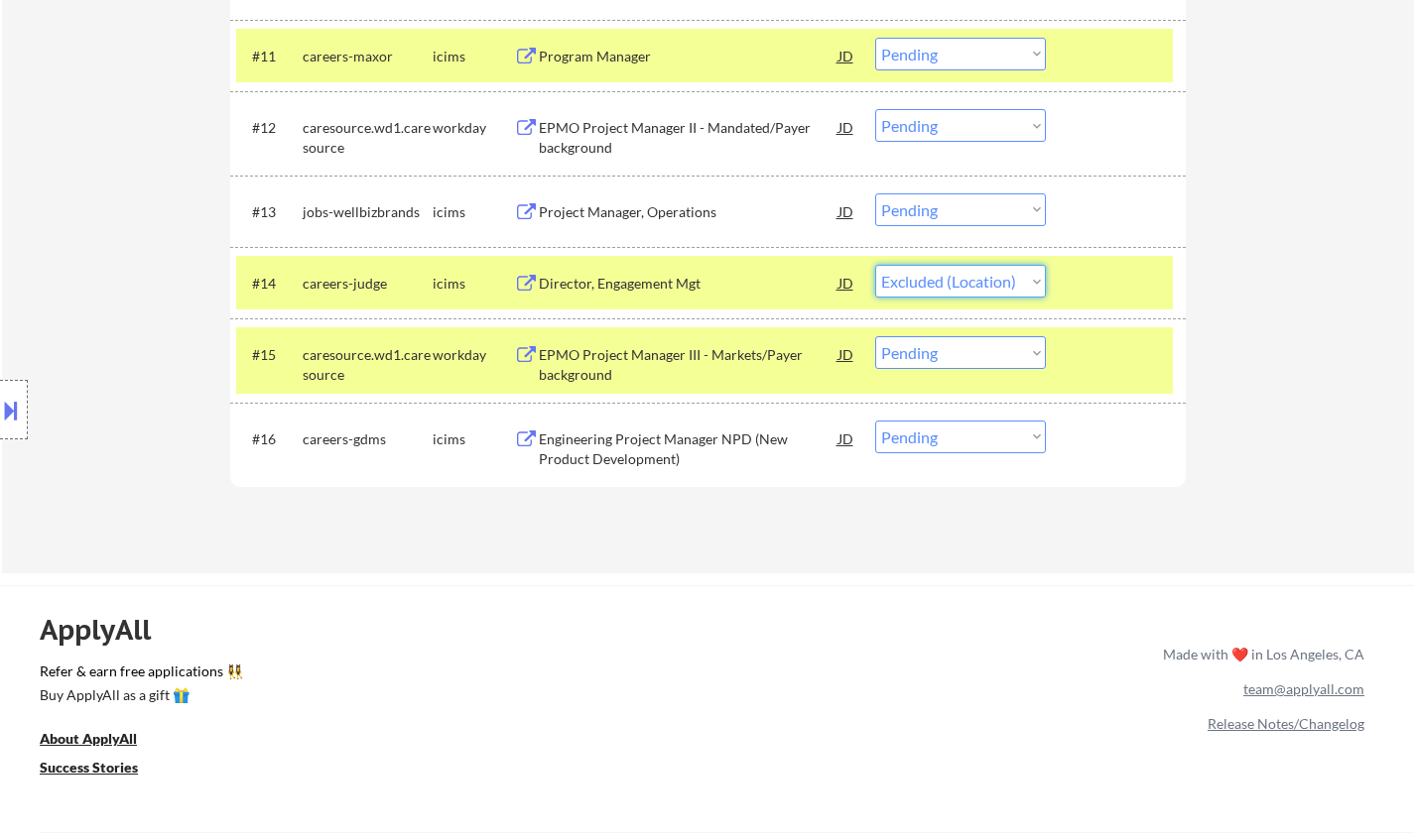 click on "Choose an option... Pending Applied Excluded (Questions) Excluded (Expired) Excluded (Location) Excluded (Bad Match) Excluded (Blocklist) Excluded (Salary) Excluded (Other)" at bounding box center [961, 281] 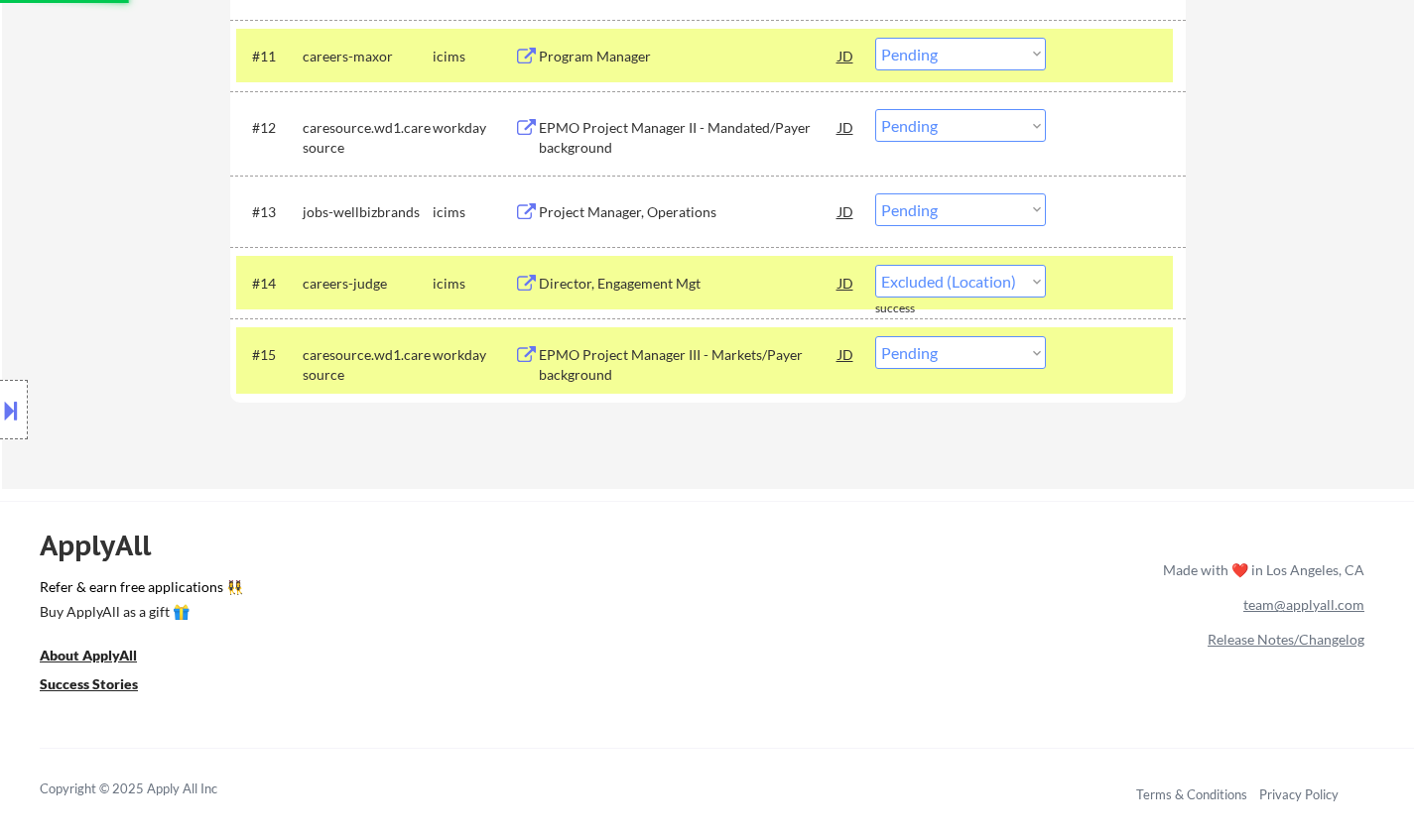 select on ""pending"" 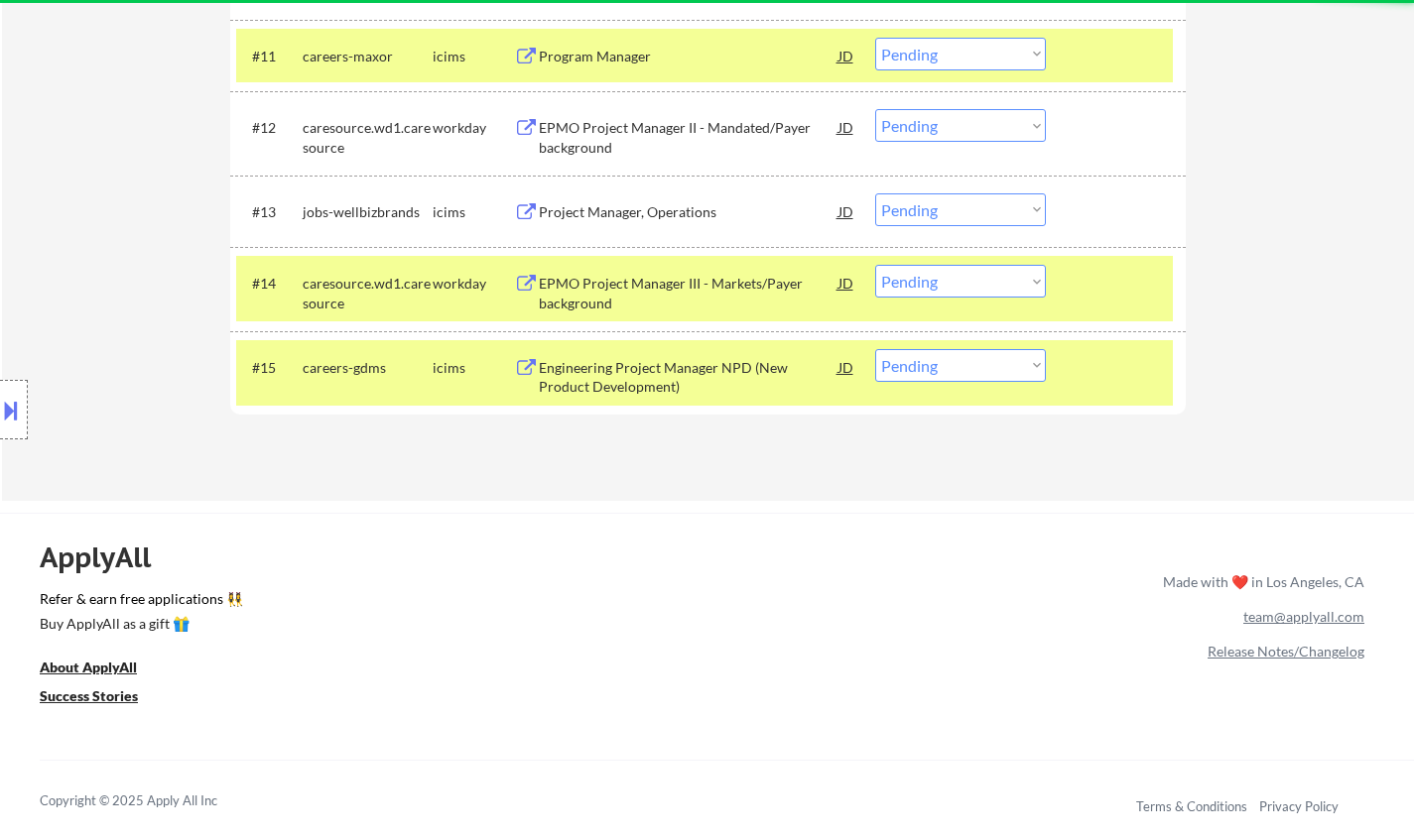 click on "Project Manager, Operations" at bounding box center (689, 212) 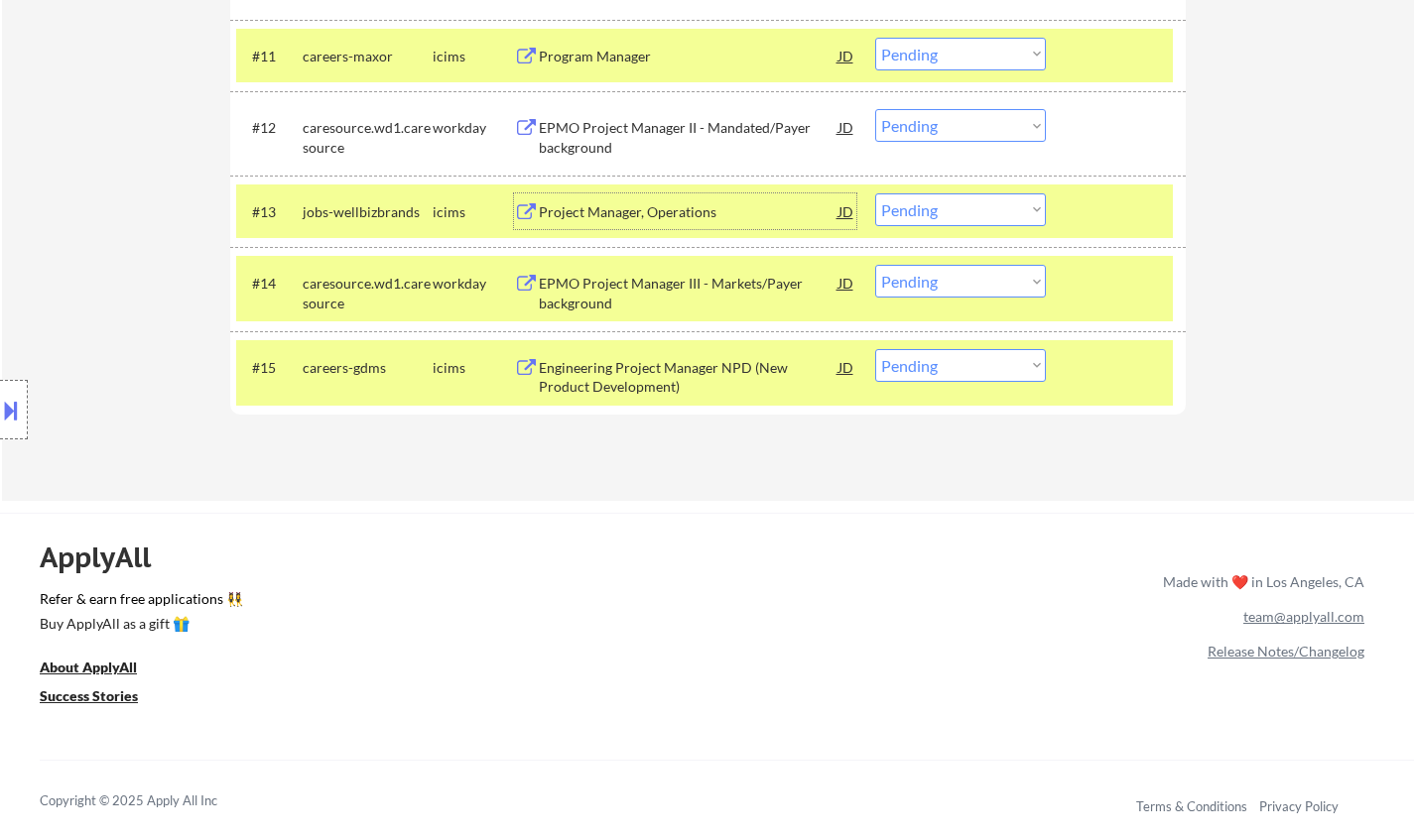 drag, startPoint x: 982, startPoint y: 209, endPoint x: 988, endPoint y: 218, distance: 10.816654 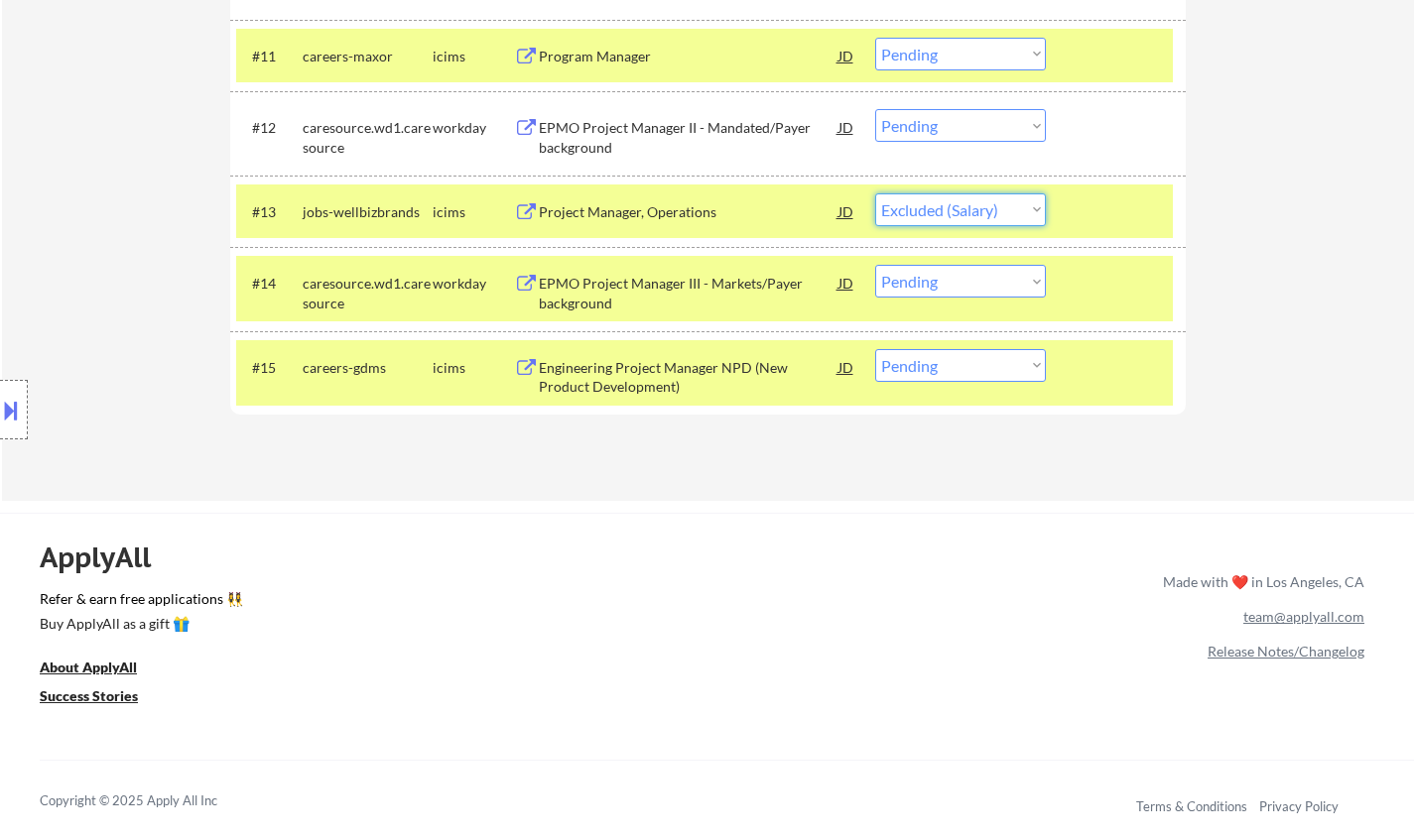 click on "Choose an option... Pending Applied Excluded (Questions) Excluded (Expired) Excluded (Location) Excluded (Bad Match) Excluded (Blocklist) Excluded (Salary) Excluded (Other)" at bounding box center (961, 209) 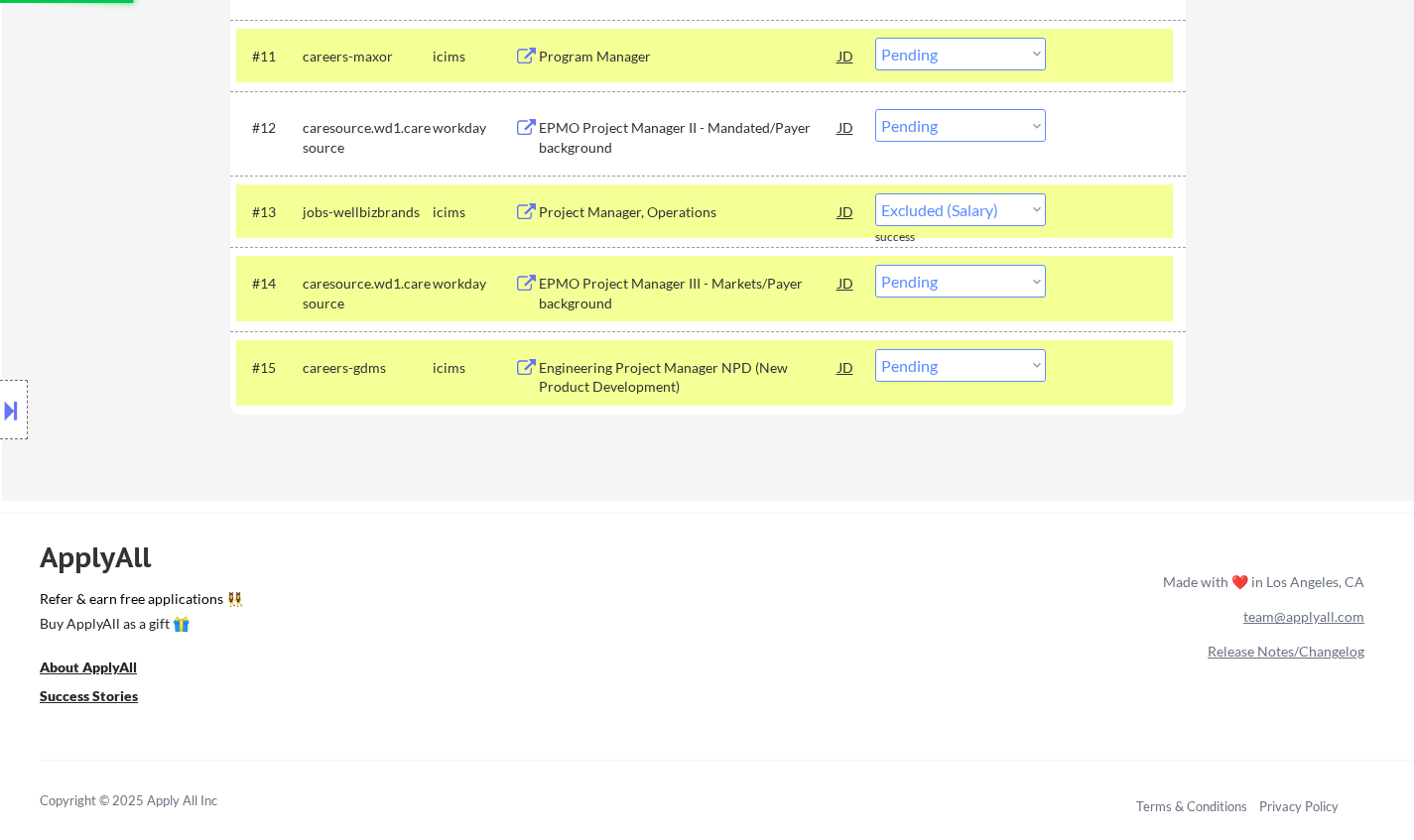 select on ""pending"" 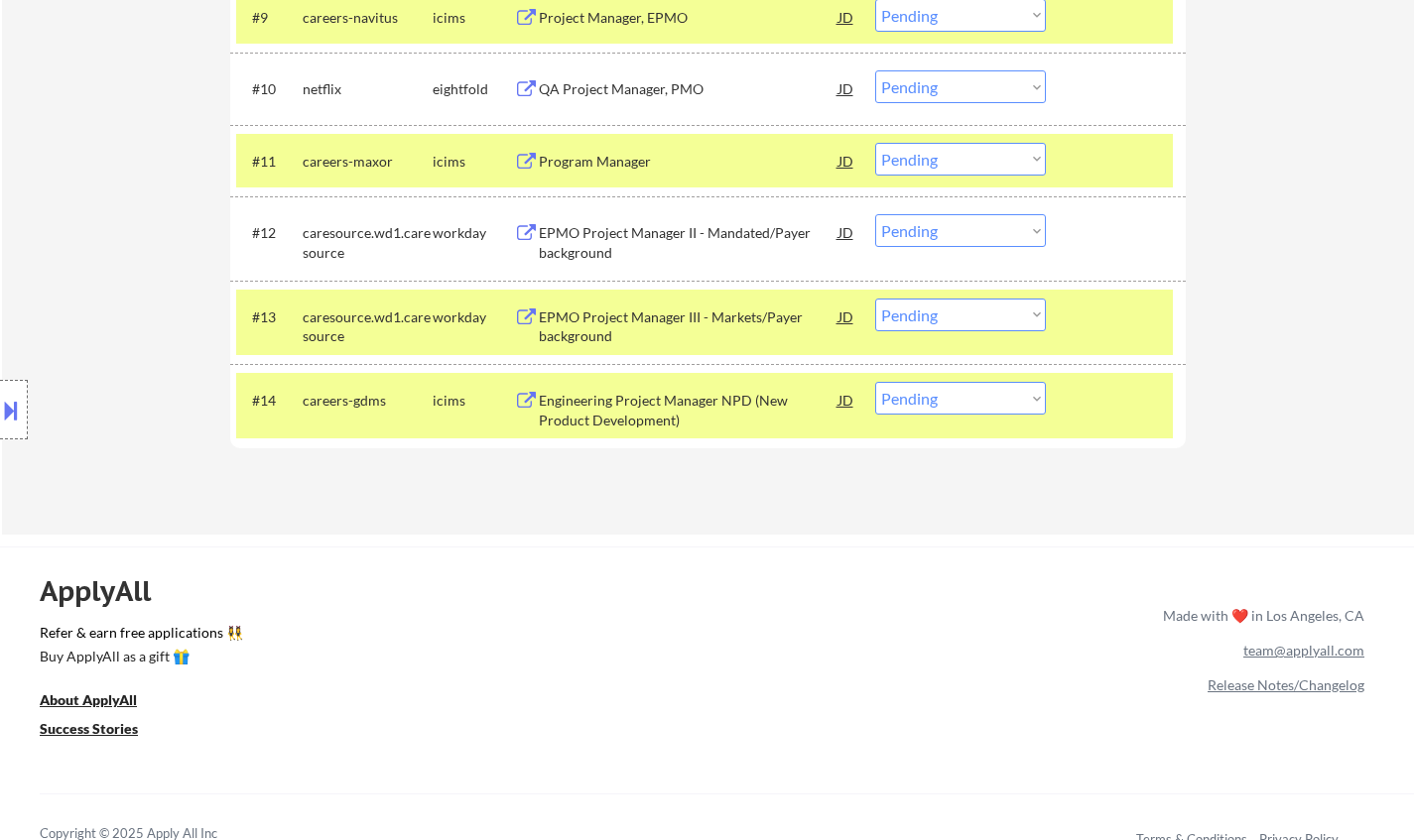 scroll, scrollTop: 1190, scrollLeft: 0, axis: vertical 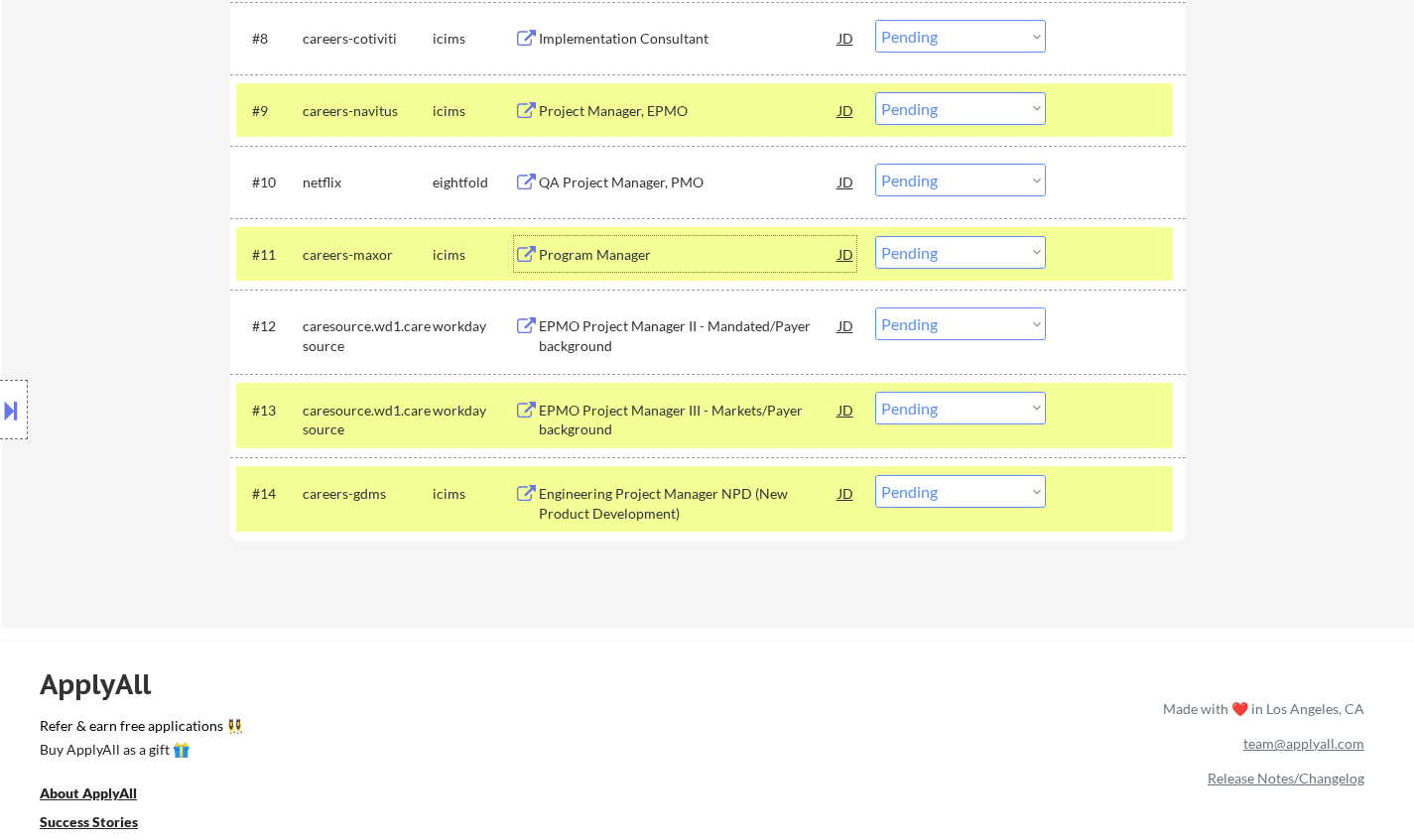 click on "Program Manager" at bounding box center [689, 255] 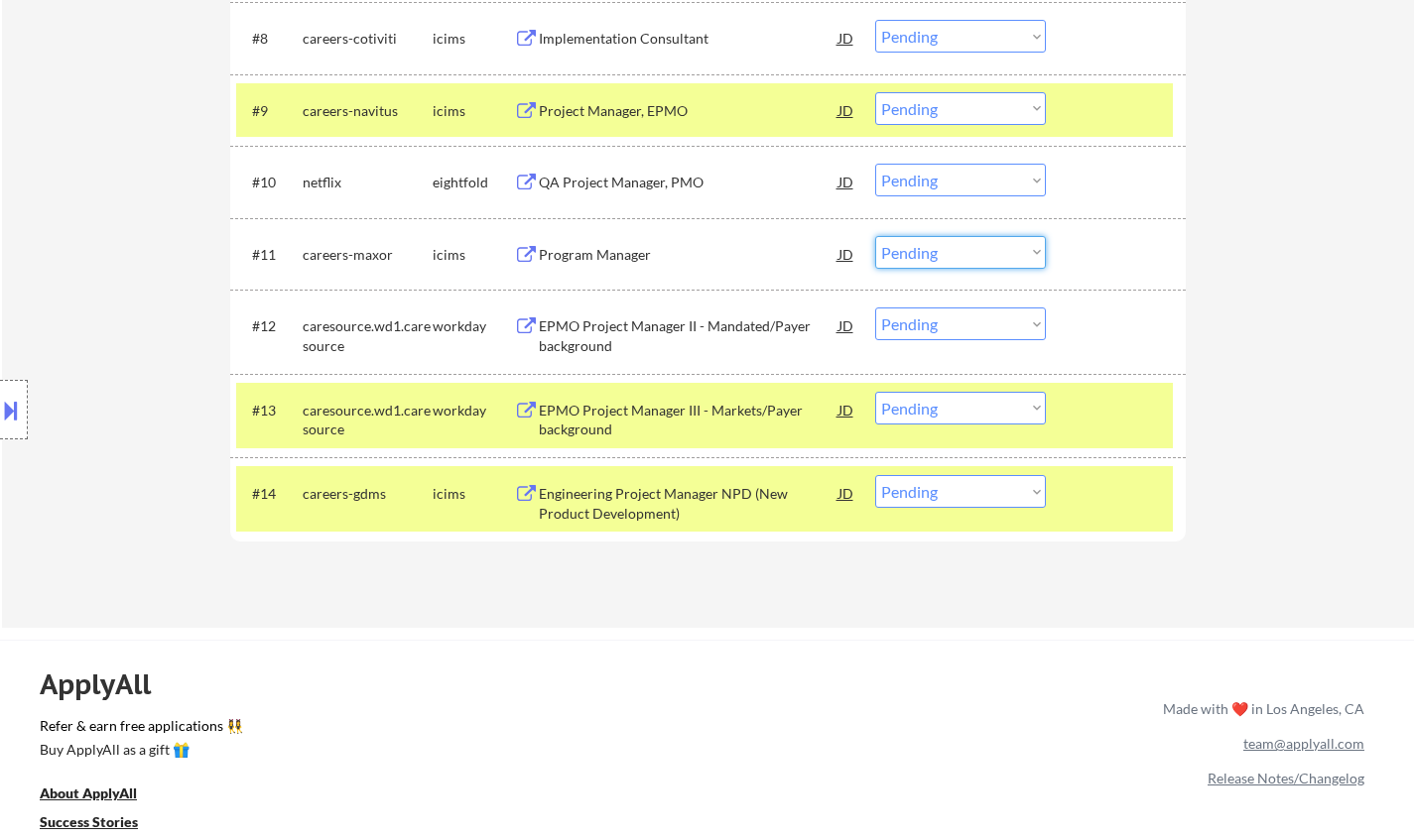 drag, startPoint x: 970, startPoint y: 249, endPoint x: 973, endPoint y: 260, distance: 11.401754 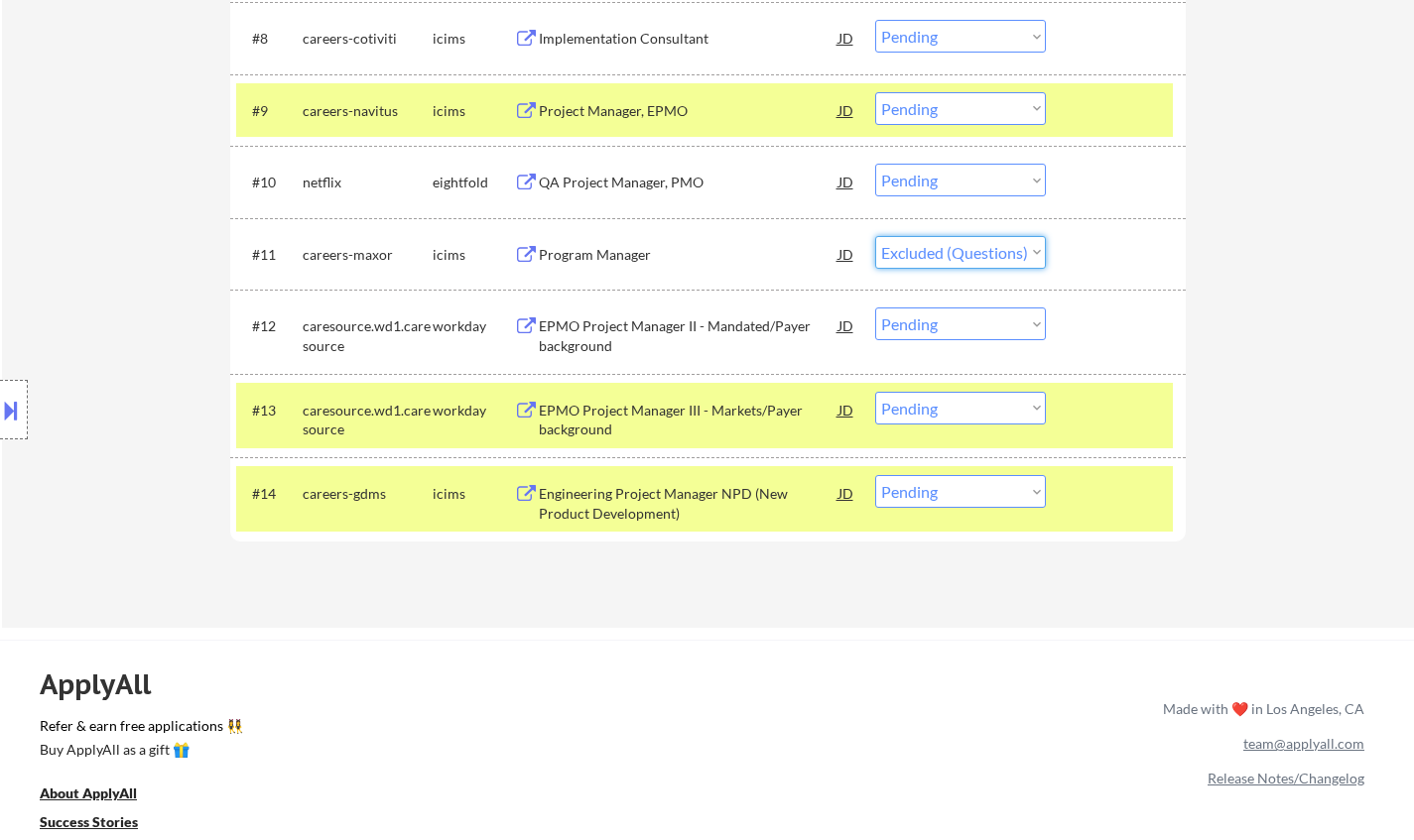 click on "Choose an option... Pending Applied Excluded (Questions) Excluded (Expired) Excluded (Location) Excluded (Bad Match) Excluded (Blocklist) Excluded (Salary) Excluded (Other)" at bounding box center (961, 252) 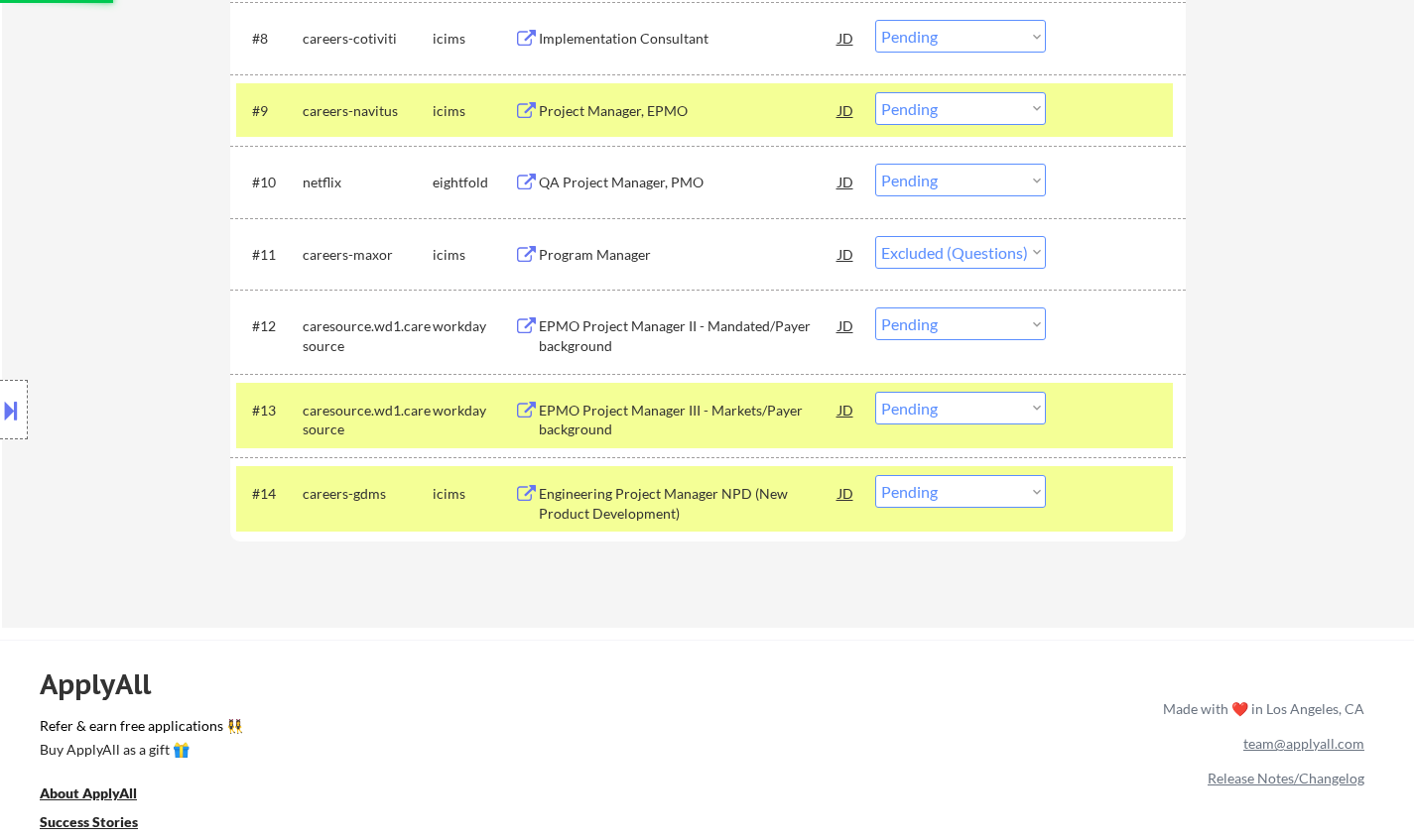 select on ""pending"" 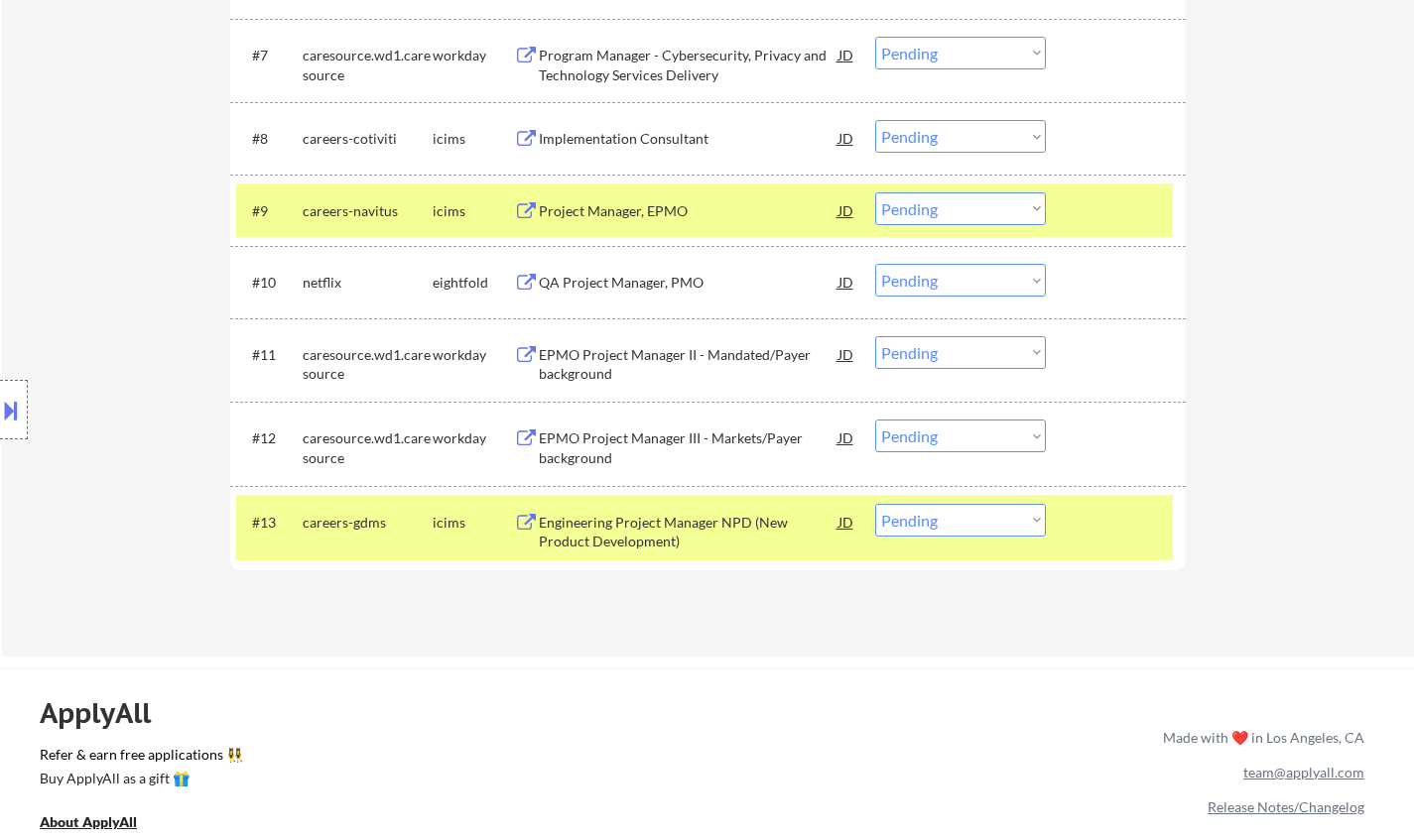 scroll, scrollTop: 992, scrollLeft: 0, axis: vertical 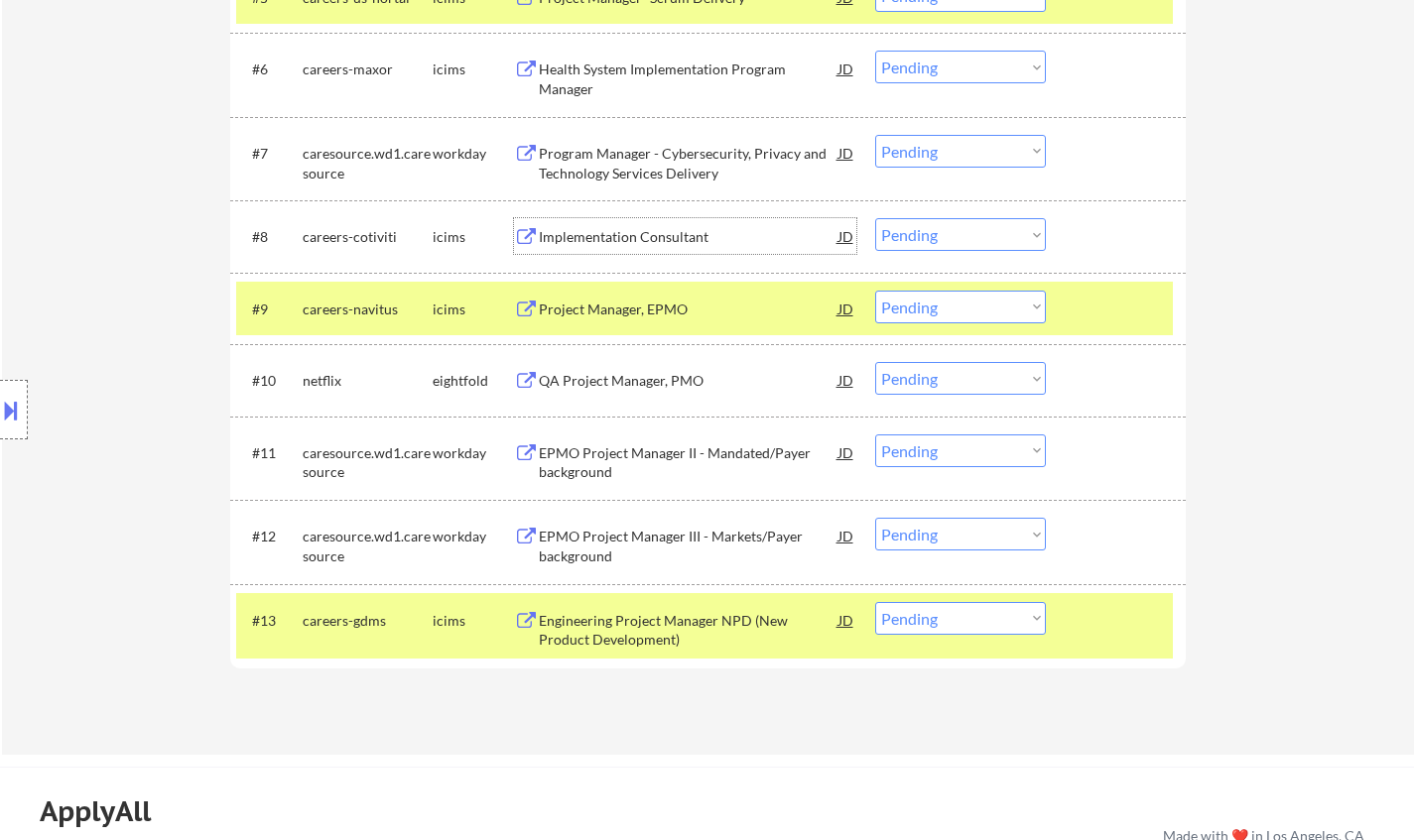 click on "Implementation Consultant" at bounding box center (689, 237) 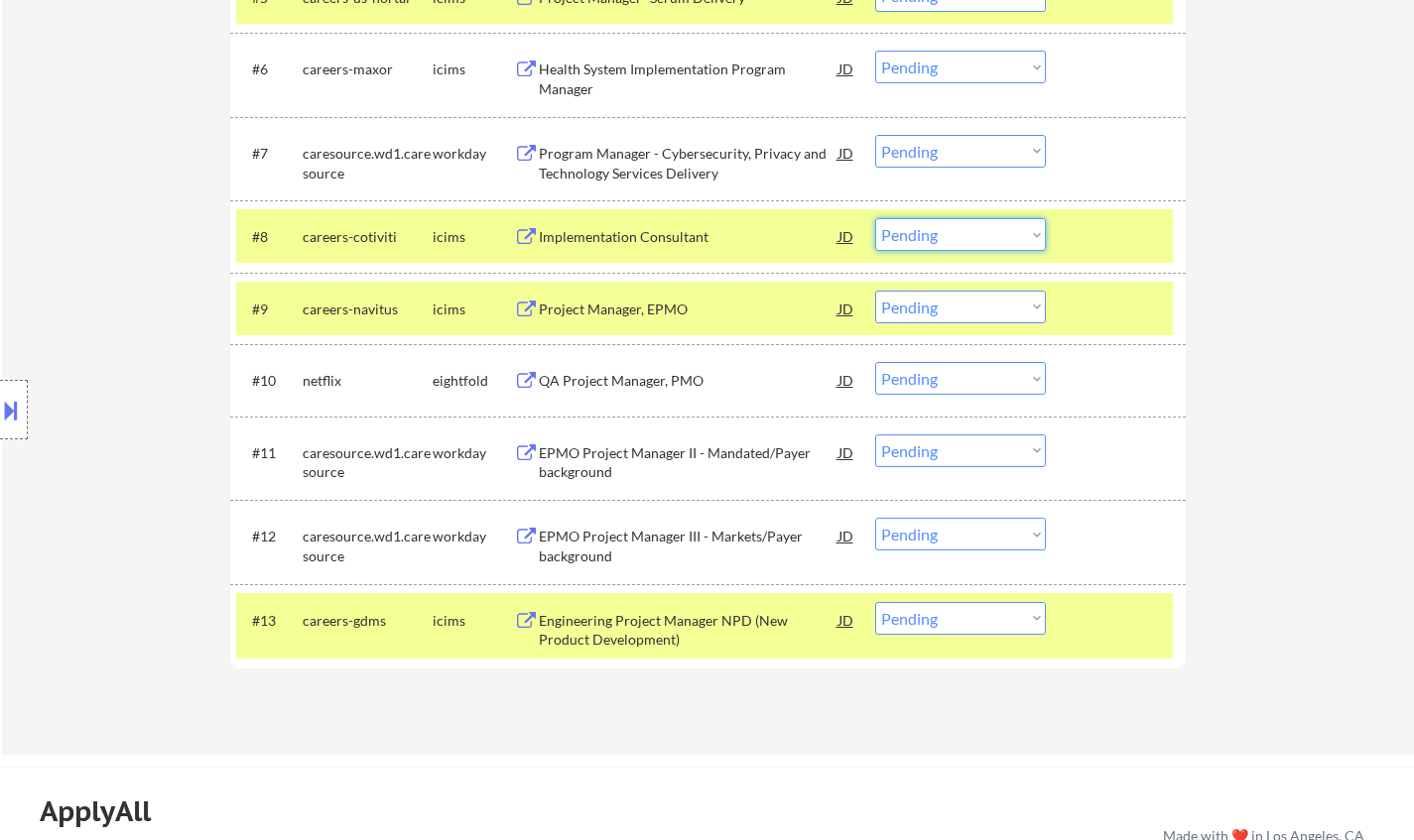 drag, startPoint x: 950, startPoint y: 234, endPoint x: 966, endPoint y: 249, distance: 21.931712 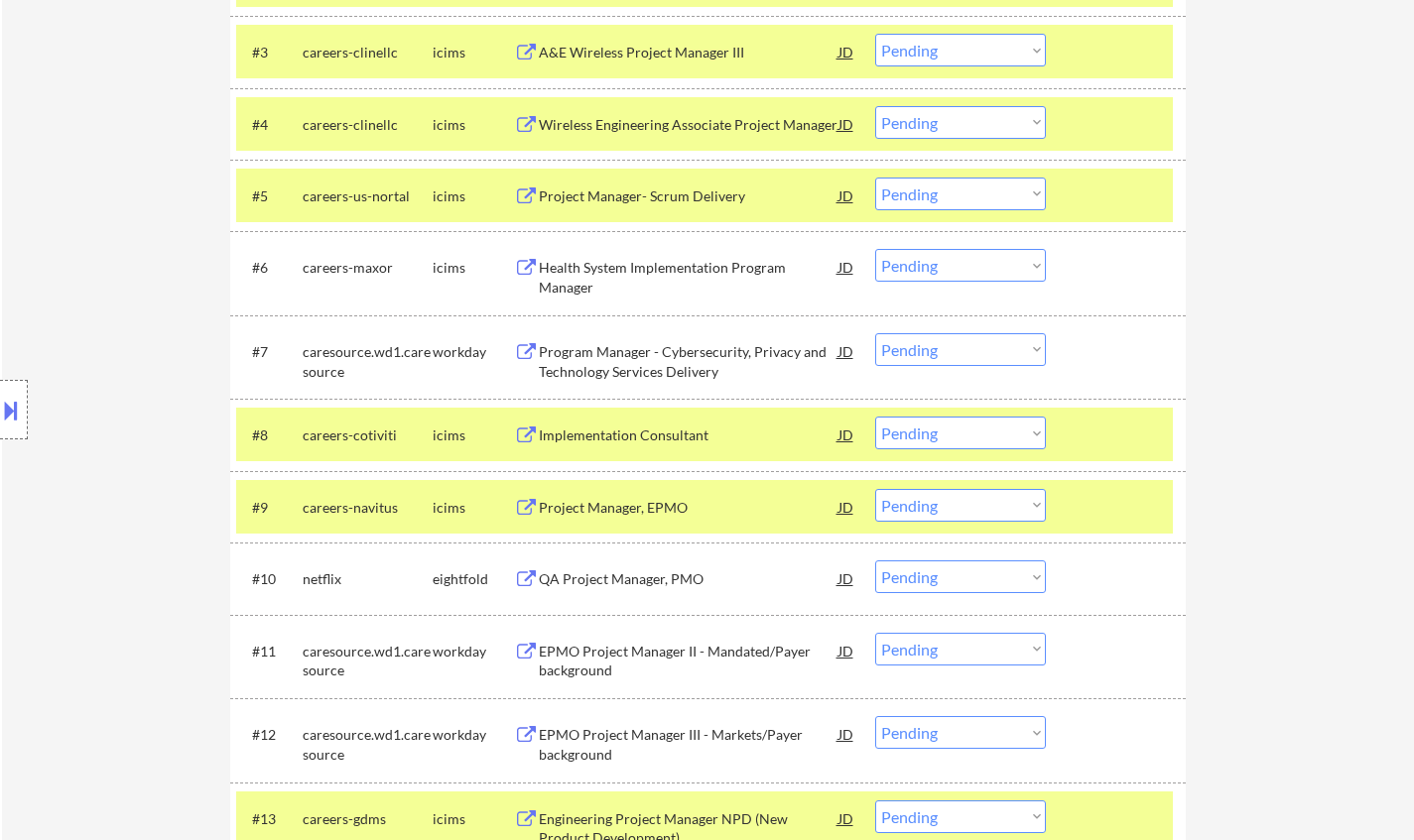 scroll, scrollTop: 496, scrollLeft: 0, axis: vertical 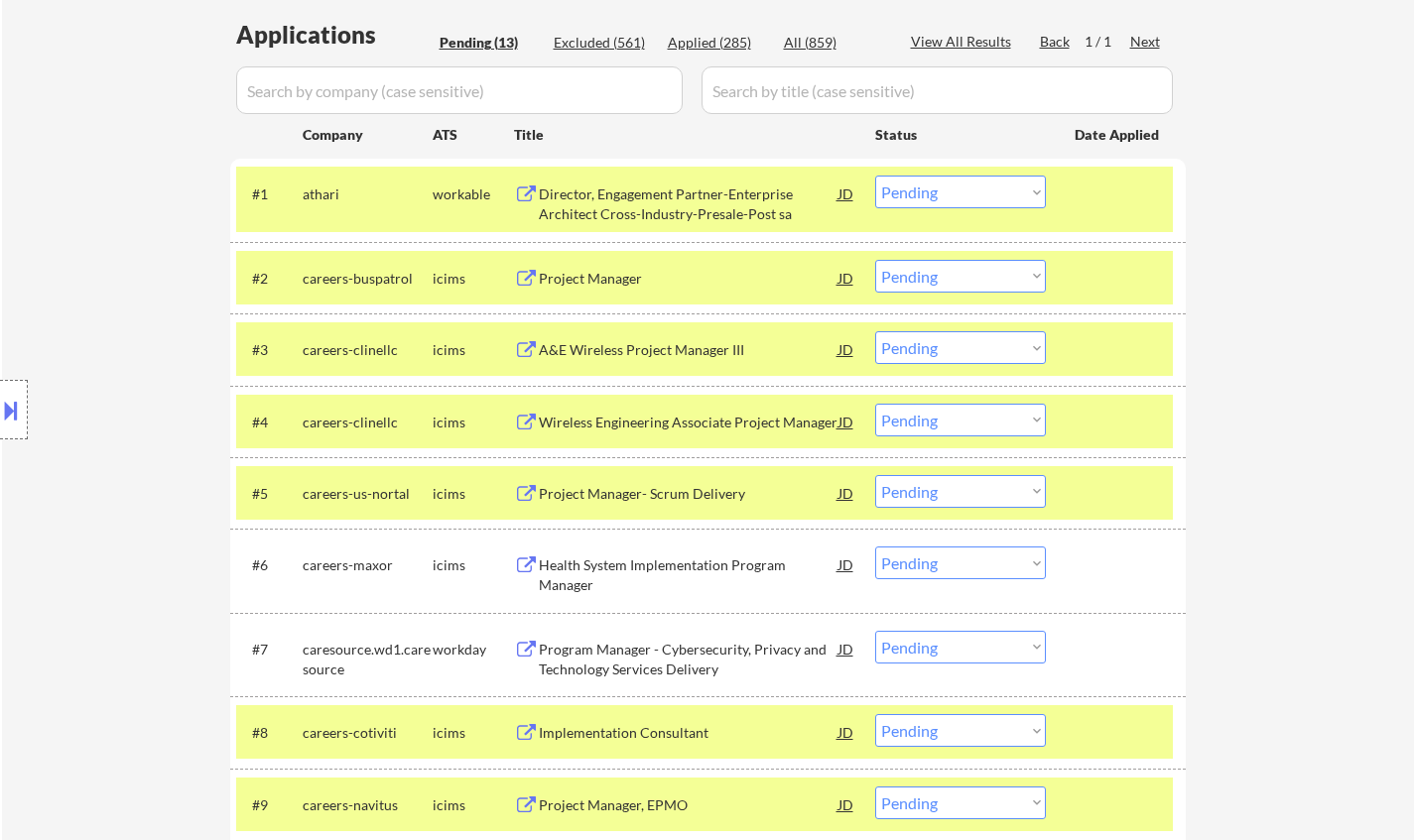 click on "Project Manager" at bounding box center (689, 279) 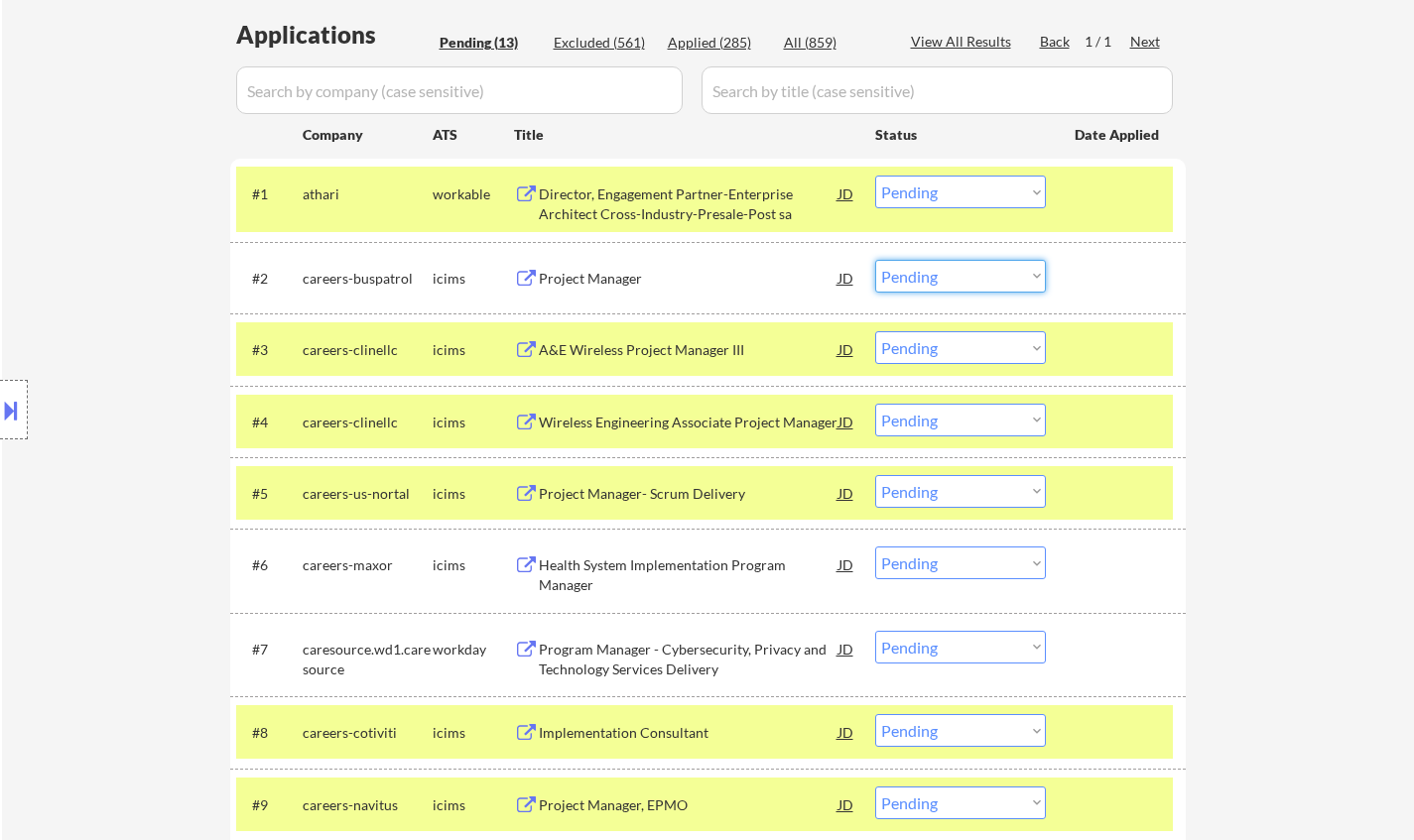 drag, startPoint x: 951, startPoint y: 274, endPoint x: 985, endPoint y: 286, distance: 36 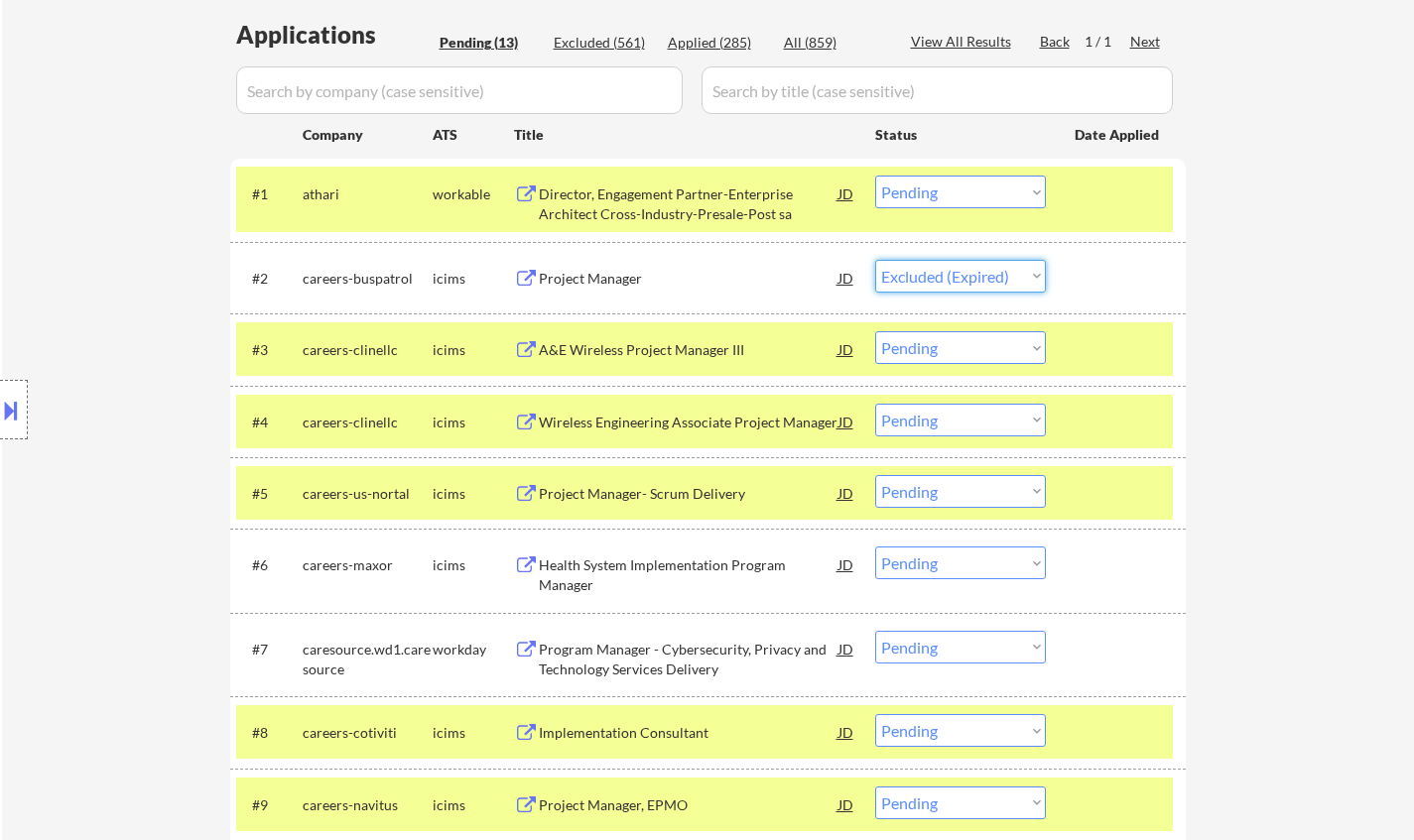 click on "Choose an option... Pending Applied Excluded (Questions) Excluded (Expired) Excluded (Location) Excluded (Bad Match) Excluded (Blocklist) Excluded (Salary) Excluded (Other)" at bounding box center (961, 276) 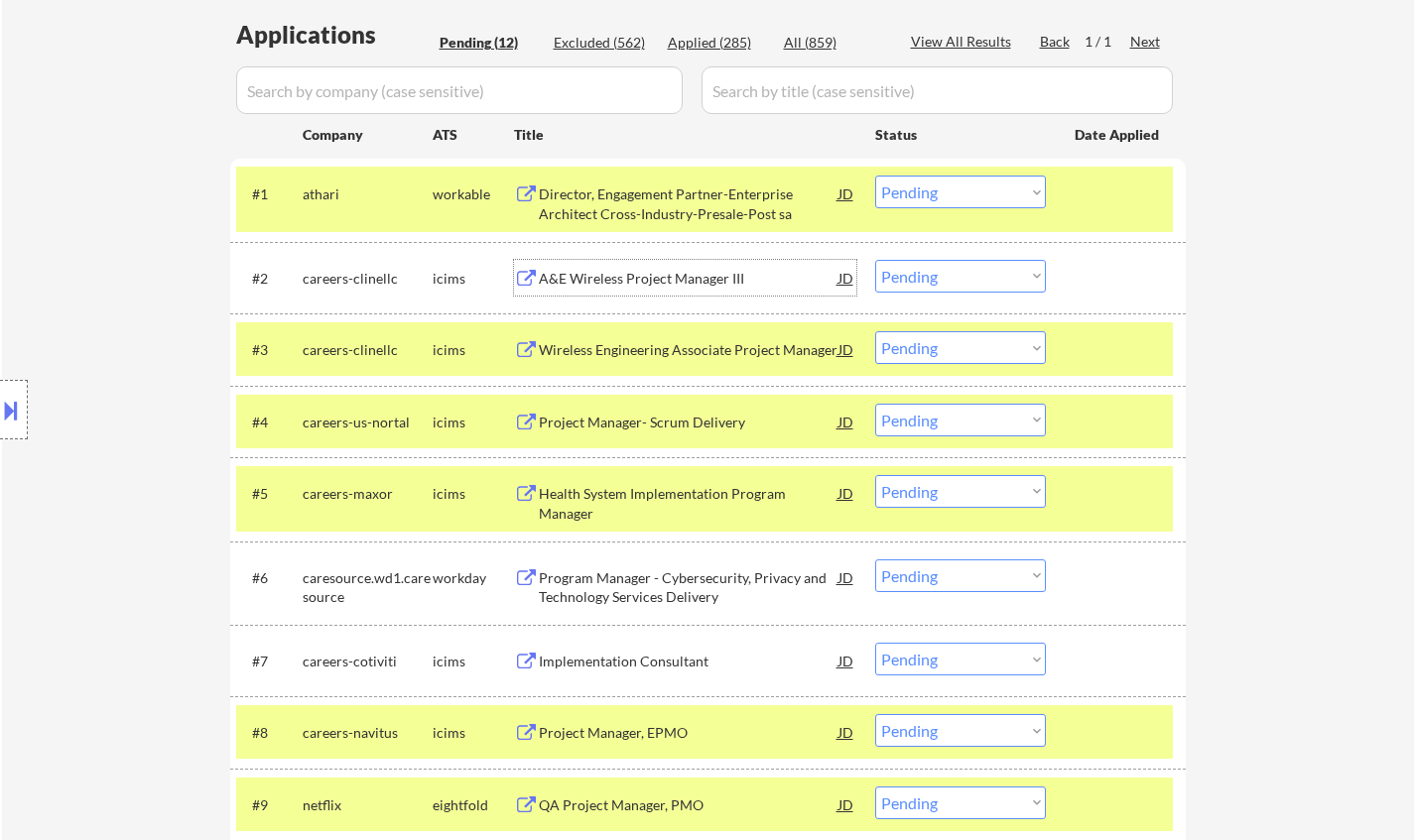 click on "A&E Wireless Project Manager III" at bounding box center (689, 278) 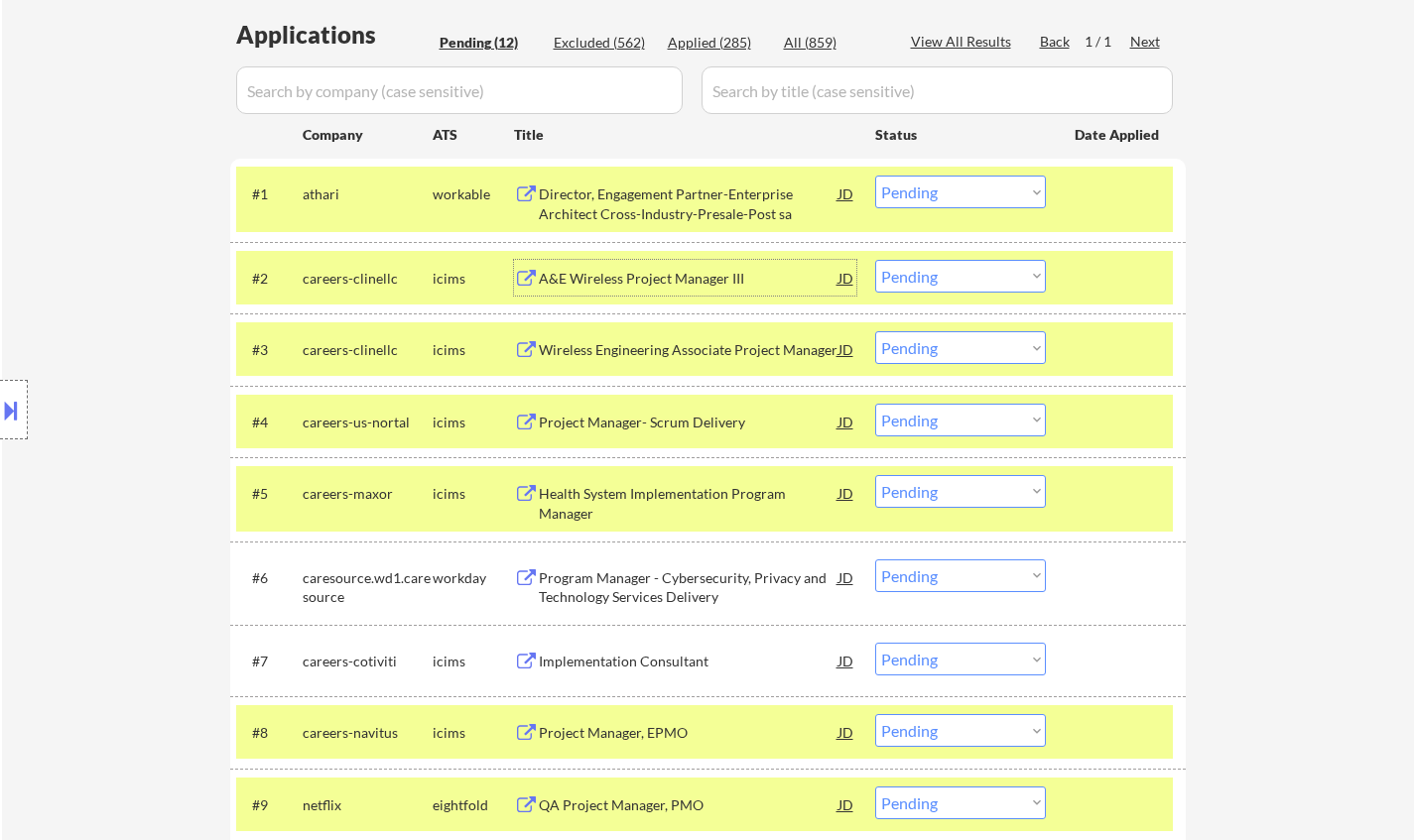 click on "#2 careers-clinellc icims A&E Wireless Project Manager III JD Choose an option... Pending Applied Excluded (Questions) Excluded (Expired) Excluded (Location) Excluded (Bad Match) Excluded (Blocklist) Excluded (Salary) Excluded (Other)" at bounding box center [705, 278] 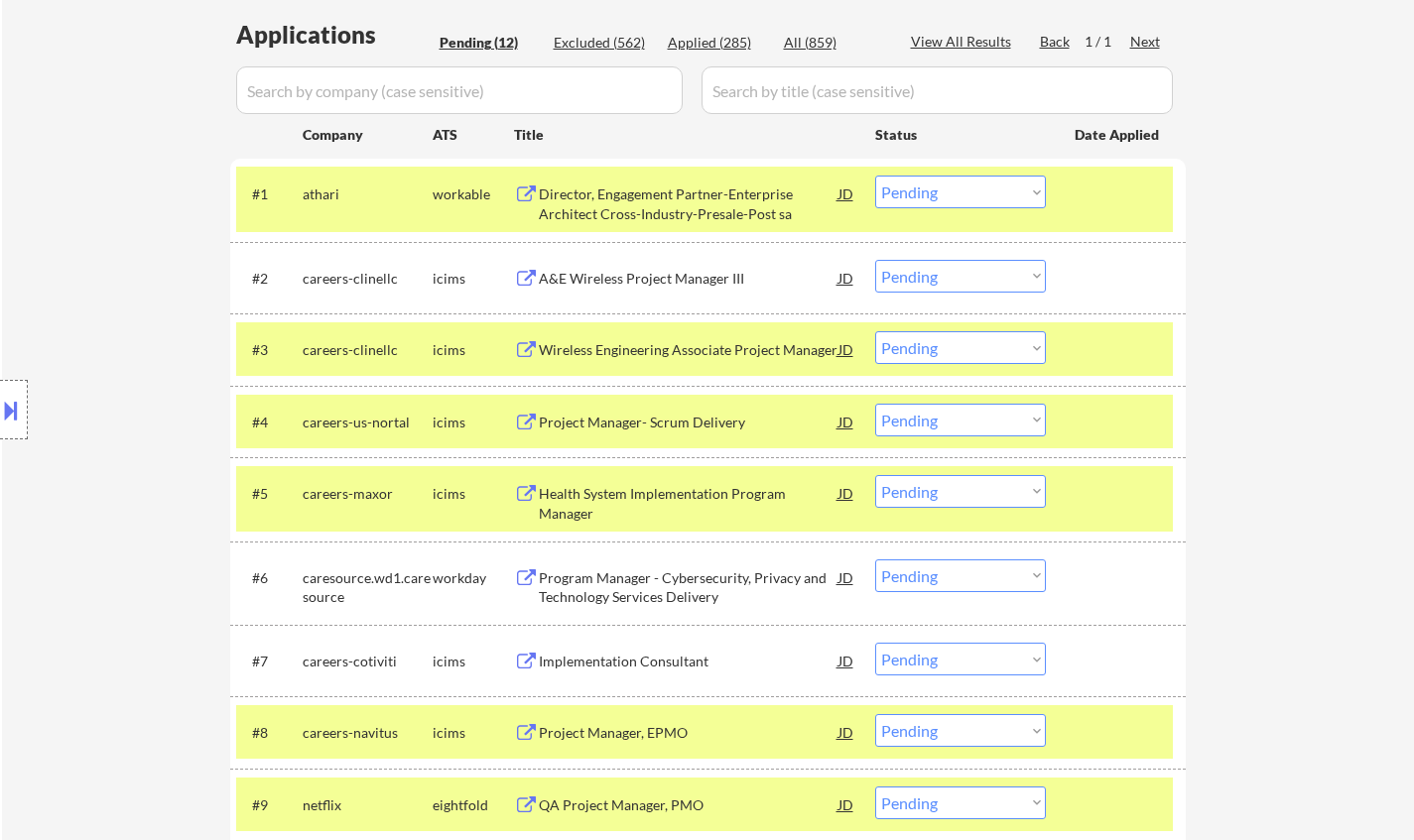 drag, startPoint x: 1002, startPoint y: 275, endPoint x: 1012, endPoint y: 274, distance: 10.049876 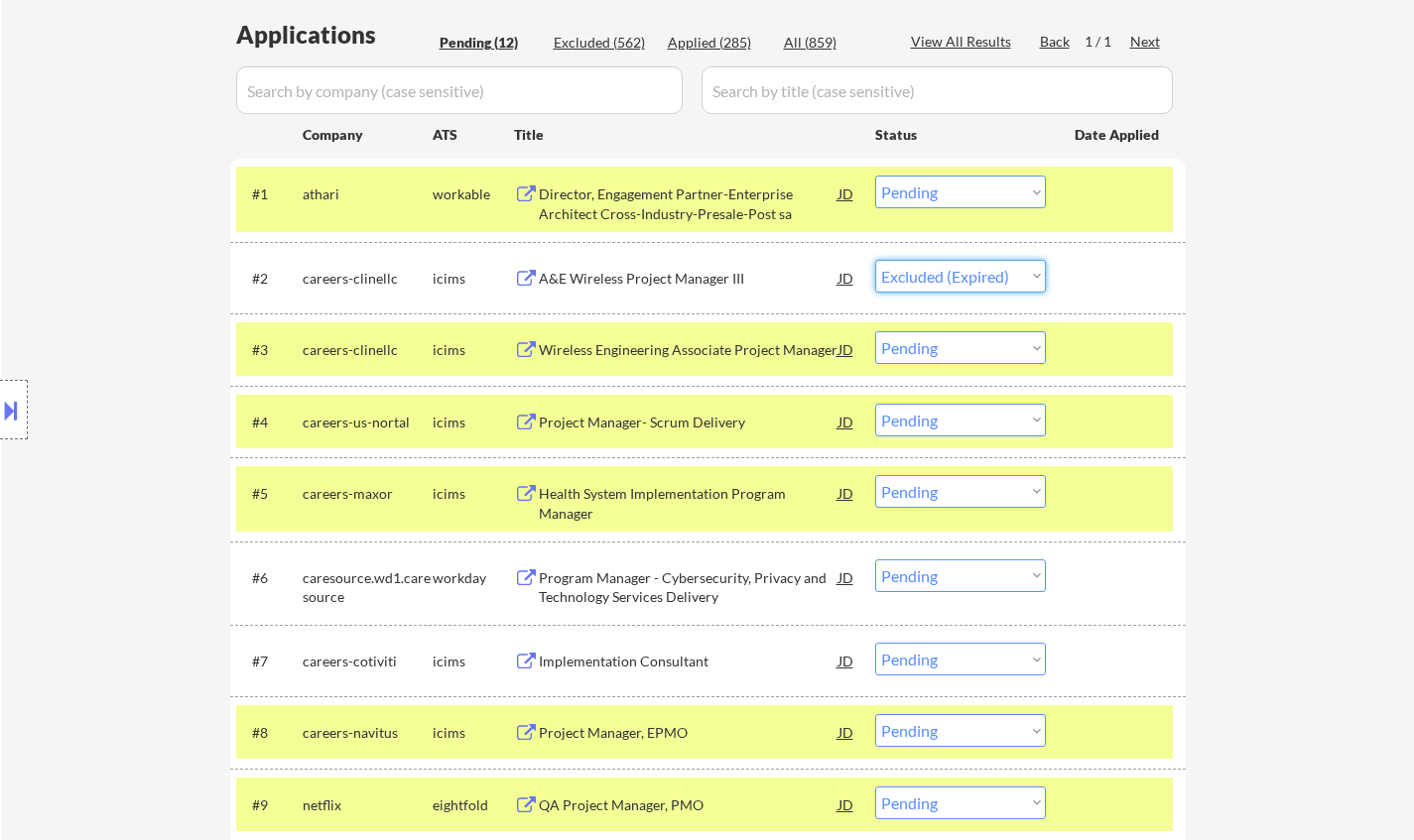 click on "Choose an option... Pending Applied Excluded (Questions) Excluded (Expired) Excluded (Location) Excluded (Bad Match) Excluded (Blocklist) Excluded (Salary) Excluded (Other)" at bounding box center (961, 276) 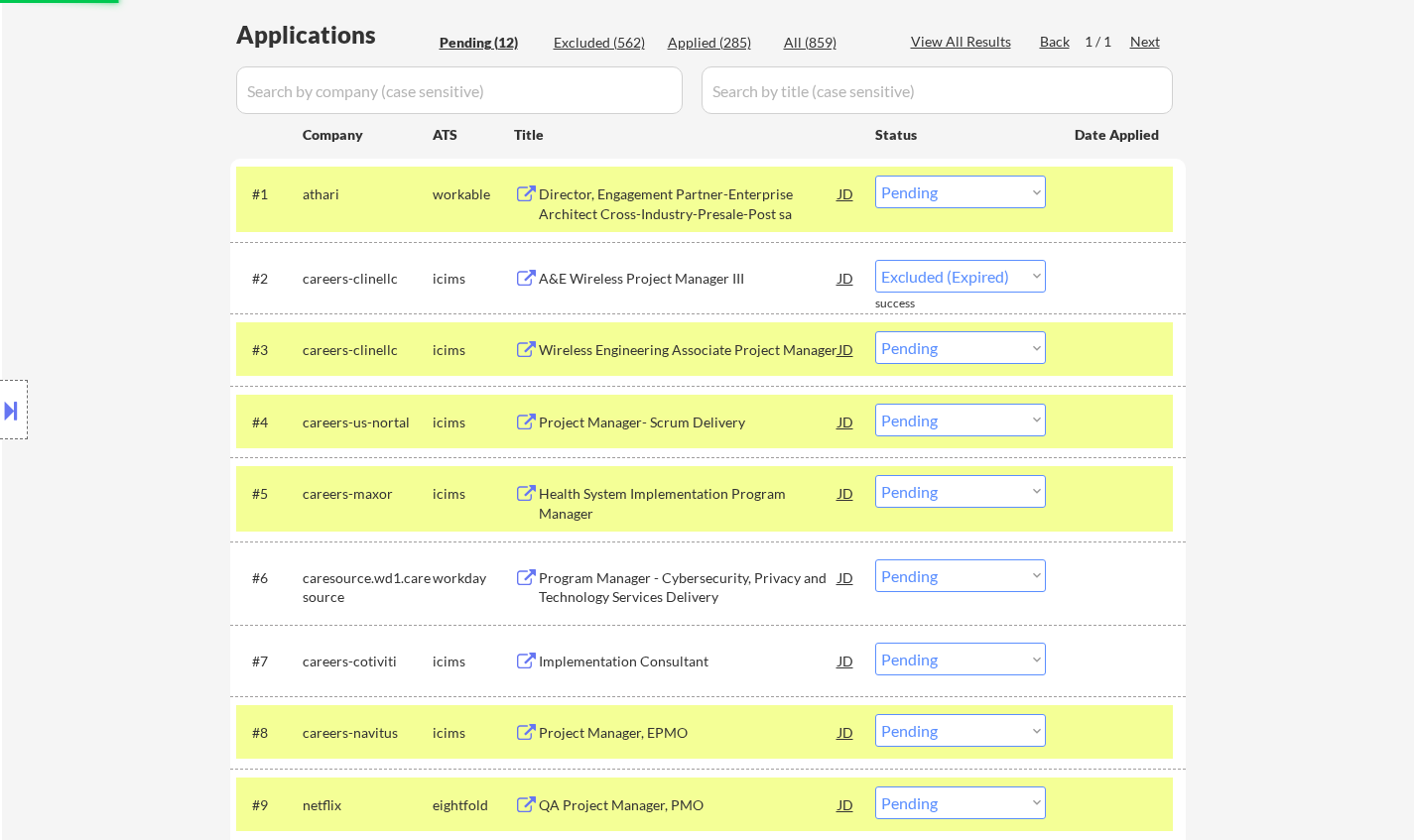select on ""pending"" 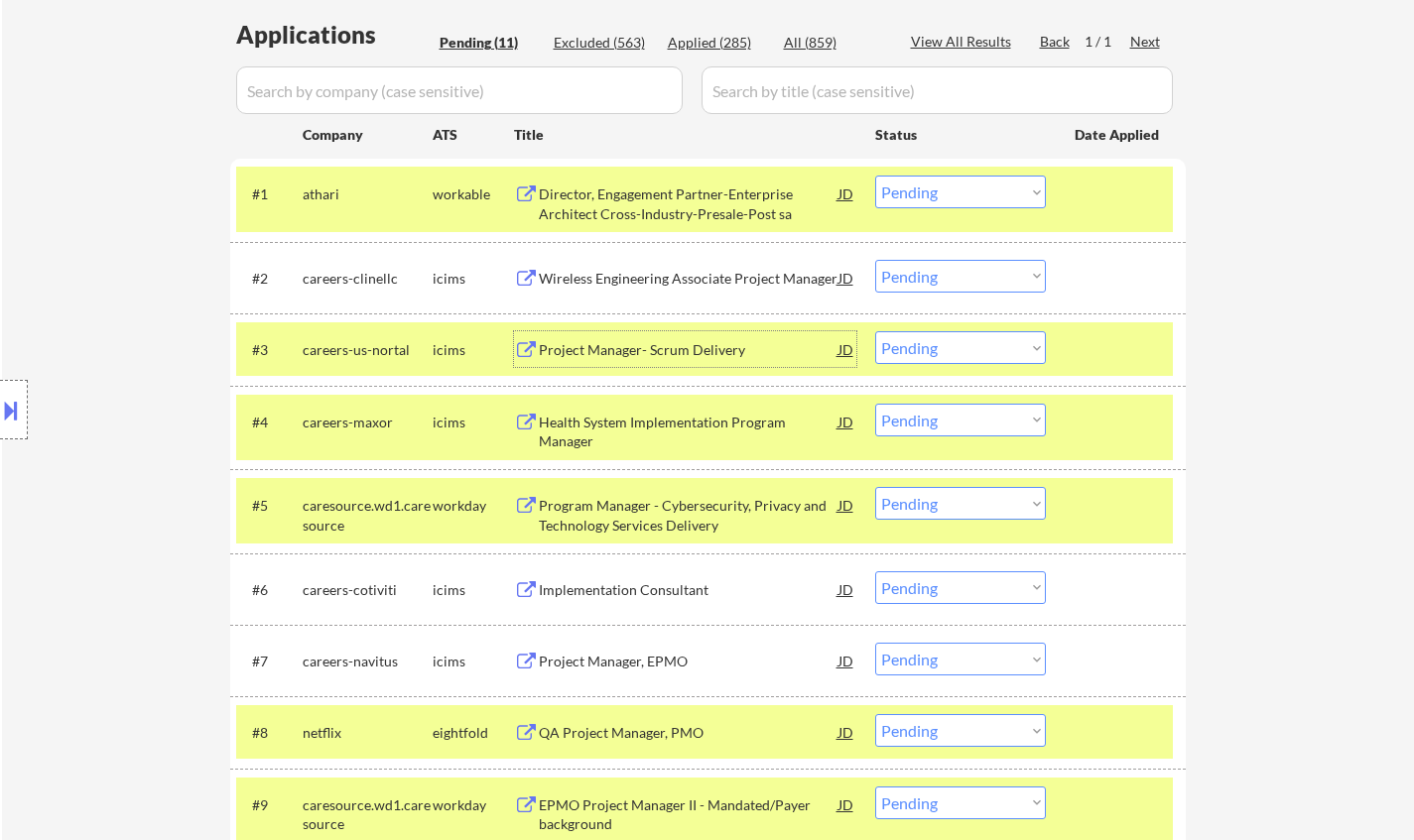 click on "Project Manager- Scrum Delivery" at bounding box center [689, 350] 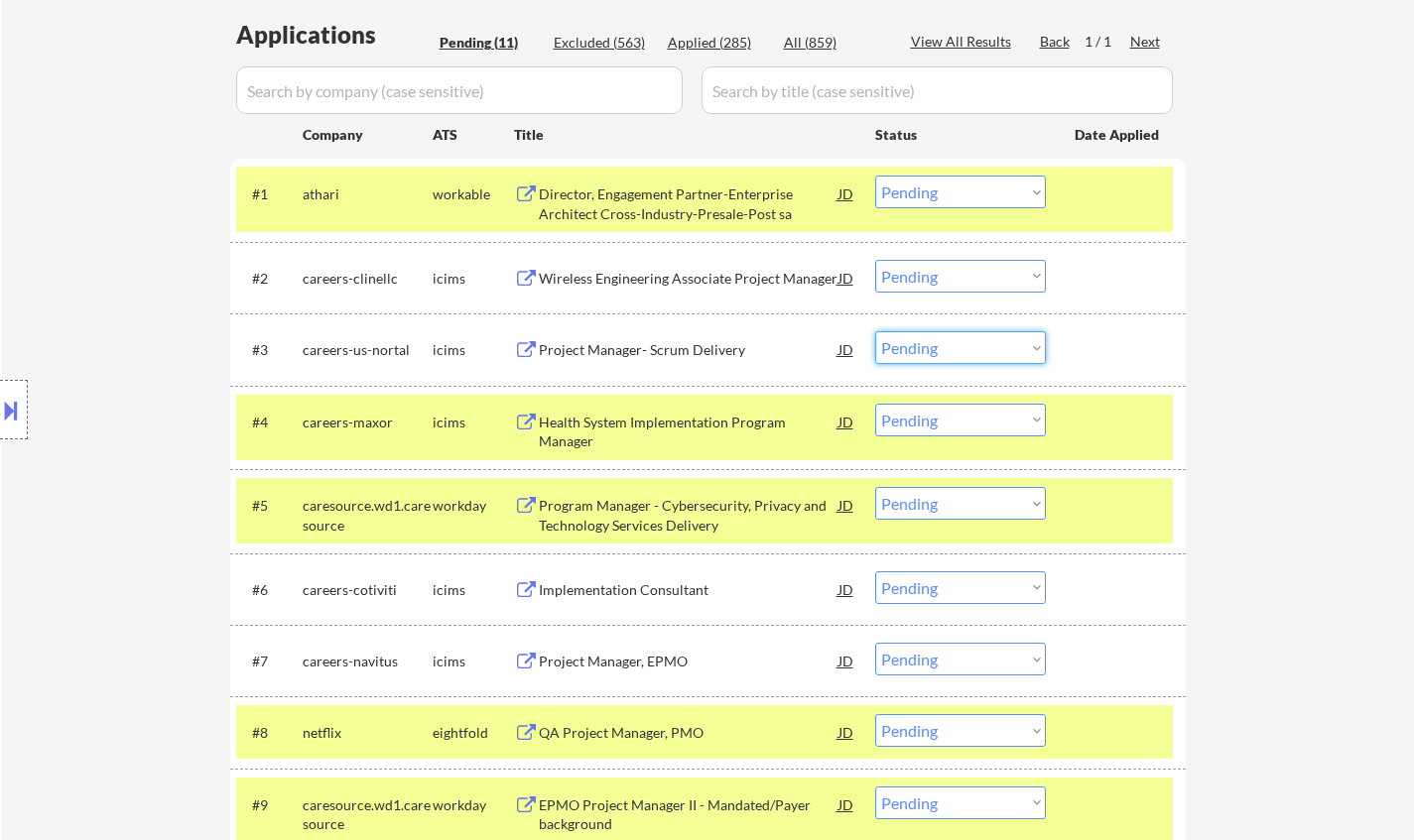 drag, startPoint x: 942, startPoint y: 350, endPoint x: 973, endPoint y: 361, distance: 32.89377 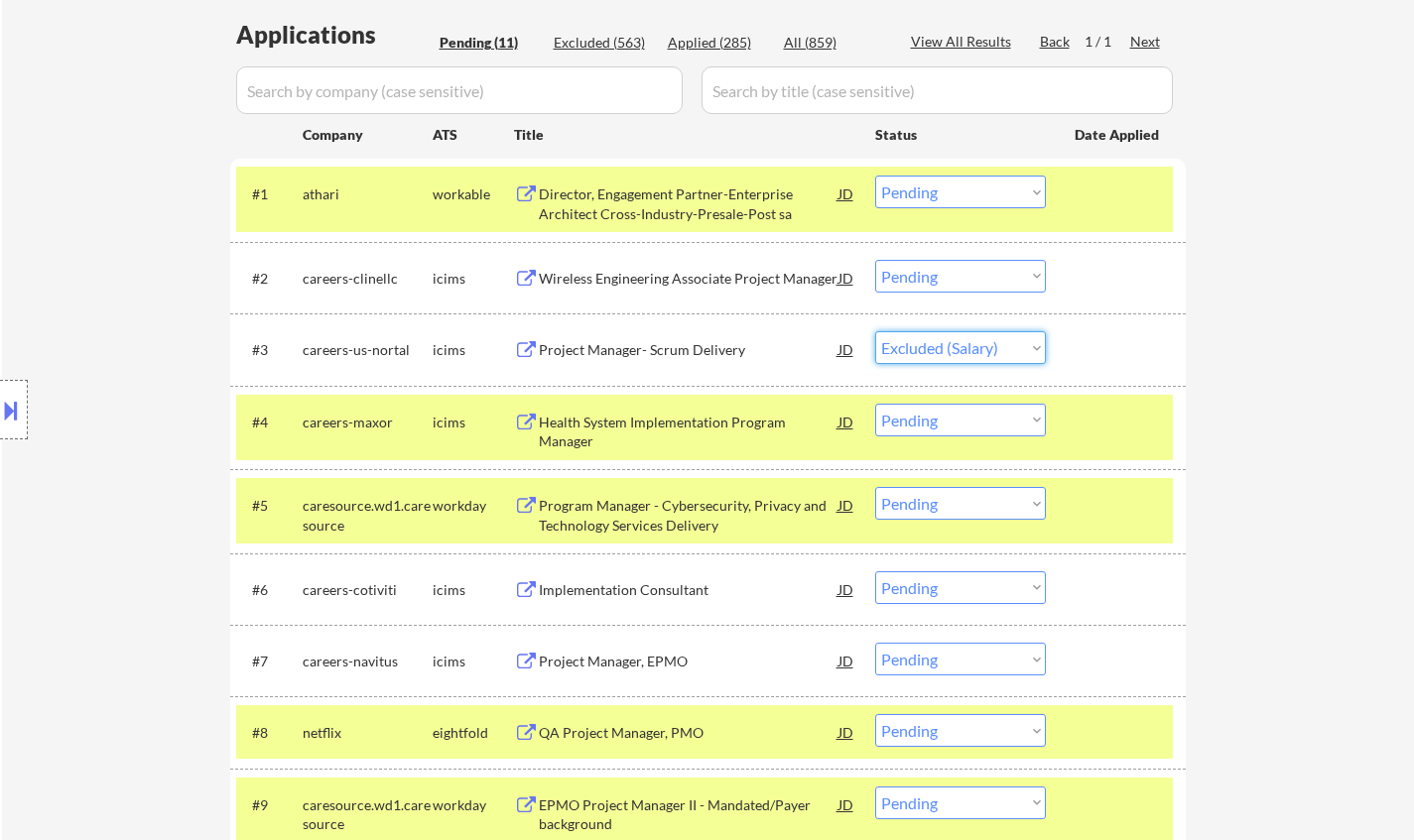 click on "Choose an option... Pending Applied Excluded (Questions) Excluded (Expired) Excluded (Location) Excluded (Bad Match) Excluded (Blocklist) Excluded (Salary) Excluded (Other)" at bounding box center [961, 347] 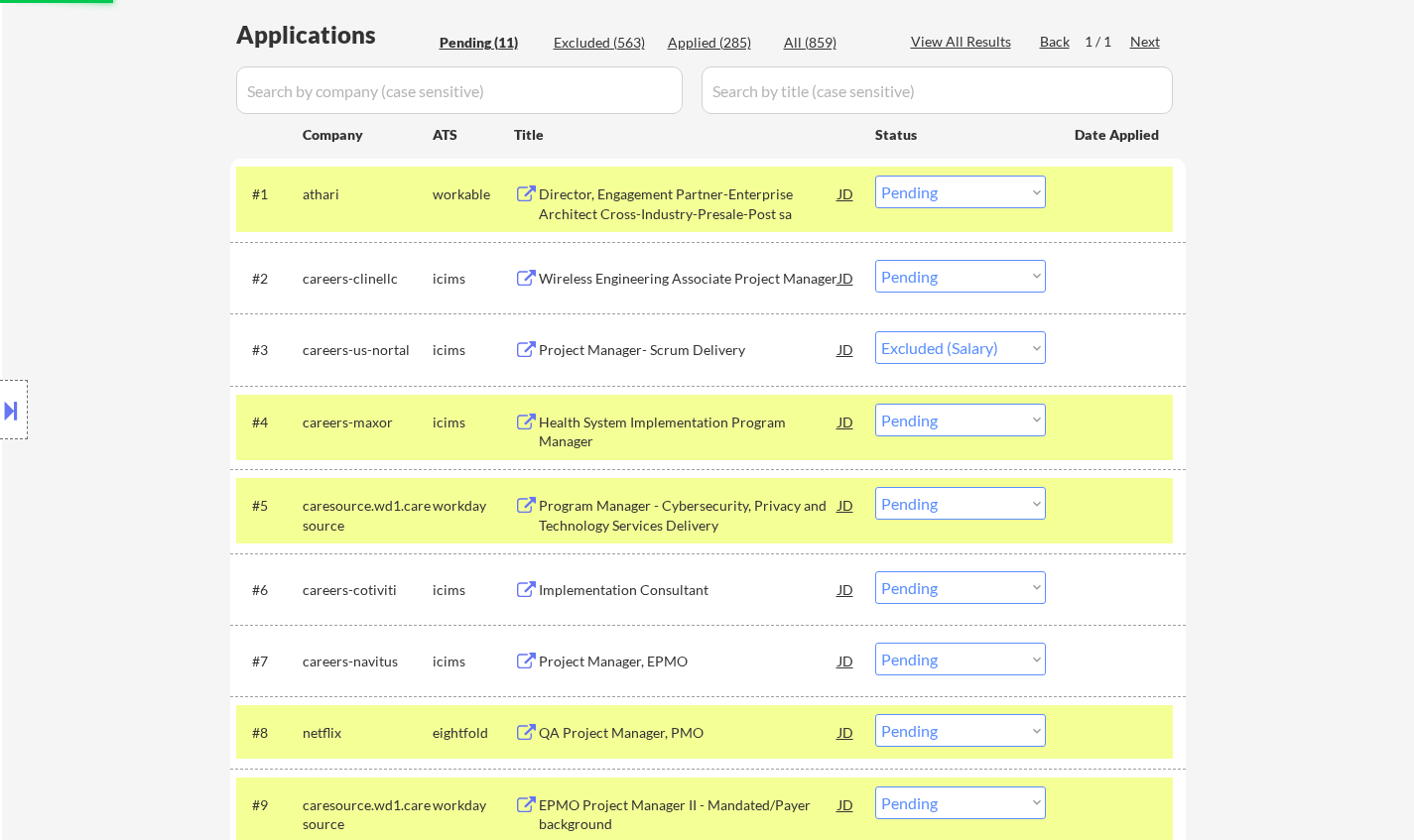 select on ""pending"" 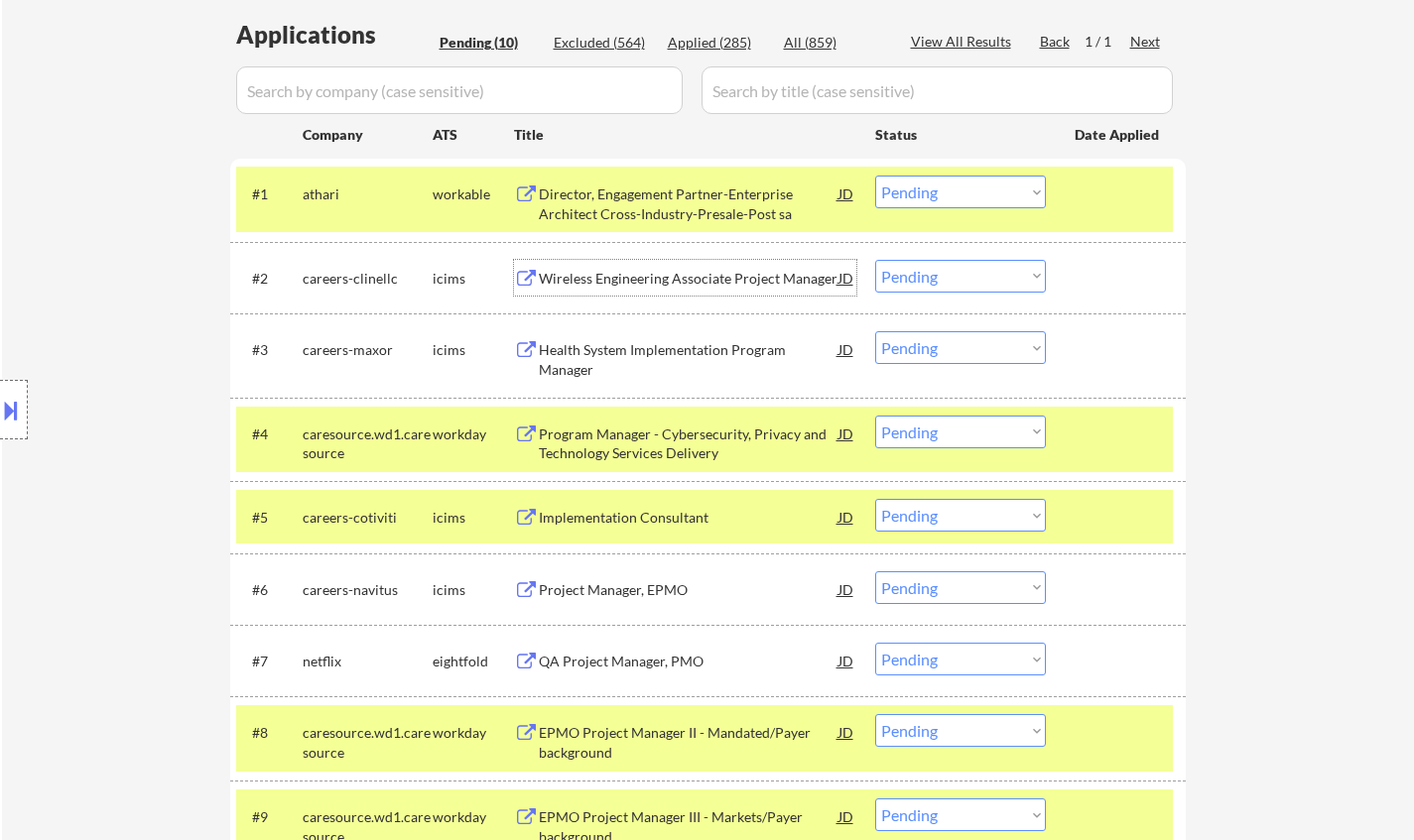 click on "Wireless Engineering Associate Project Manager" at bounding box center [689, 279] 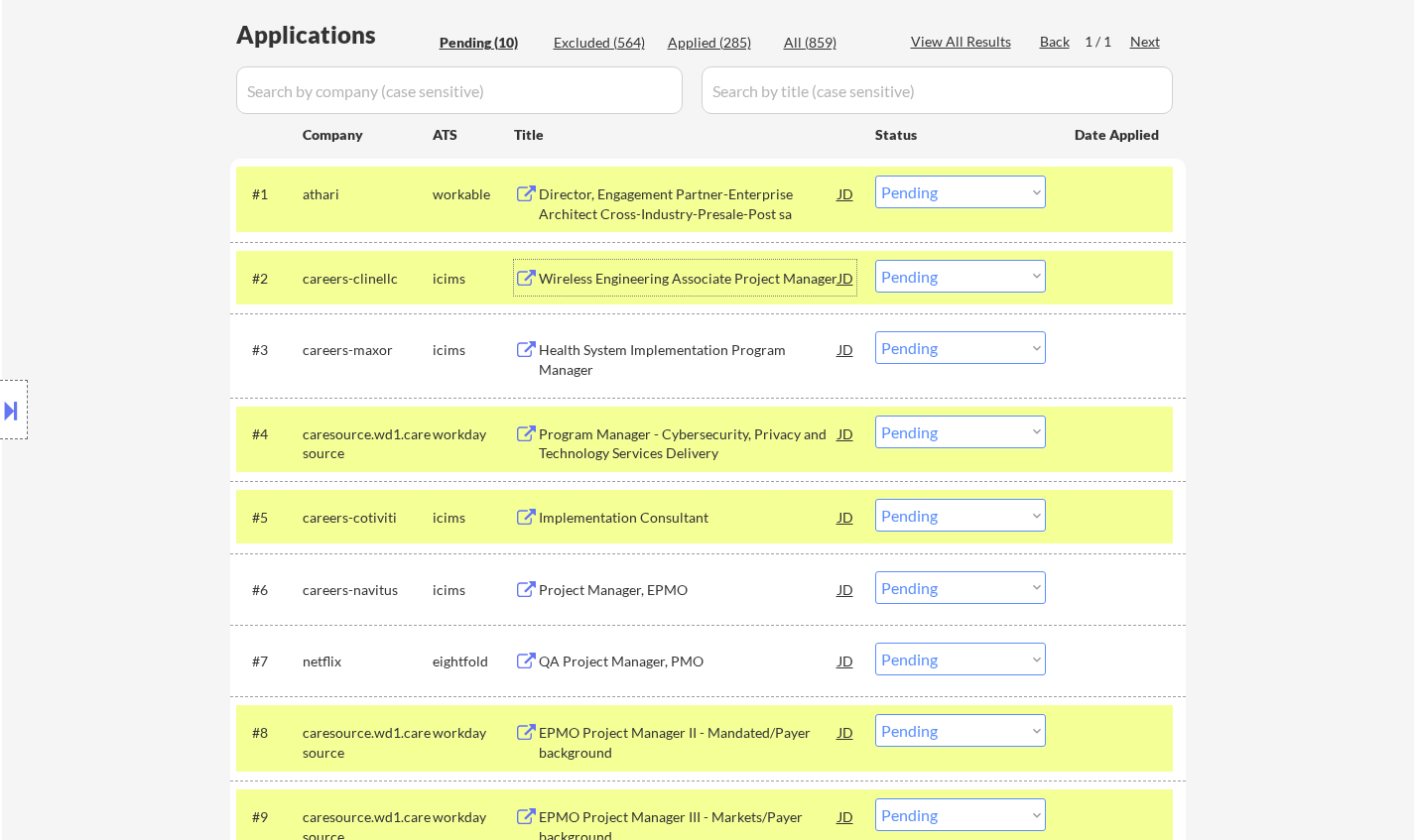 click on "Choose an option... Pending Applied Excluded (Questions) Excluded (Expired) Excluded (Location) Excluded (Bad Match) Excluded (Blocklist) Excluded (Salary) Excluded (Other)" at bounding box center (961, 276) 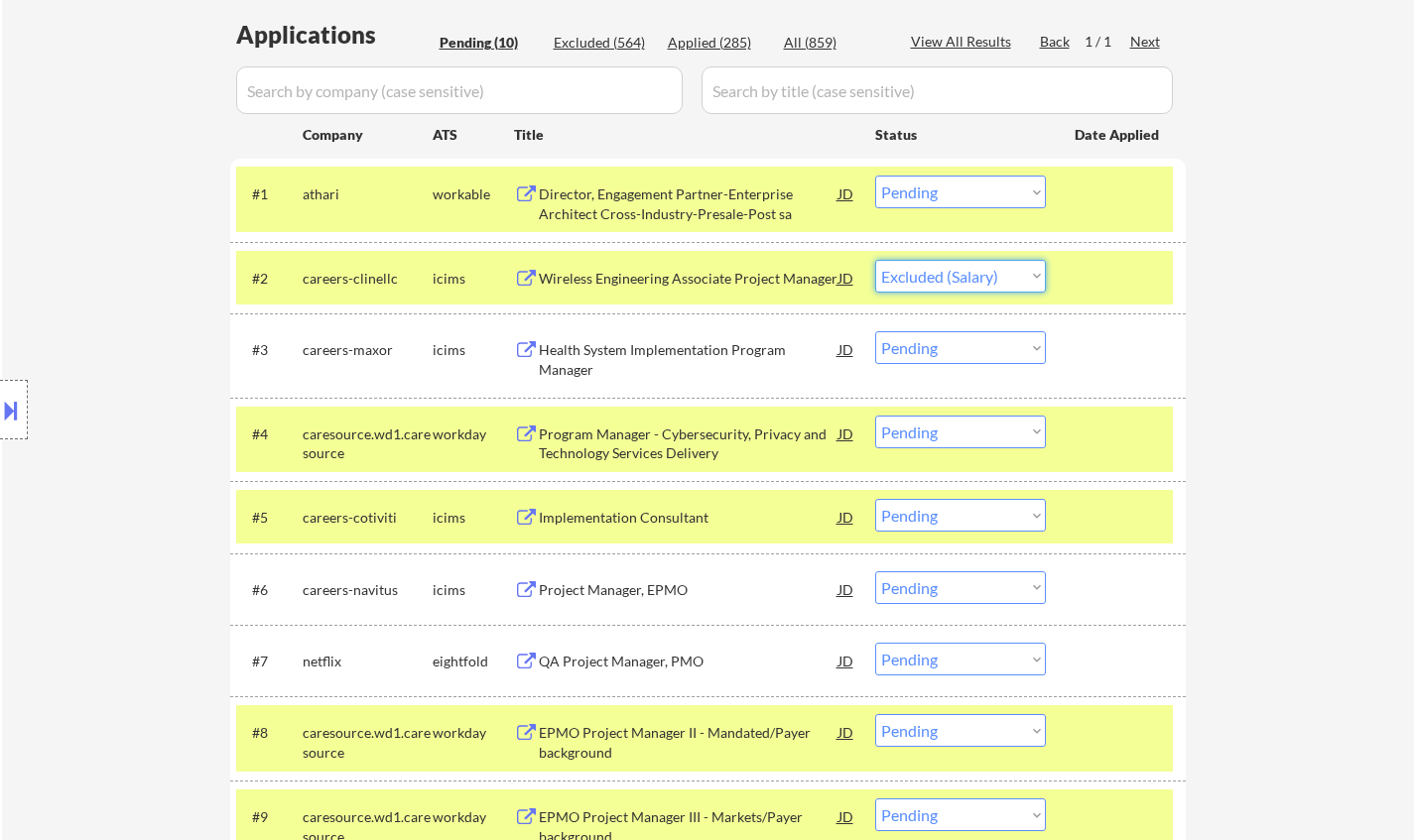 click on "Choose an option... Pending Applied Excluded (Questions) Excluded (Expired) Excluded (Location) Excluded (Bad Match) Excluded (Blocklist) Excluded (Salary) Excluded (Other)" at bounding box center (961, 276) 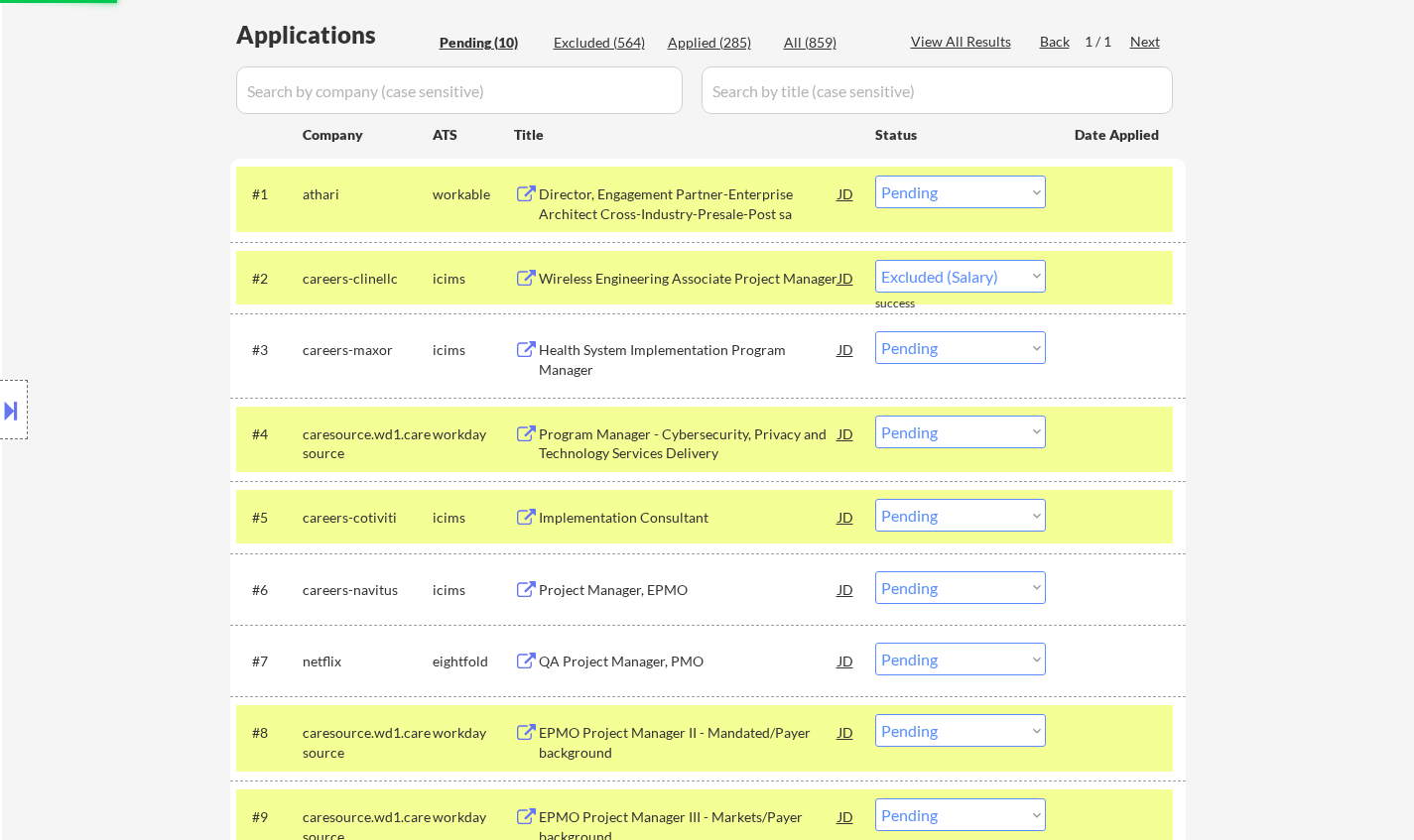 select on ""pending"" 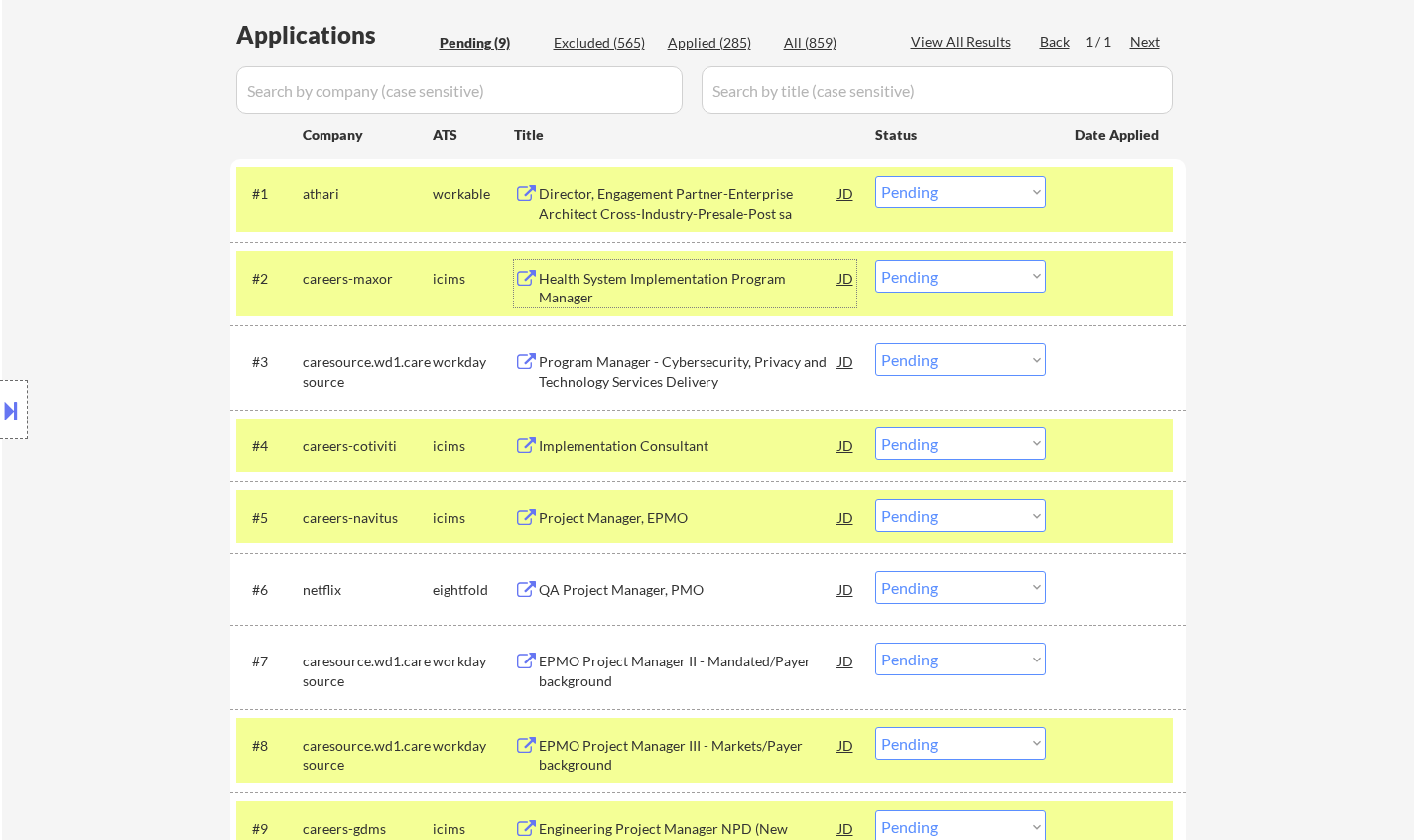 click on "Health System Implementation Program Manager" at bounding box center [689, 288] 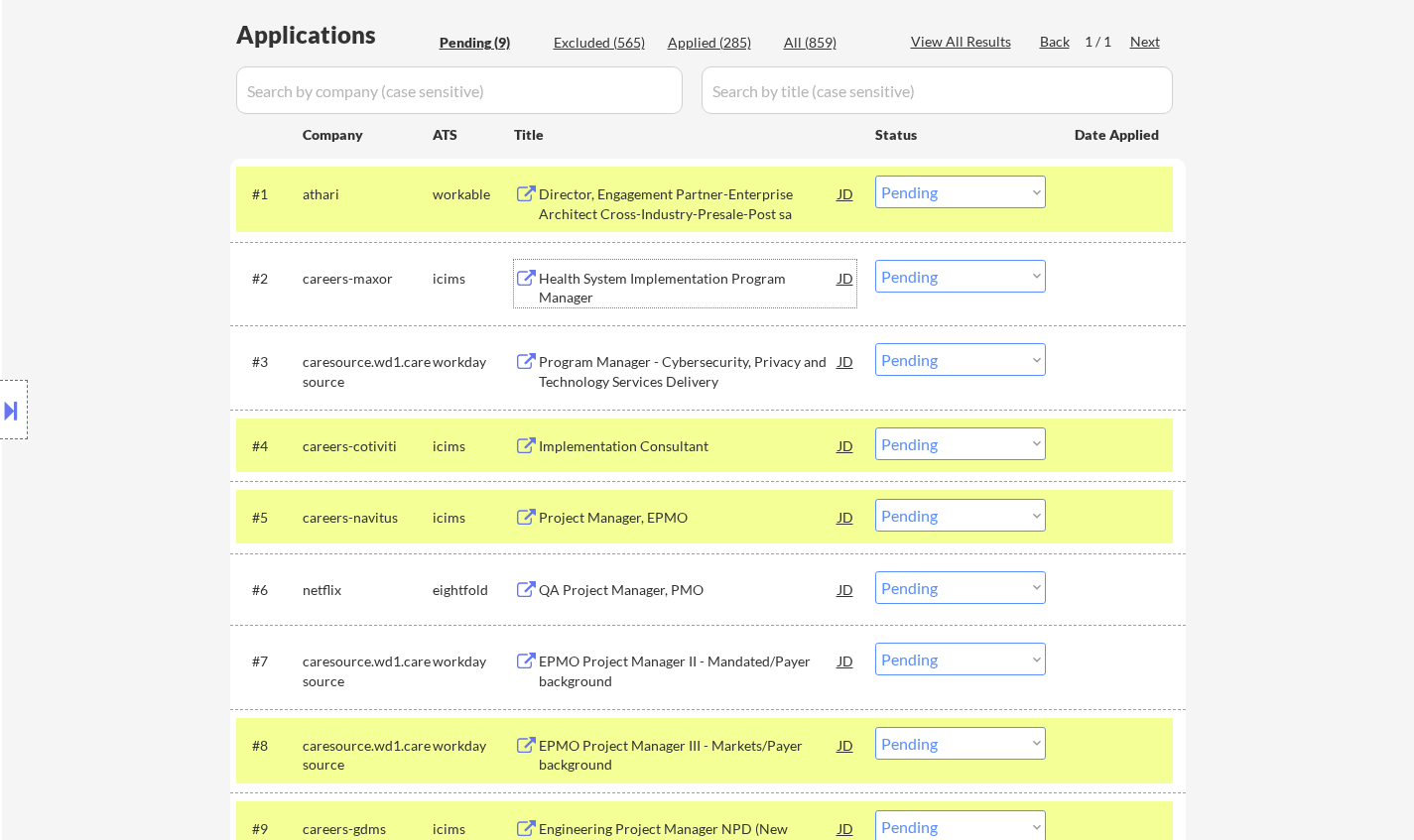 click on "Implementation Consultant" at bounding box center (689, 446) 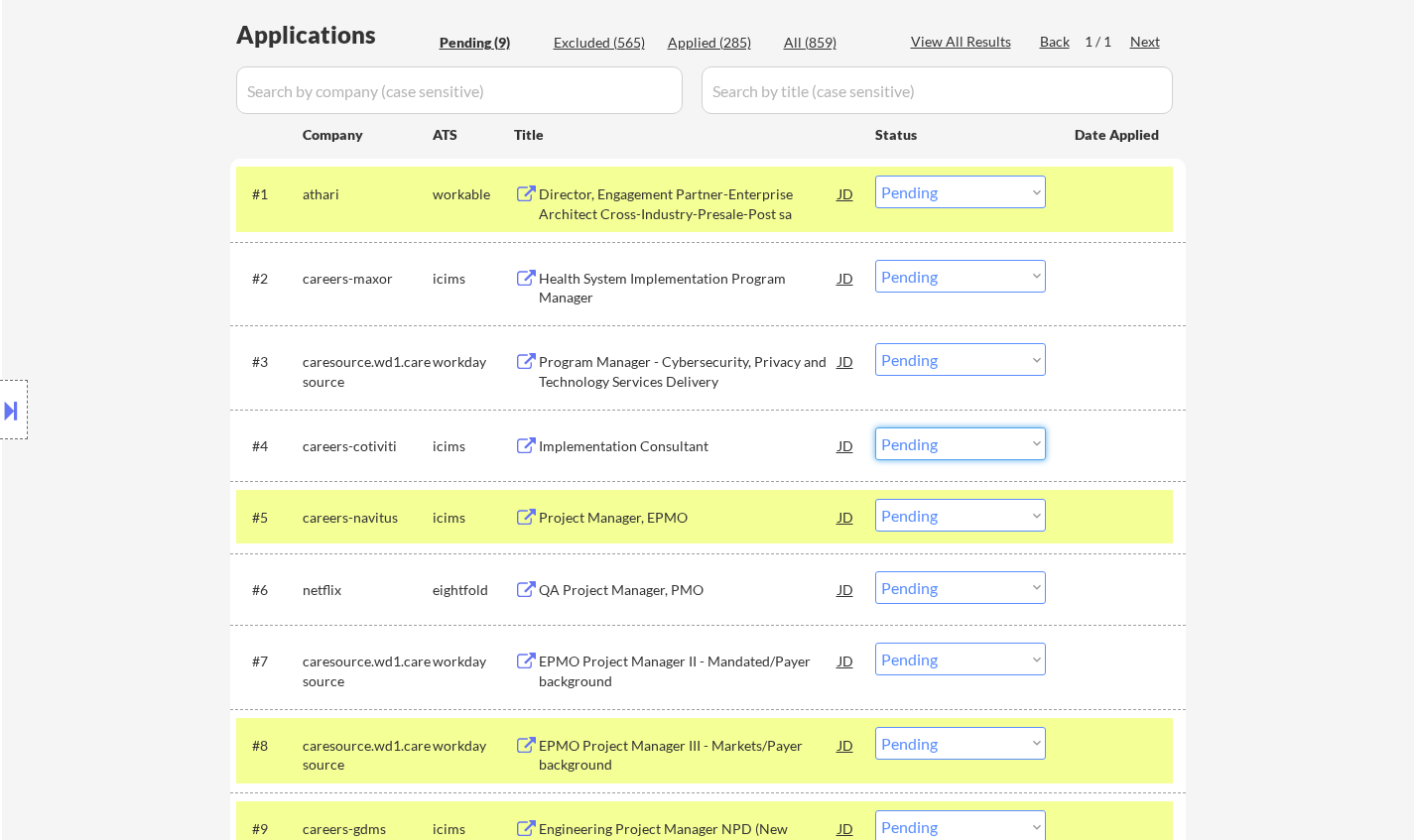 click on "Choose an option... Pending Applied Excluded (Questions) Excluded (Expired) Excluded (Location) Excluded (Bad Match) Excluded (Blocklist) Excluded (Salary) Excluded (Other)" at bounding box center [961, 443] 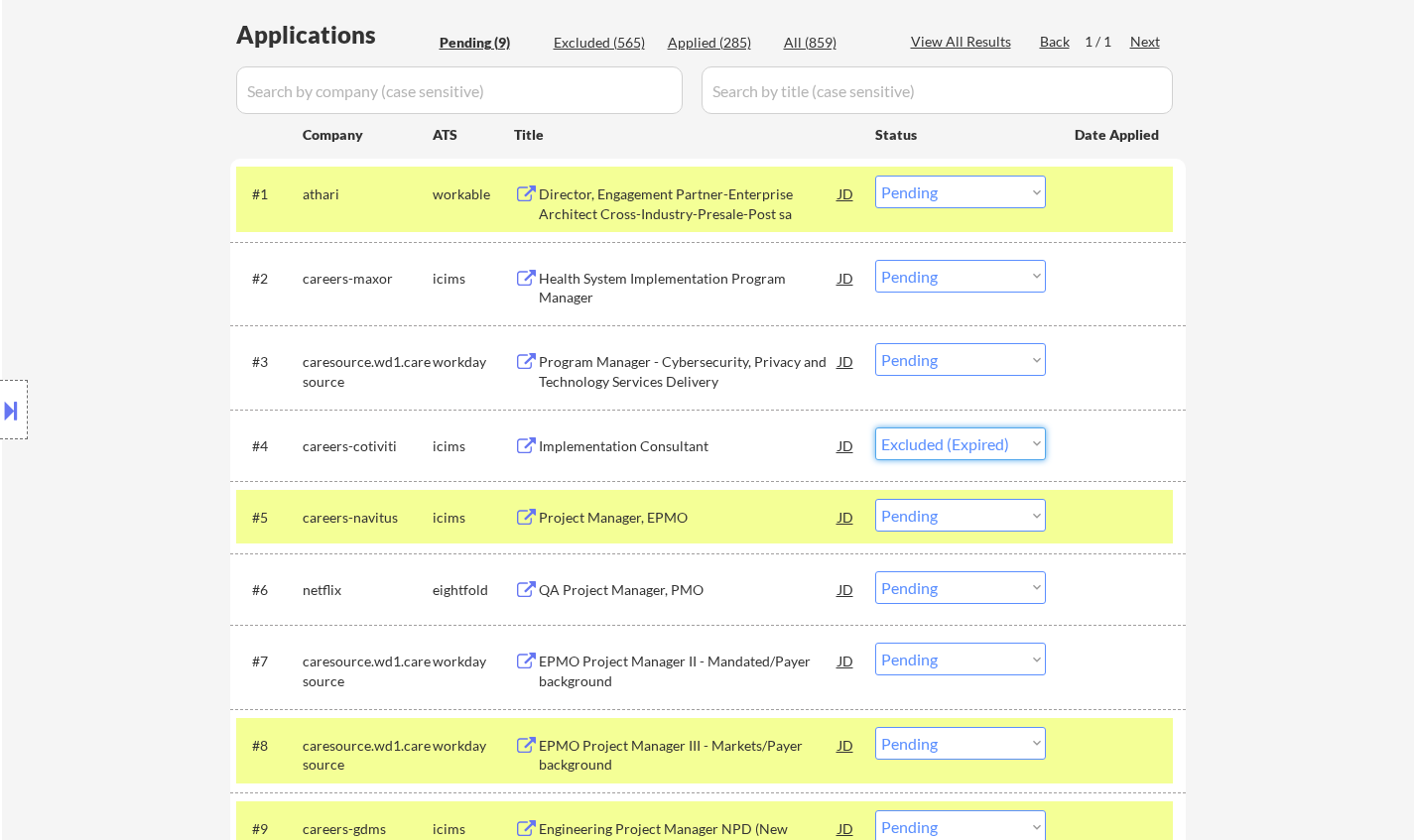 click on "Choose an option... Pending Applied Excluded (Questions) Excluded (Expired) Excluded (Location) Excluded (Bad Match) Excluded (Blocklist) Excluded (Salary) Excluded (Other)" at bounding box center [961, 443] 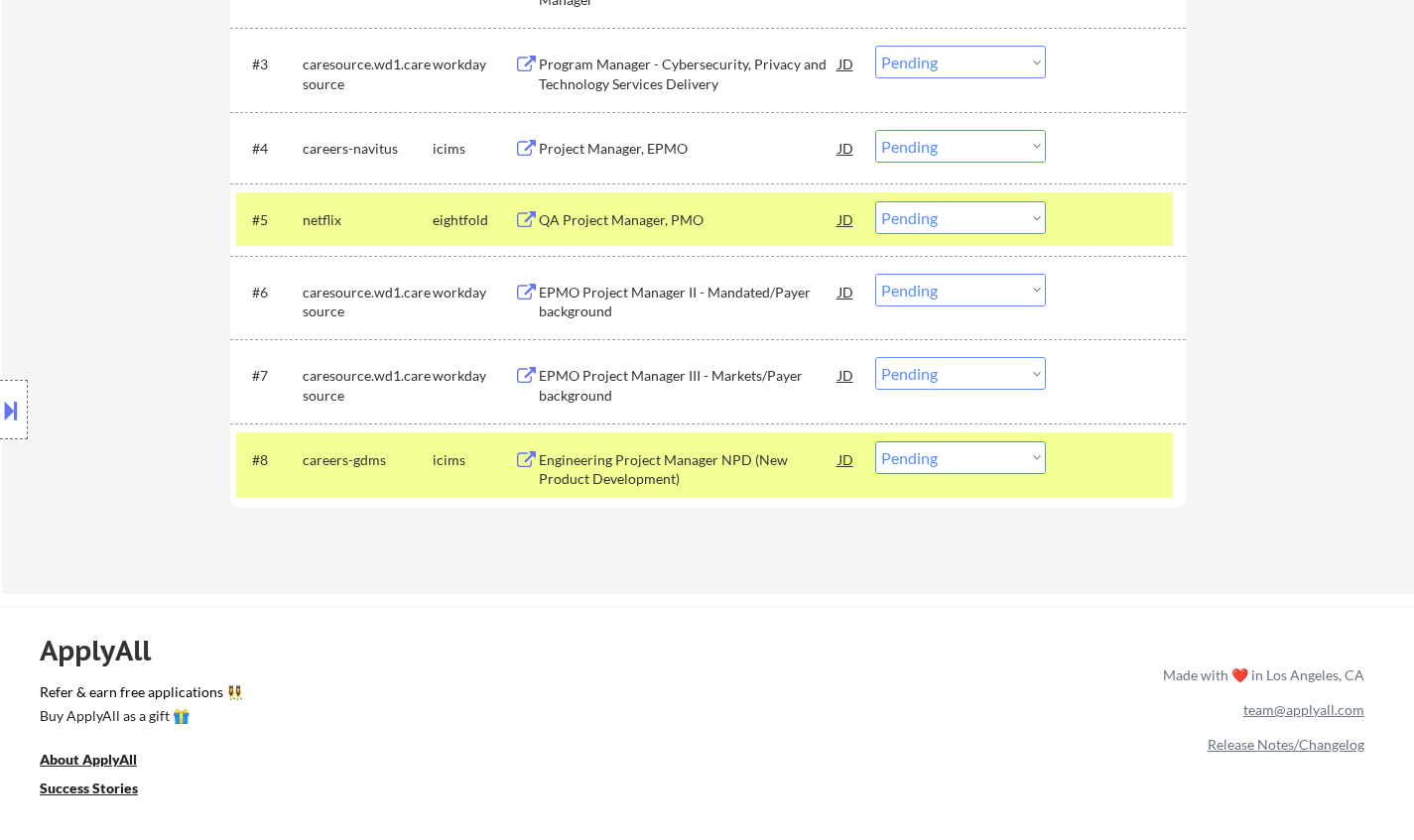 scroll, scrollTop: 694, scrollLeft: 0, axis: vertical 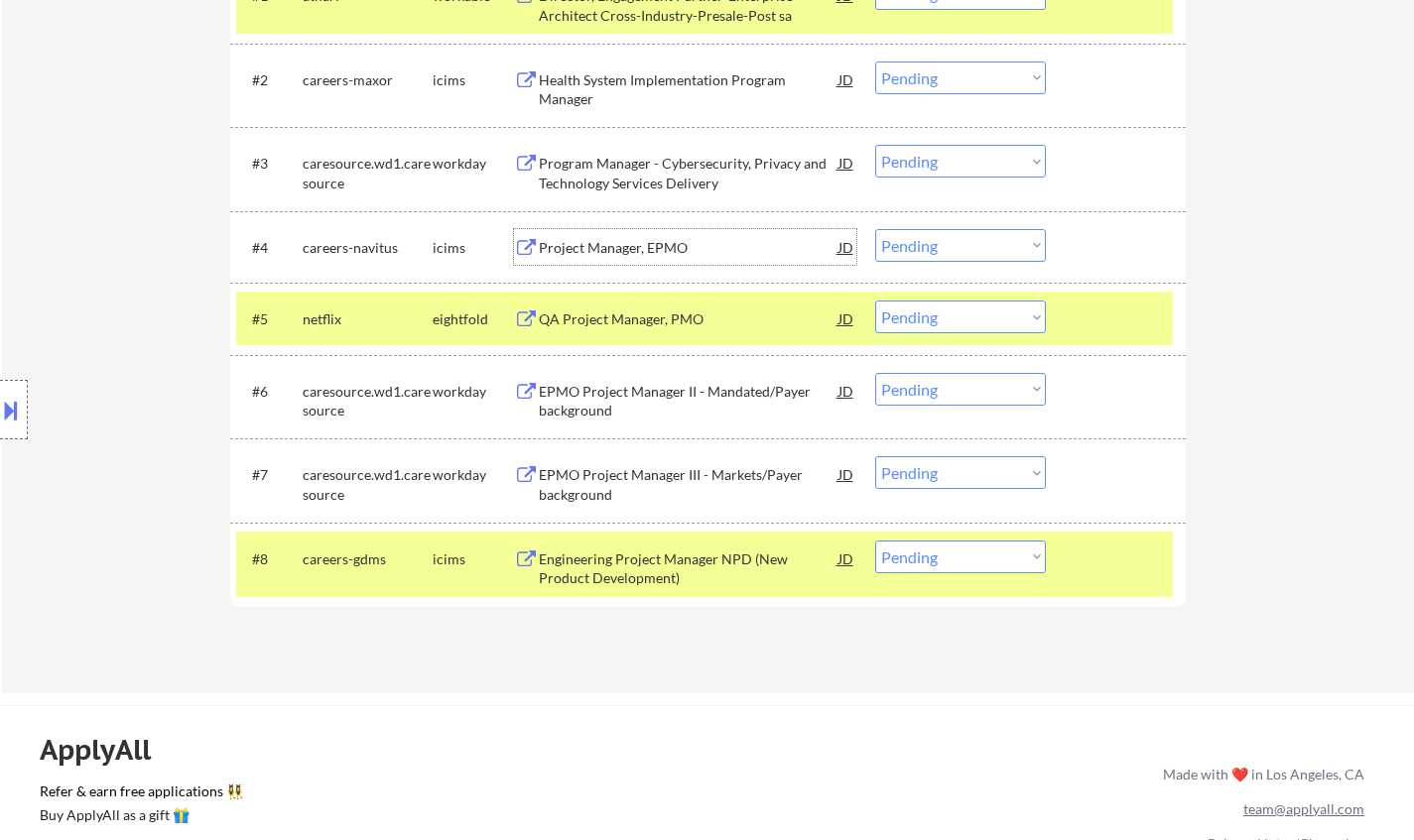 click on "Project Manager, EPMO" at bounding box center [689, 248] 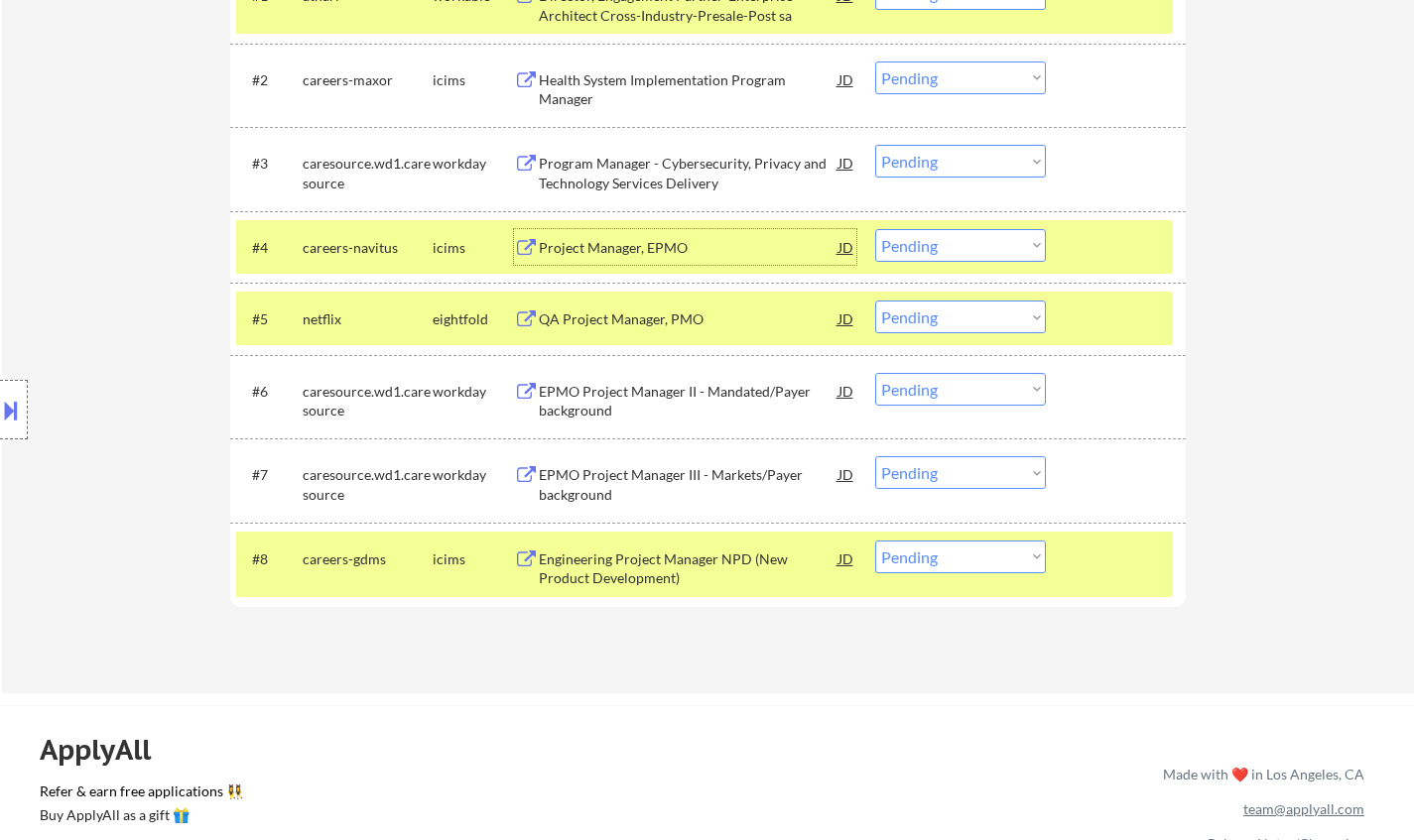 click on "Choose an option... Pending Applied Excluded (Questions) Excluded (Expired) Excluded (Location) Excluded (Bad Match) Excluded (Blocklist) Excluded (Salary) Excluded (Other)" at bounding box center [961, 245] 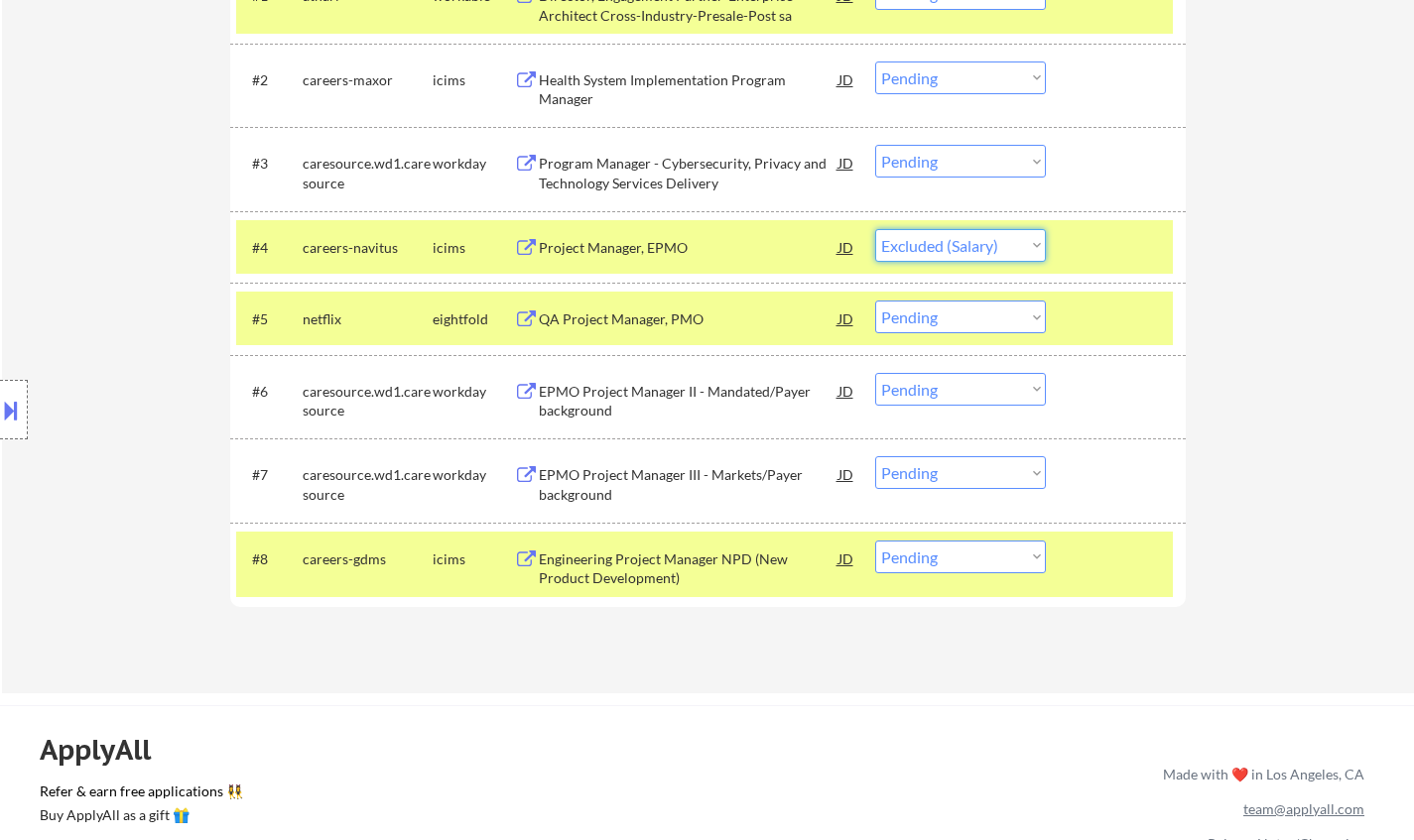 click on "Choose an option... Pending Applied Excluded (Questions) Excluded (Expired) Excluded (Location) Excluded (Bad Match) Excluded (Blocklist) Excluded (Salary) Excluded (Other)" at bounding box center (961, 245) 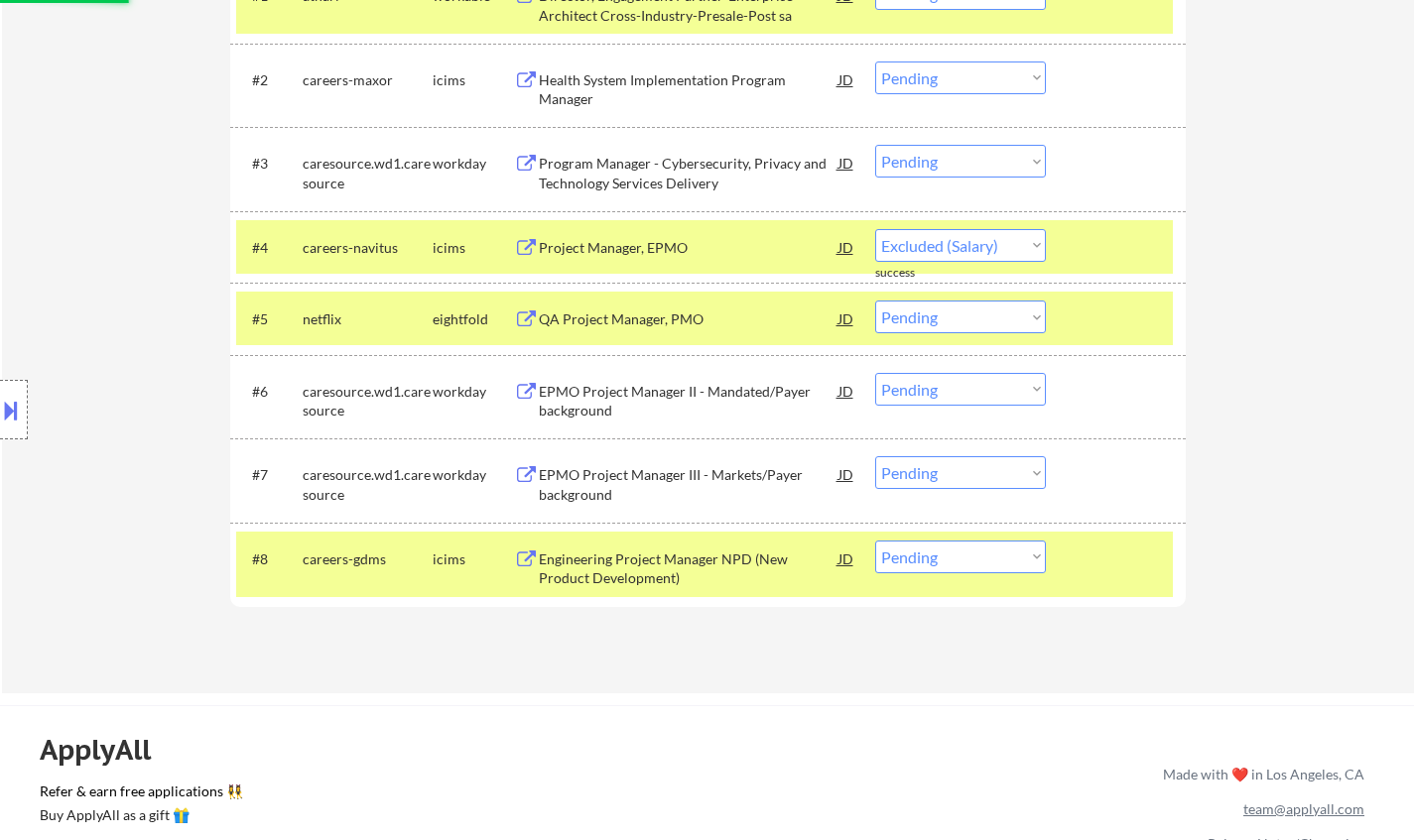 select on ""pending"" 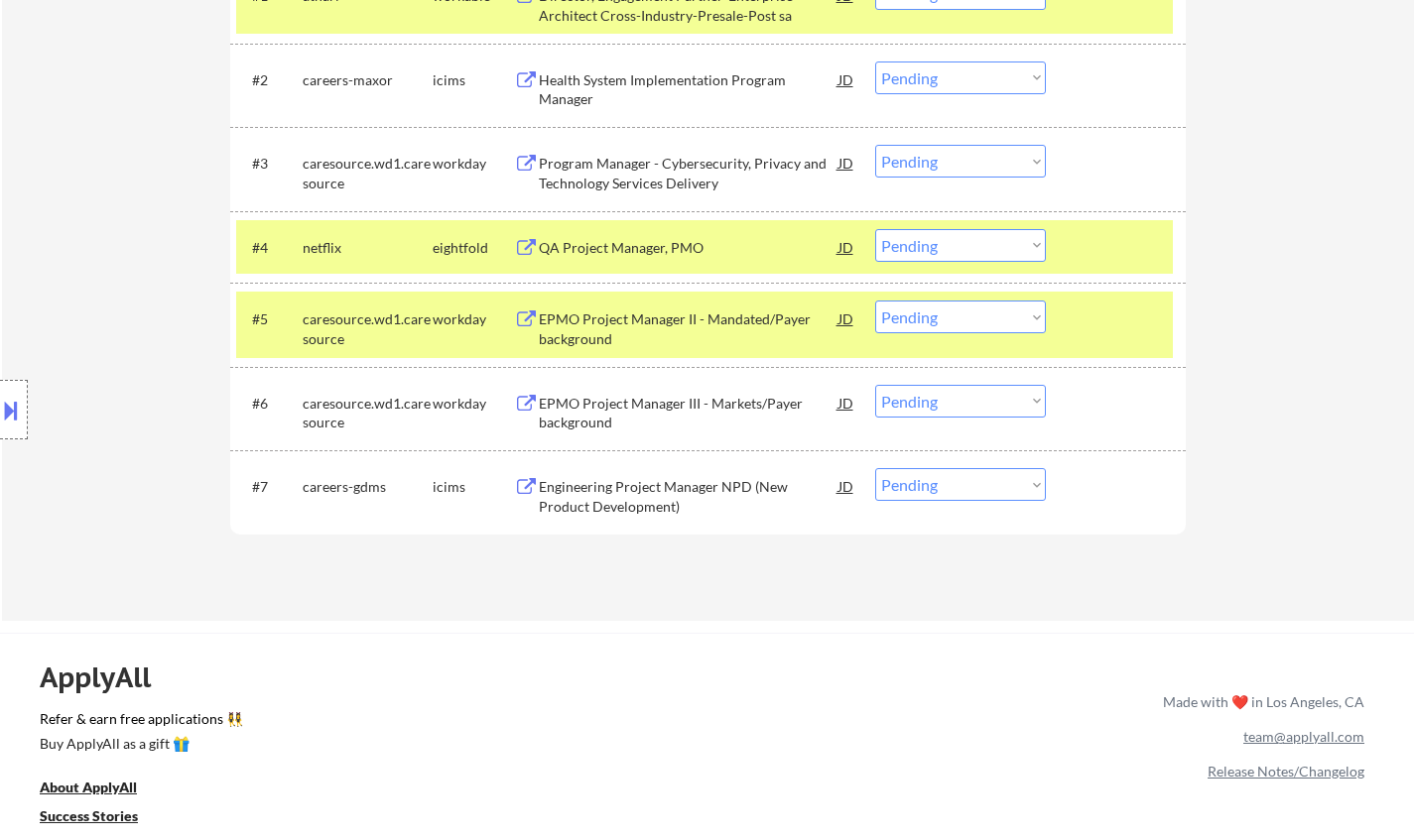 scroll, scrollTop: 298, scrollLeft: 0, axis: vertical 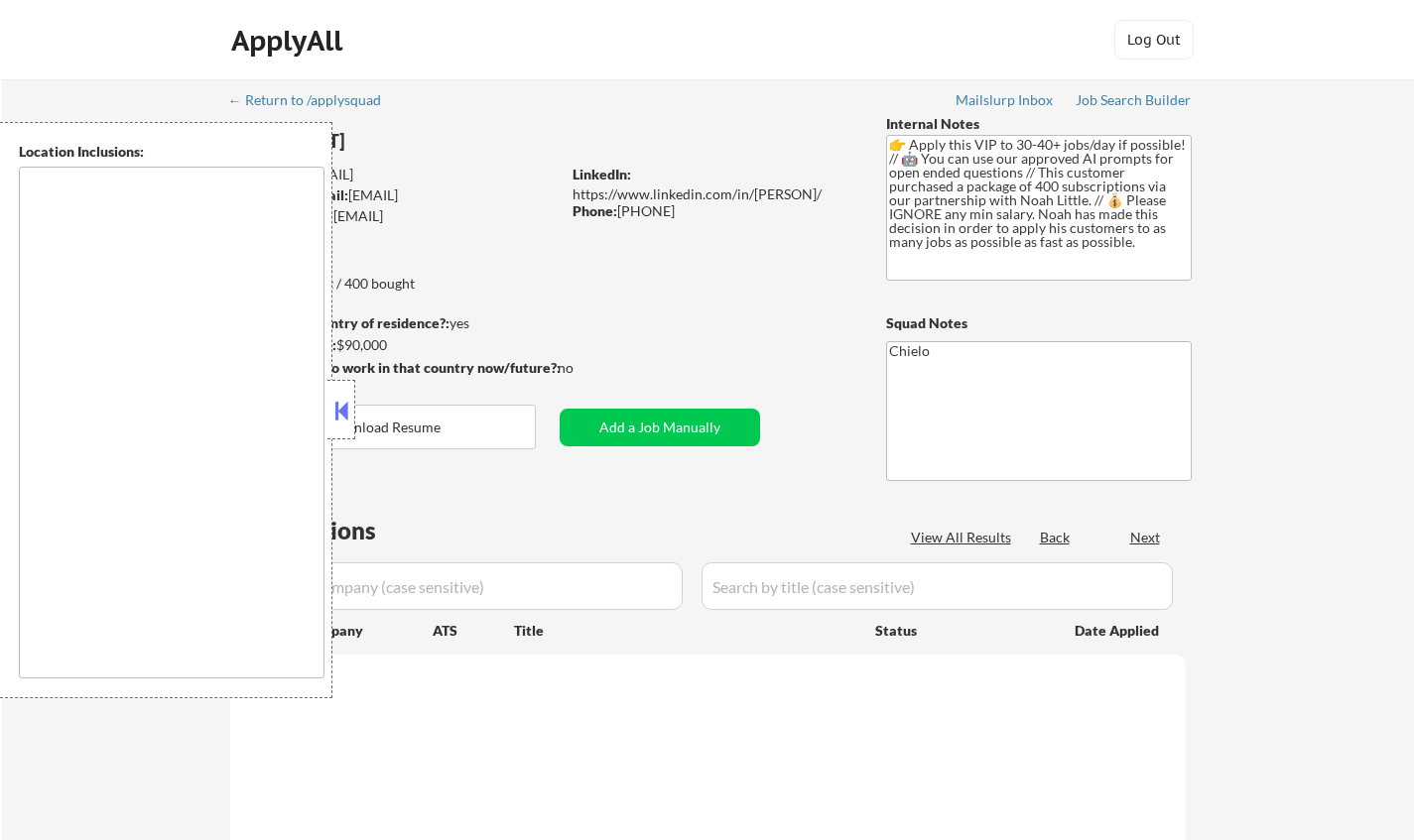 type on "[CITY], [STATE]   [CITY], [STATE]   [CITY], [STATE]   [CITY], [STATE]   [CITY], [STATE]   [CITY], [STATE]   [CITY], [STATE]   [CITY], [STATE]   [CITY], [STATE]   [CITY], [STATE]   [CITY], [STATE]   [CITY], [STATE]   [CITY], [STATE]   [CITY], [STATE]   [CITY], [STATE]   [CITY], [STATE]   [CITY], [STATE]   [CITY], [STATE]   [CITY], [STATE]   [CITY], [STATE]   [CITY], [STATE]   [CITY], [STATE]   [CITY], [STATE]   [CITY], [STATE]   [CITY], [STATE]   [CITY], [STATE]   [CITY], [STATE]   [CITY], [STATE]   [CITY], [STATE]   [CITY], [STATE]   [CITY], [STATE]   [CITY], [STATE]   [CITY], [STATE]   [CITY], [STATE]   [CITY], [STATE]   [CITY], [STATE]   [CITY], [STATE]   [CITY], [STATE]   [CITY], [STATE]   [CITY], [STATE]   [CITY], [STATE]   [CITY], [STATE]   [CITY], [STATE]" 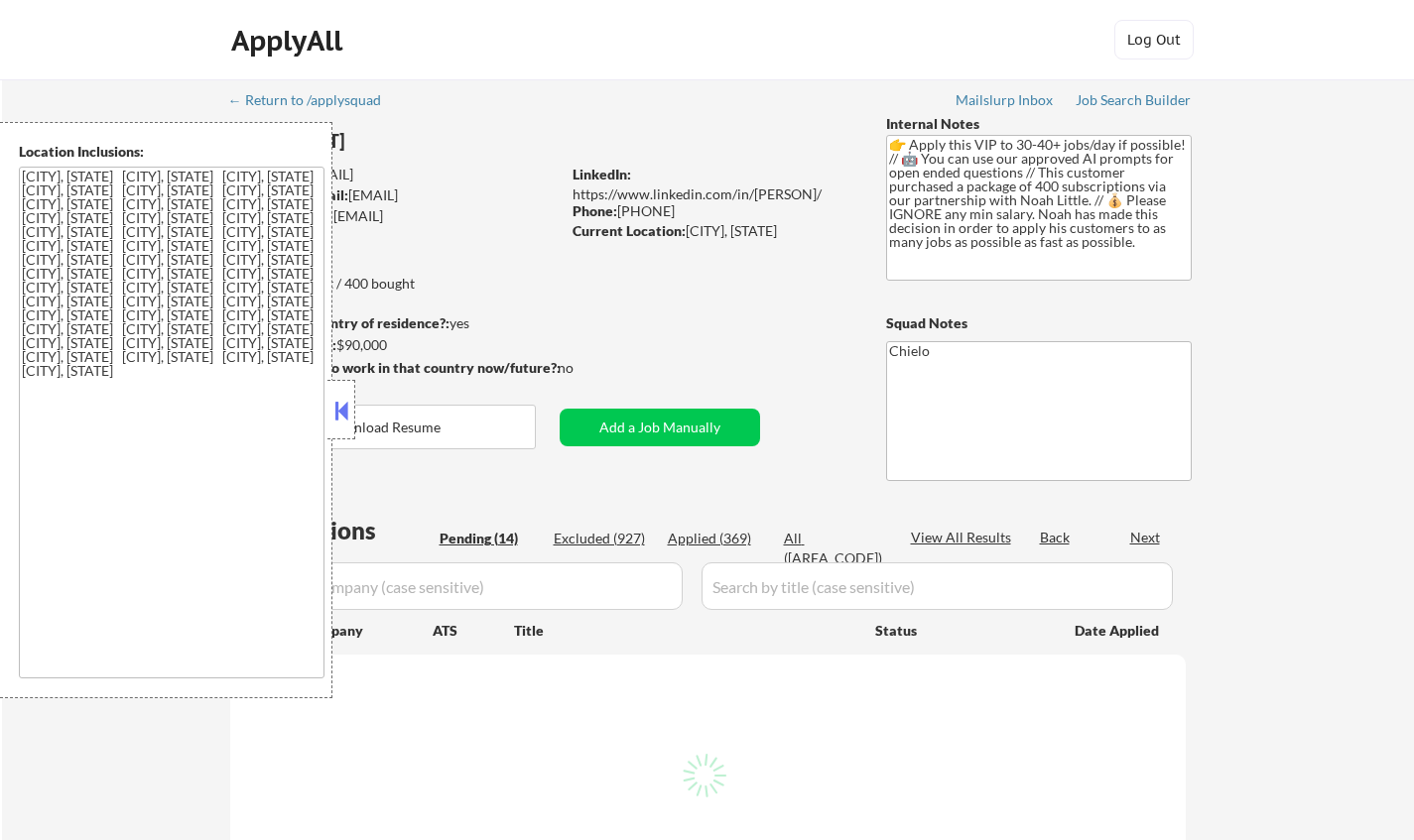 select on ""pending"" 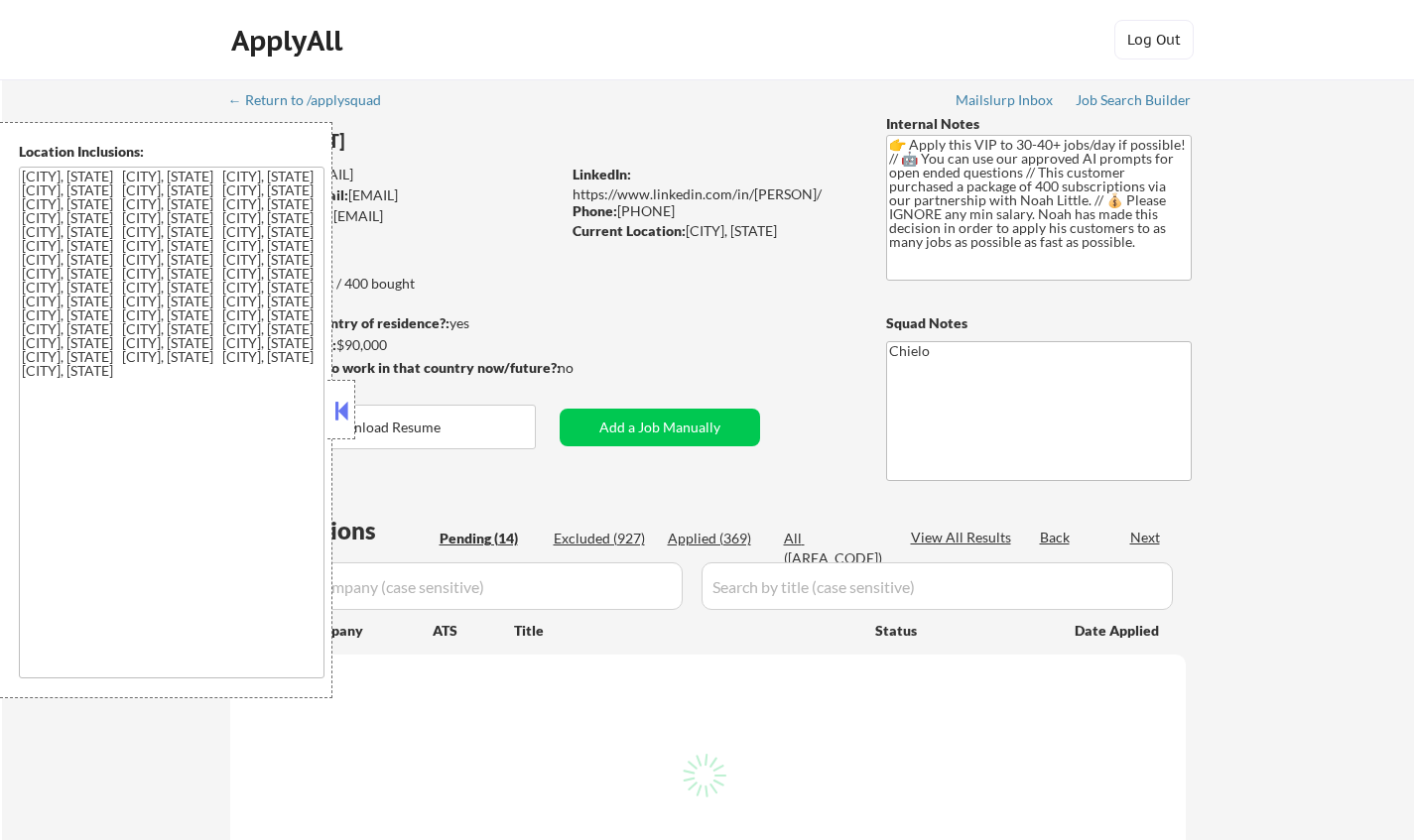 select on ""pending"" 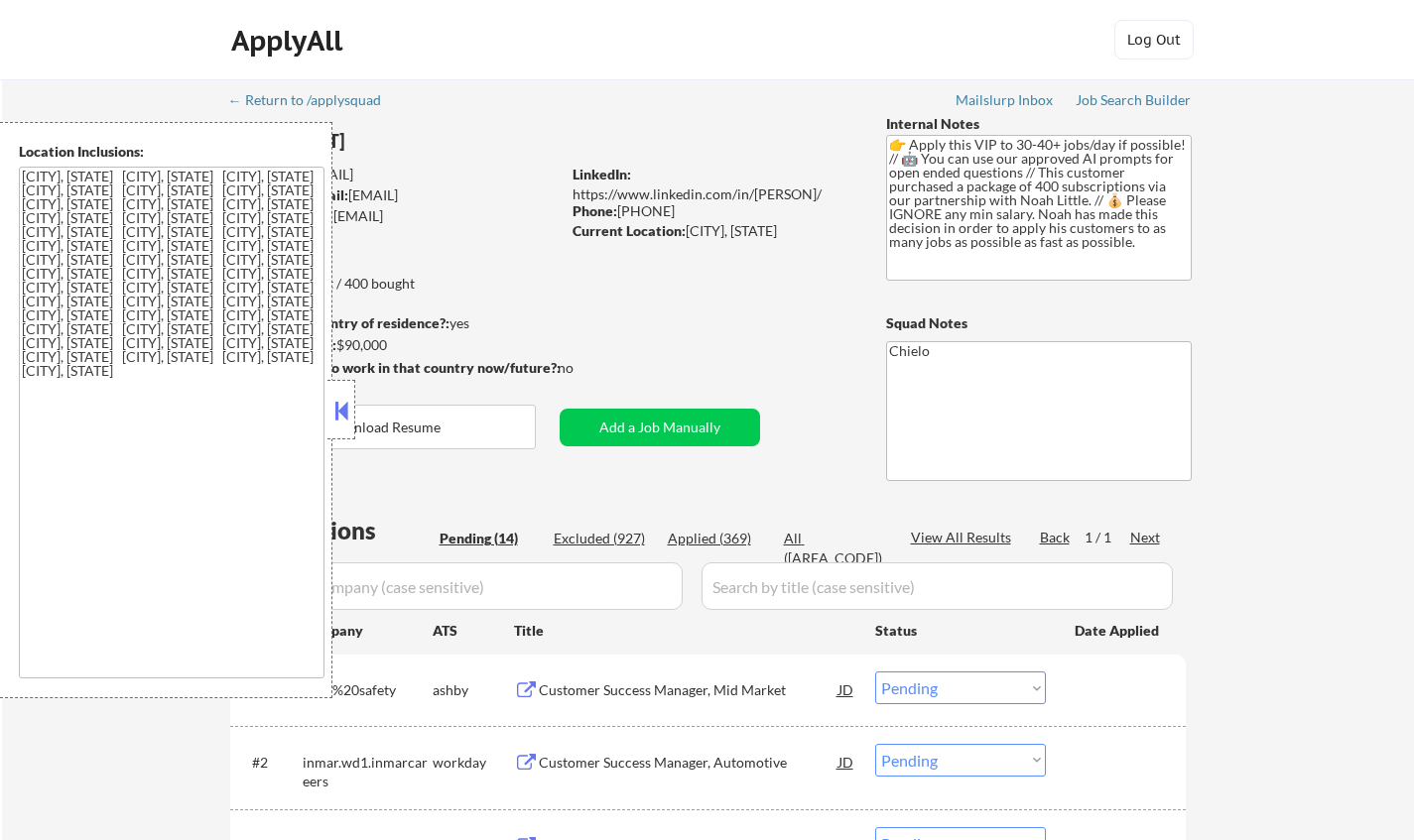 click at bounding box center (341, 411) 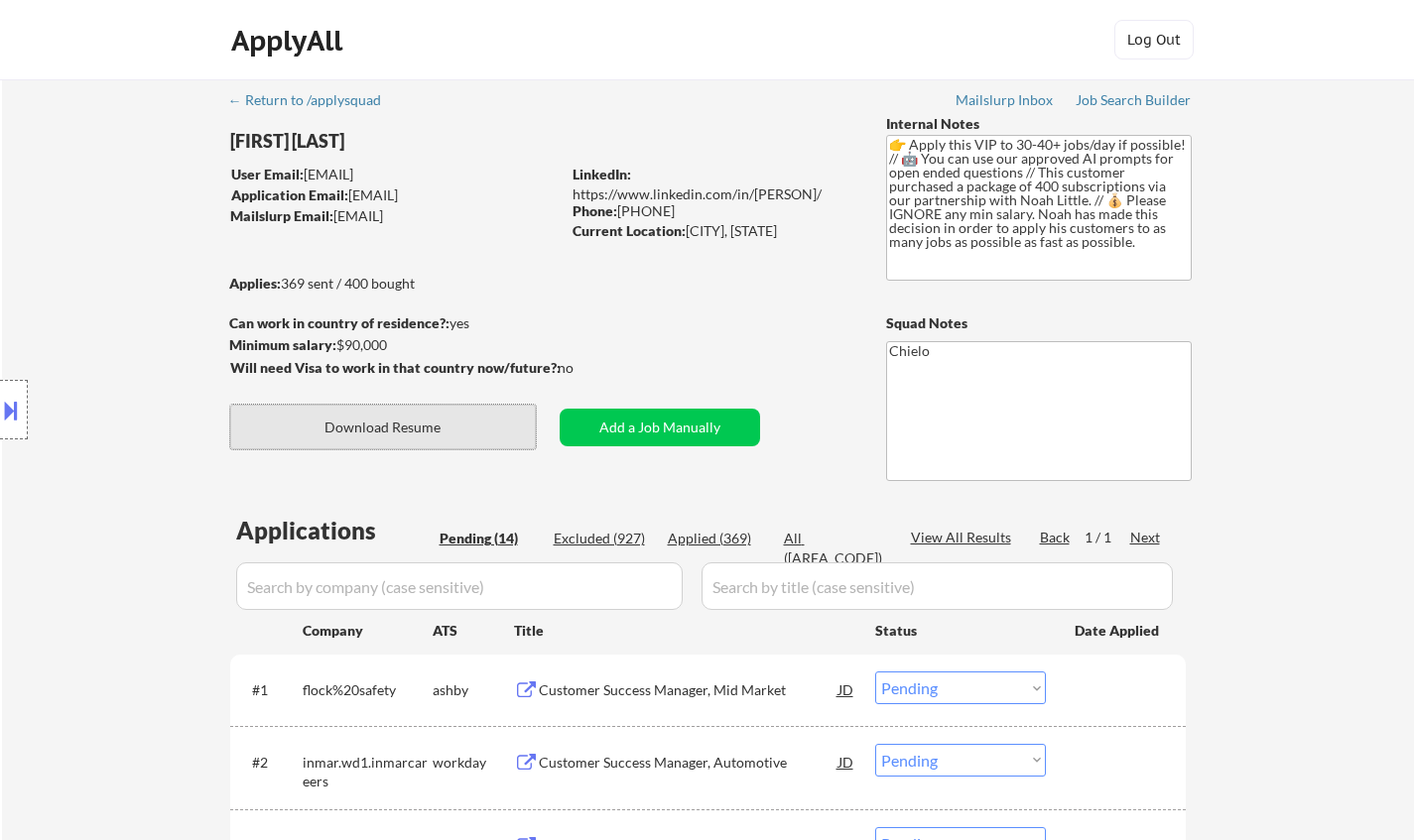 click on "Download Resume" at bounding box center (383, 426) 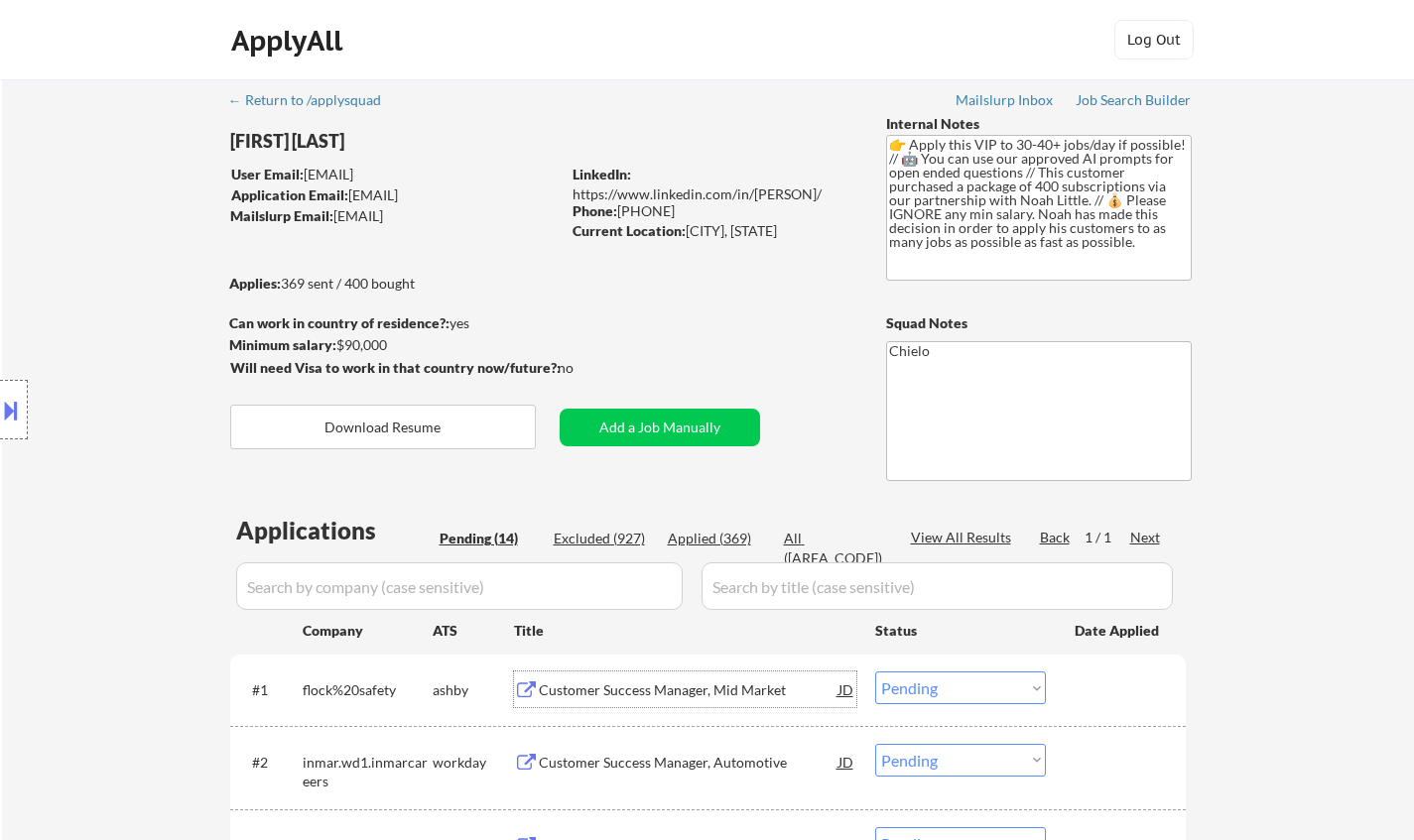 click on "Customer Success Manager, Mid Market" at bounding box center [689, 690] 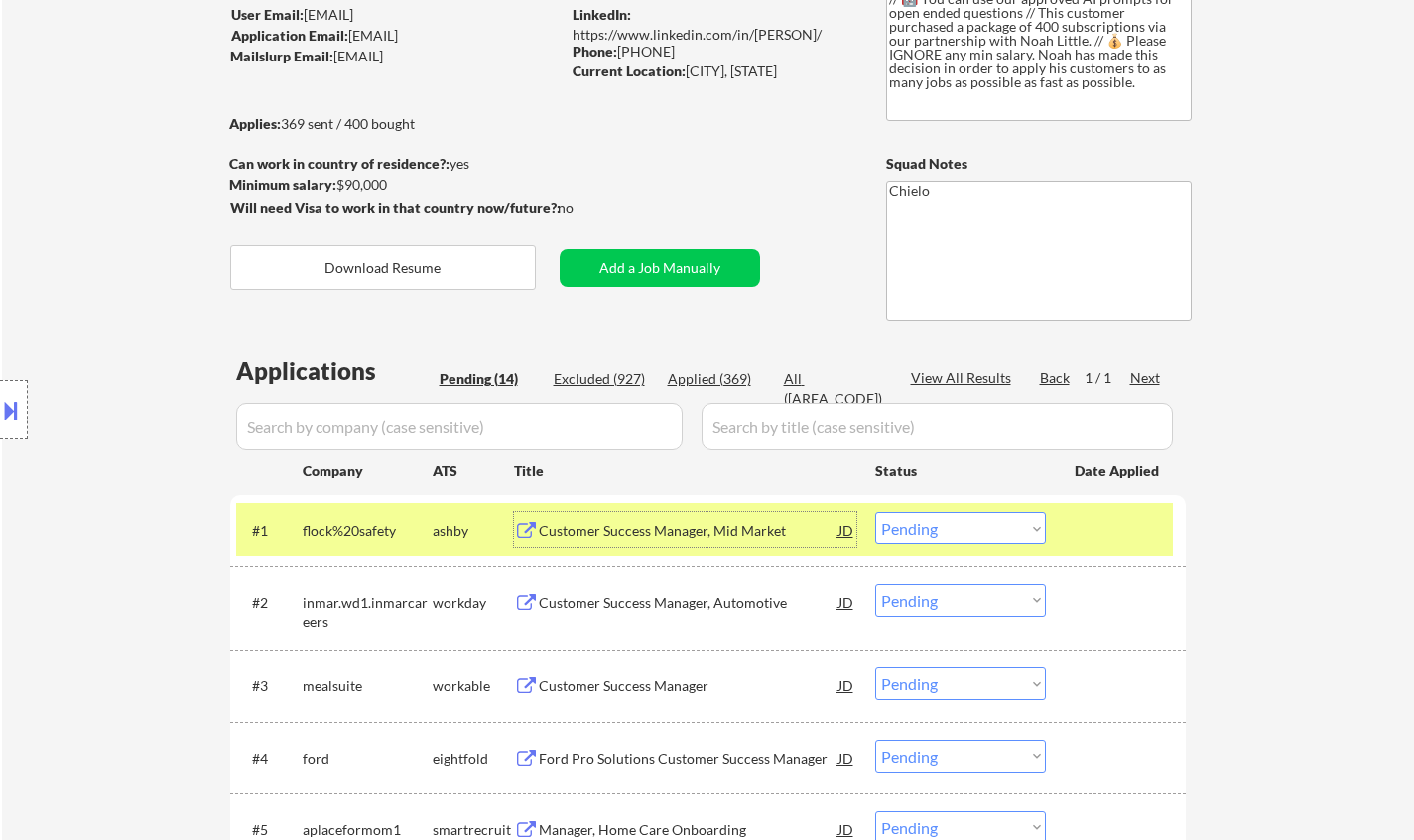 scroll, scrollTop: 198, scrollLeft: 0, axis: vertical 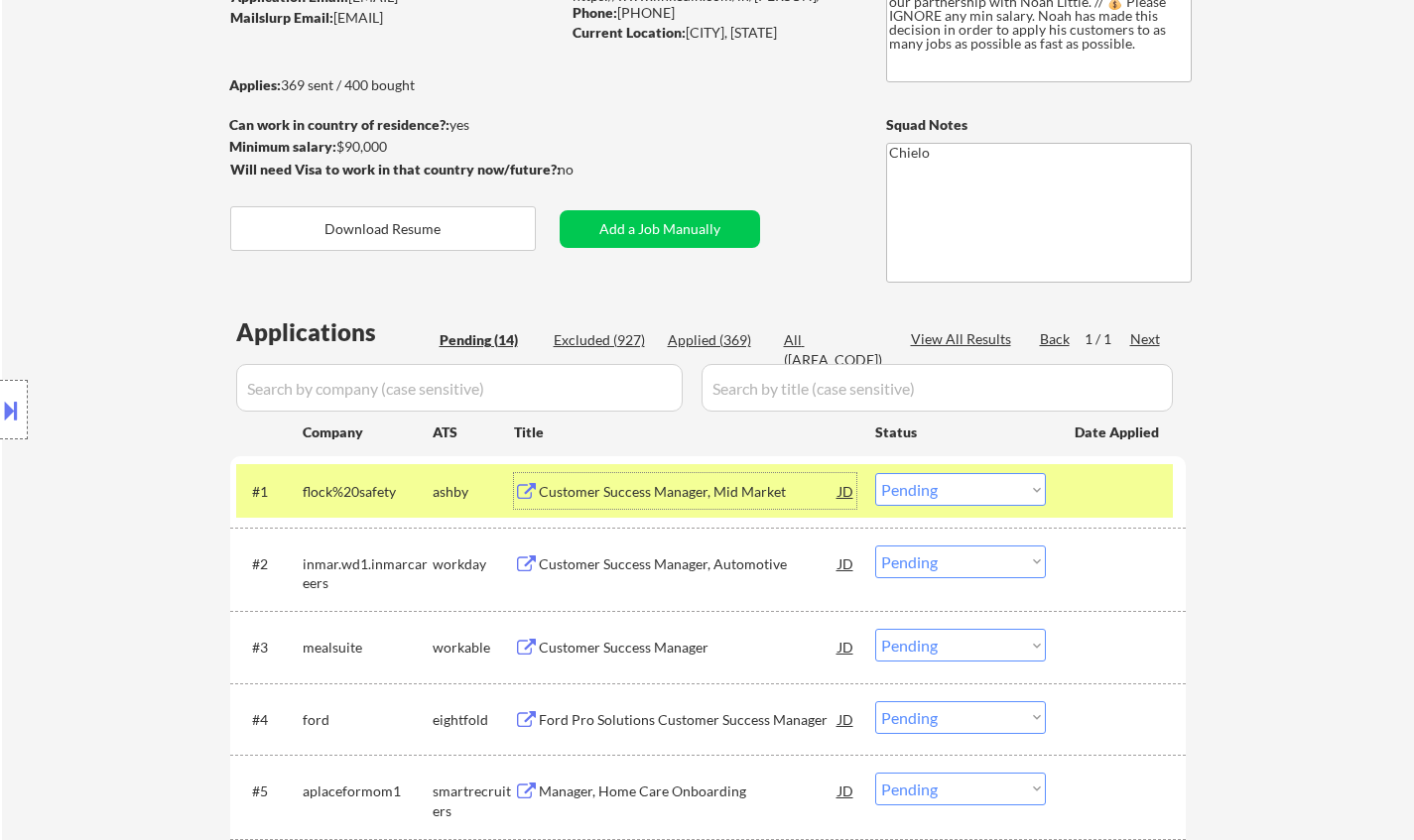 drag, startPoint x: 1000, startPoint y: 485, endPoint x: 999, endPoint y: 501, distance: 16.03122 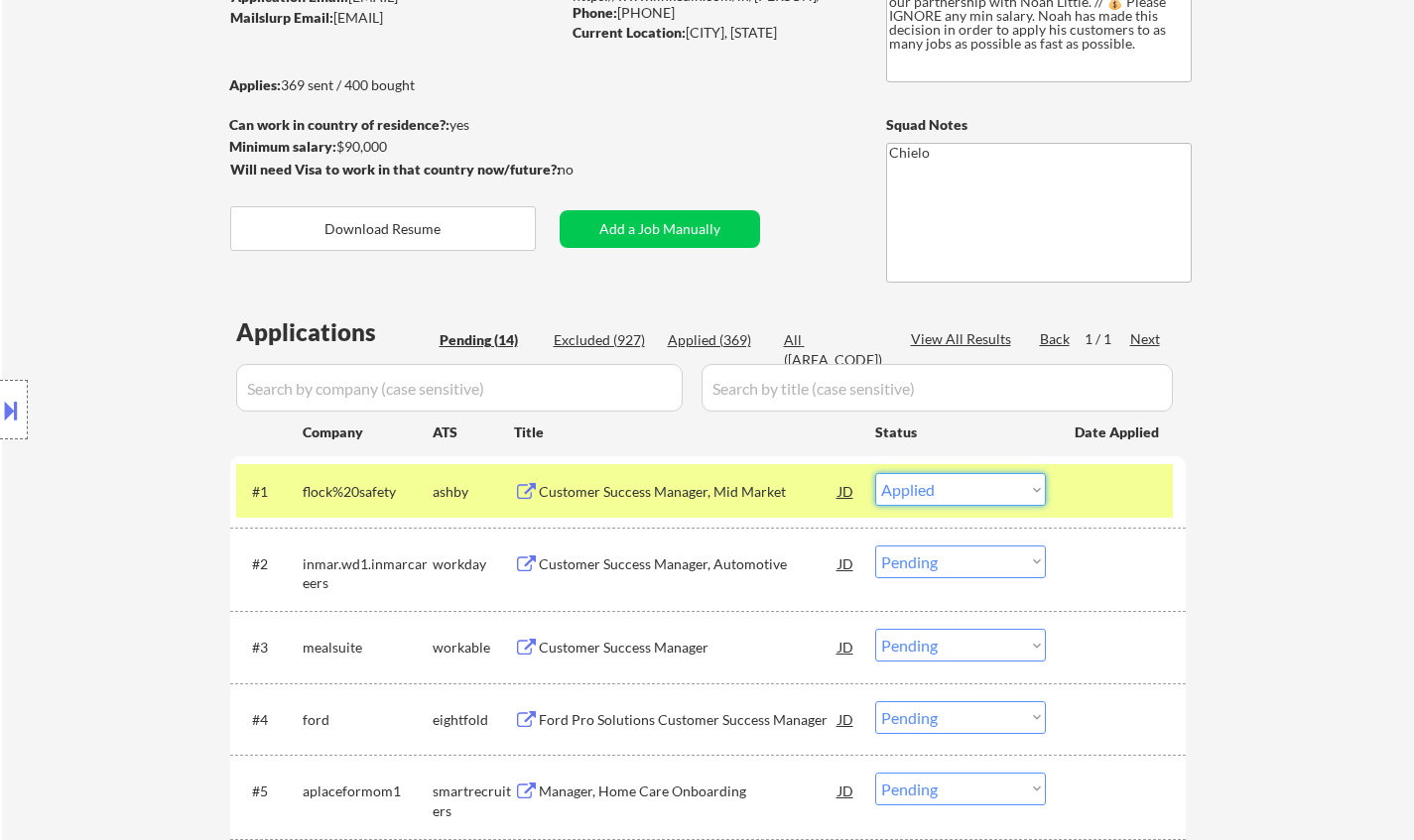 click on "Choose an option... Pending Applied Excluded (Questions) Excluded (Expired) Excluded (Location) Excluded (Bad Match) Excluded (Blocklist) Excluded (Salary) Excluded (Other)" at bounding box center (961, 489) 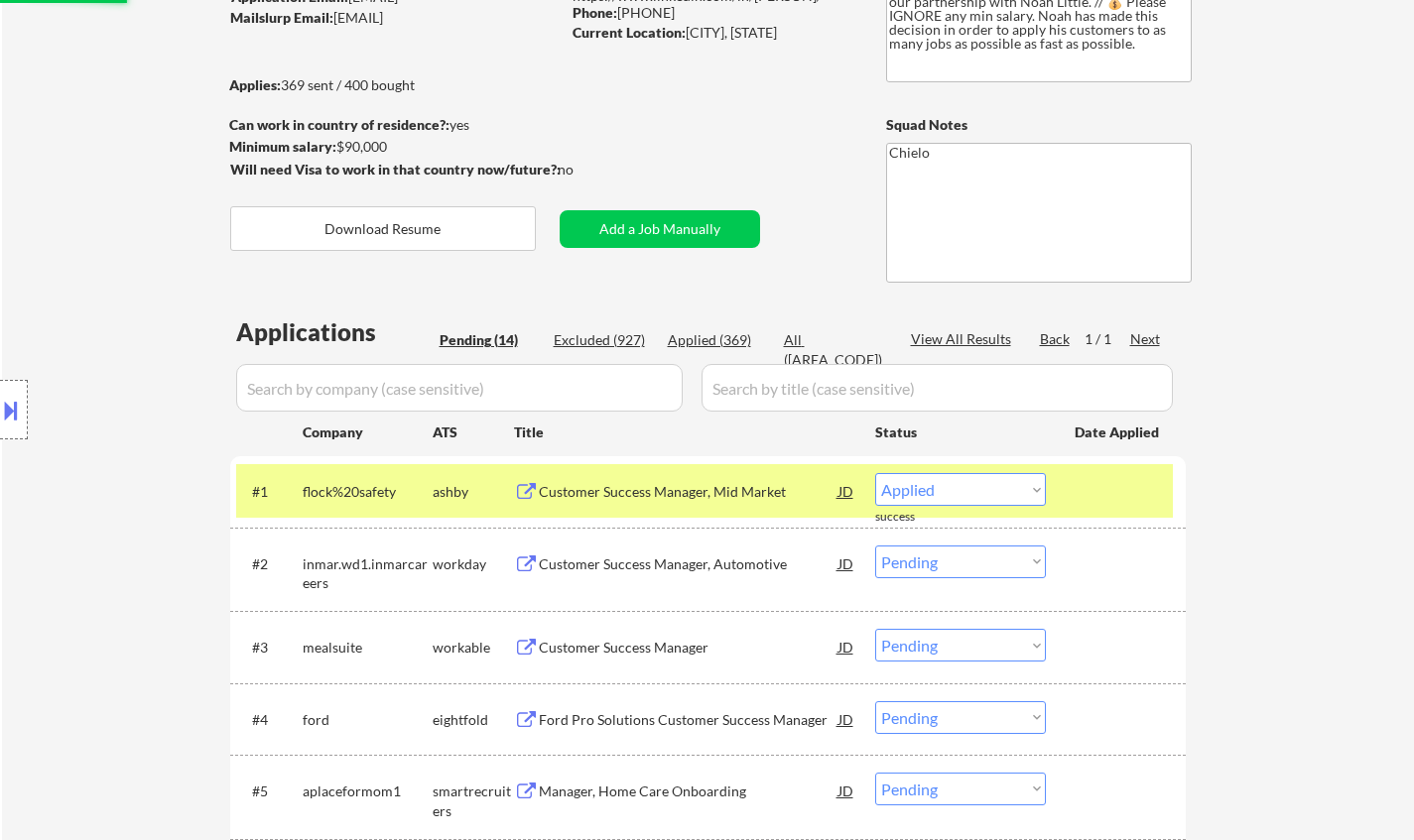 select on ""pending"" 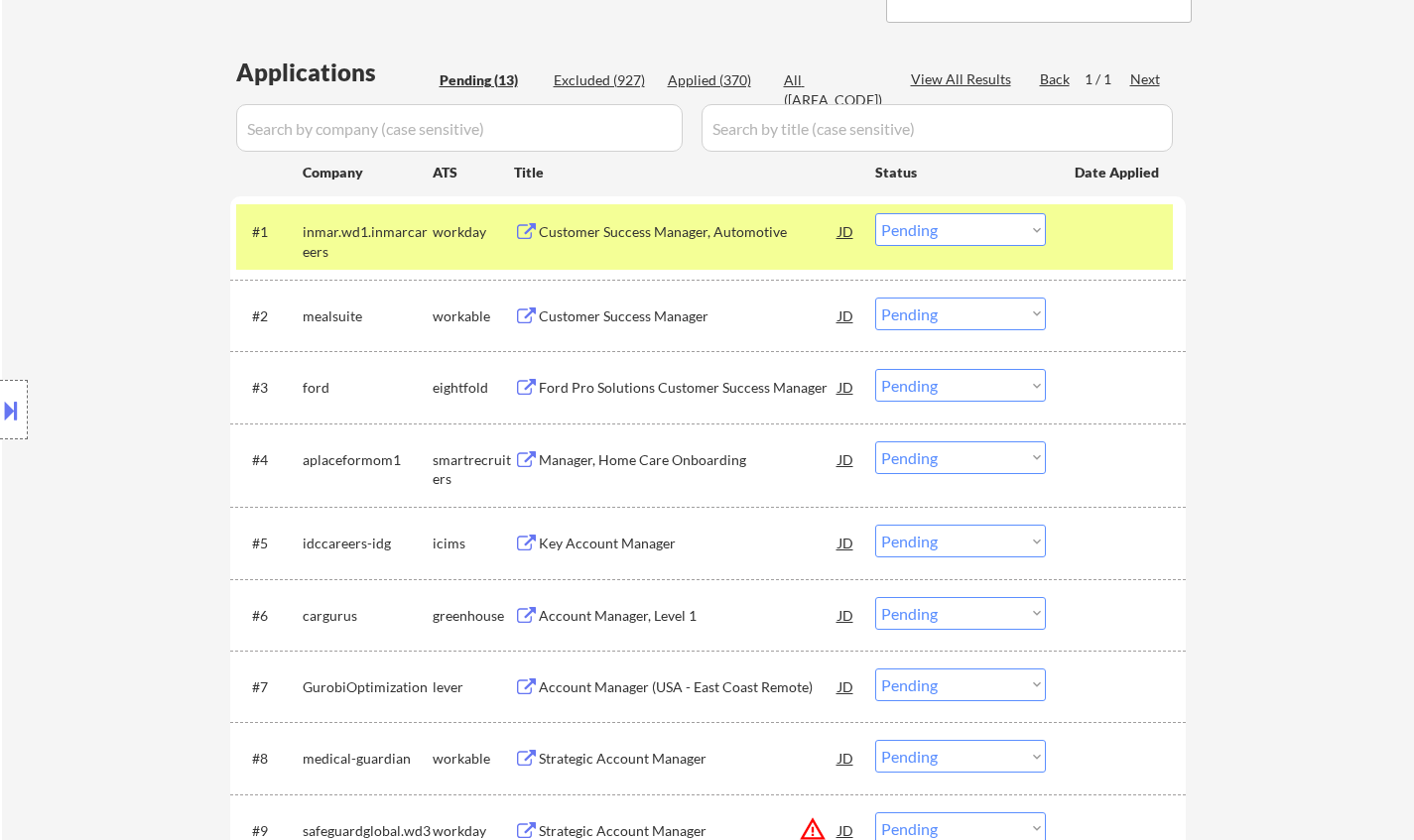 scroll, scrollTop: 496, scrollLeft: 0, axis: vertical 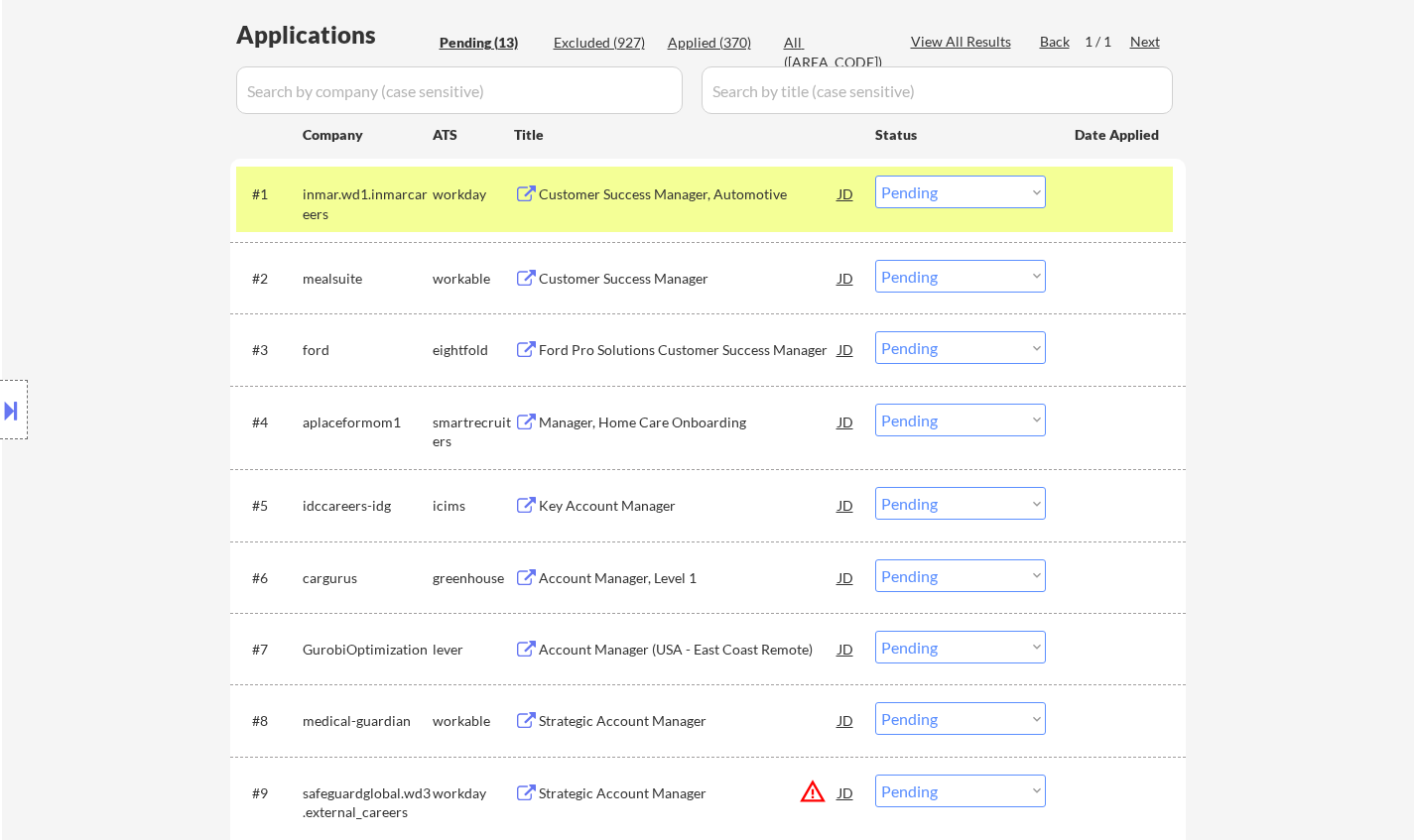 click on "Customer Success Manager" at bounding box center [689, 278] 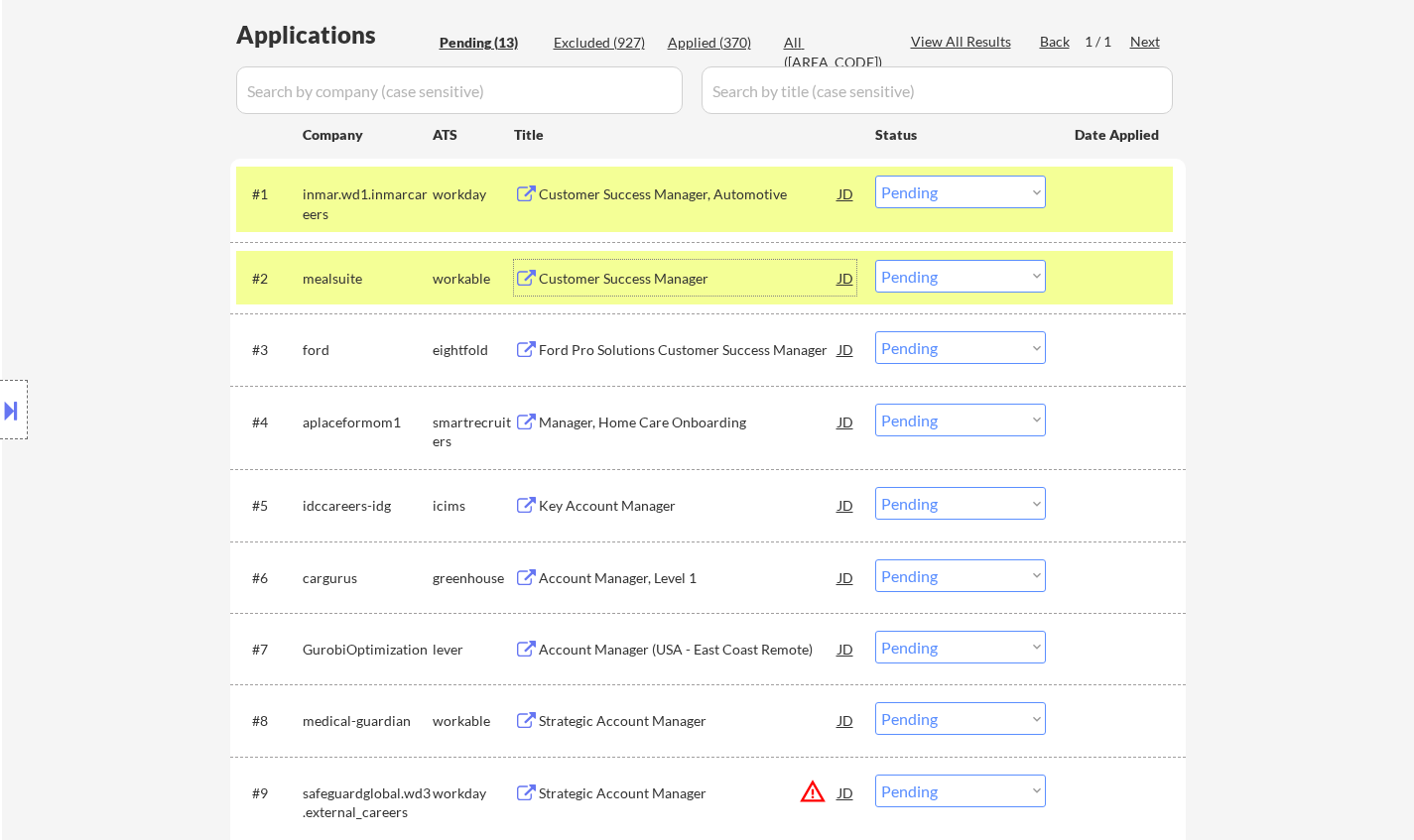 click on "Choose an option... Pending Applied Excluded (Questions) Excluded (Expired) Excluded (Location) Excluded (Bad Match) Excluded (Blocklist) Excluded (Salary) Excluded (Other)" at bounding box center (961, 276) 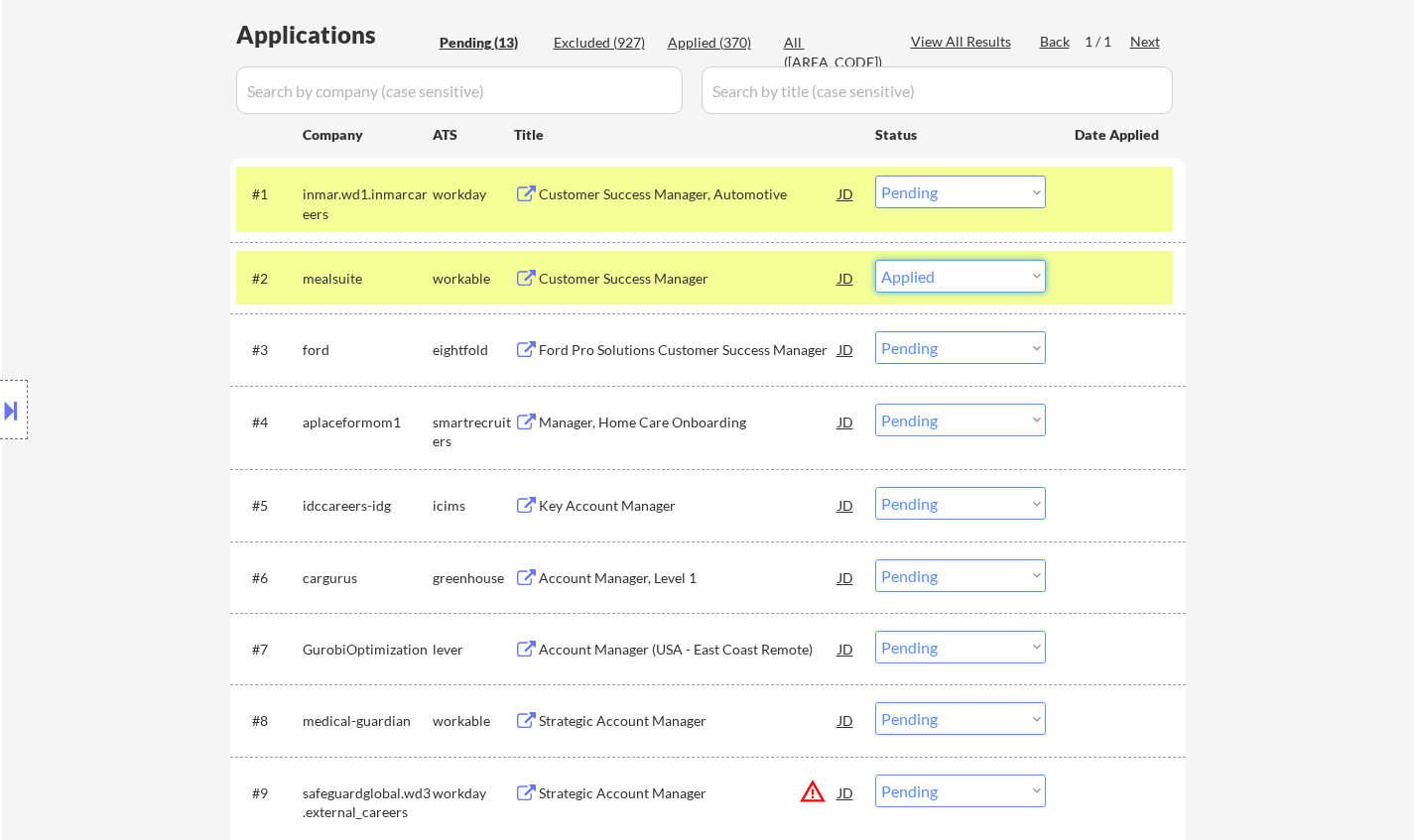 click on "Choose an option... Pending Applied Excluded (Questions) Excluded (Expired) Excluded (Location) Excluded (Bad Match) Excluded (Blocklist) Excluded (Salary) Excluded (Other)" at bounding box center (961, 276) 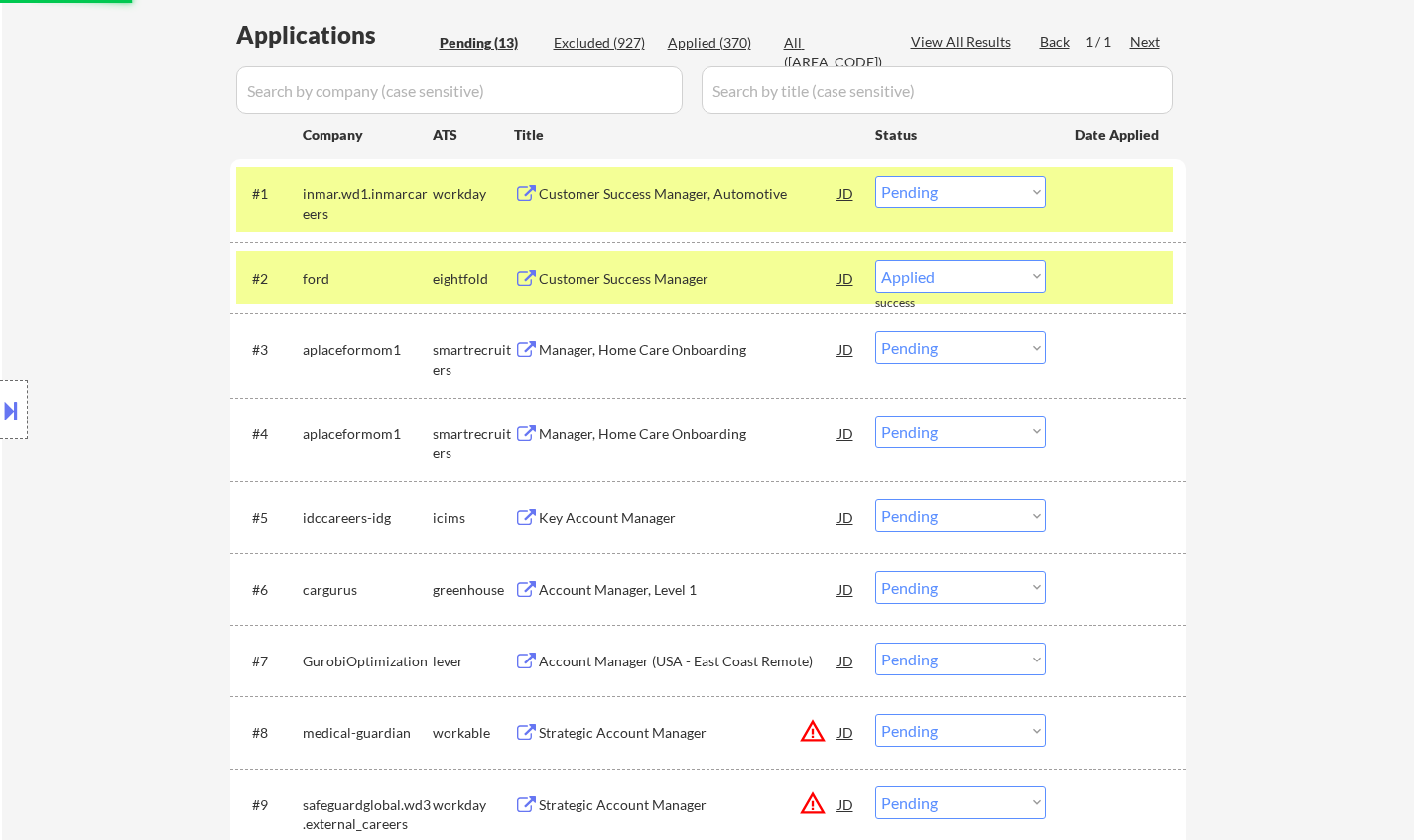 select on ""pending"" 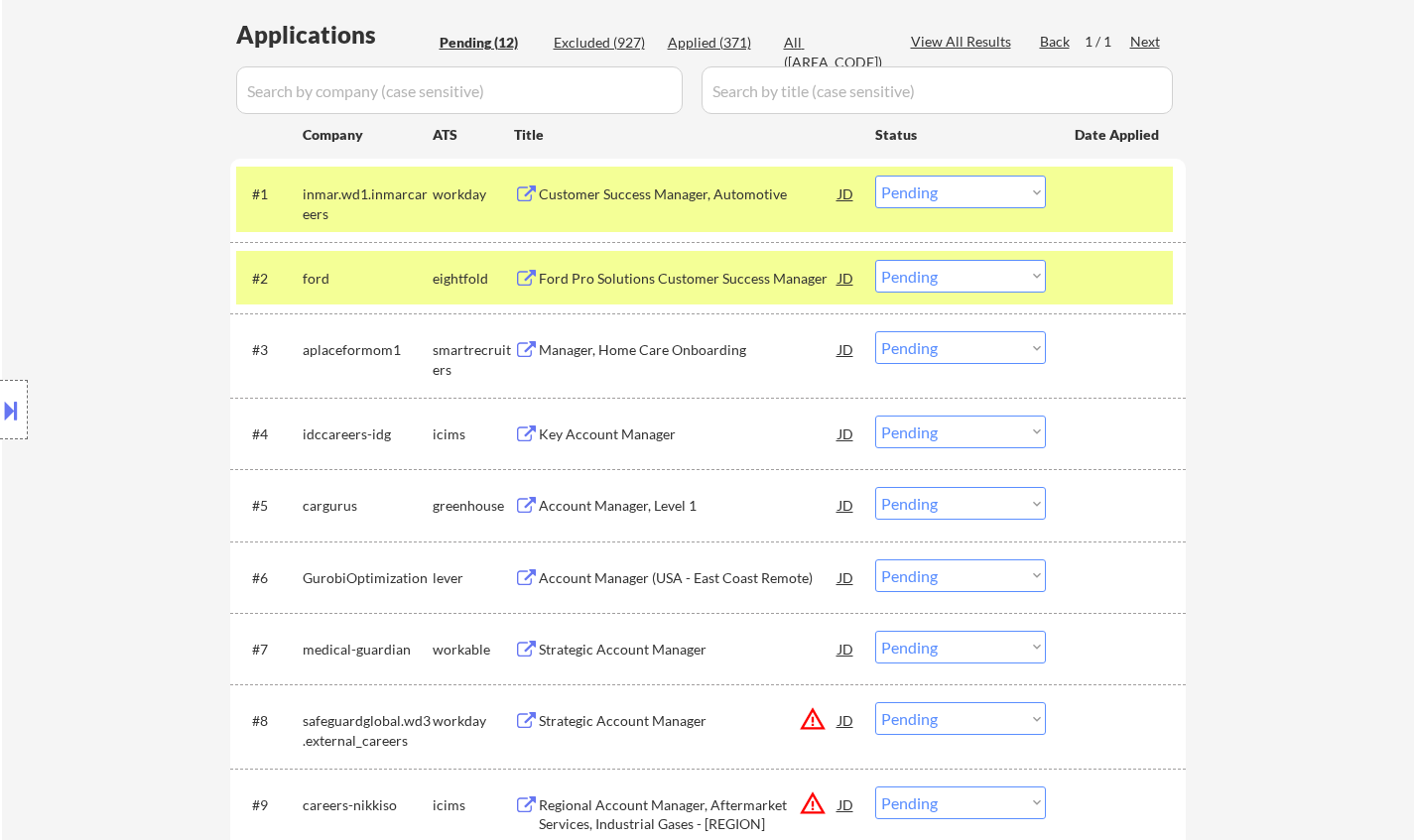 click on "Manager, Home Care Onboarding" at bounding box center [689, 350] 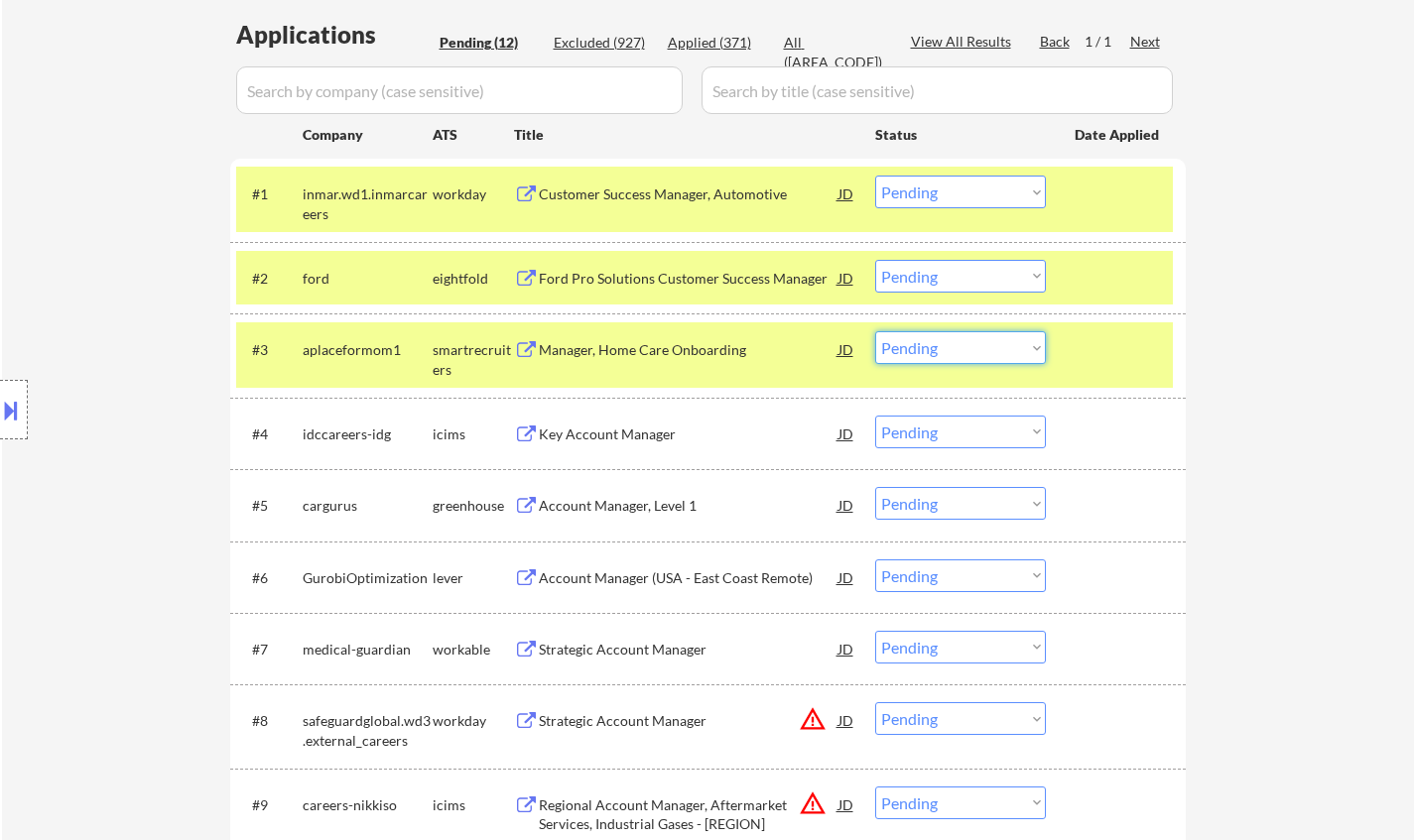 drag, startPoint x: 931, startPoint y: 342, endPoint x: 929, endPoint y: 360, distance: 18.11077 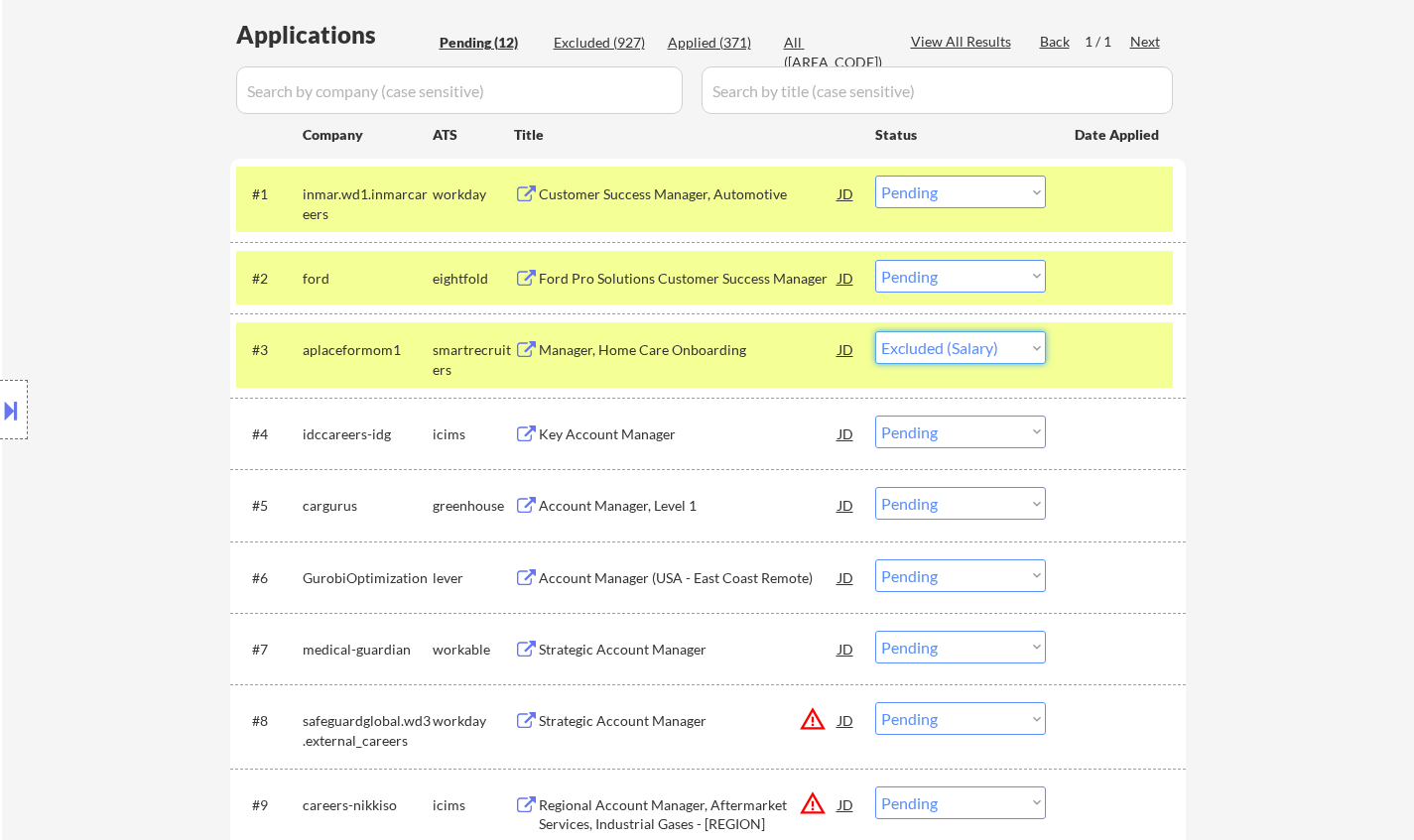 click on "Choose an option... Pending Applied Excluded (Questions) Excluded (Expired) Excluded (Location) Excluded (Bad Match) Excluded (Blocklist) Excluded (Salary) Excluded (Other)" at bounding box center (961, 347) 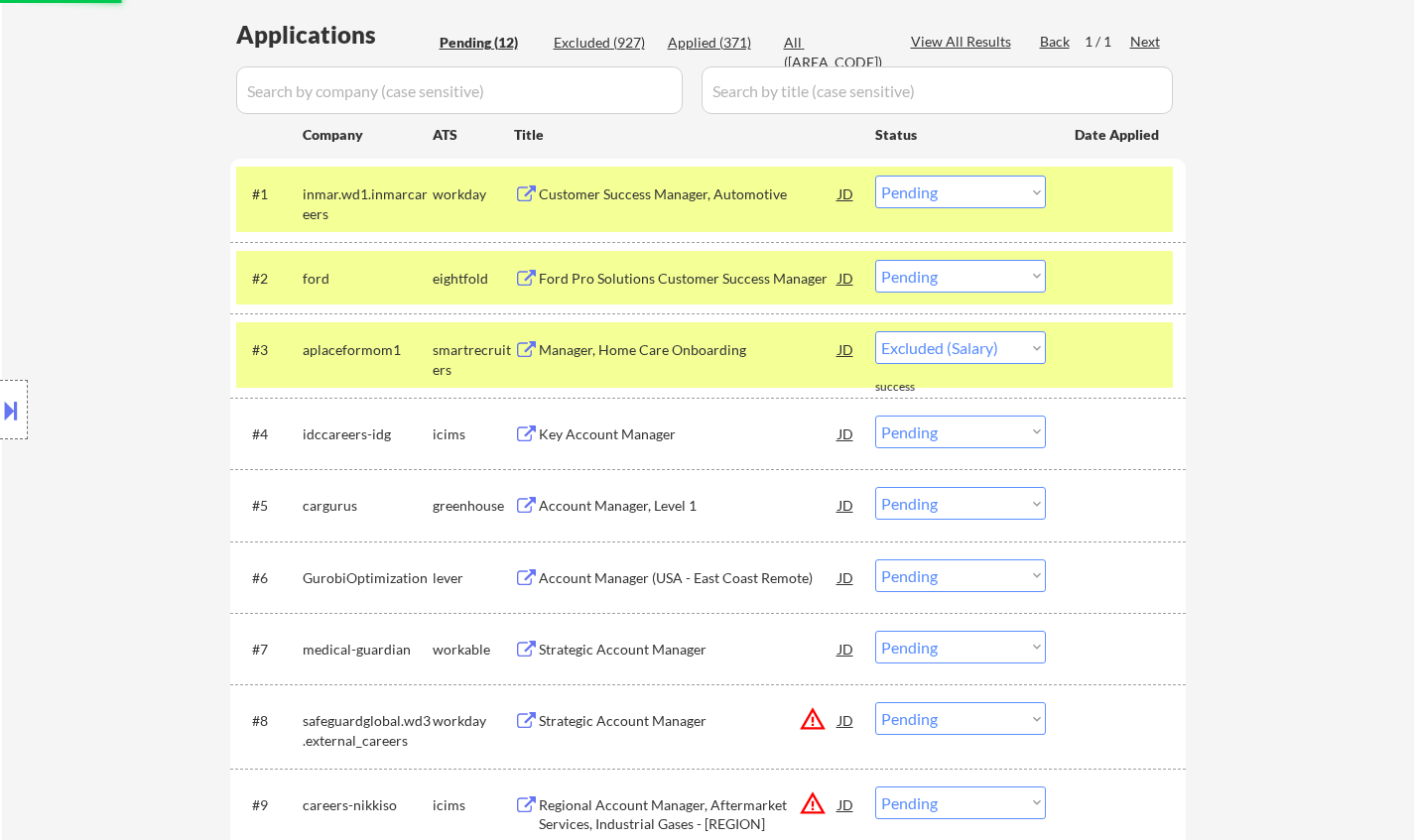 select on ""pending"" 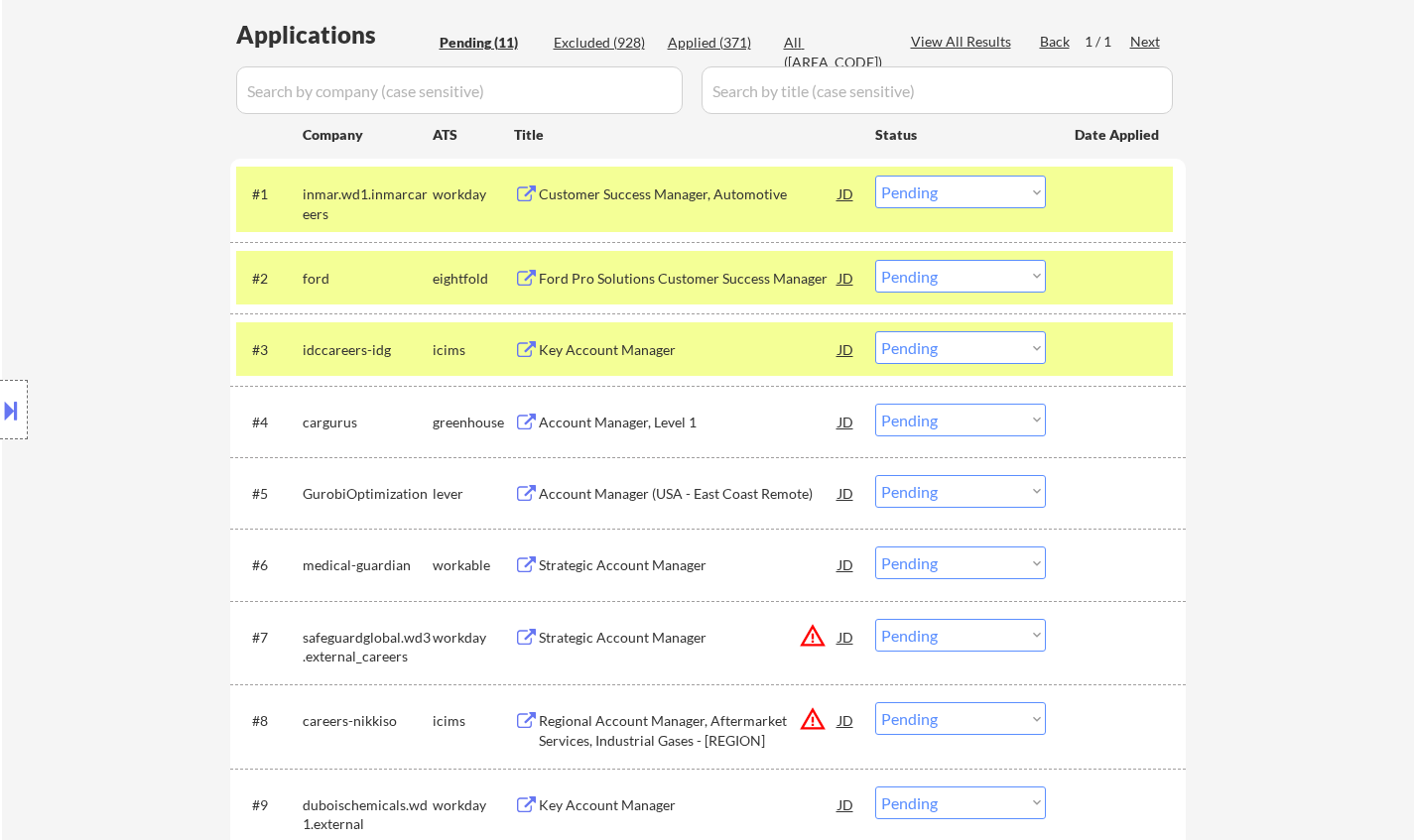 click on "Account Manager, Level 1" at bounding box center (689, 422) 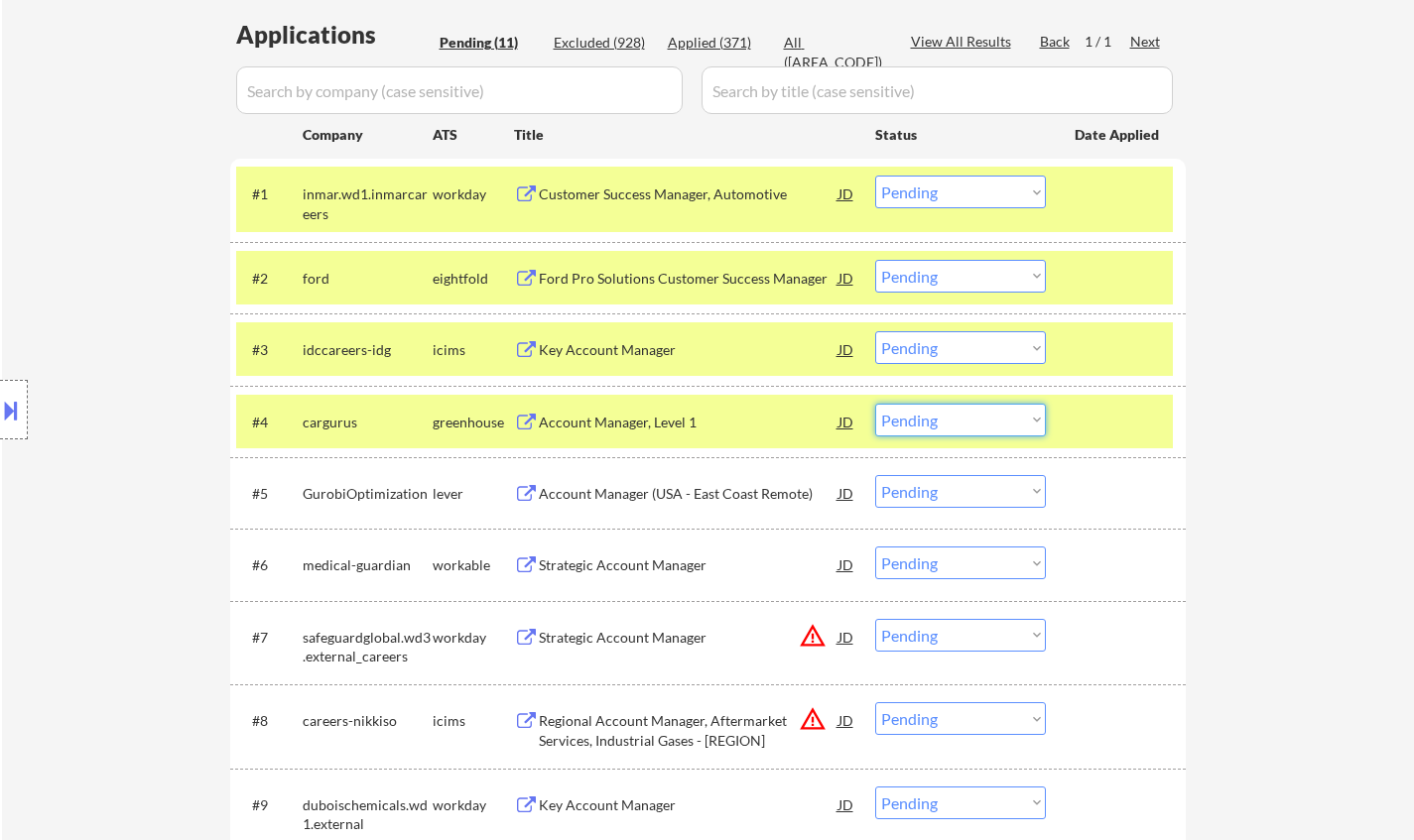 click on "Choose an option... Pending Applied Excluded (Questions) Excluded (Expired) Excluded (Location) Excluded (Bad Match) Excluded (Blocklist) Excluded (Salary) Excluded (Other)" at bounding box center (961, 420) 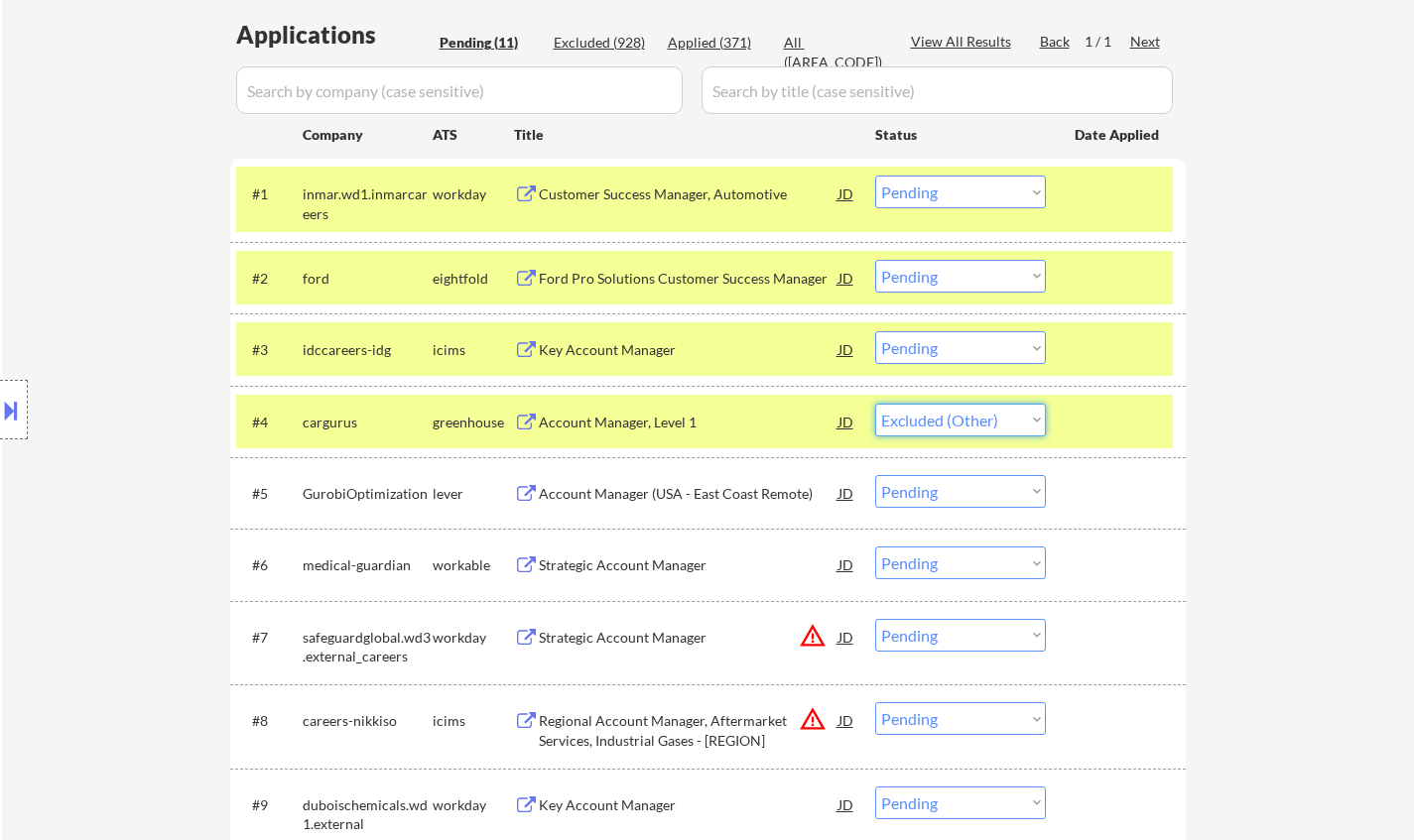 click on "Choose an option... Pending Applied Excluded (Questions) Excluded (Expired) Excluded (Location) Excluded (Bad Match) Excluded (Blocklist) Excluded (Salary) Excluded (Other)" at bounding box center [961, 420] 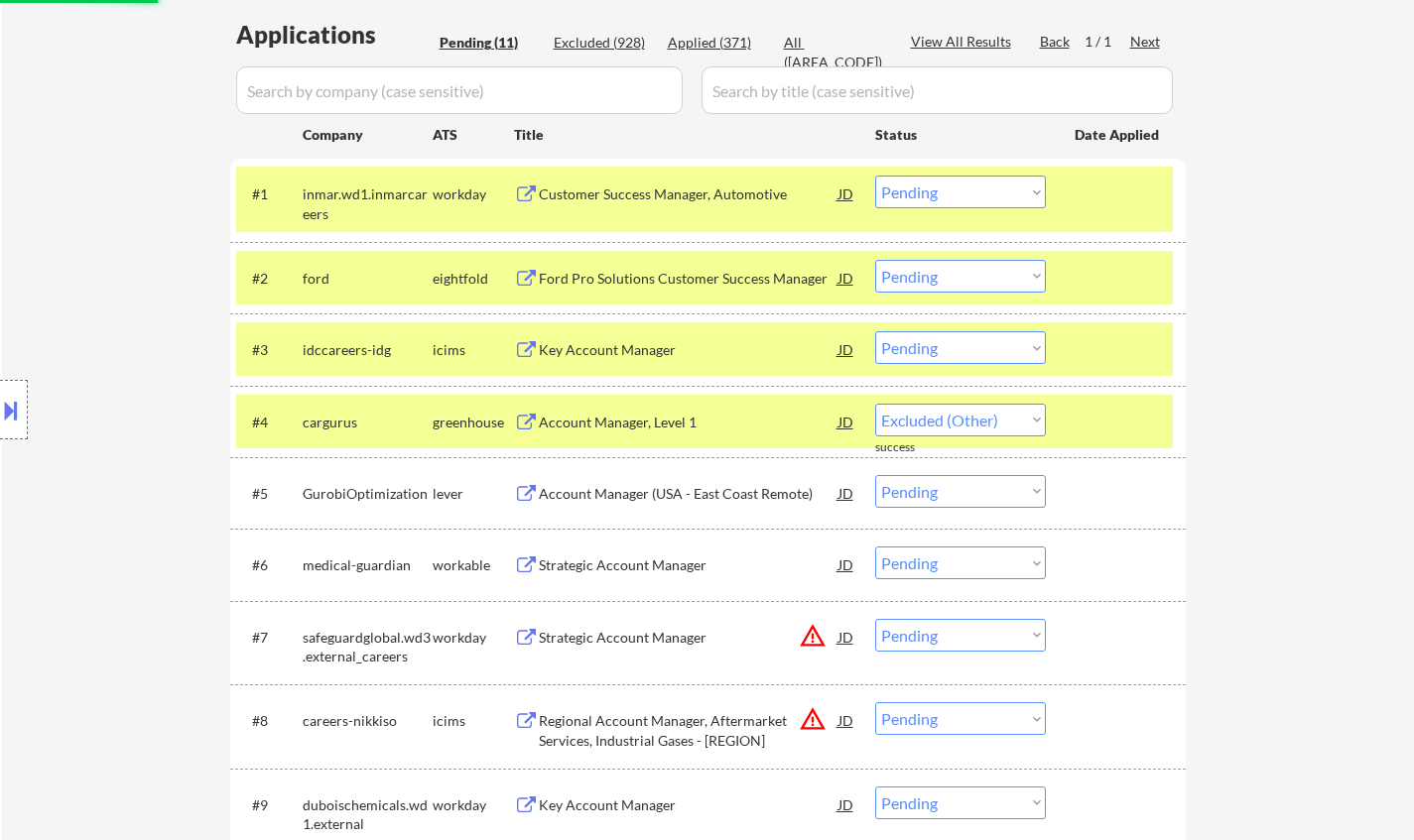 select on ""pending"" 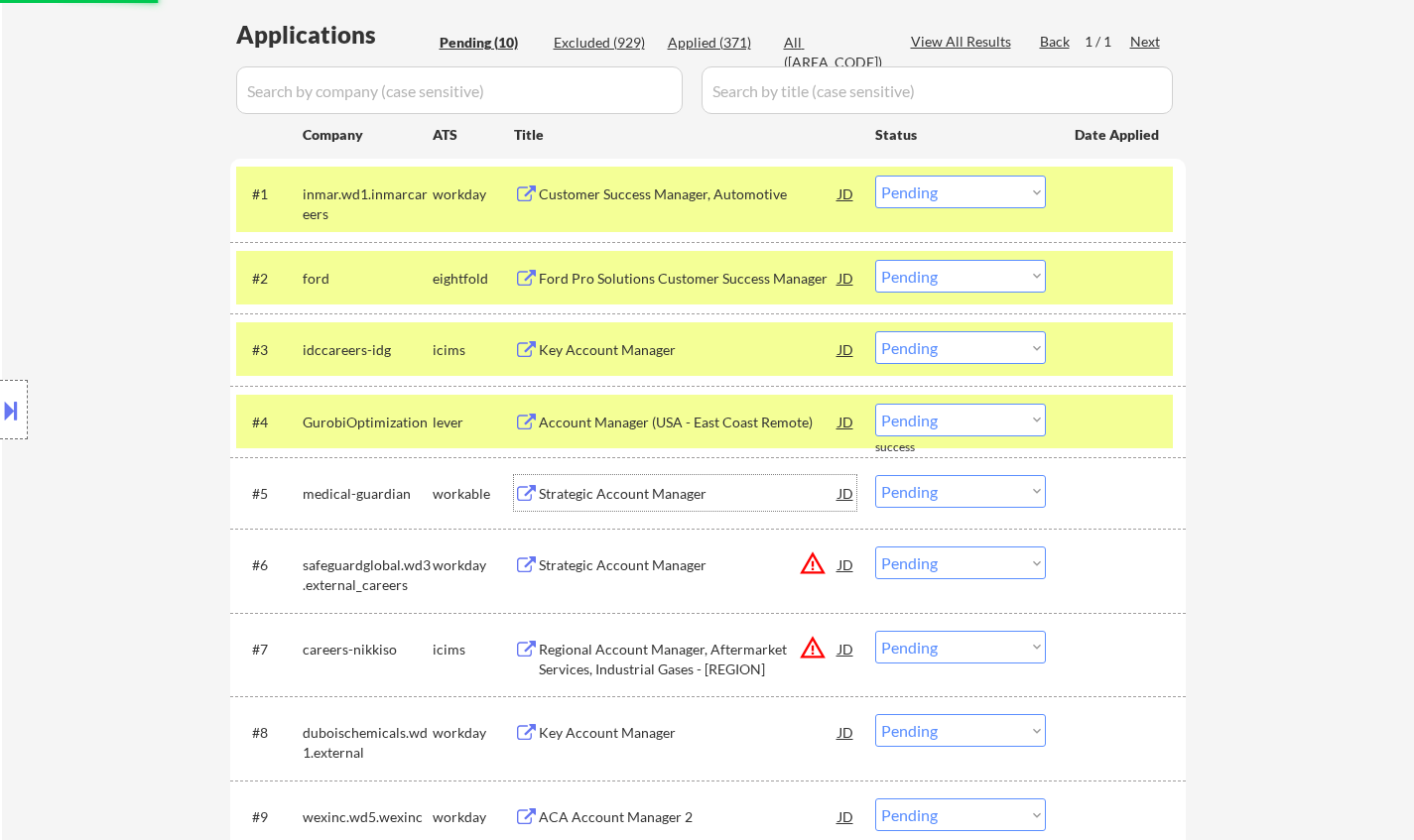 click on "Strategic Account Manager" at bounding box center [689, 494] 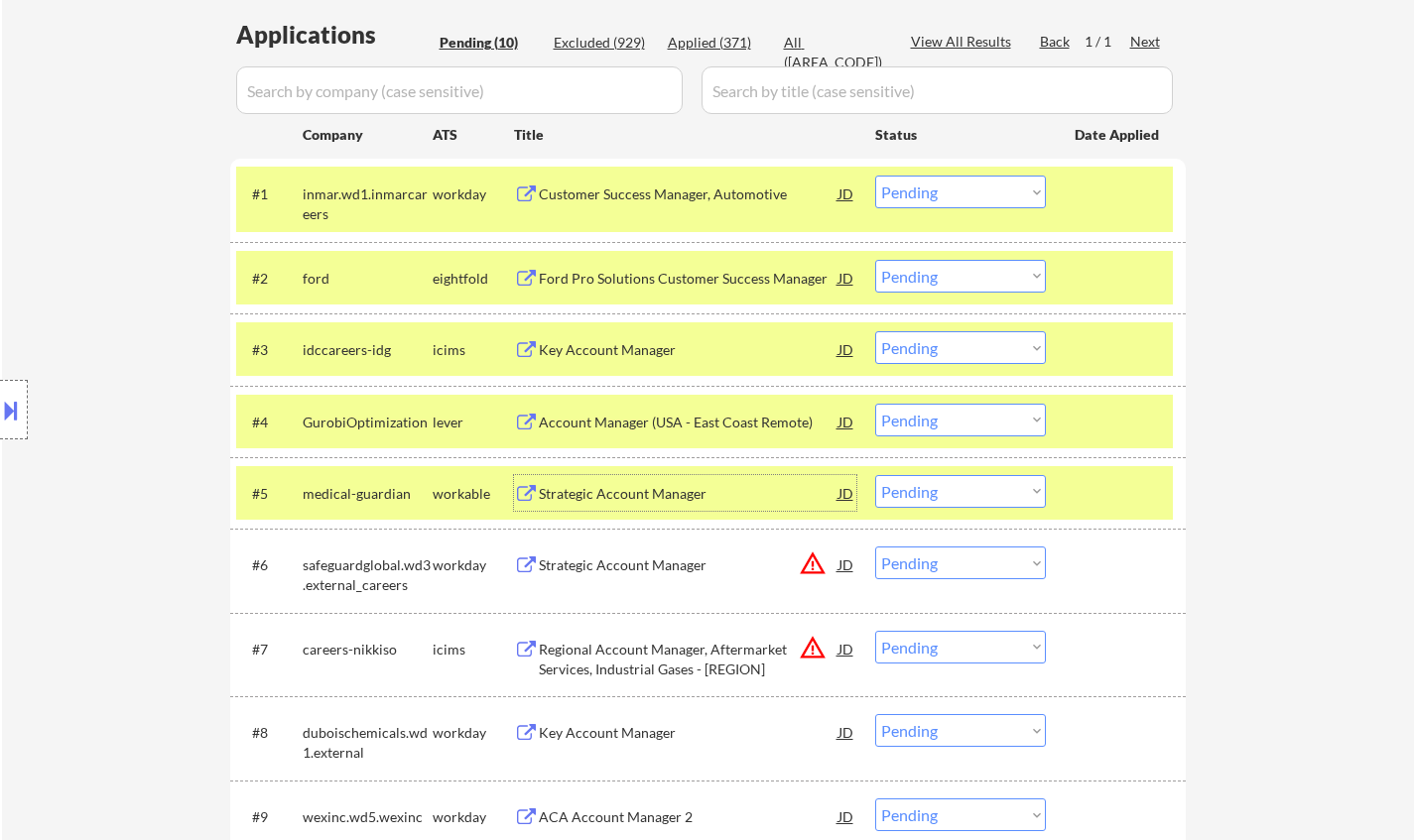 drag, startPoint x: 931, startPoint y: 492, endPoint x: 944, endPoint y: 480, distance: 17.691806 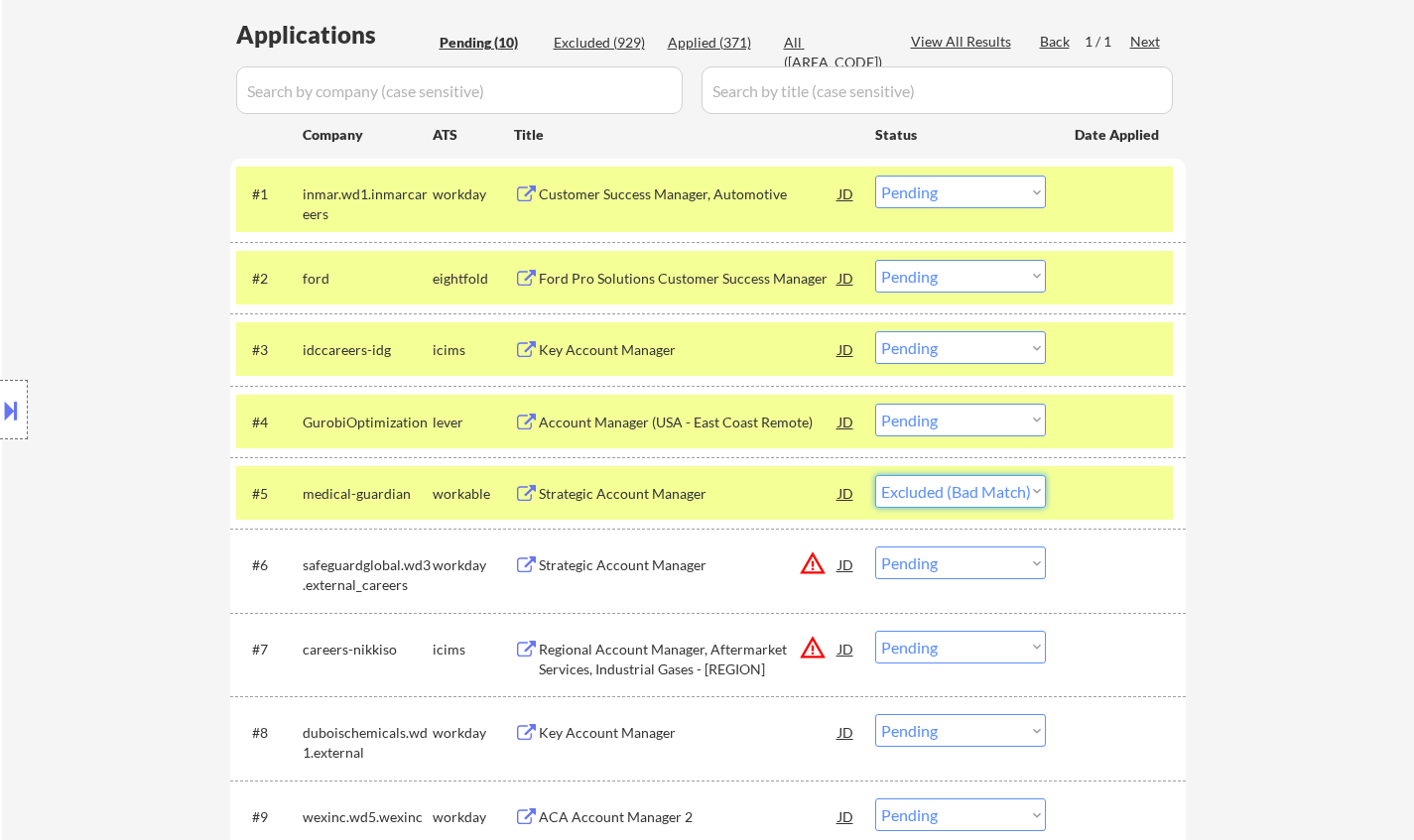click on "Choose an option... Pending Applied Excluded (Questions) Excluded (Expired) Excluded (Location) Excluded (Bad Match) Excluded (Blocklist) Excluded (Salary) Excluded (Other)" at bounding box center (961, 491) 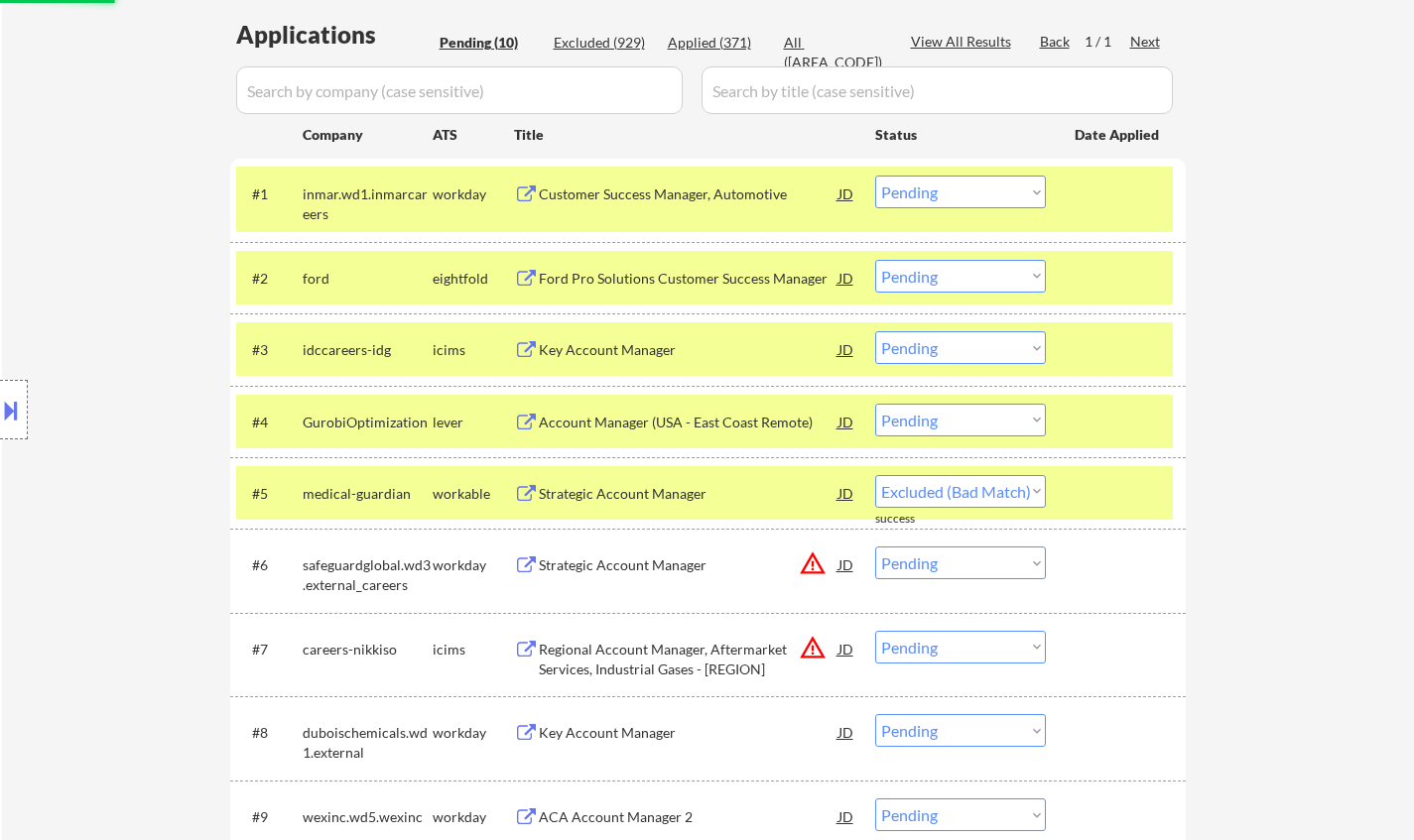 select on ""pending"" 